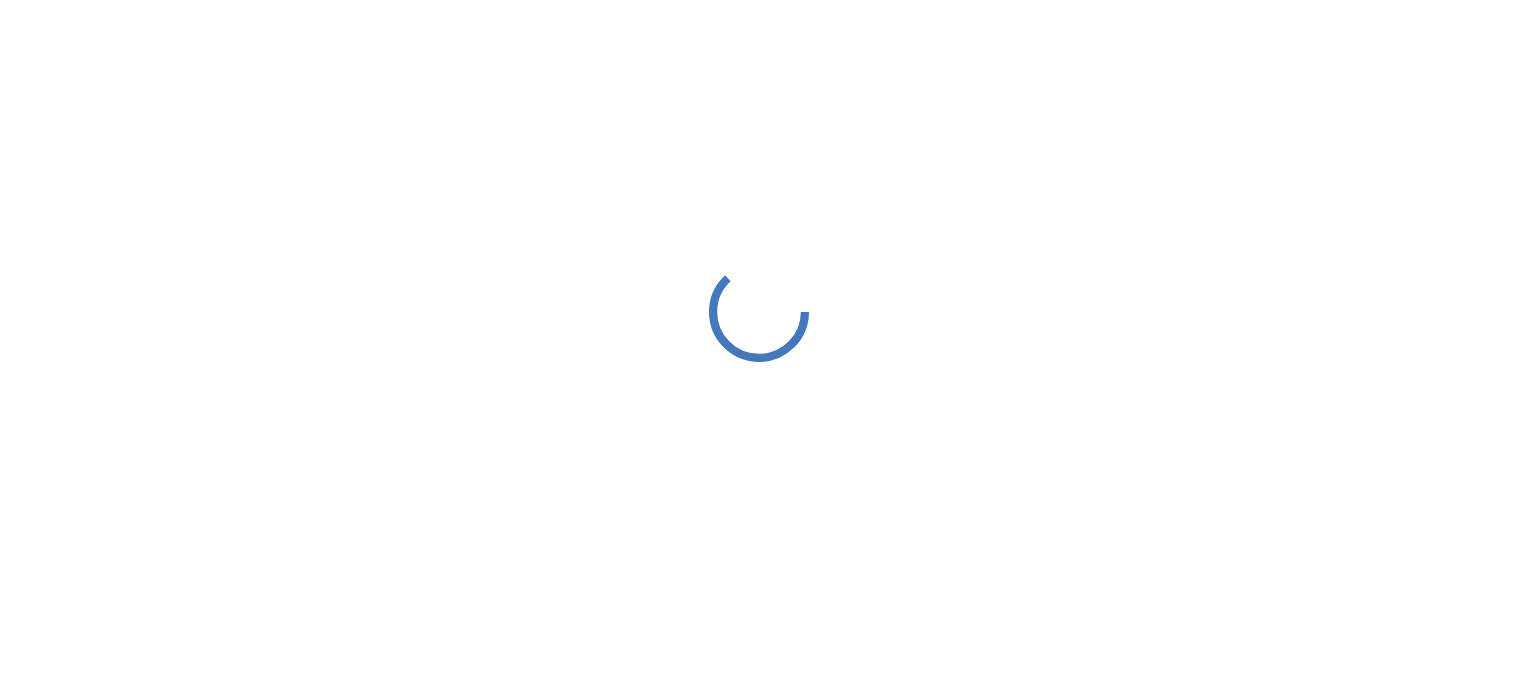 scroll, scrollTop: 0, scrollLeft: 0, axis: both 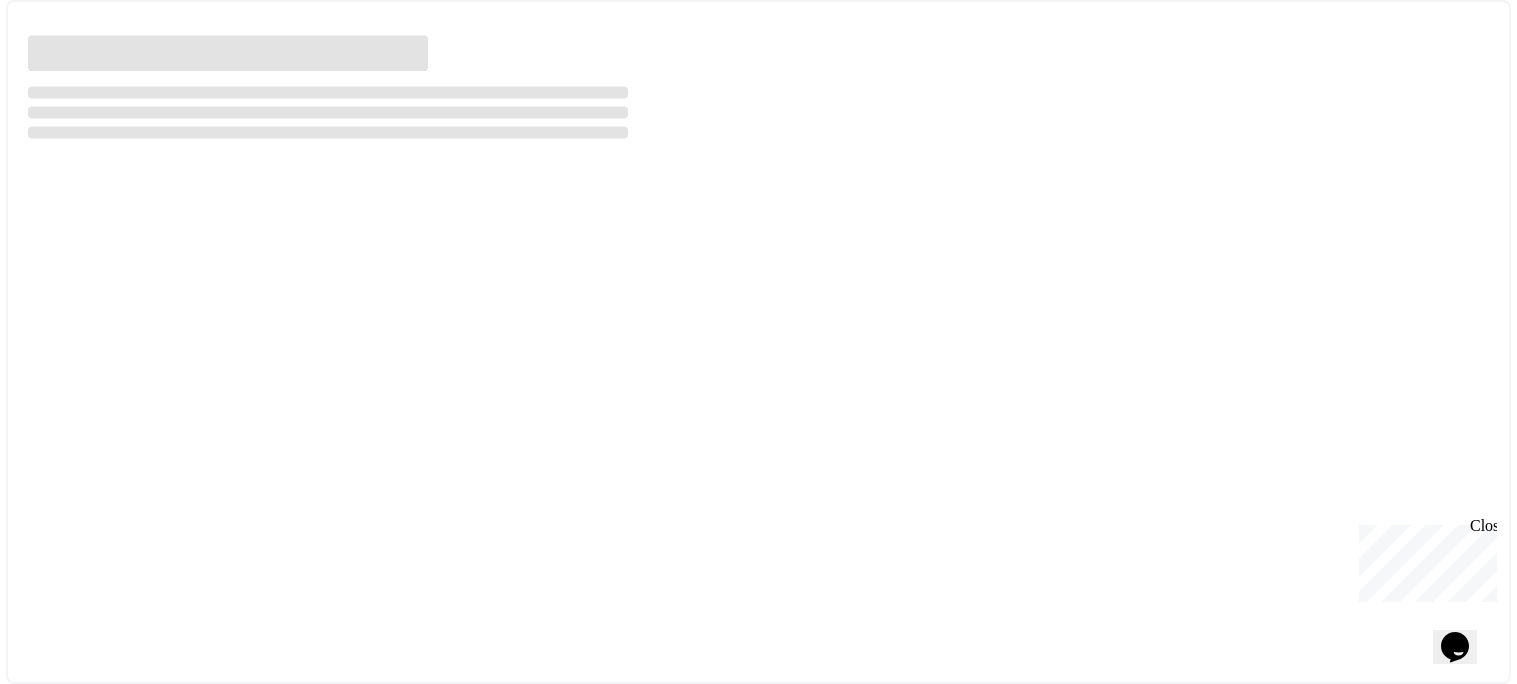 click on "Close" at bounding box center (1482, 529) 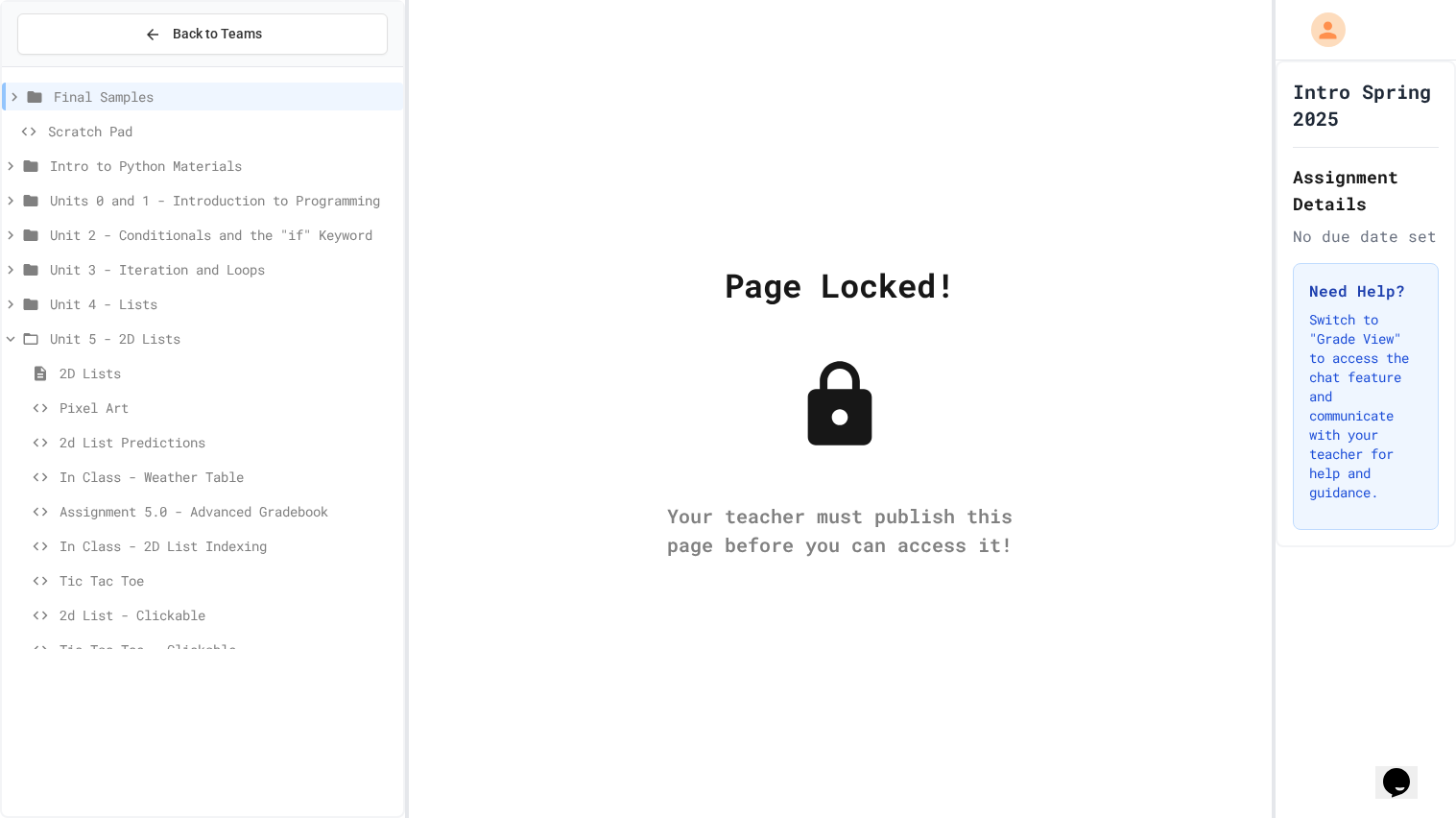 click on "Back to Teams" at bounding box center [203, 34] 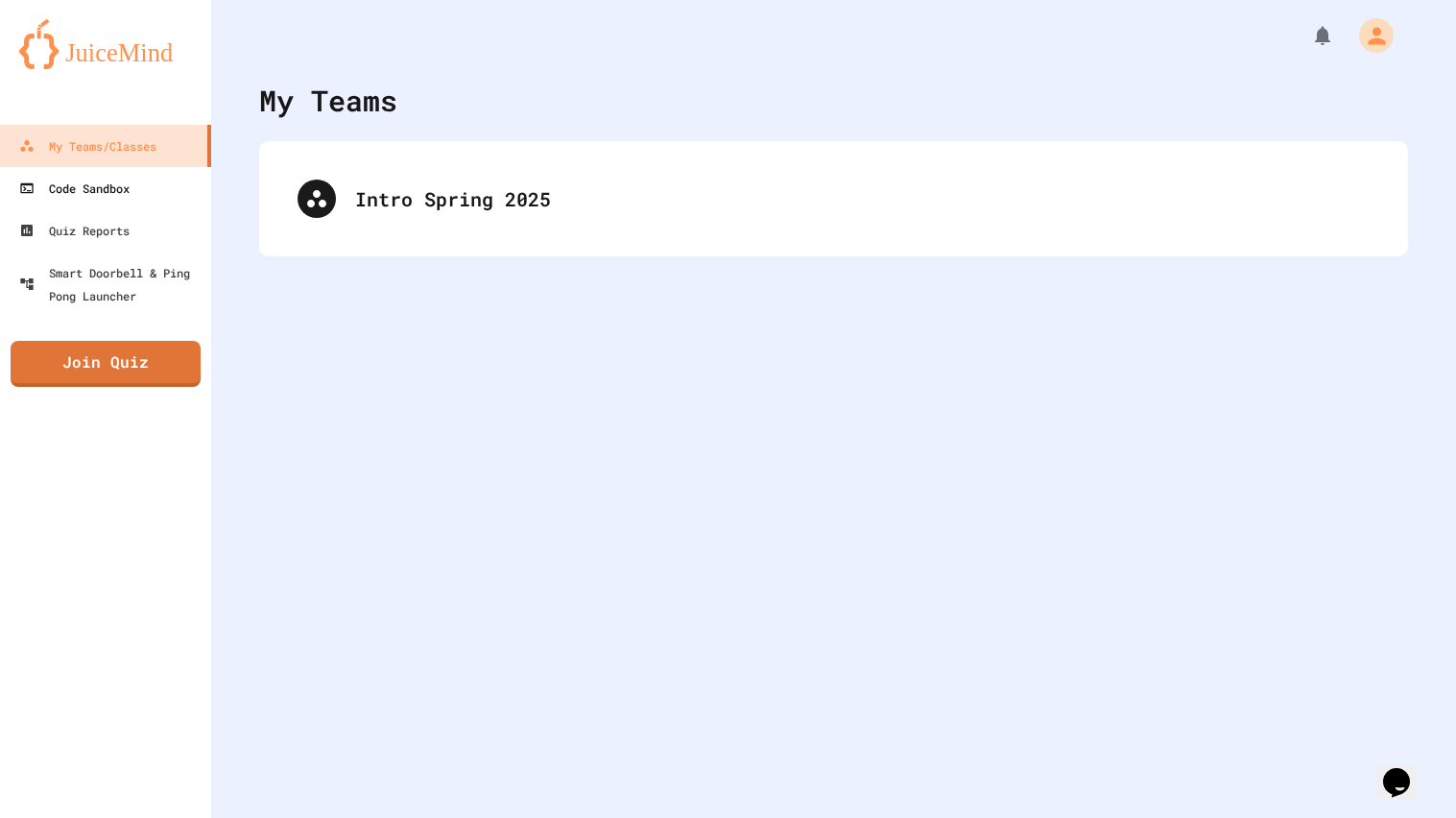 click on "Code Sandbox" at bounding box center [106, 188] 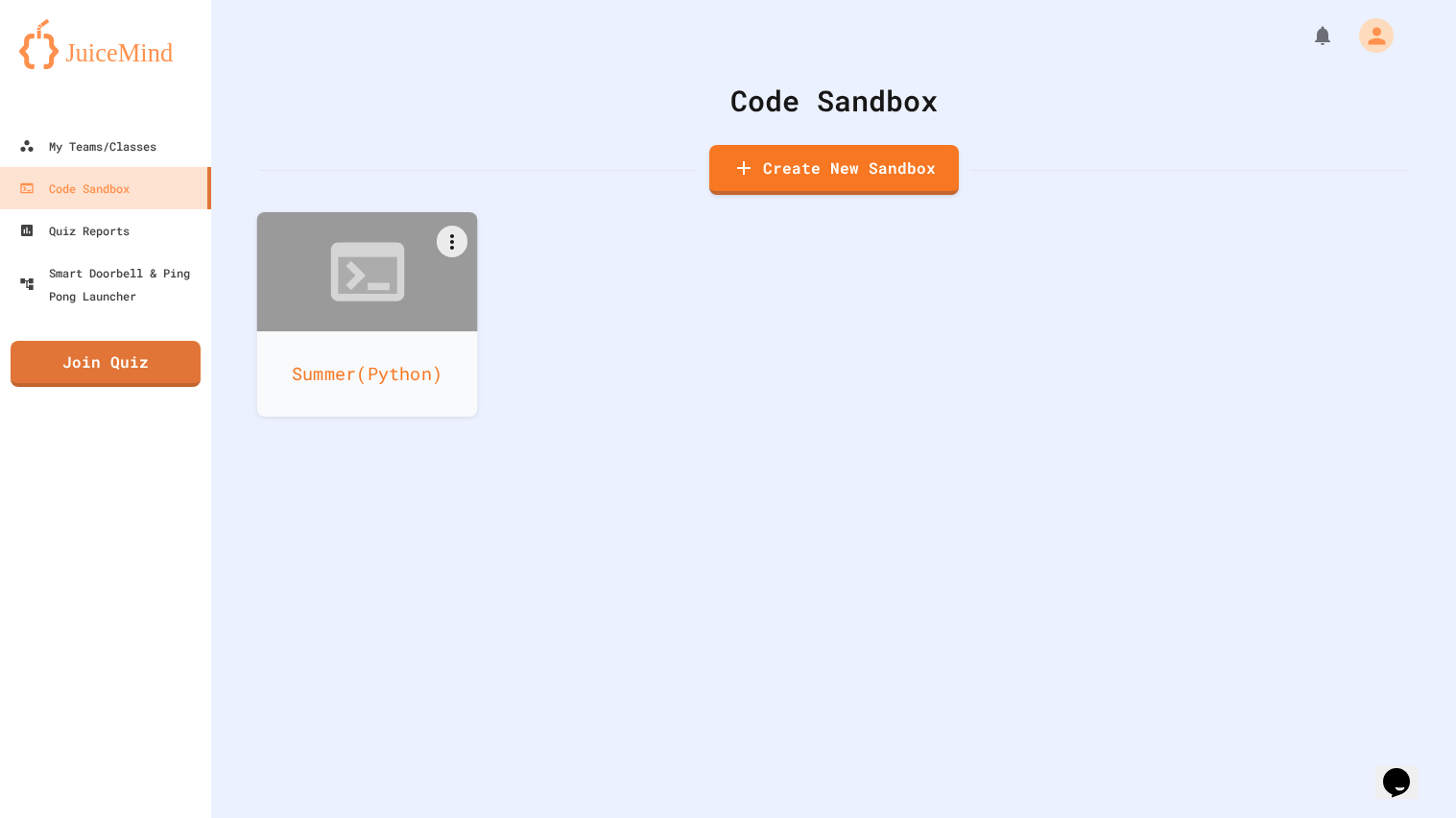 click at bounding box center (368, 272) 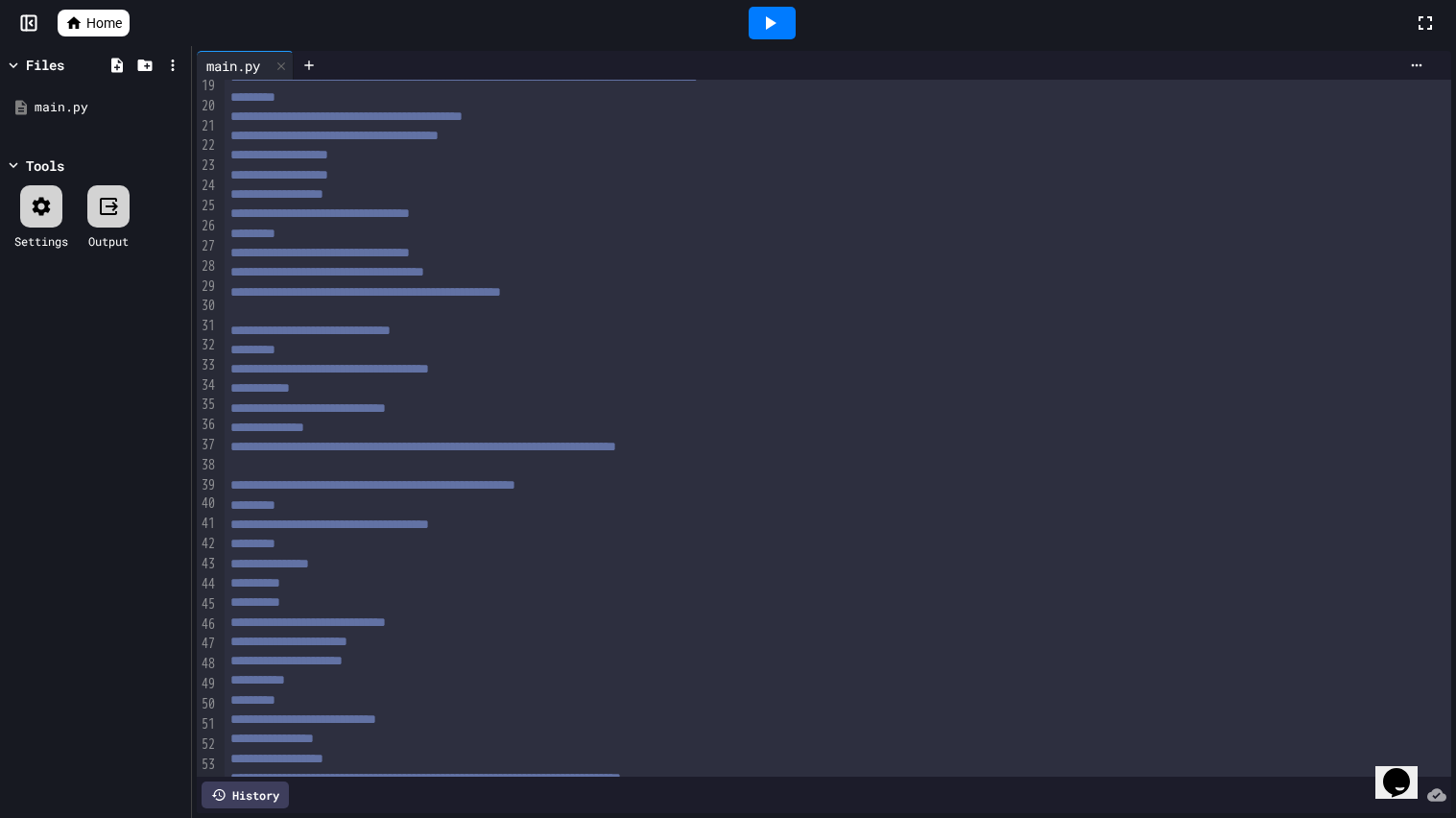 scroll, scrollTop: 917, scrollLeft: 0, axis: vertical 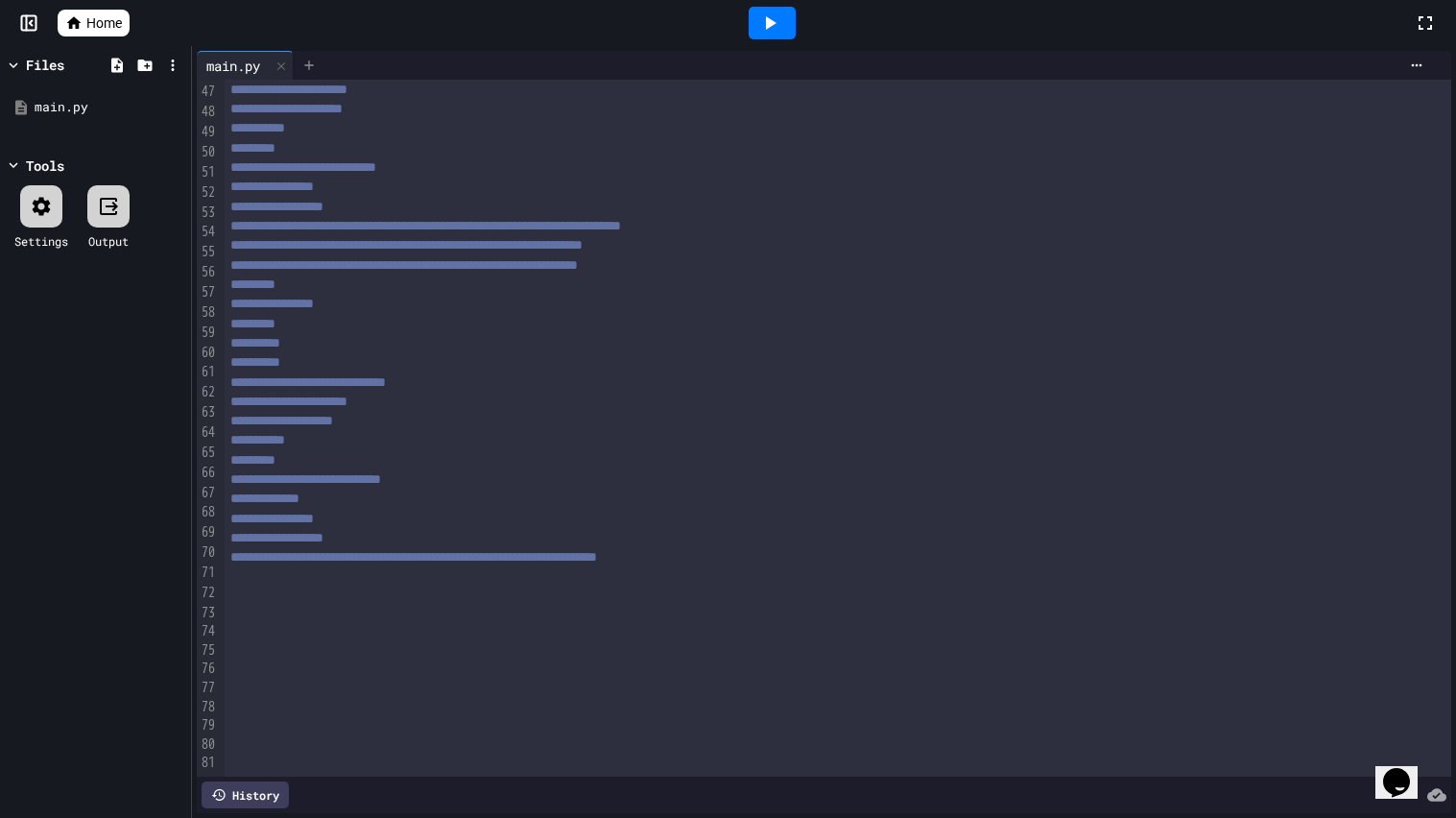 click 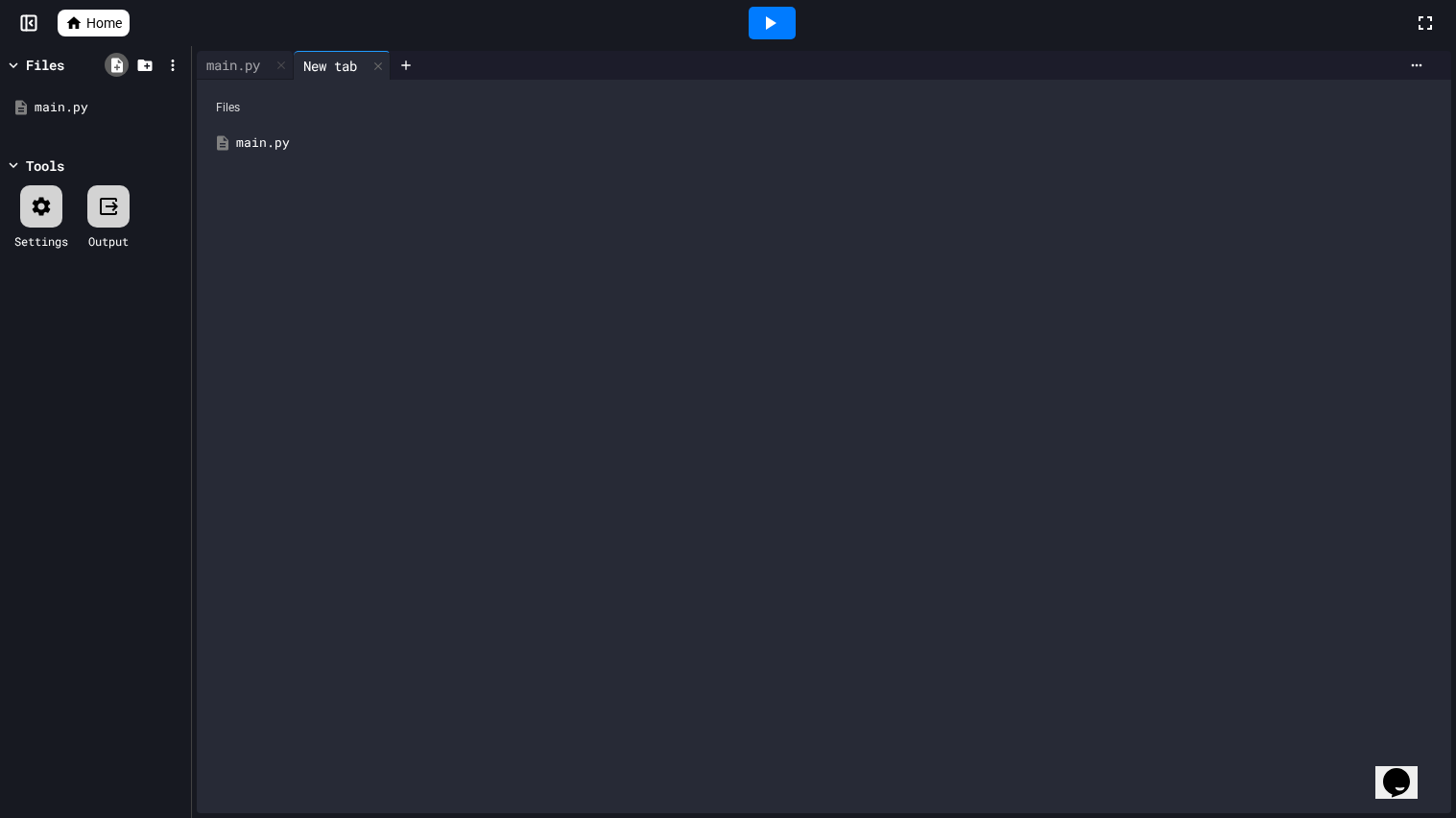 click 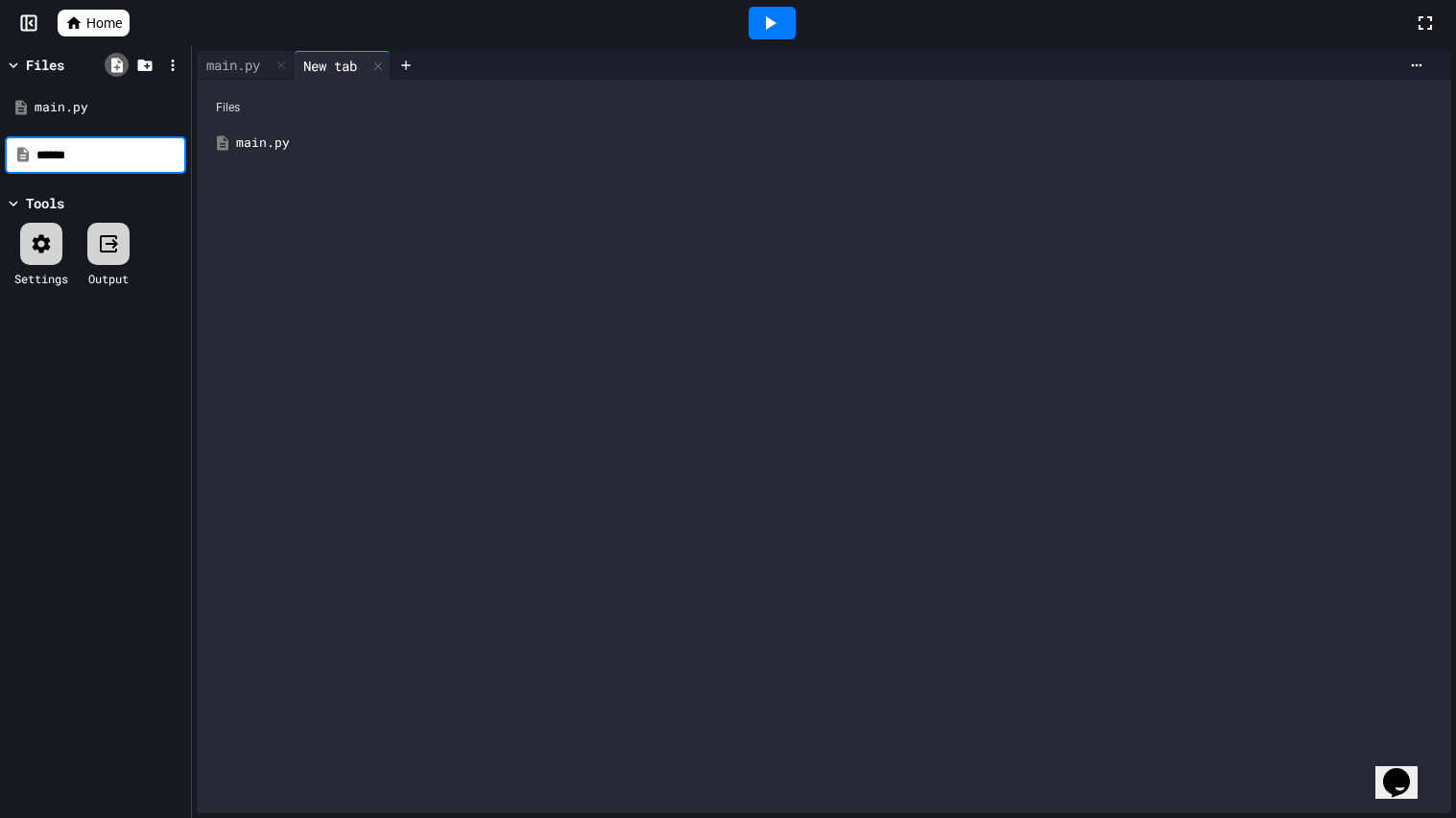 type on "******" 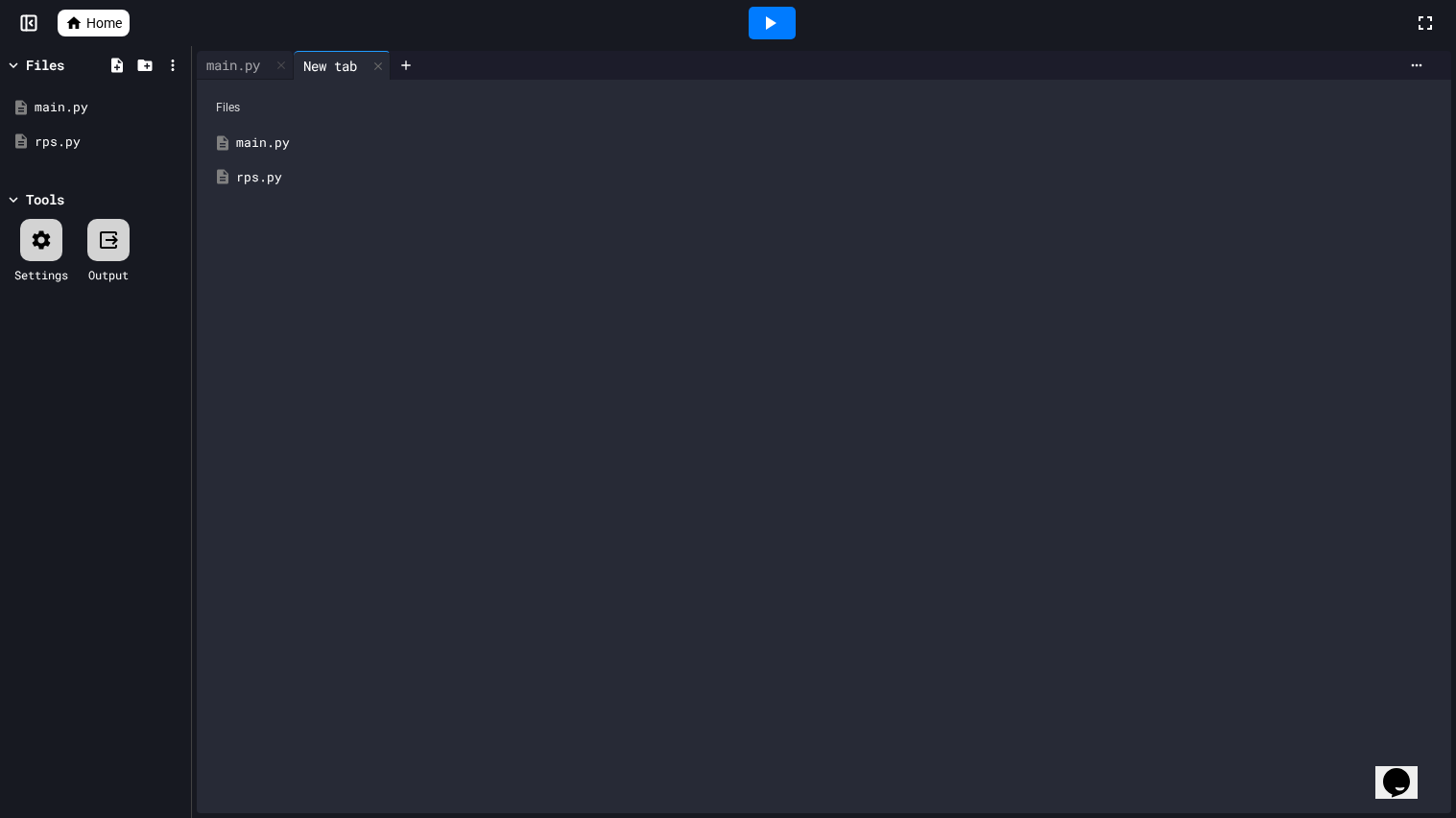 click on "rps.py" at bounding box center [838, 178] 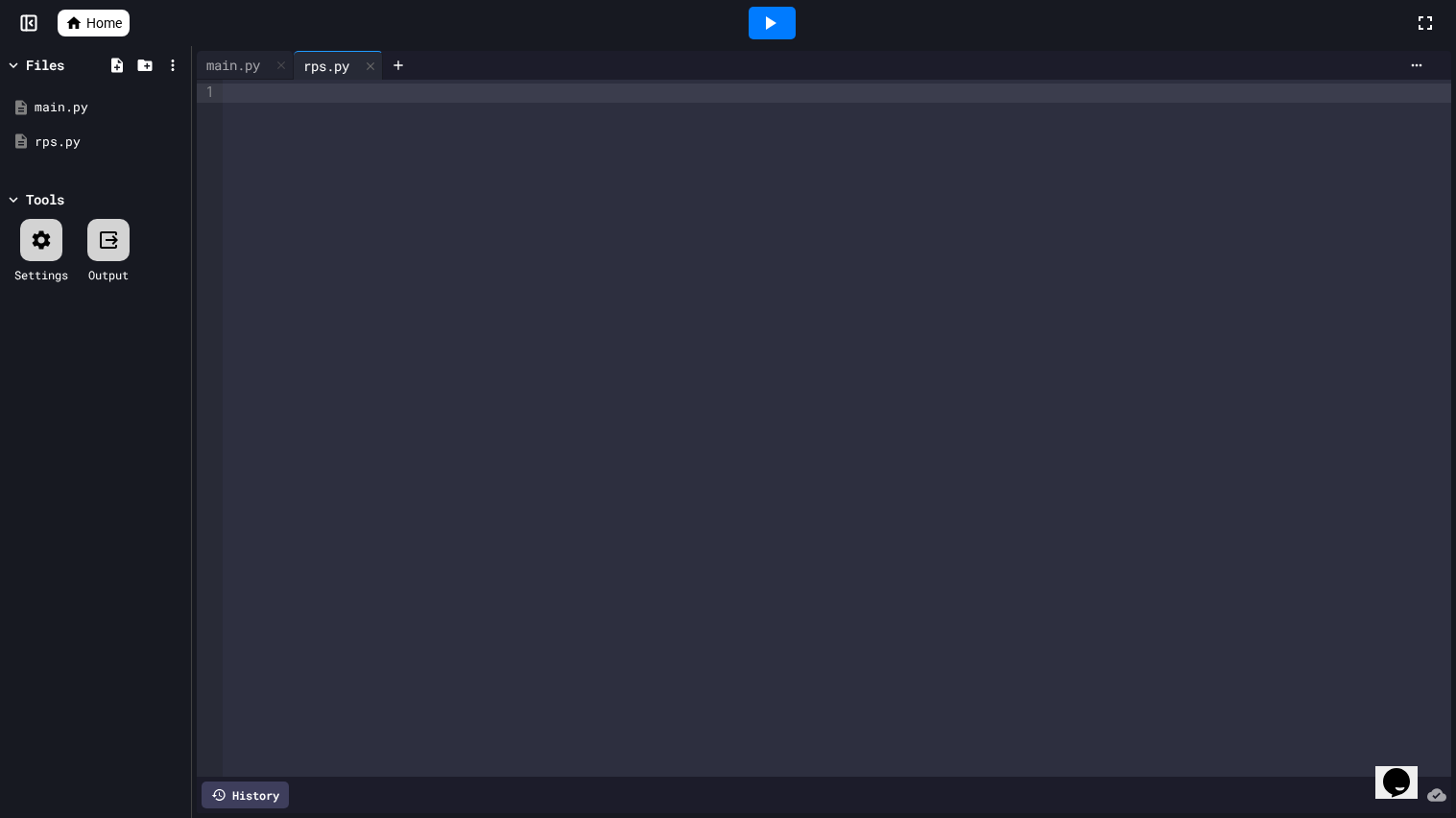 click at bounding box center (837, 428) 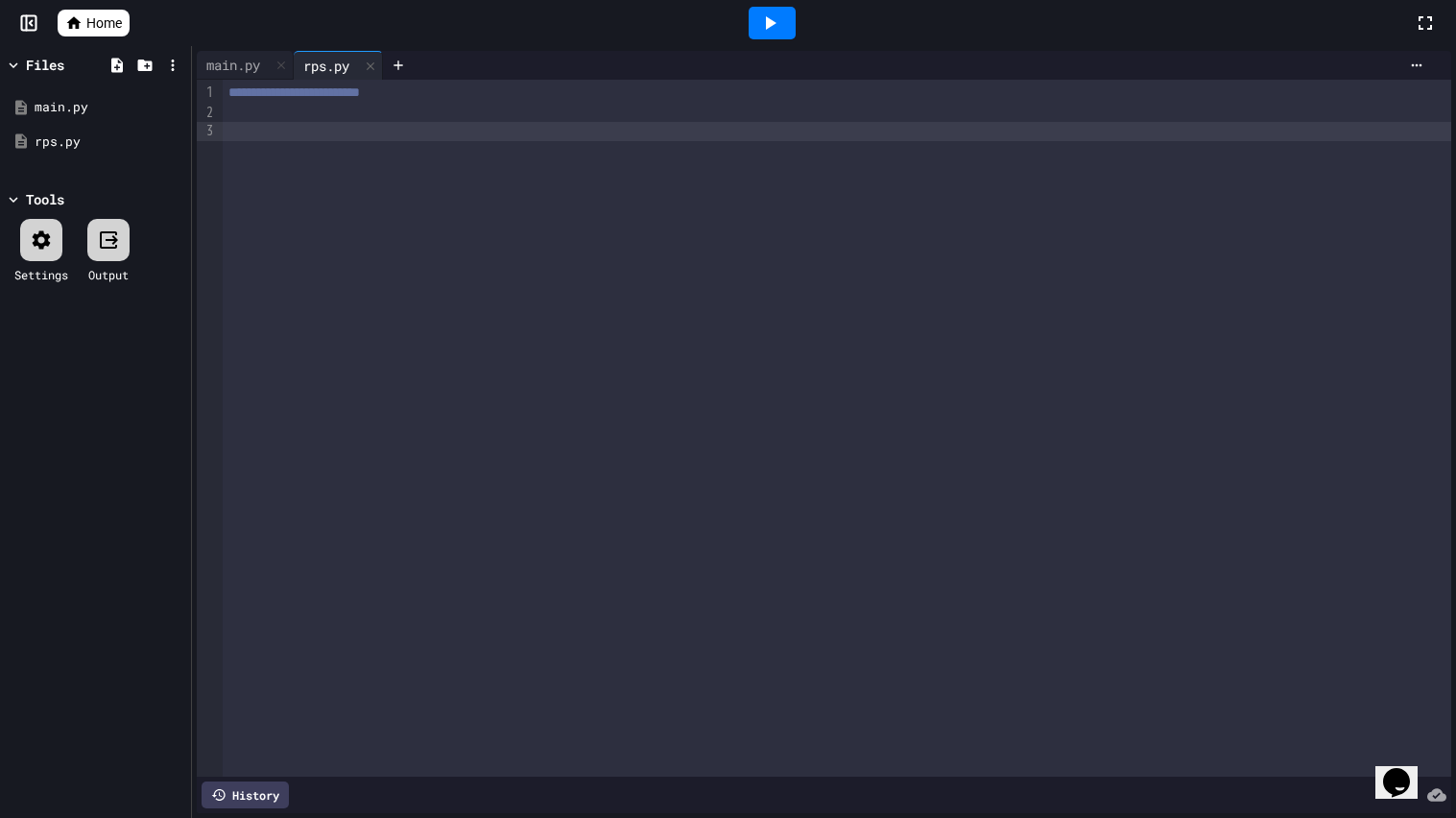 click on "**********" at bounding box center (837, 93) 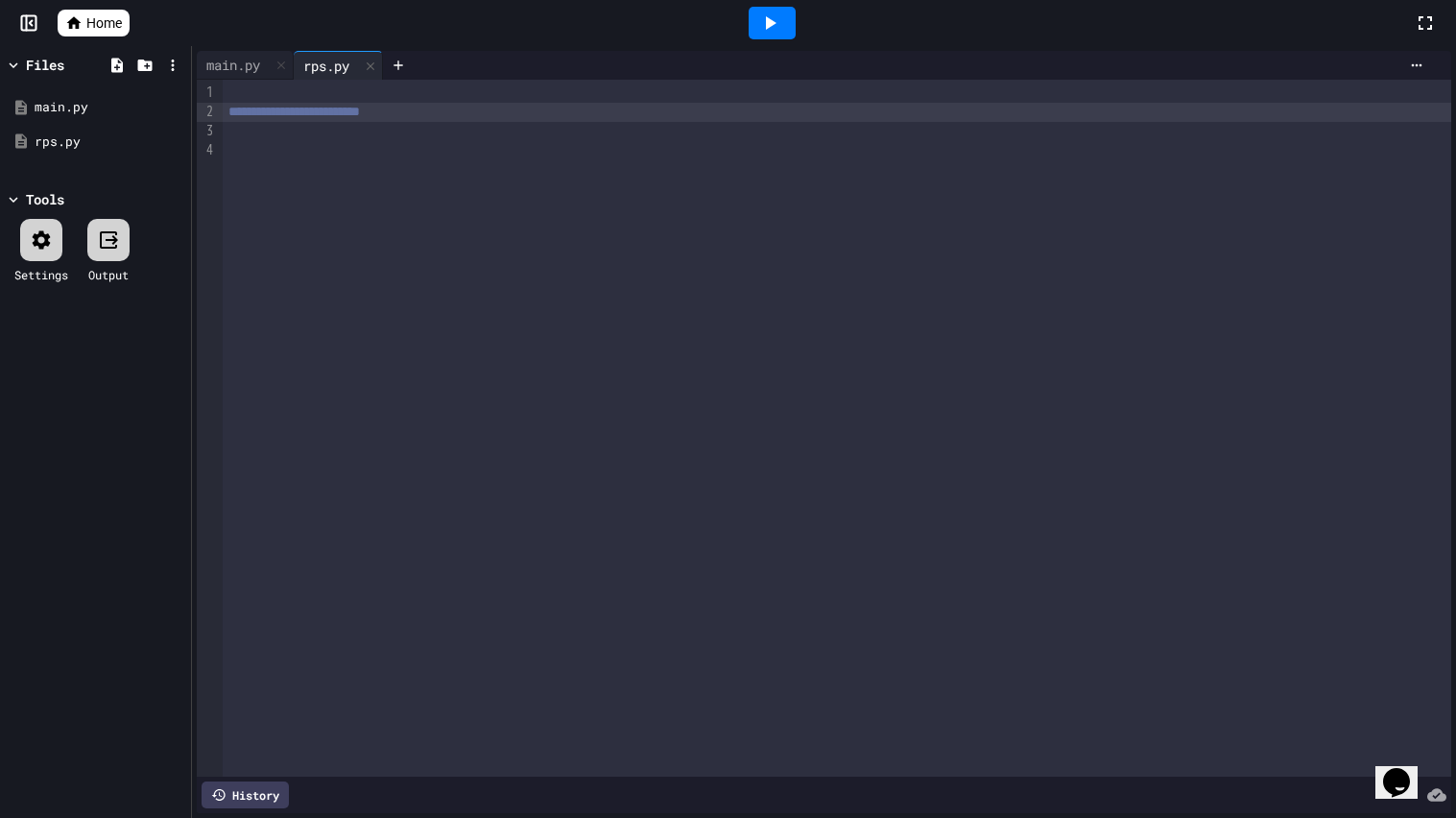 click at bounding box center (837, 151) 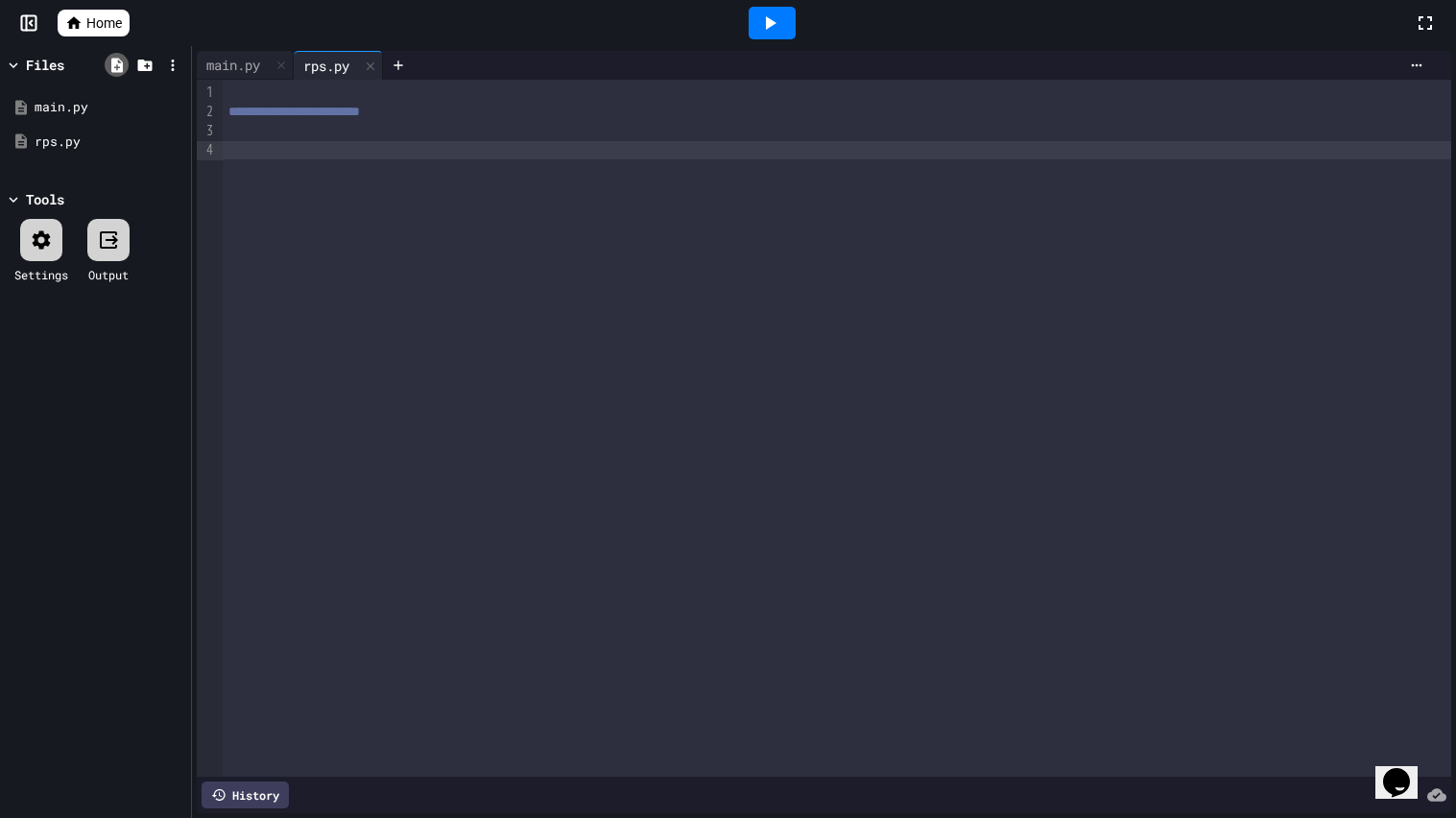 click 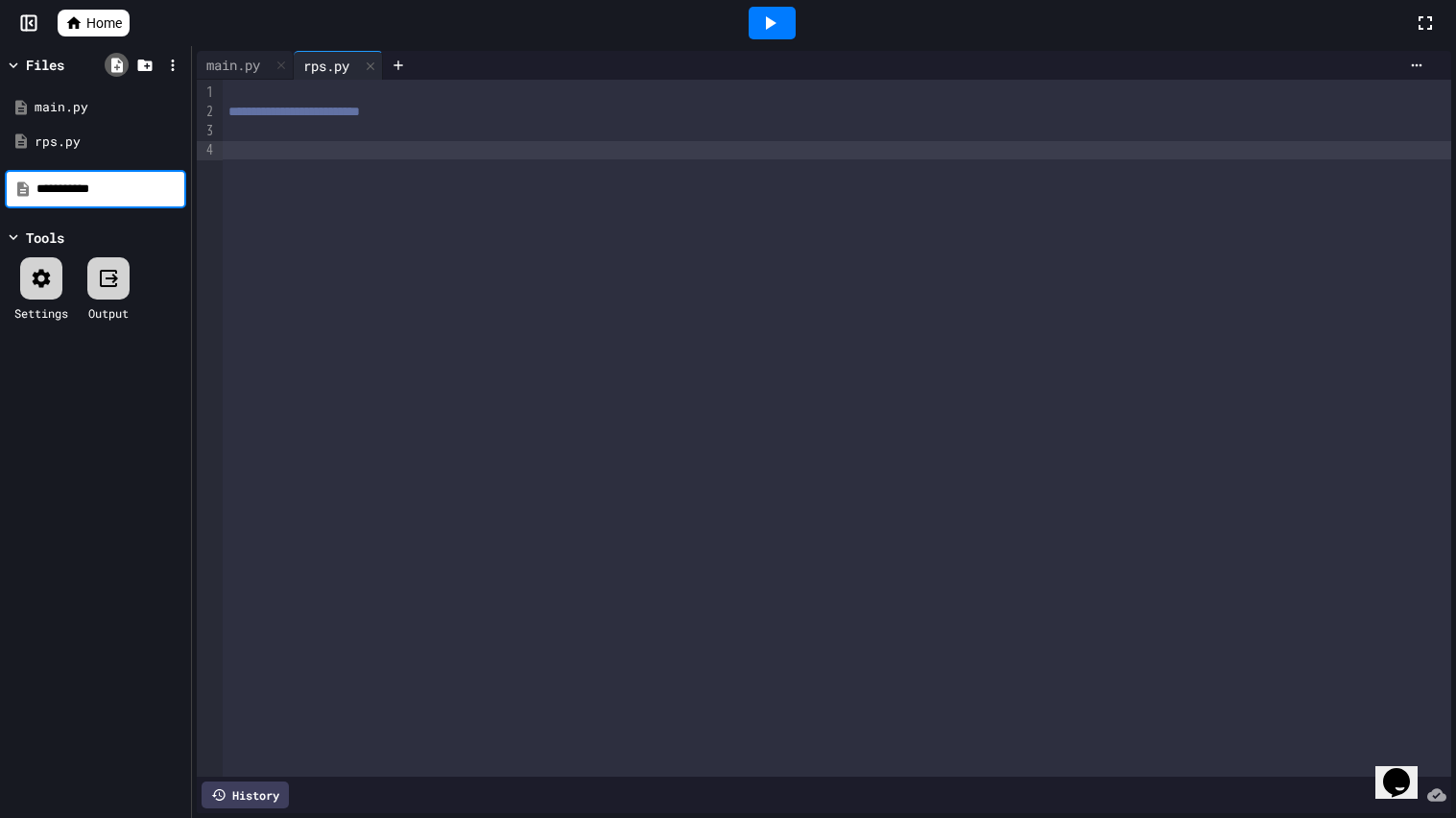type on "**********" 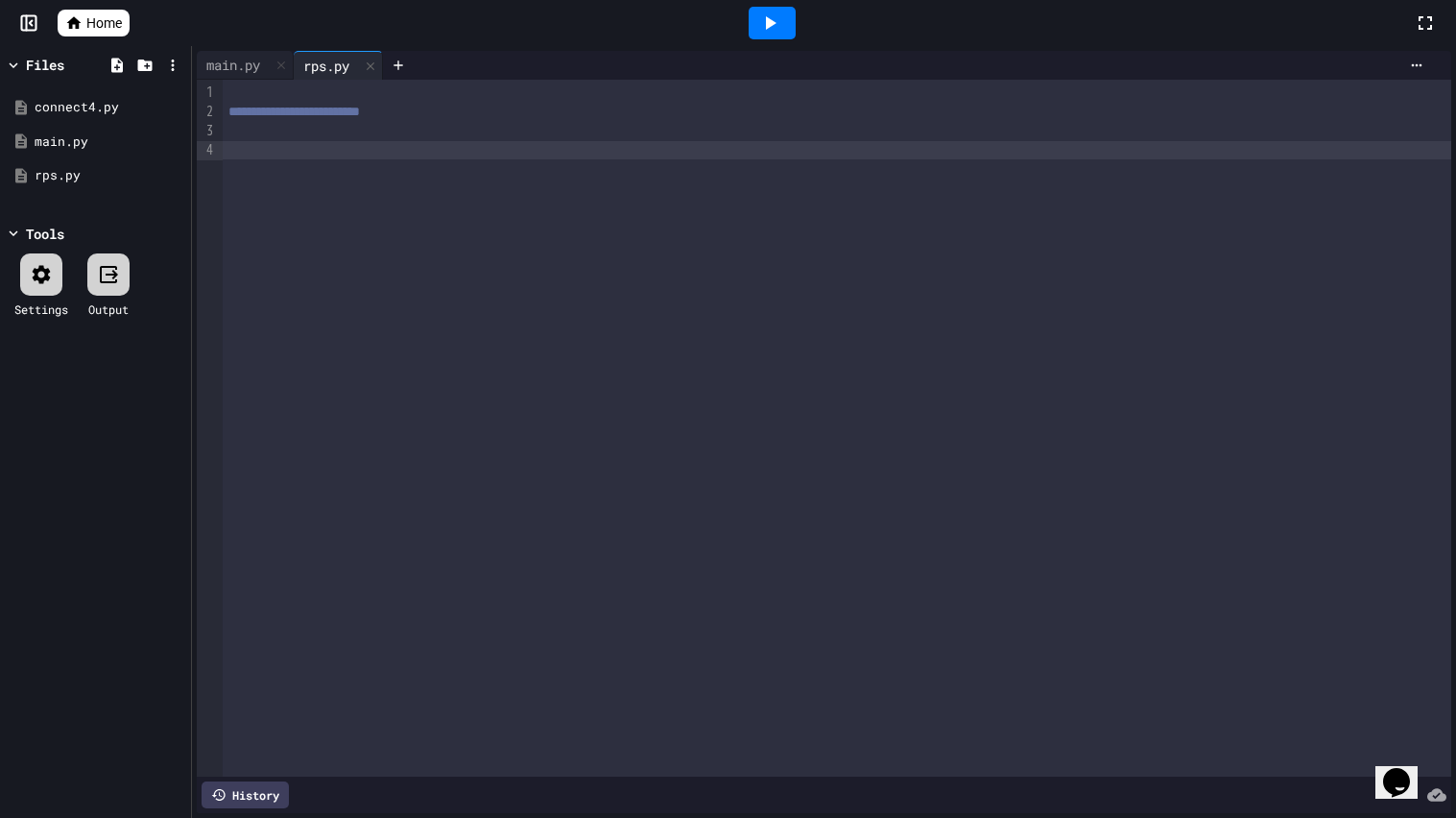 click at bounding box center [837, 151] 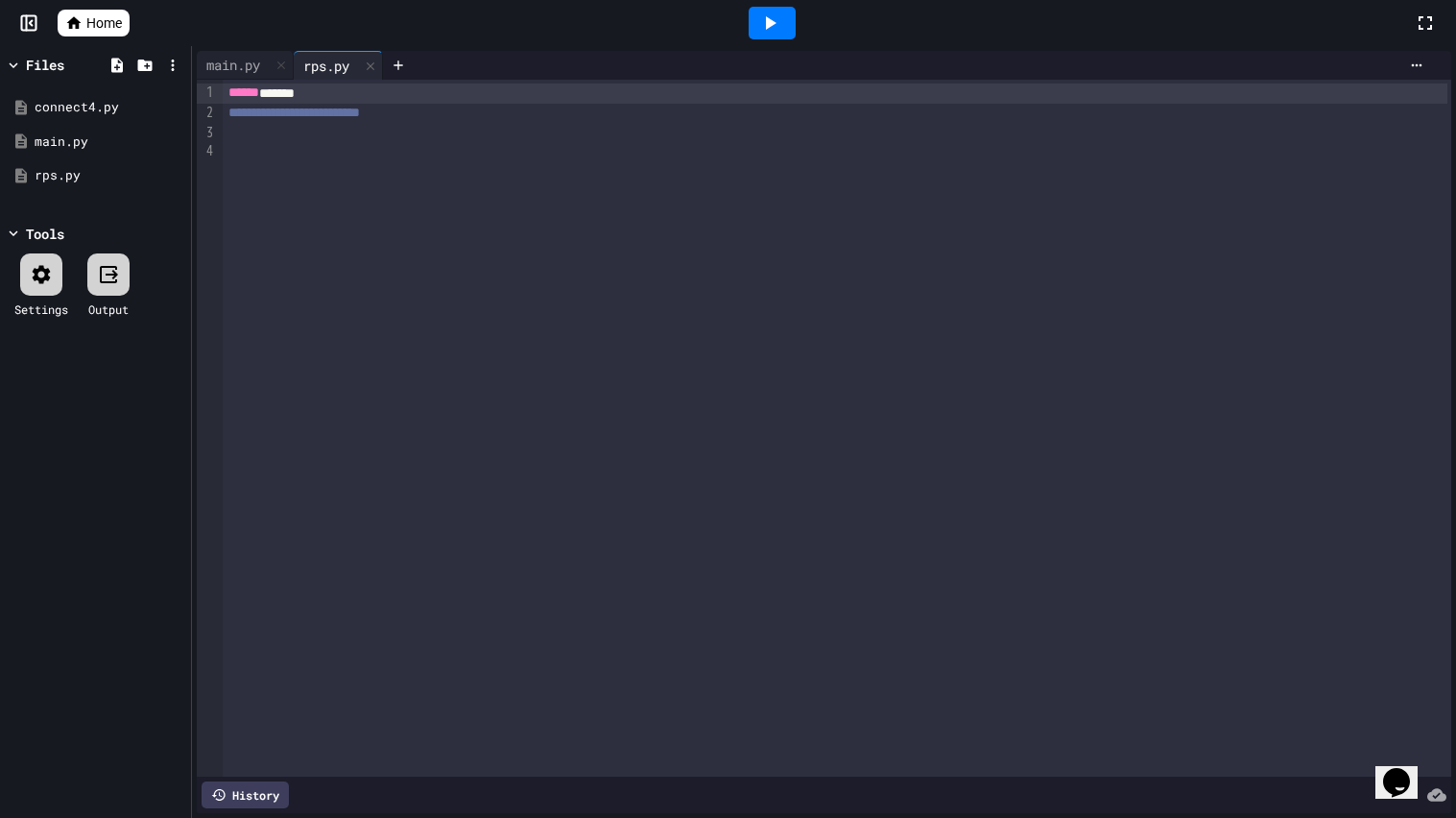 click at bounding box center [837, 132] 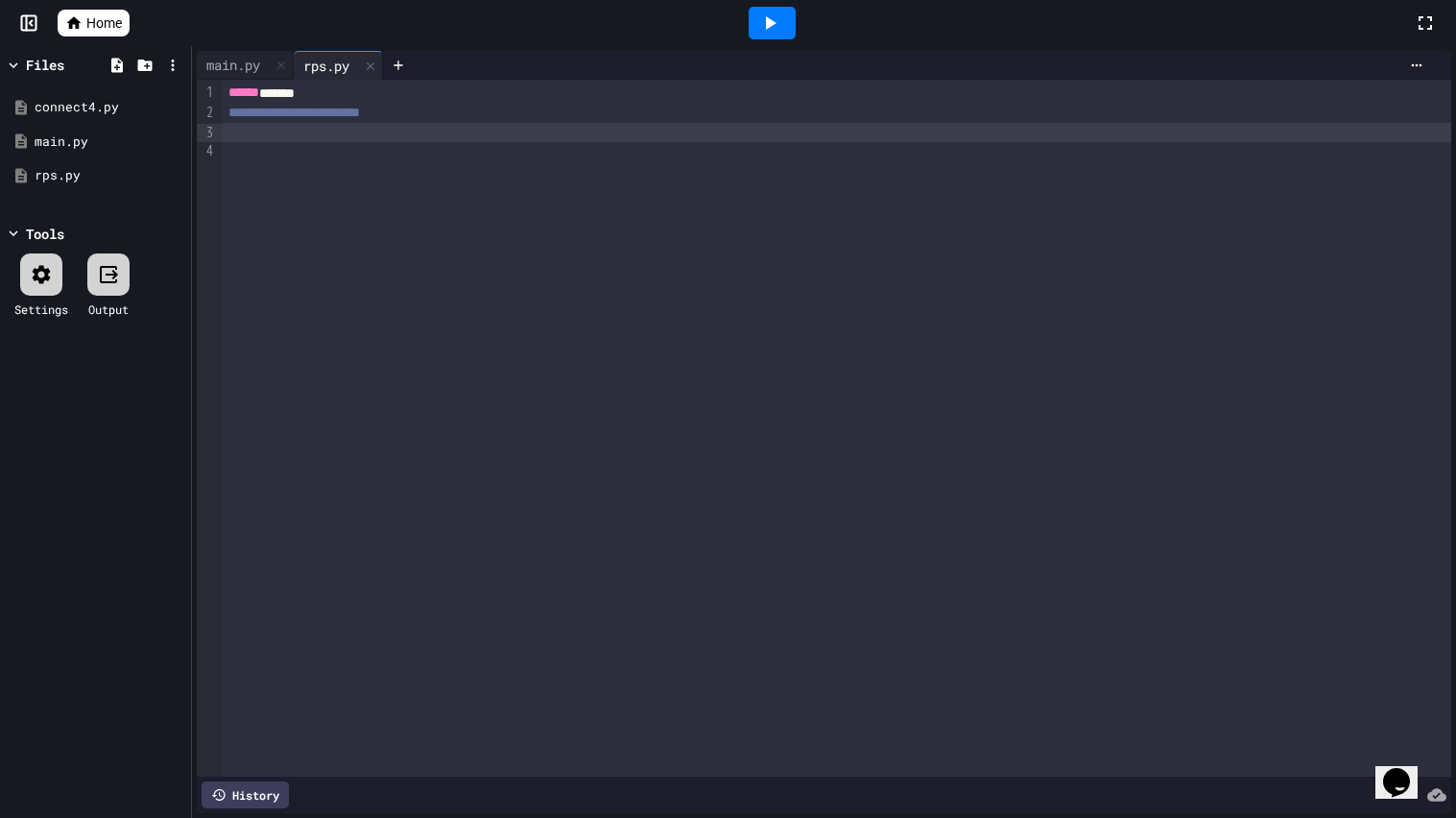 click at bounding box center [837, 152] 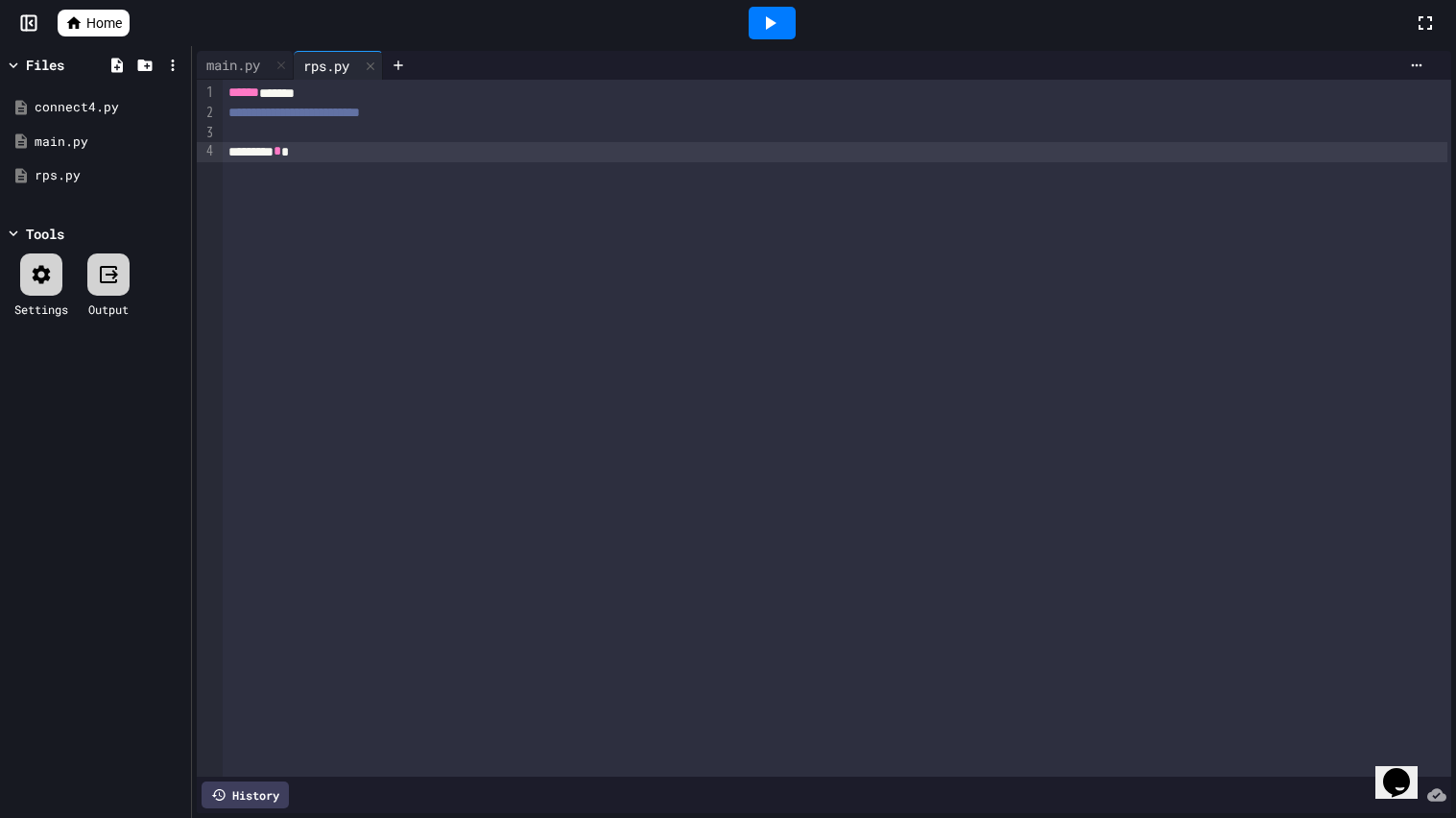 click at bounding box center [837, 132] 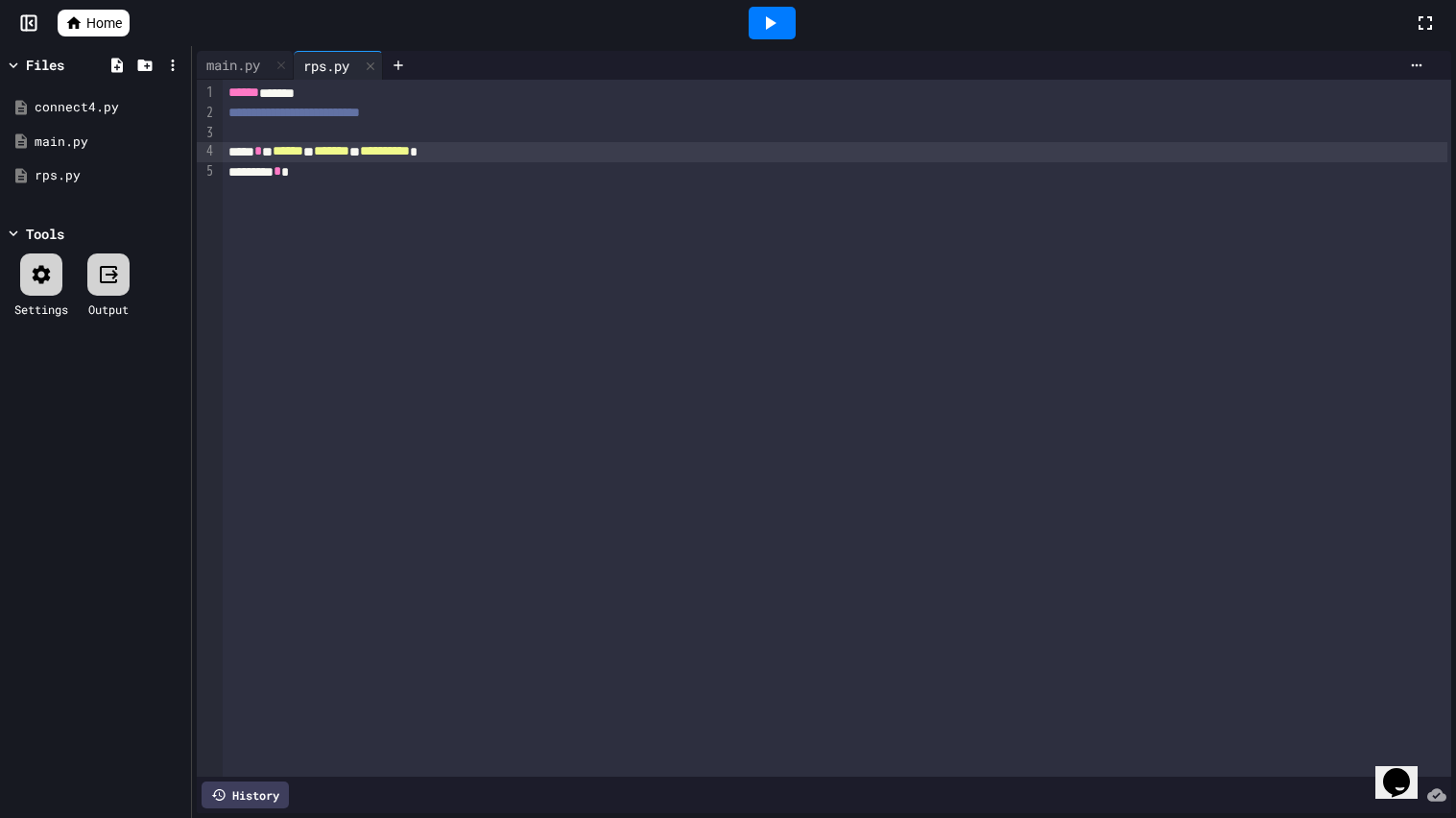 click on "******** *" at bounding box center (835, 172) 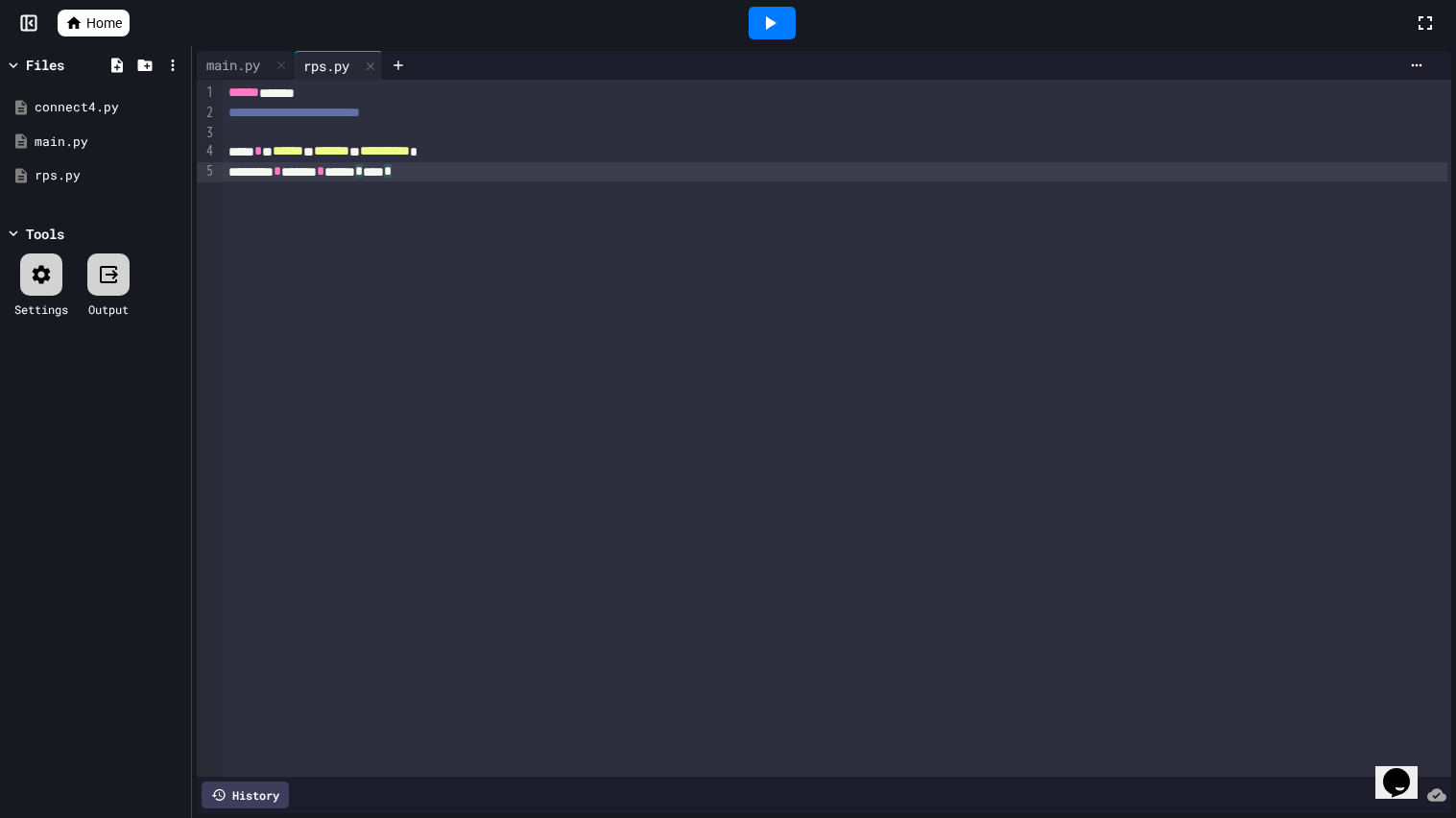 click on "******** * ****** * ****** * **** *" at bounding box center (835, 172) 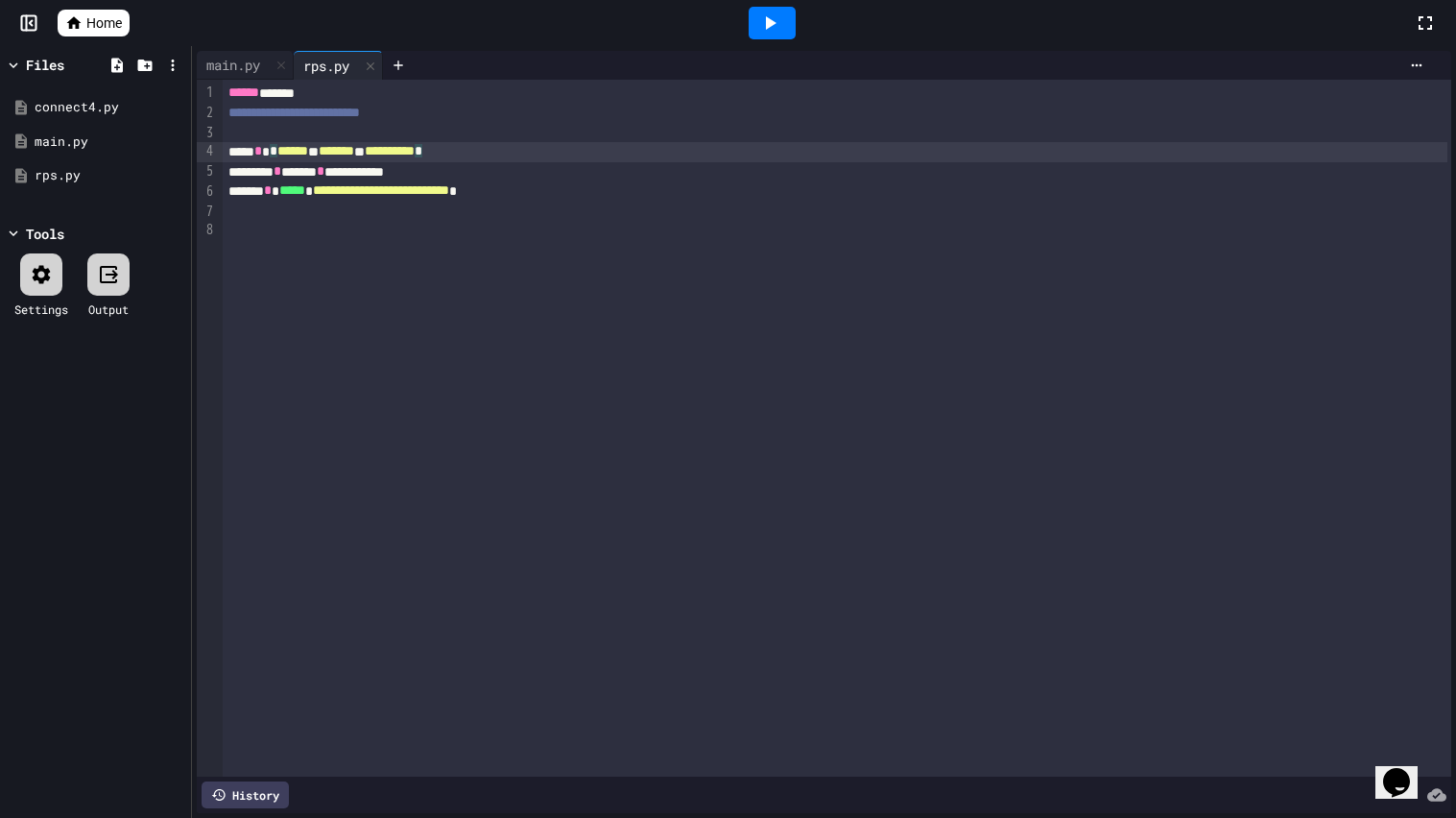 click on "**********" at bounding box center [835, 152] 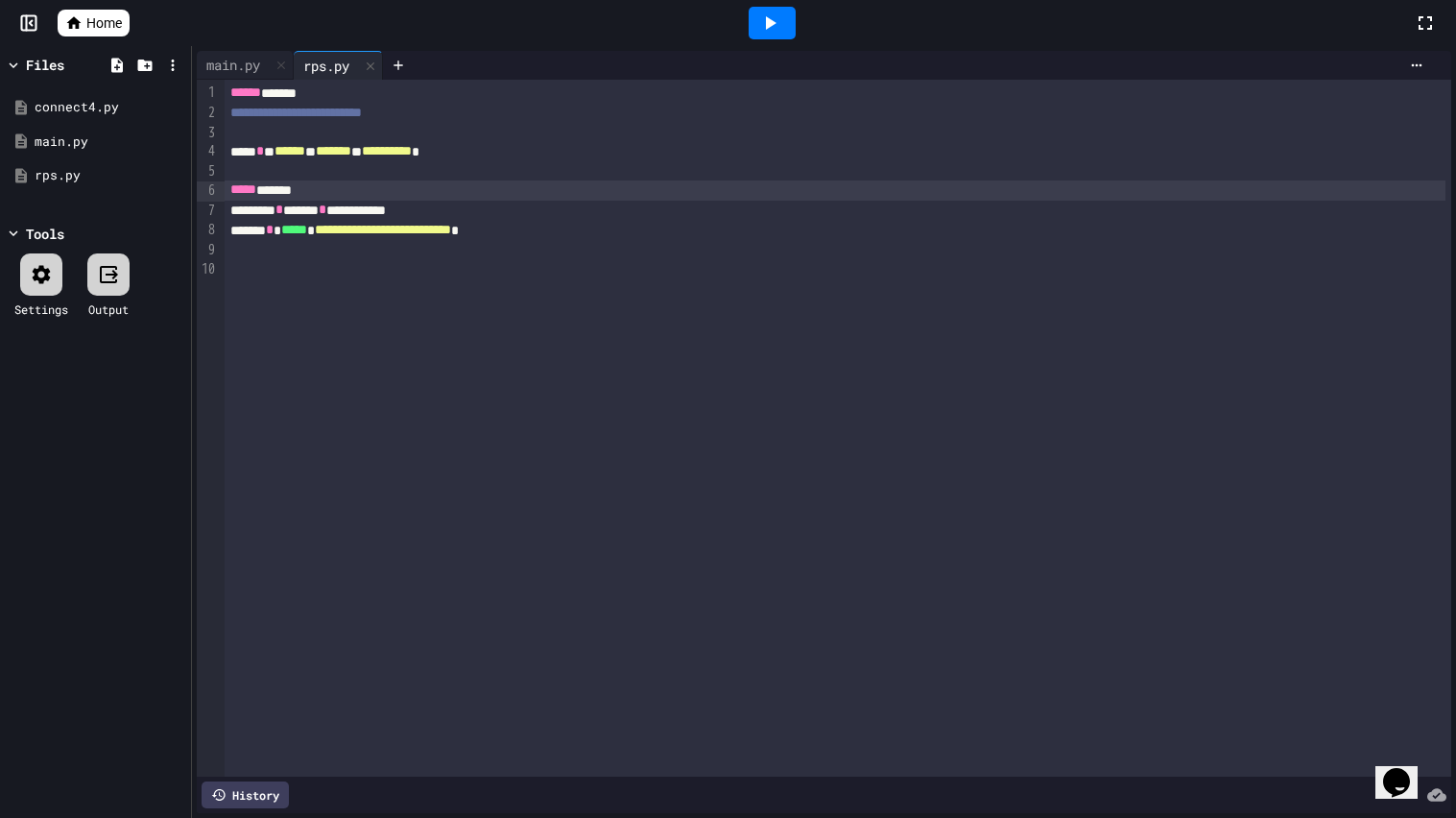 click on "**********" at bounding box center (835, 152) 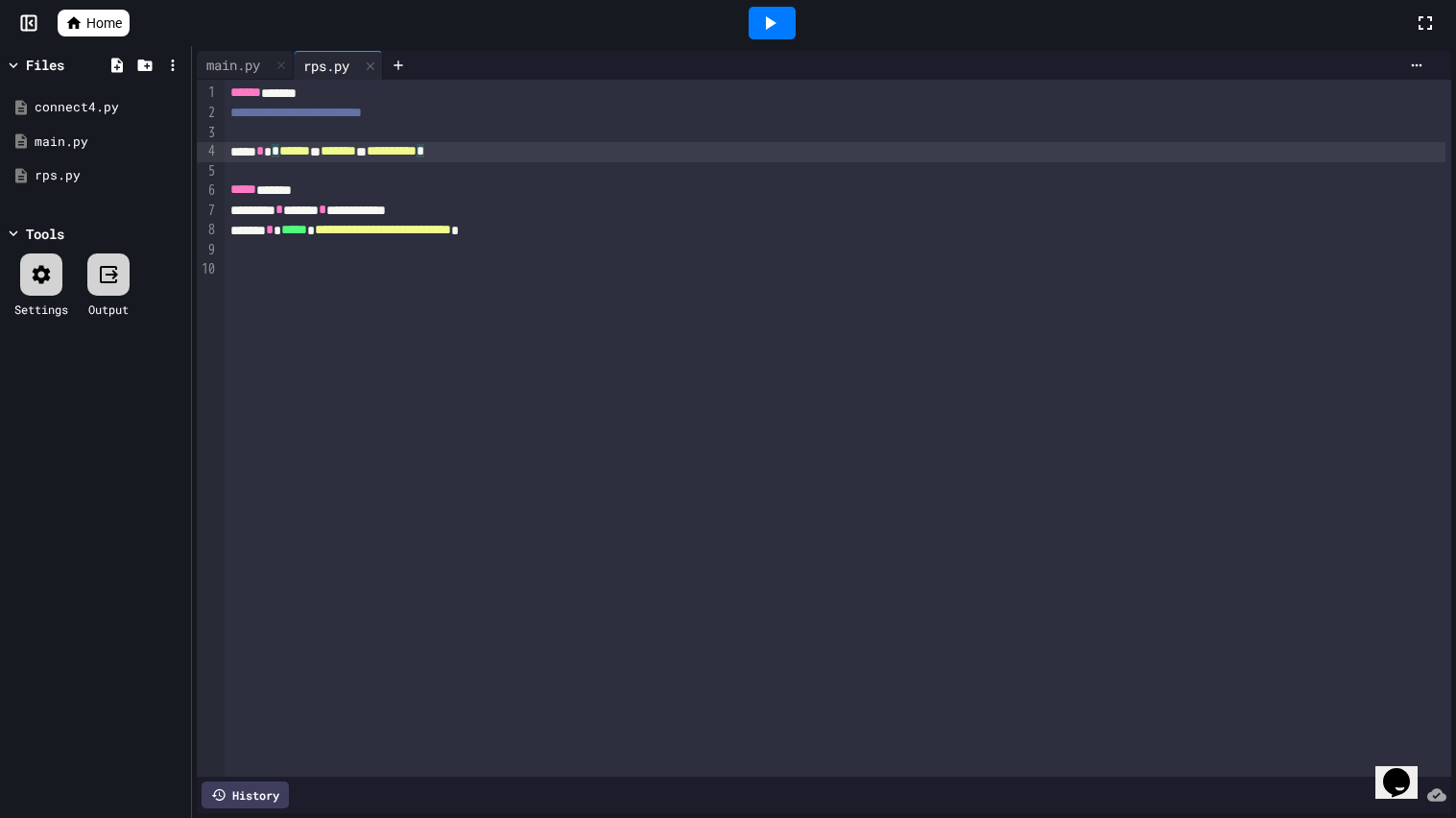click at bounding box center [838, 172] 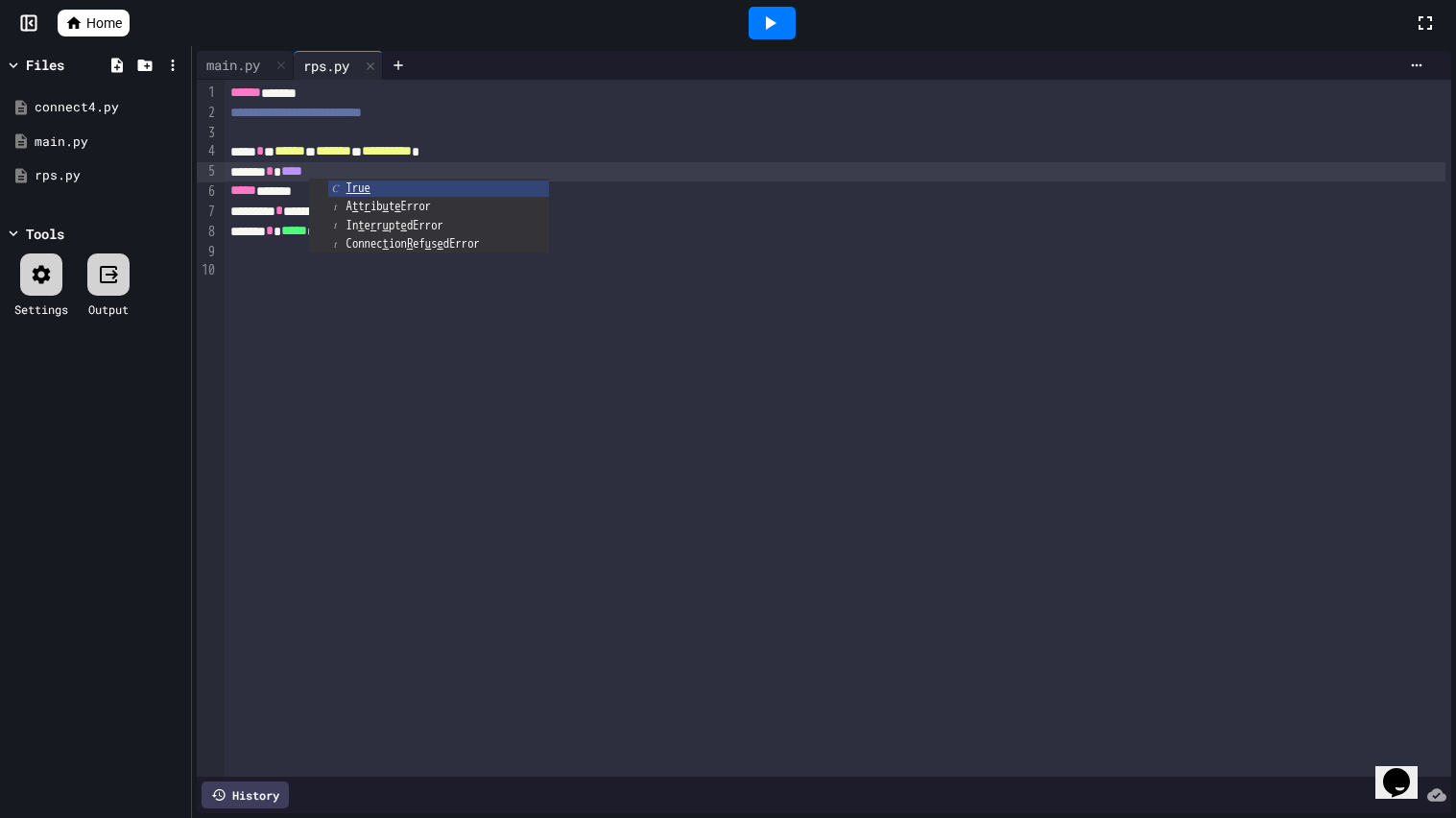 click on "**********" at bounding box center (838, 428) 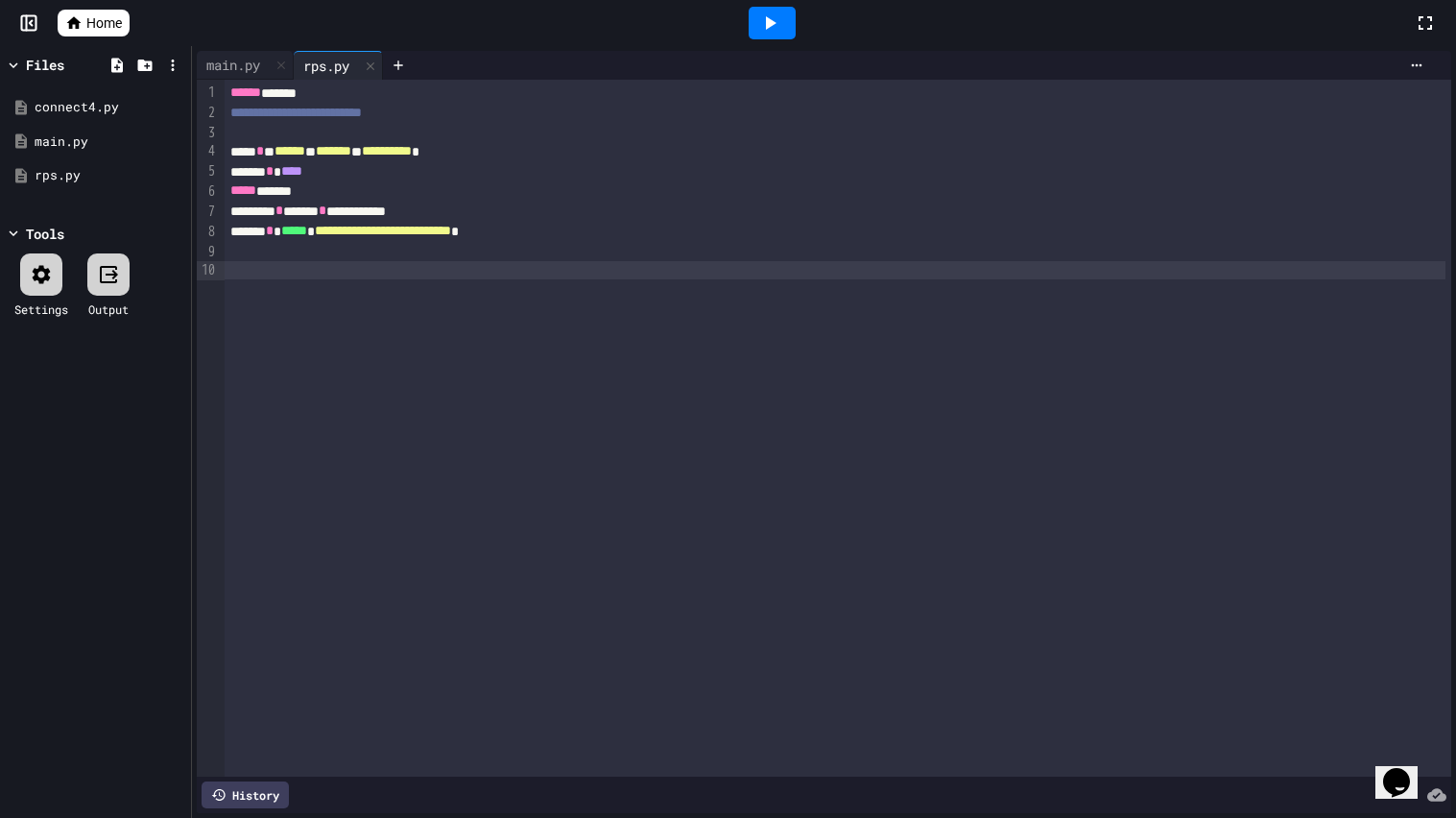 click on "**********" at bounding box center [835, 152] 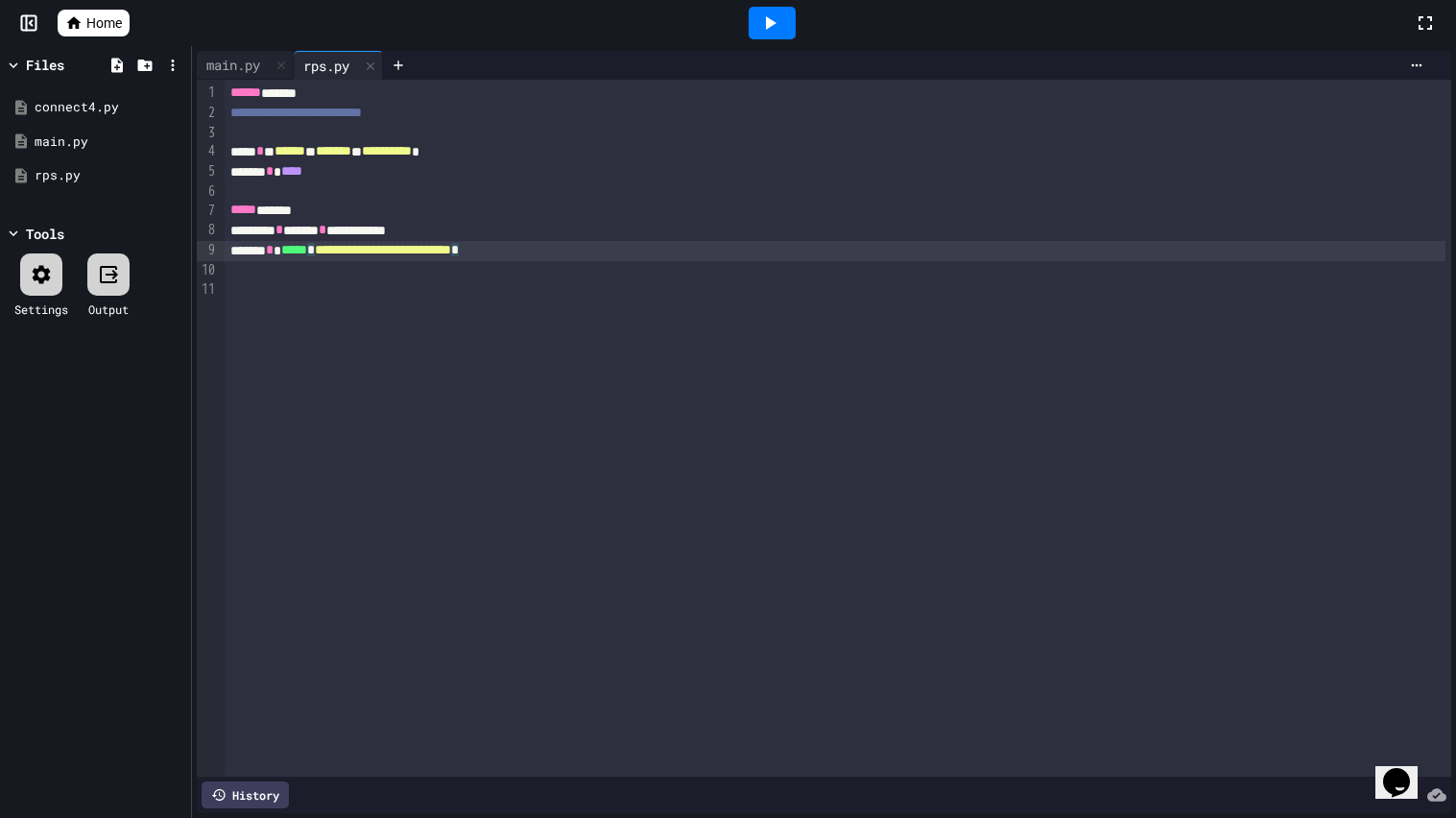 click on "**********" at bounding box center (835, 251) 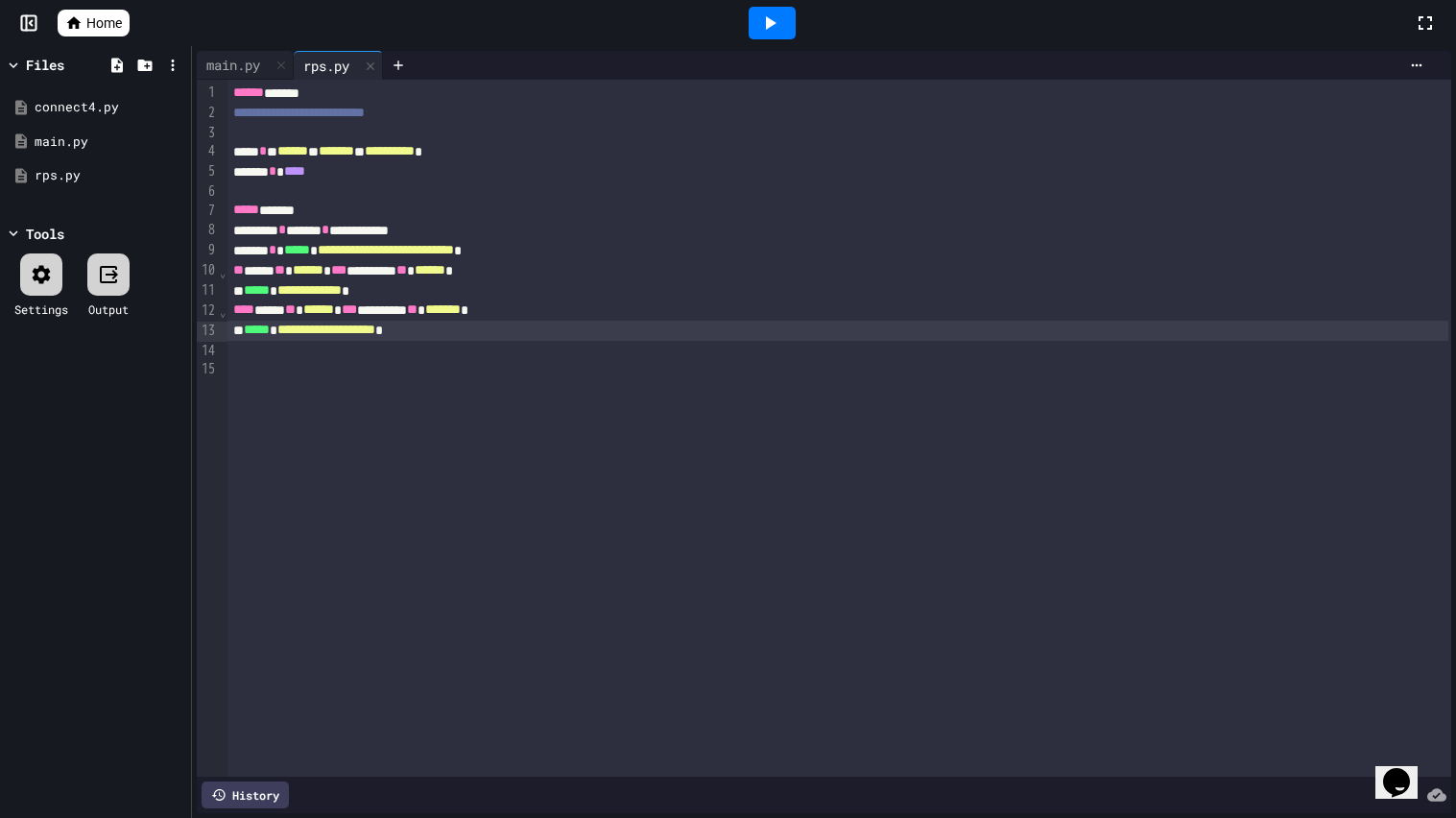 click on "**********" at bounding box center [838, 330] 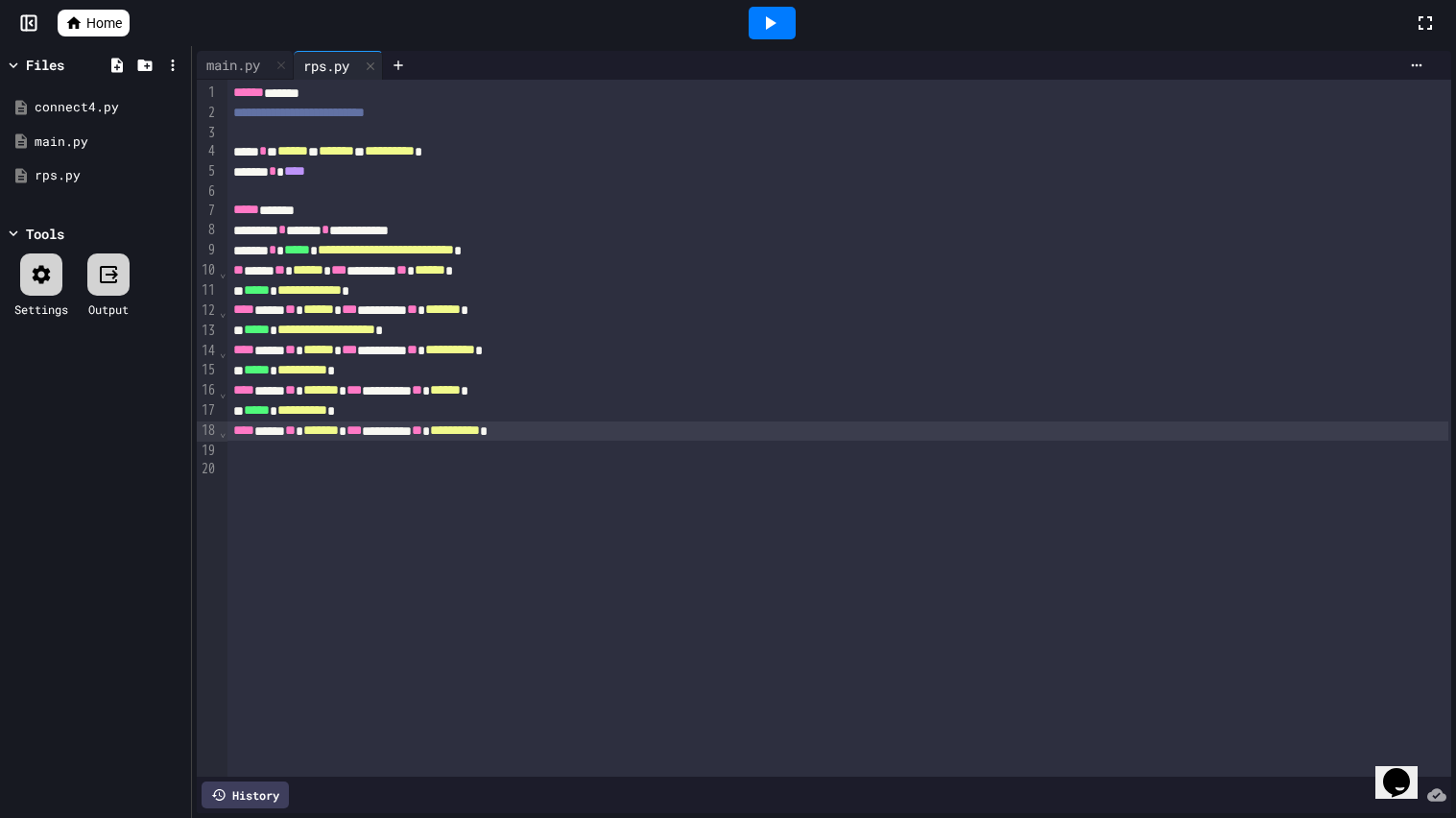 click on "**********" at bounding box center [838, 251] 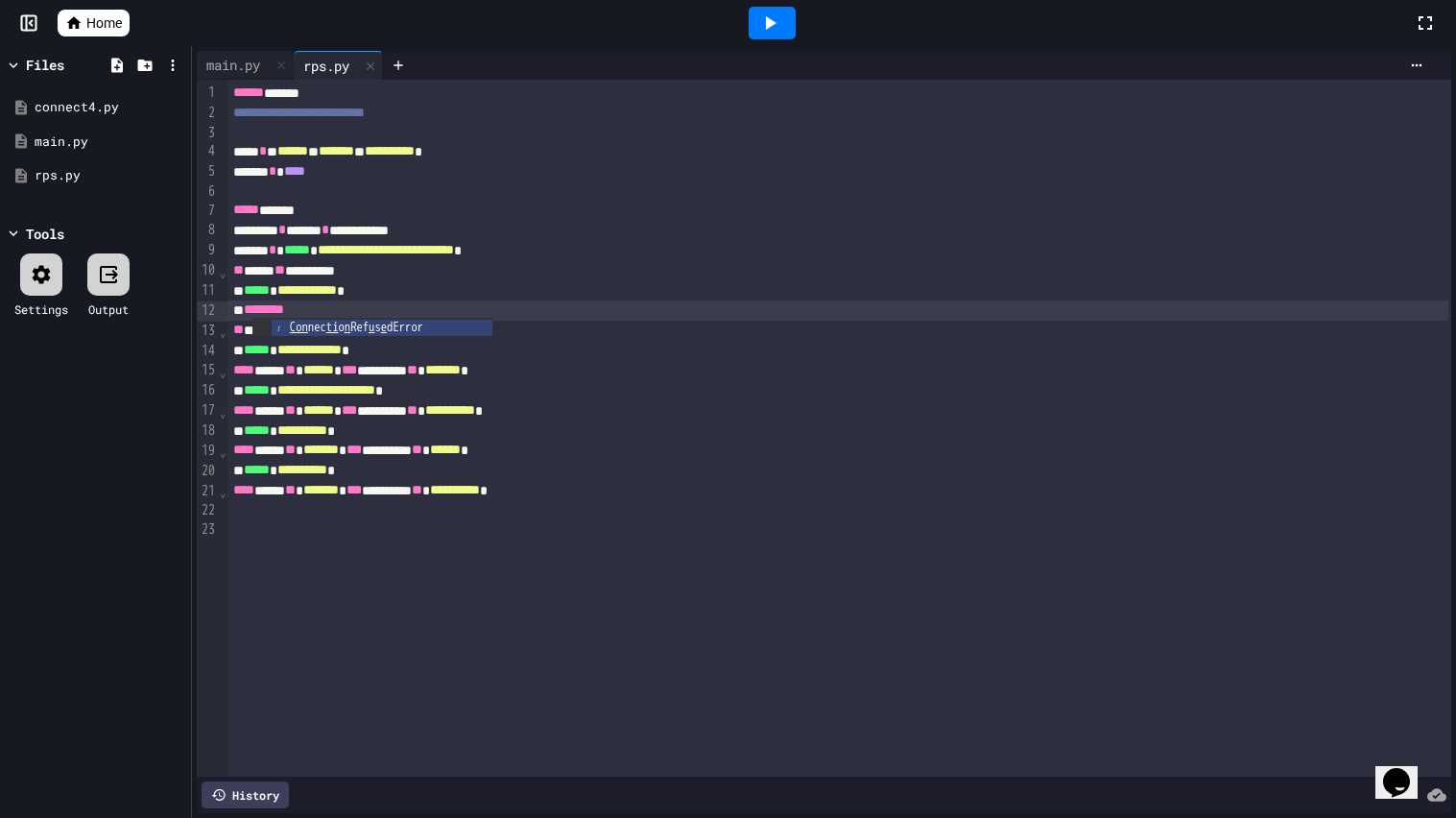 click on "**** **** **   *******   *** ******** **   ****** *" at bounding box center (838, 450) 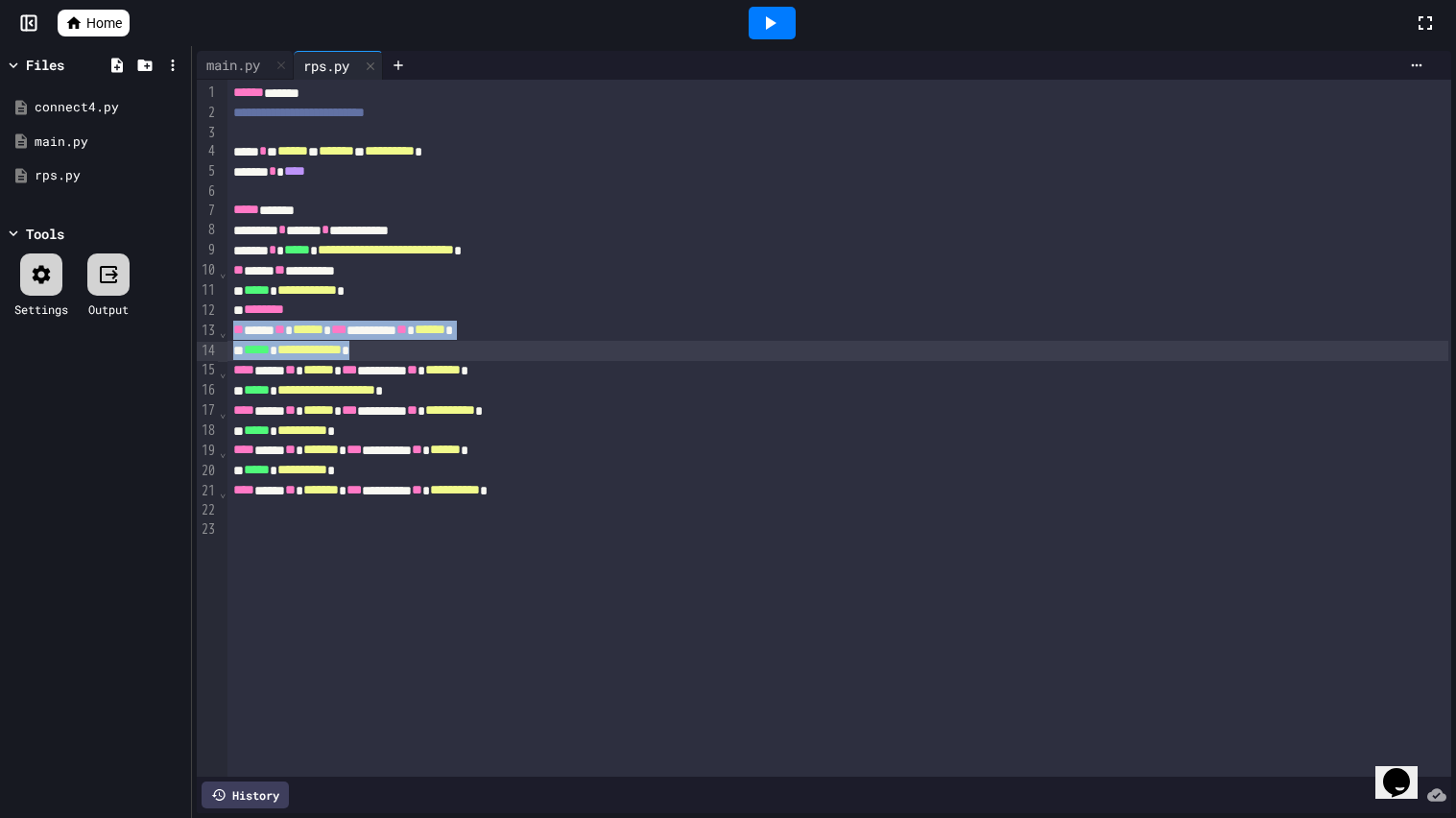 drag, startPoint x: 234, startPoint y: 326, endPoint x: 420, endPoint y: 342, distance: 186.6869 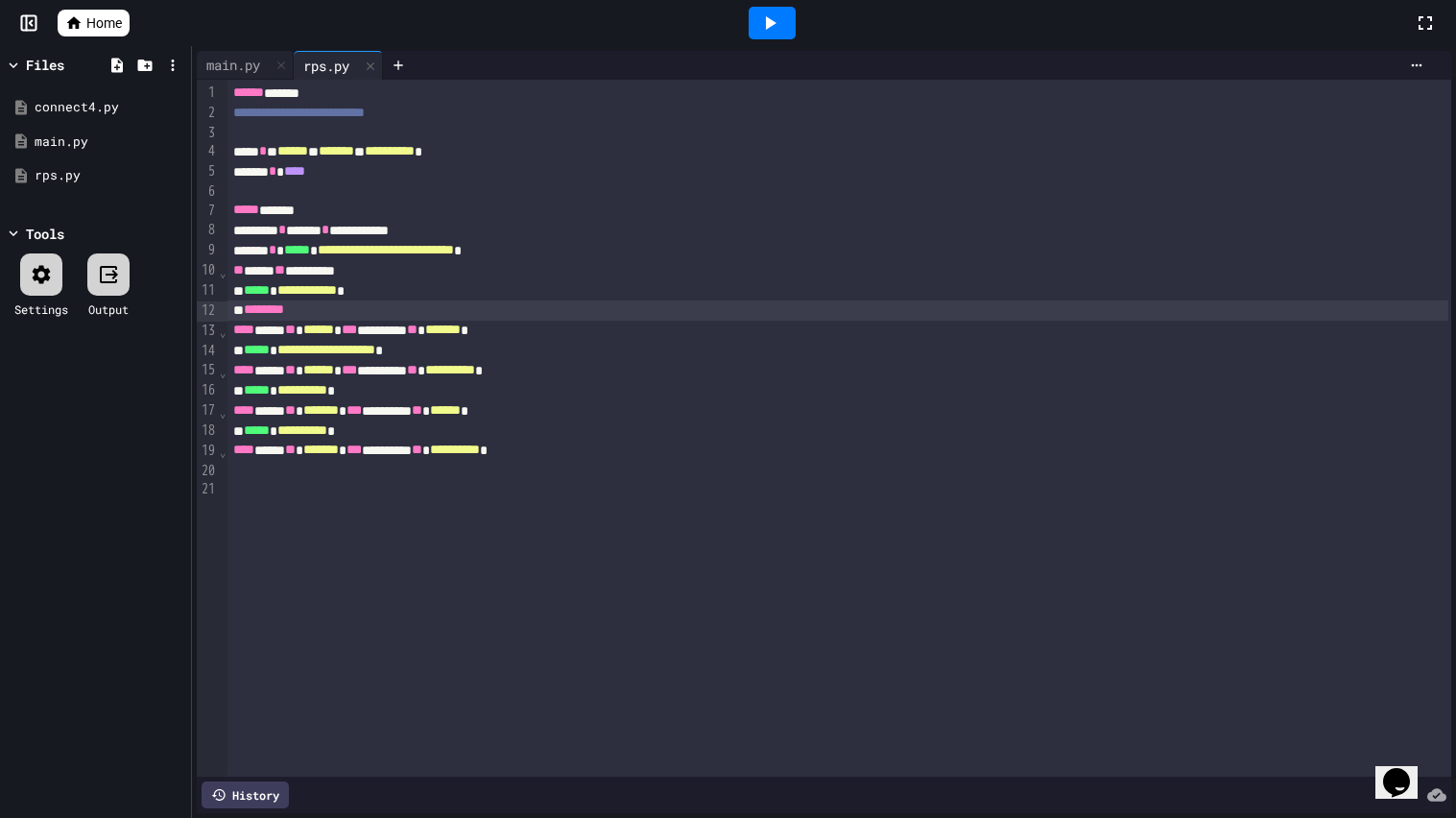 click on "****" at bounding box center [244, 329] 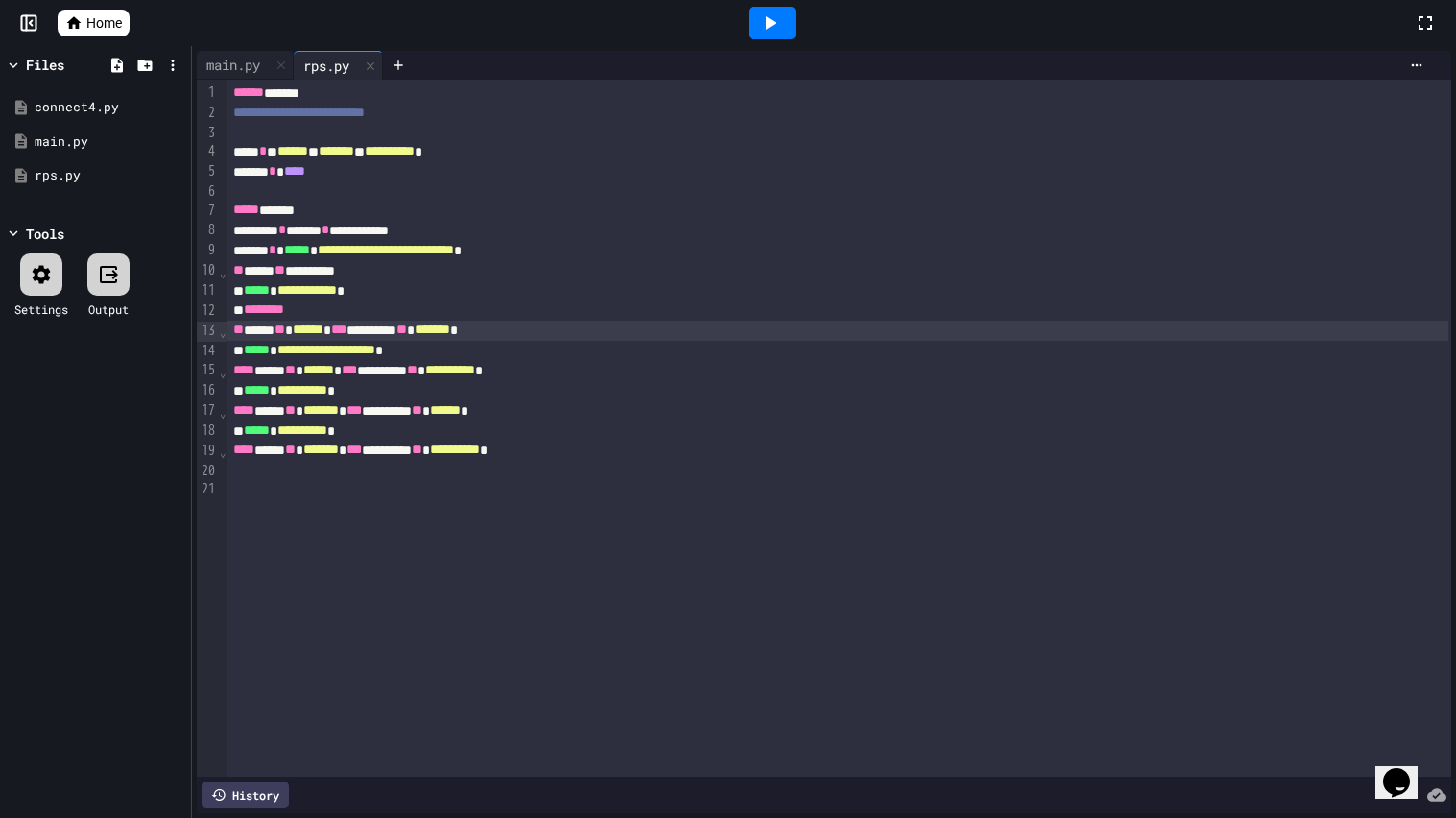 click on "**********" at bounding box center [838, 450] 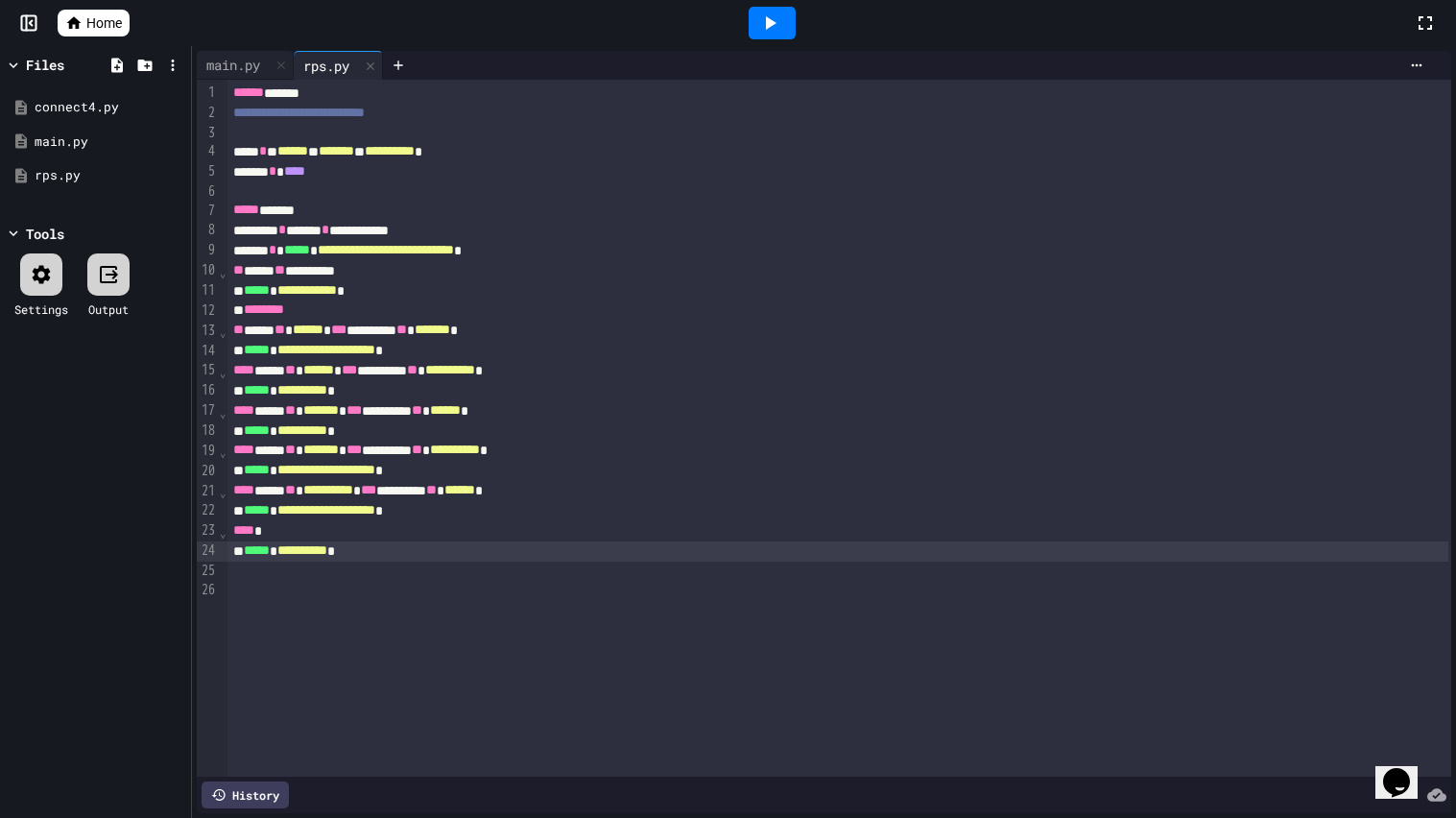 click on "**********" at bounding box center [839, 428] 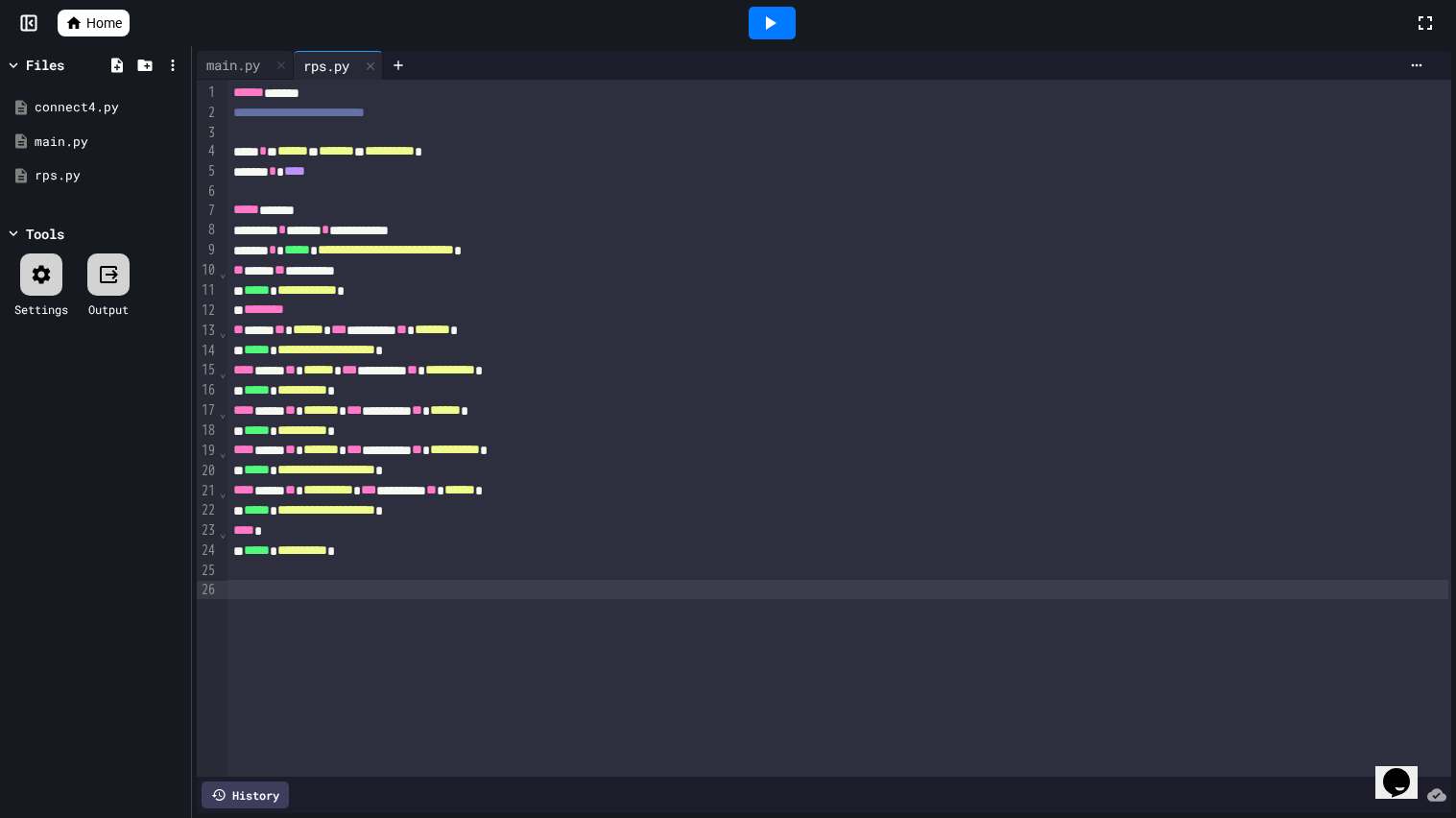 click on "**** **** ** *********" at bounding box center [838, 271] 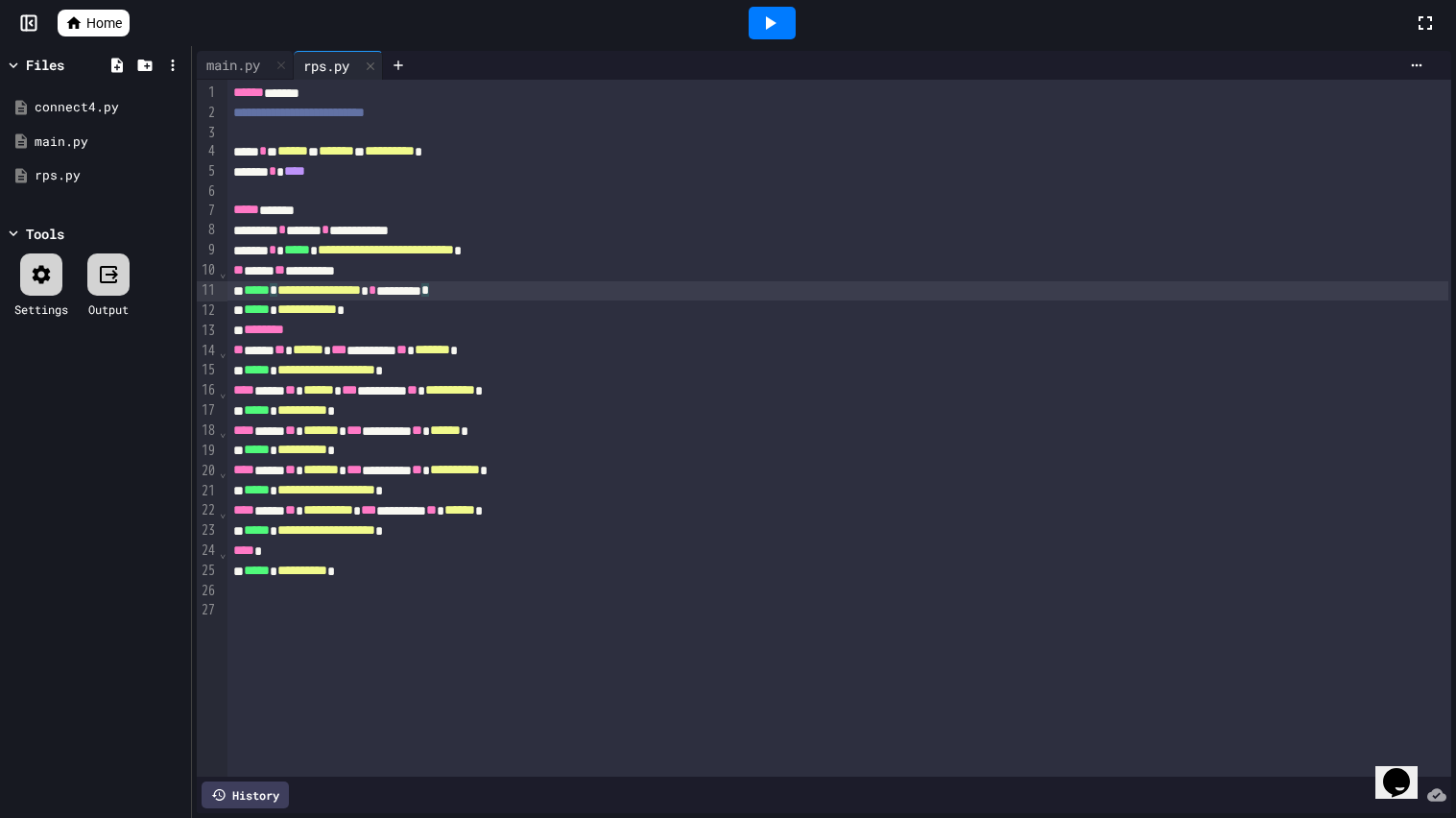 click on "** **** **   ******   *** ******** **   ******* *" at bounding box center (838, 350) 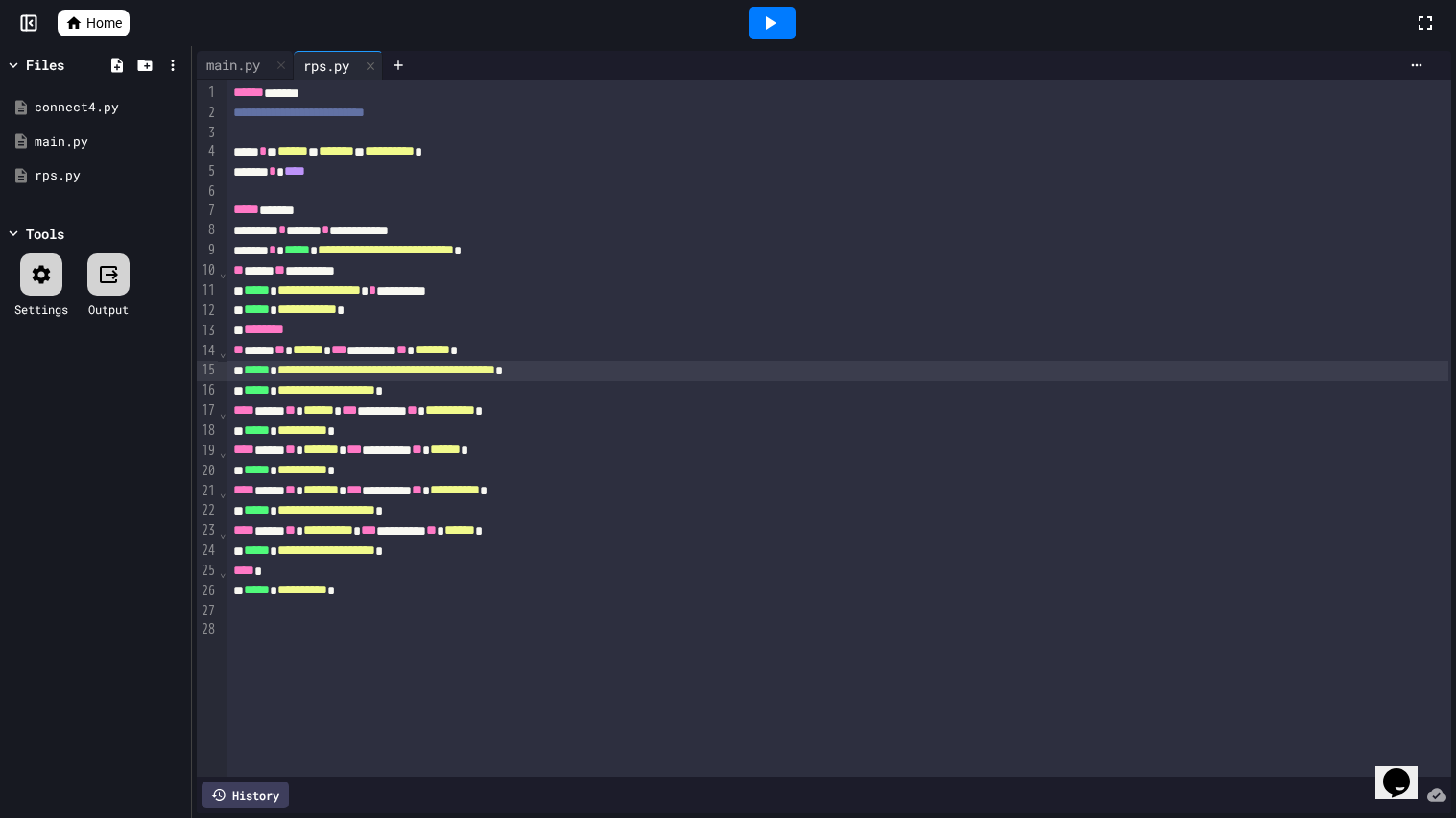 click on "**********" at bounding box center [326, 390] 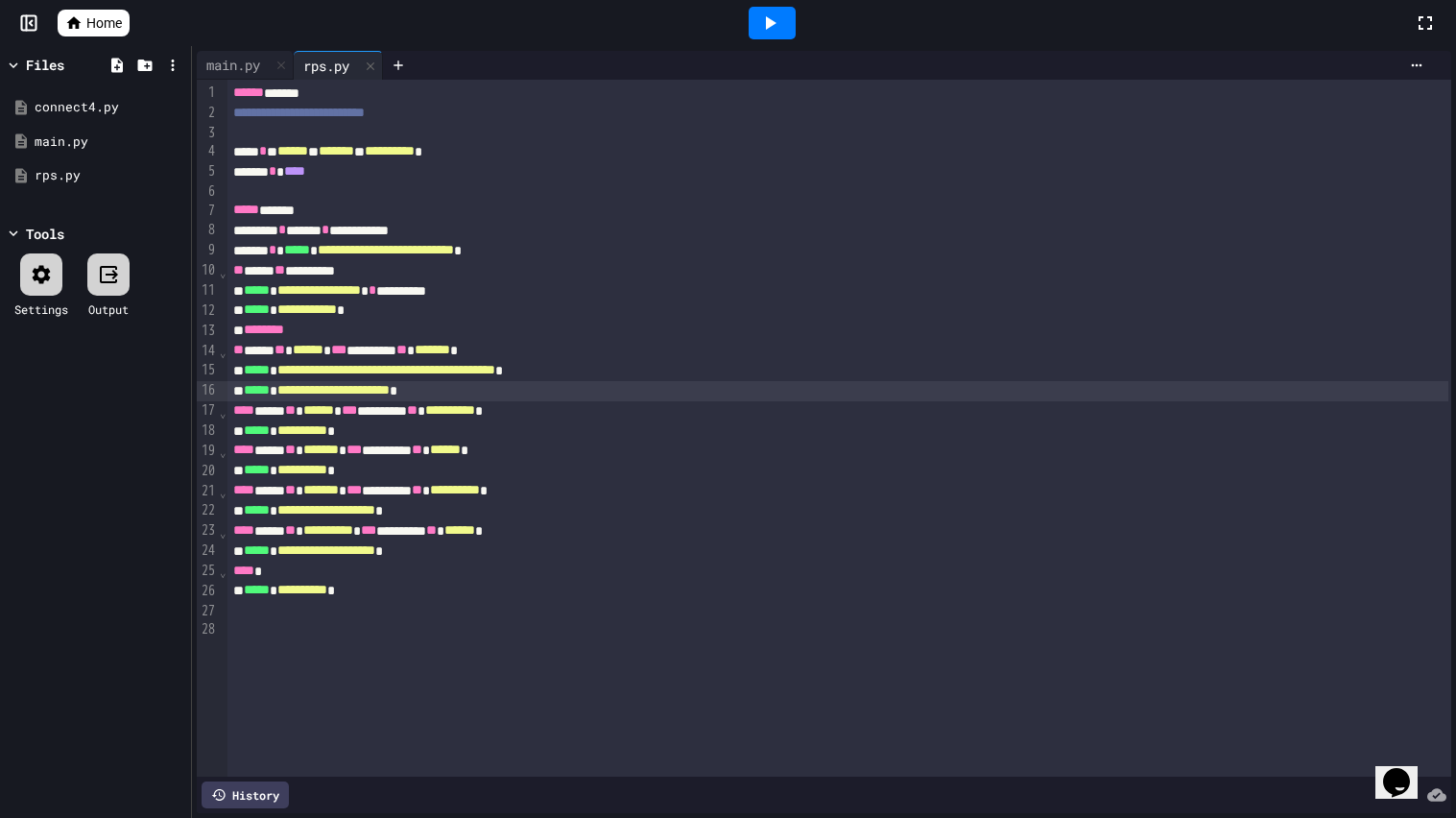 click on "**********" at bounding box center [838, 511] 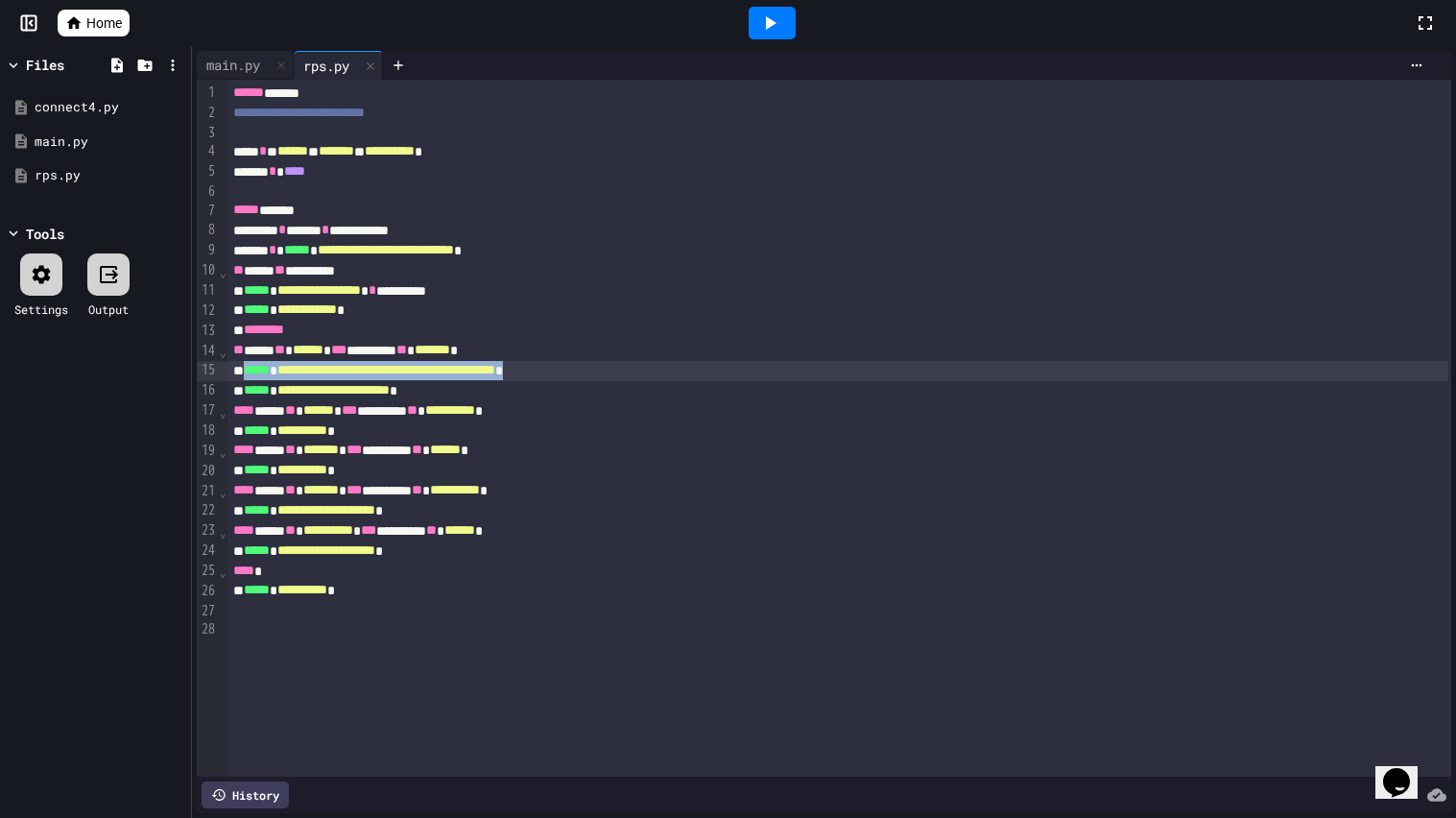 drag, startPoint x: 254, startPoint y: 368, endPoint x: 727, endPoint y: 364, distance: 473.01691 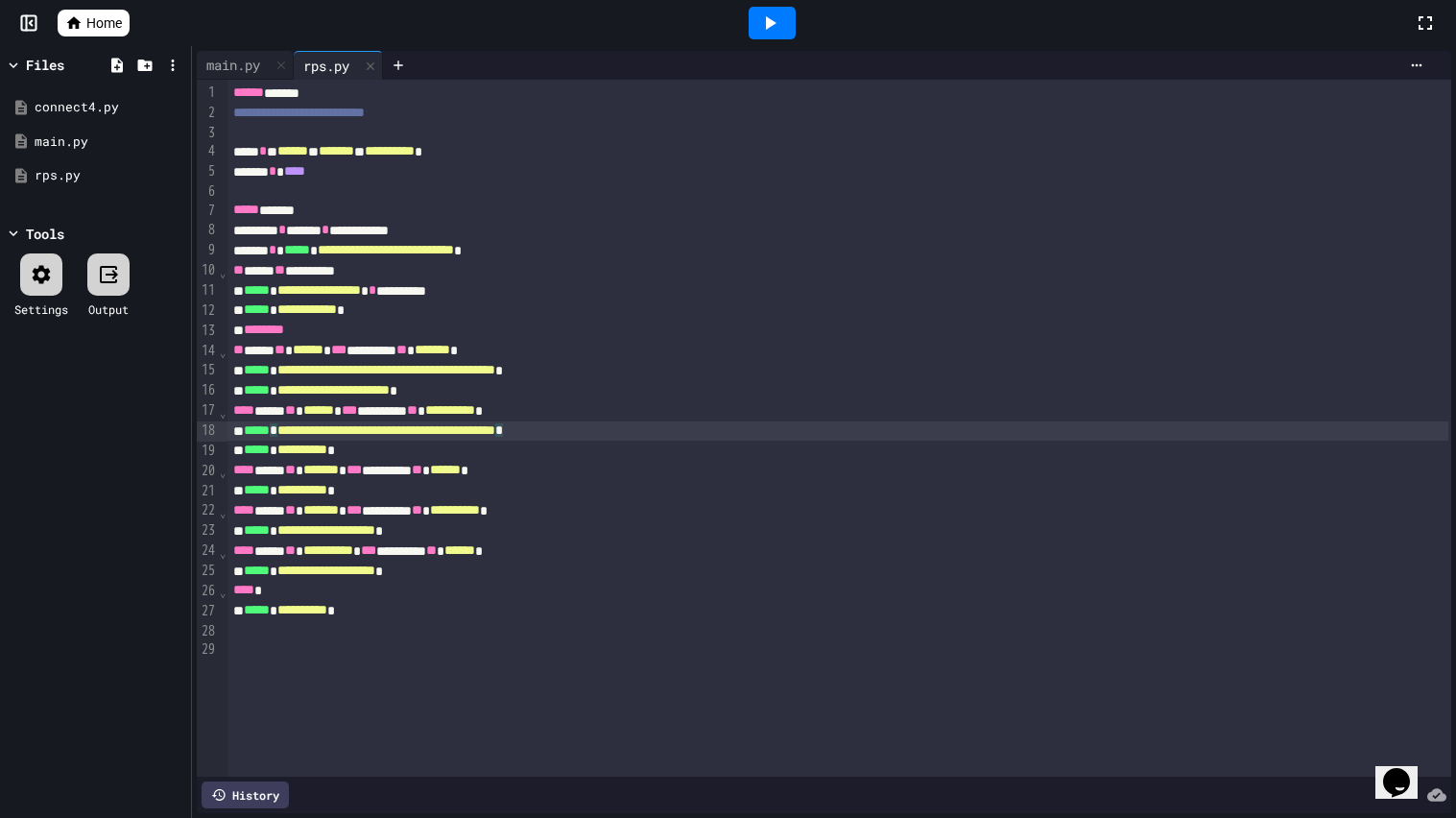 click on "**** **** **   *******   *** ******** **   ****** *" at bounding box center (838, 470) 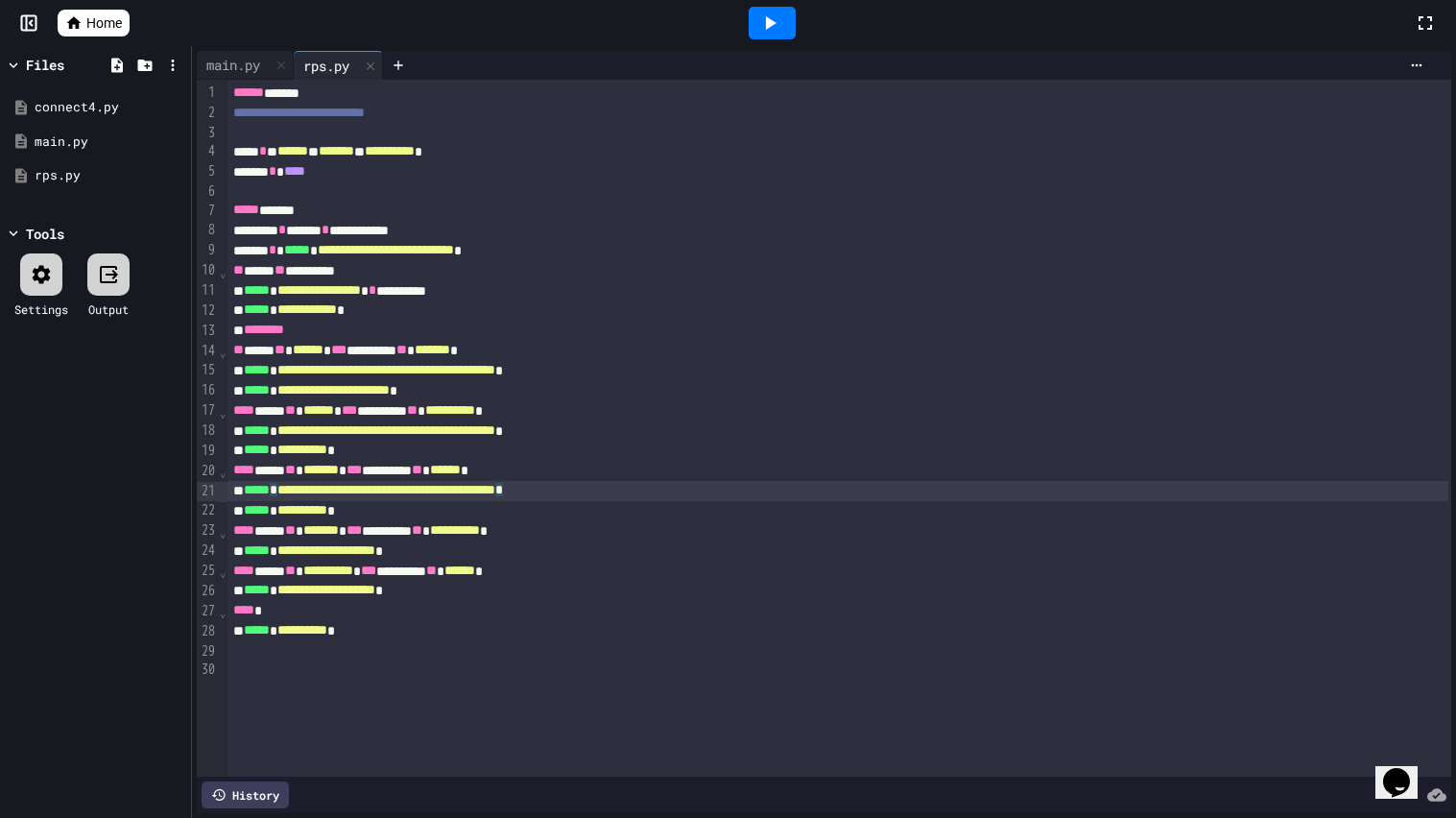 click on "**********" at bounding box center [838, 531] 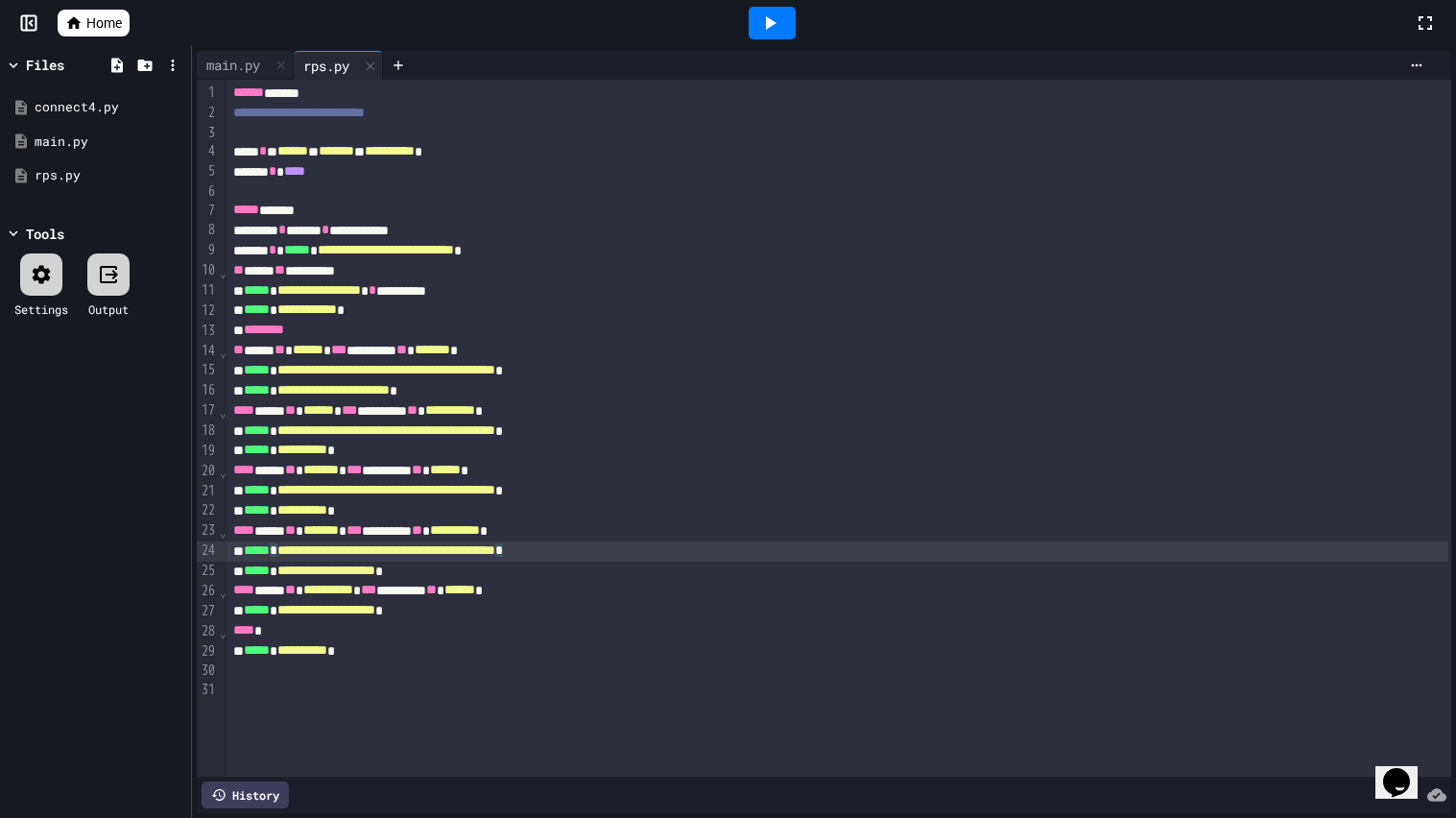 click on "**********" at bounding box center [838, 590] 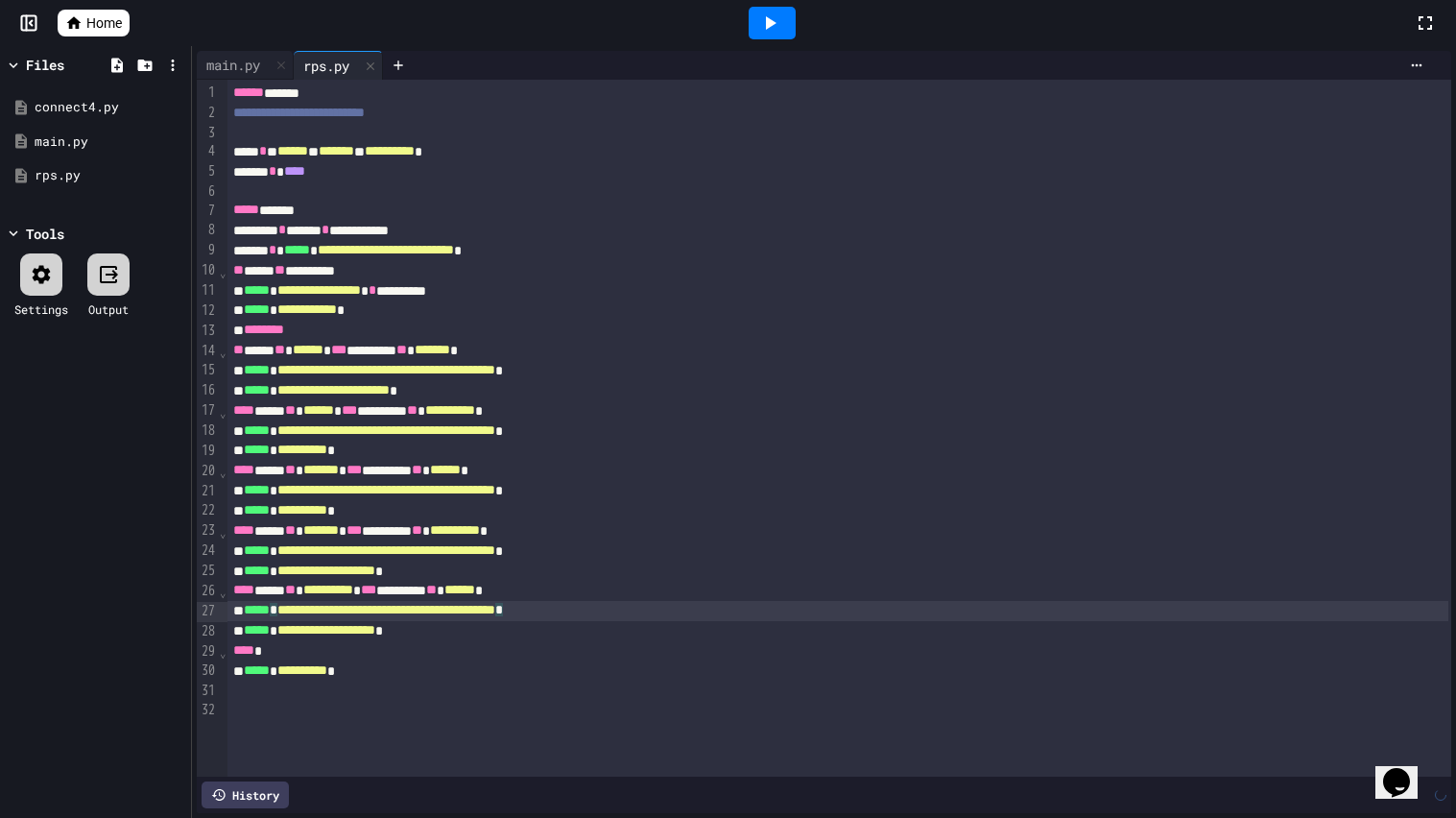 click on "**** *" at bounding box center [838, 651] 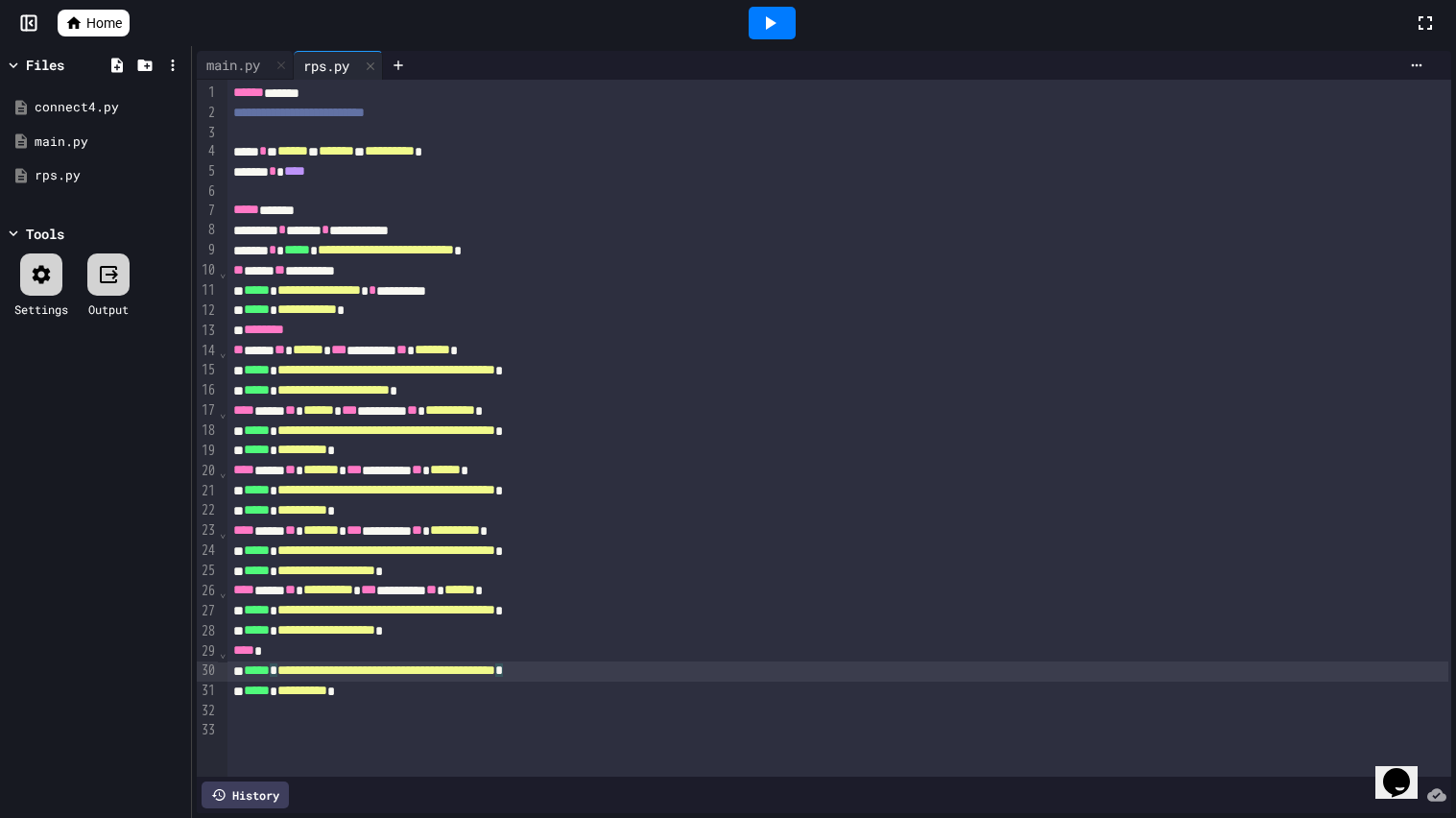click on "**********" at bounding box center (386, 430) 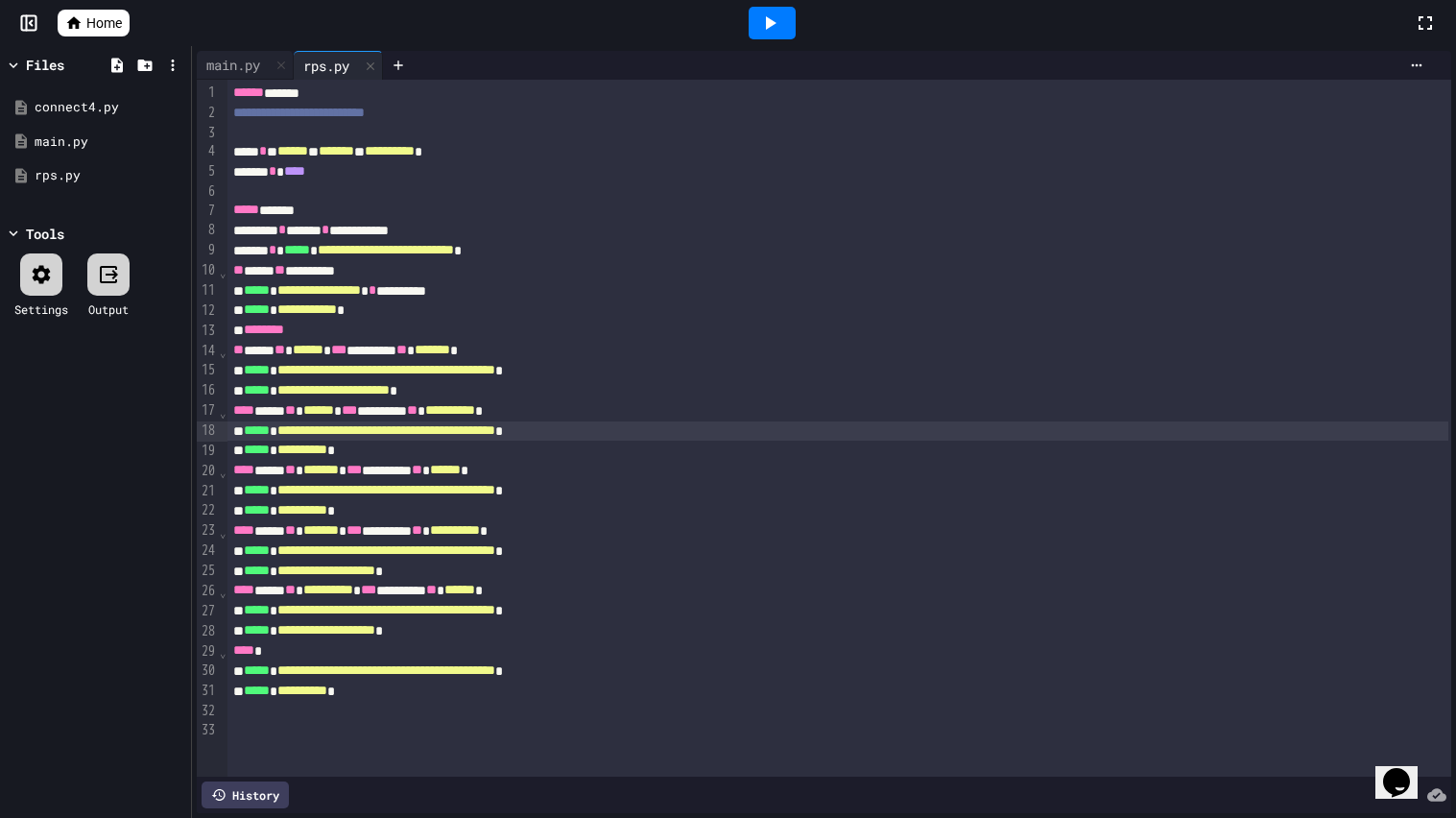 click on "**********" at bounding box center [386, 430] 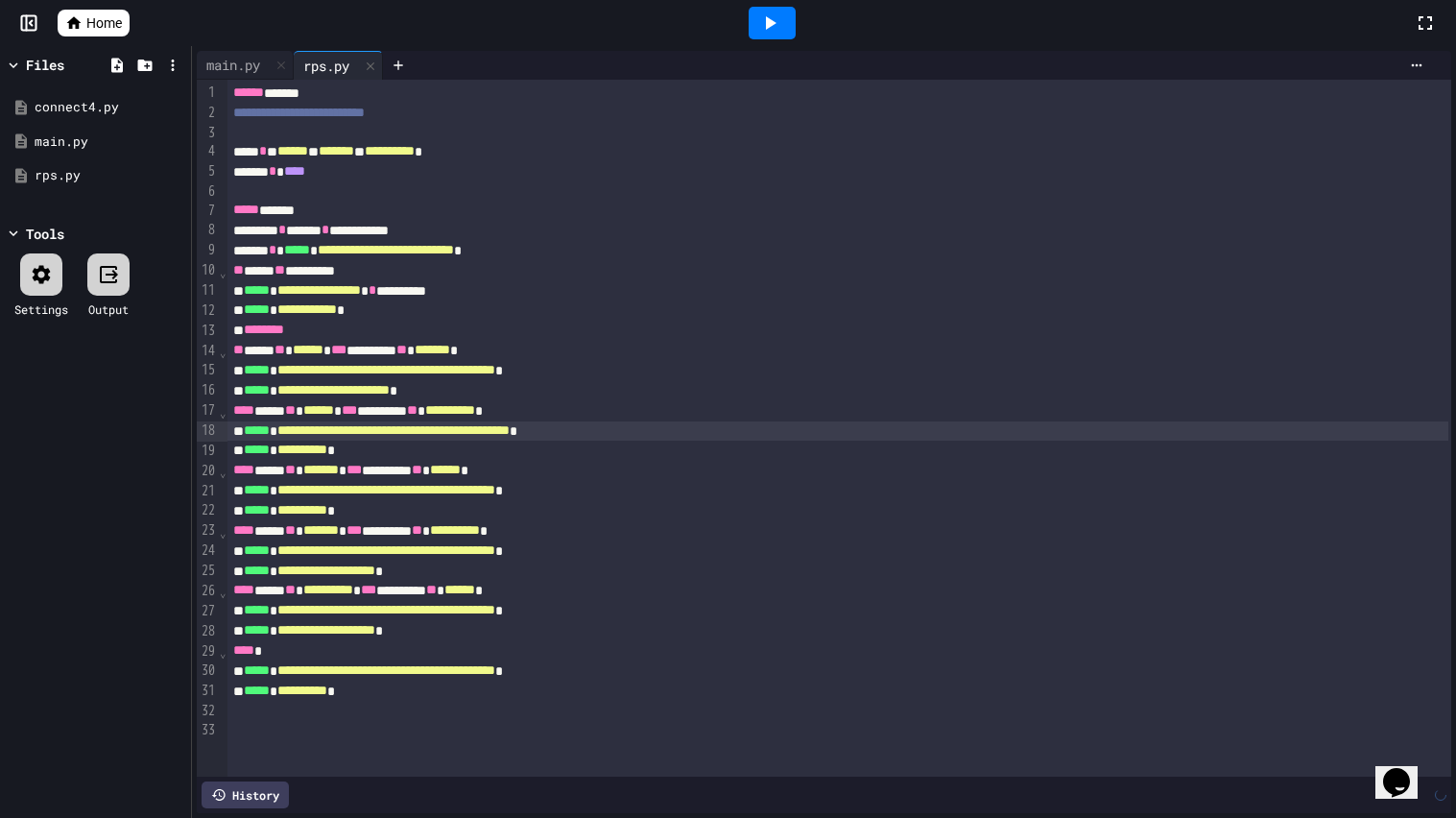 click on "**********" at bounding box center (838, 531) 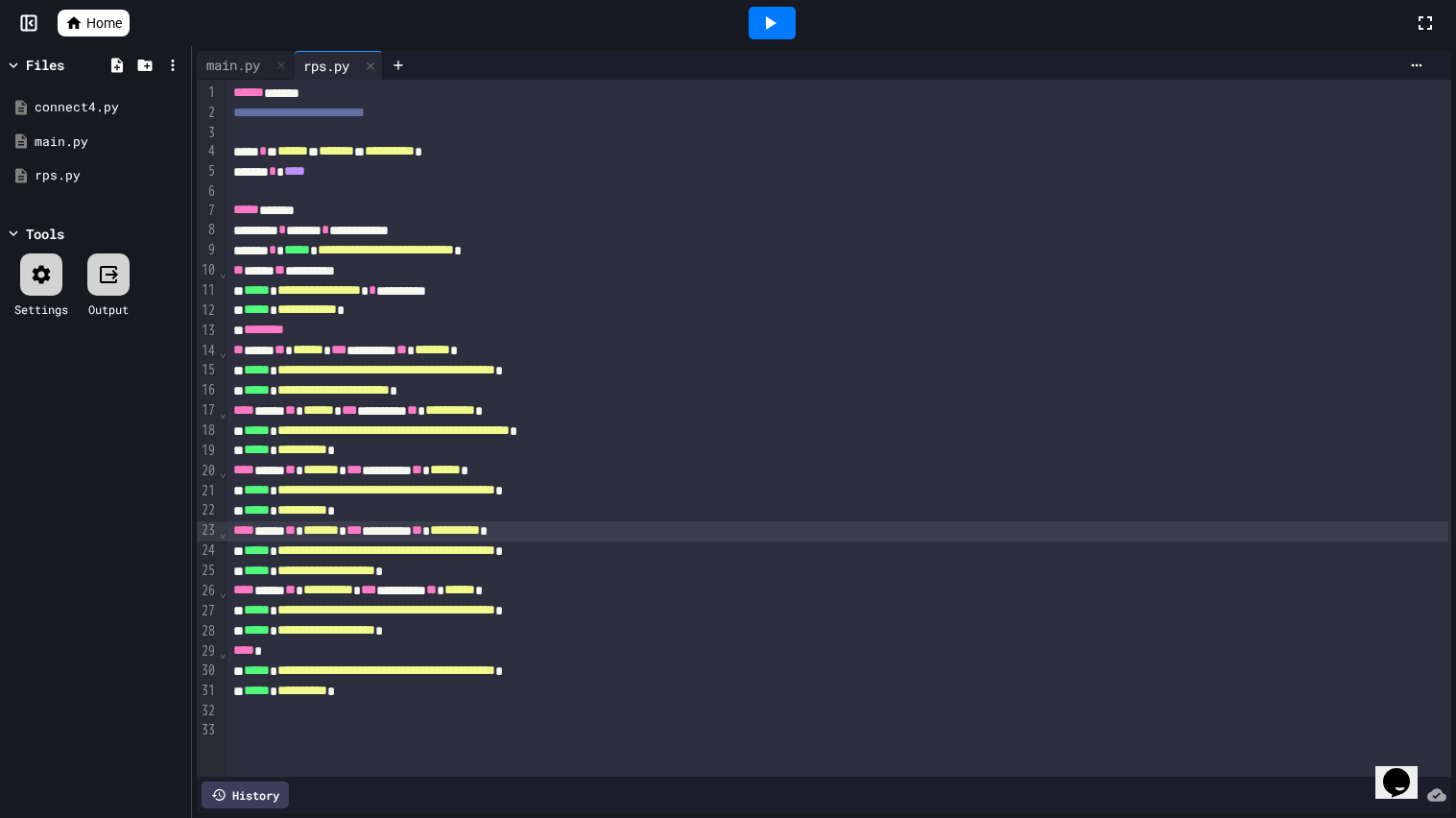 click on "**********" at bounding box center (386, 490) 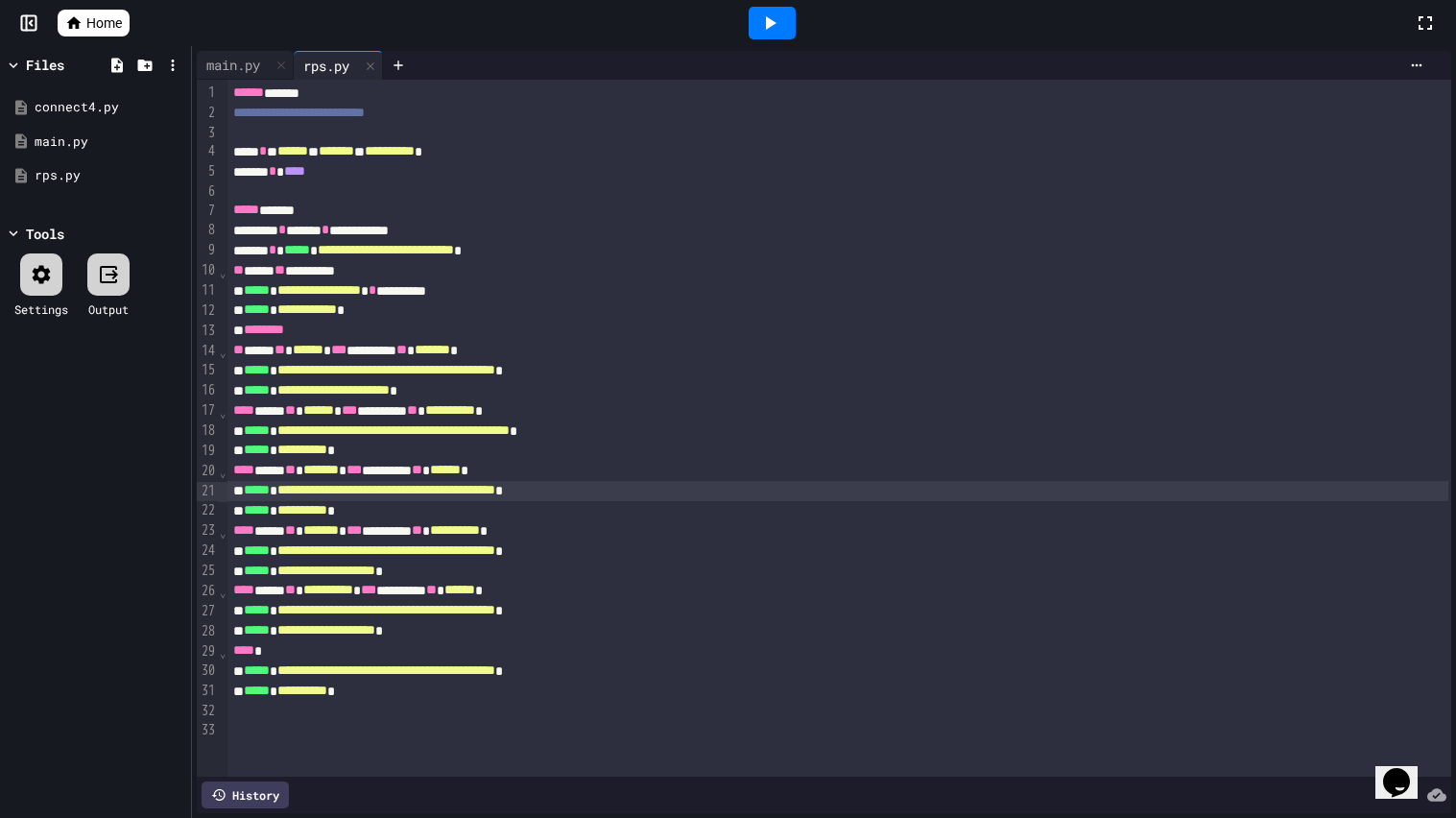 click on "**********" at bounding box center [386, 490] 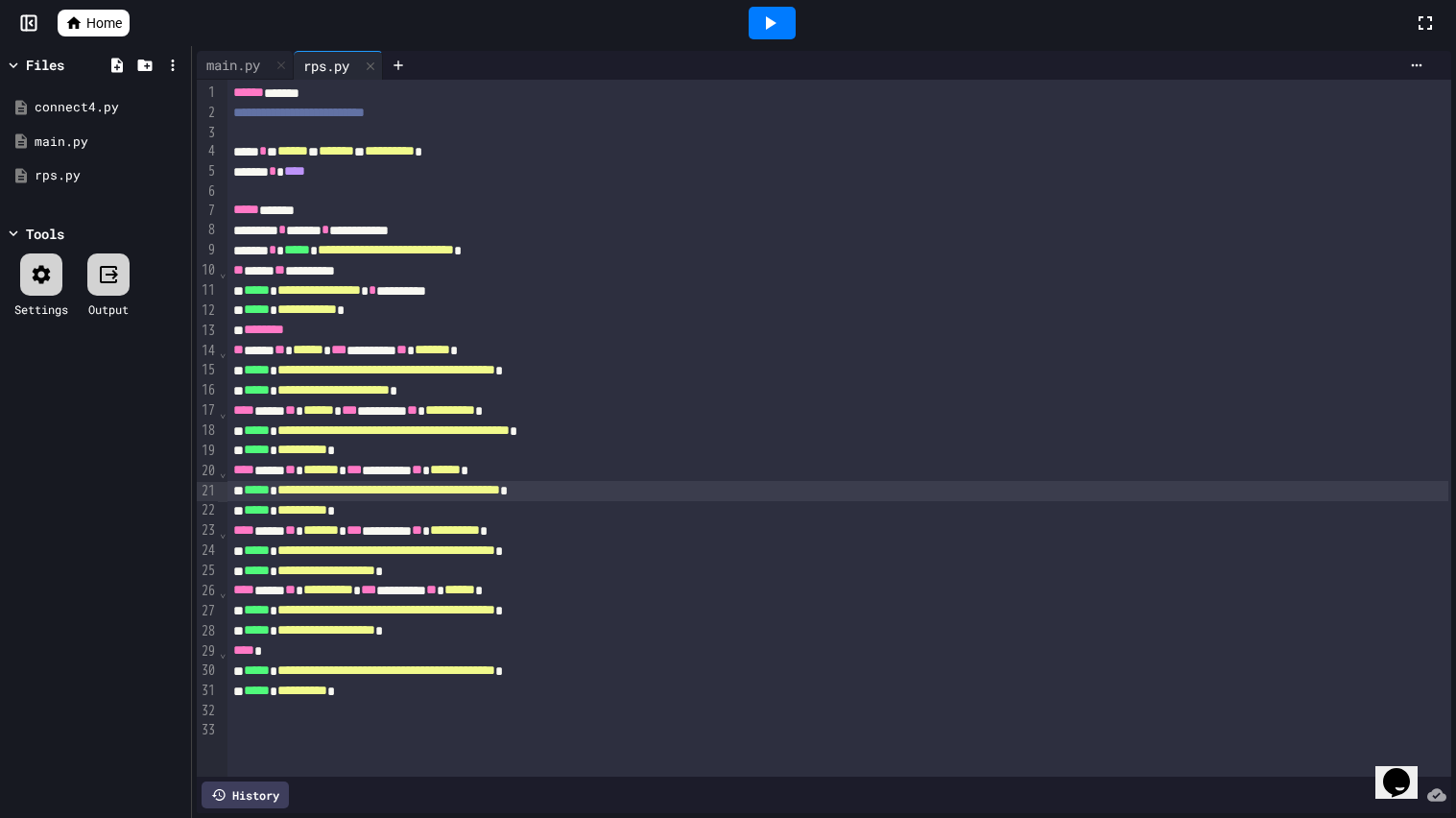 click on "**********" at bounding box center [389, 490] 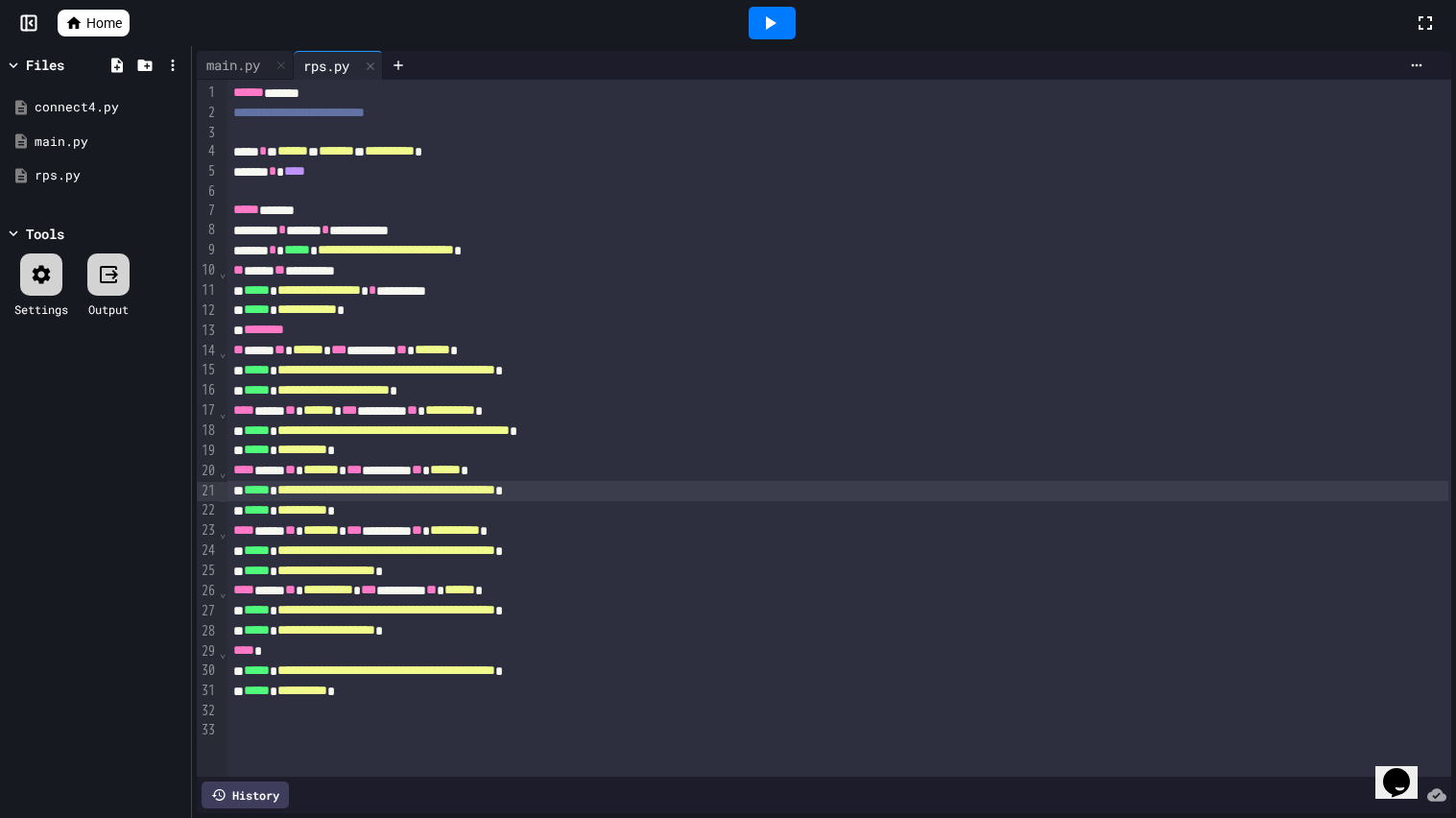 click on "**********" at bounding box center [386, 550] 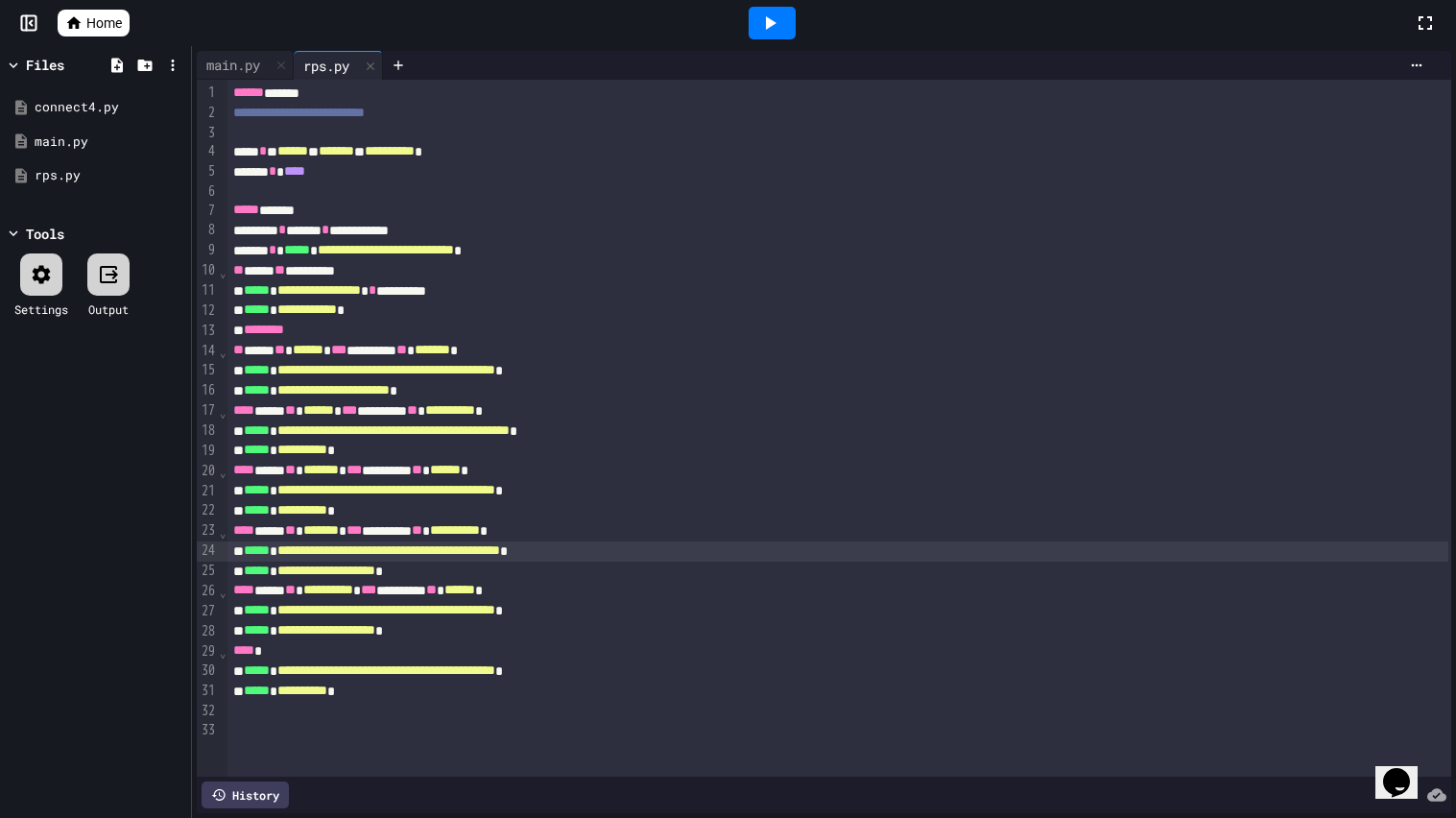 click on "**********" at bounding box center [389, 550] 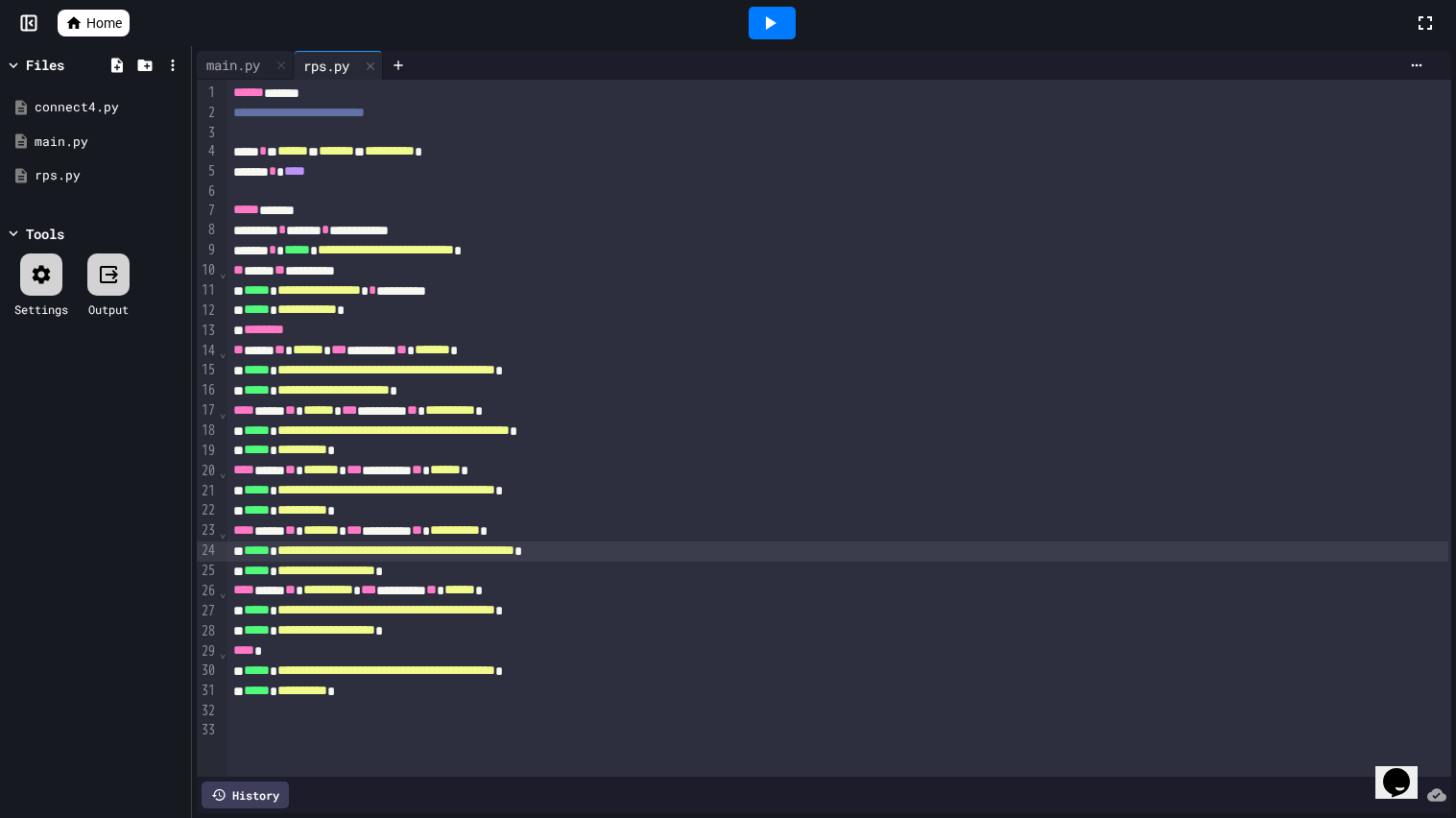 click on "**********" at bounding box center (386, 610) 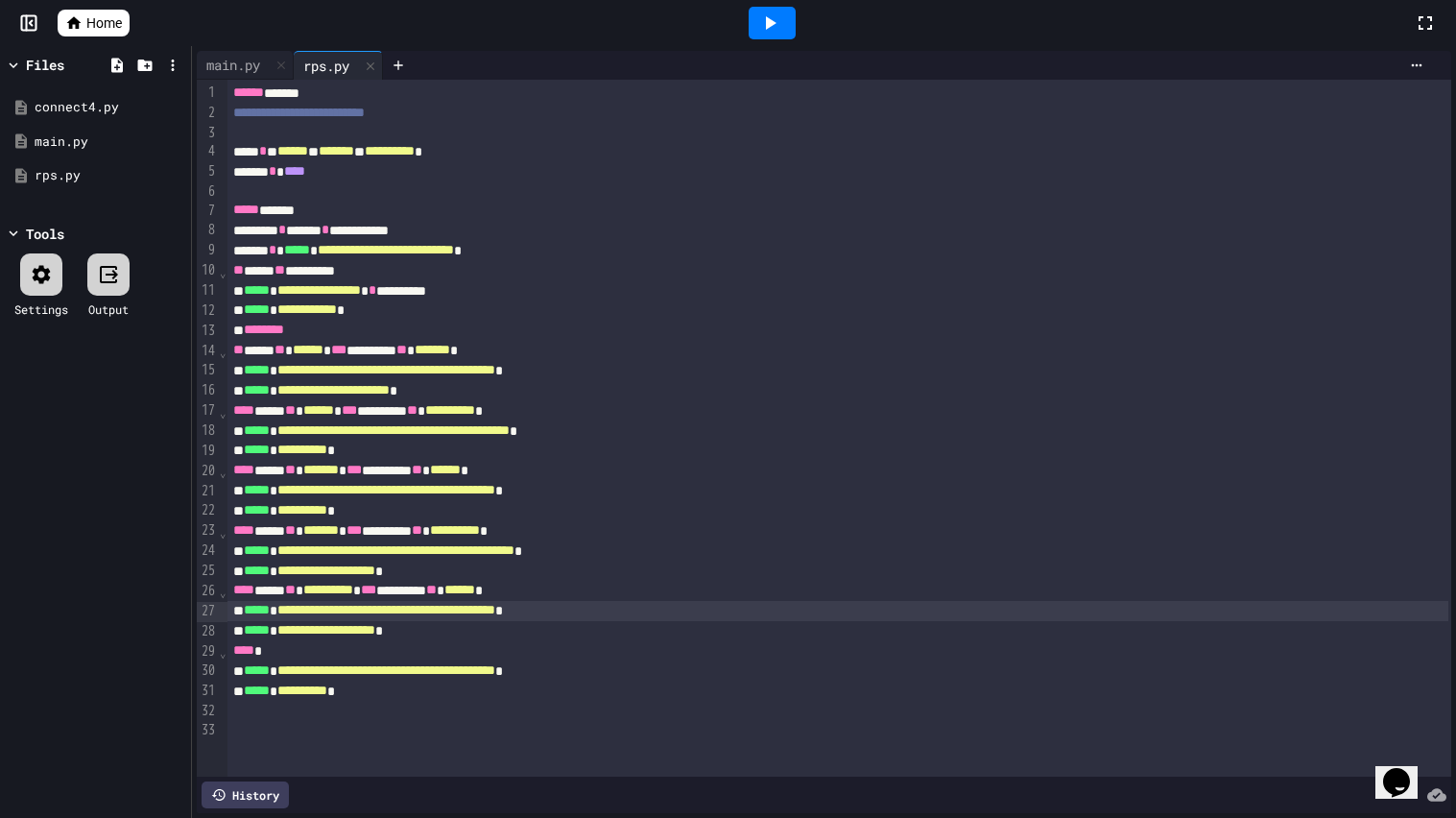 click on "**********" at bounding box center [386, 610] 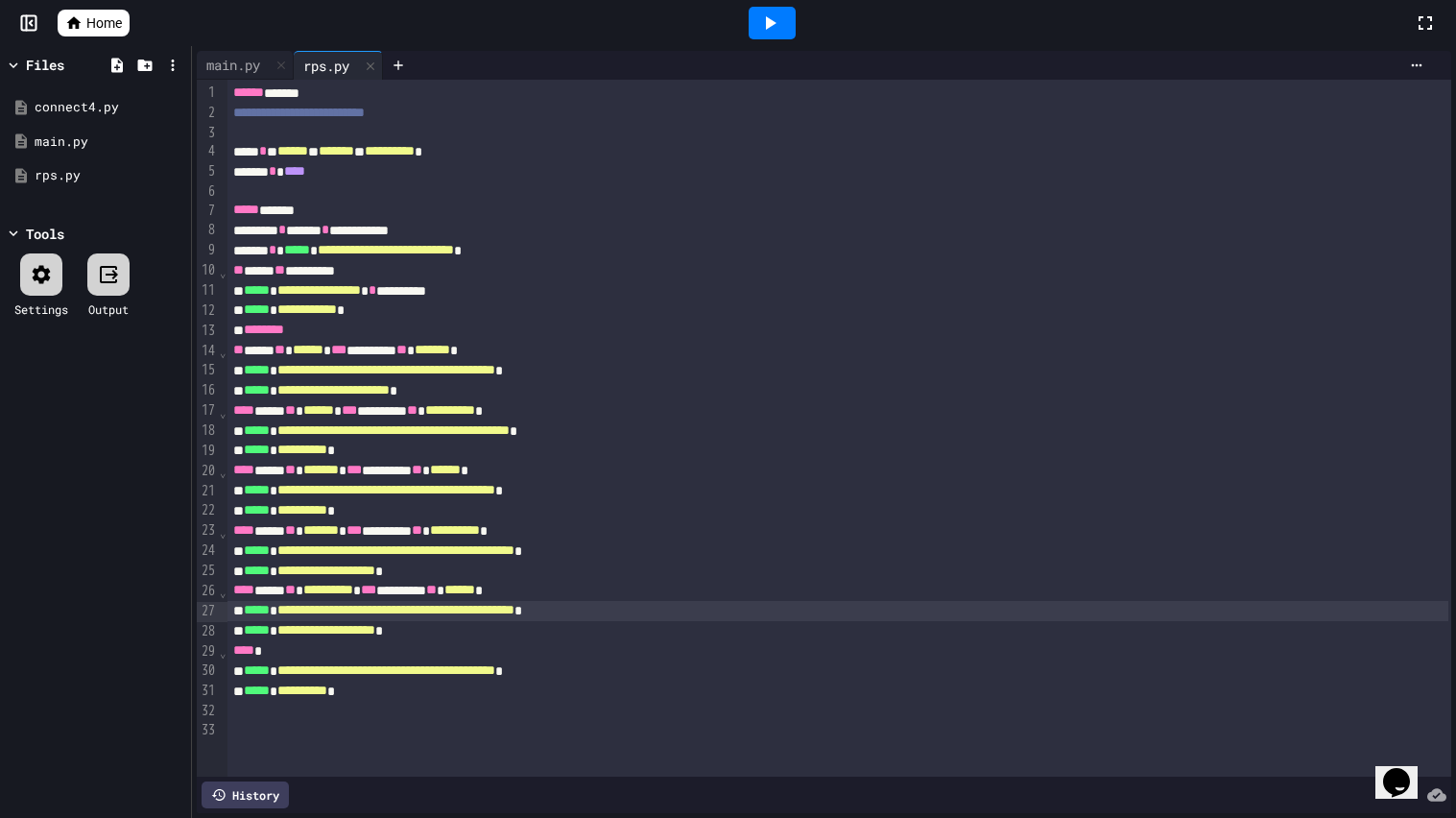 click on "**********" at bounding box center [395, 610] 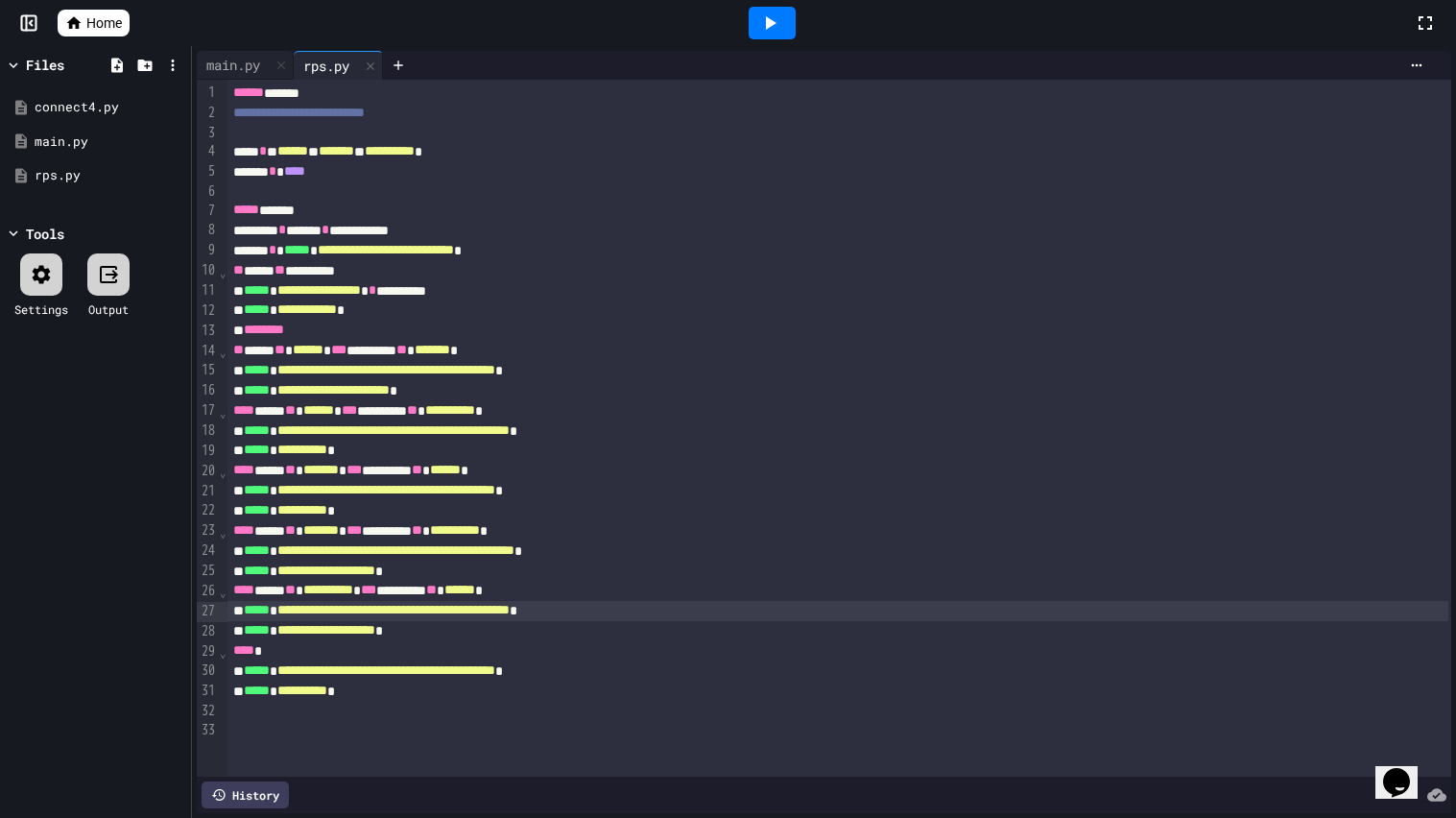 click on "**********" at bounding box center (386, 670) 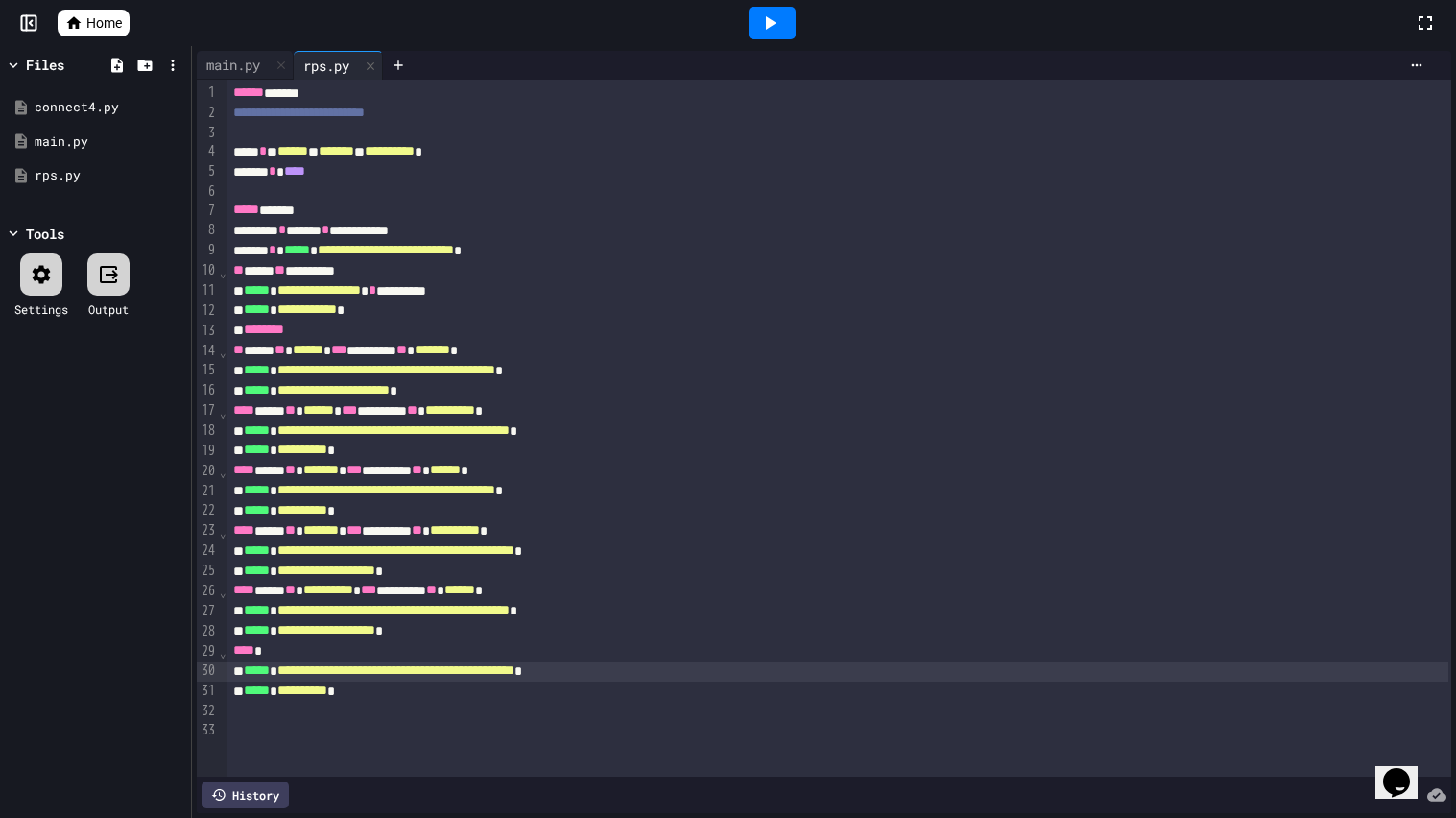 click on "**********" at bounding box center [838, 671] 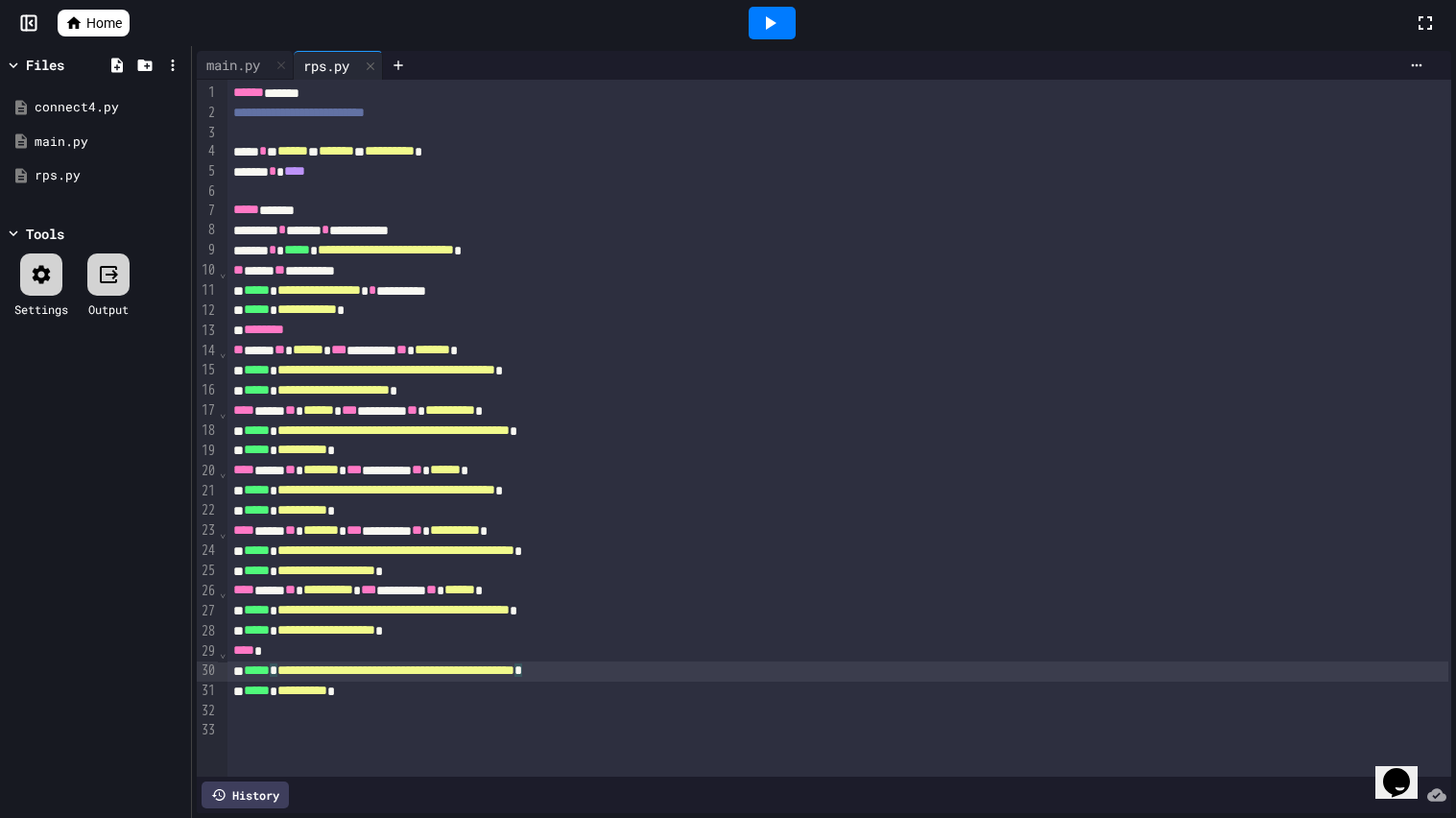 click on "**********" at bounding box center (838, 691) 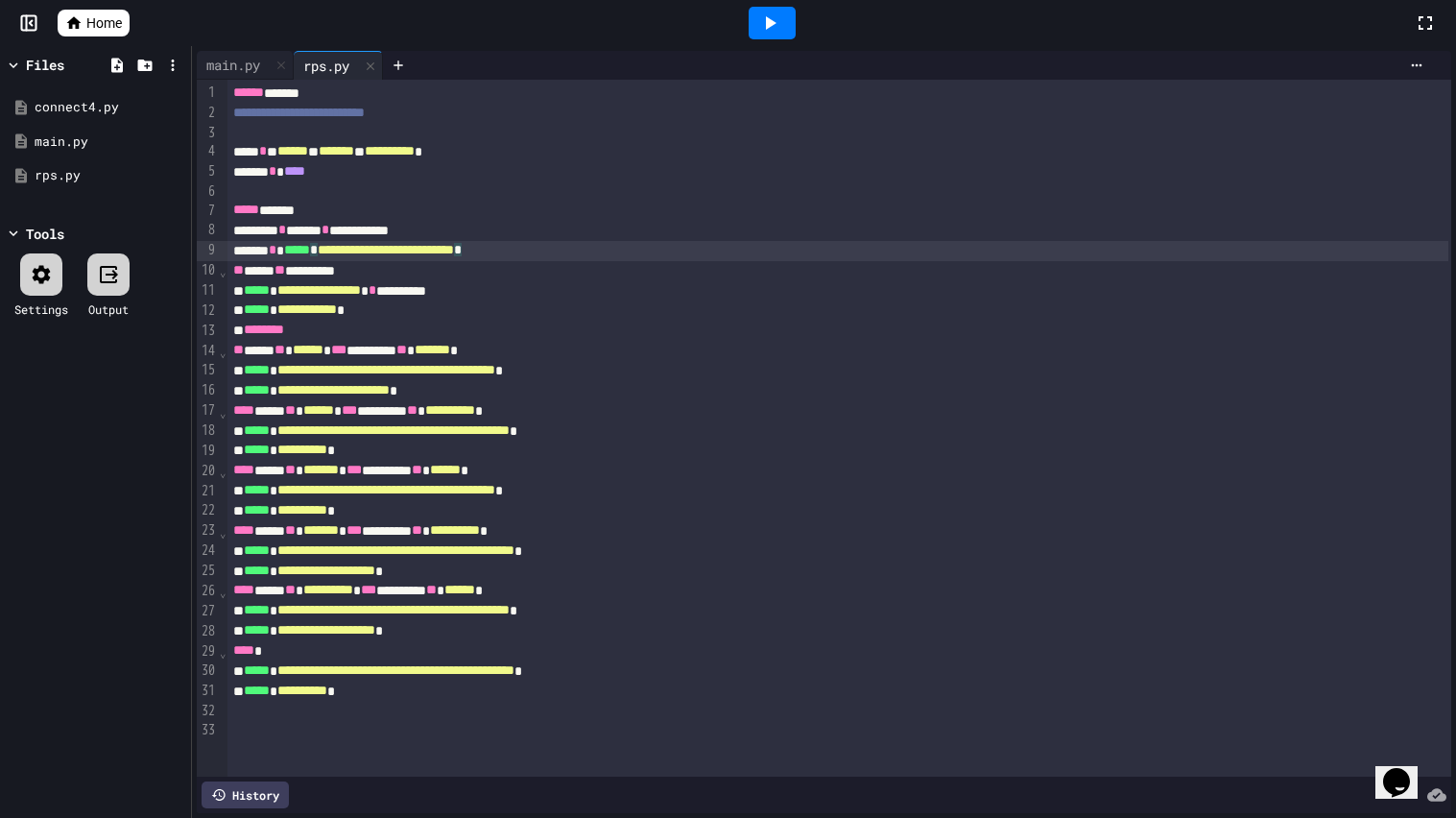 click on "**********" at bounding box center (838, 251) 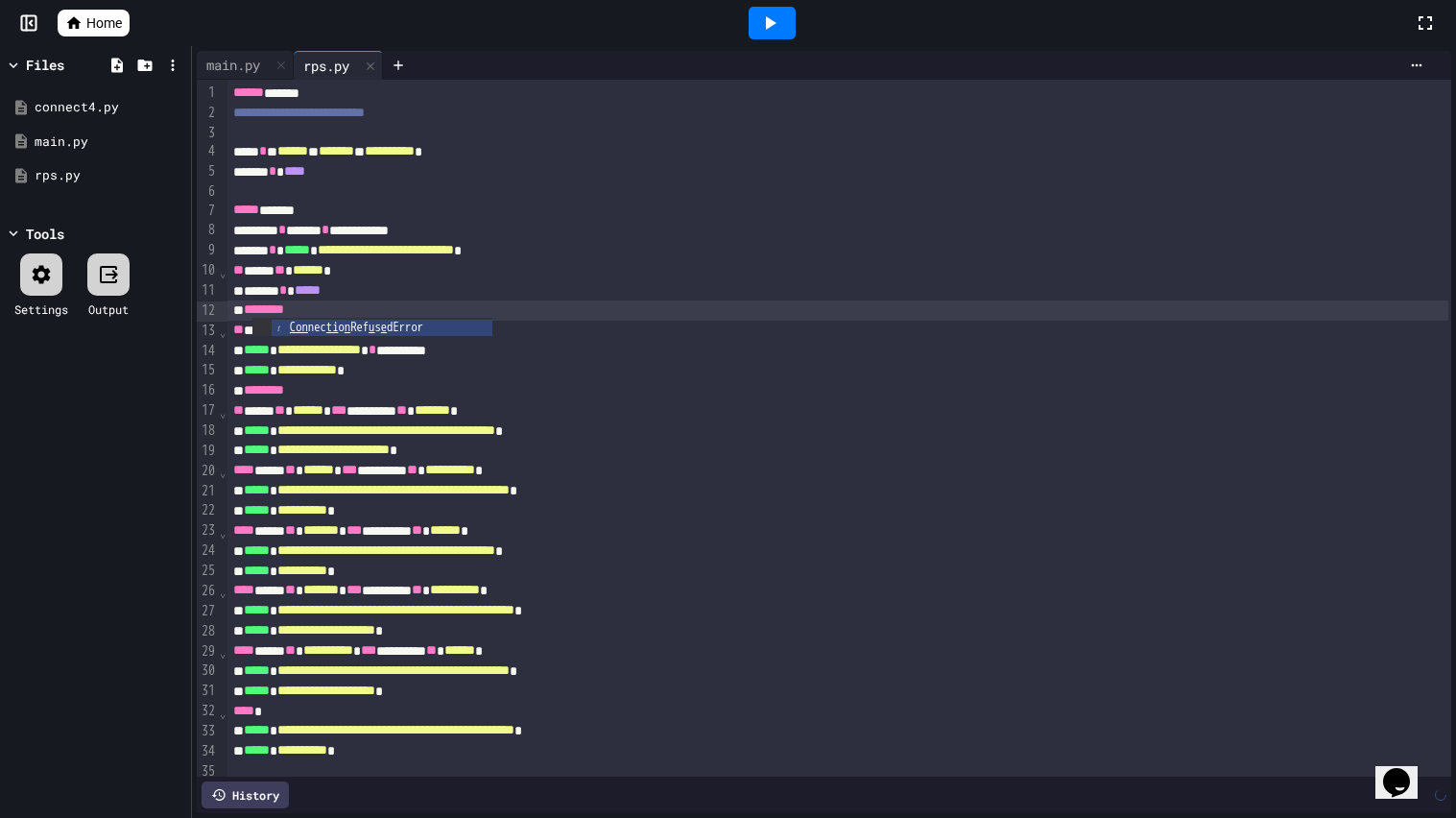 click on "**********" at bounding box center [838, 511] 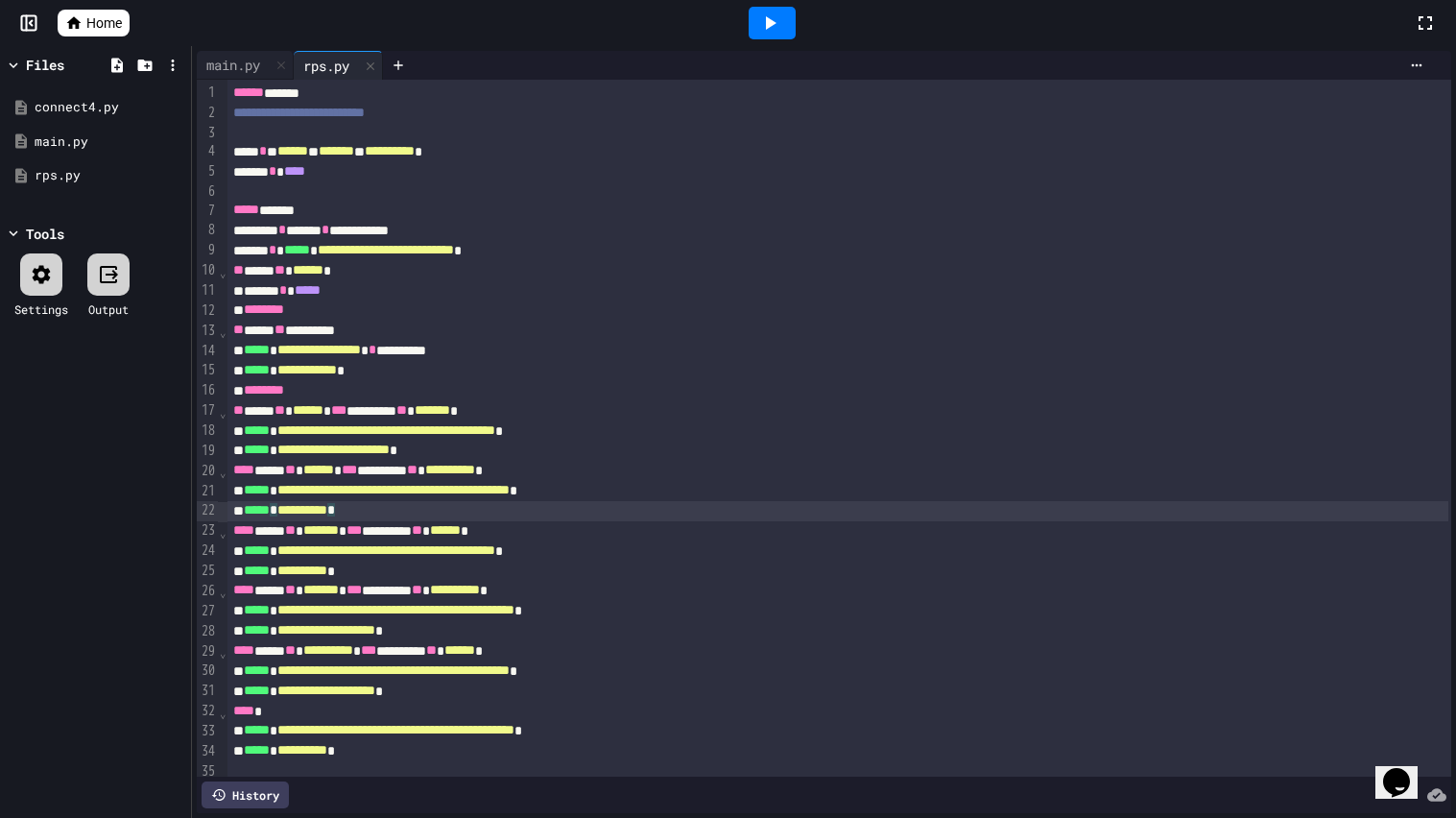 click at bounding box center [922, 65] 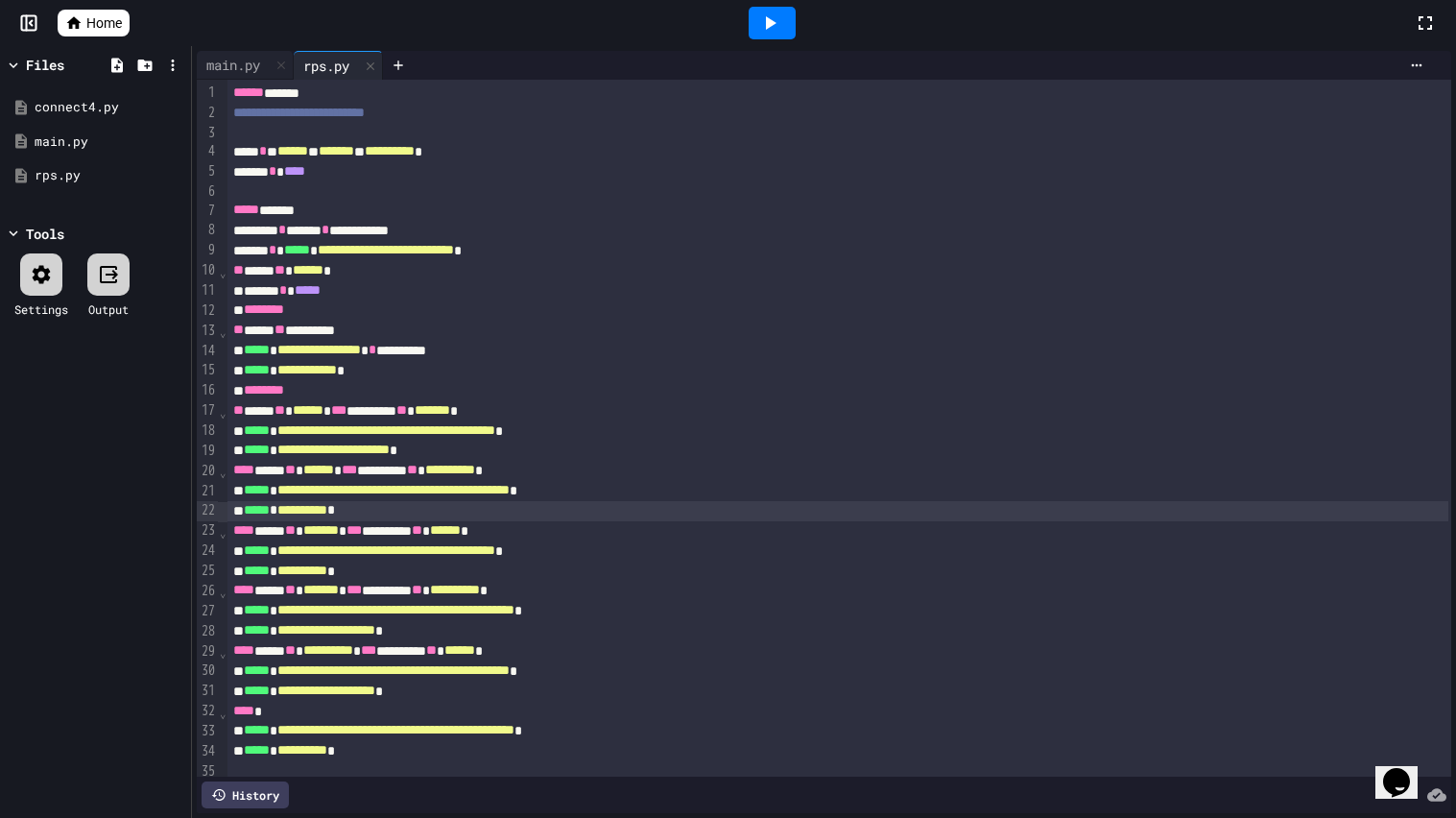 click 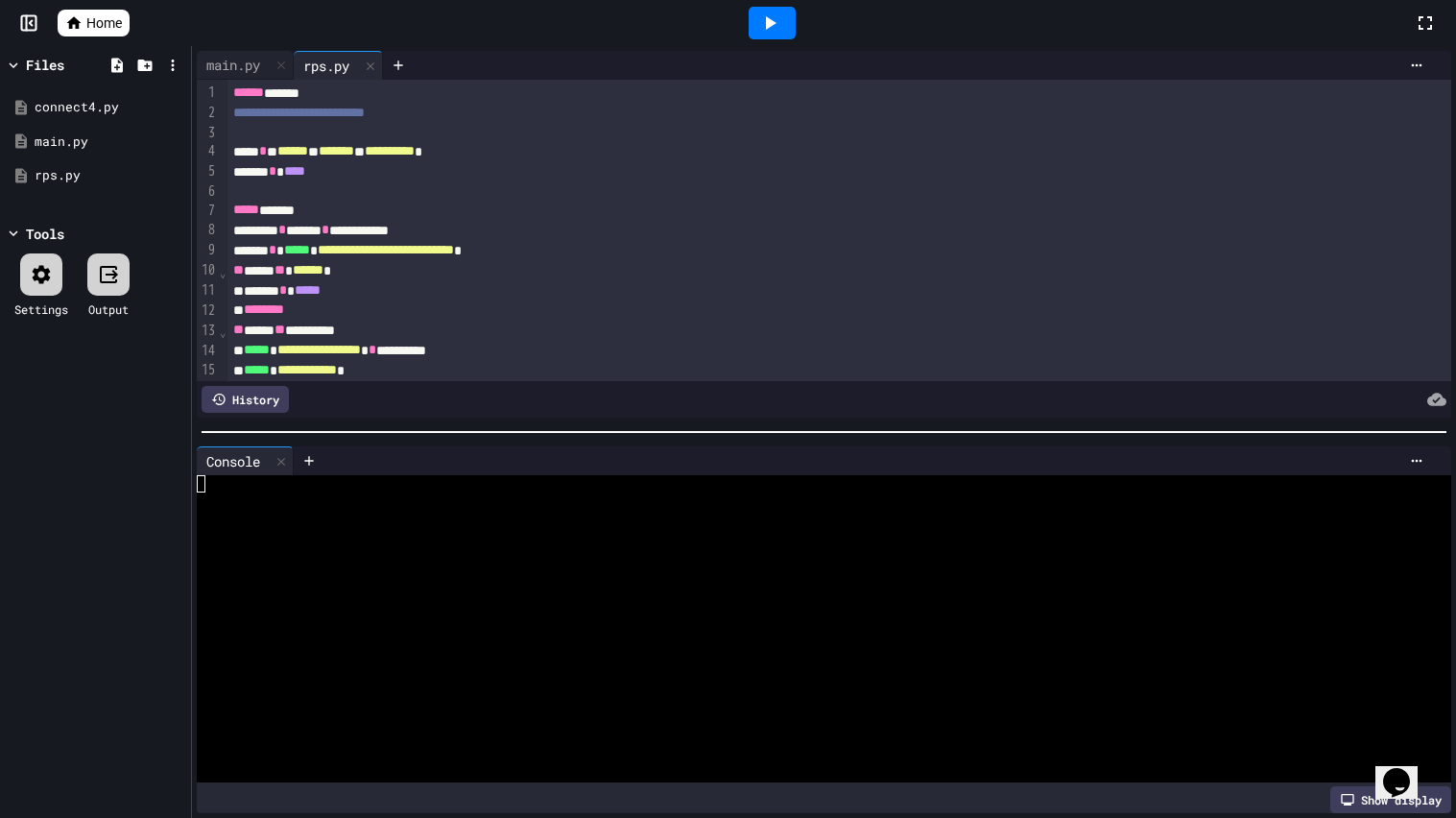 click 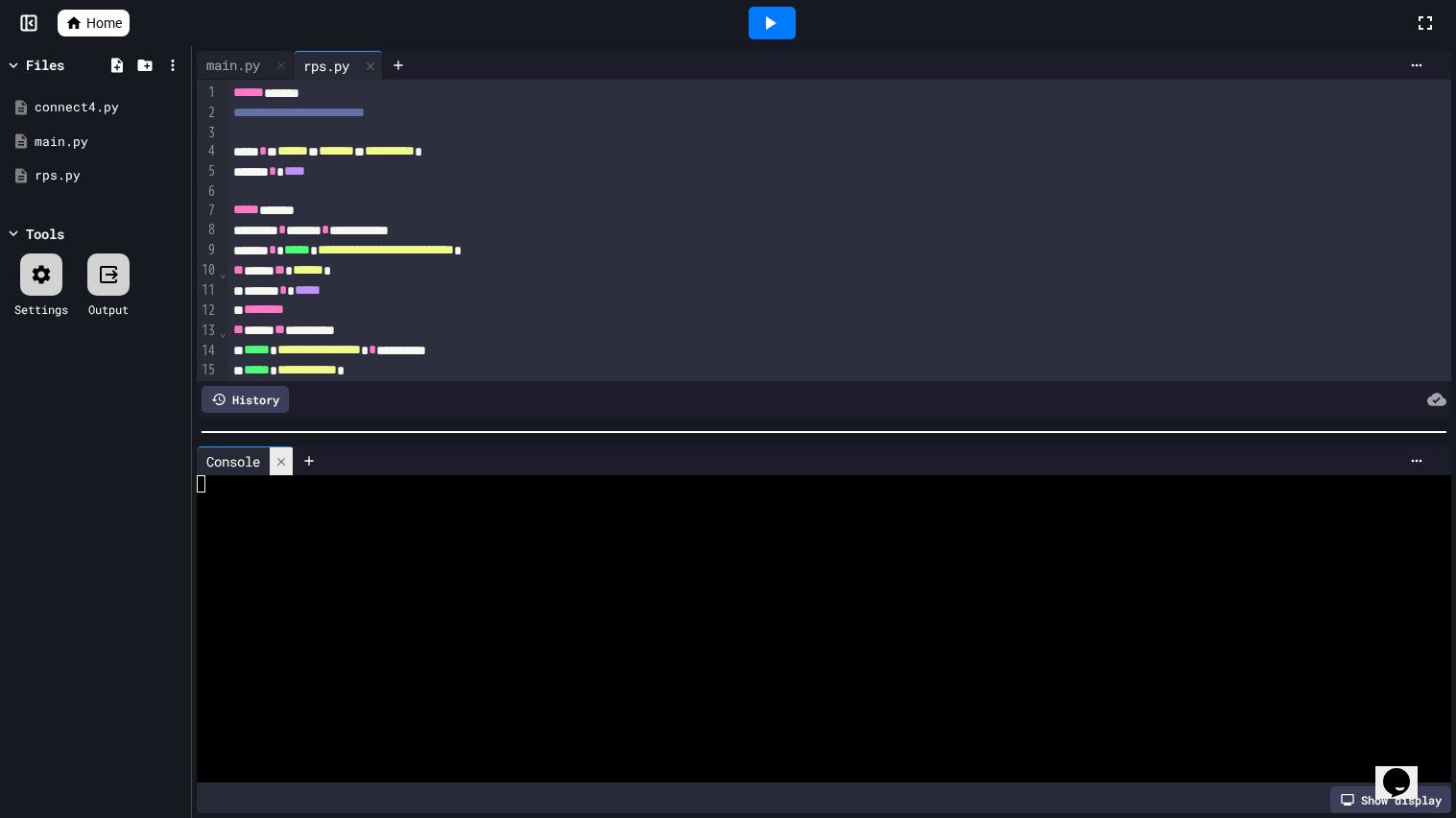 click 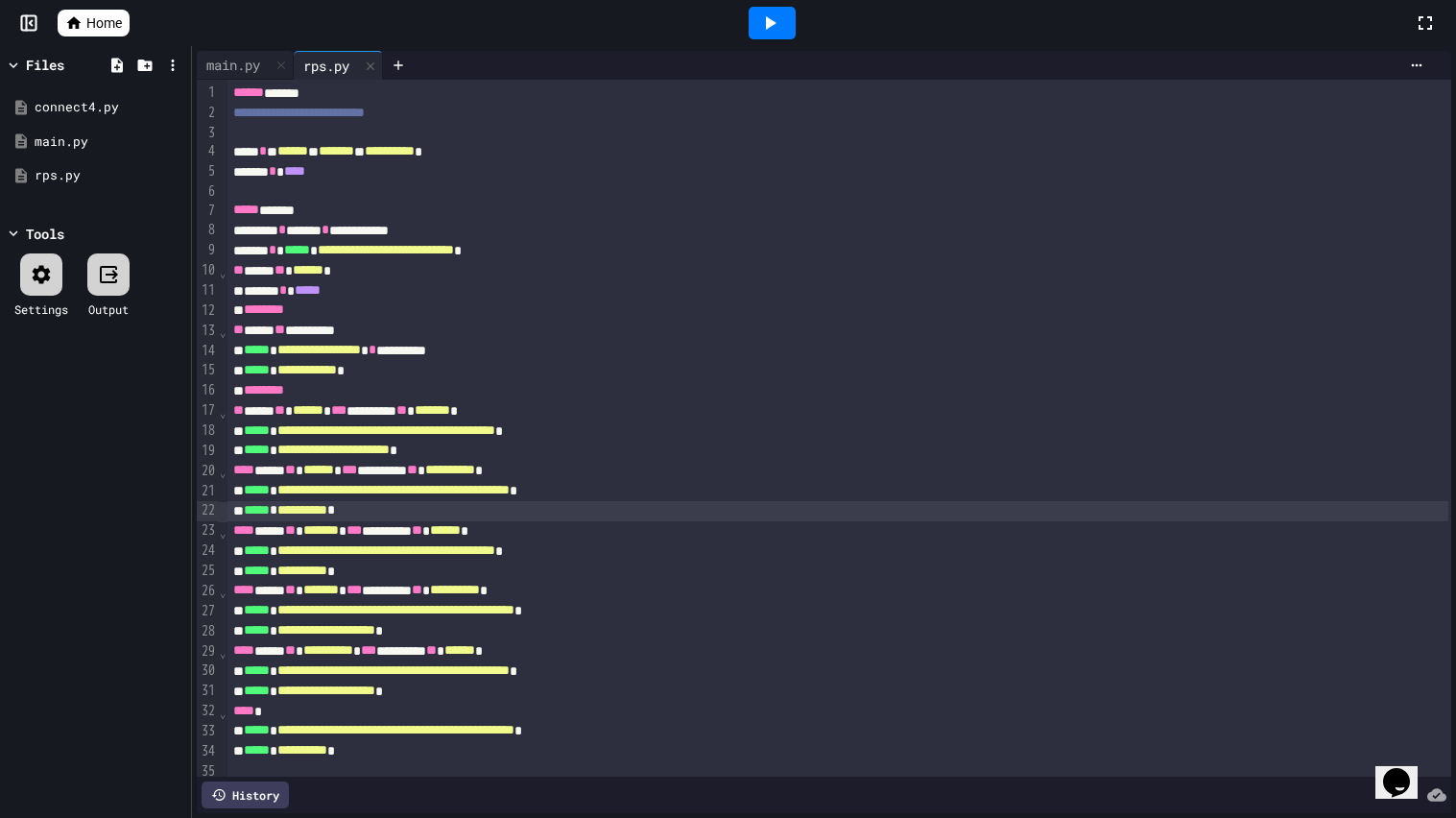 click on "********" at bounding box center (838, 310) 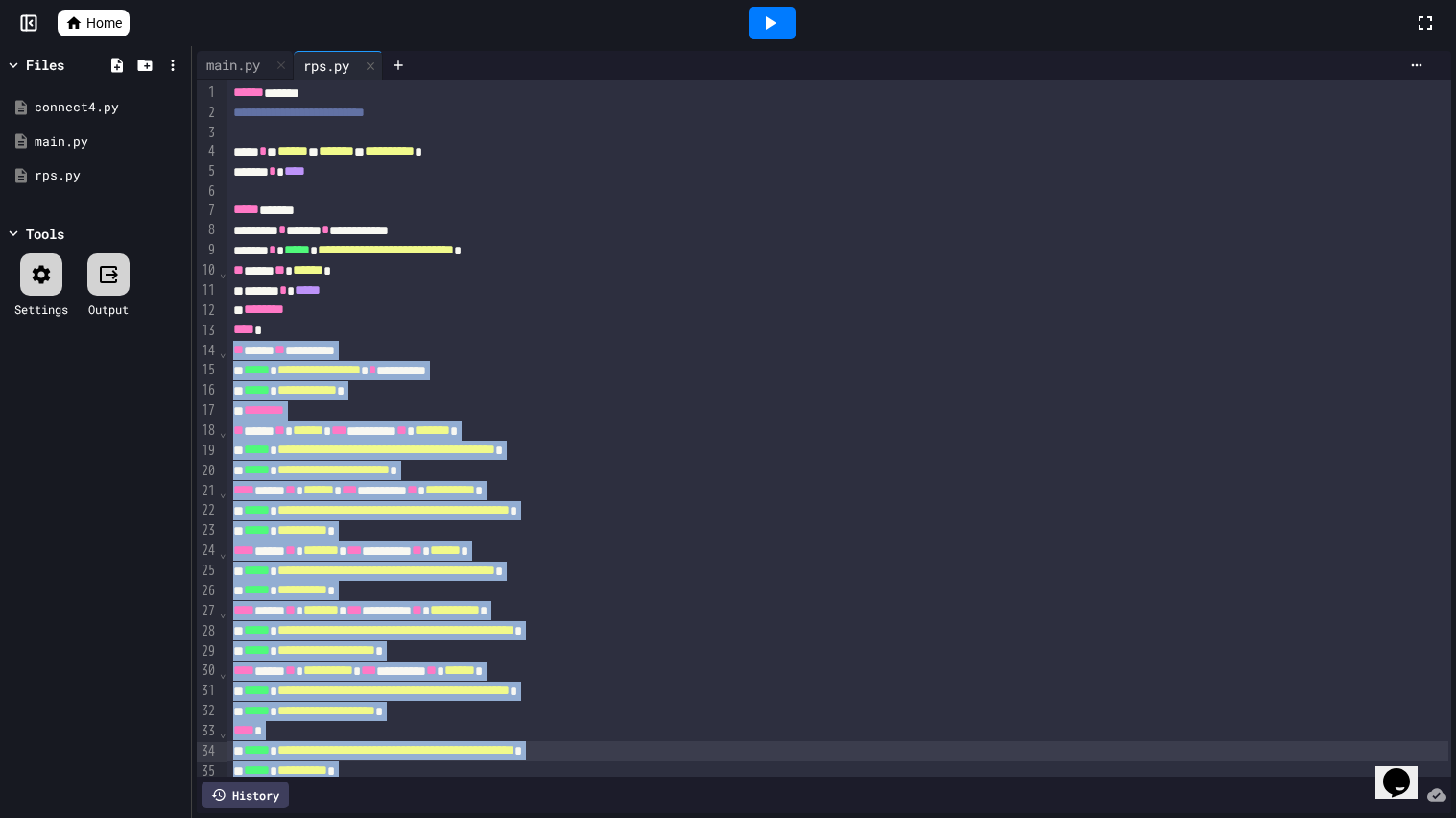 scroll, scrollTop: 45, scrollLeft: 0, axis: vertical 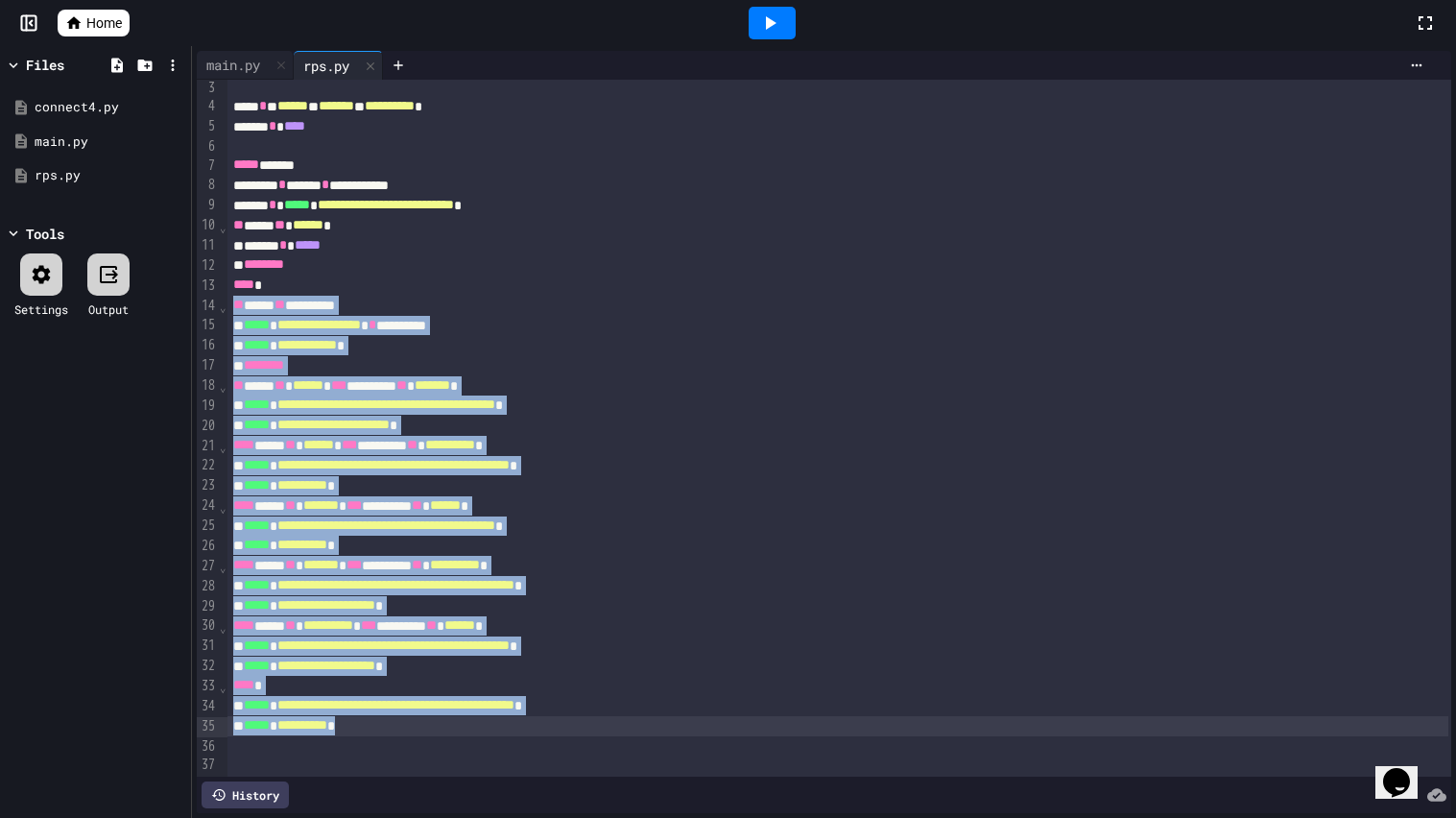 drag, startPoint x: 235, startPoint y: 347, endPoint x: 585, endPoint y: 729, distance: 518.09652 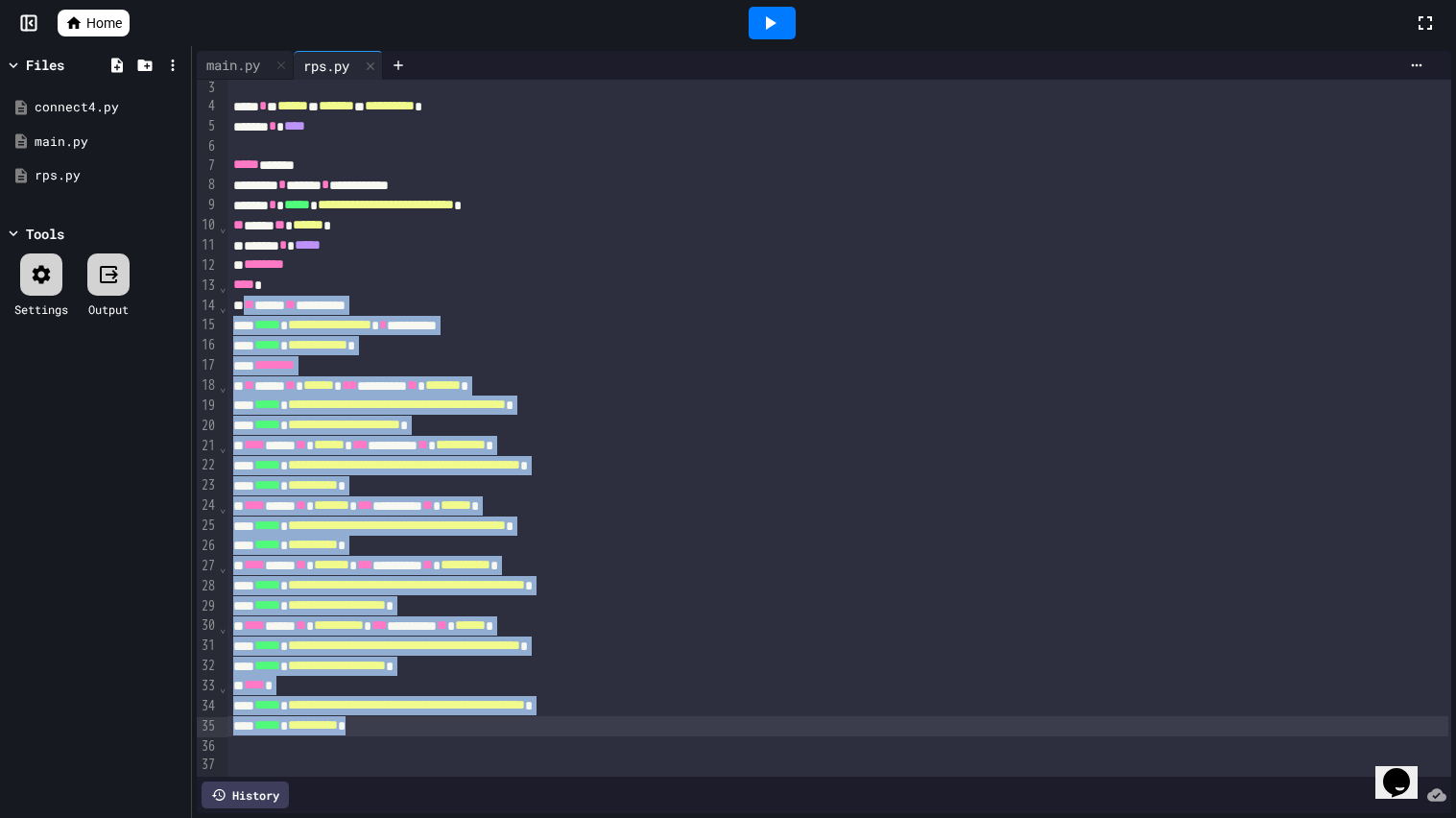 click on "**********" at bounding box center [838, 606] 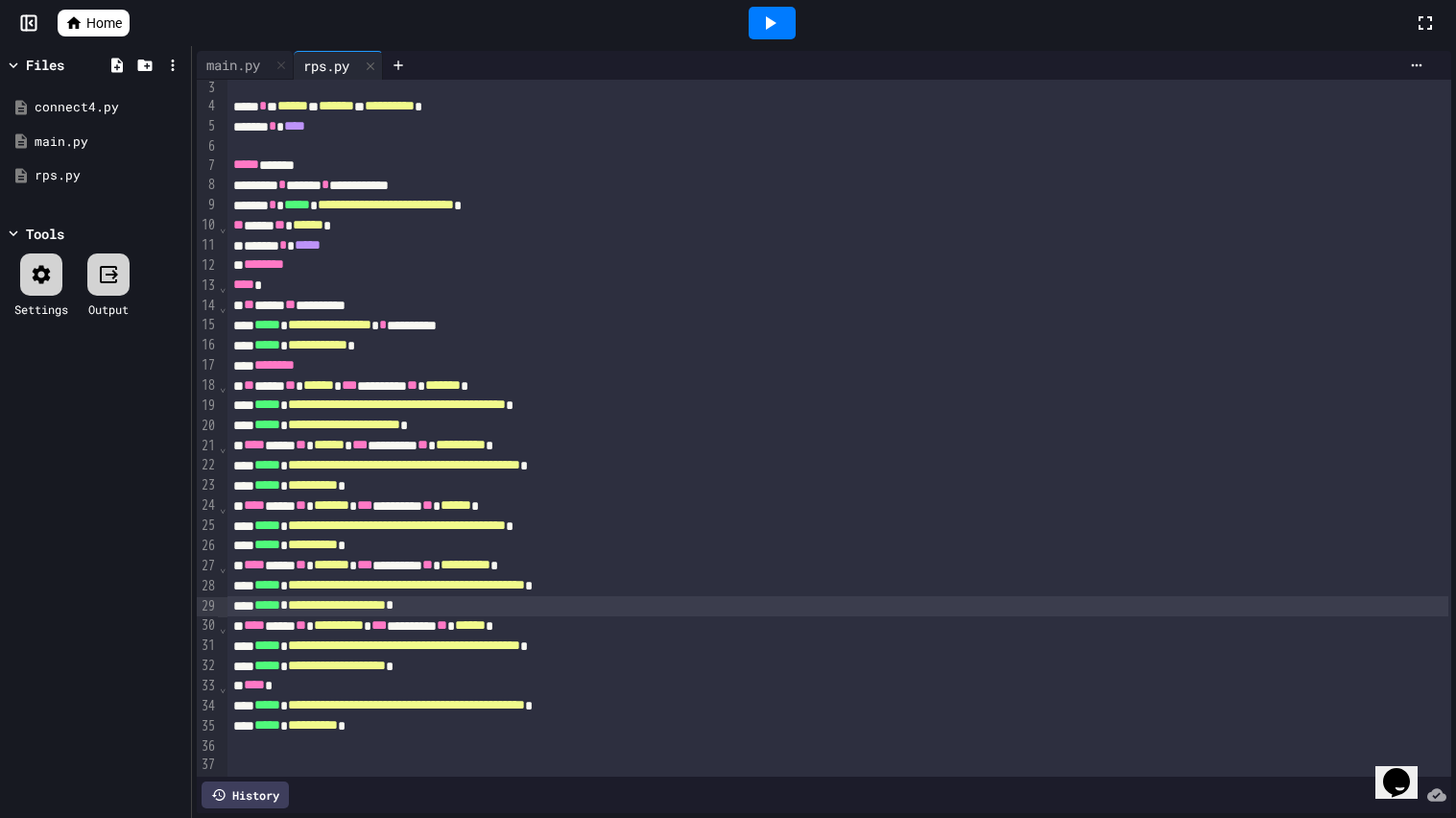 click at bounding box center [772, 23] 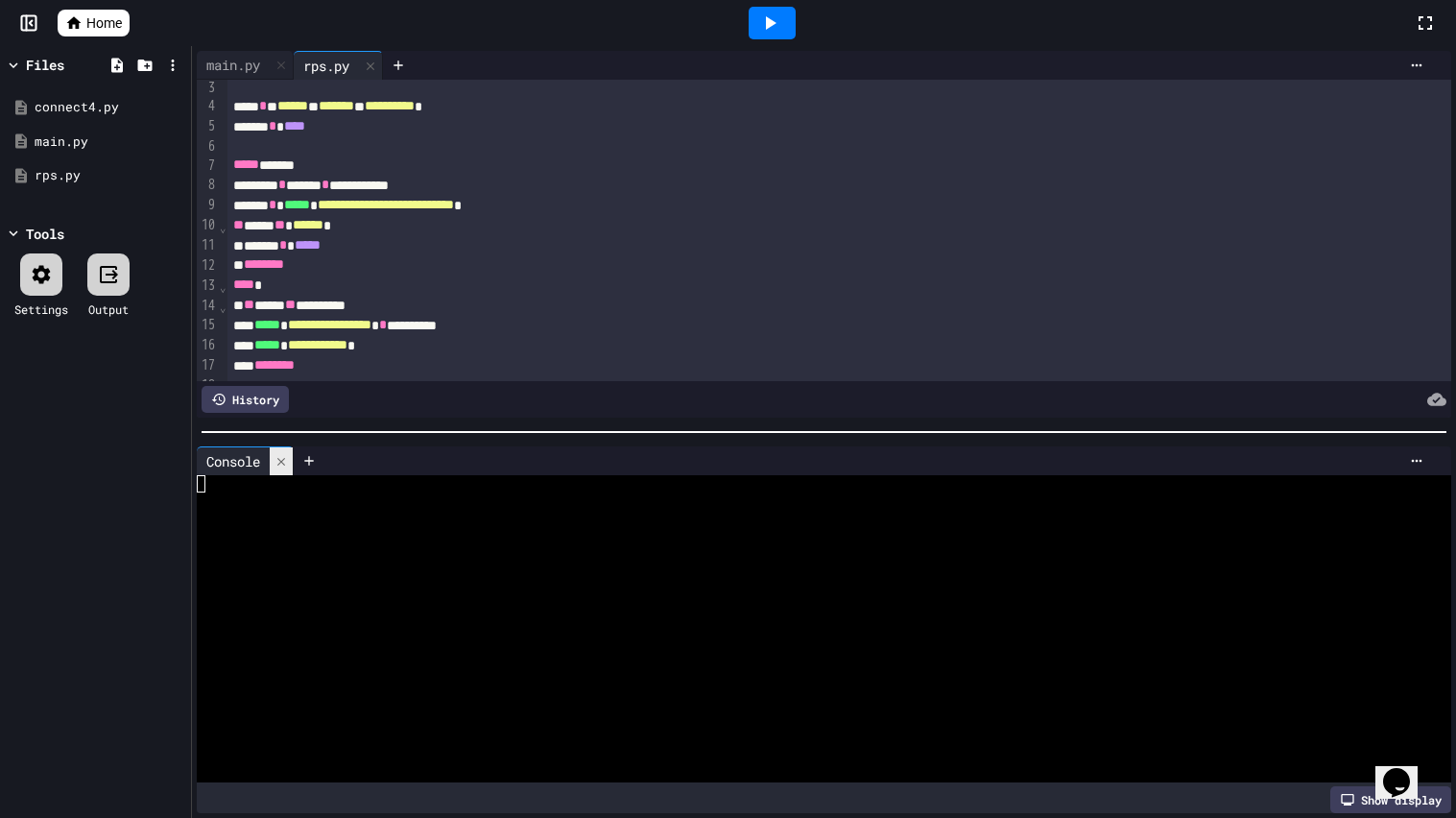 click at bounding box center [281, 461] 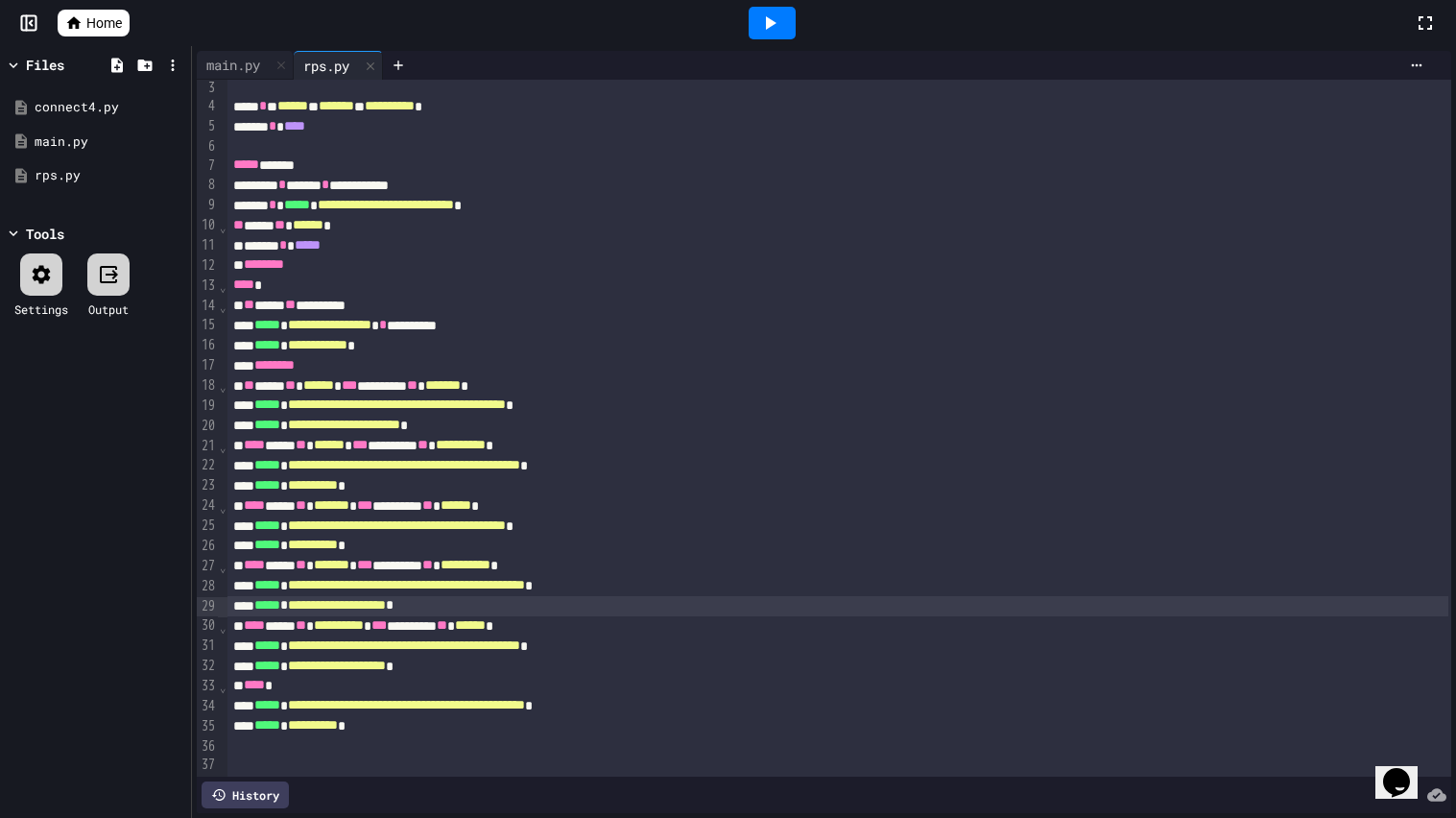 scroll, scrollTop: 0, scrollLeft: 0, axis: both 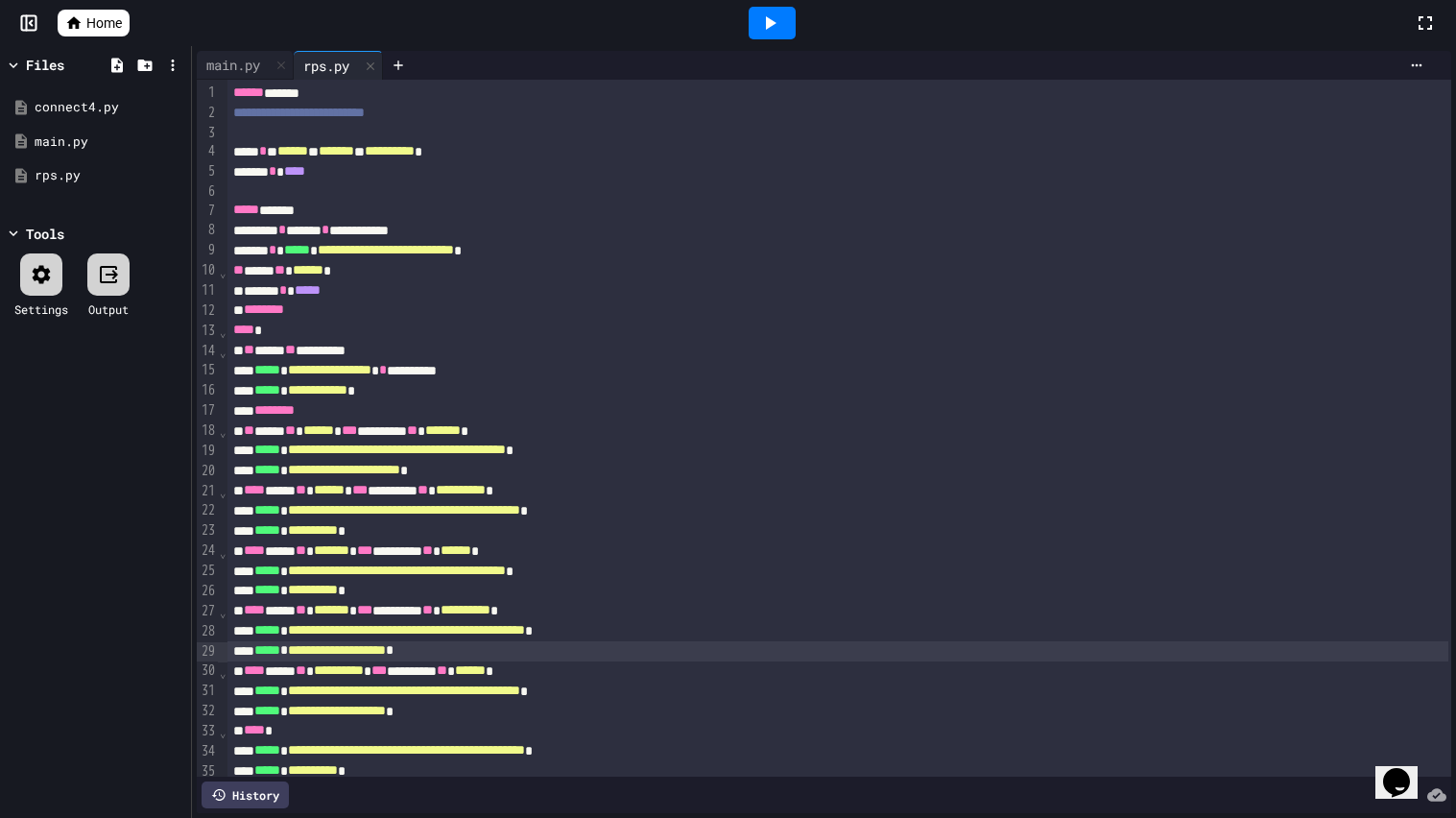 click 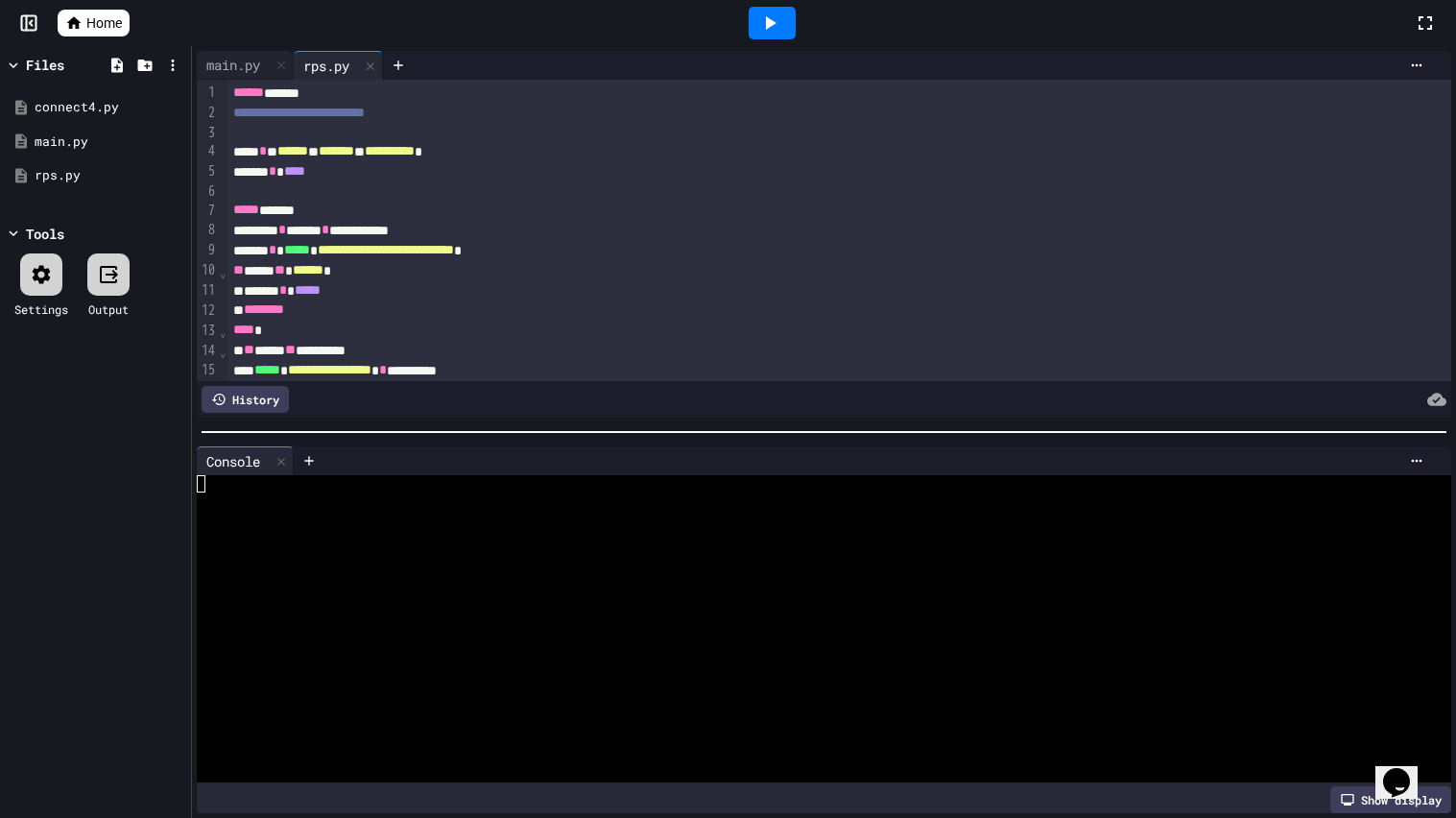 click 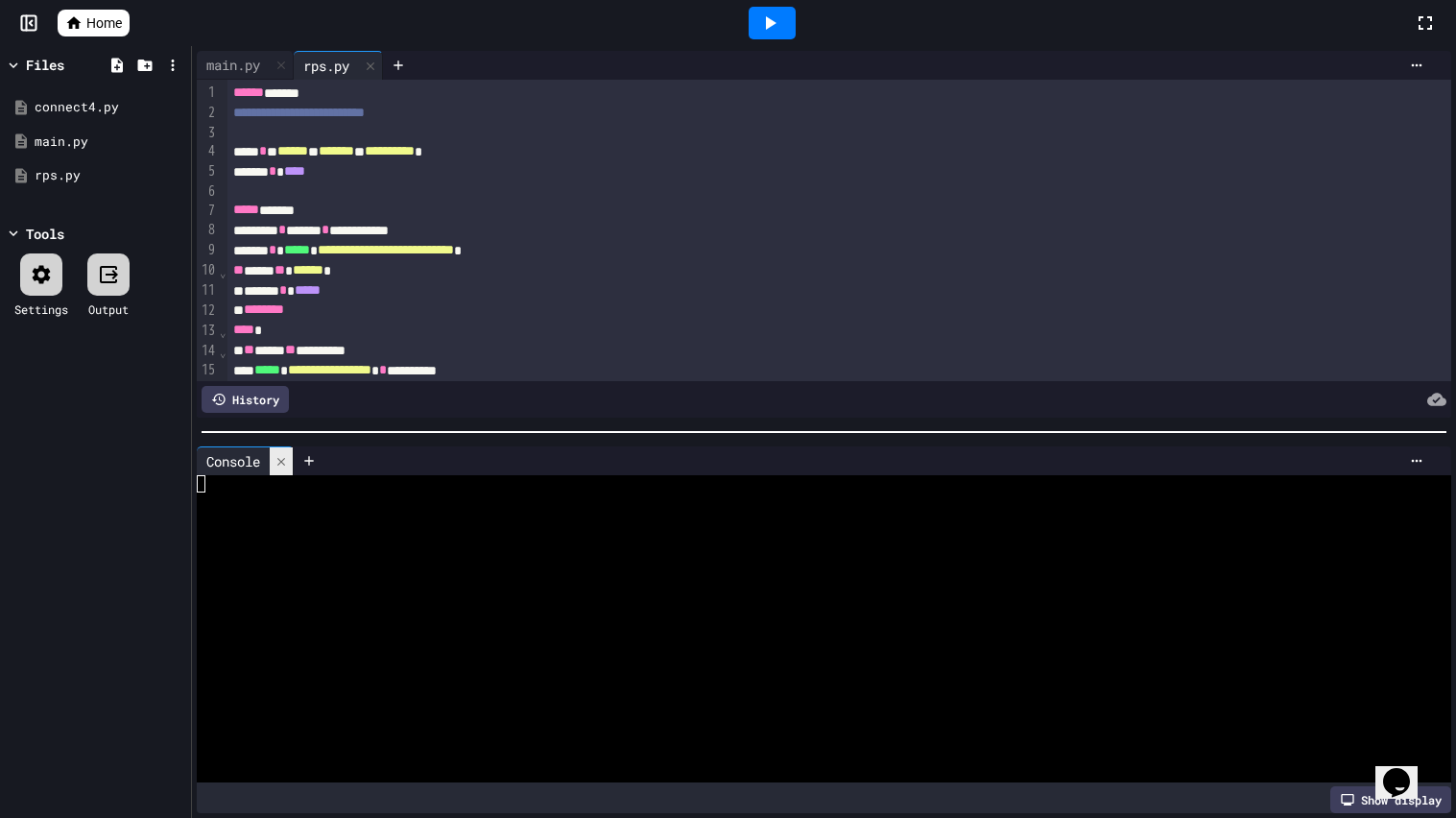 click at bounding box center [281, 461] 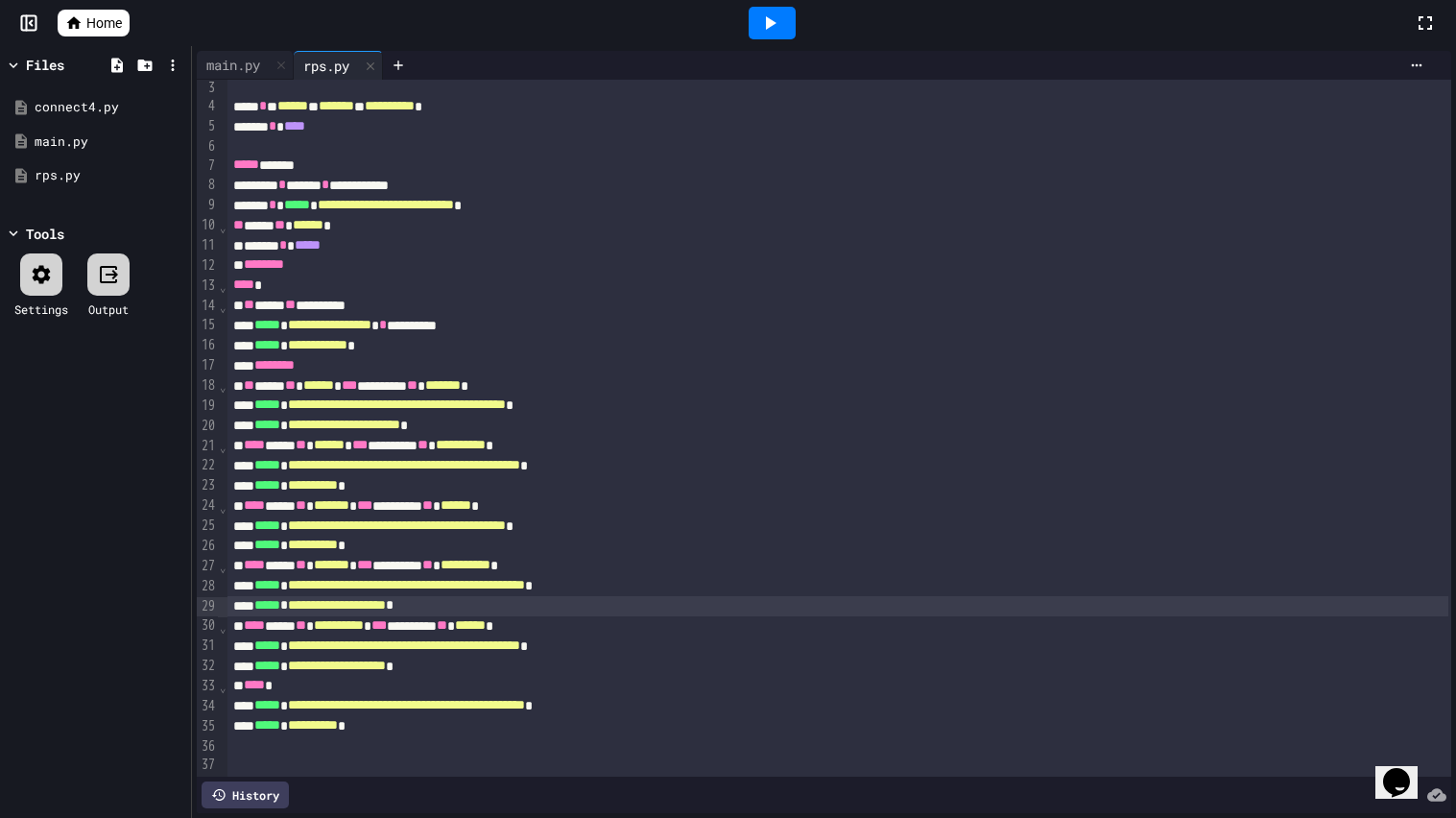 scroll, scrollTop: 0, scrollLeft: 0, axis: both 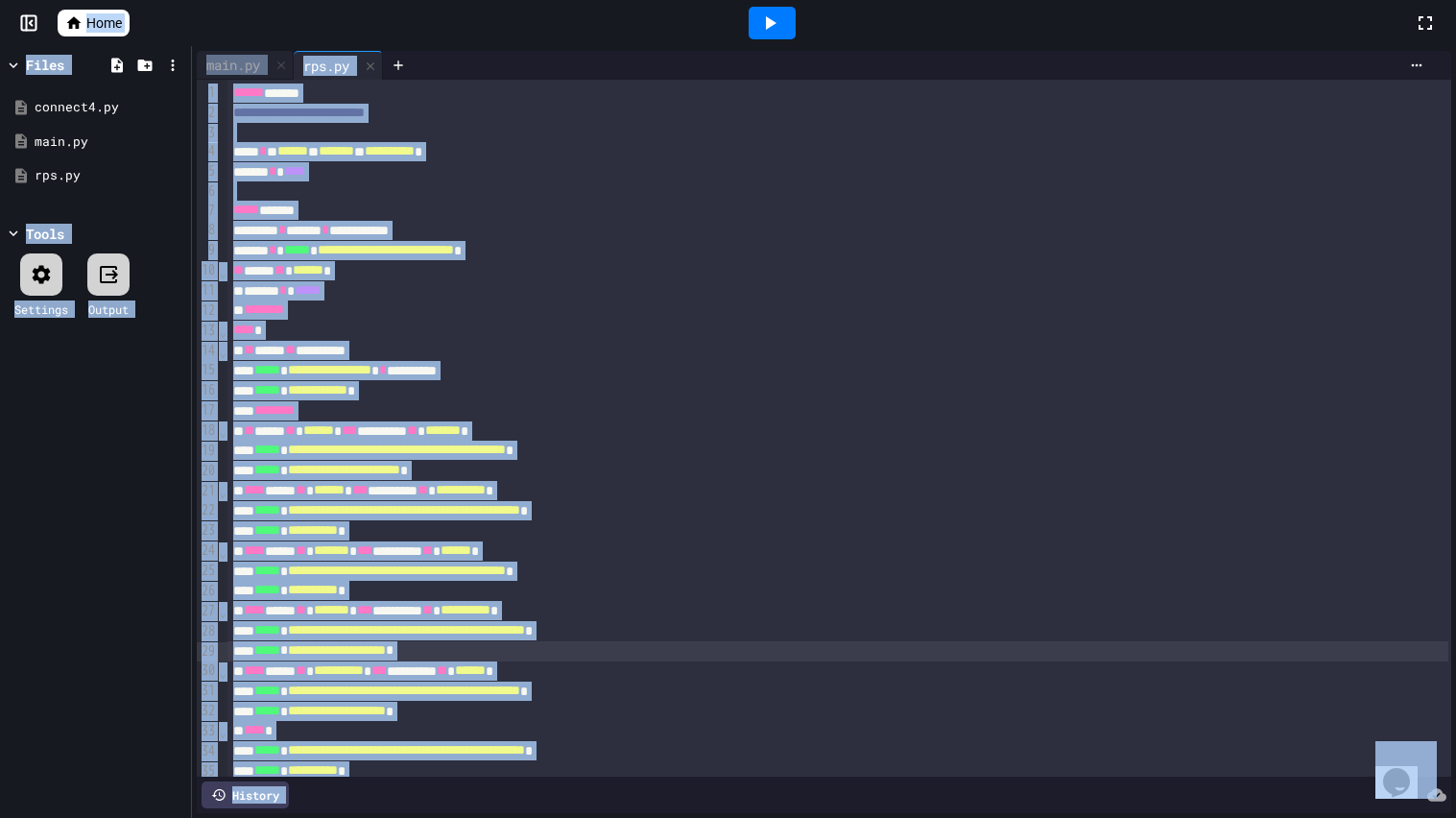click on "**********" at bounding box center [838, 230] 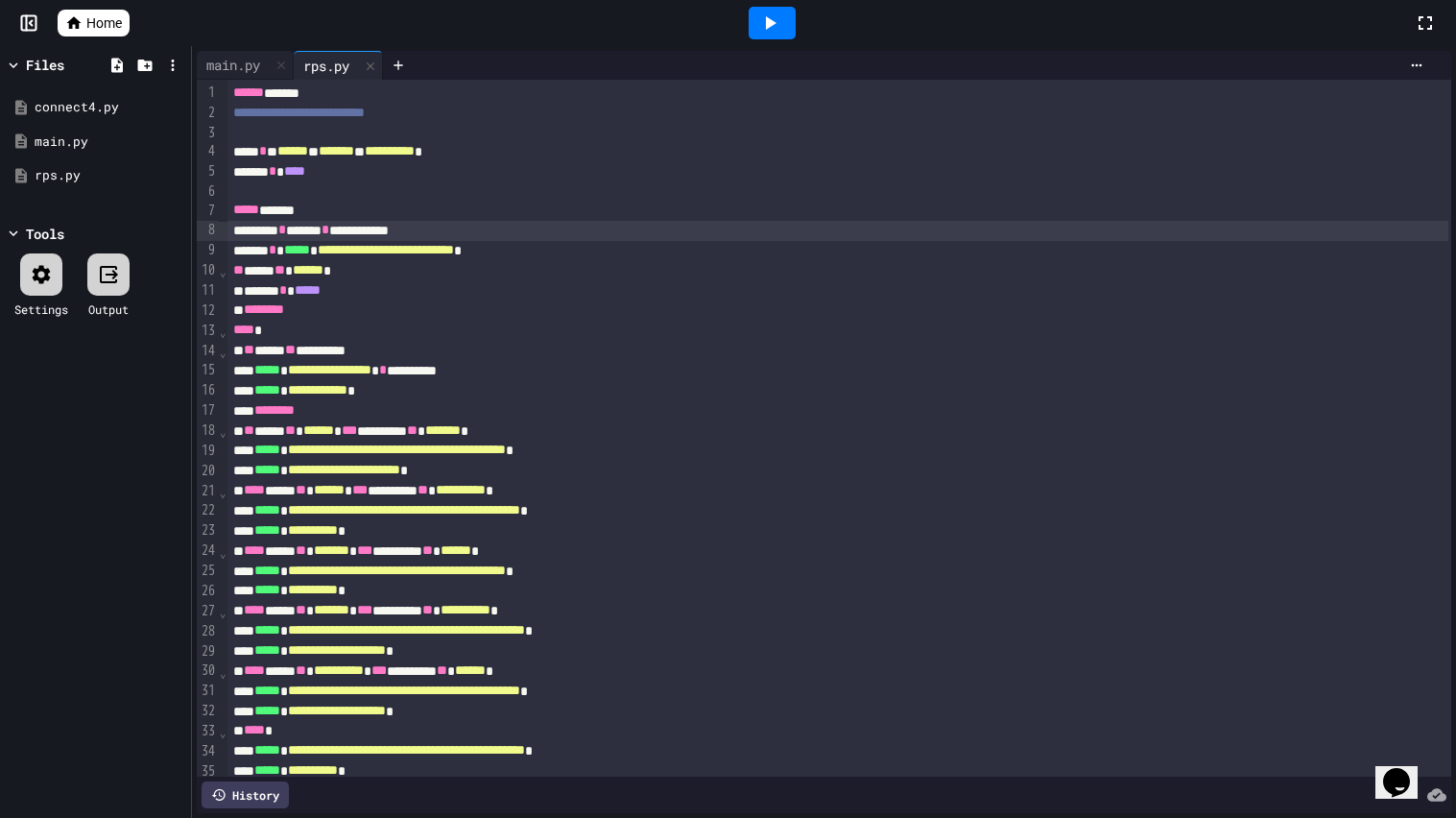 click on "**** *" at bounding box center [838, 330] 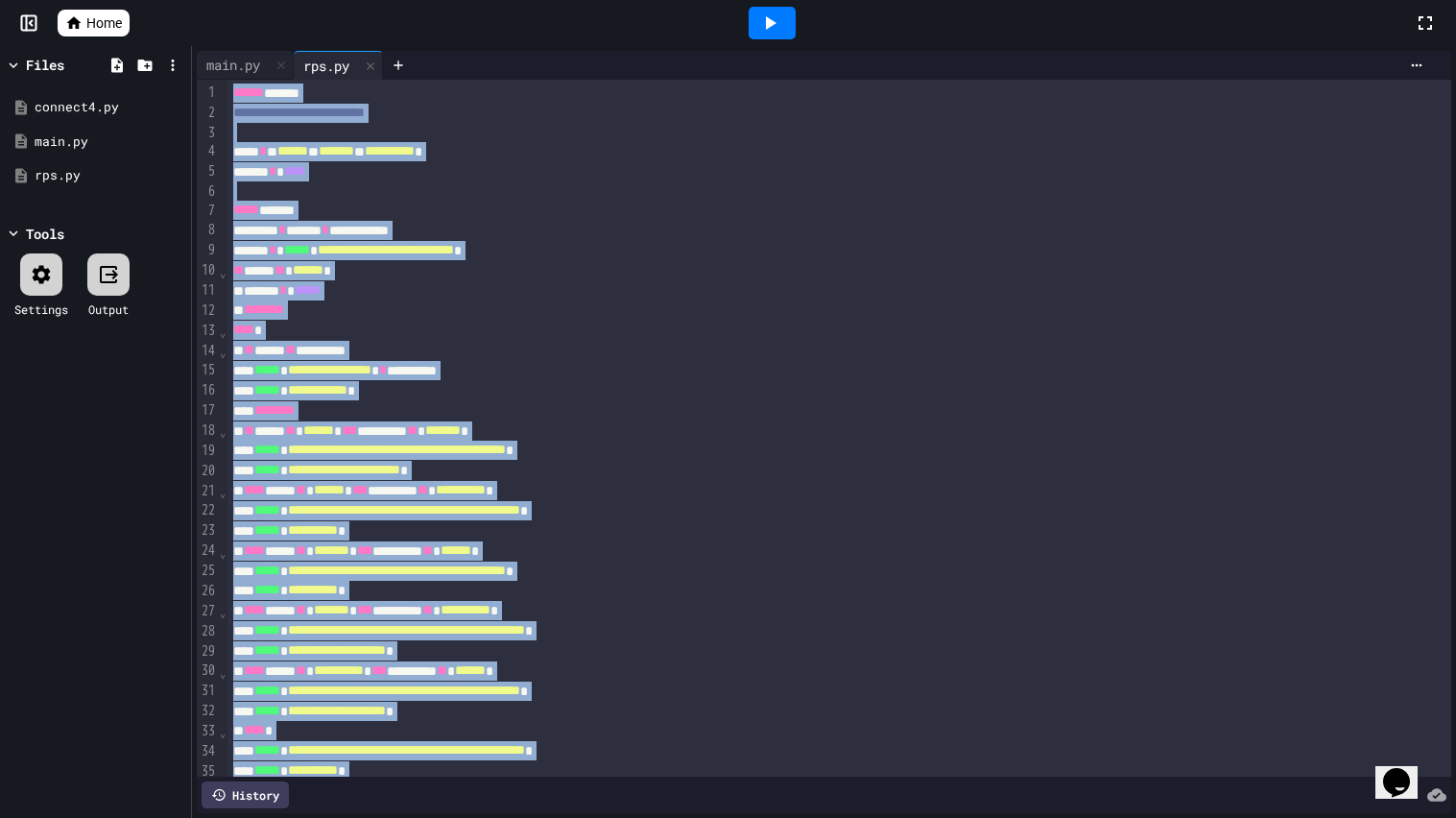 copy on "**********" 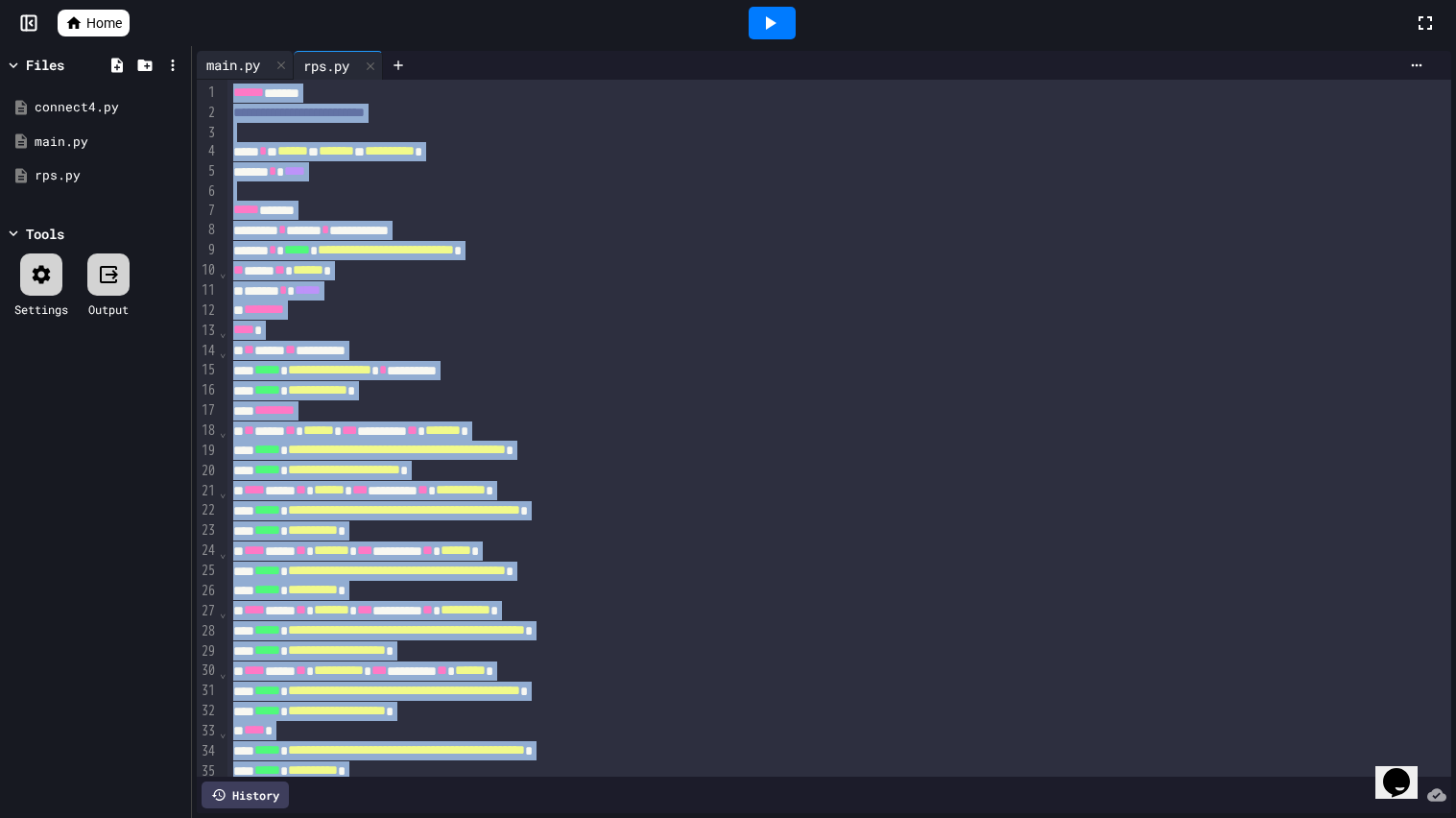 click on "main.py" at bounding box center (245, 65) 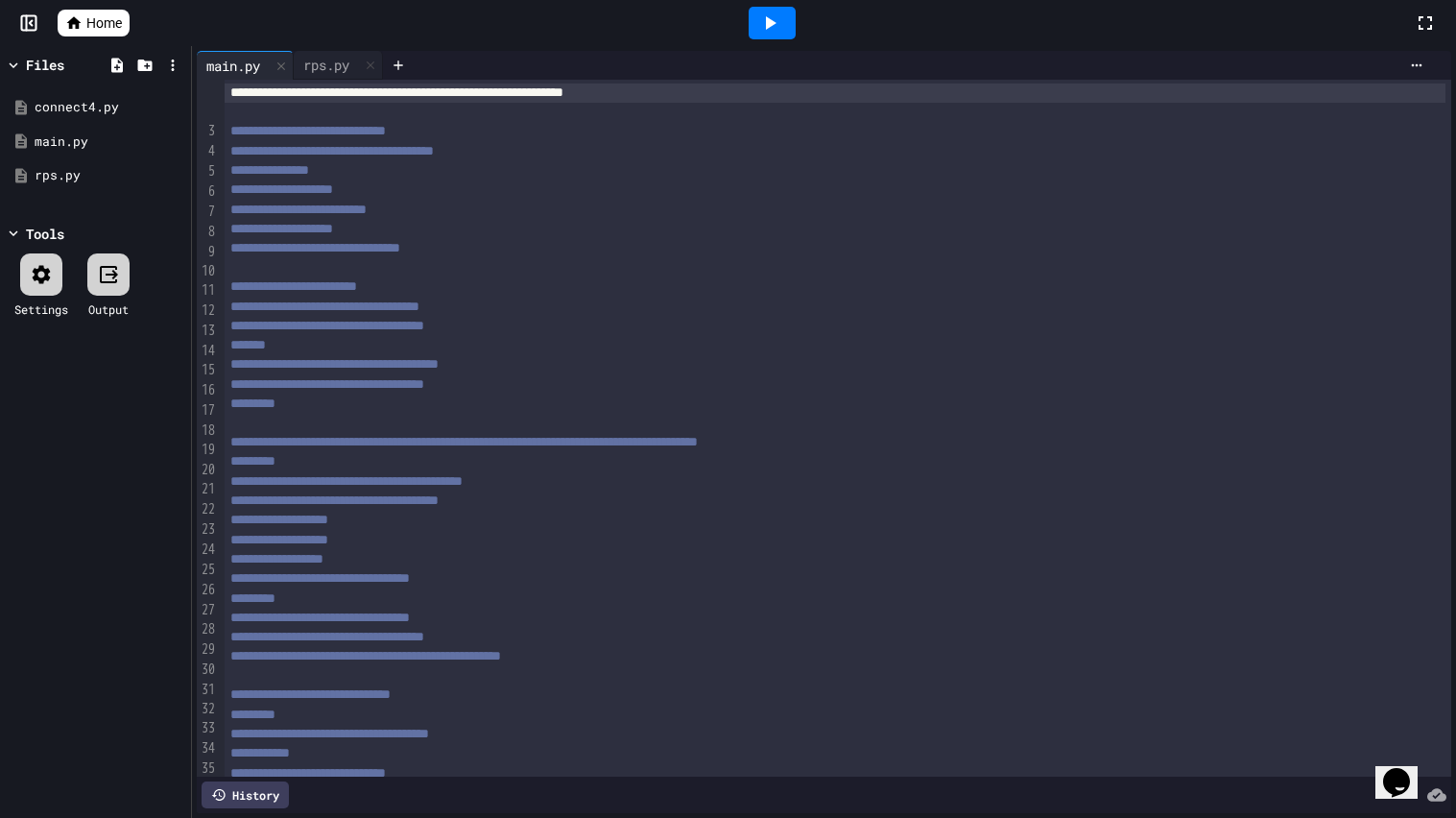 scroll, scrollTop: 915, scrollLeft: 0, axis: vertical 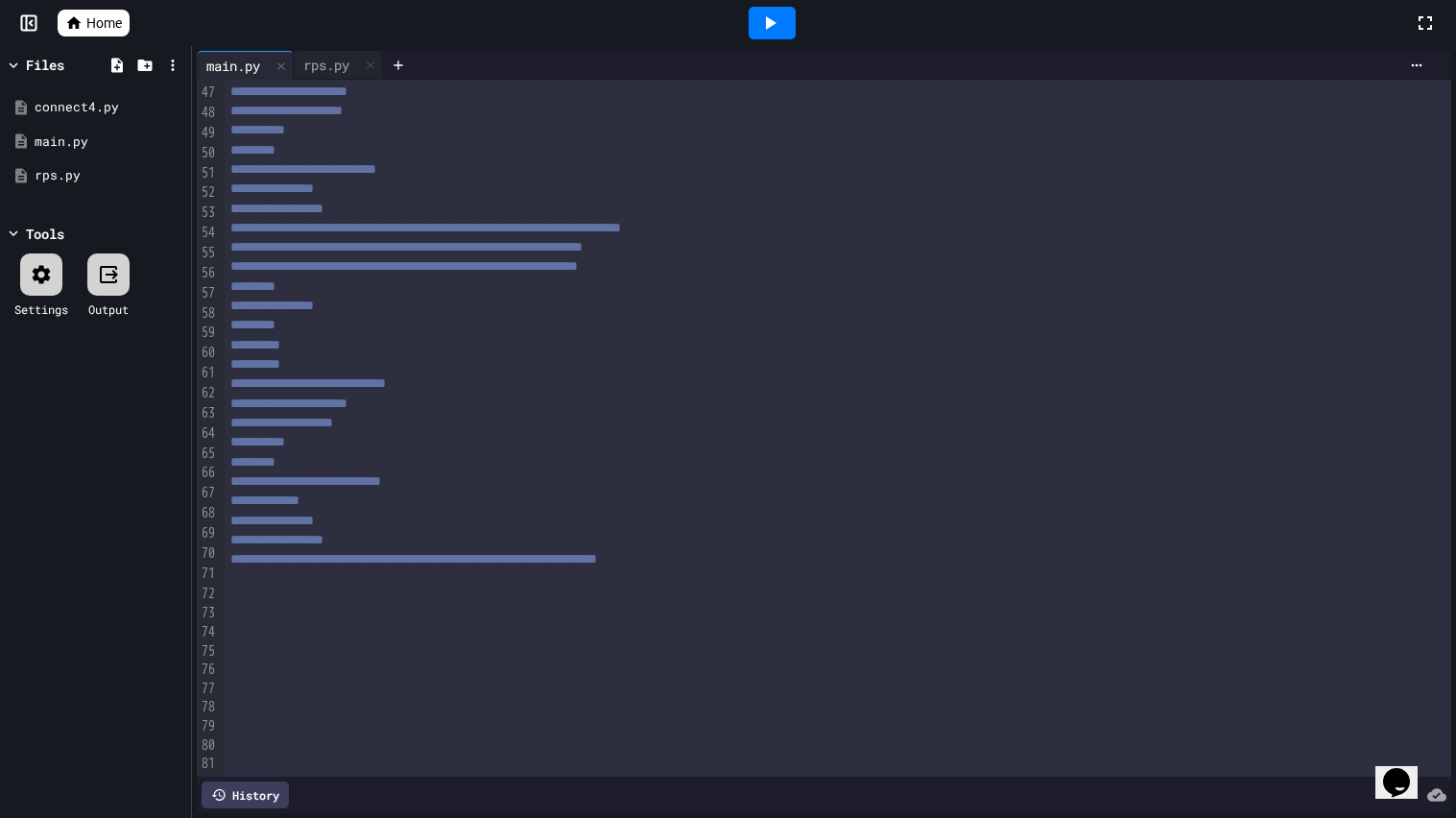 click on "**********" at bounding box center (838, 560) 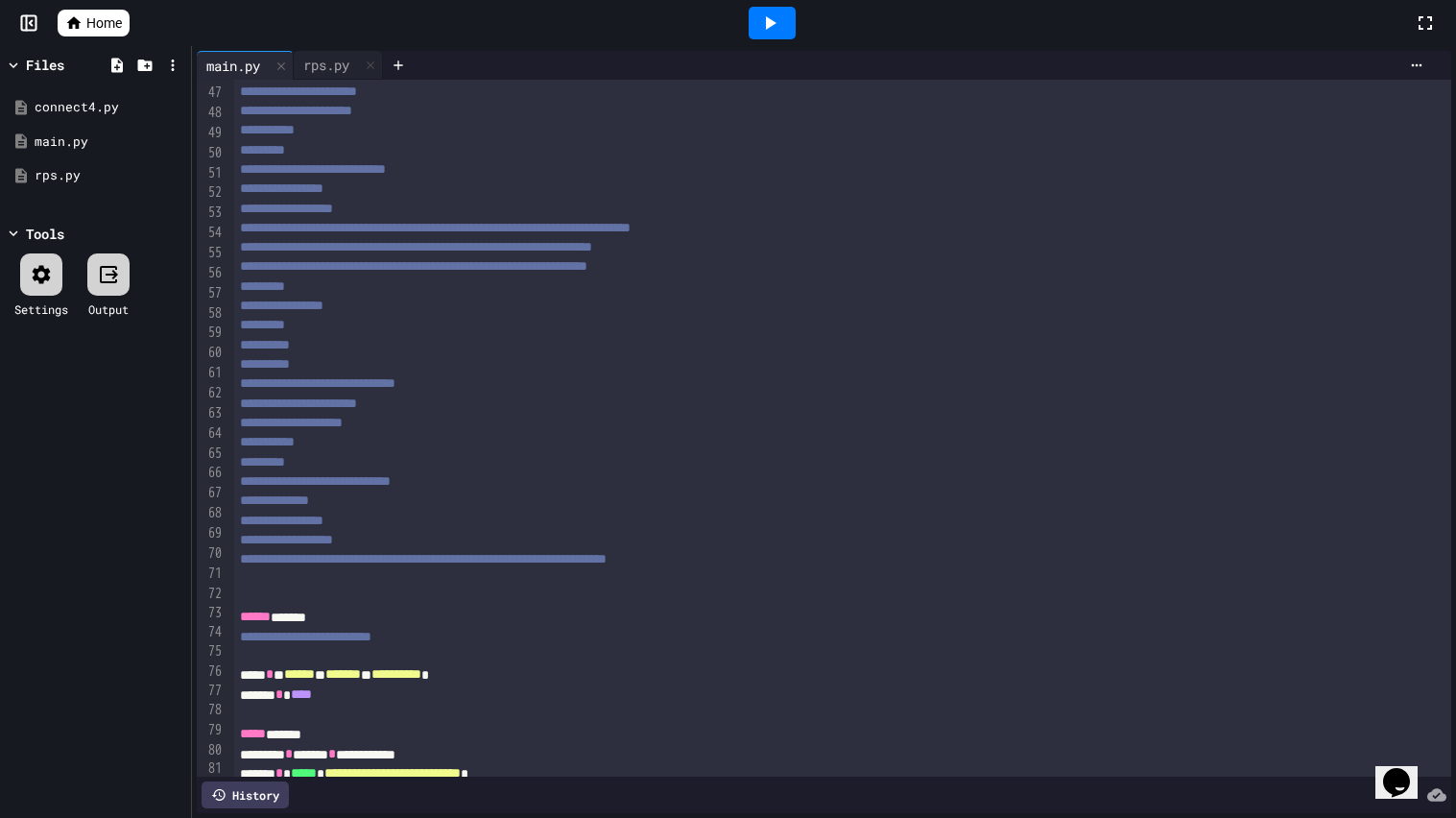 scroll, scrollTop: 1518, scrollLeft: 0, axis: vertical 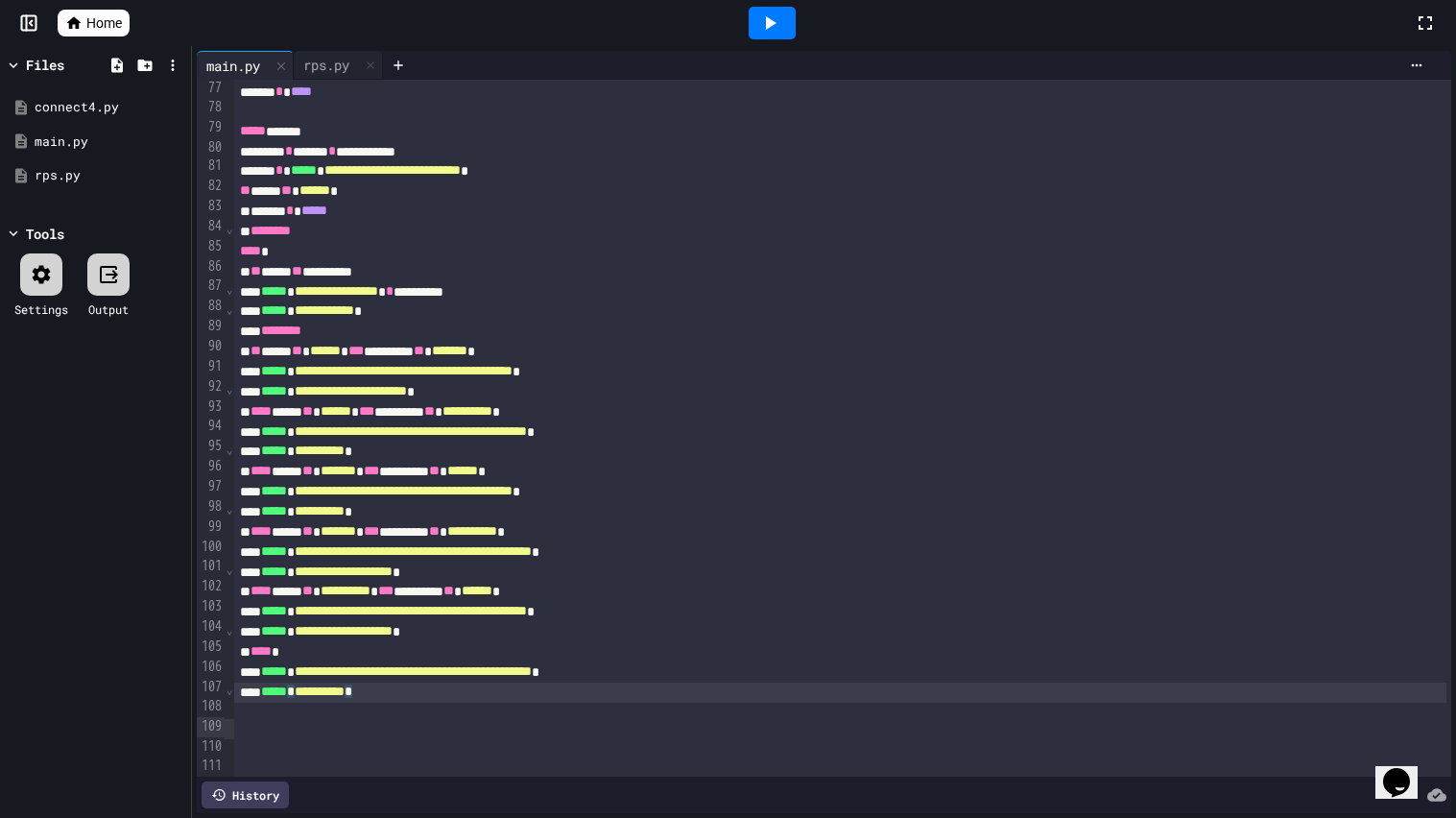 click 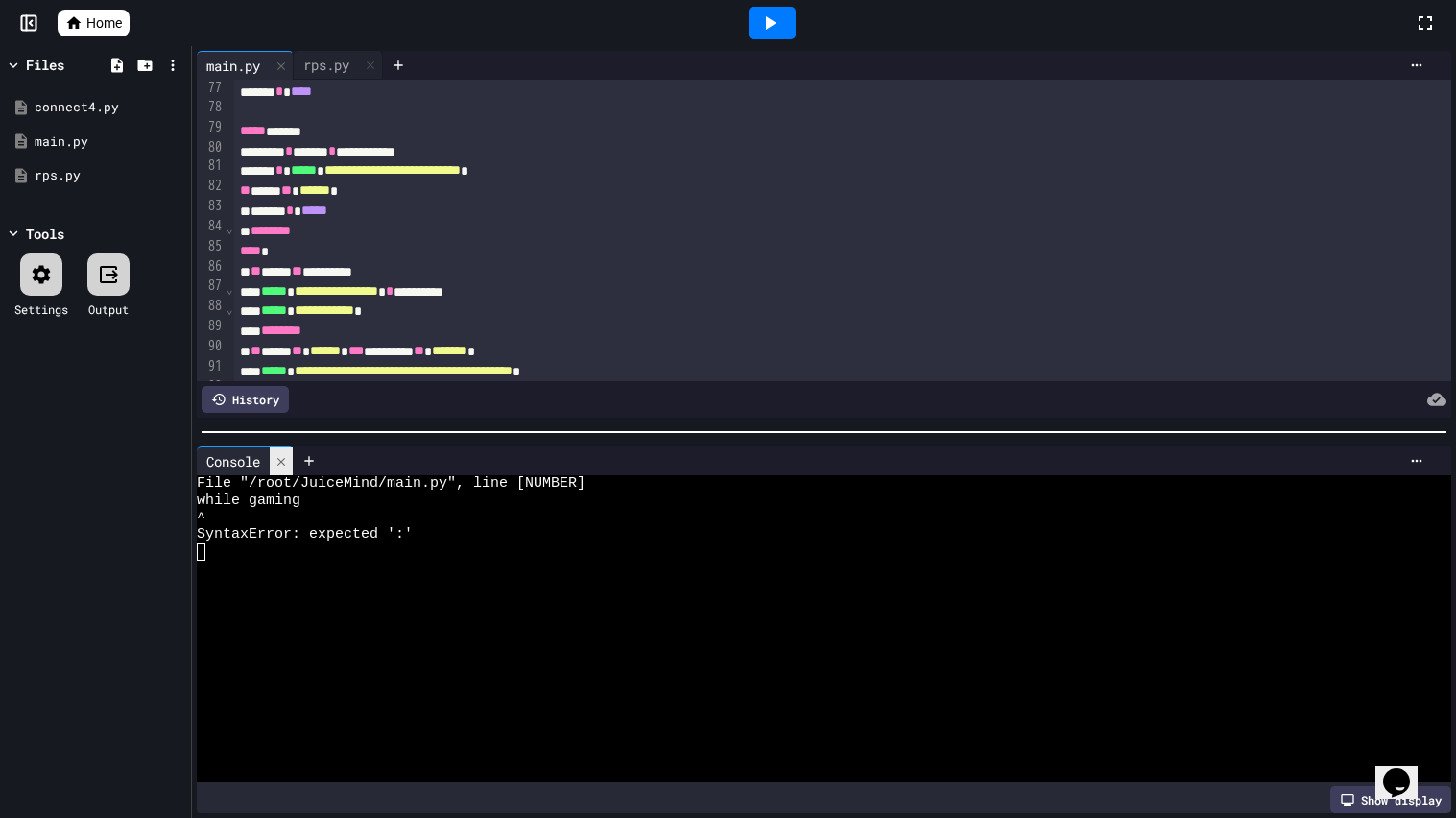 click at bounding box center [281, 461] 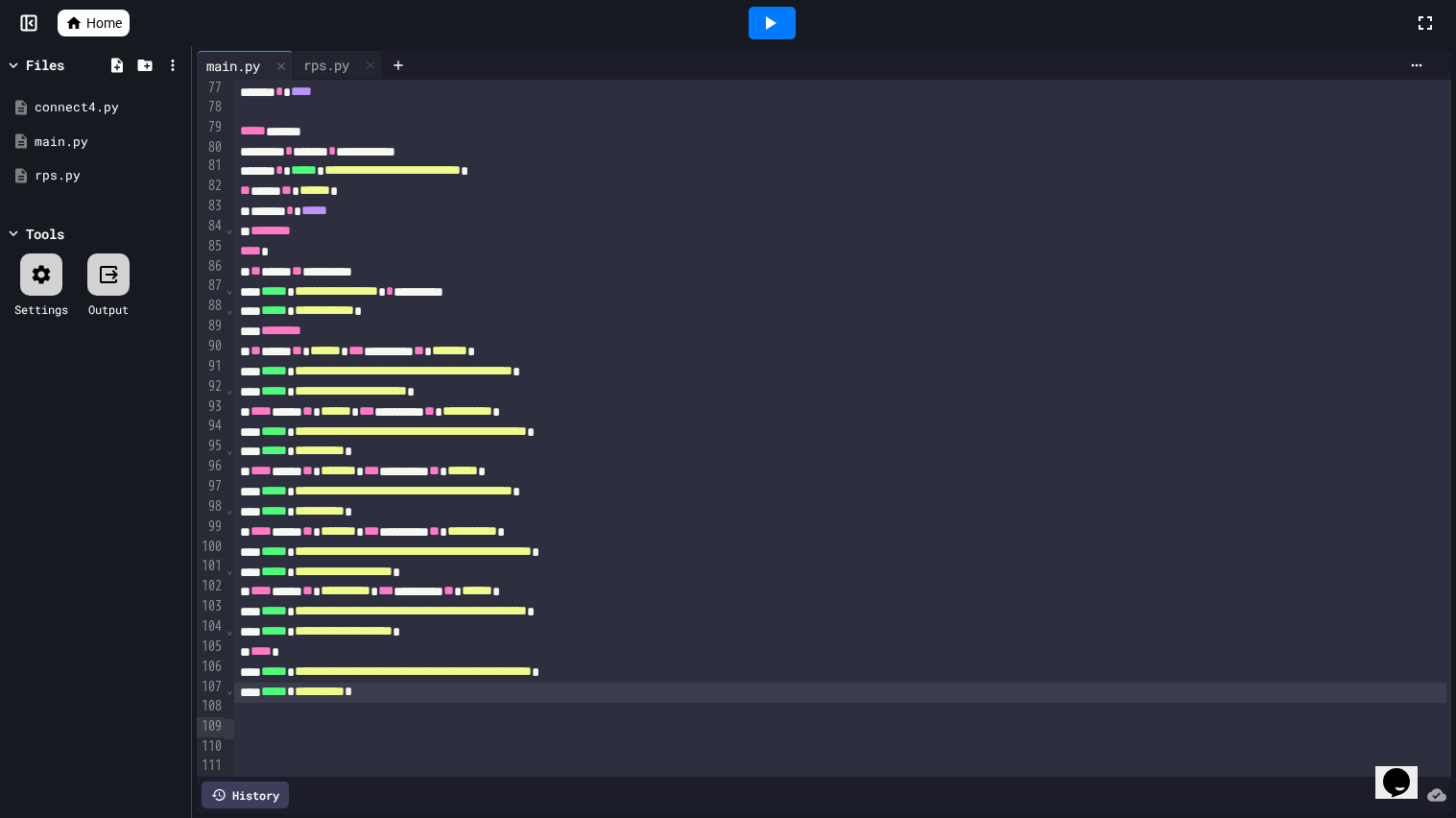 click on "***** ******" at bounding box center [840, 132] 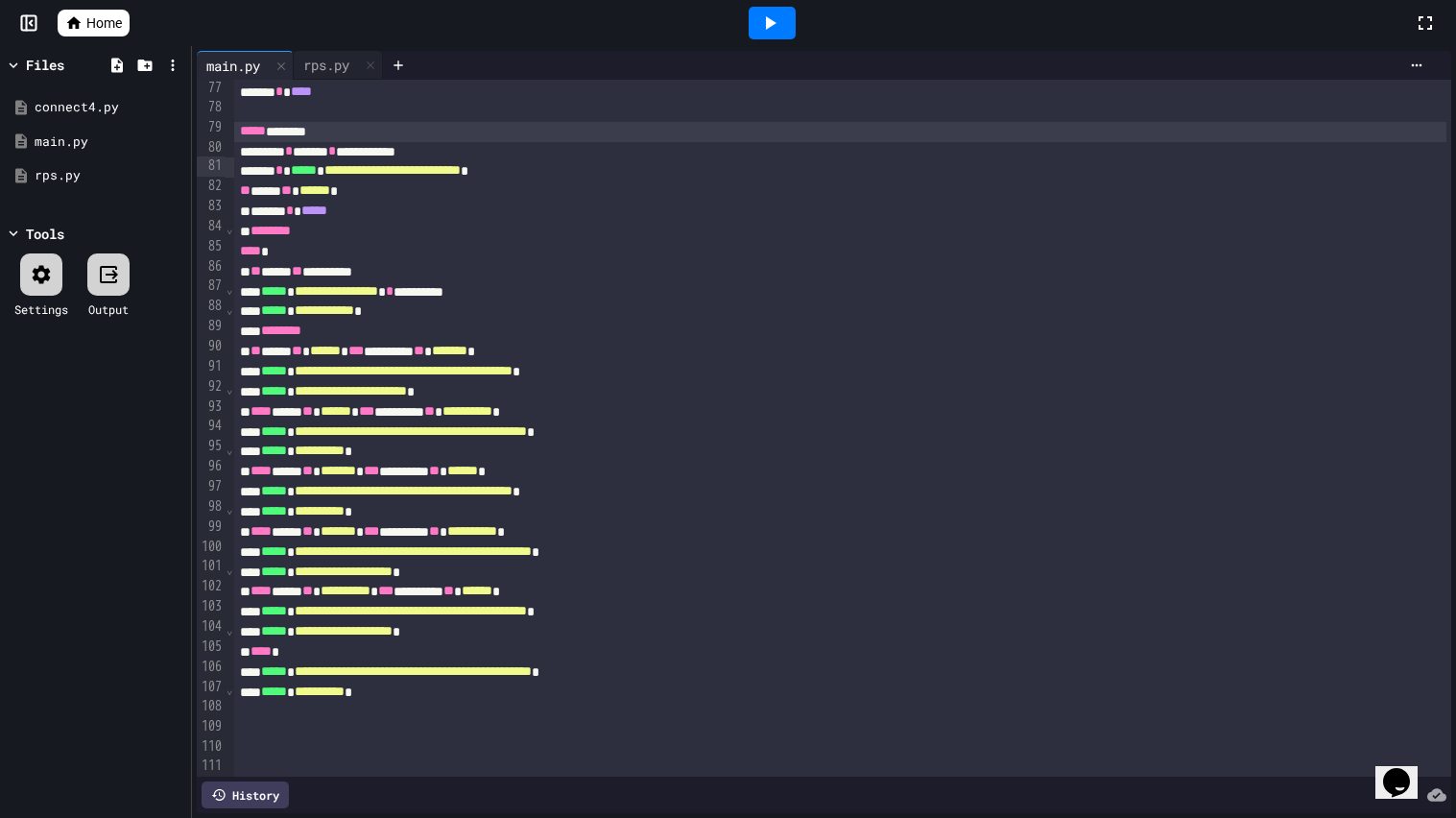 click 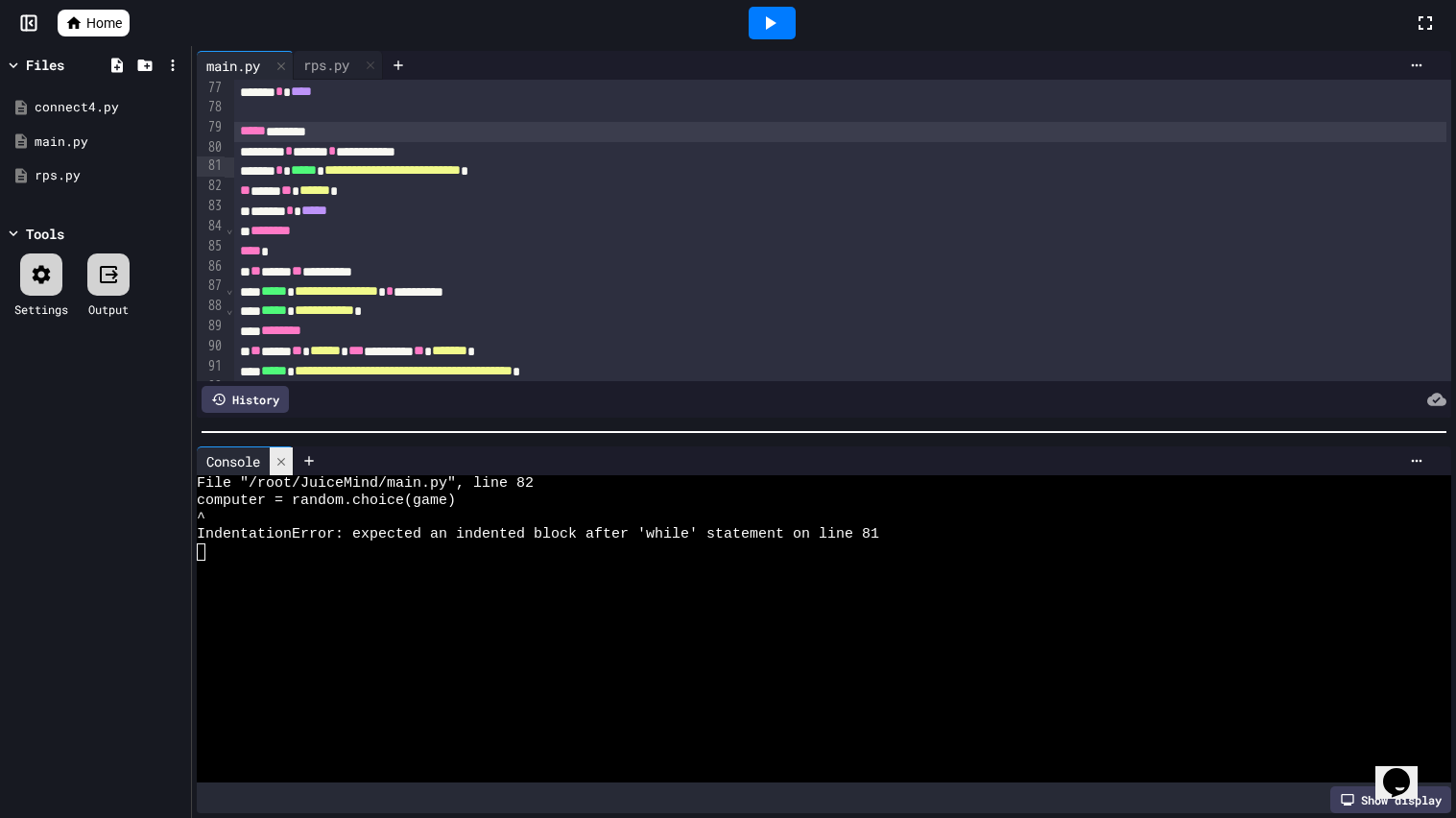 click at bounding box center (281, 461) 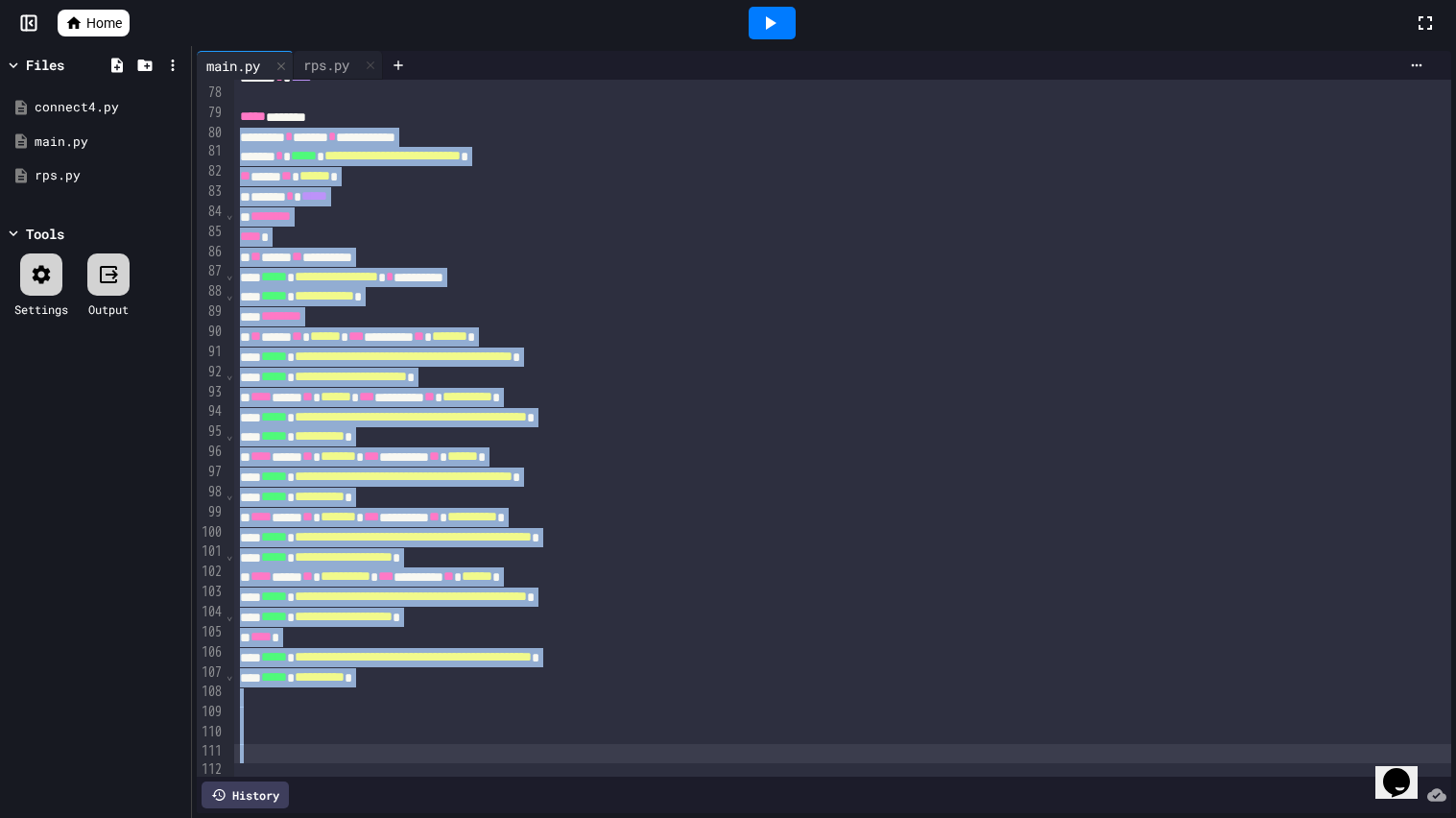scroll, scrollTop: 1570, scrollLeft: 0, axis: vertical 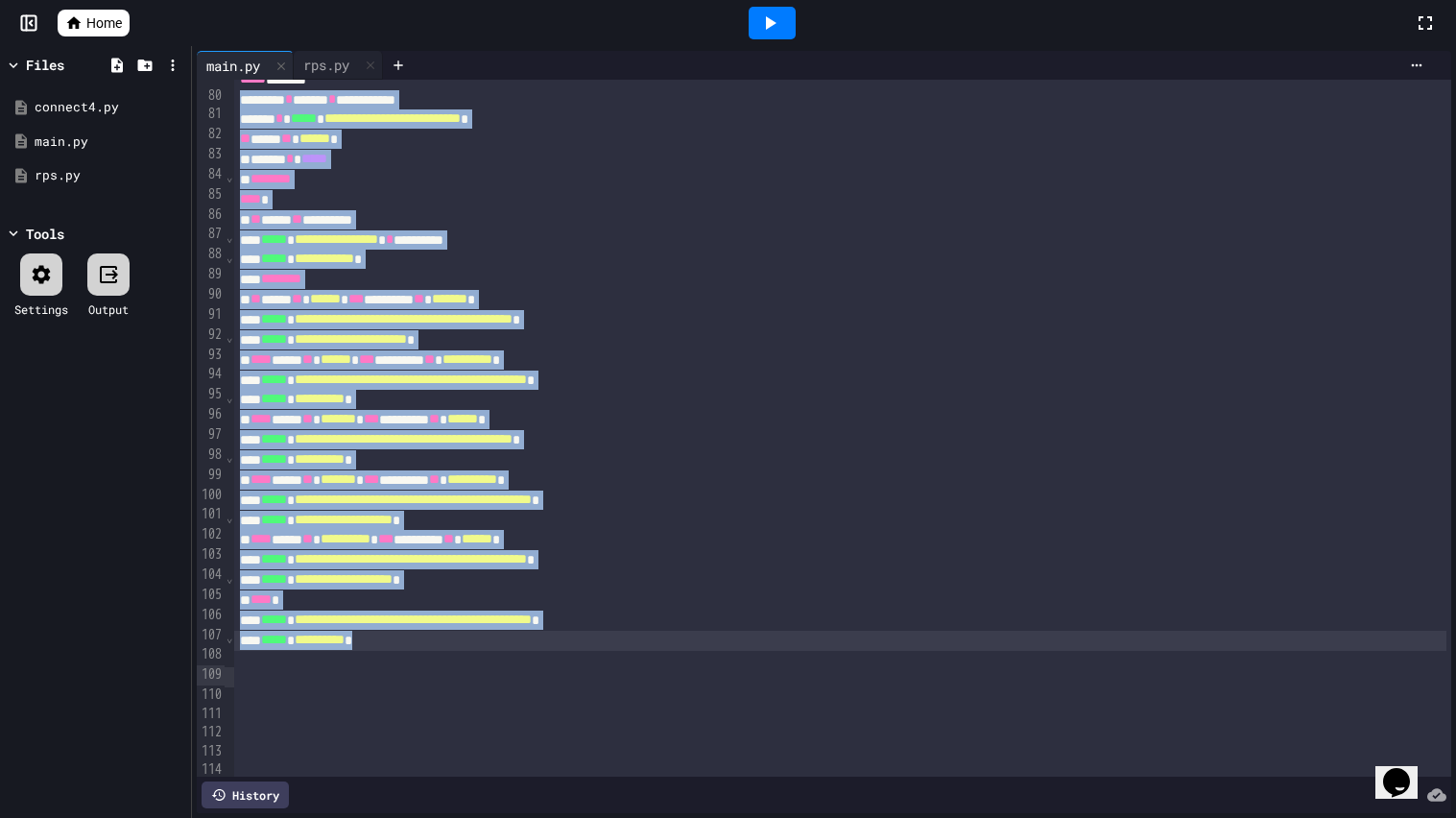 drag, startPoint x: 241, startPoint y: 187, endPoint x: 625, endPoint y: 685, distance: 628.8561 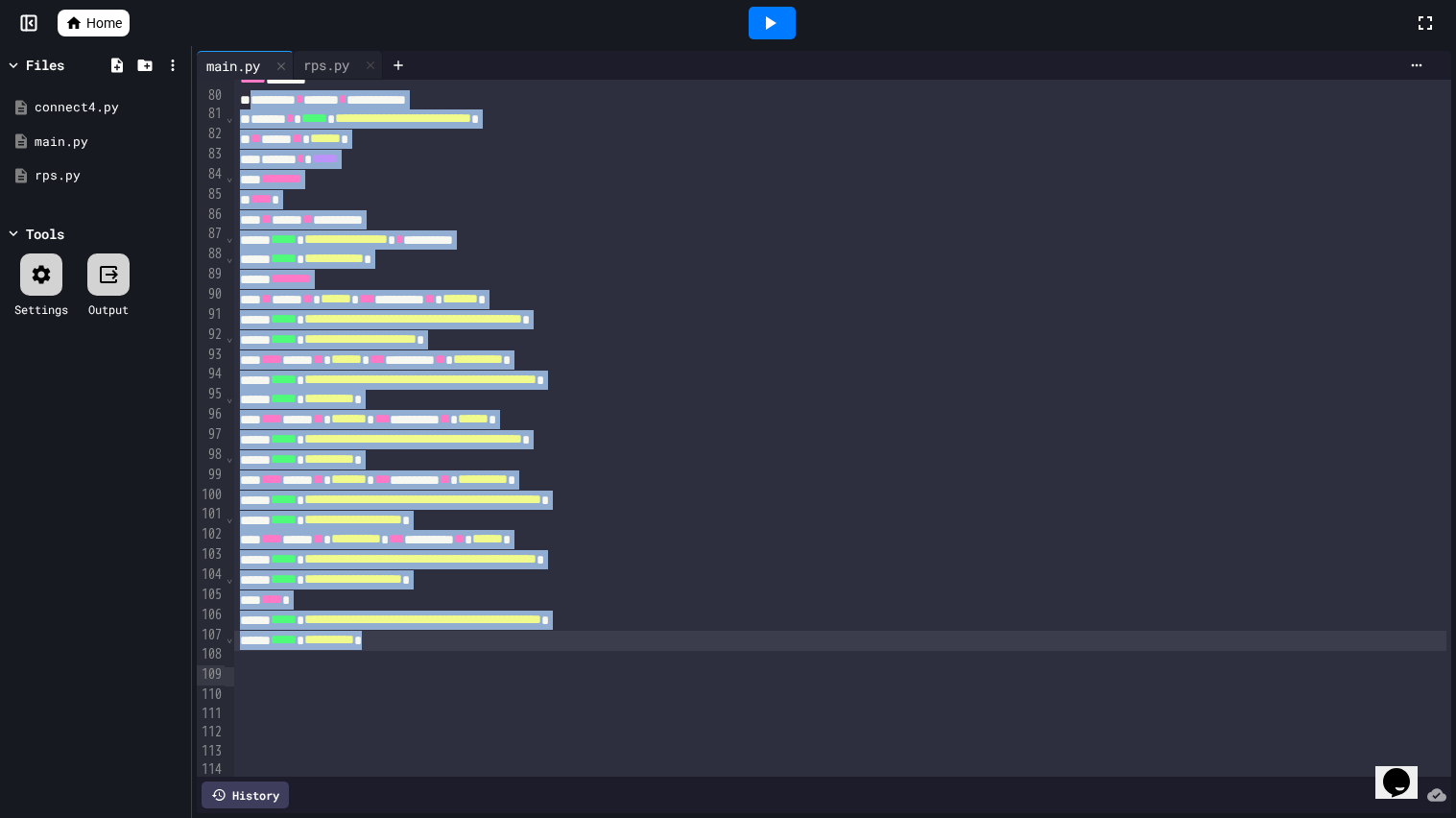 click on "**********" at bounding box center [840, 399] 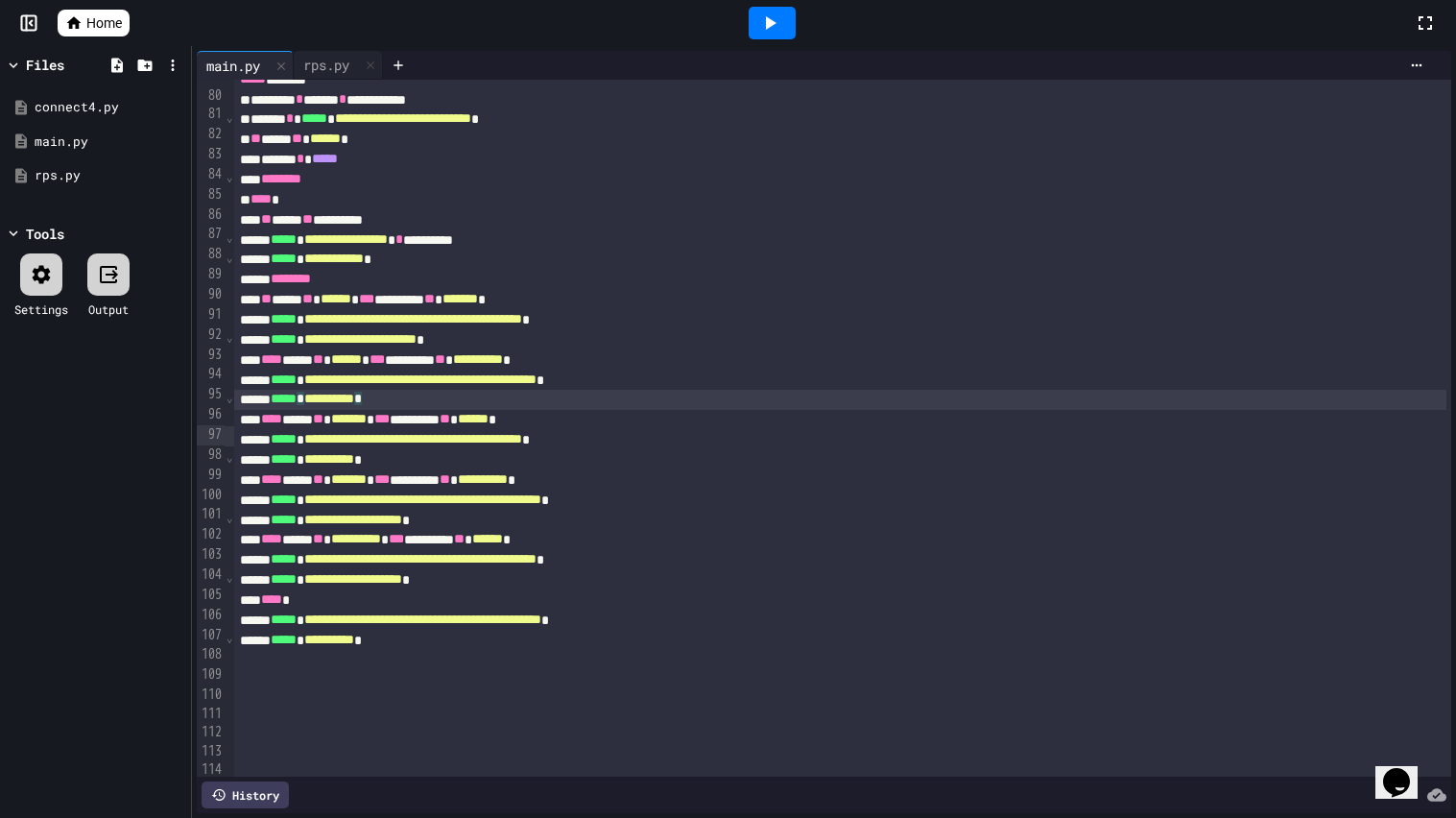 click 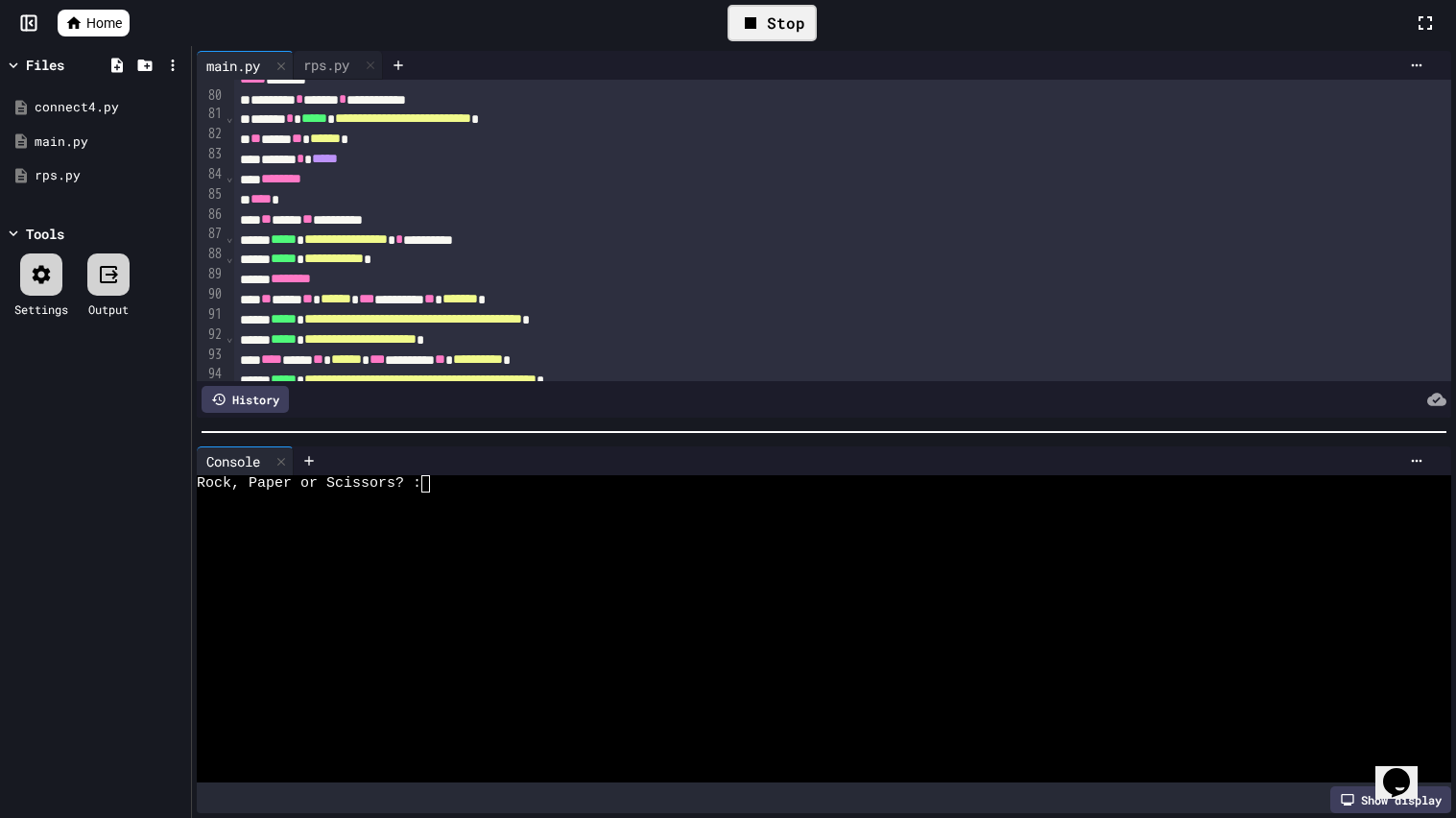 click at bounding box center [814, 569] 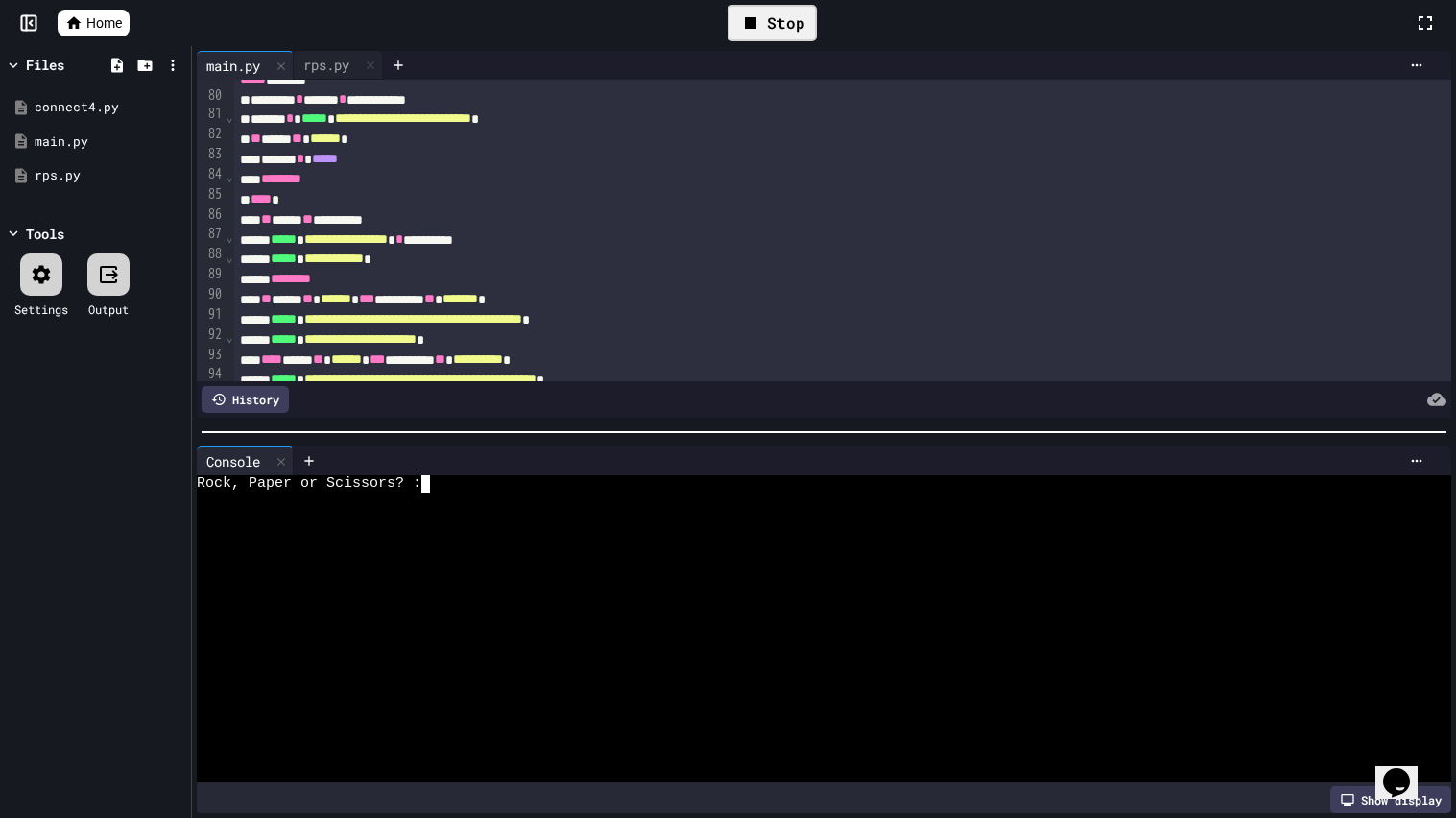 type on "*" 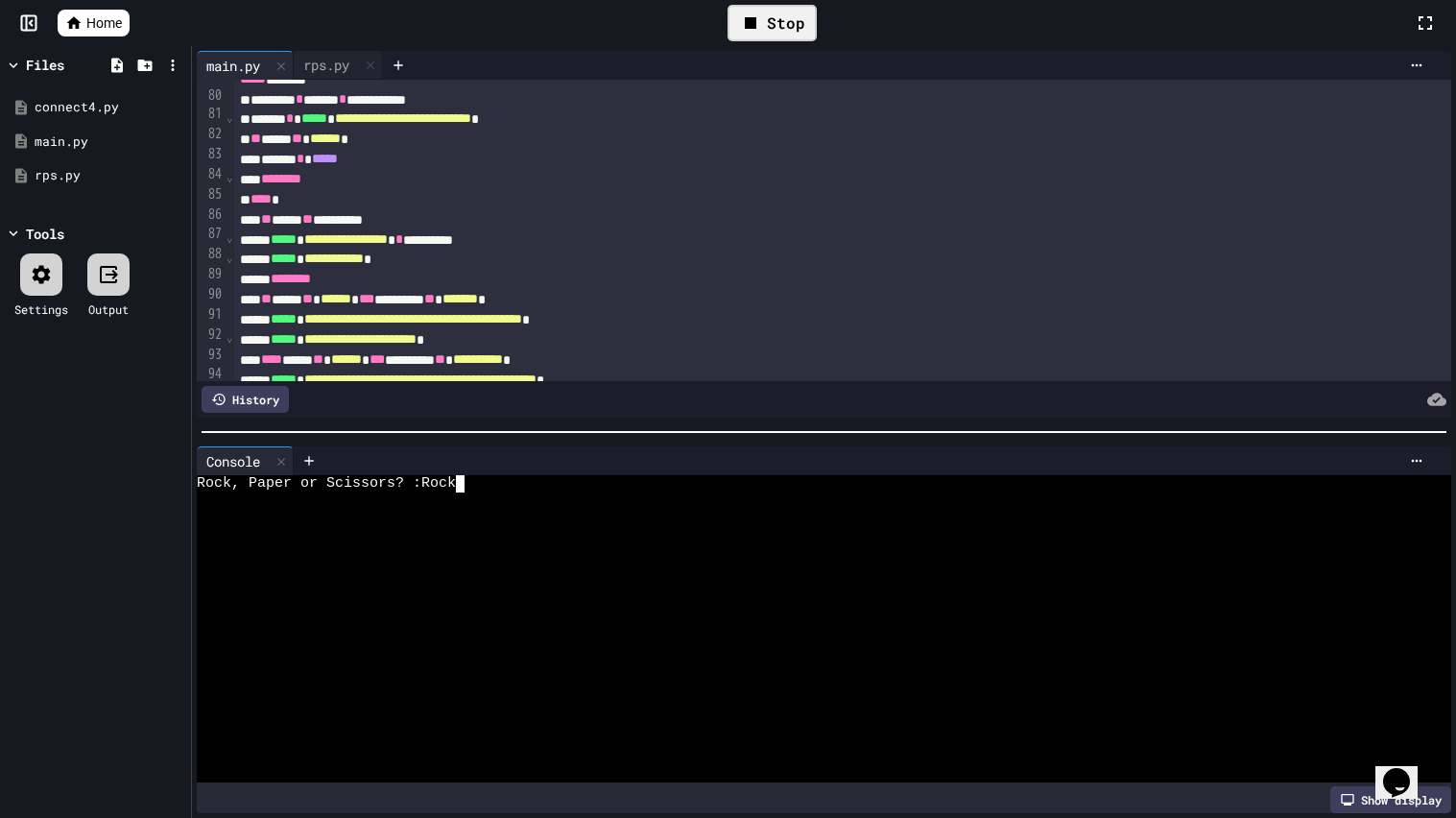 type 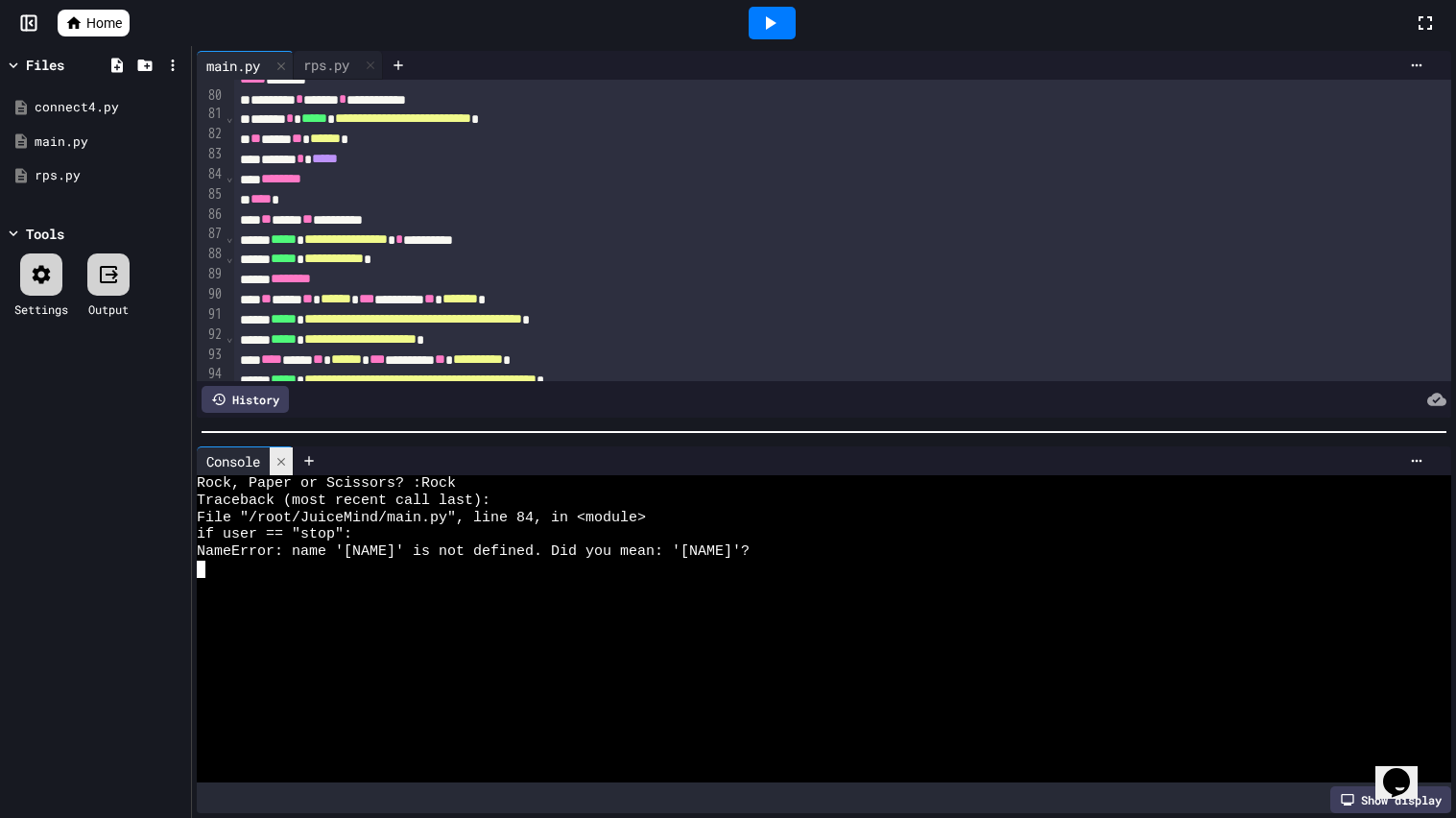 click 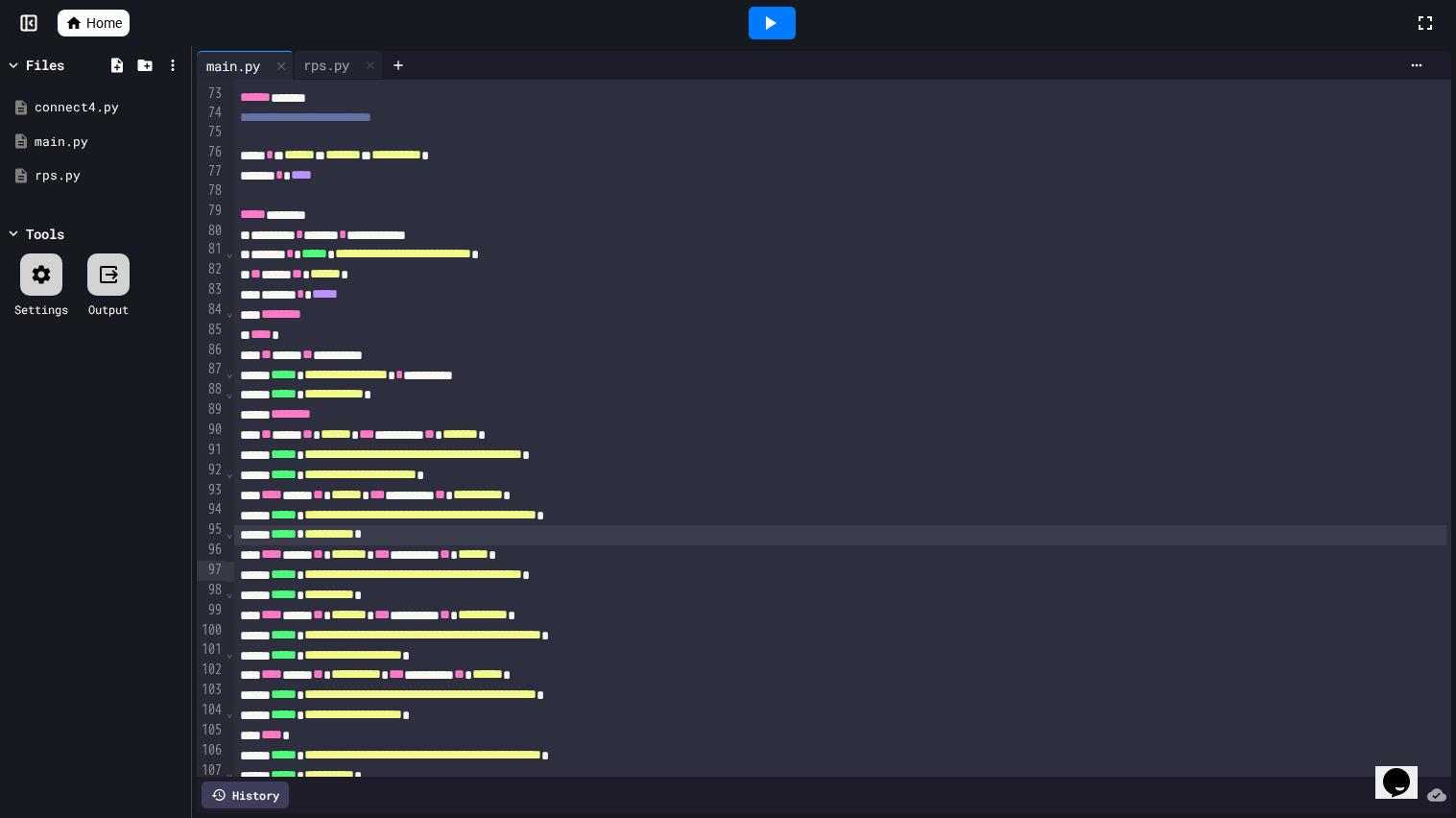 scroll, scrollTop: 1433, scrollLeft: 0, axis: vertical 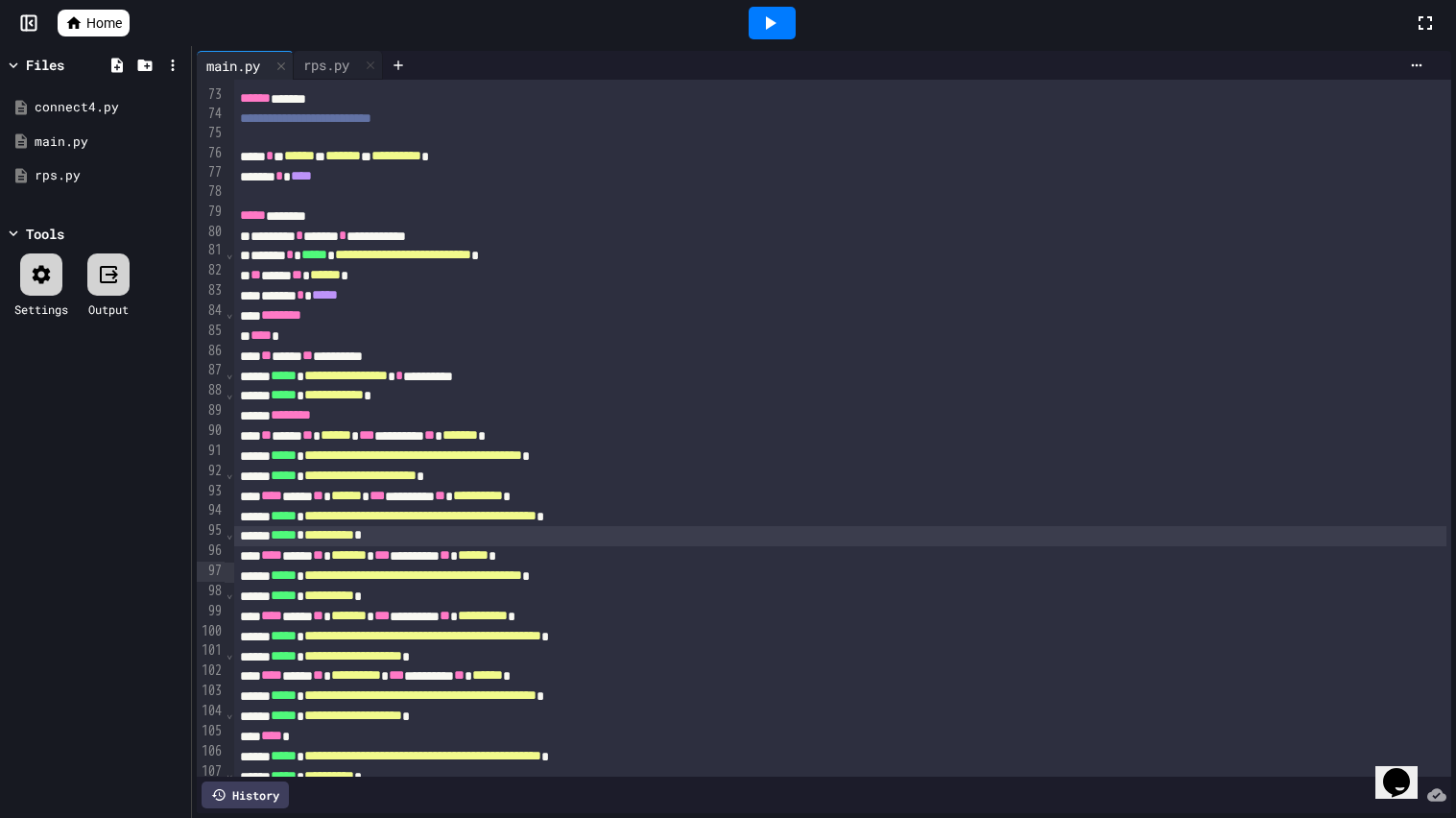 click on "** **** **   ****** *" at bounding box center (840, 276) 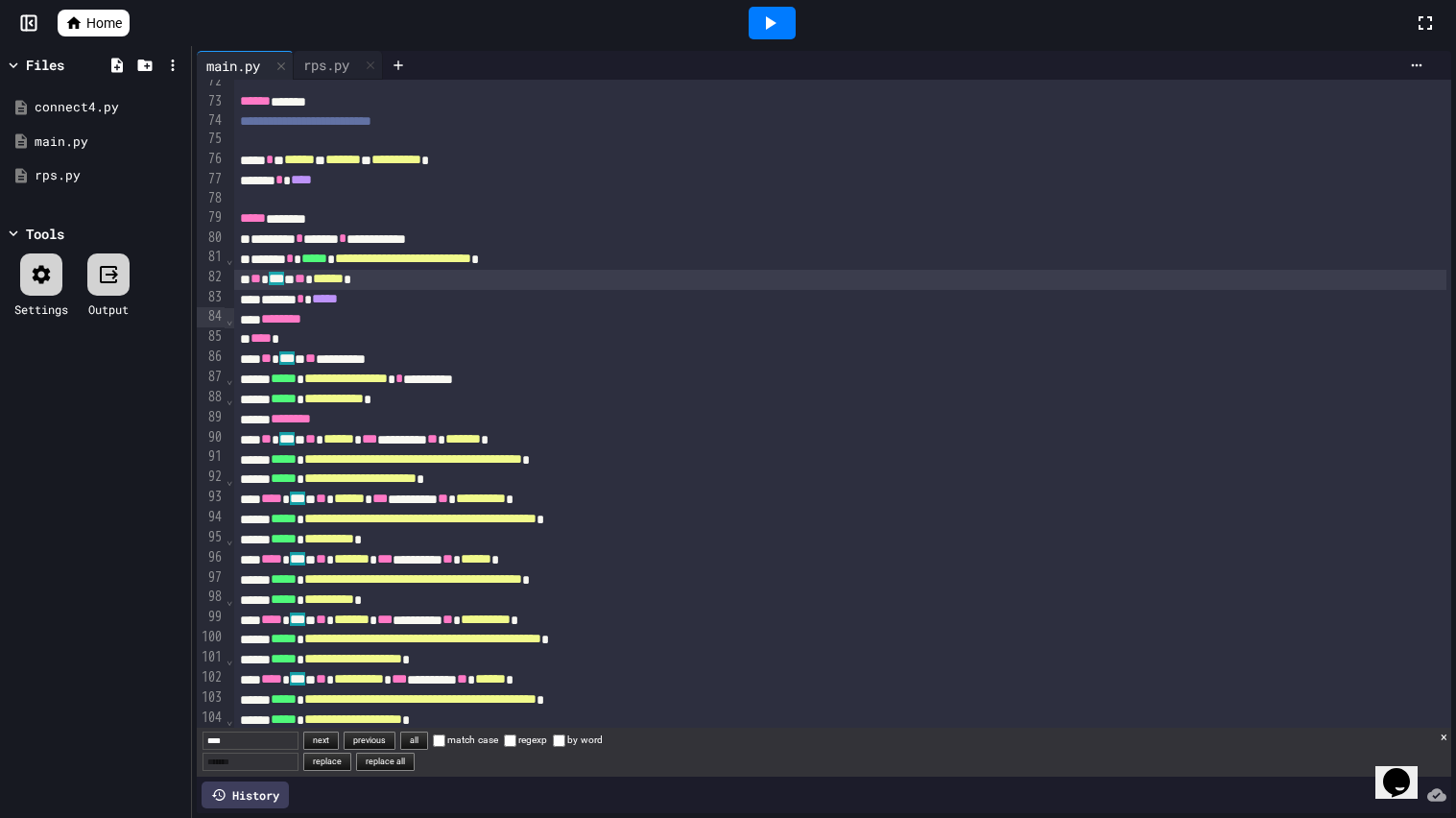 scroll, scrollTop: 1439, scrollLeft: 0, axis: vertical 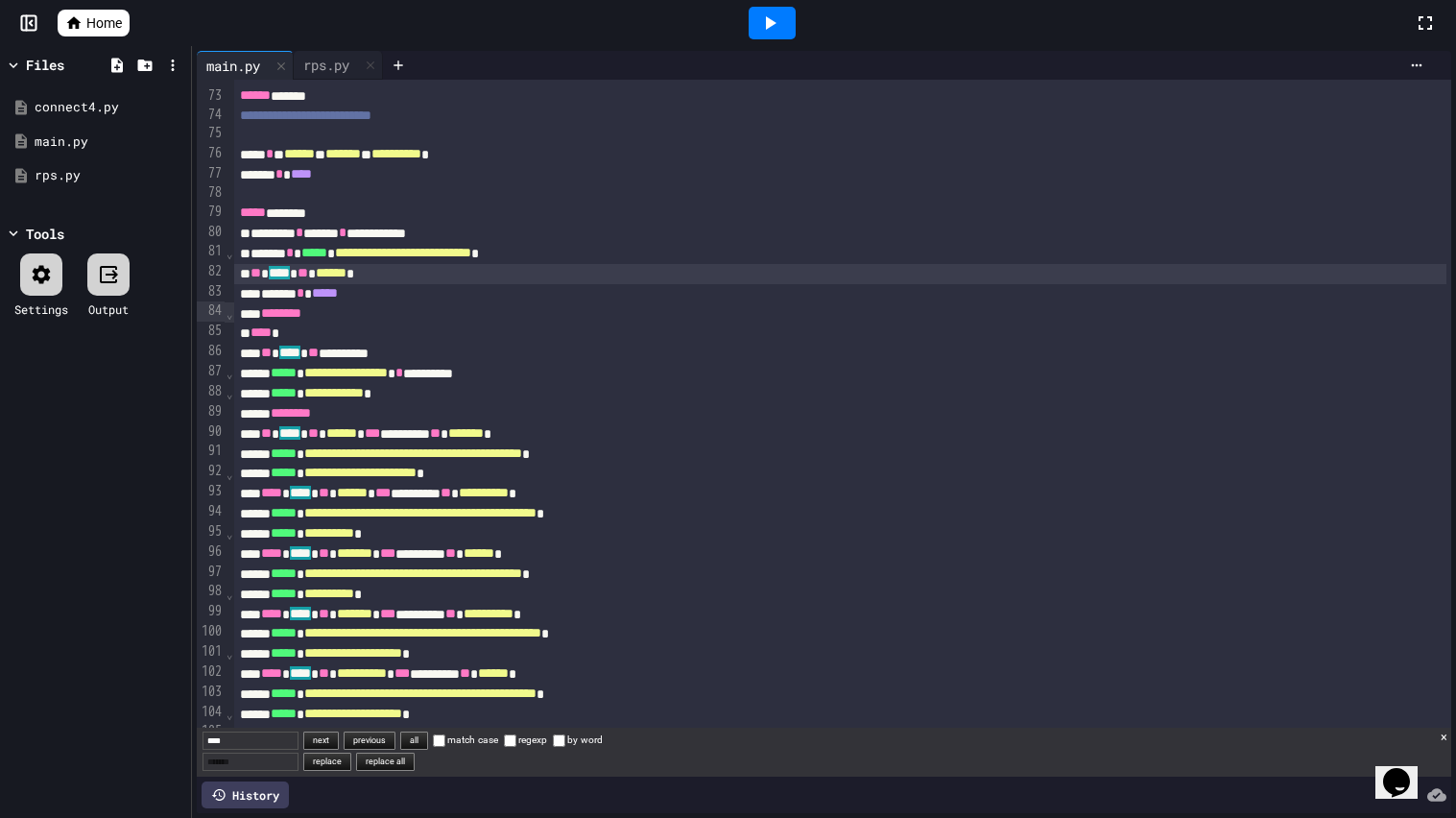 type on "****" 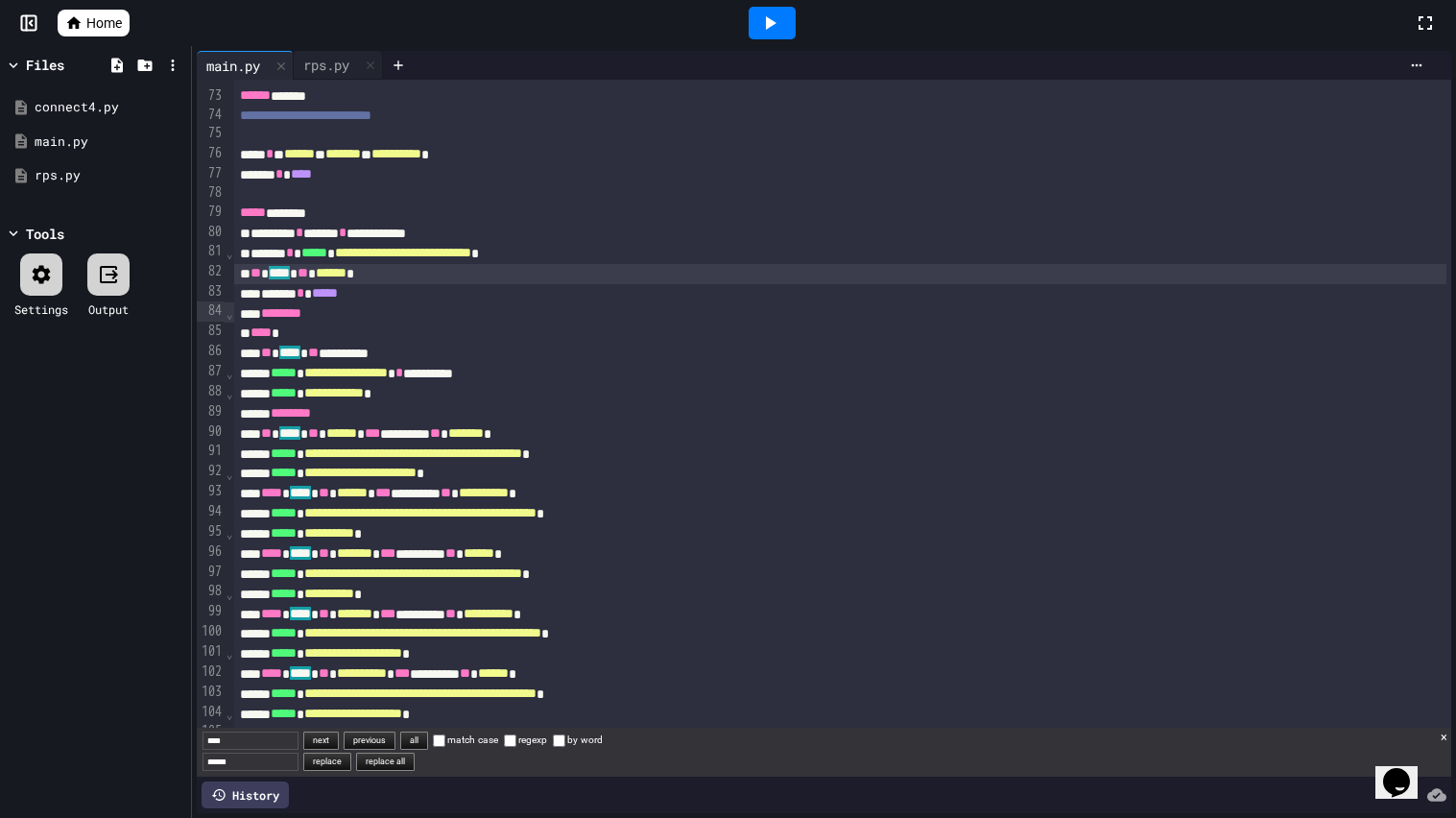 type on "******" 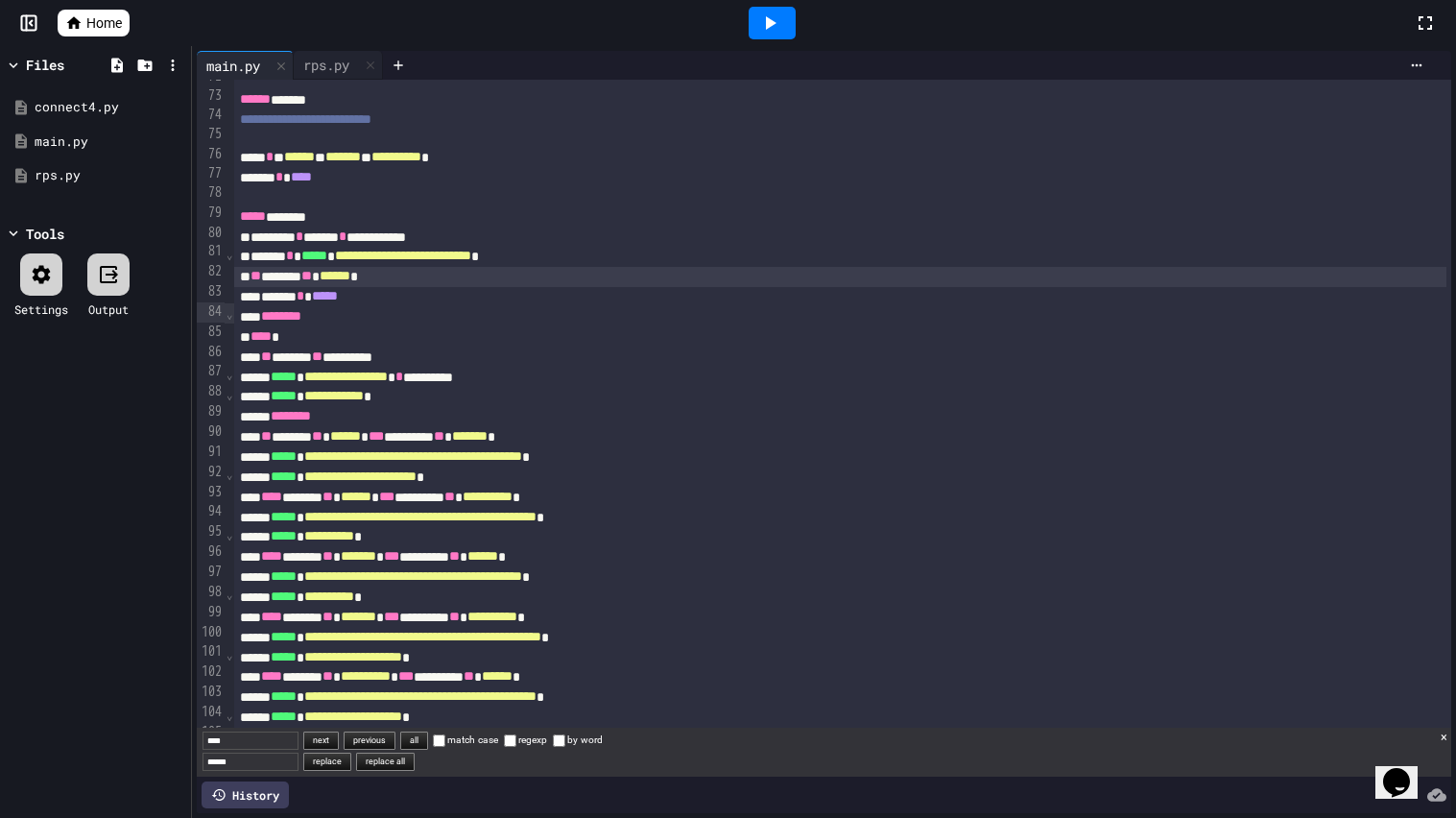click 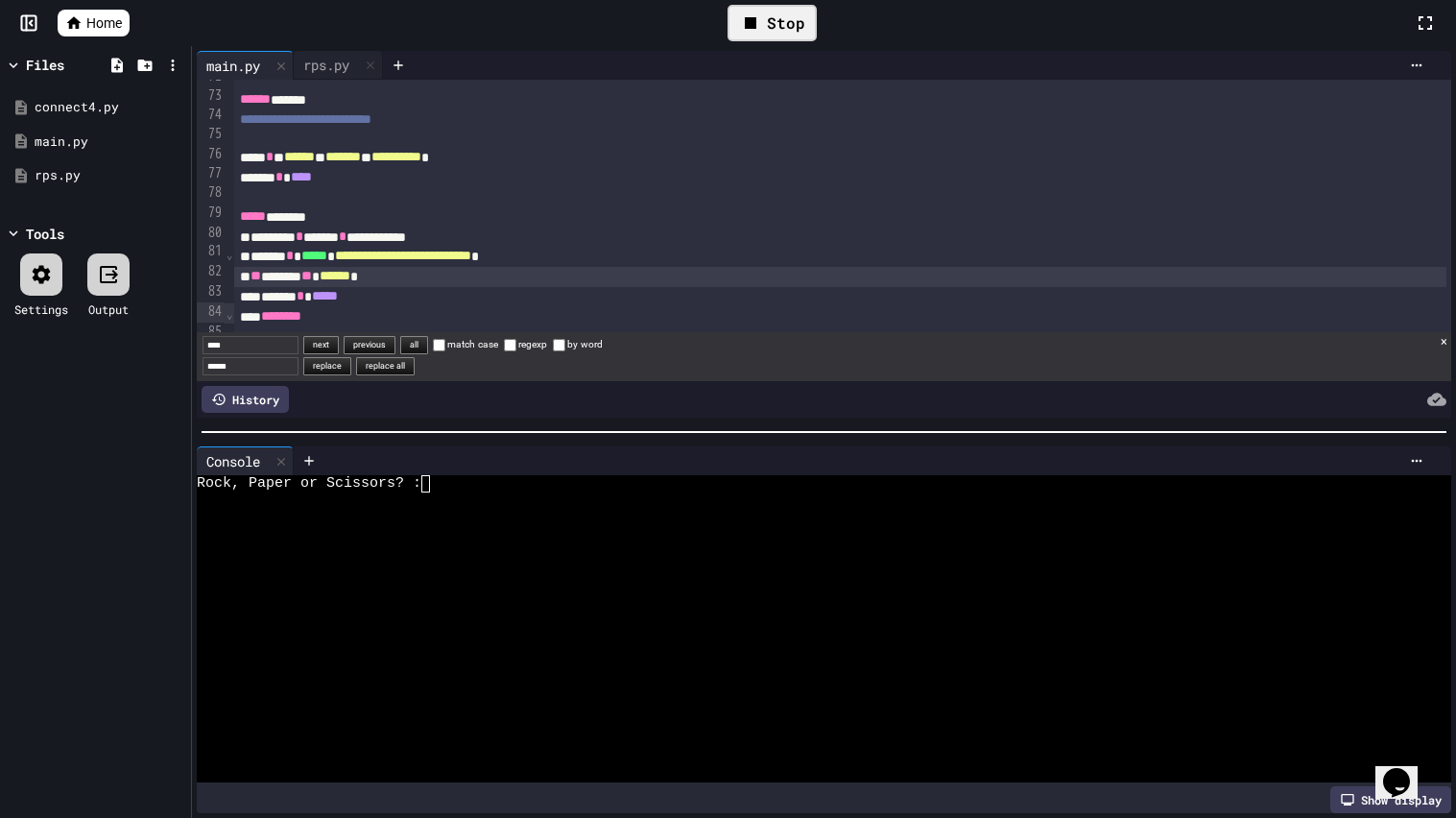 click at bounding box center [814, 620] 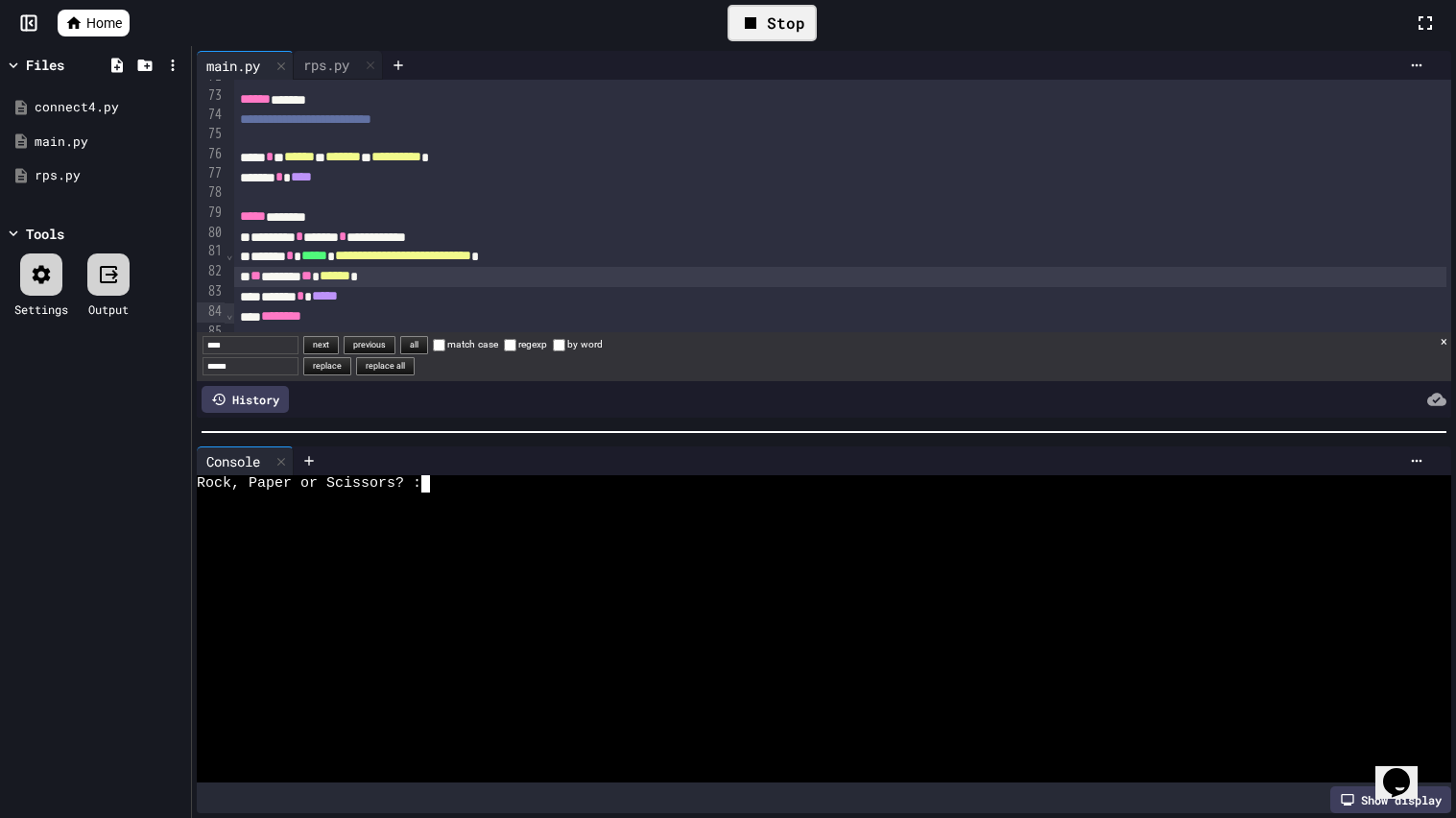 type on "*" 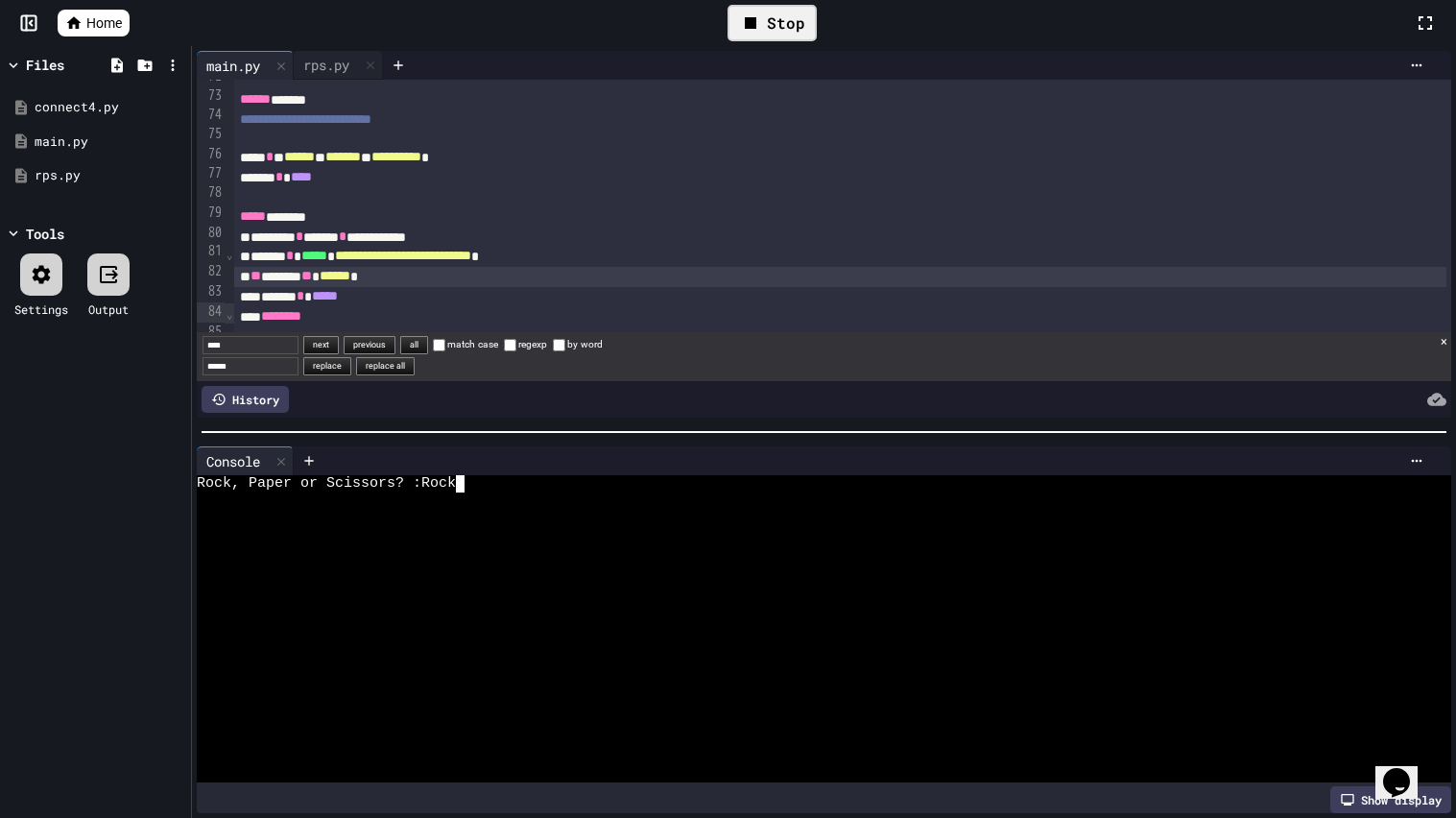 type 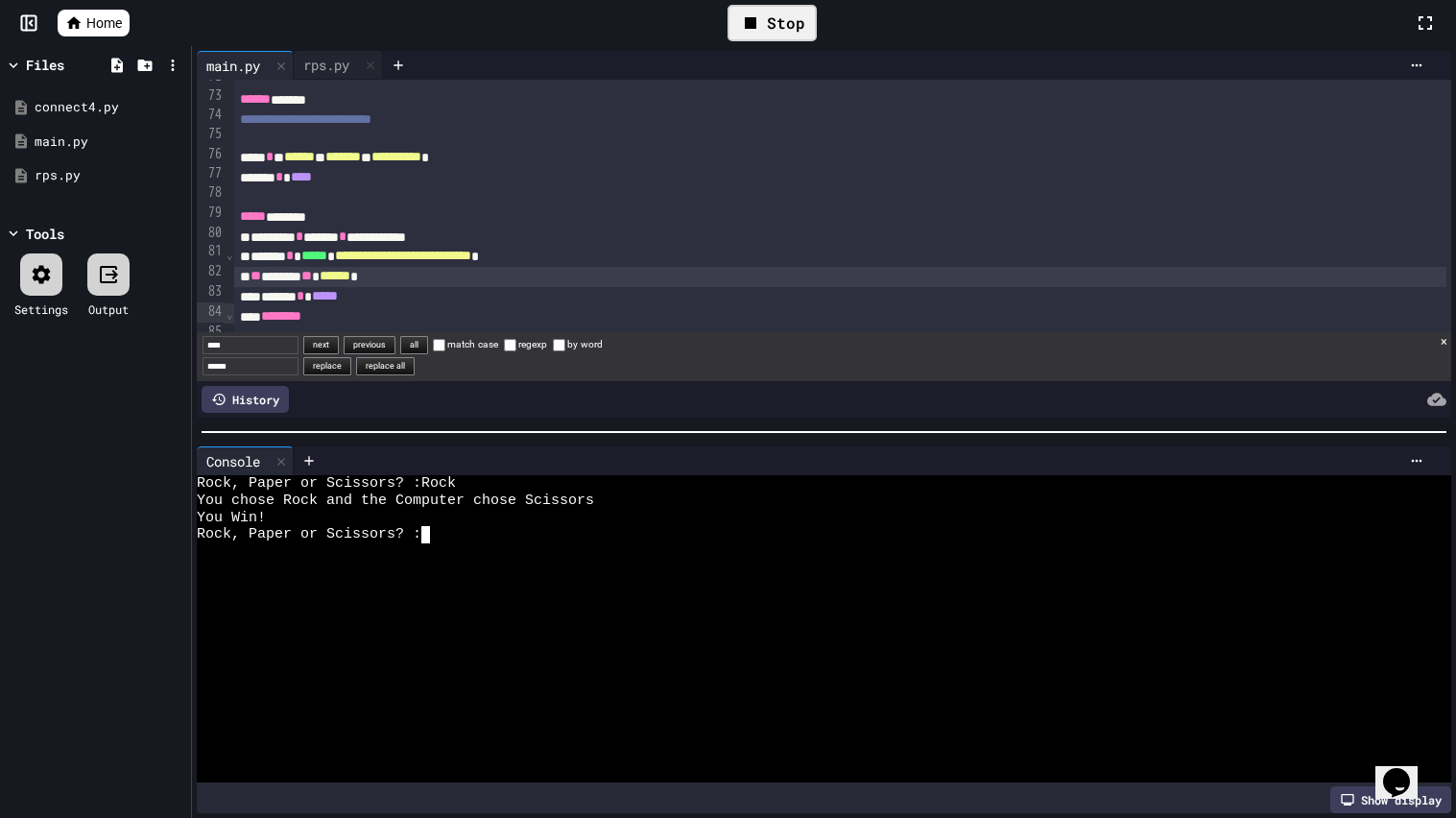 click on "Stop" at bounding box center [772, 23] 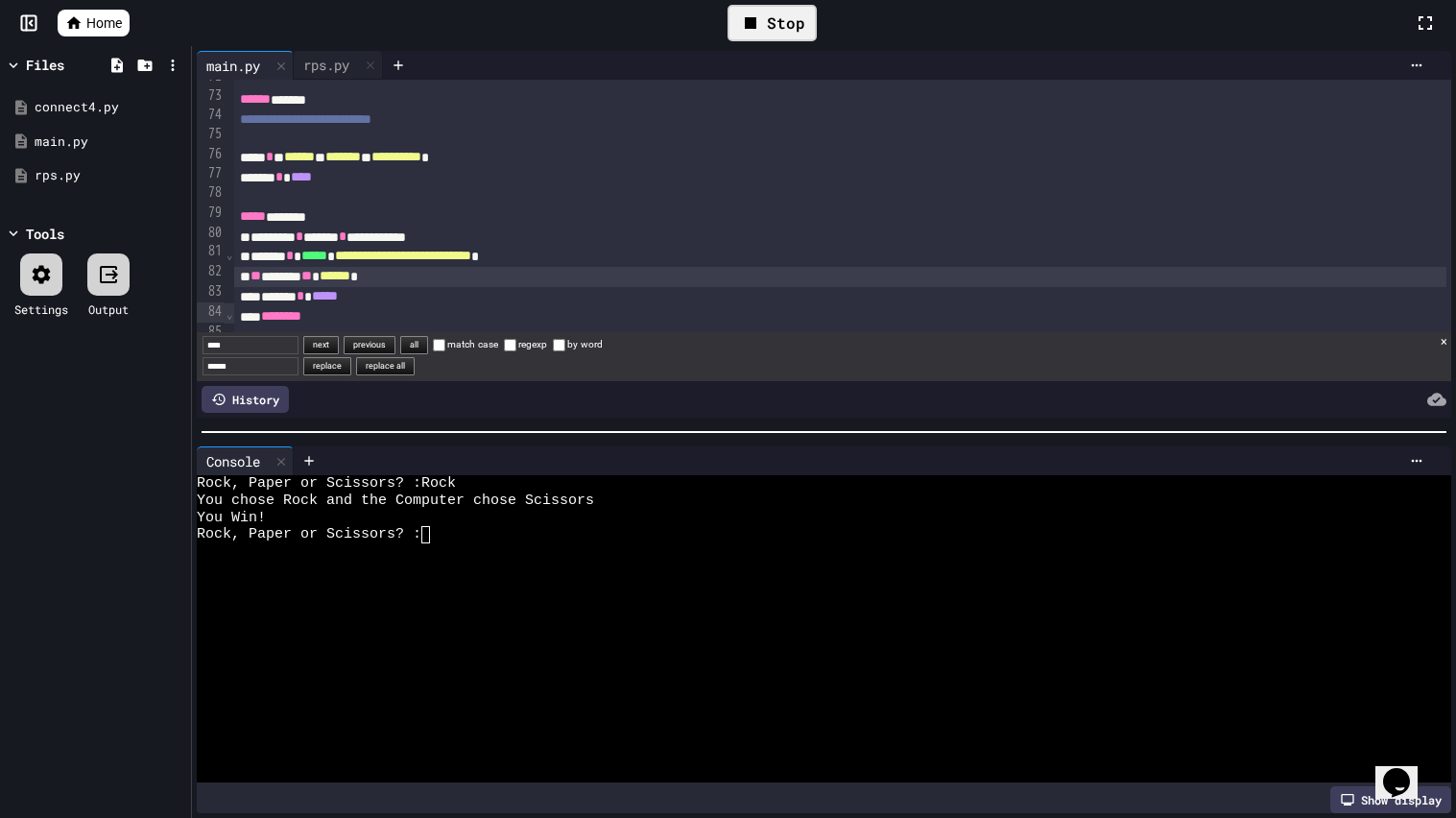 click on "Stop" at bounding box center (772, 23) 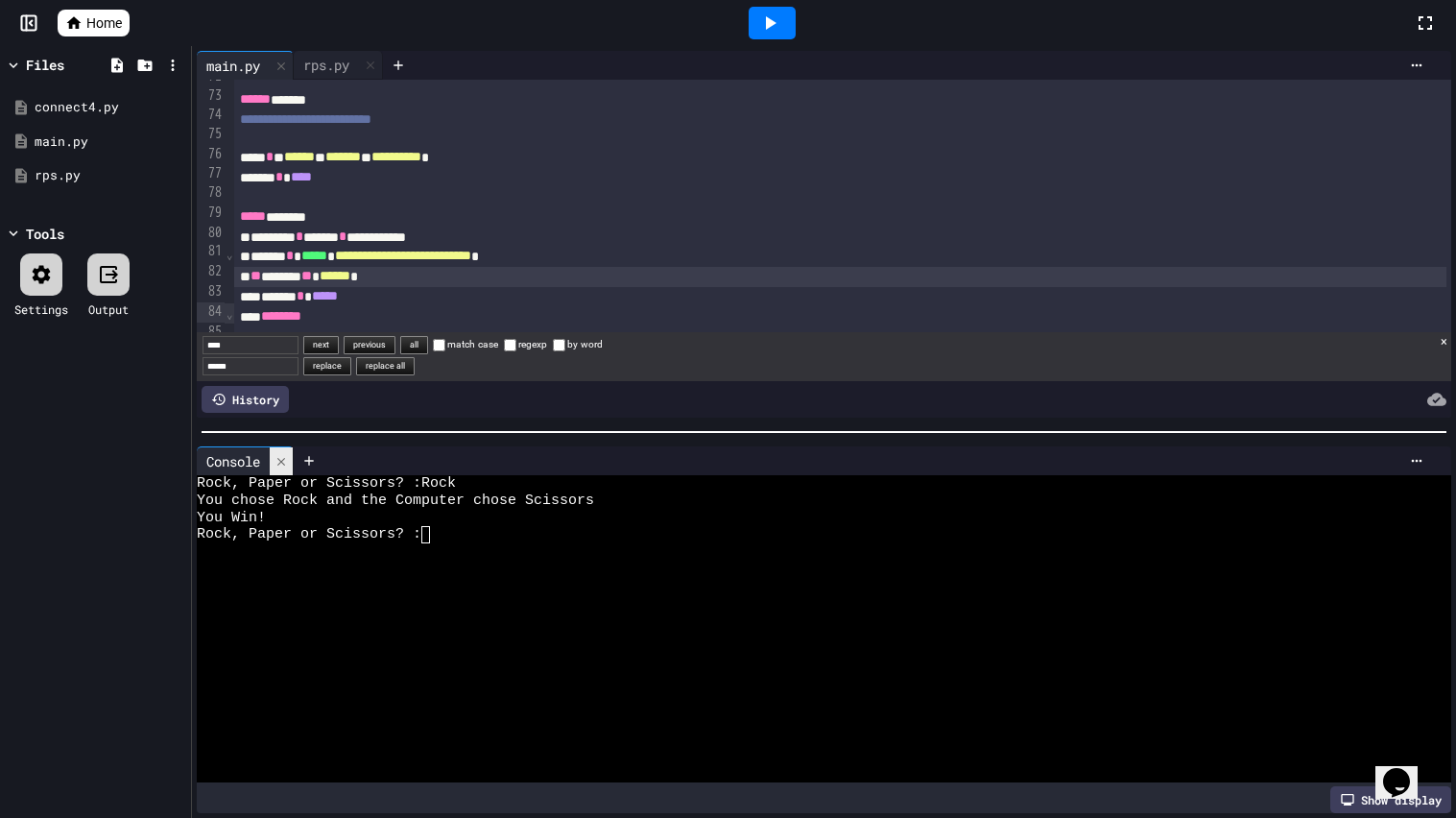 click at bounding box center [281, 461] 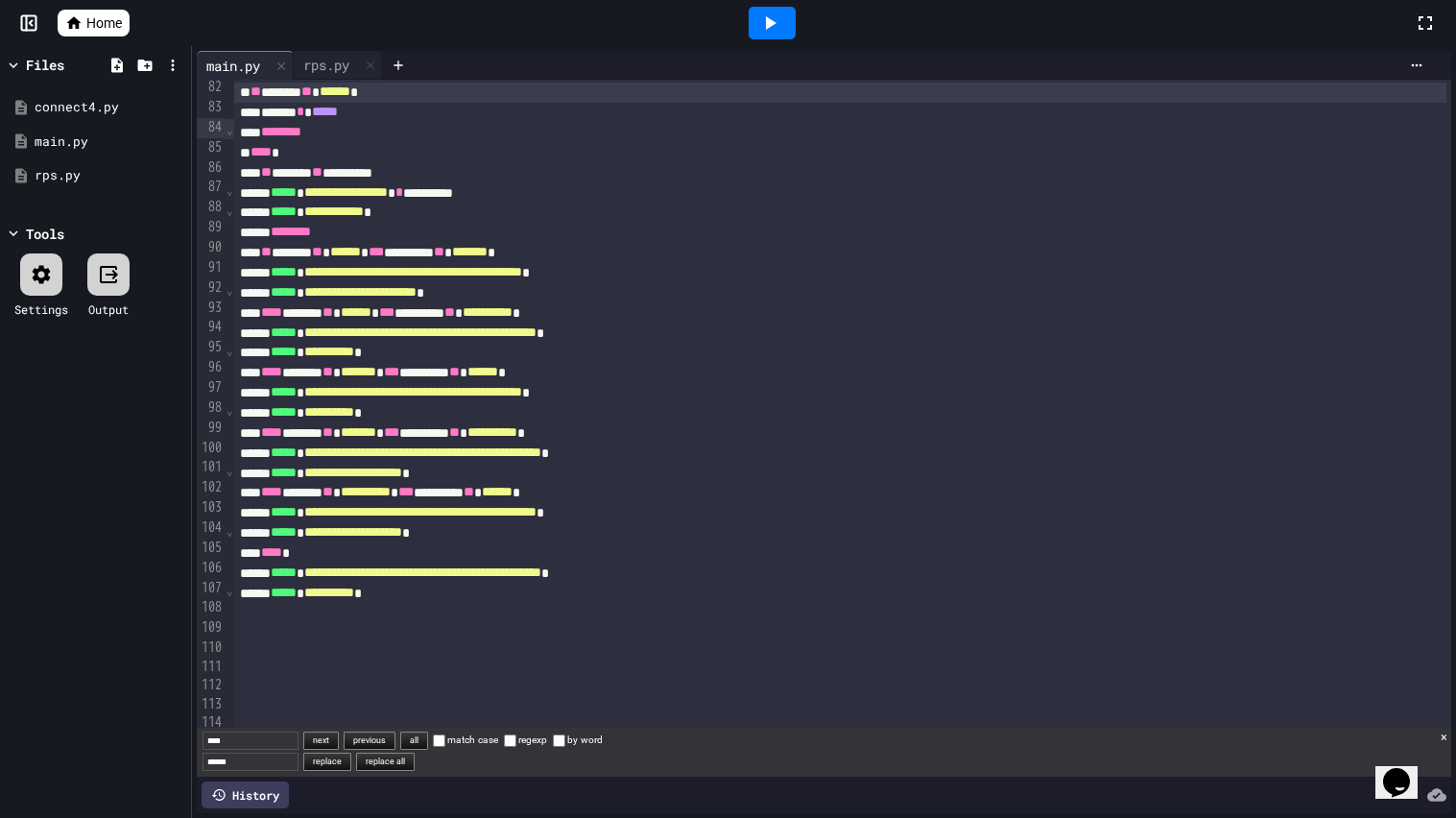 scroll, scrollTop: 1631, scrollLeft: 0, axis: vertical 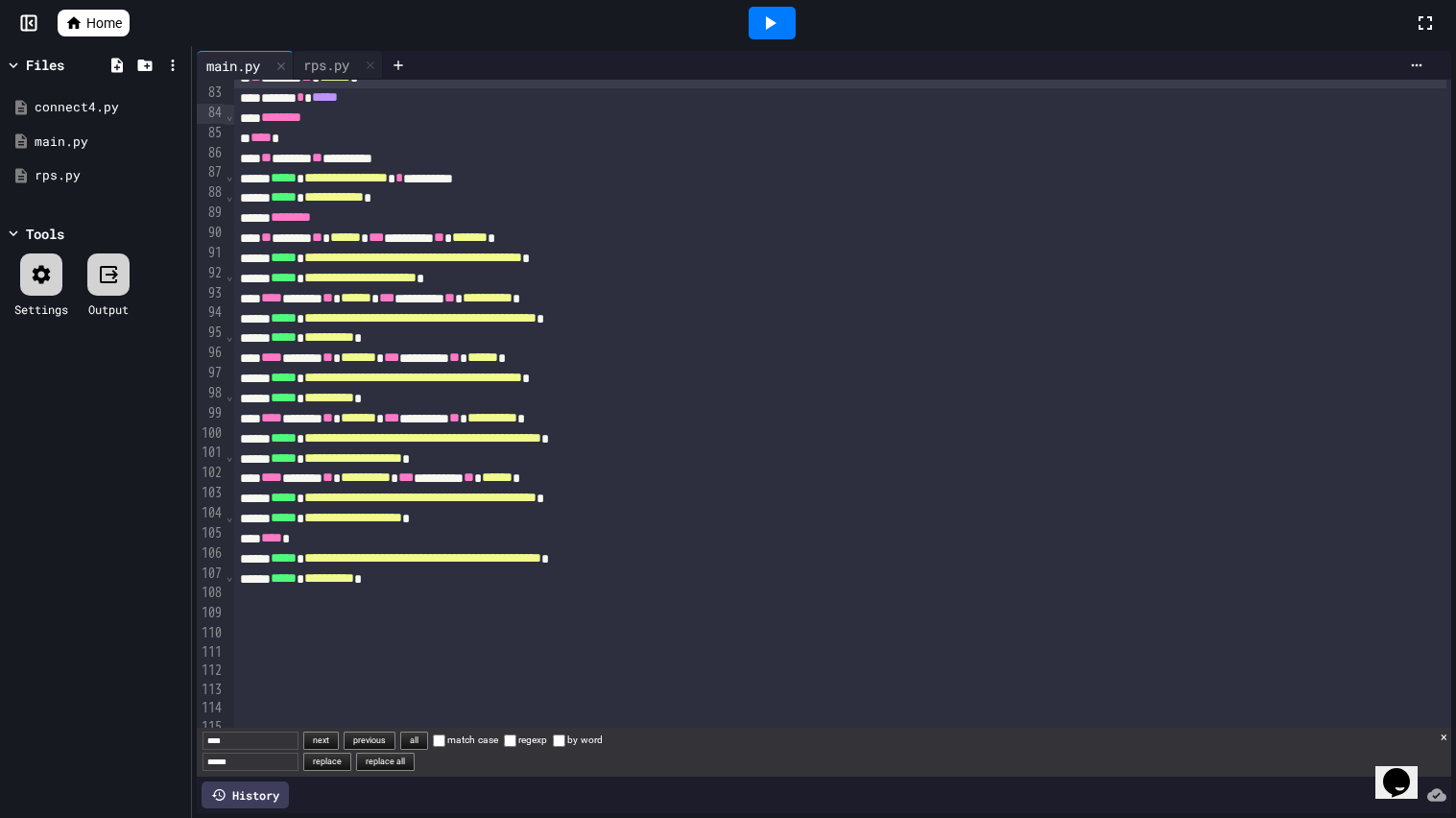 click on "**********" at bounding box center [329, 337] 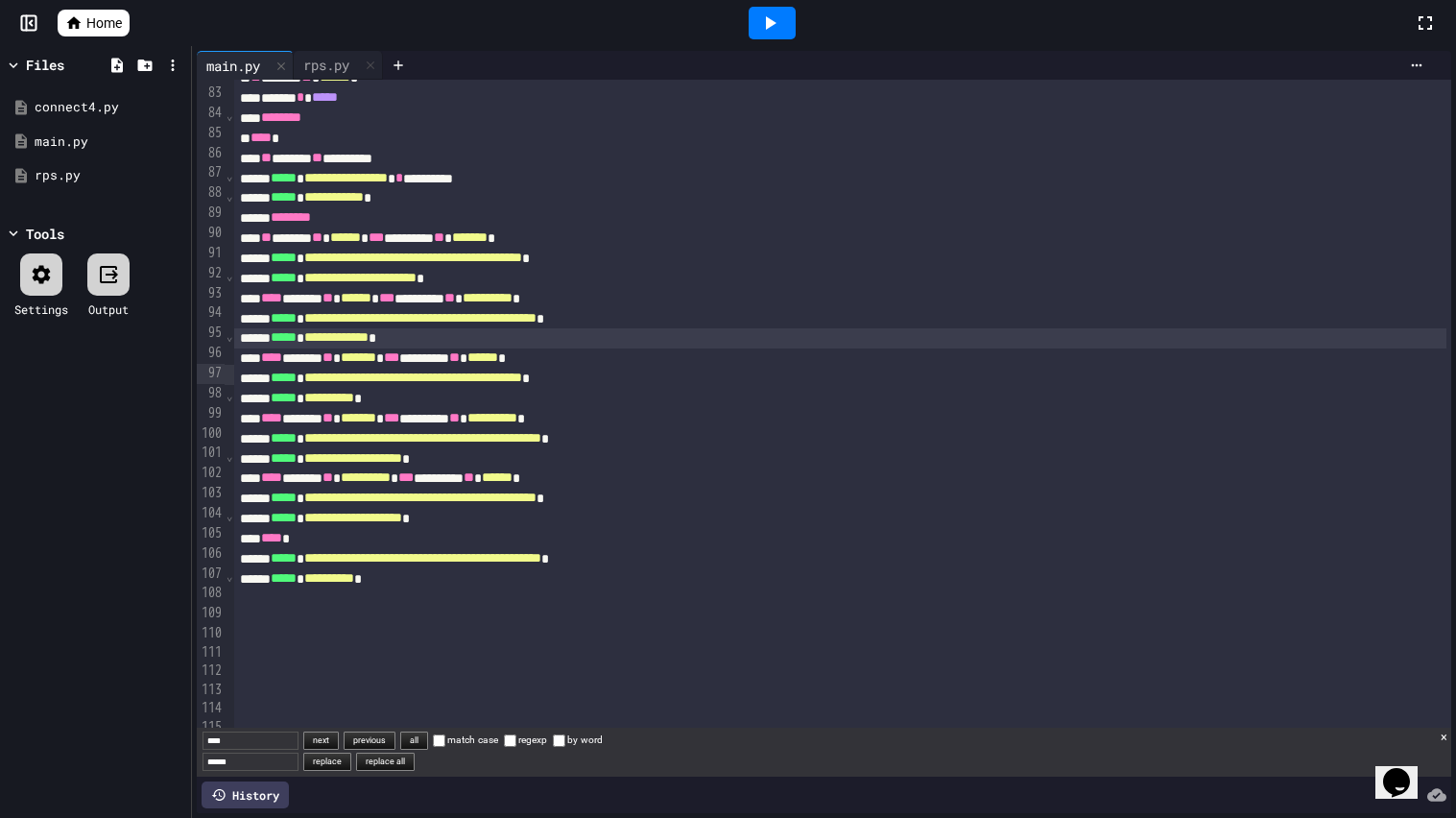 click on "**********" at bounding box center (329, 397) 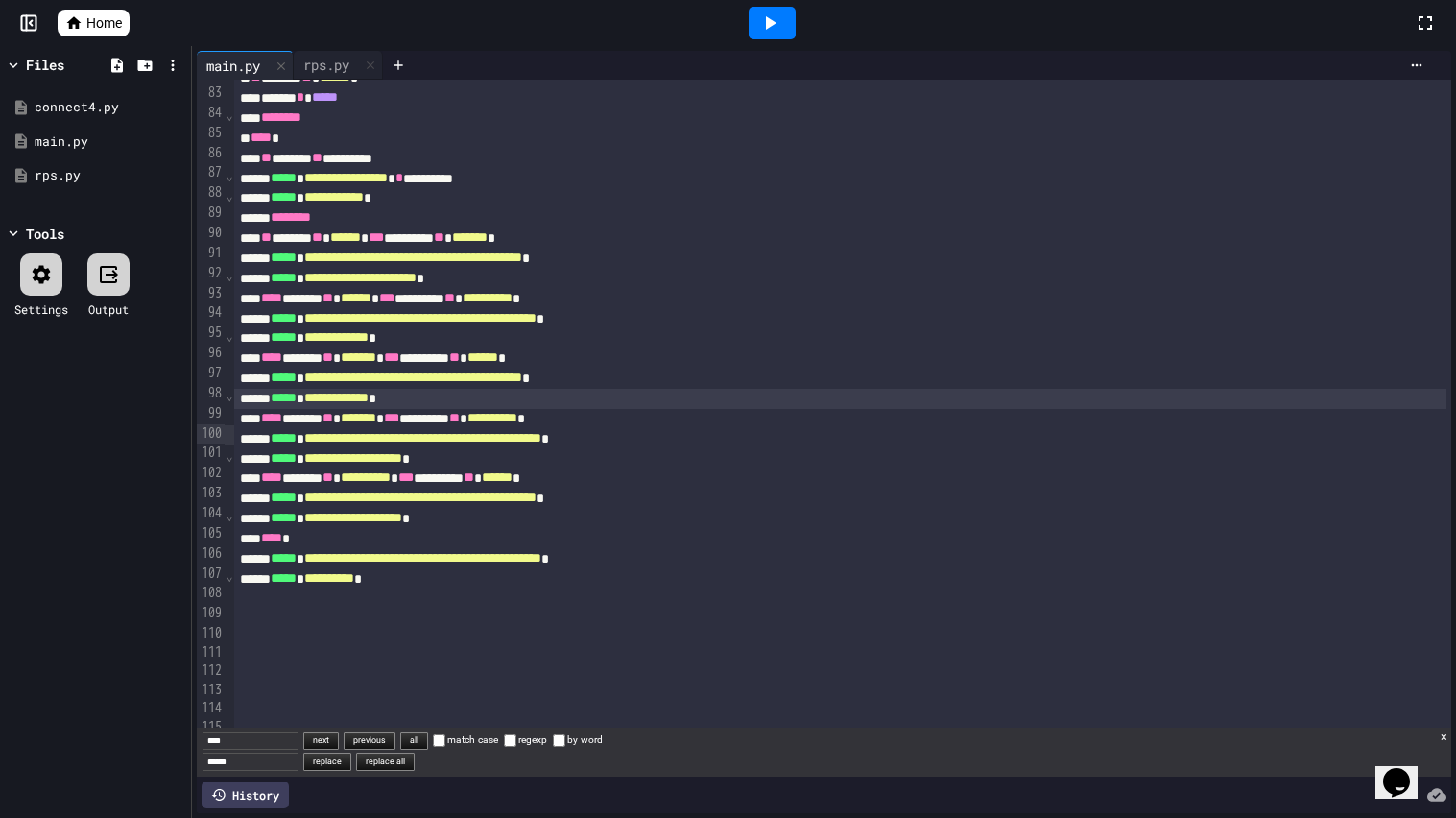 click on "**********" at bounding box center (353, 458) 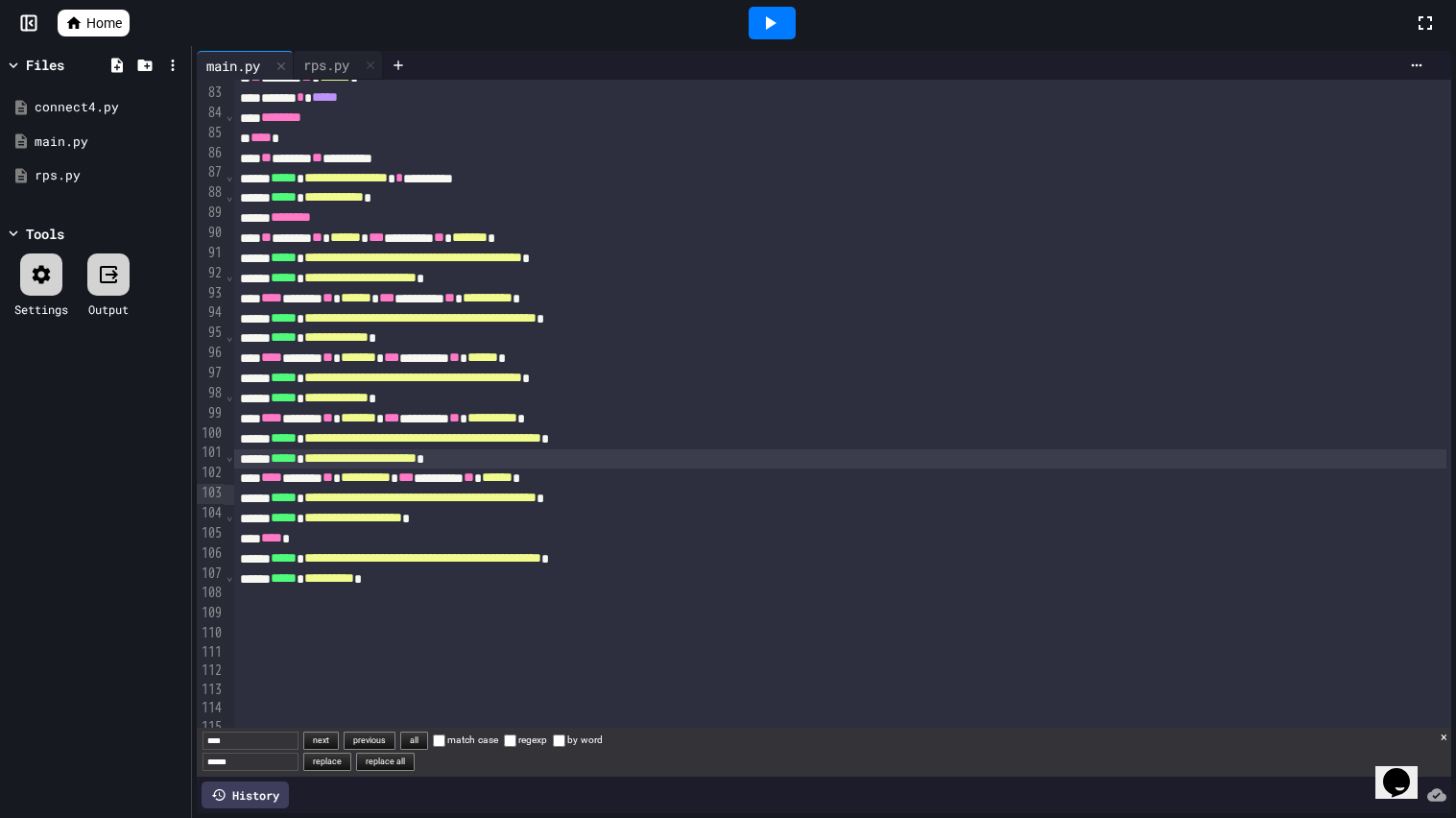 click on "**********" at bounding box center [353, 517] 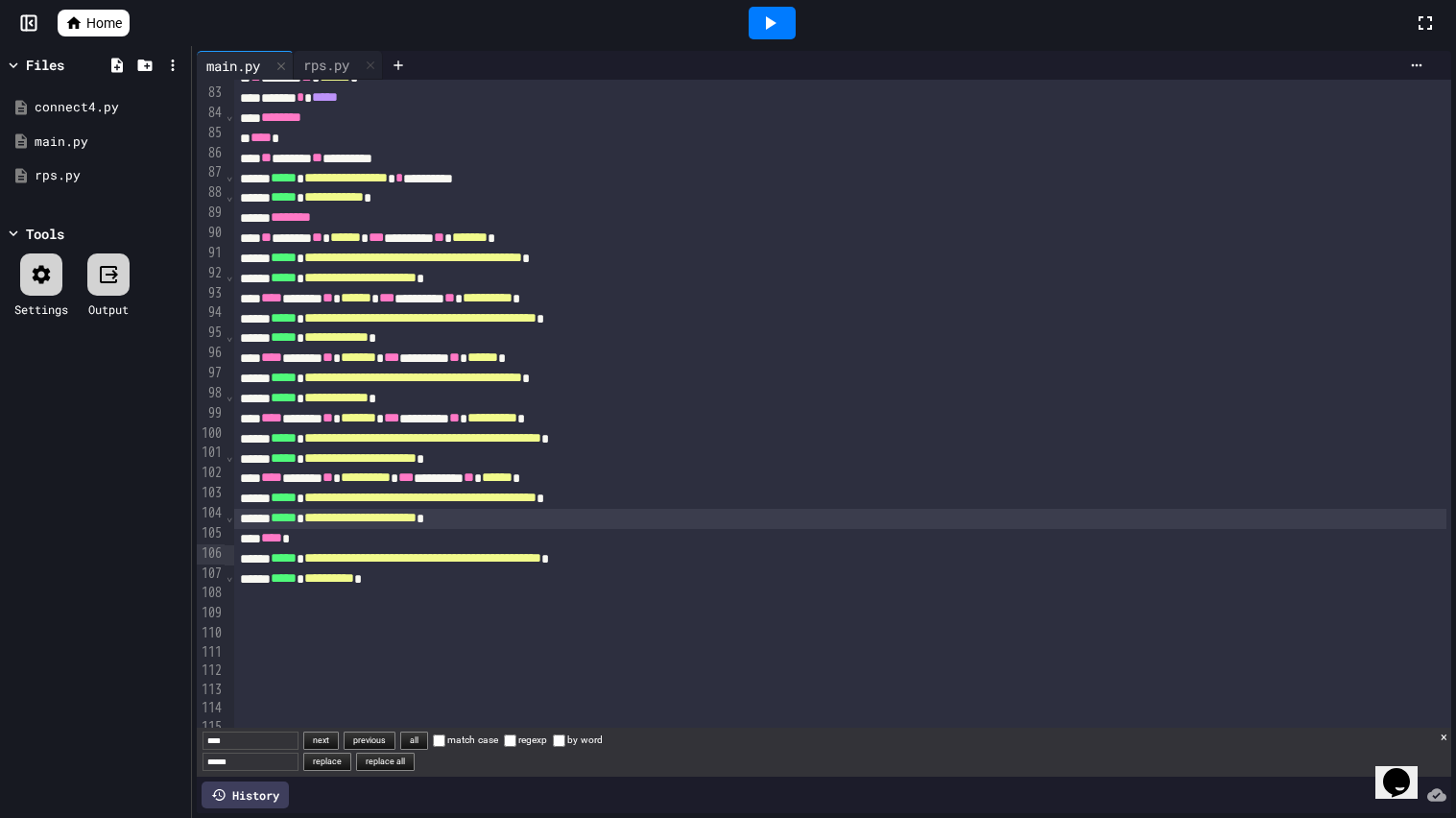 click on "**********" at bounding box center [329, 578] 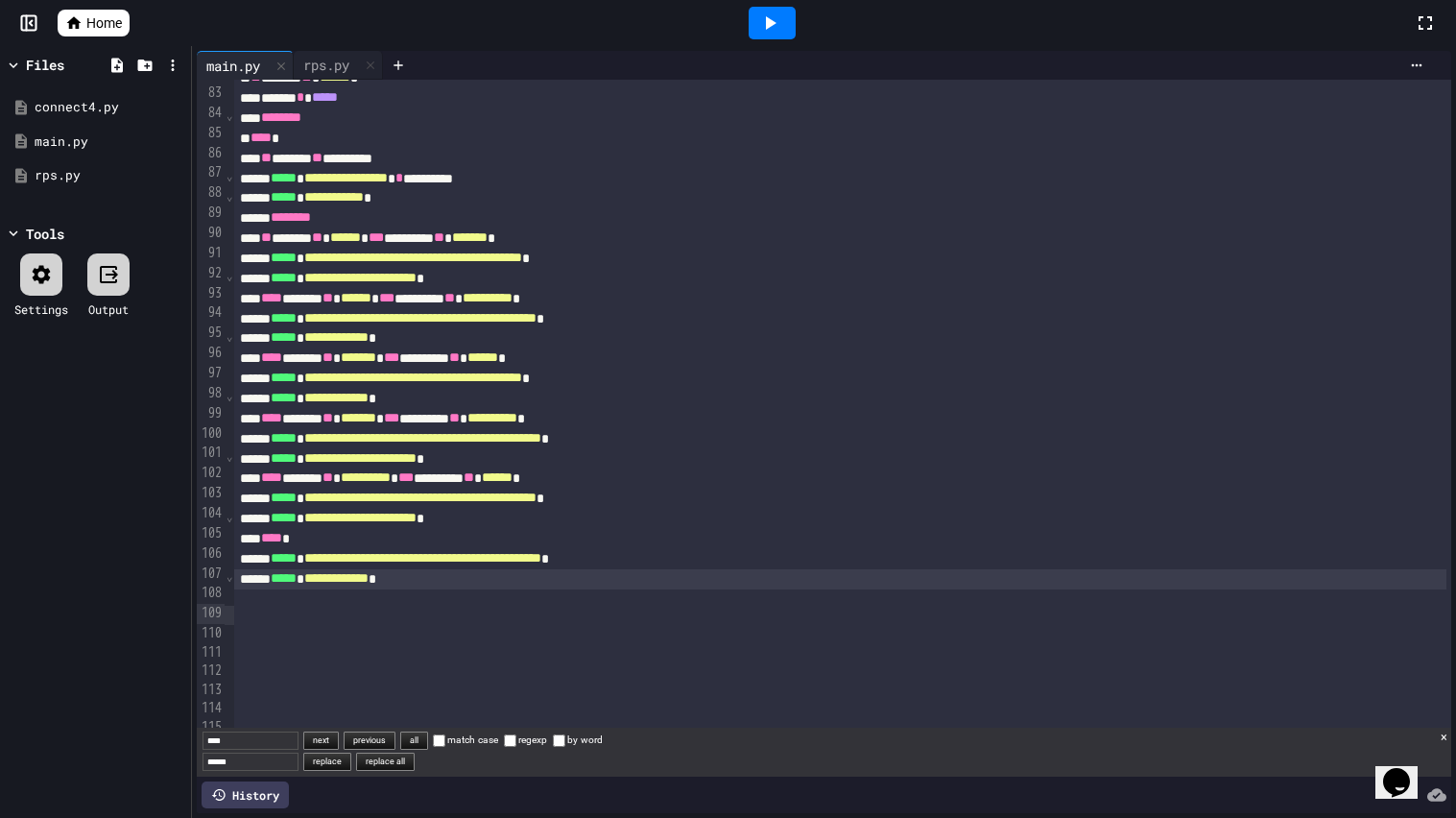 click at bounding box center [772, 23] 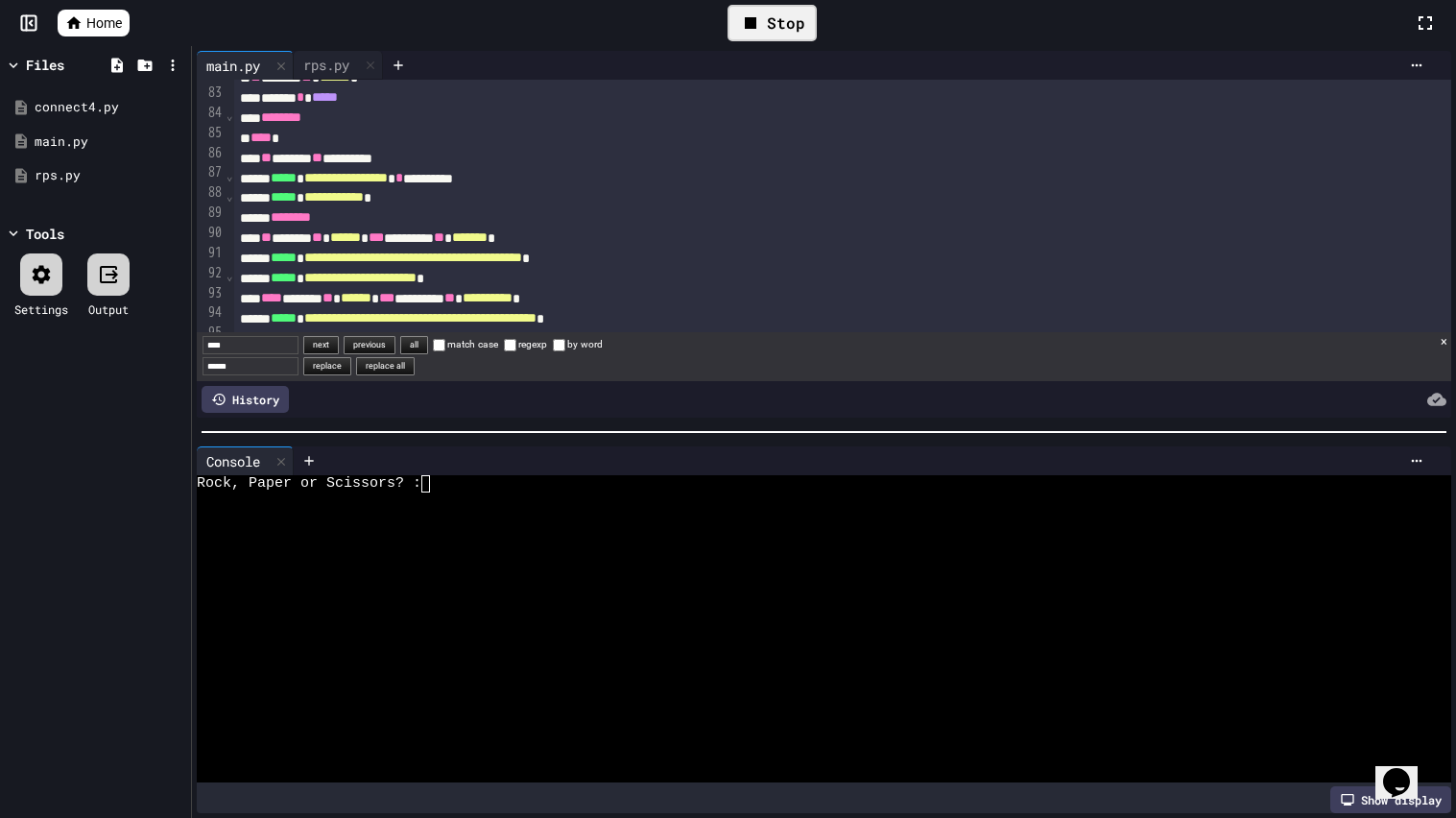 click at bounding box center [814, 552] 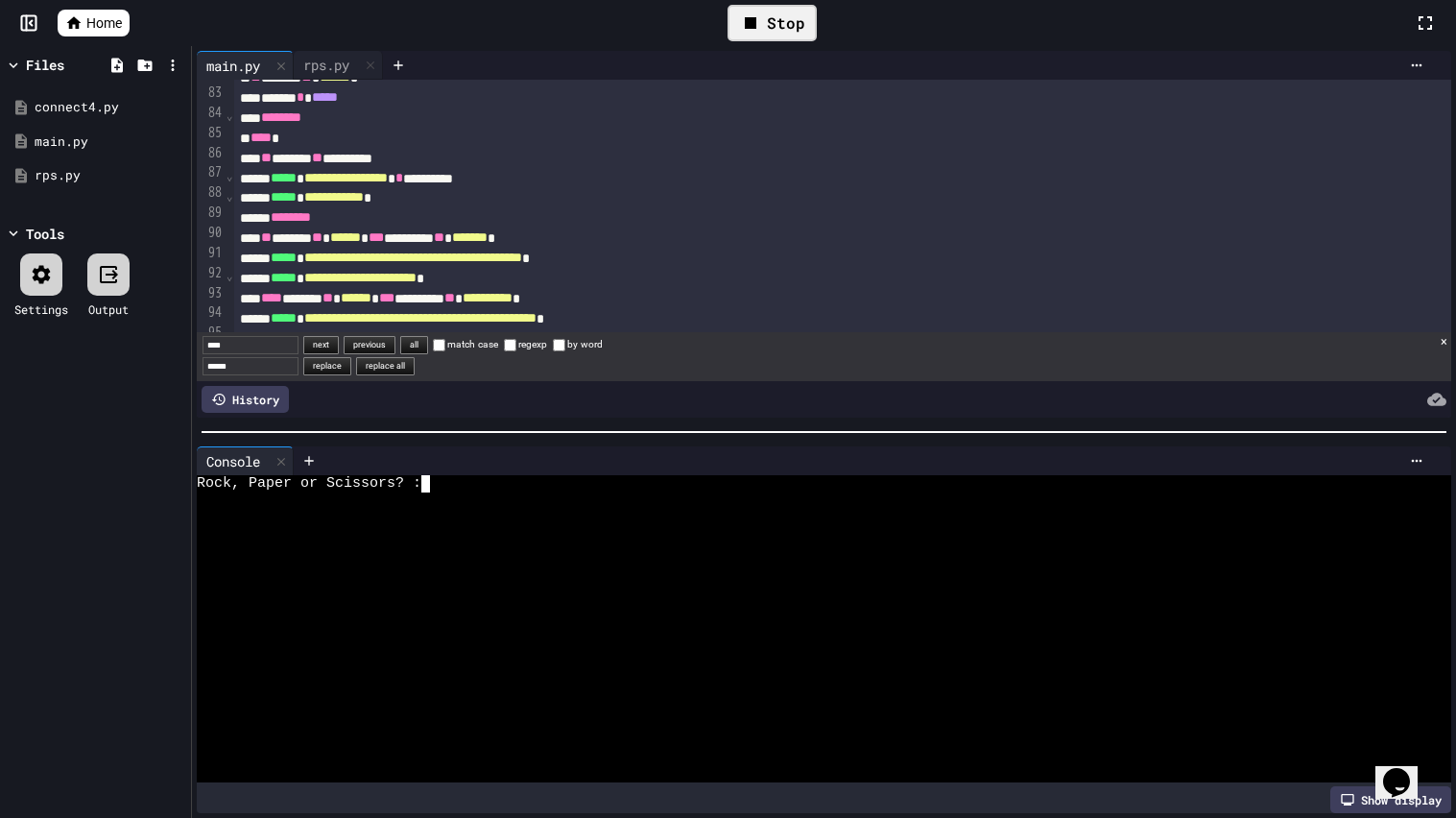 type on "*" 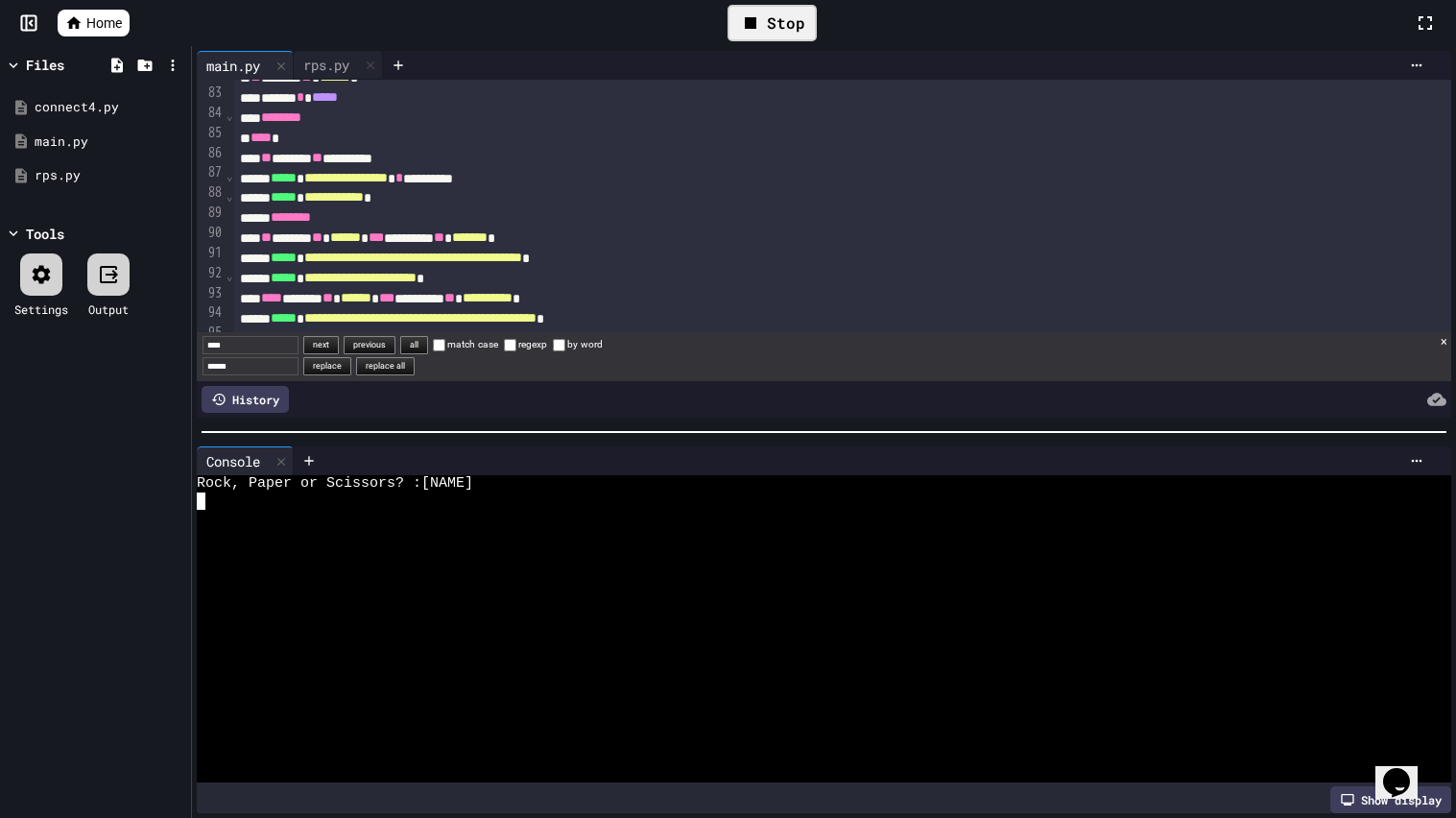 scroll, scrollTop: 0, scrollLeft: 0, axis: both 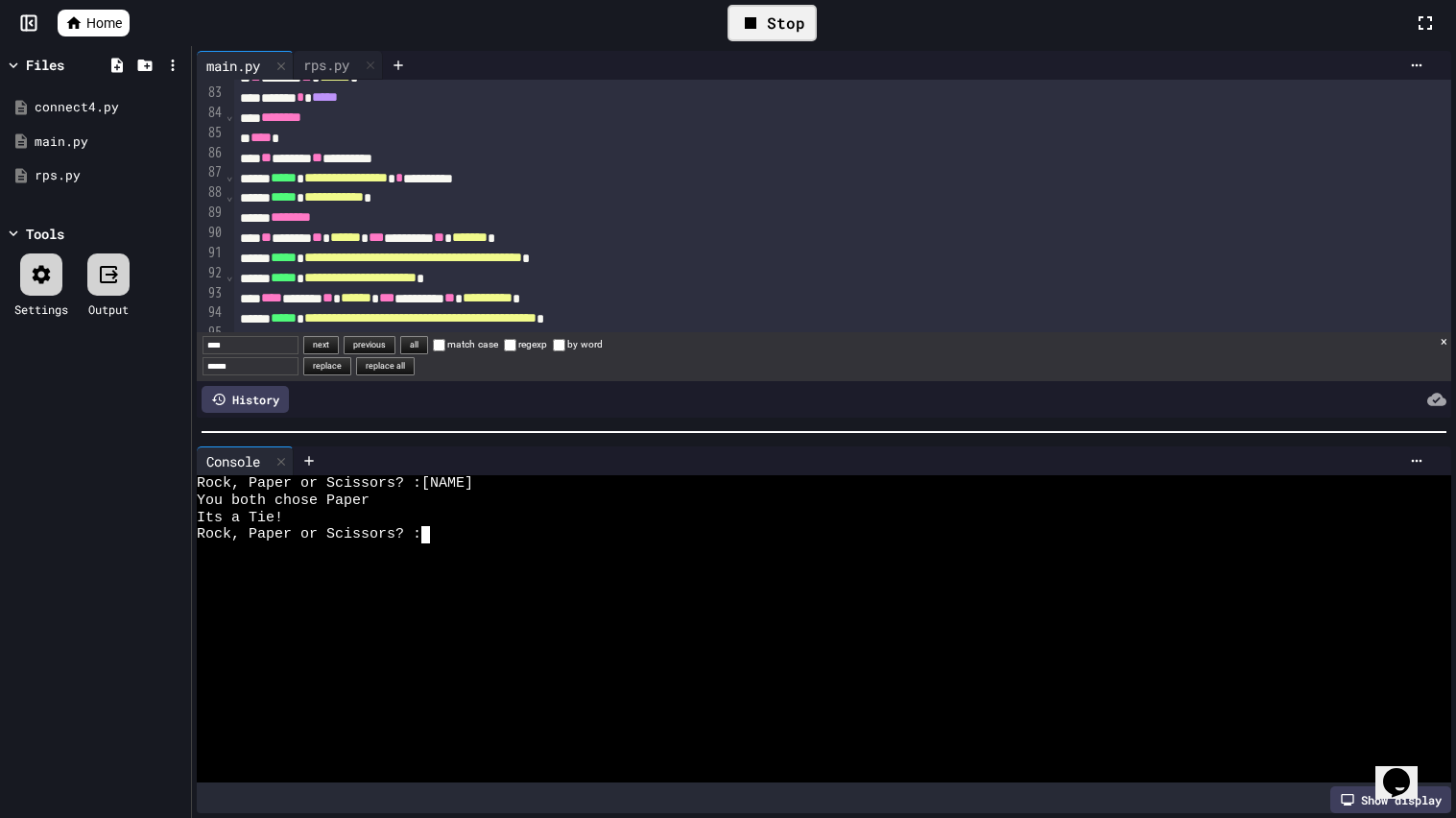 type on "*" 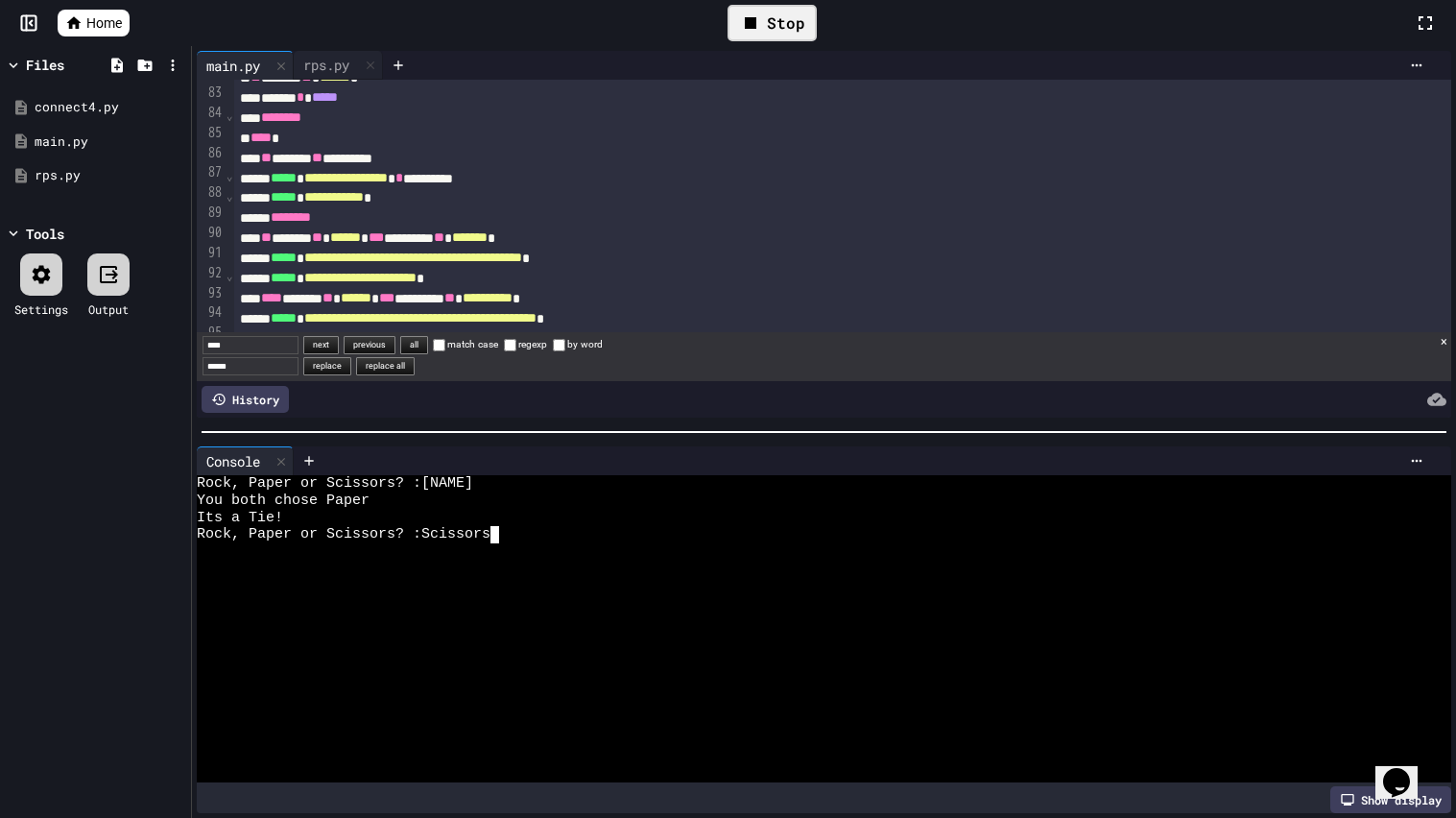 scroll, scrollTop: 0, scrollLeft: 0, axis: both 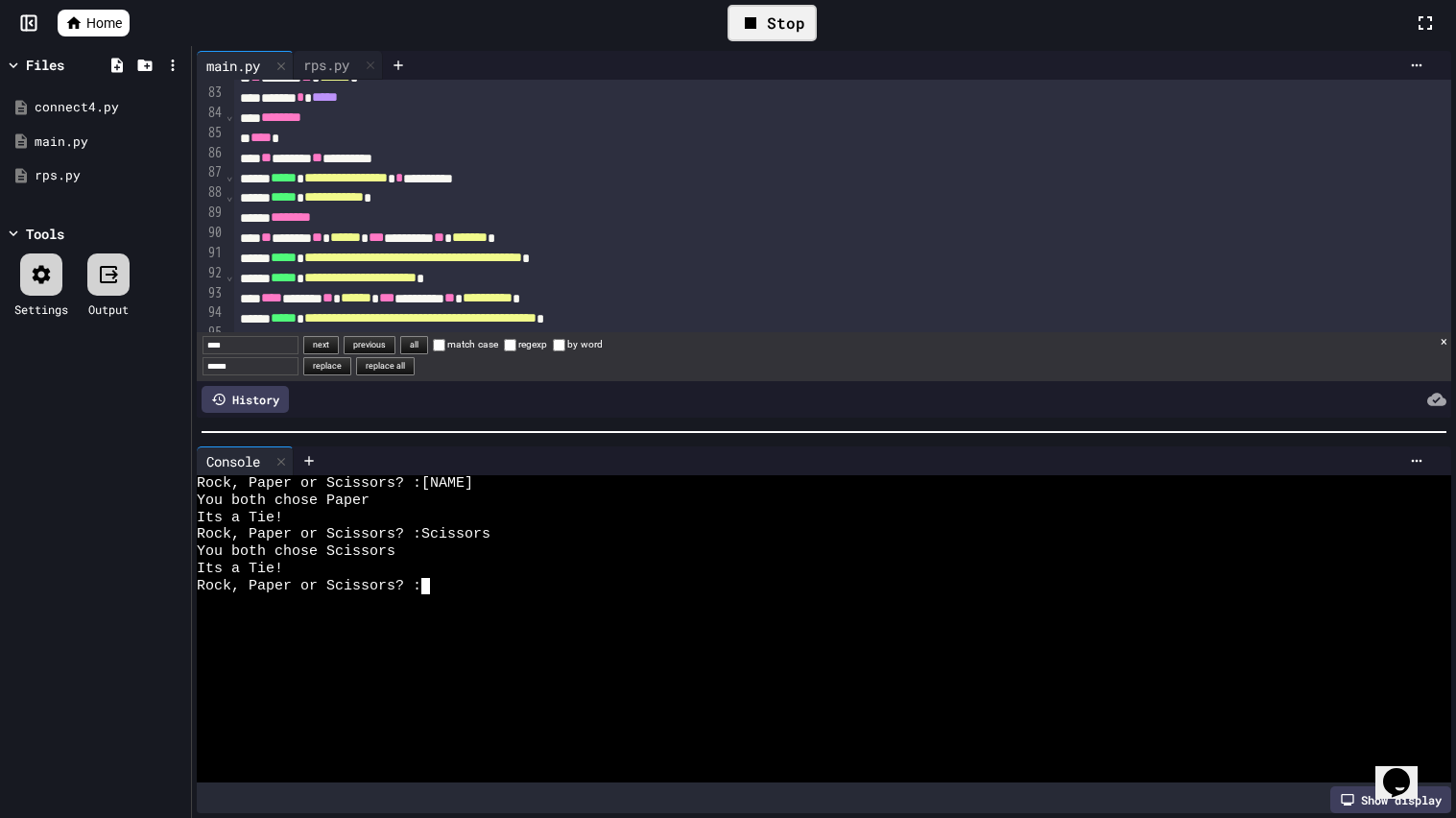 type on "*" 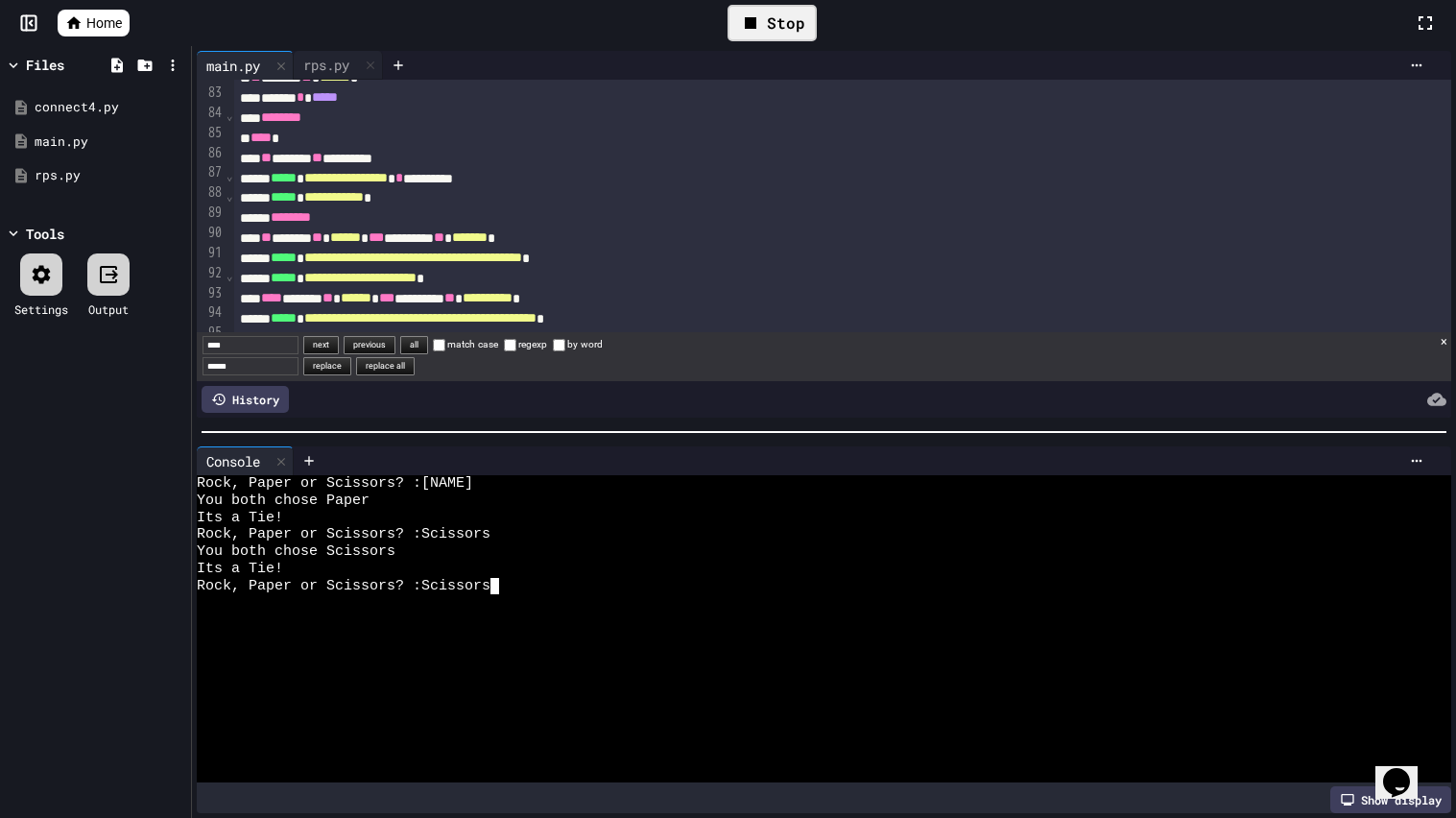 scroll, scrollTop: 0, scrollLeft: 0, axis: both 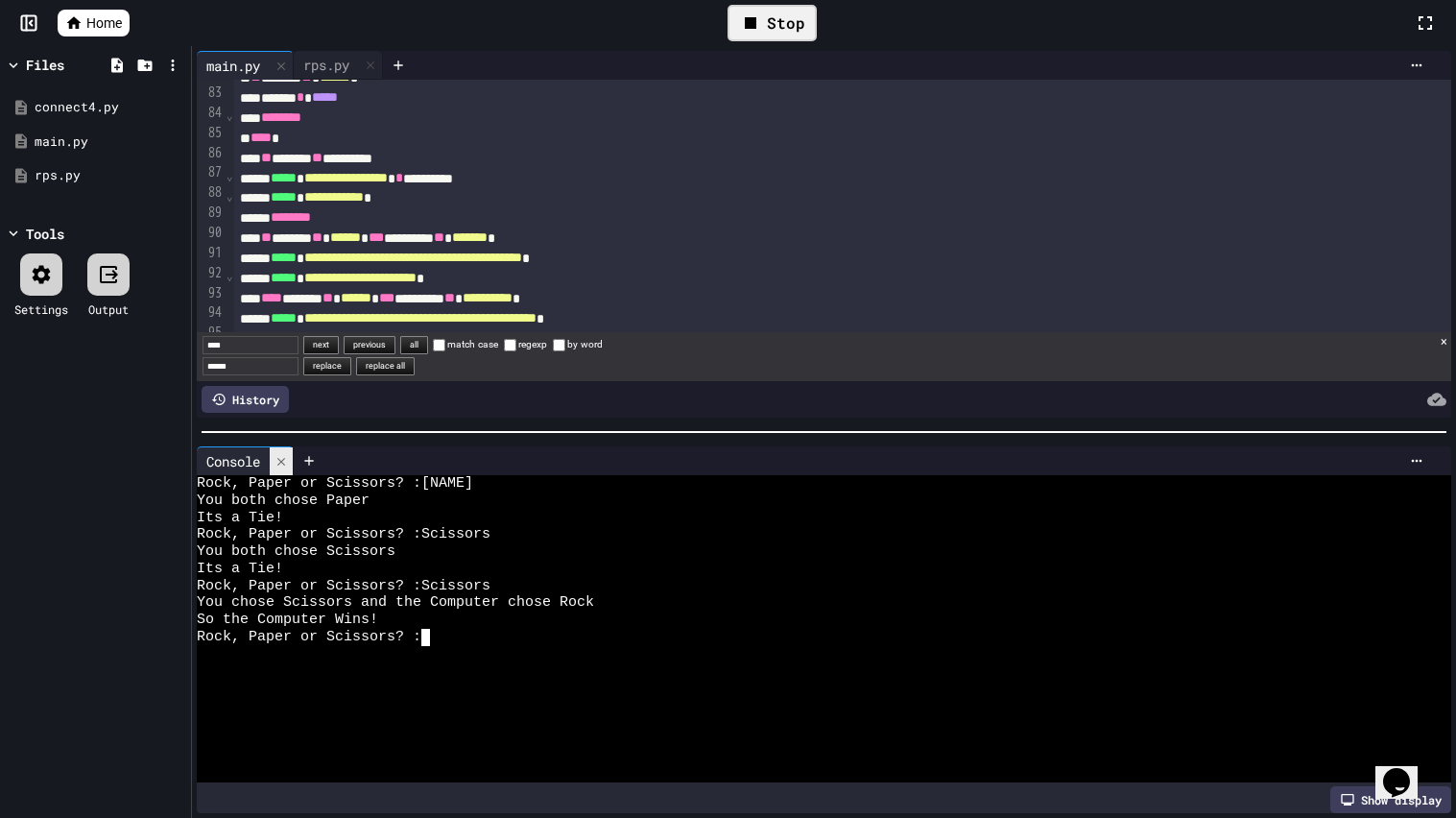click at bounding box center (281, 461) 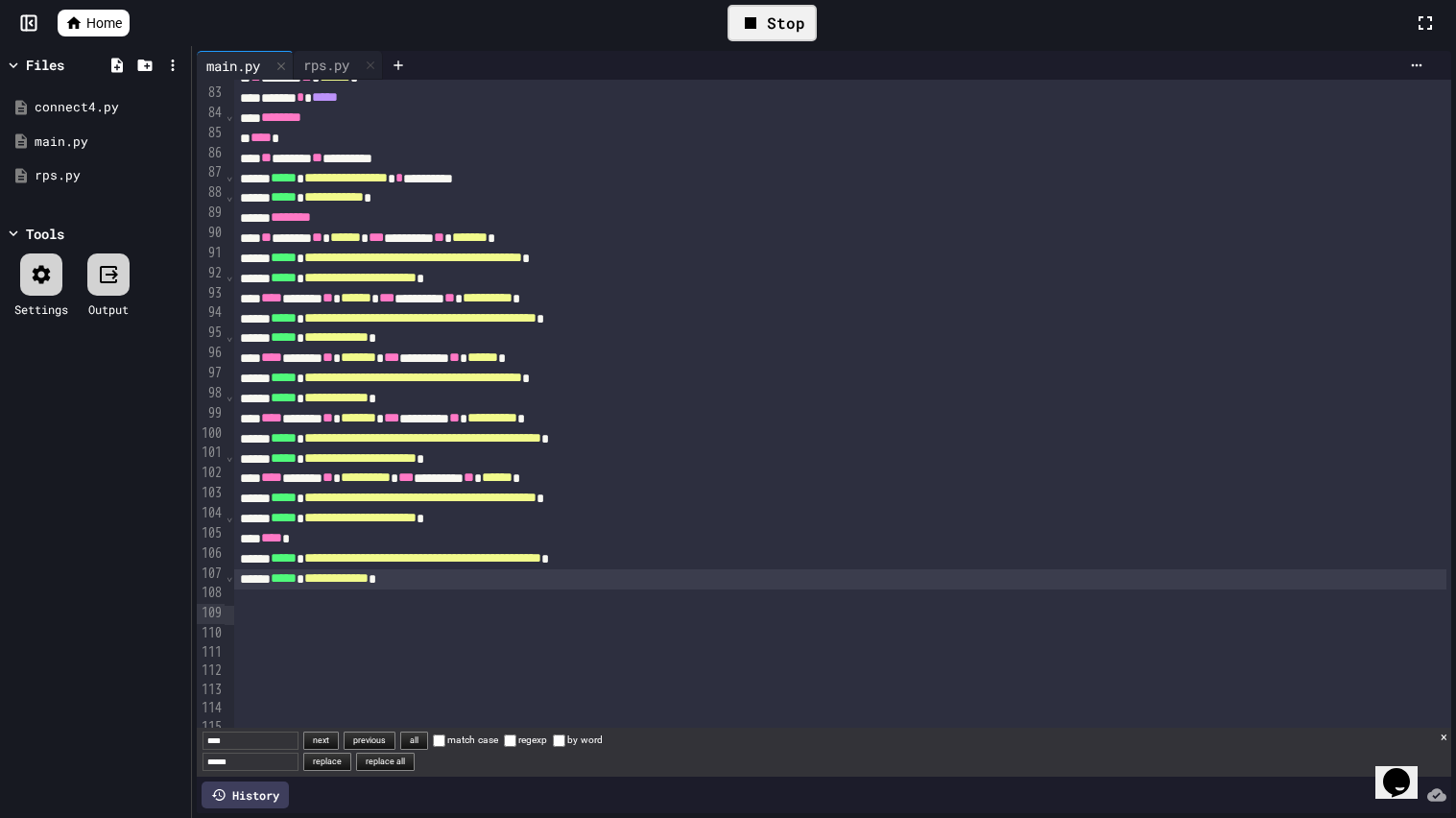 click on "×" at bounding box center (1444, 736) 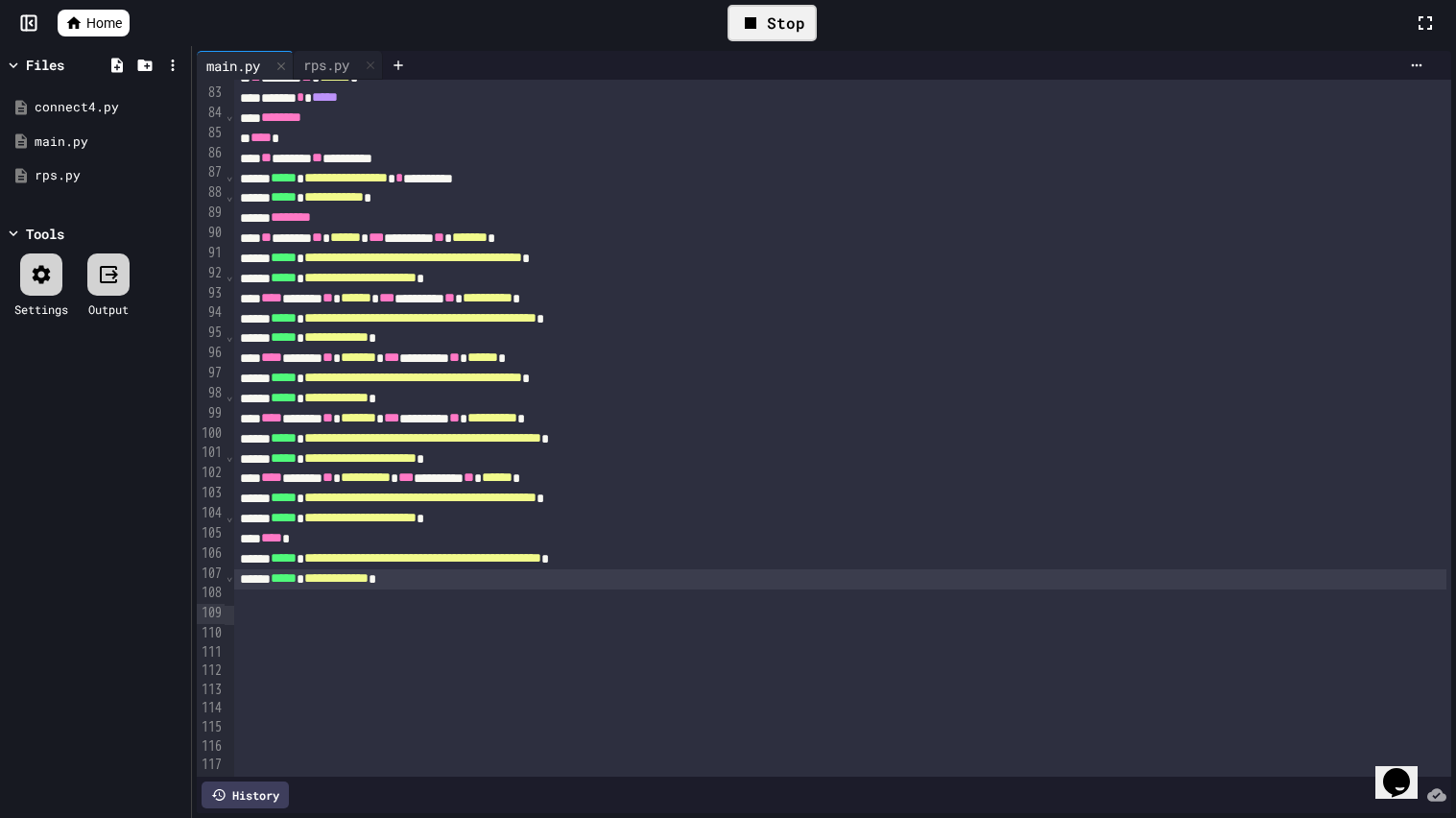 click 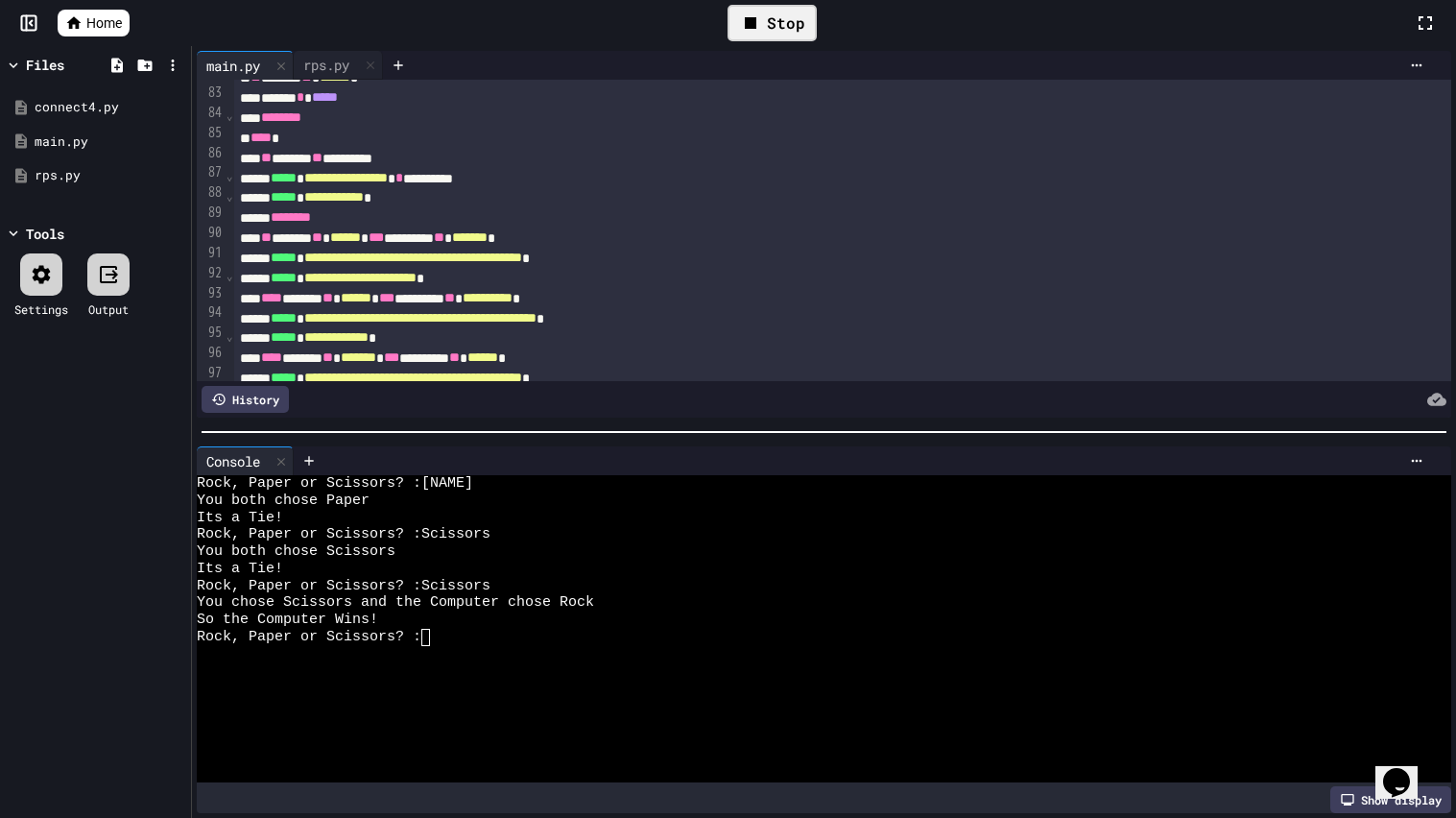 click at bounding box center (814, 723) 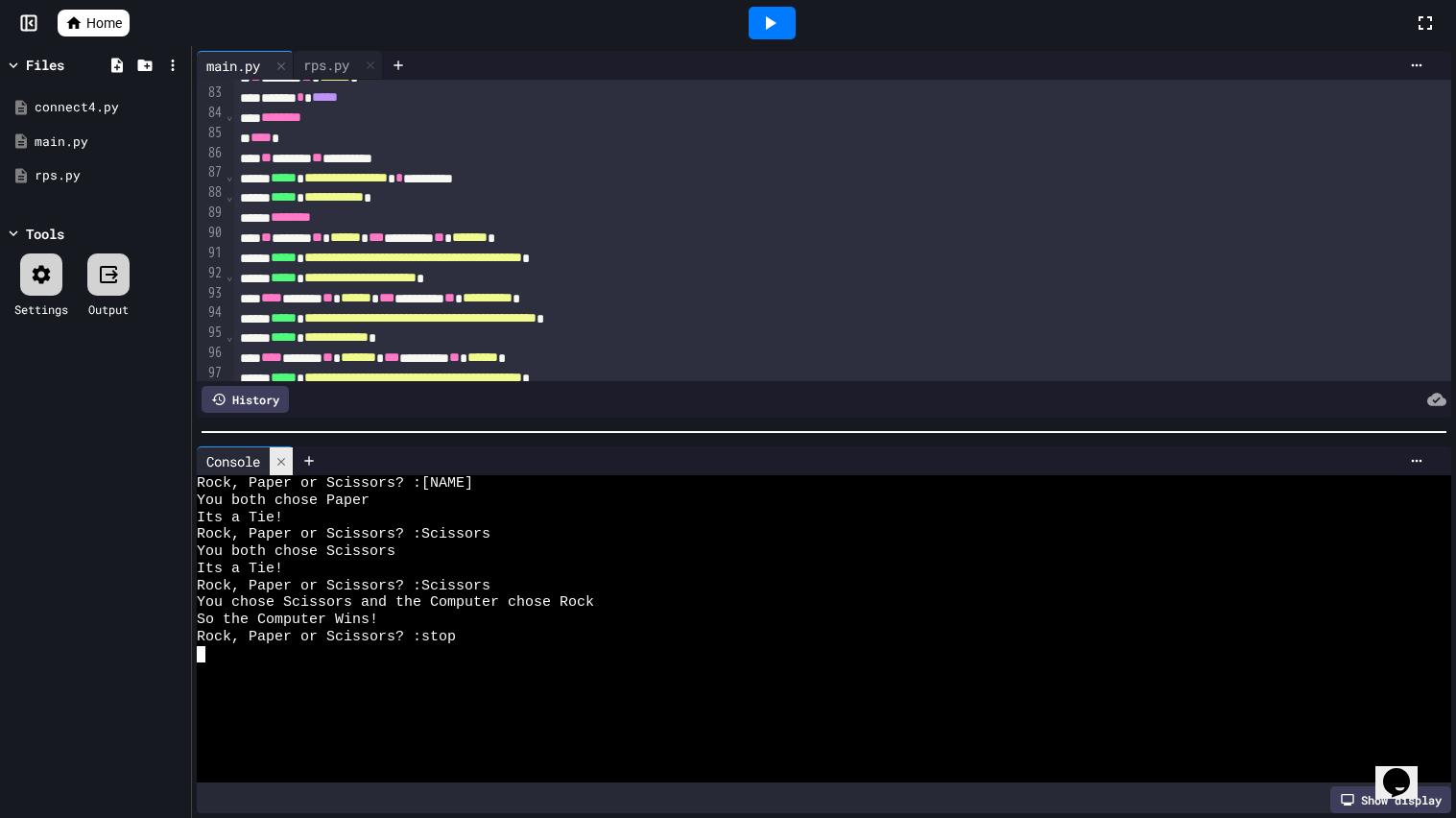 click 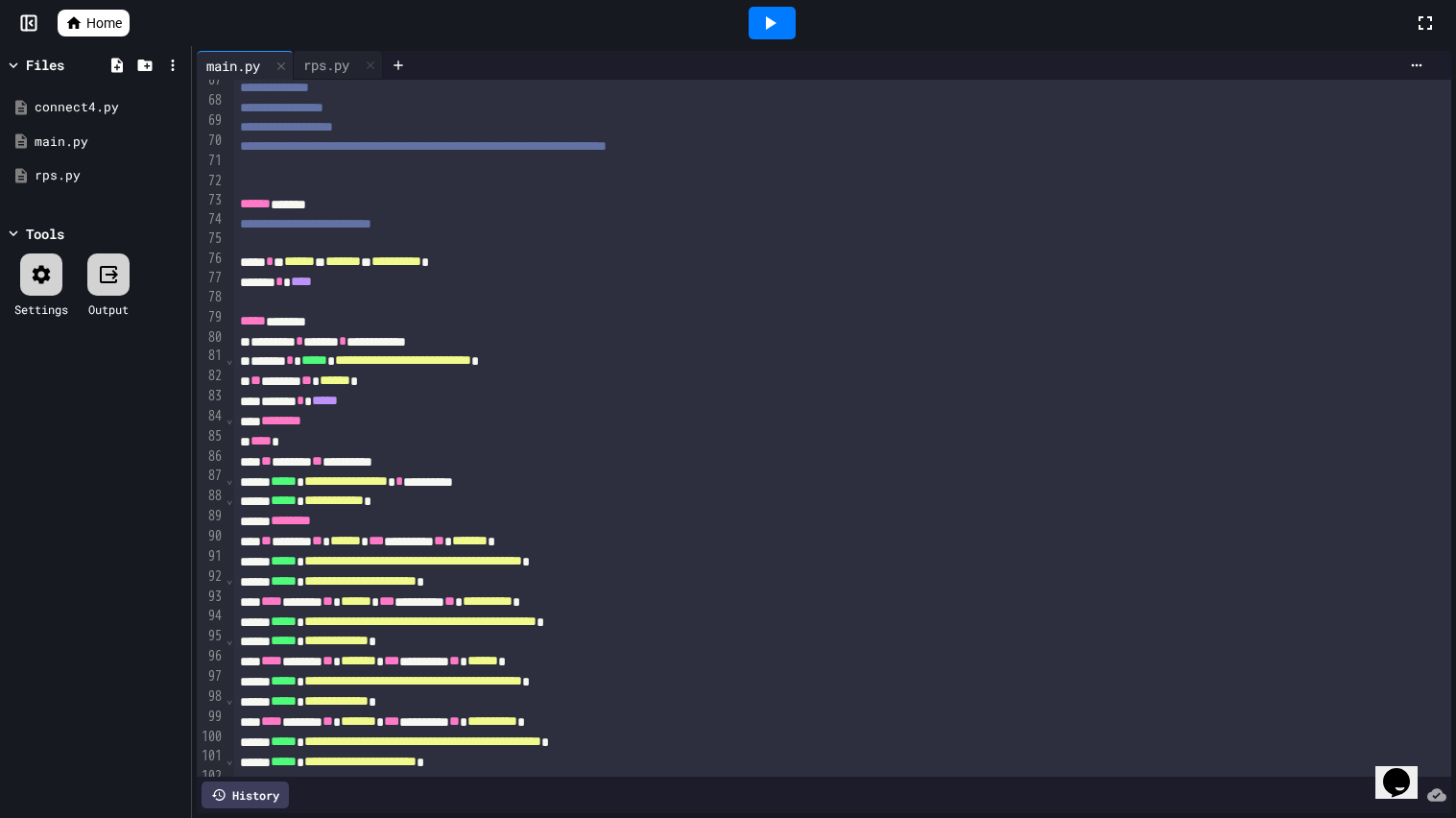 scroll, scrollTop: 1318, scrollLeft: 0, axis: vertical 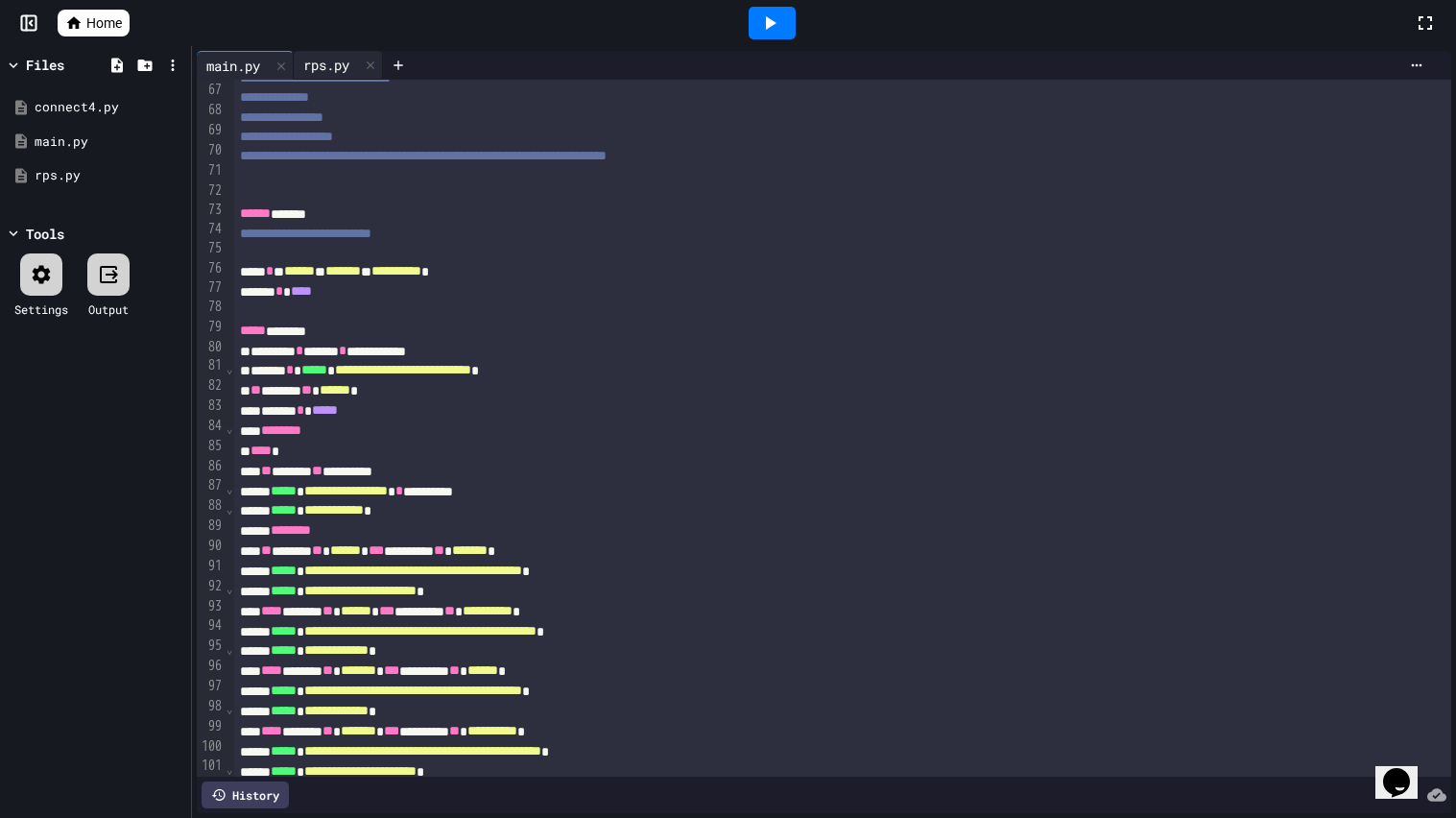 click on "rps.py" at bounding box center (326, 64) 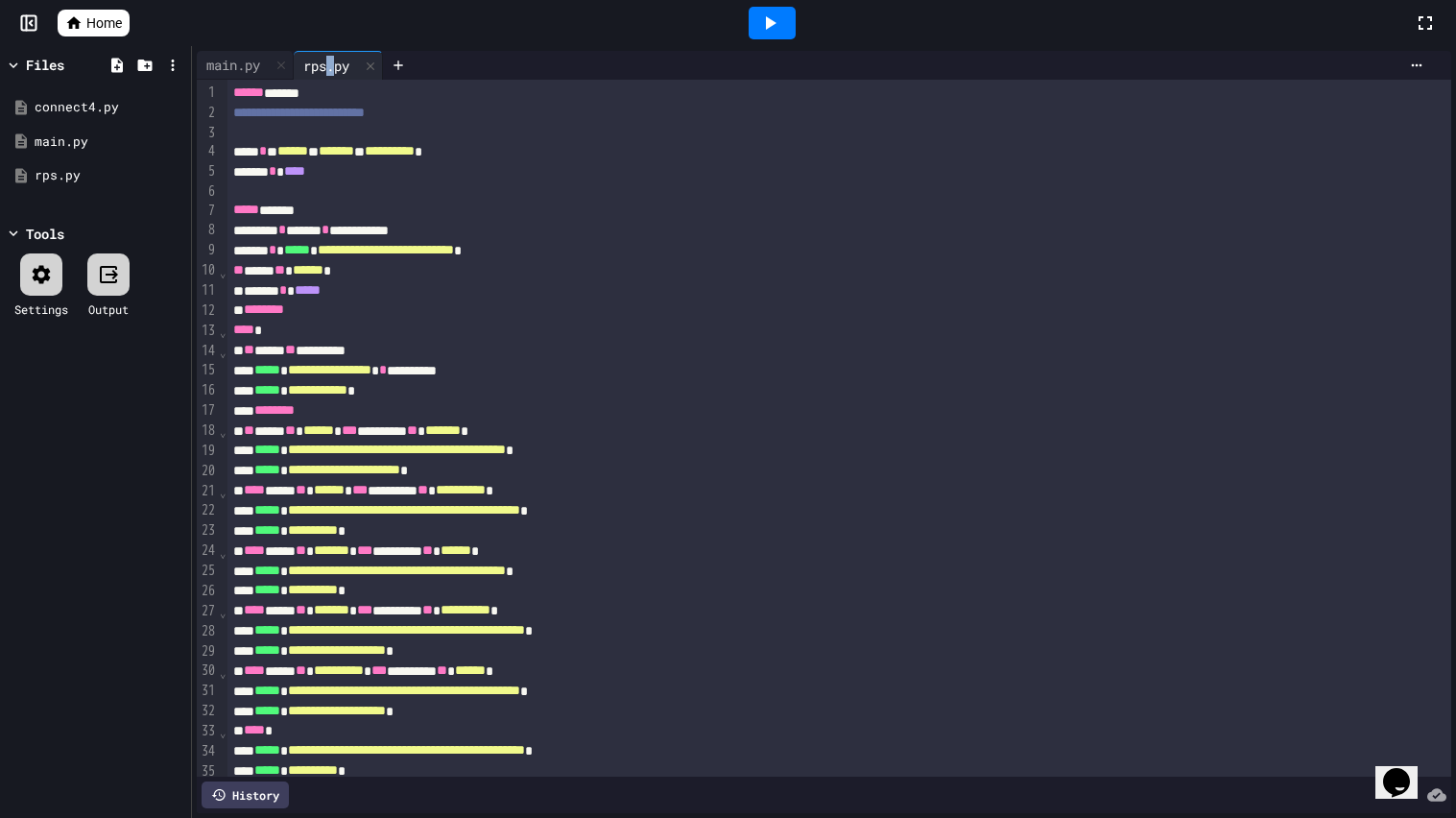 click 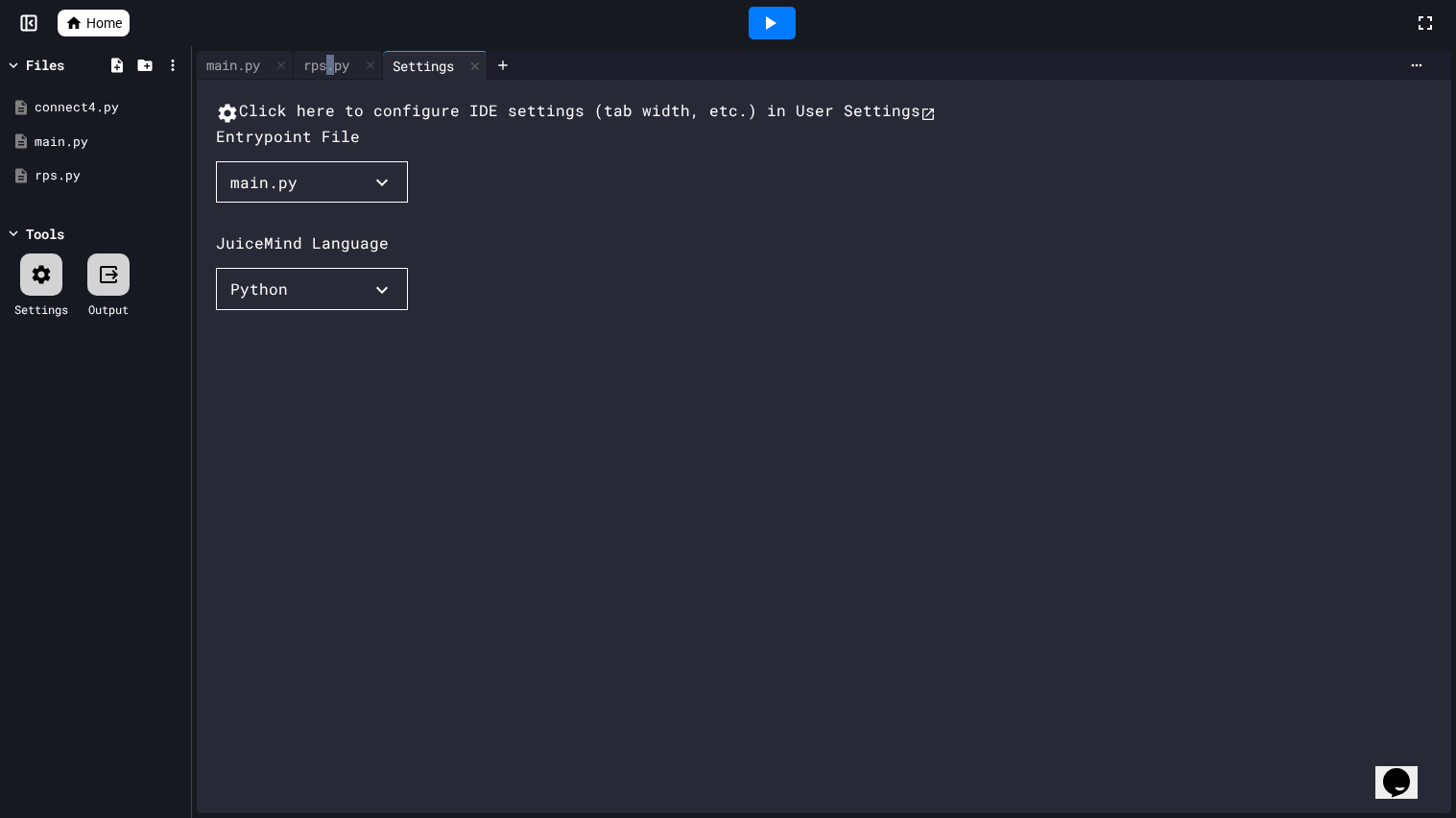 click on "main.py" at bounding box center [312, 182] 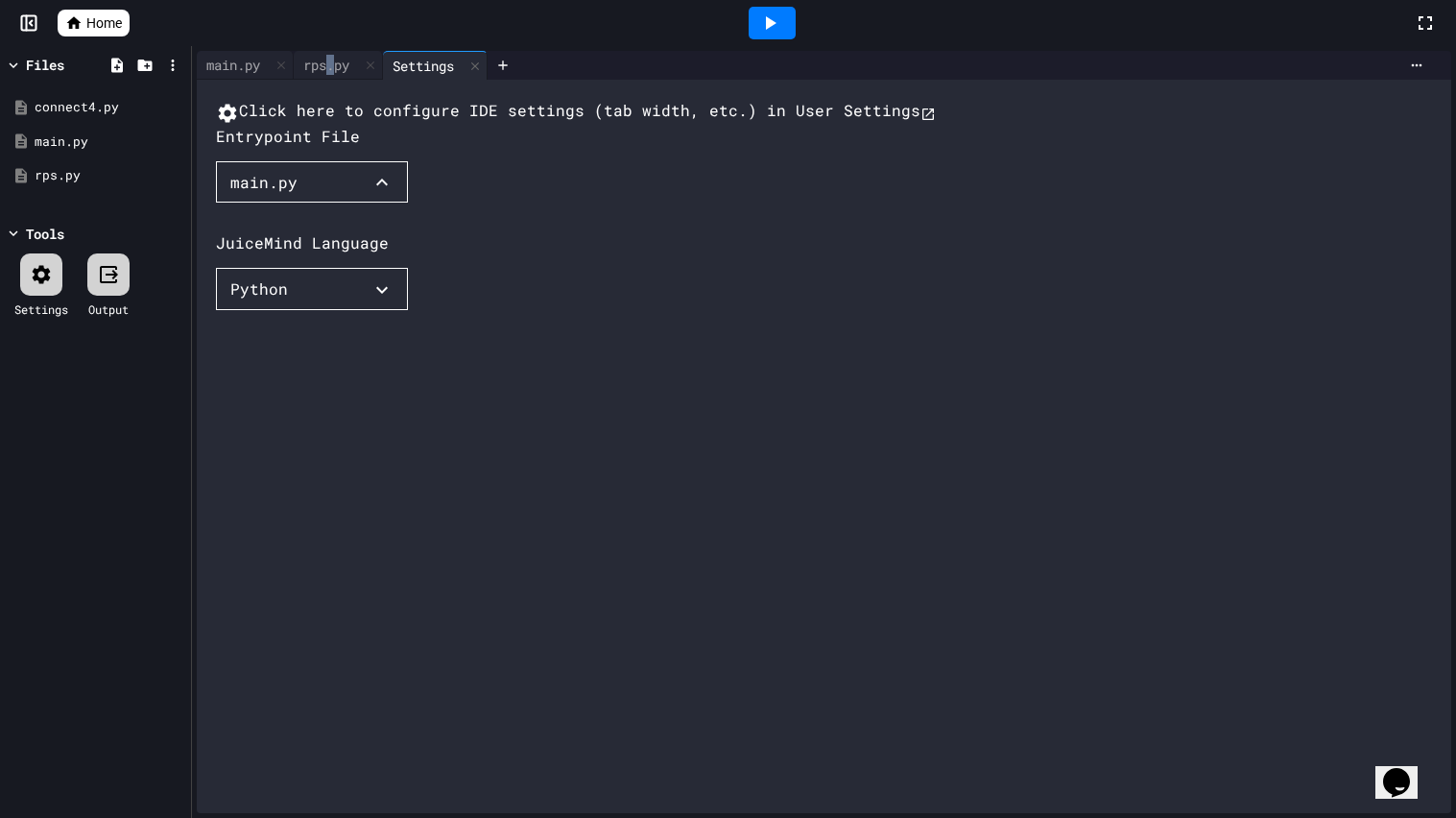 click on "rps.py" at bounding box center (447, 557) 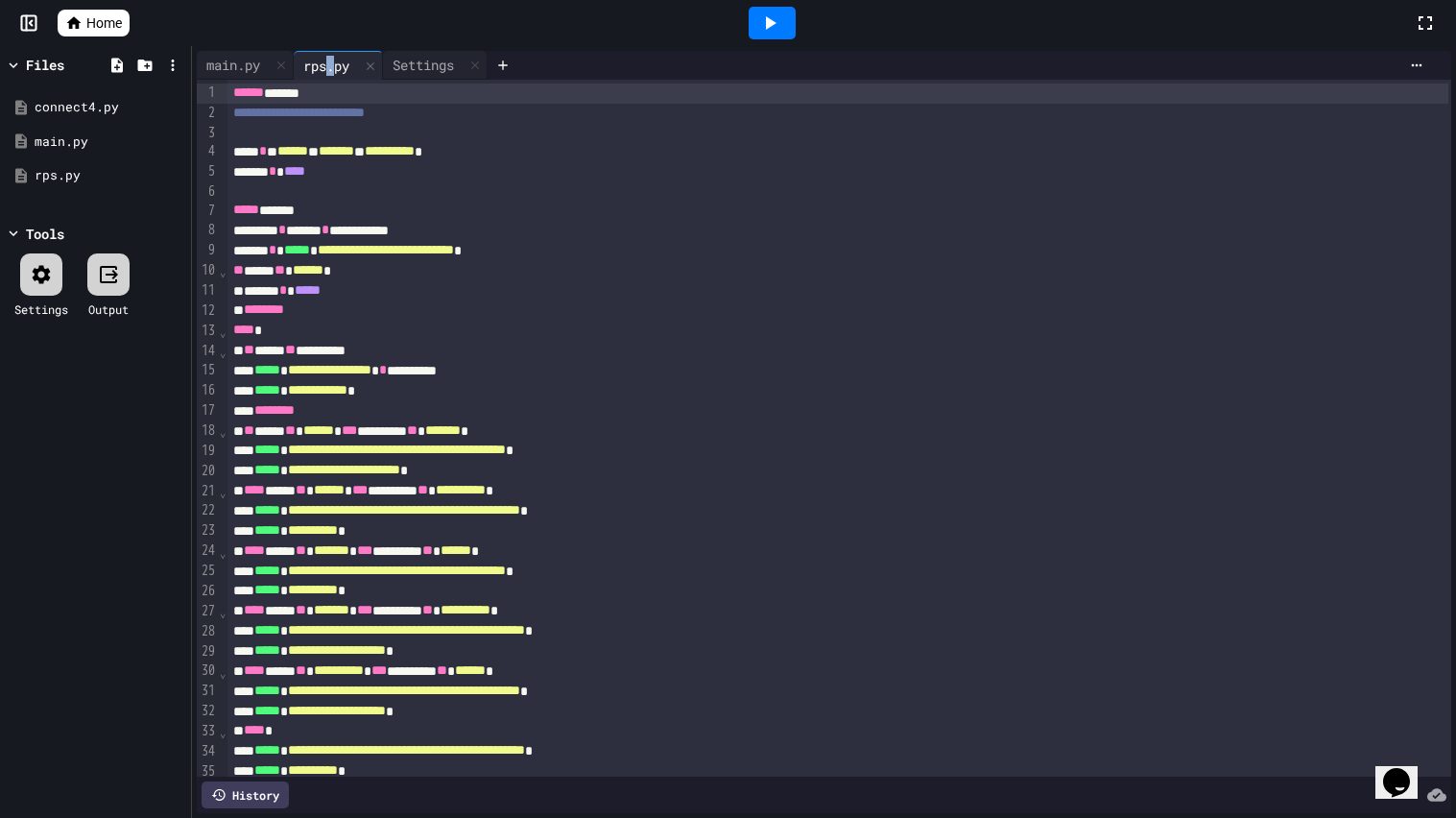 click on "****** *   ****" at bounding box center [838, 172] 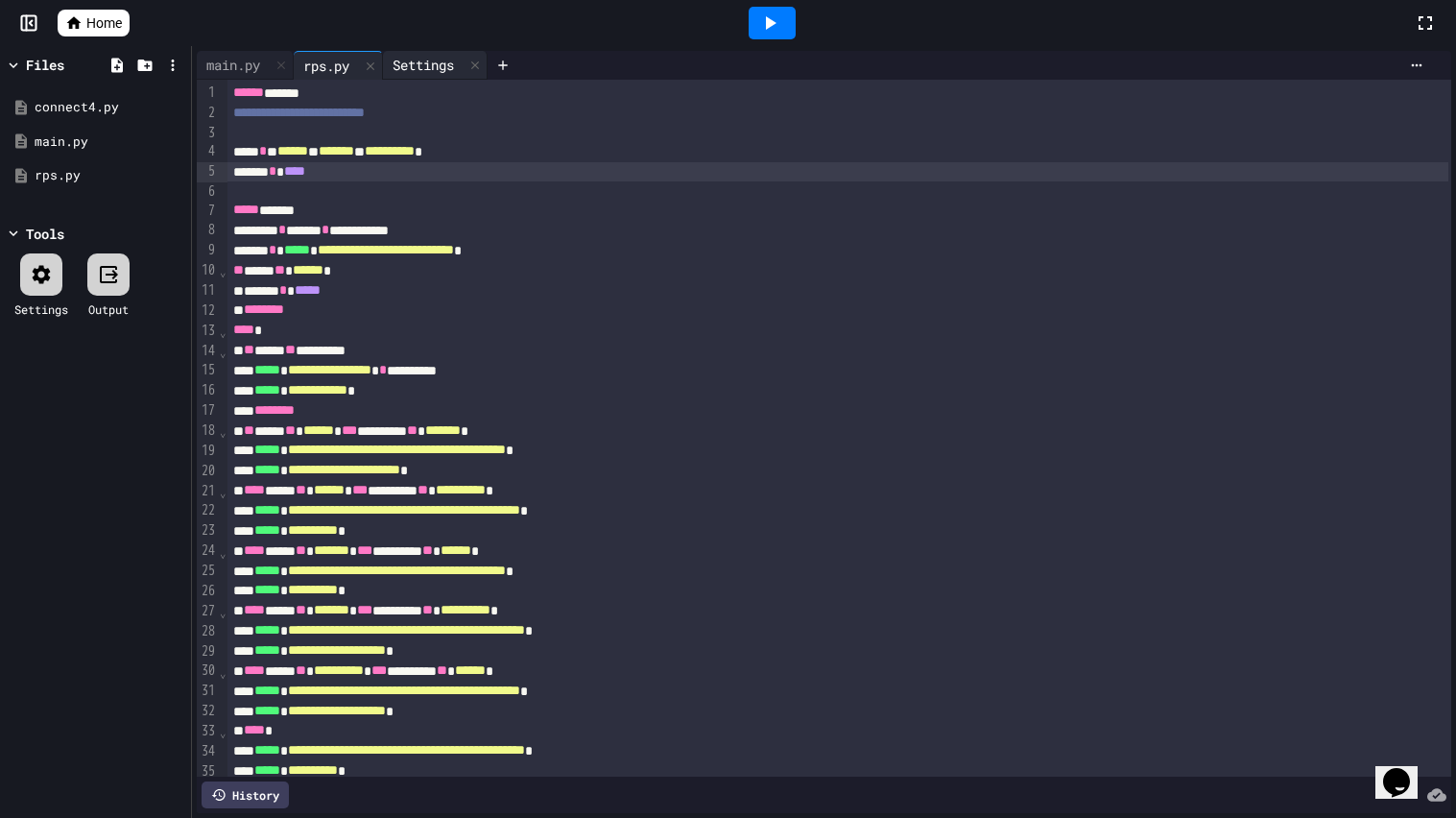 click on "Settings" at bounding box center (423, 64) 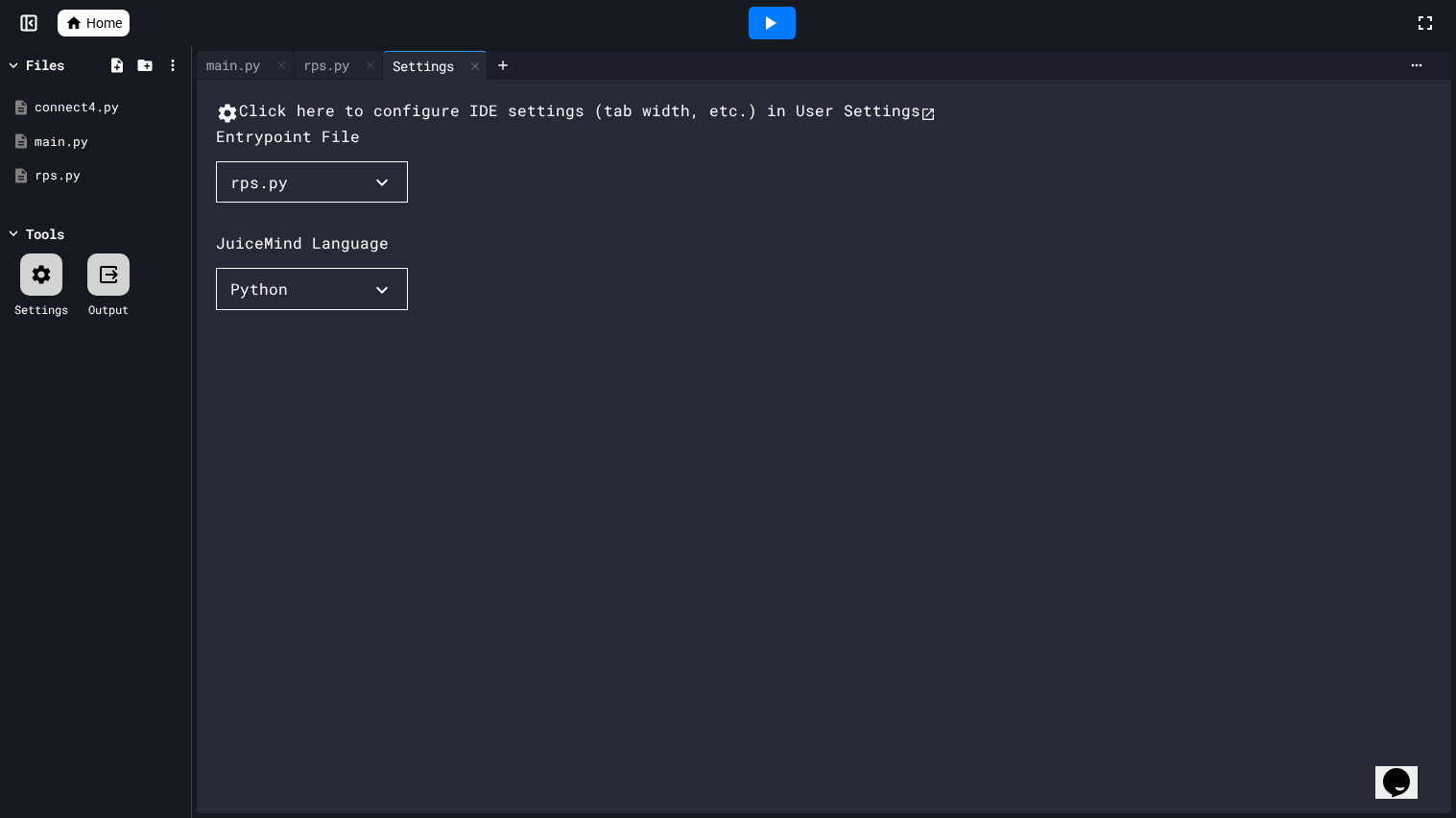 click on "Python" at bounding box center [312, 289] 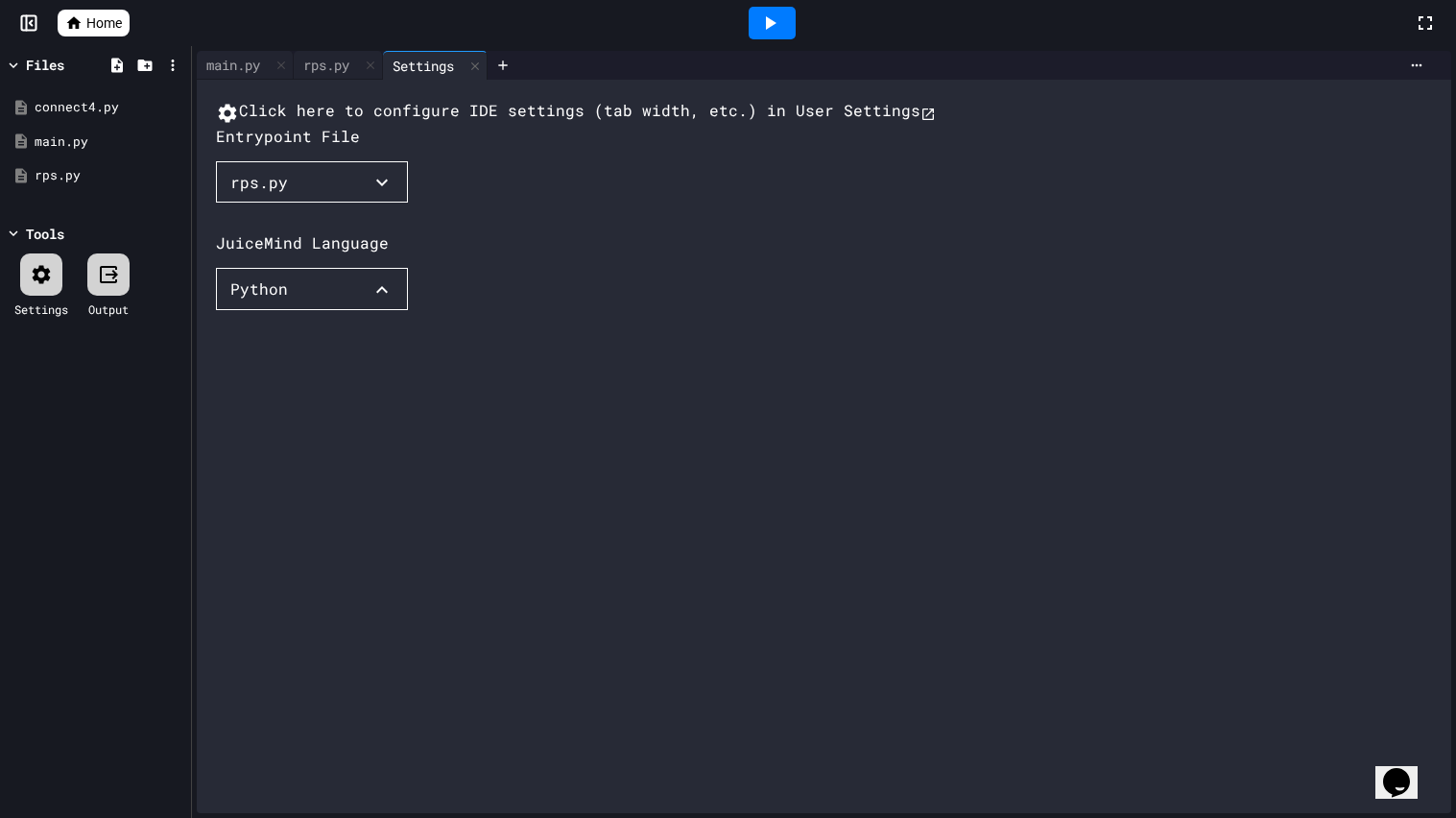 click at bounding box center [728, 409] 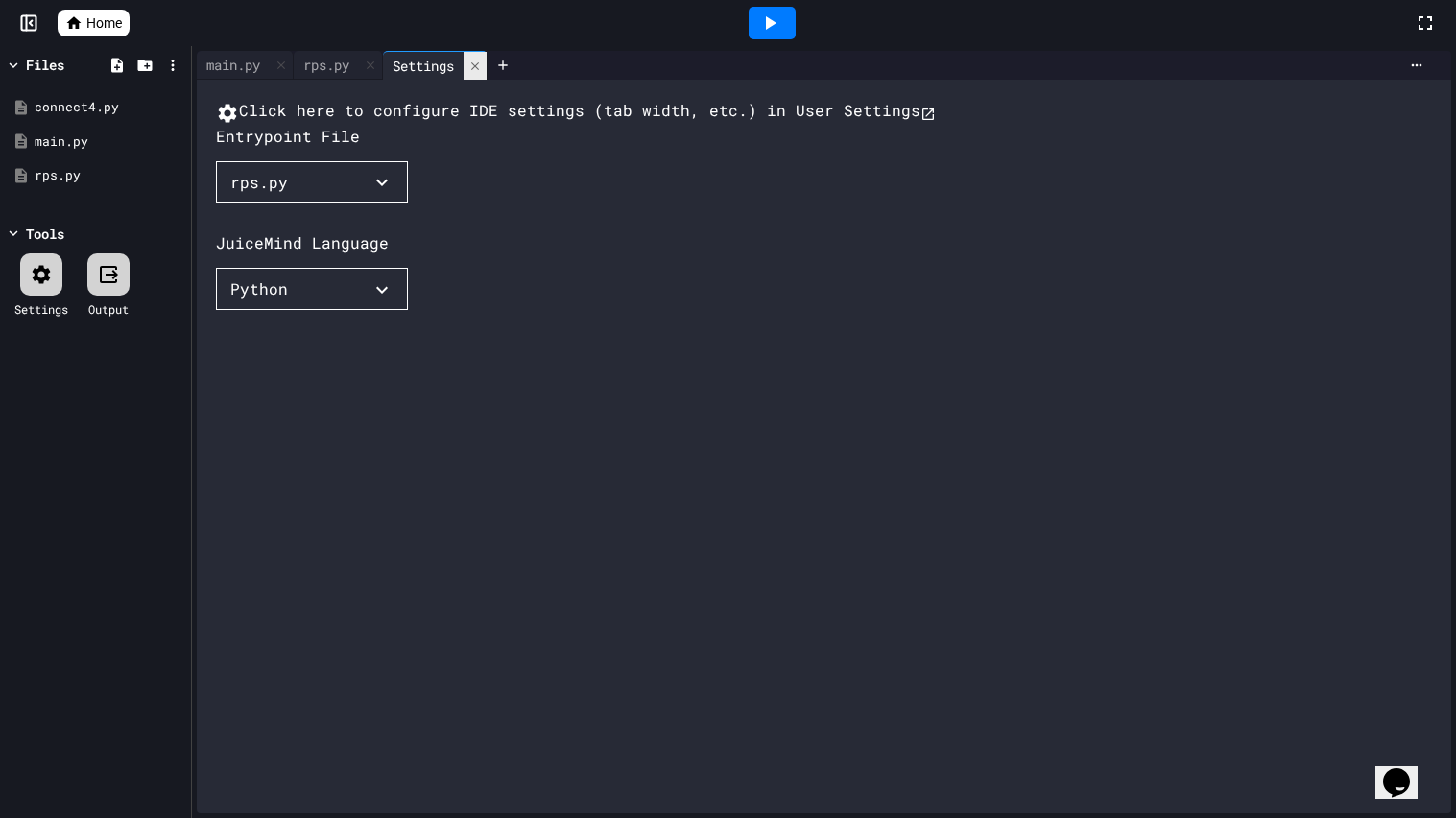 click at bounding box center (475, 65) 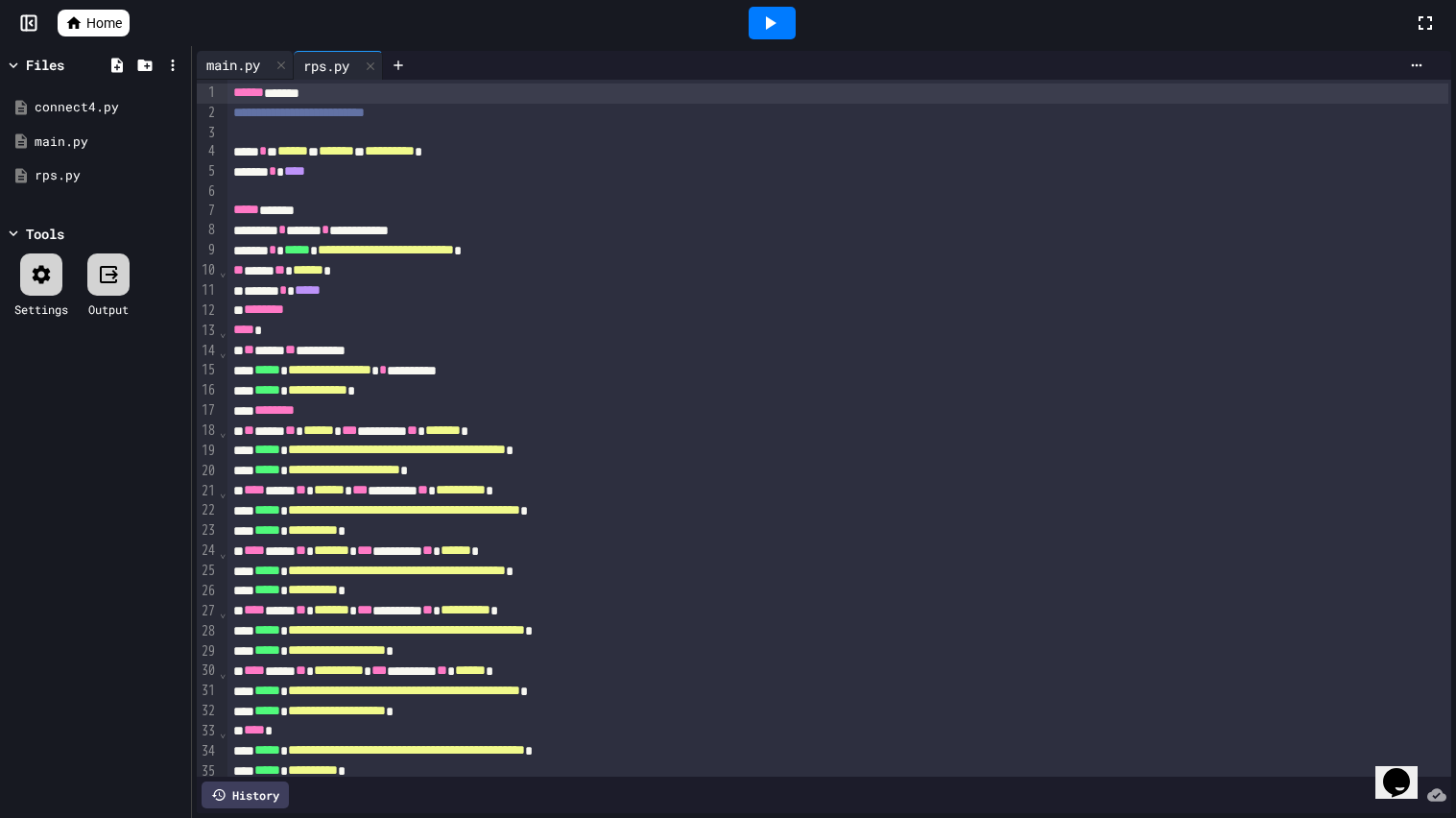 click on "main.py" at bounding box center [233, 64] 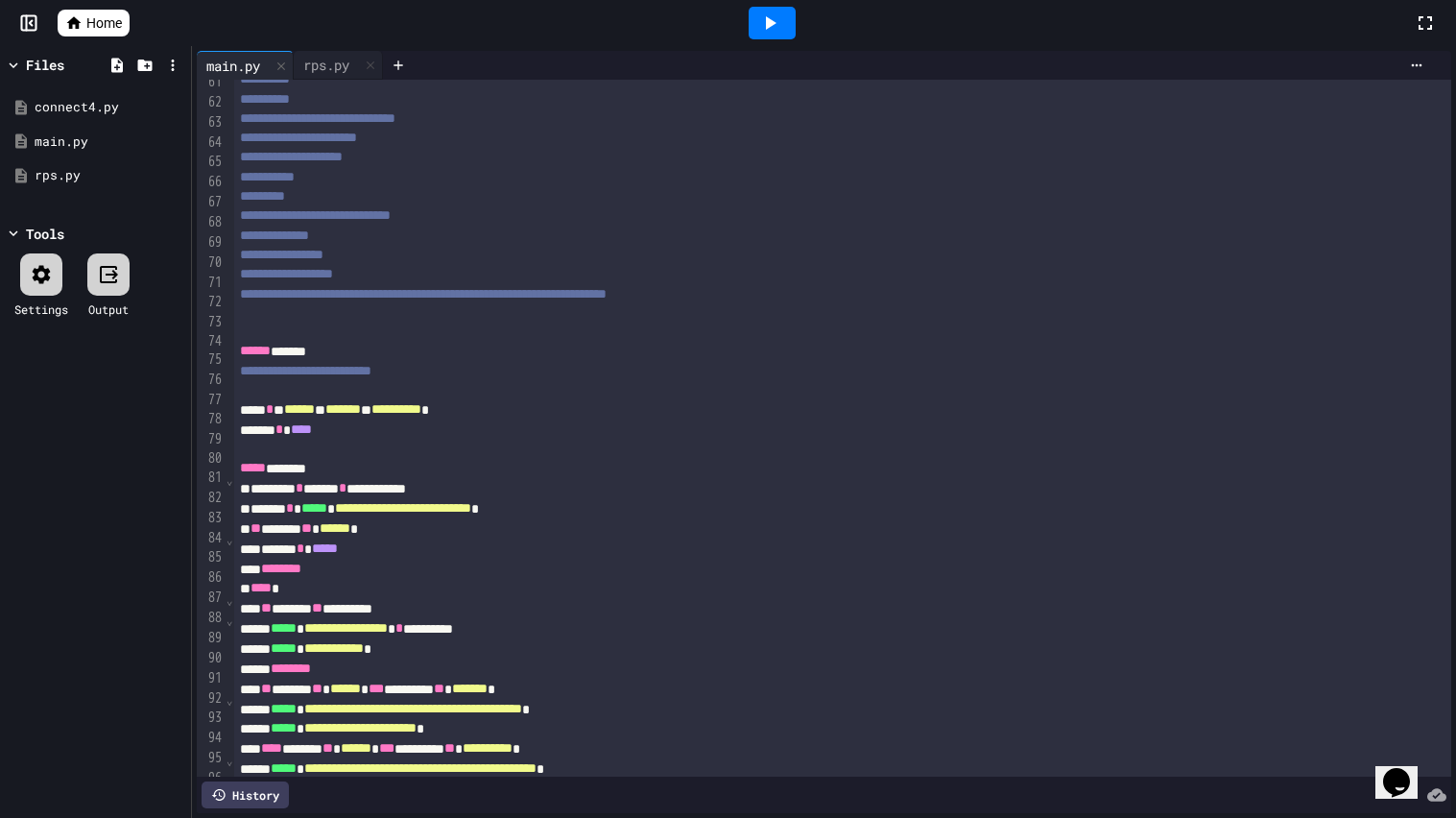scroll, scrollTop: 1204, scrollLeft: 0, axis: vertical 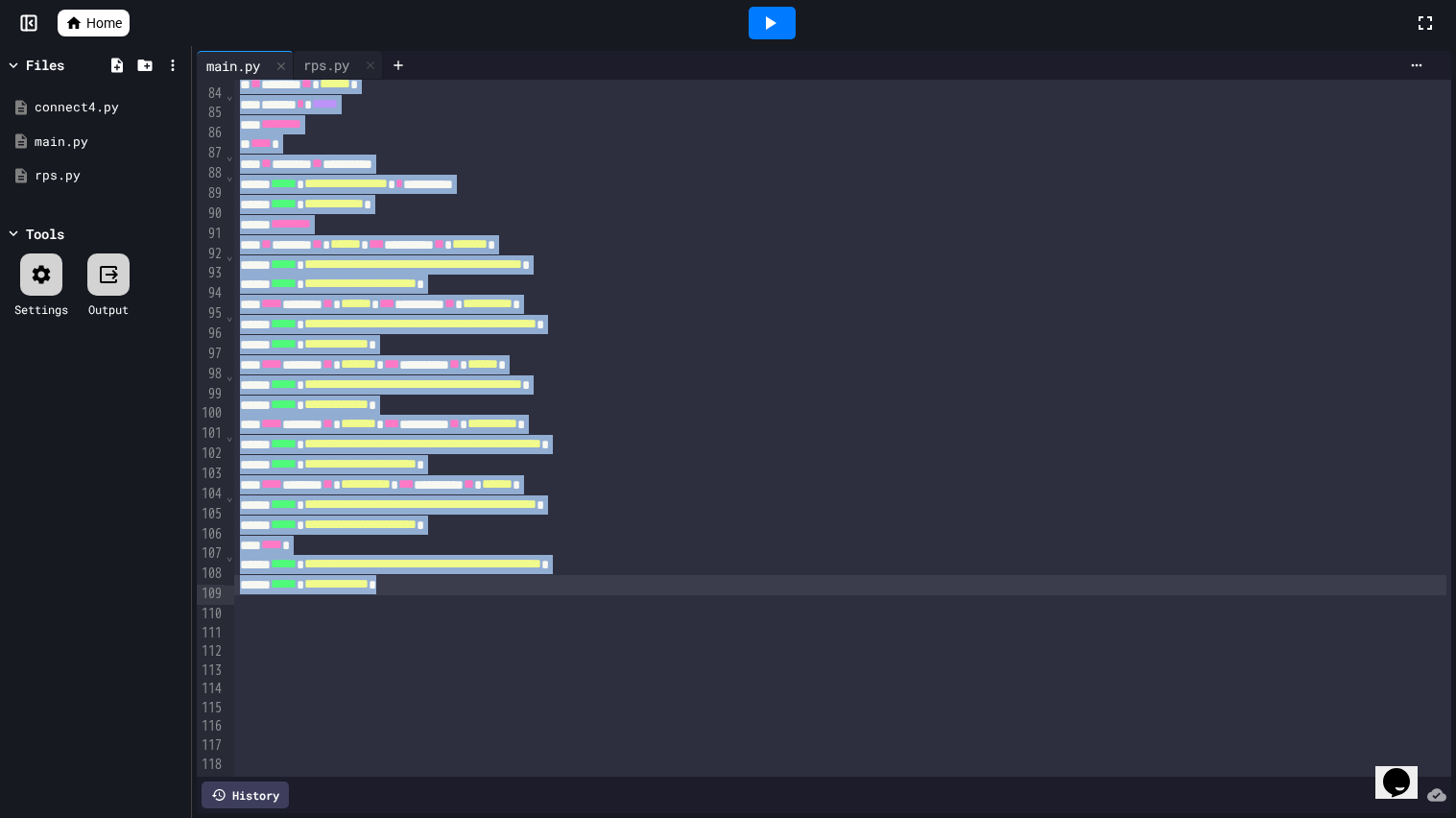 drag, startPoint x: 243, startPoint y: 353, endPoint x: 730, endPoint y: 595, distance: 543.81339 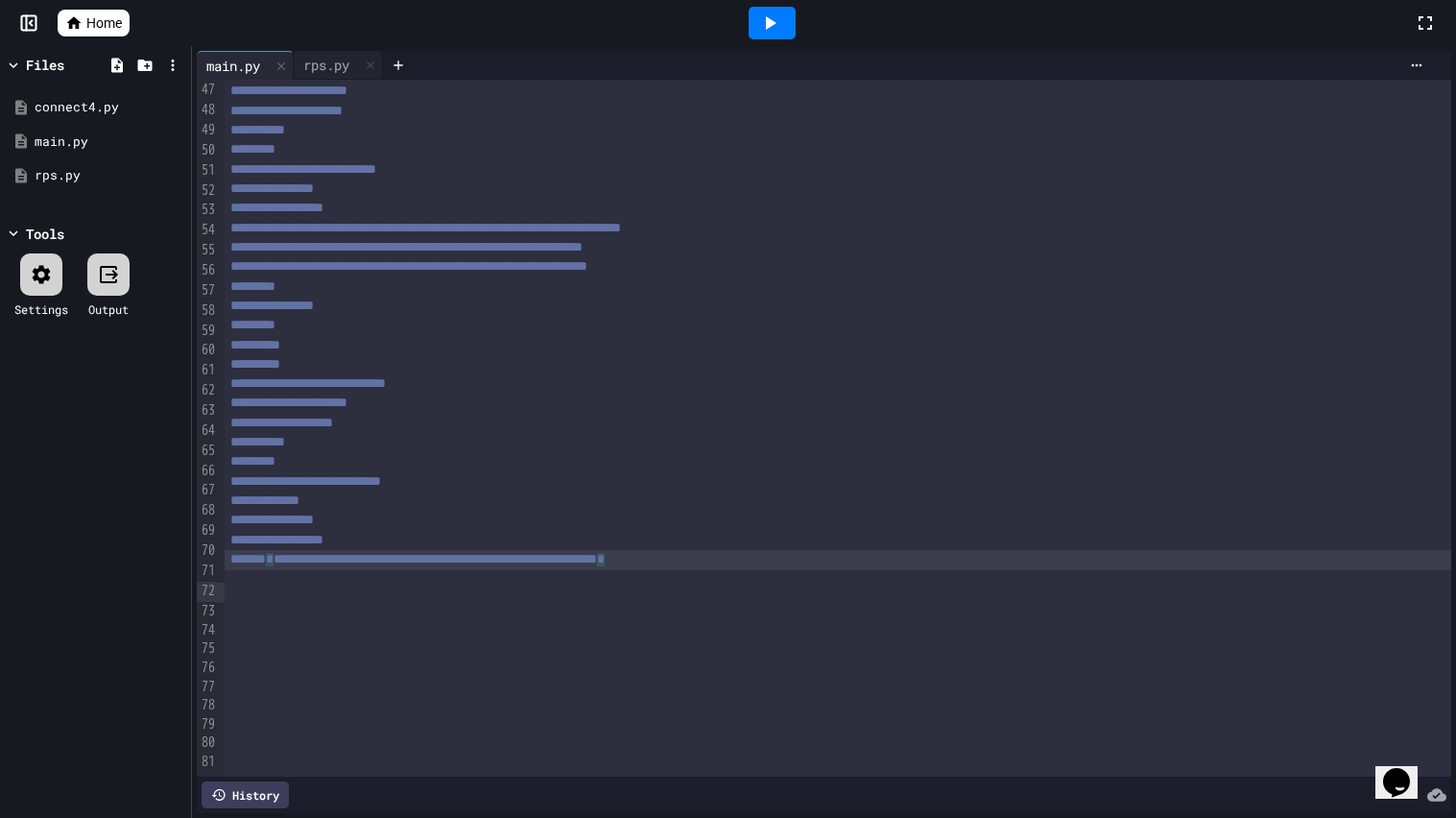 scroll, scrollTop: 915, scrollLeft: 0, axis: vertical 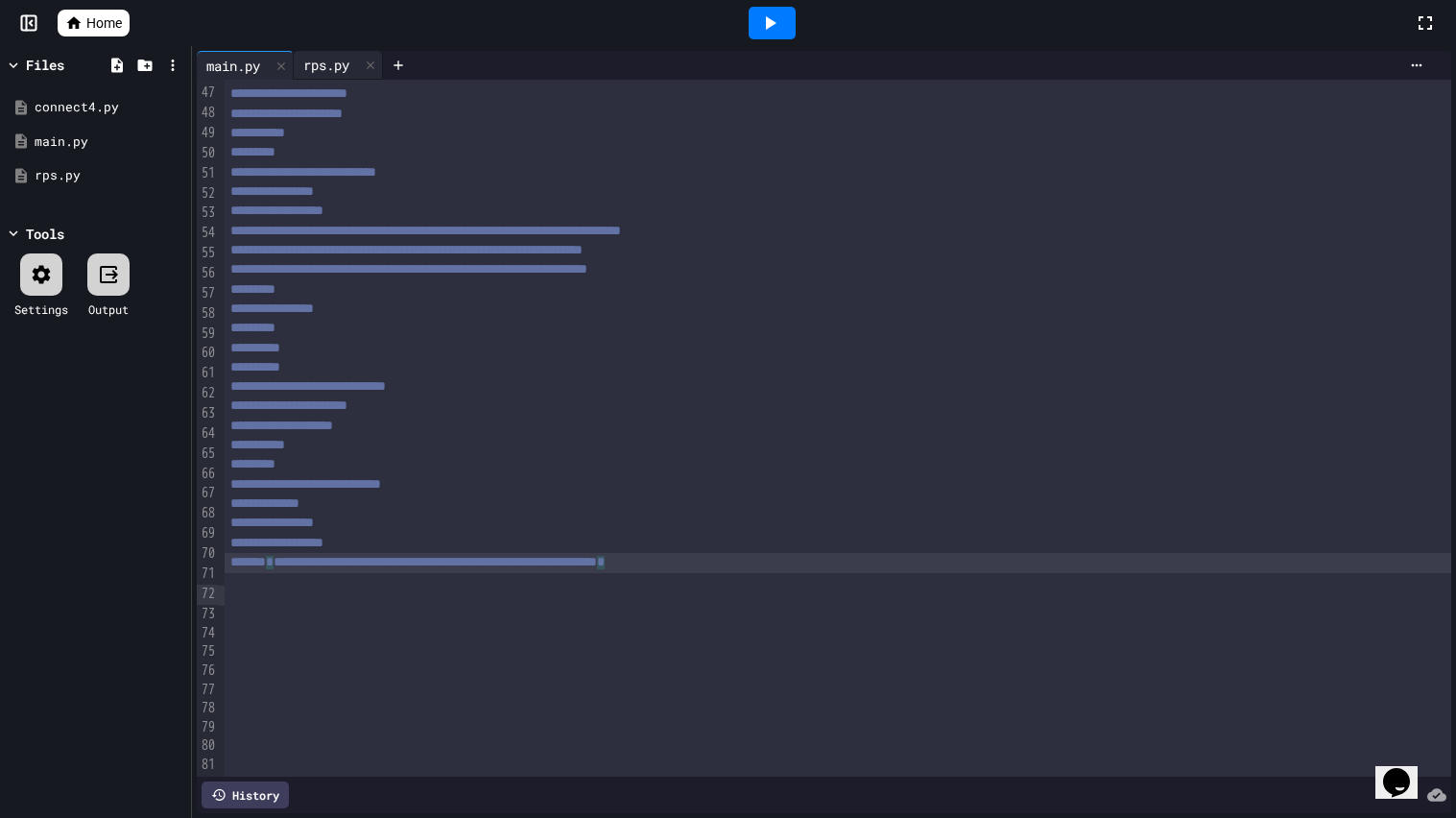 click on "rps.py" at bounding box center [338, 65] 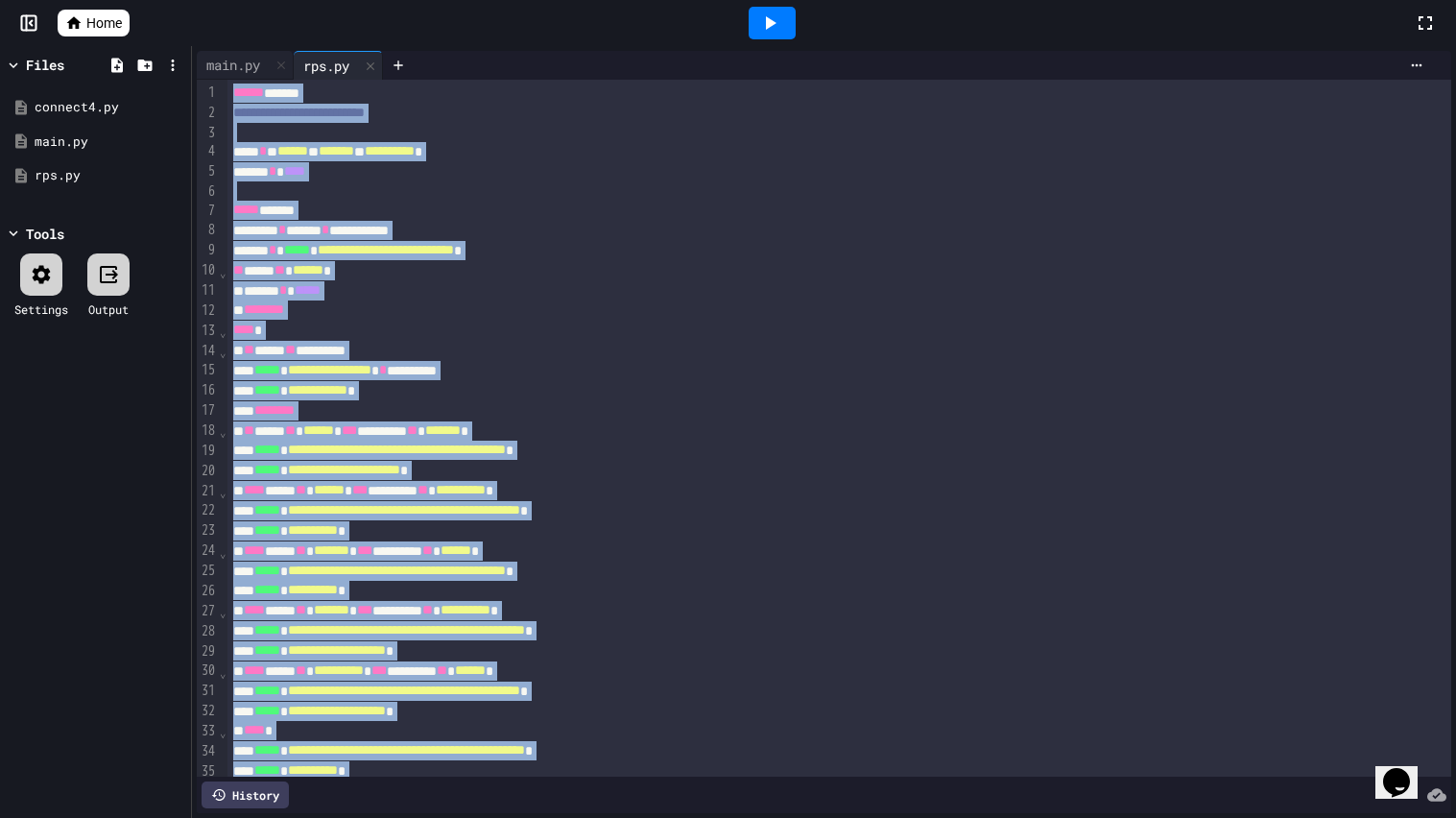 scroll, scrollTop: 45, scrollLeft: 0, axis: vertical 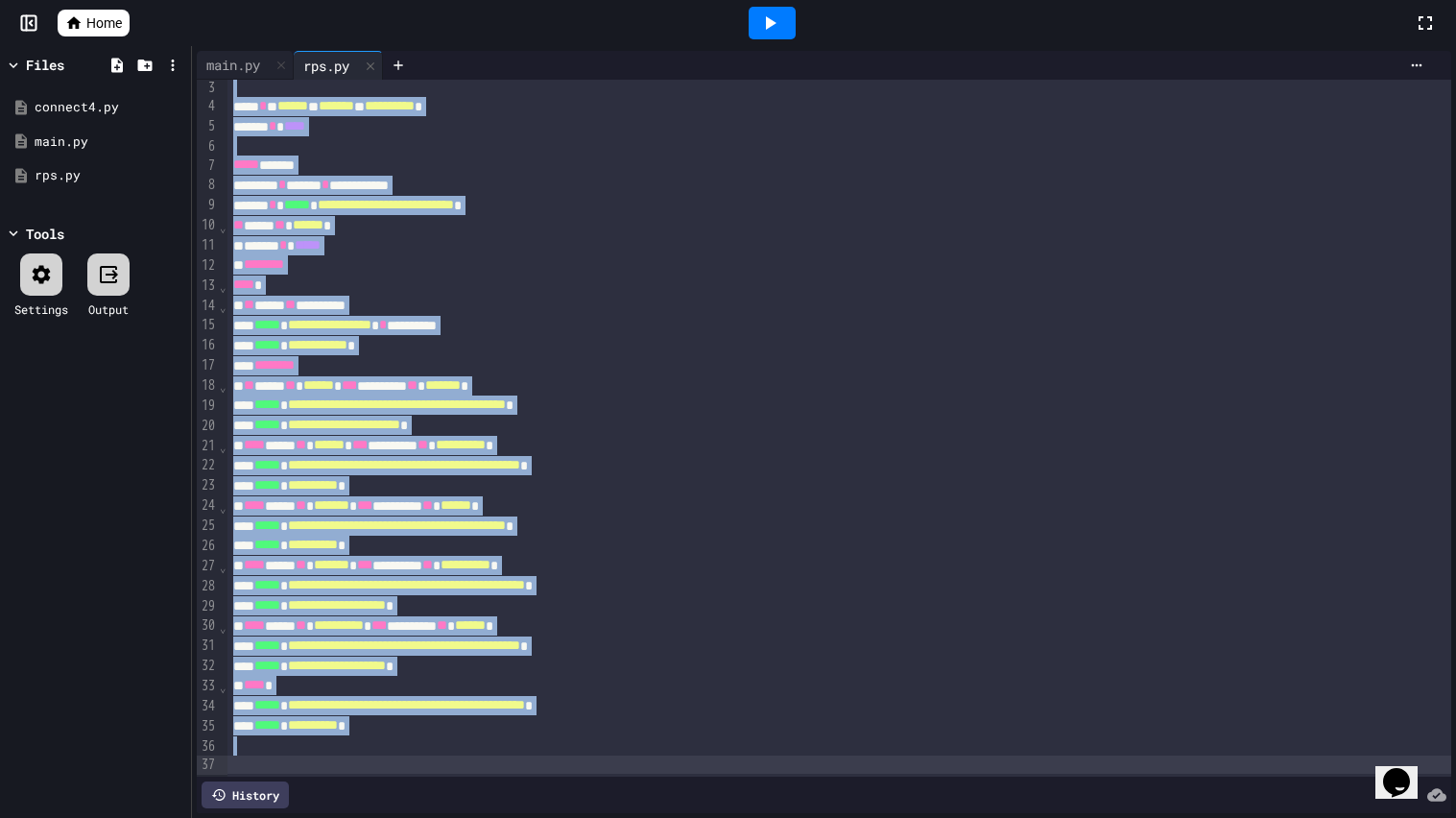 drag, startPoint x: 234, startPoint y: 90, endPoint x: 702, endPoint y: 817, distance: 864.6115 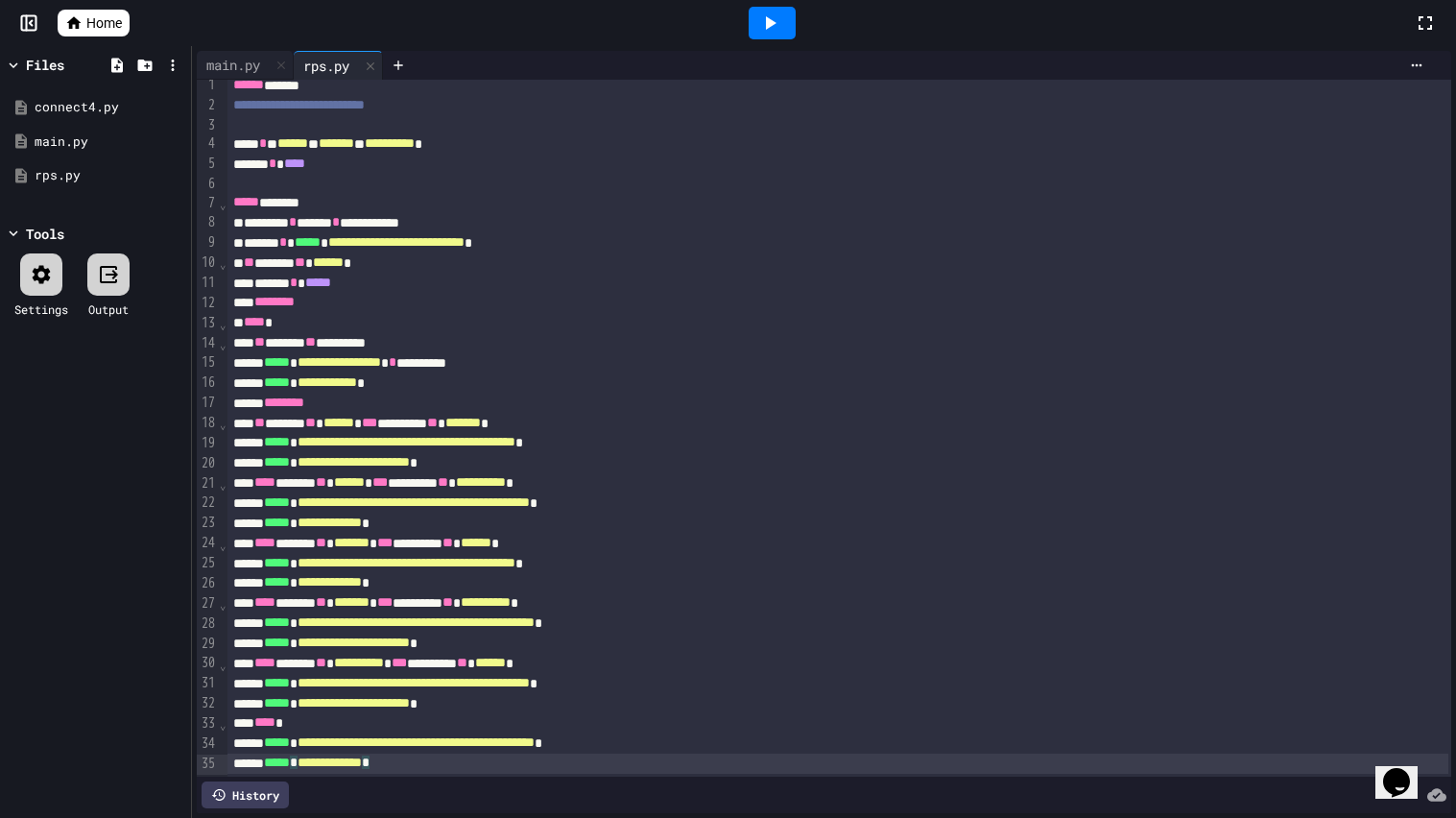 scroll, scrollTop: 43, scrollLeft: 0, axis: vertical 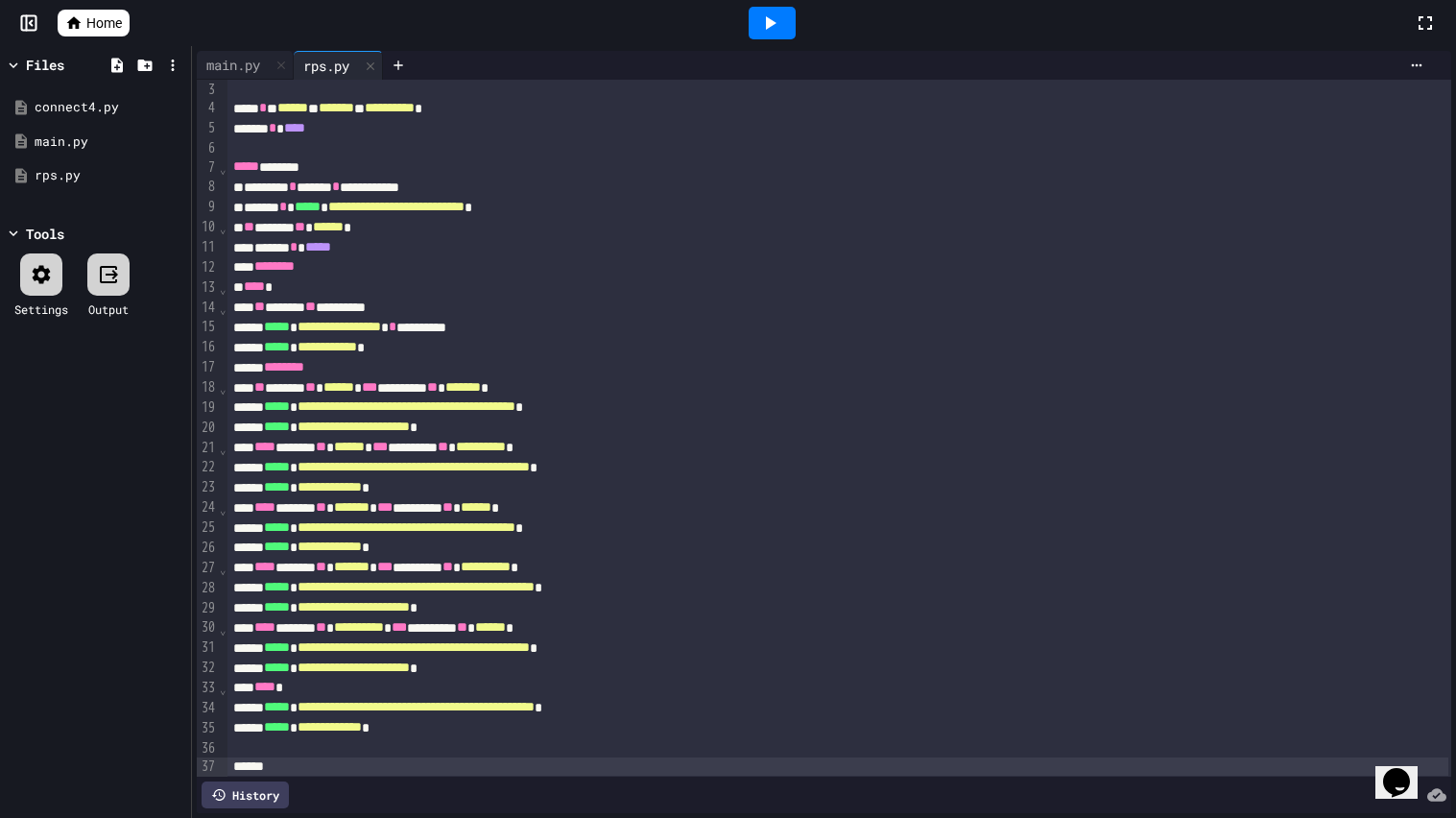 click 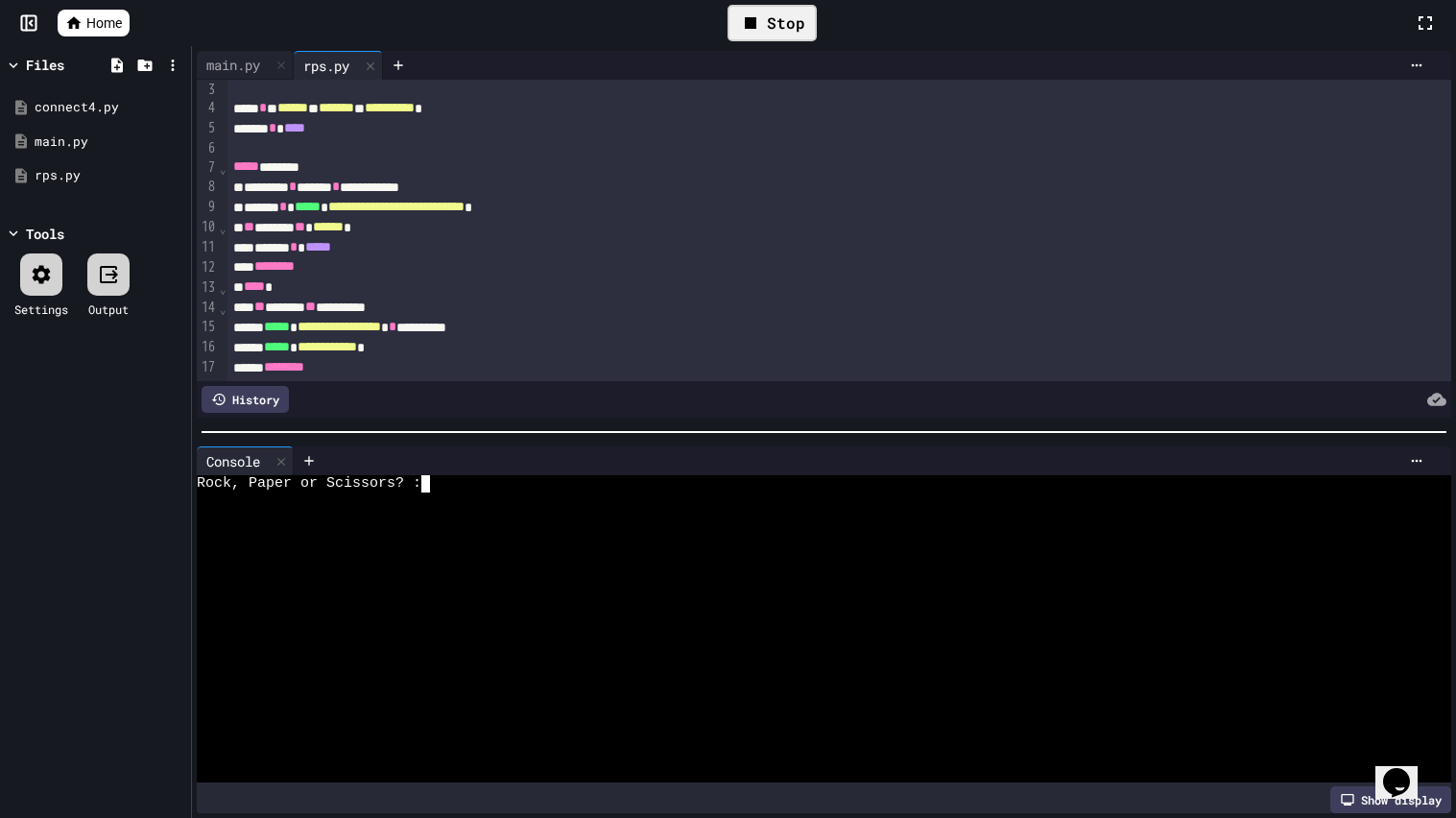 click at bounding box center (814, 723) 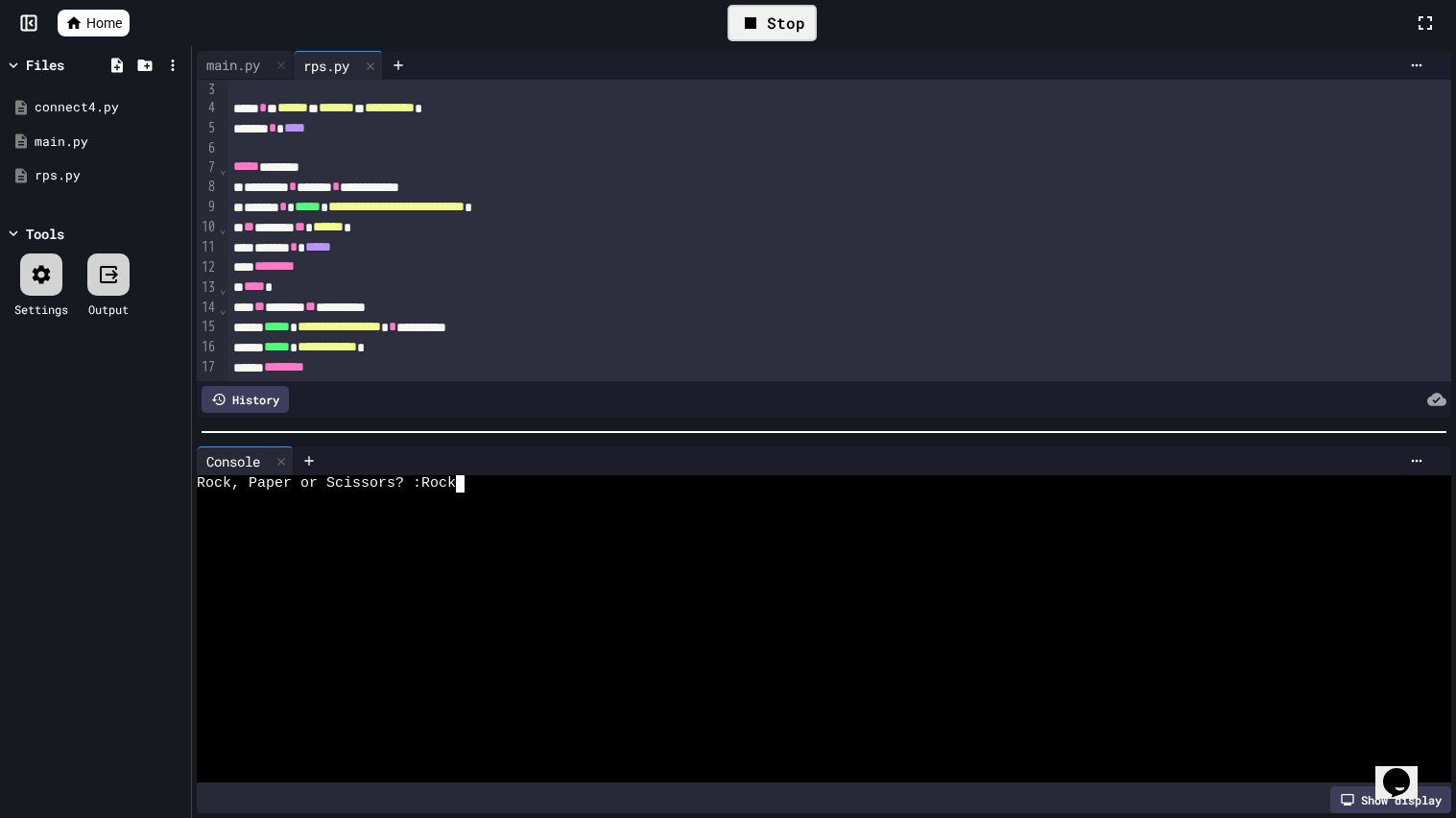 type 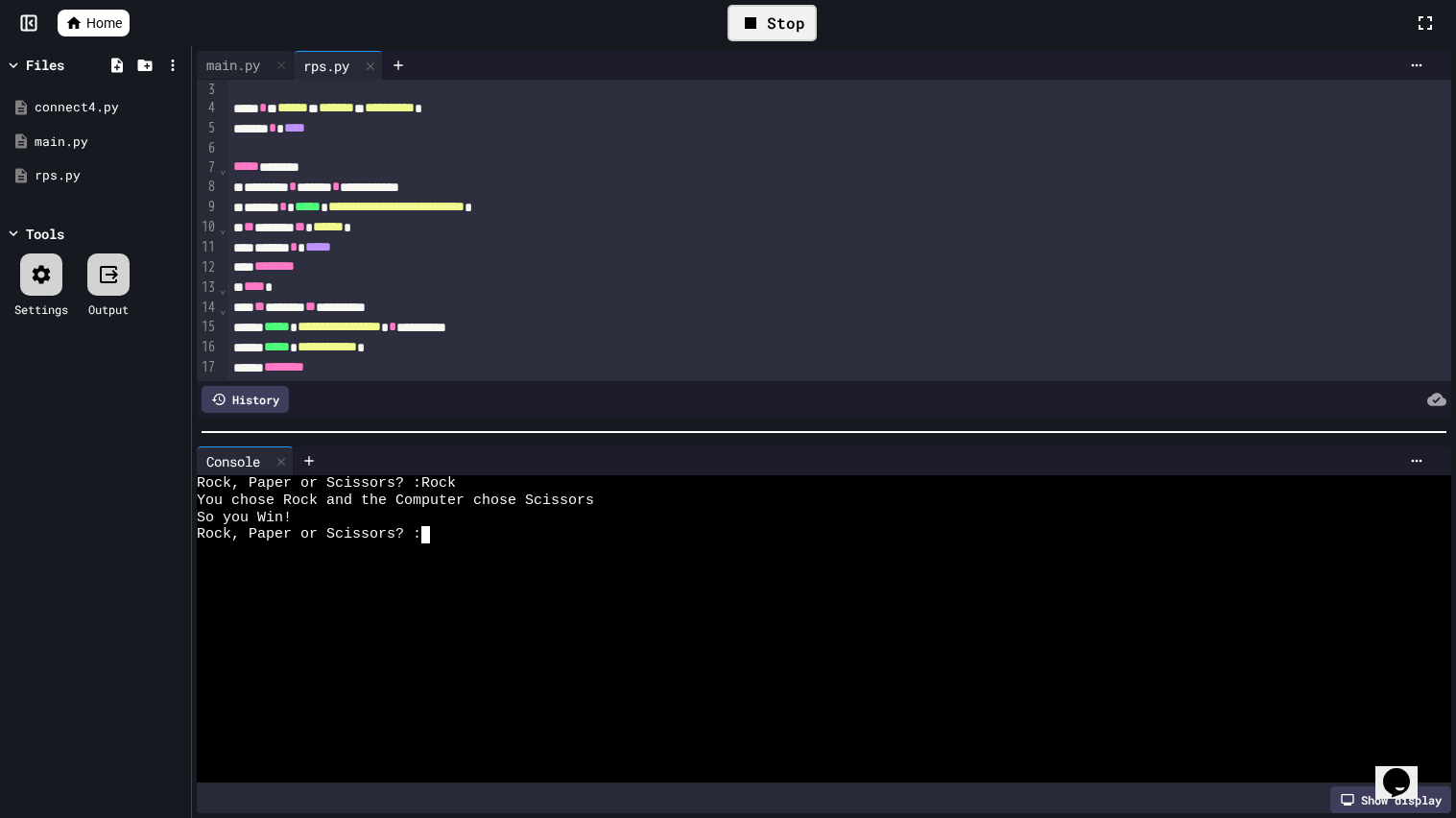 click 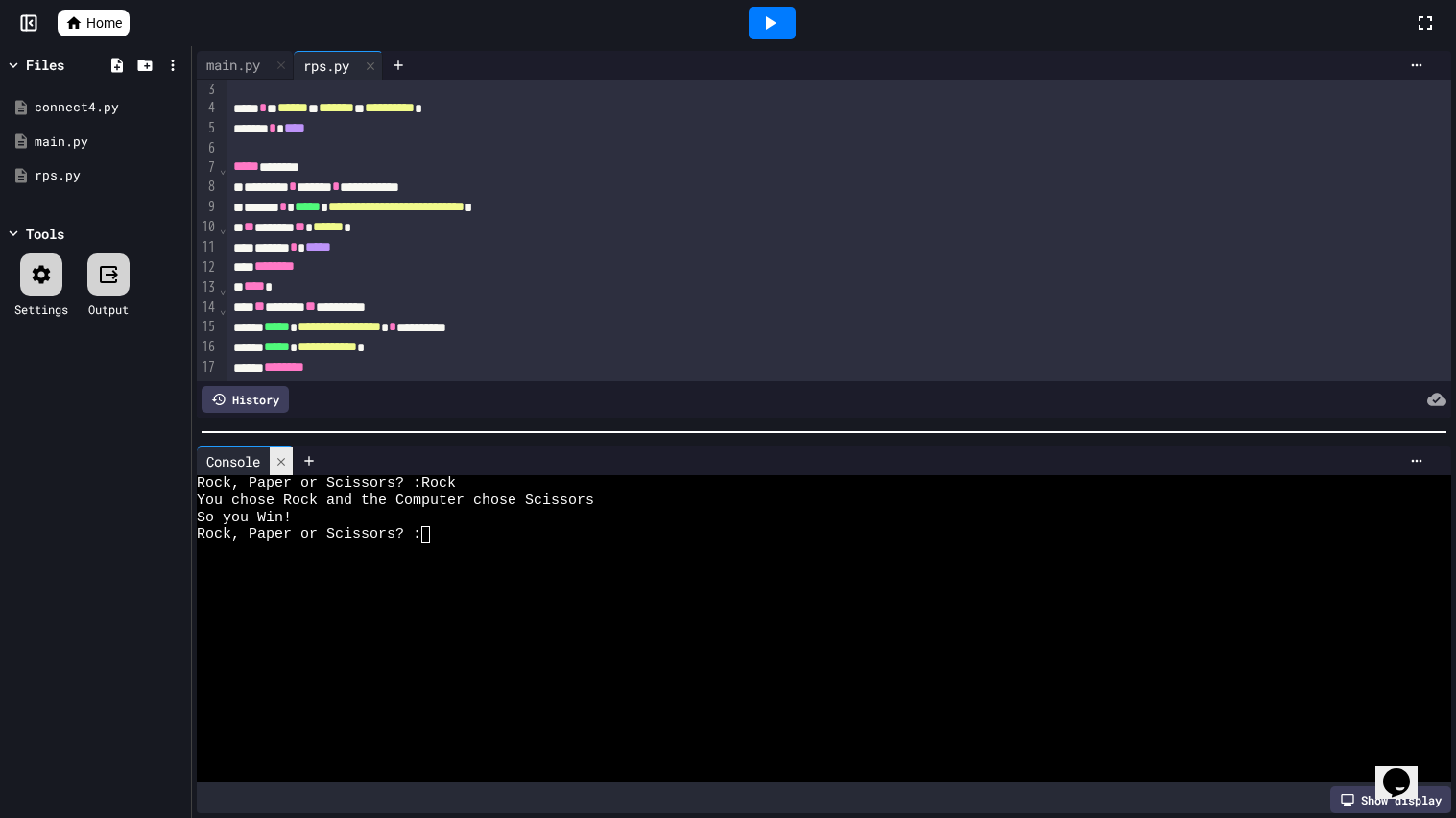 click at bounding box center (281, 461) 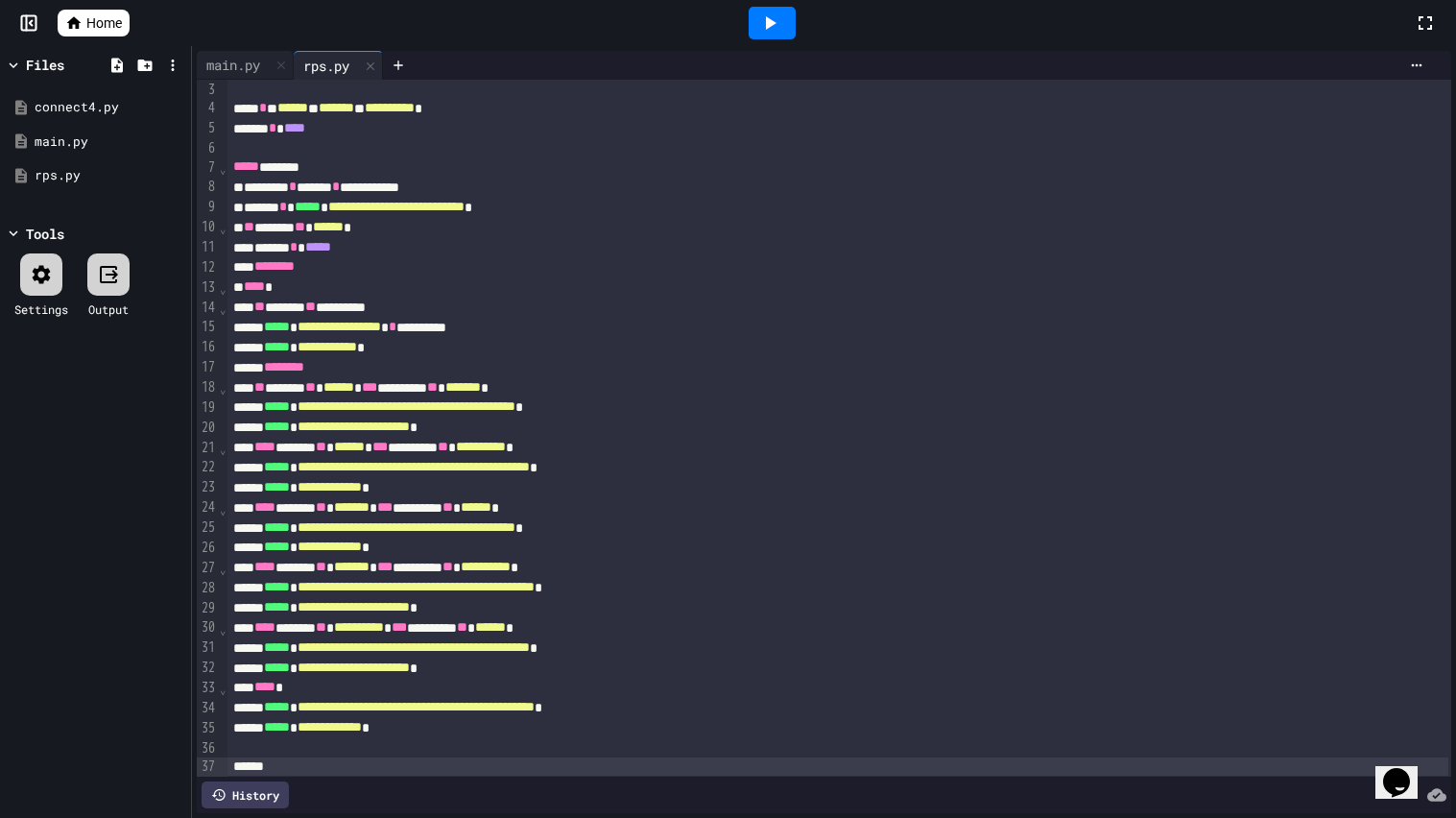 click on "**********" at bounding box center (406, 406) 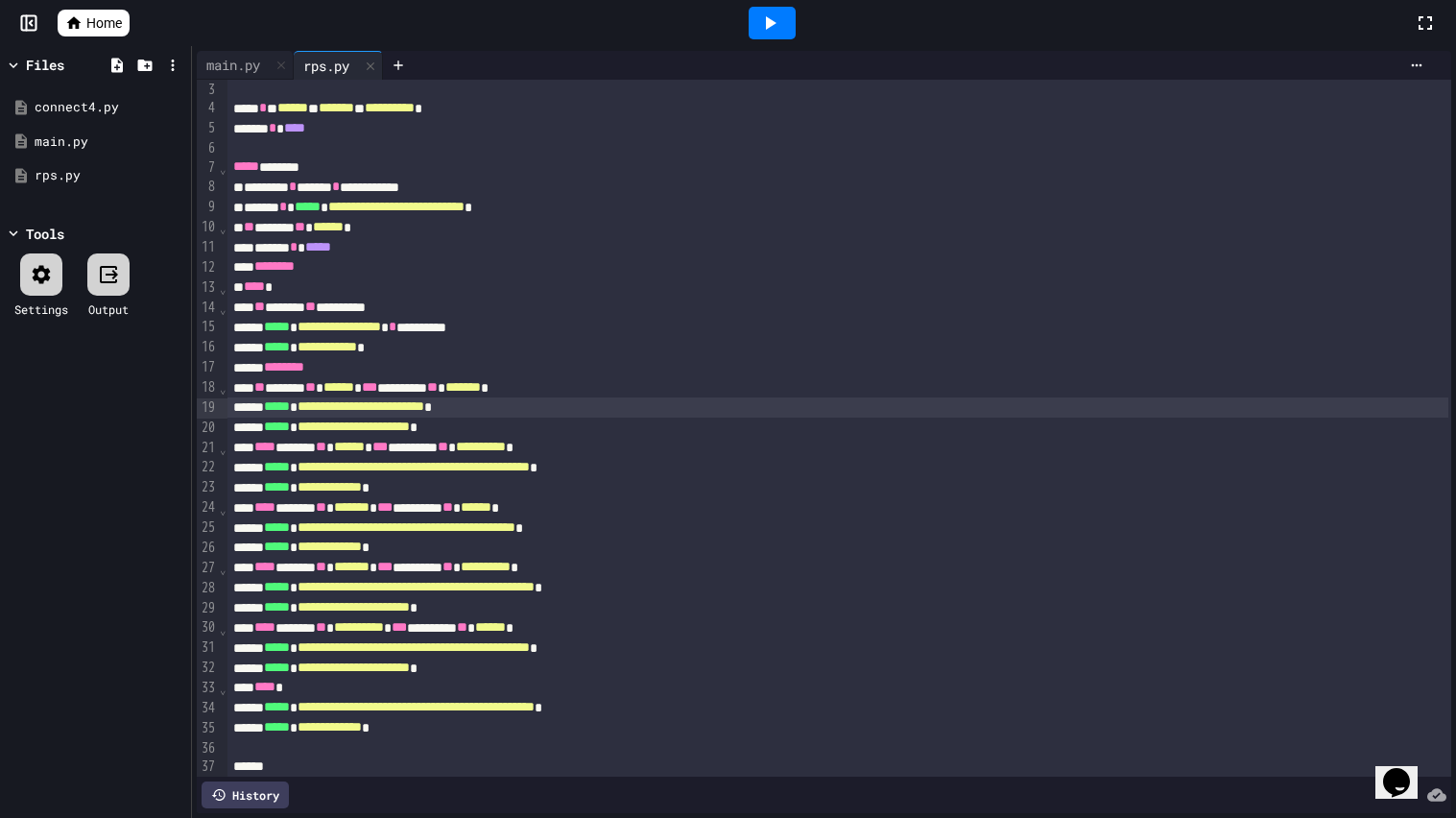 click on "**********" at bounding box center [414, 467] 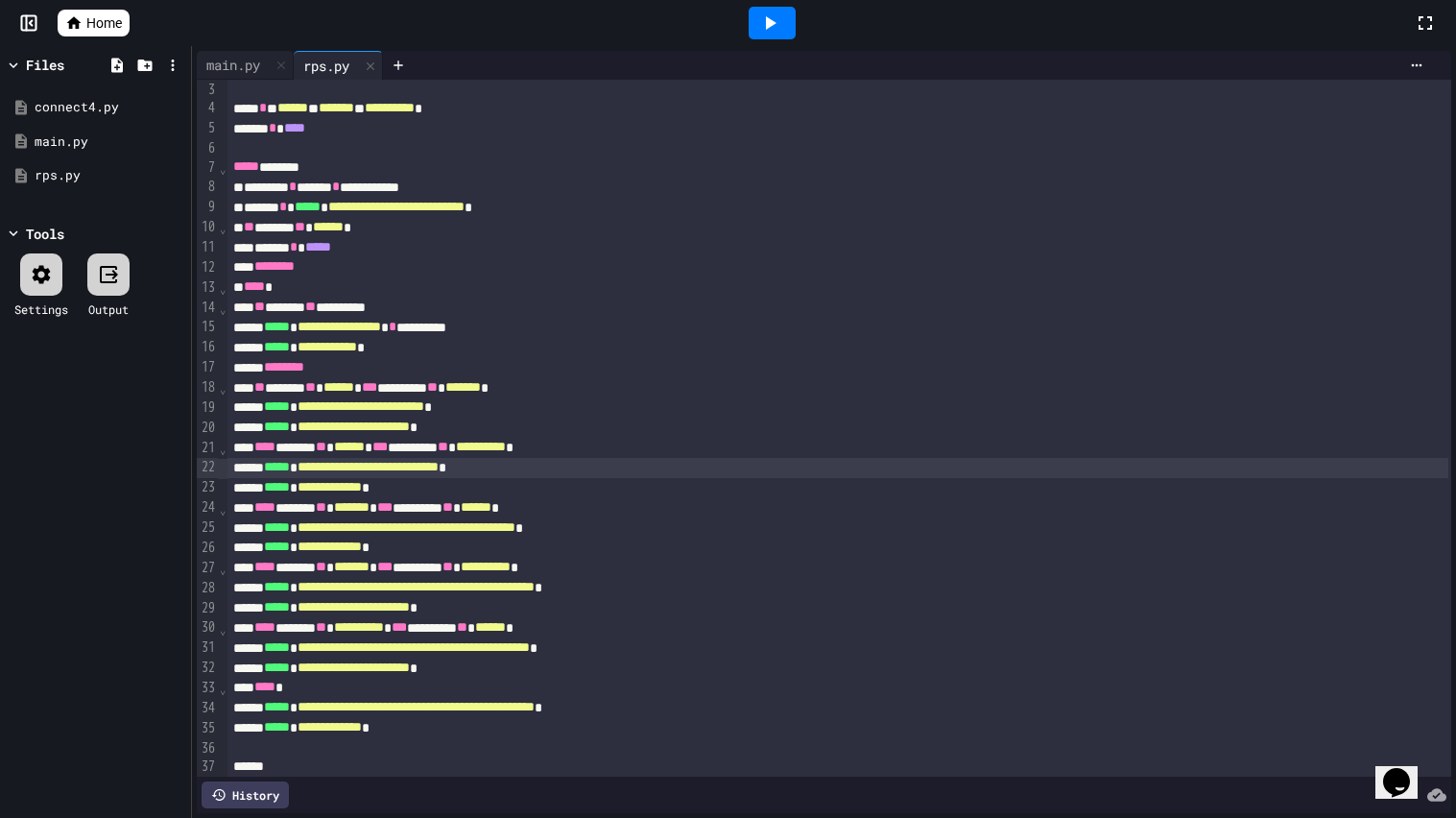 click on "**********" at bounding box center (406, 527) 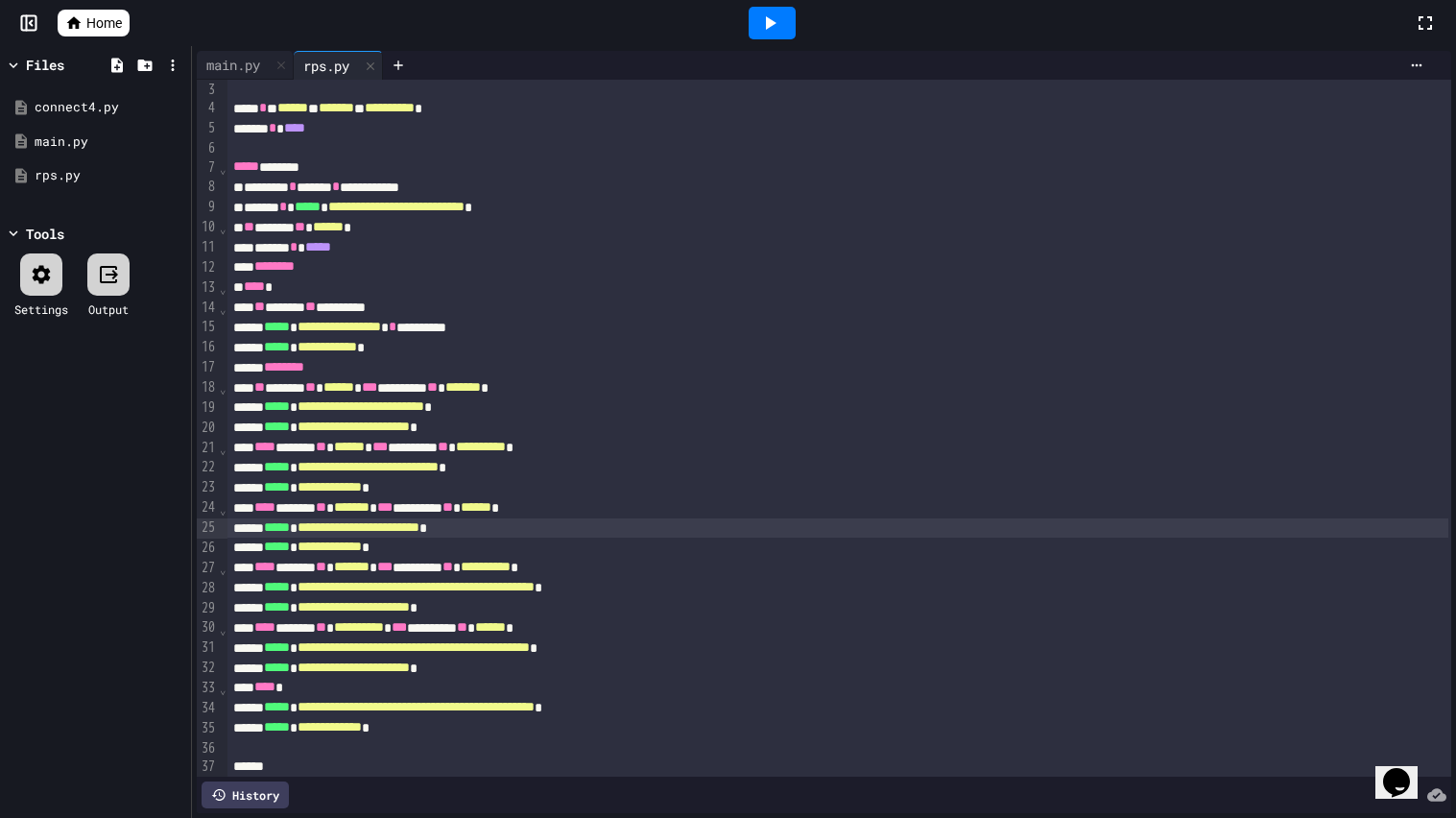 click on "**********" at bounding box center (416, 587) 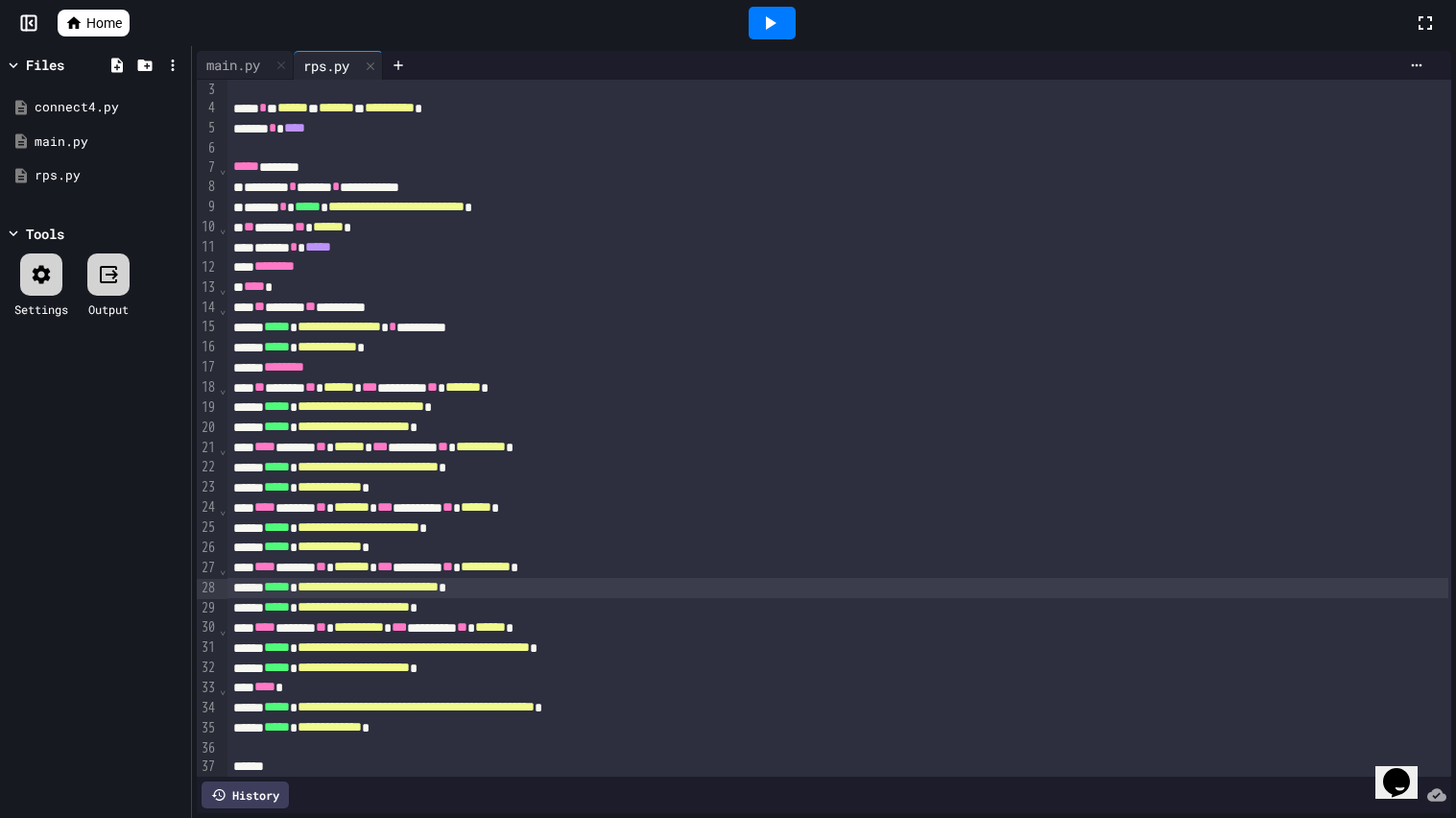 click on "**********" at bounding box center (414, 647) 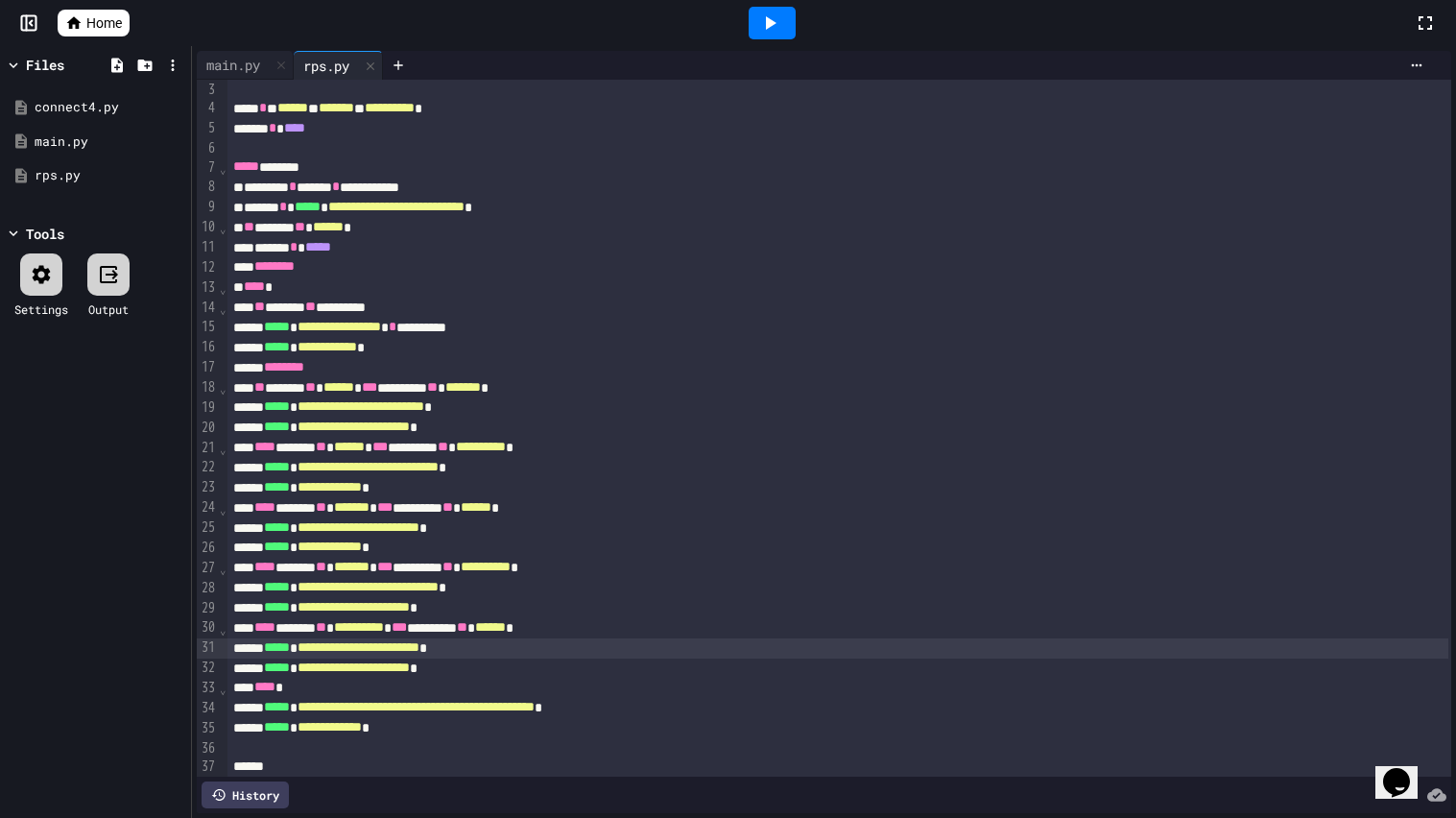 click on "**********" at bounding box center [416, 707] 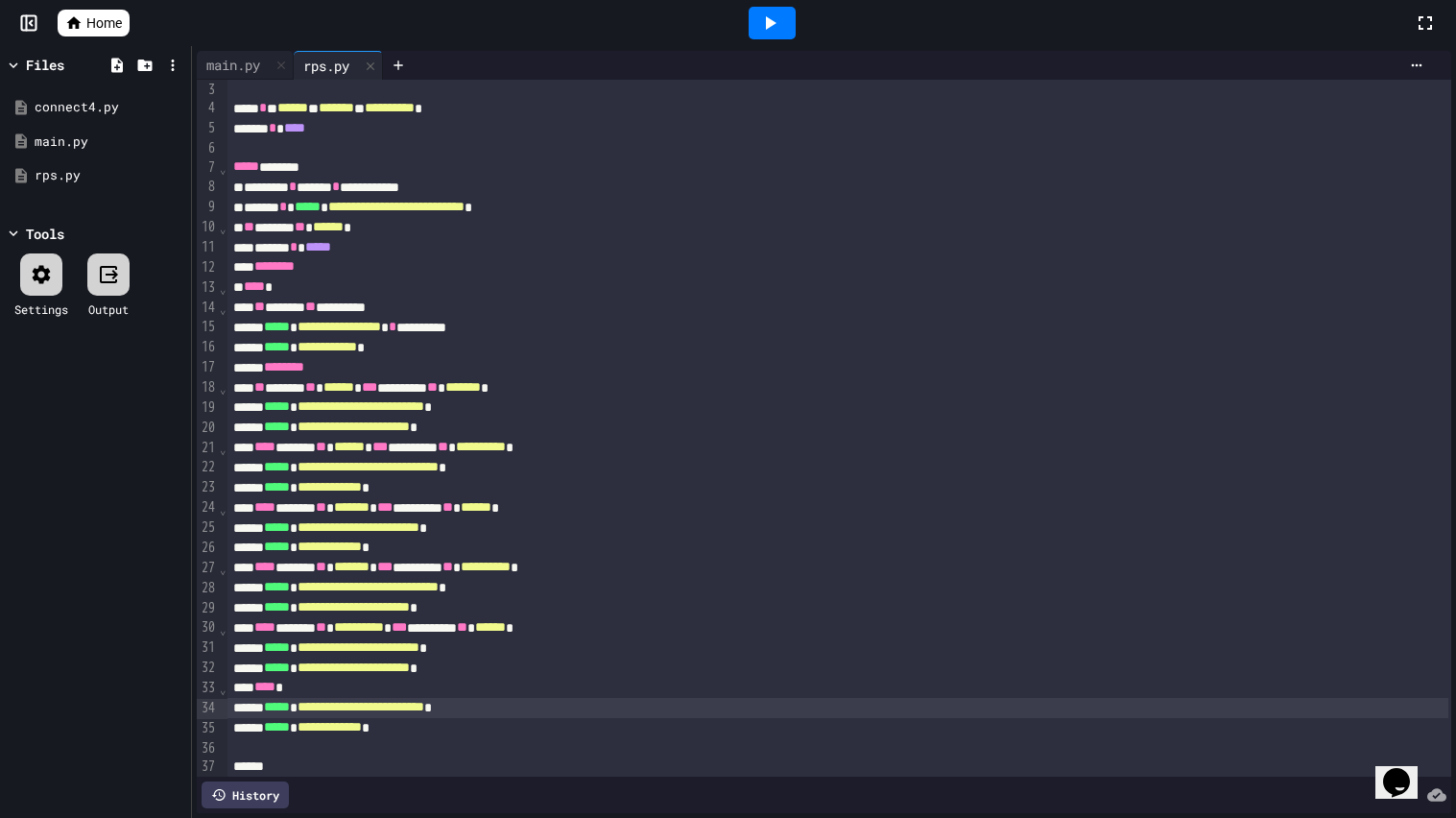scroll, scrollTop: 0, scrollLeft: 0, axis: both 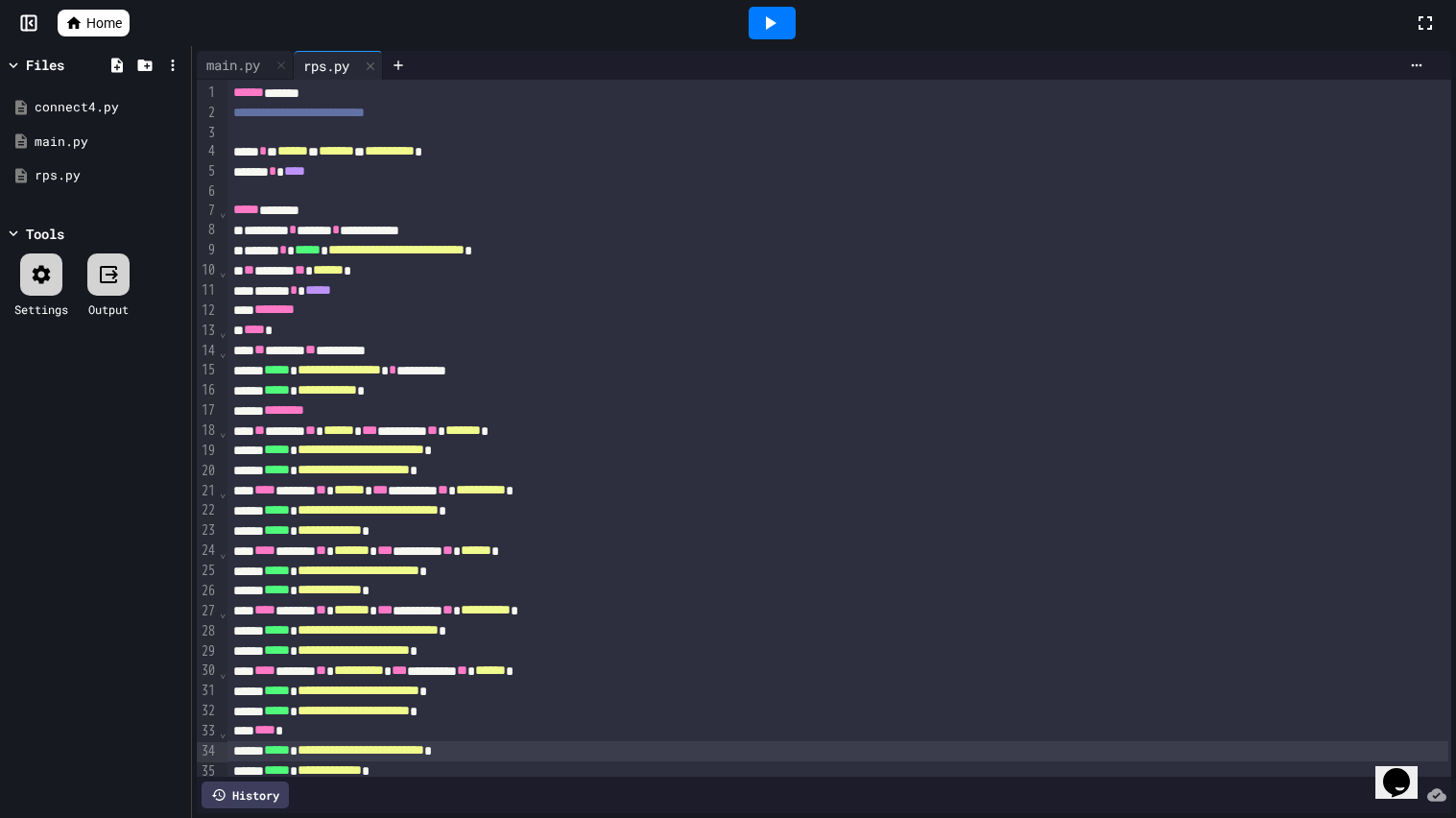 click on "****** *   ****" at bounding box center [838, 172] 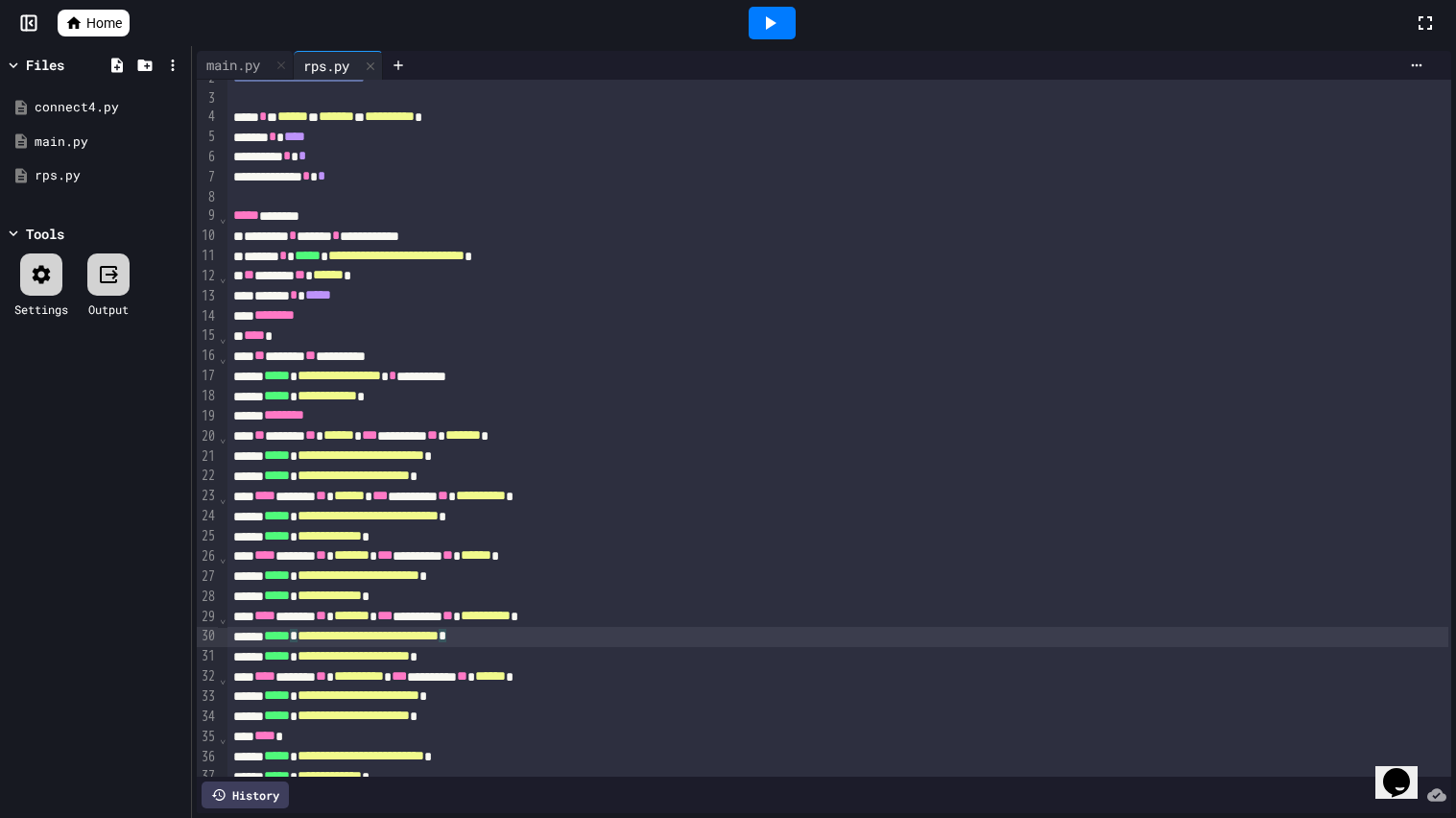 scroll, scrollTop: 68, scrollLeft: 0, axis: vertical 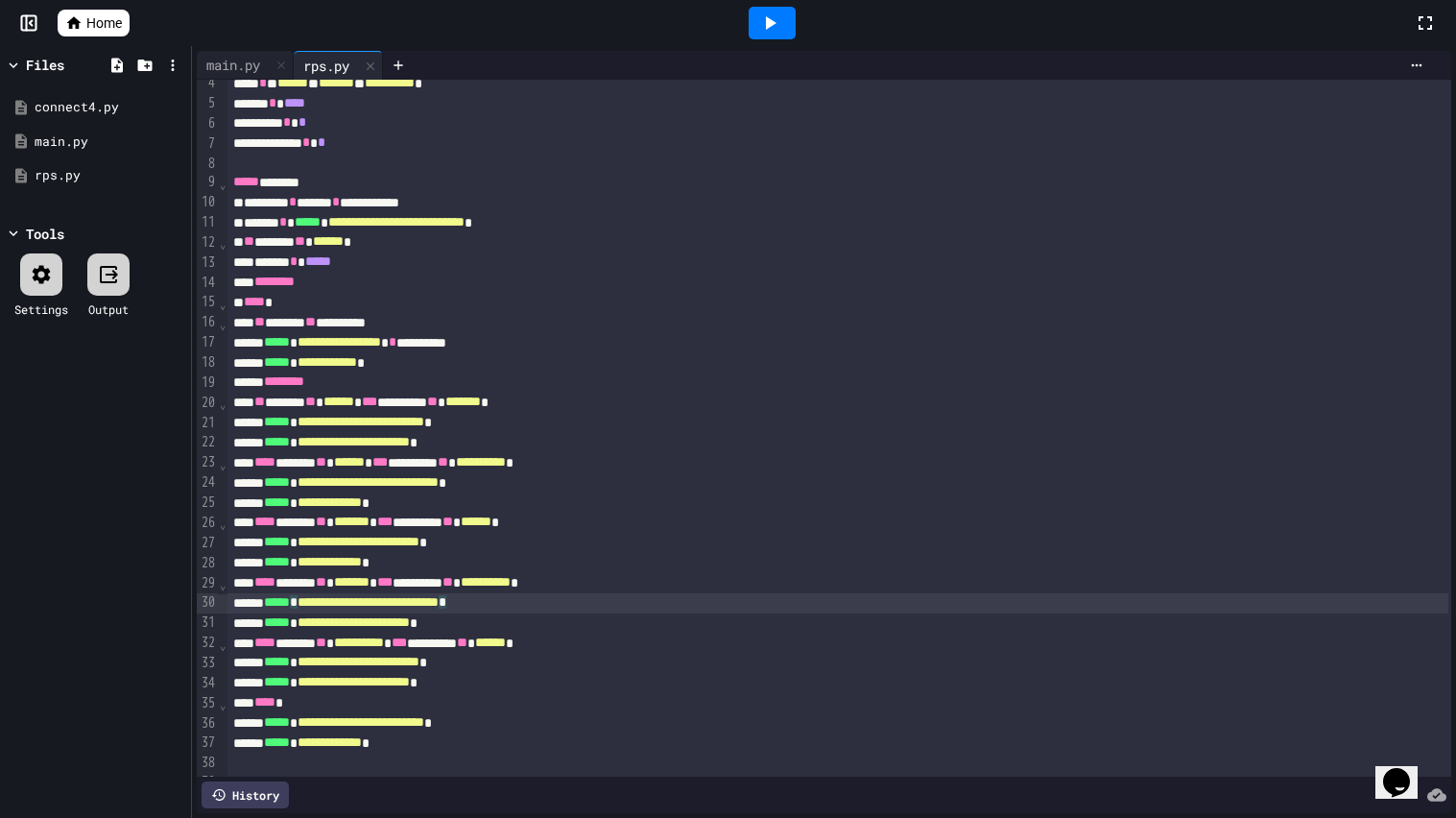 click on "**********" at bounding box center [838, 443] 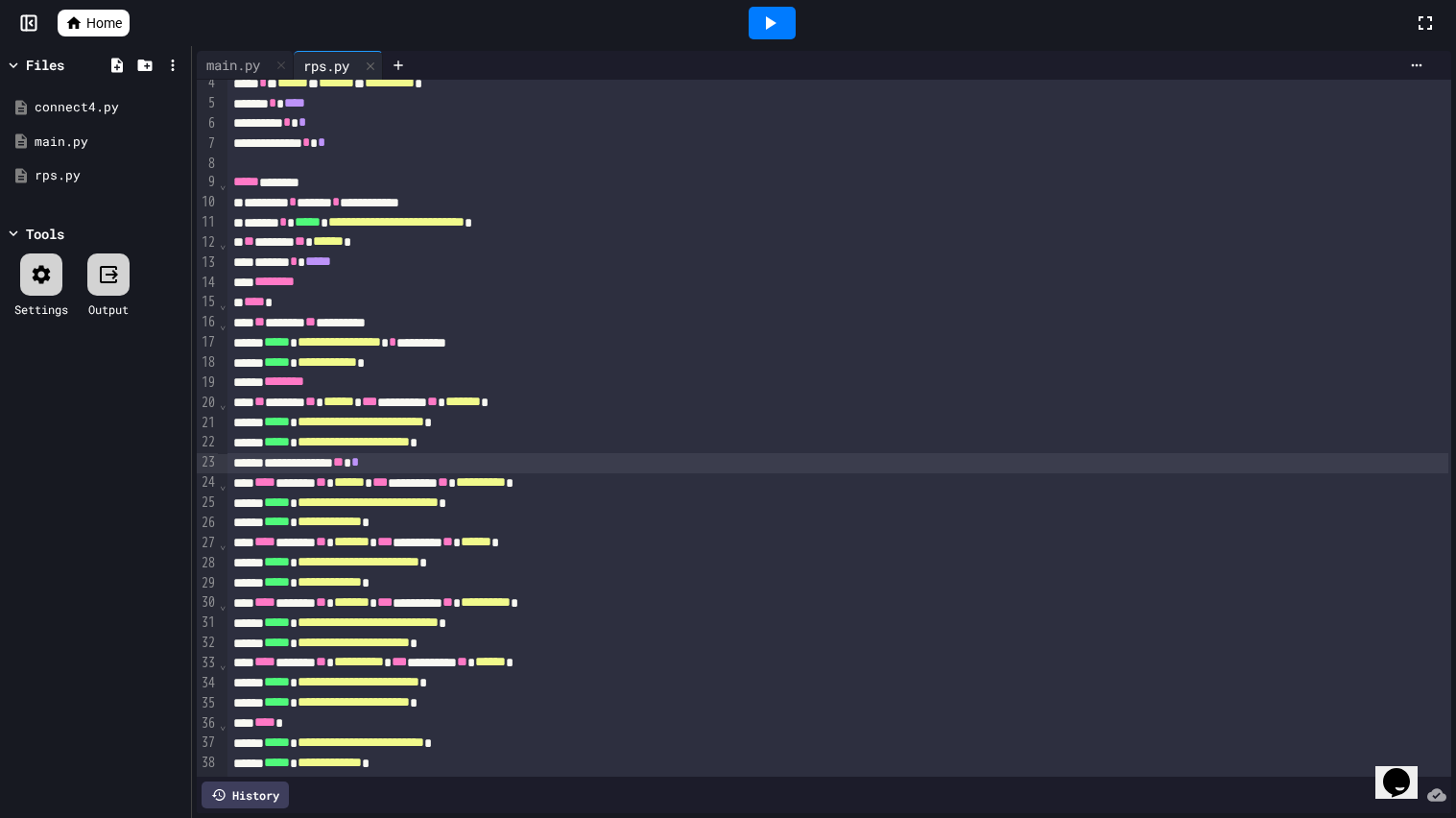 click on "**********" at bounding box center (838, 522) 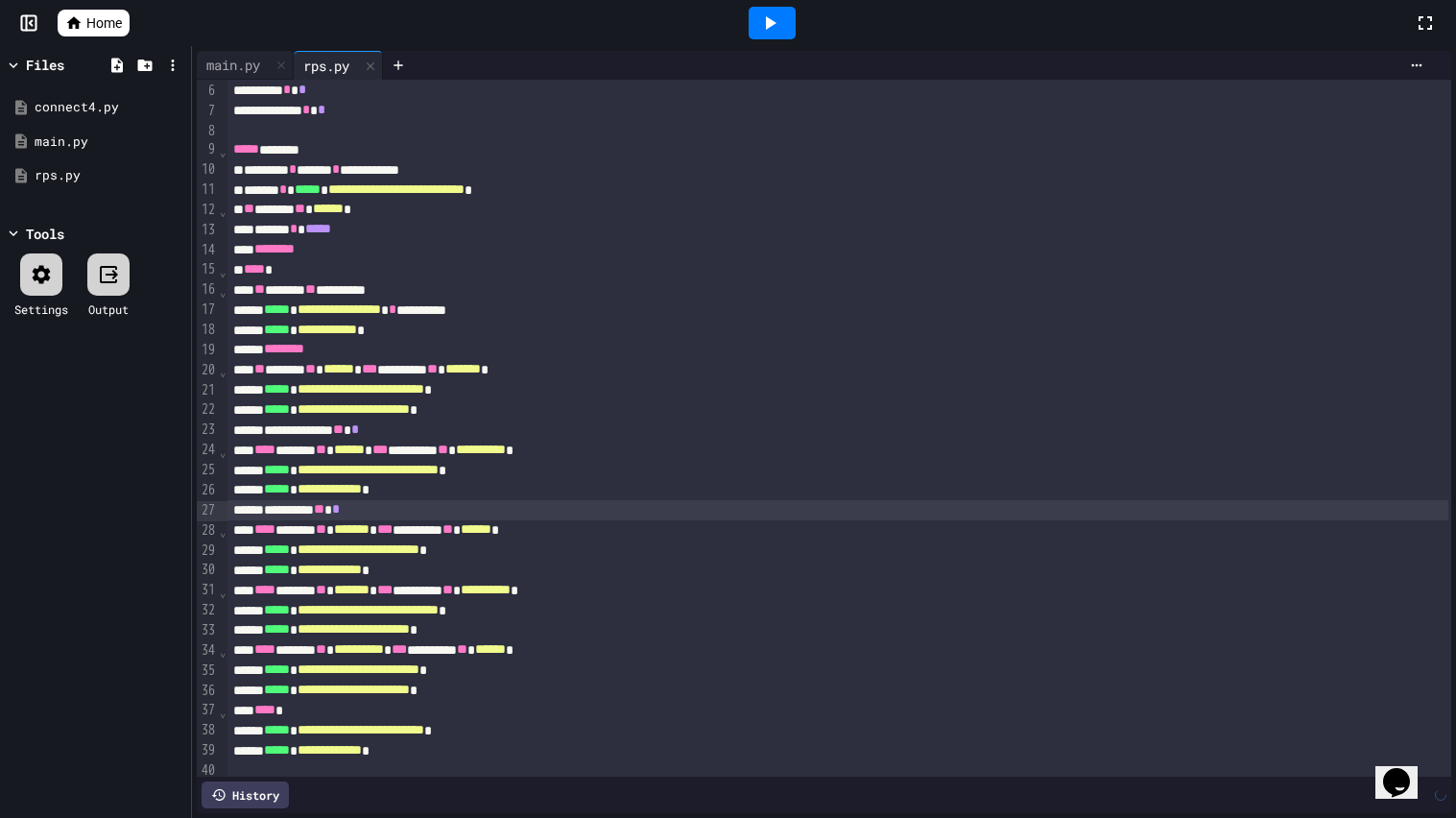 scroll, scrollTop: 103, scrollLeft: 0, axis: vertical 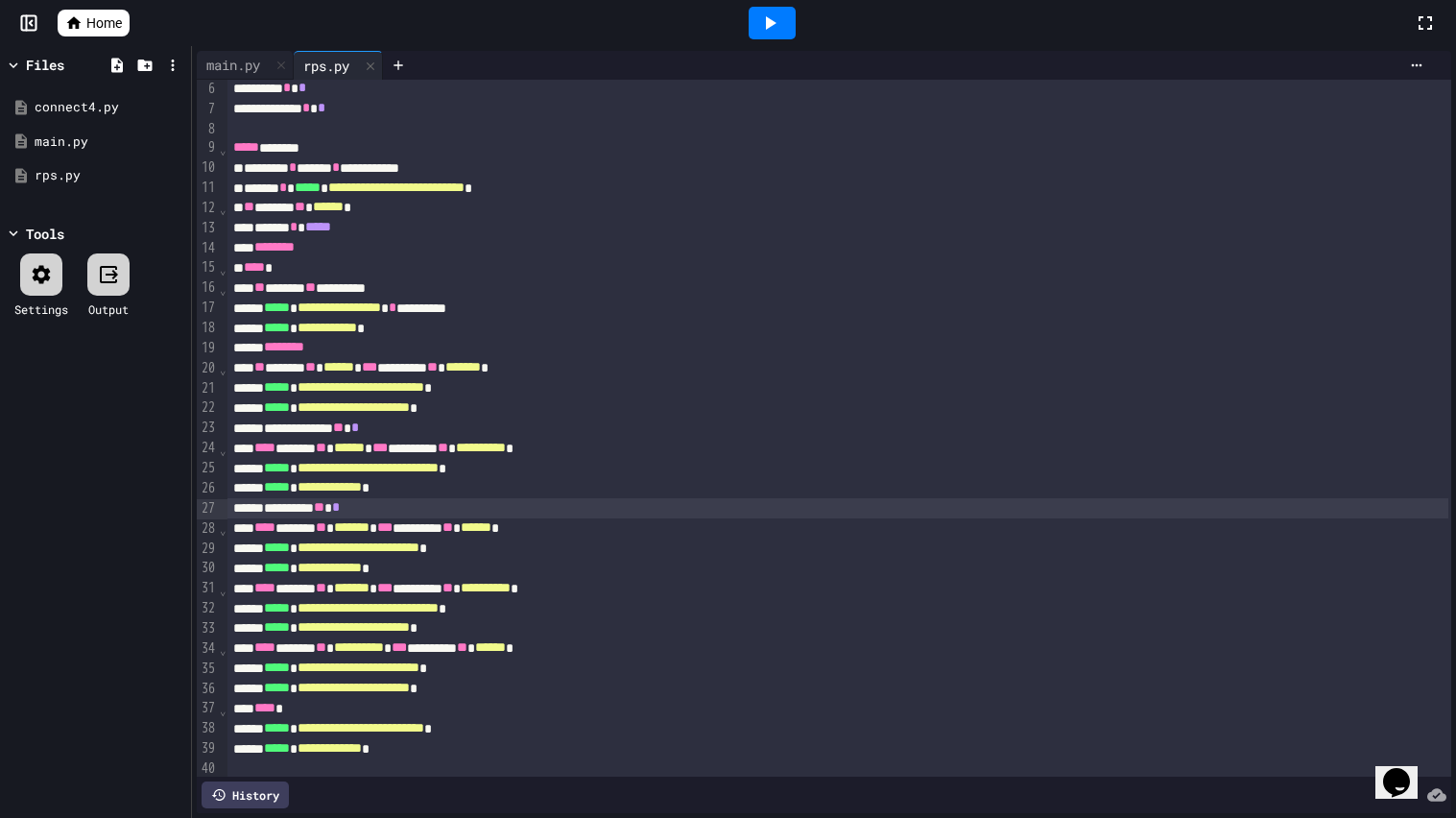 click on "**********" at bounding box center [838, 568] 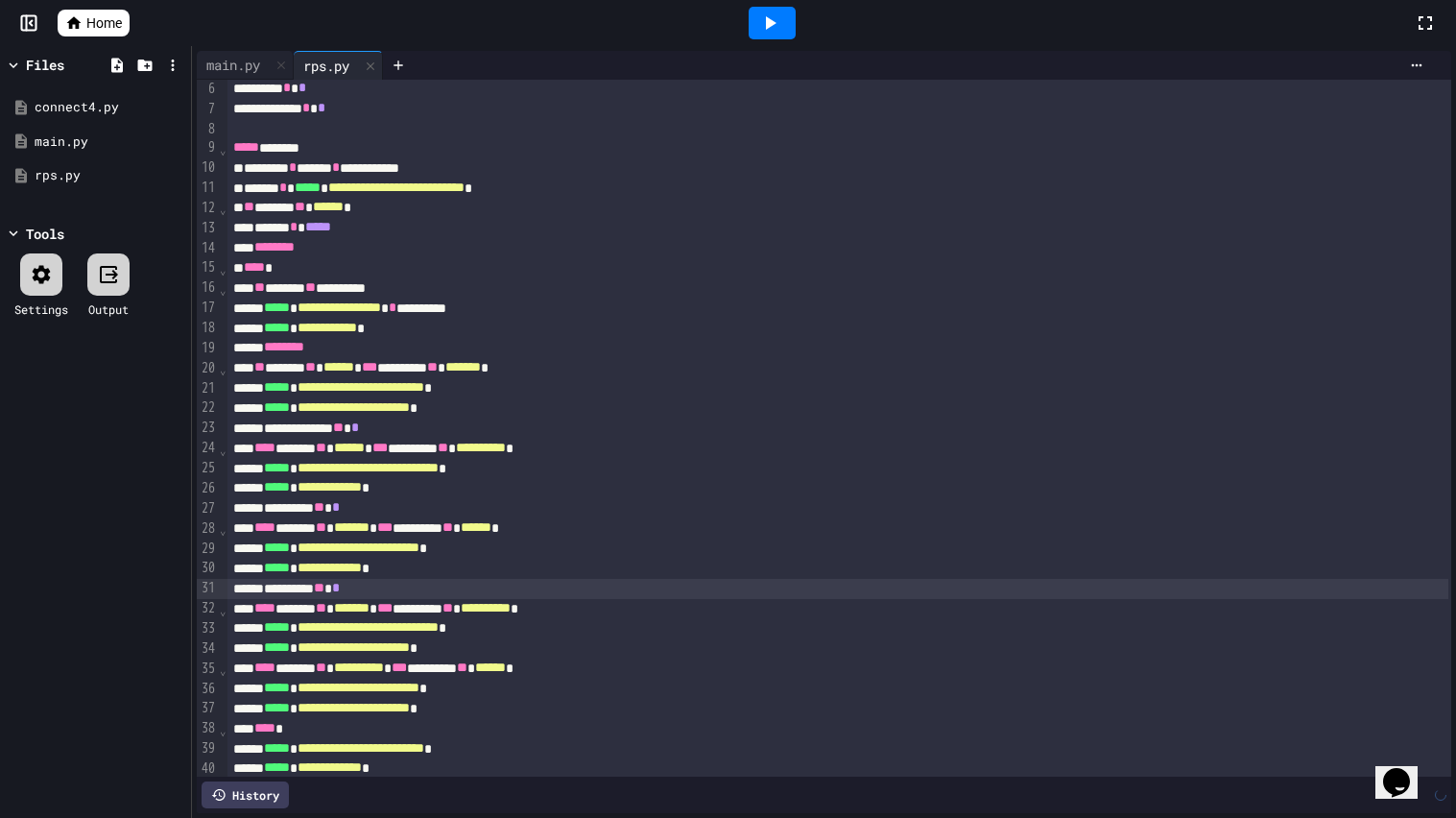 scroll, scrollTop: 146, scrollLeft: 0, axis: vertical 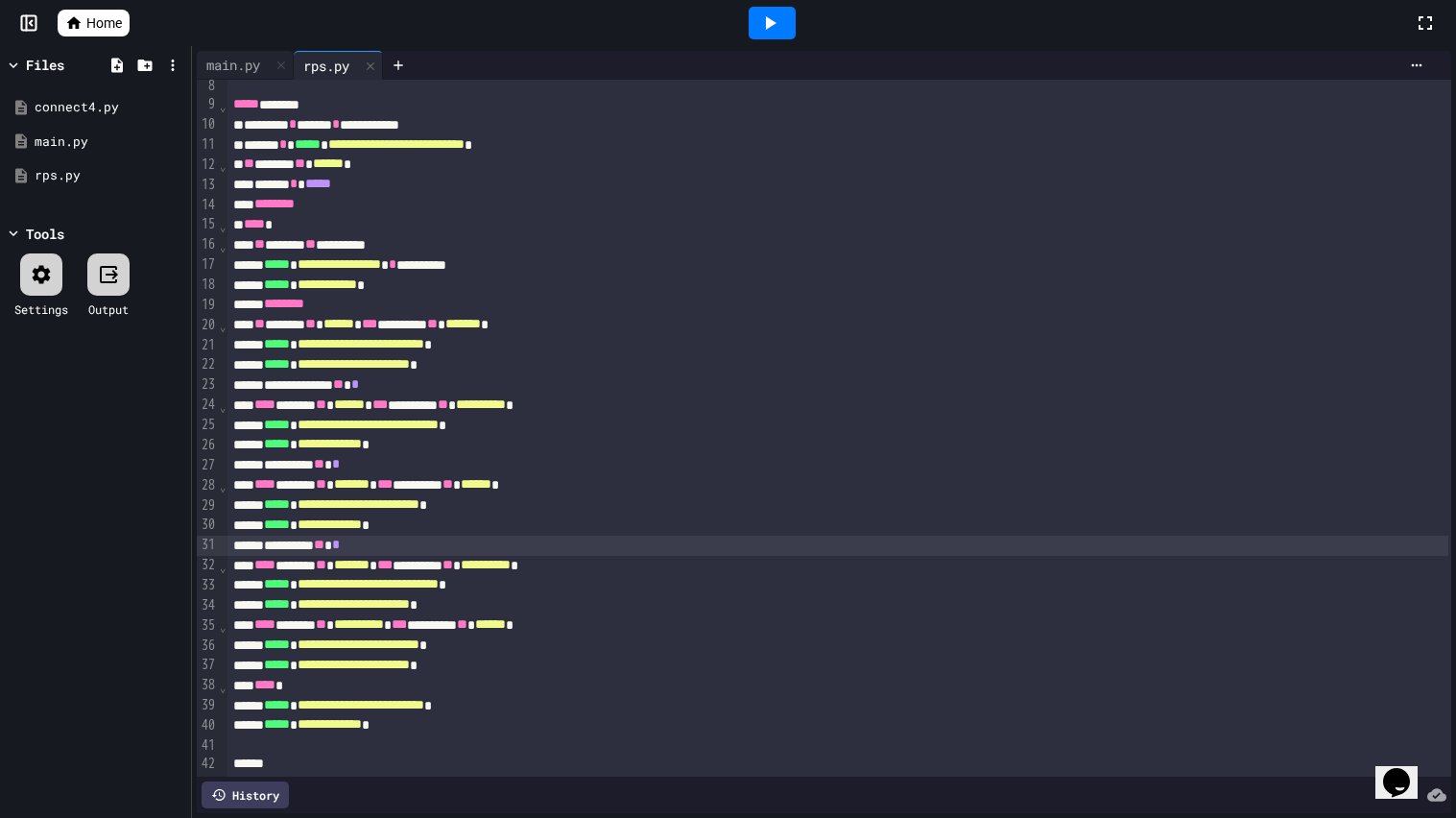 click on "**********" at bounding box center (838, 605) 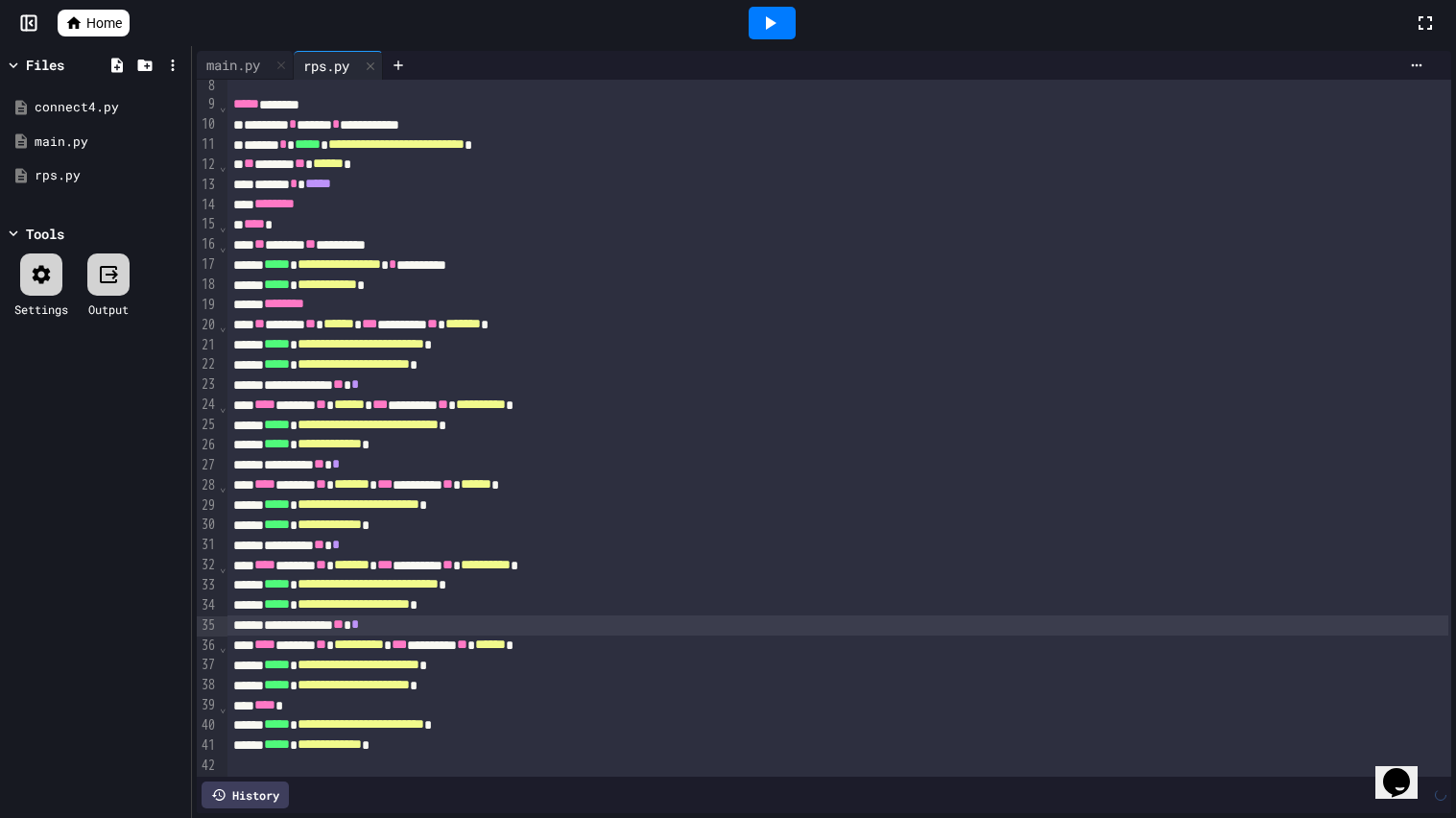 click on "**********" at bounding box center (838, 686) 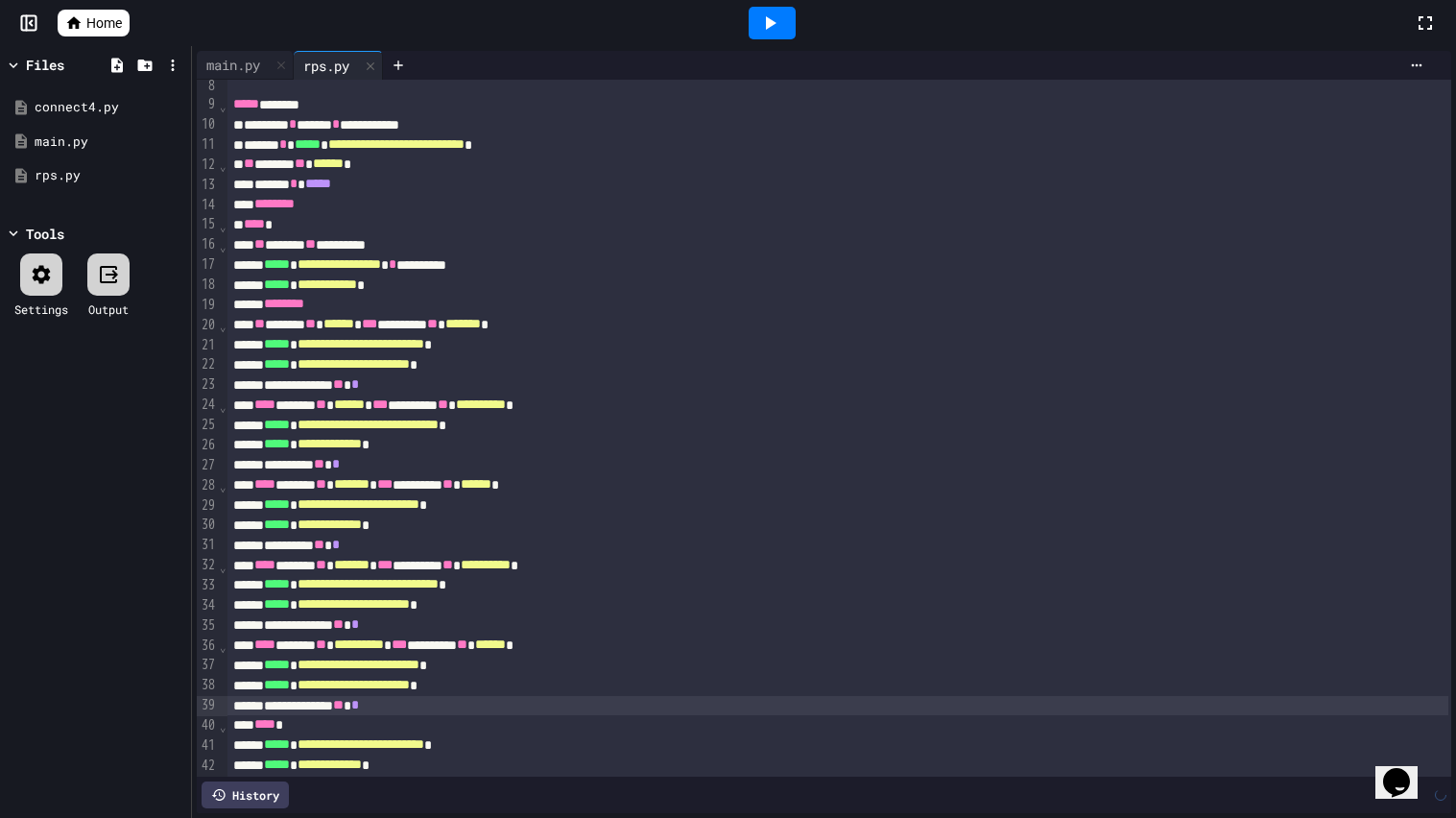 scroll, scrollTop: 186, scrollLeft: 0, axis: vertical 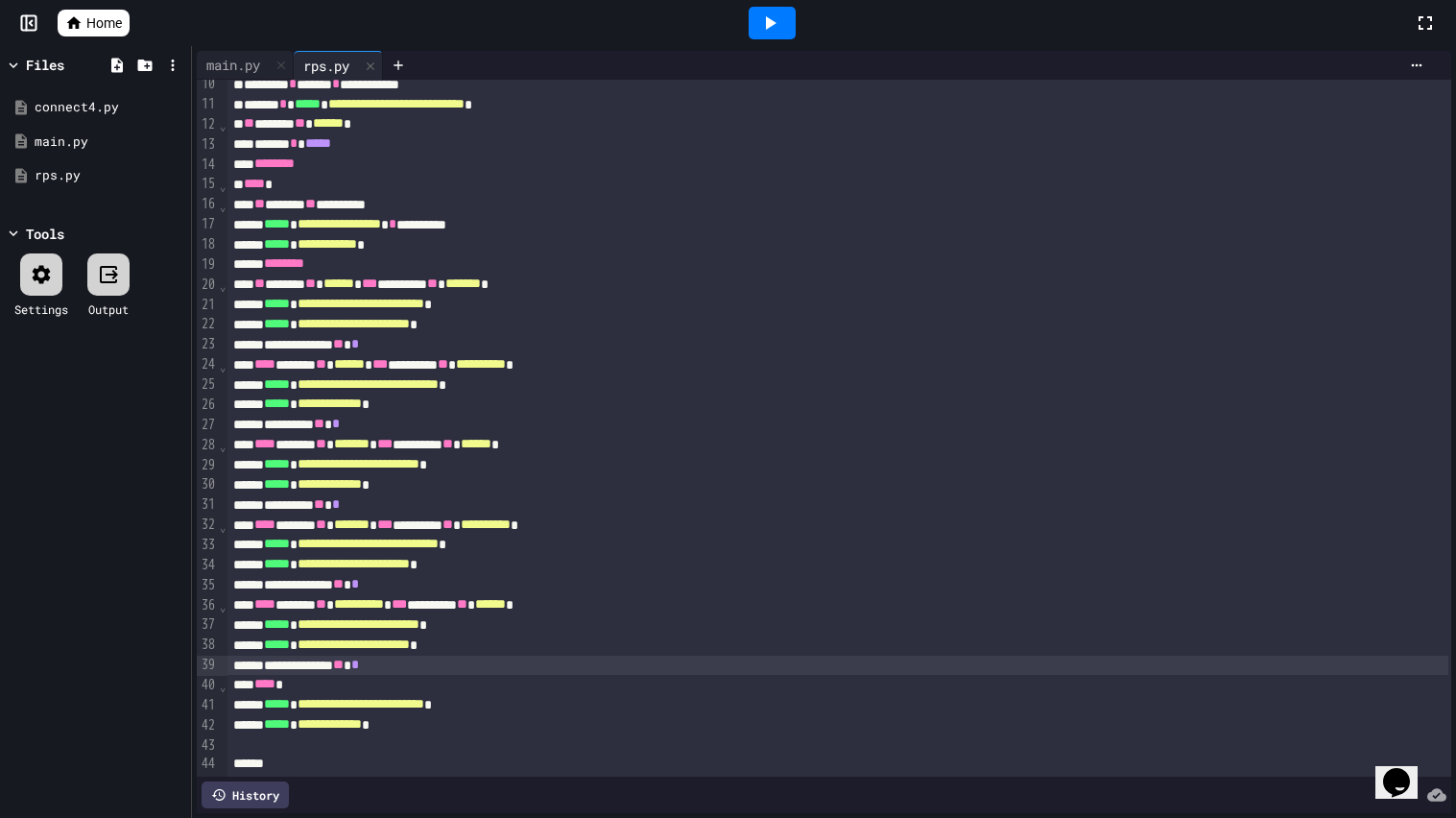 click on "**********" at bounding box center [838, 725] 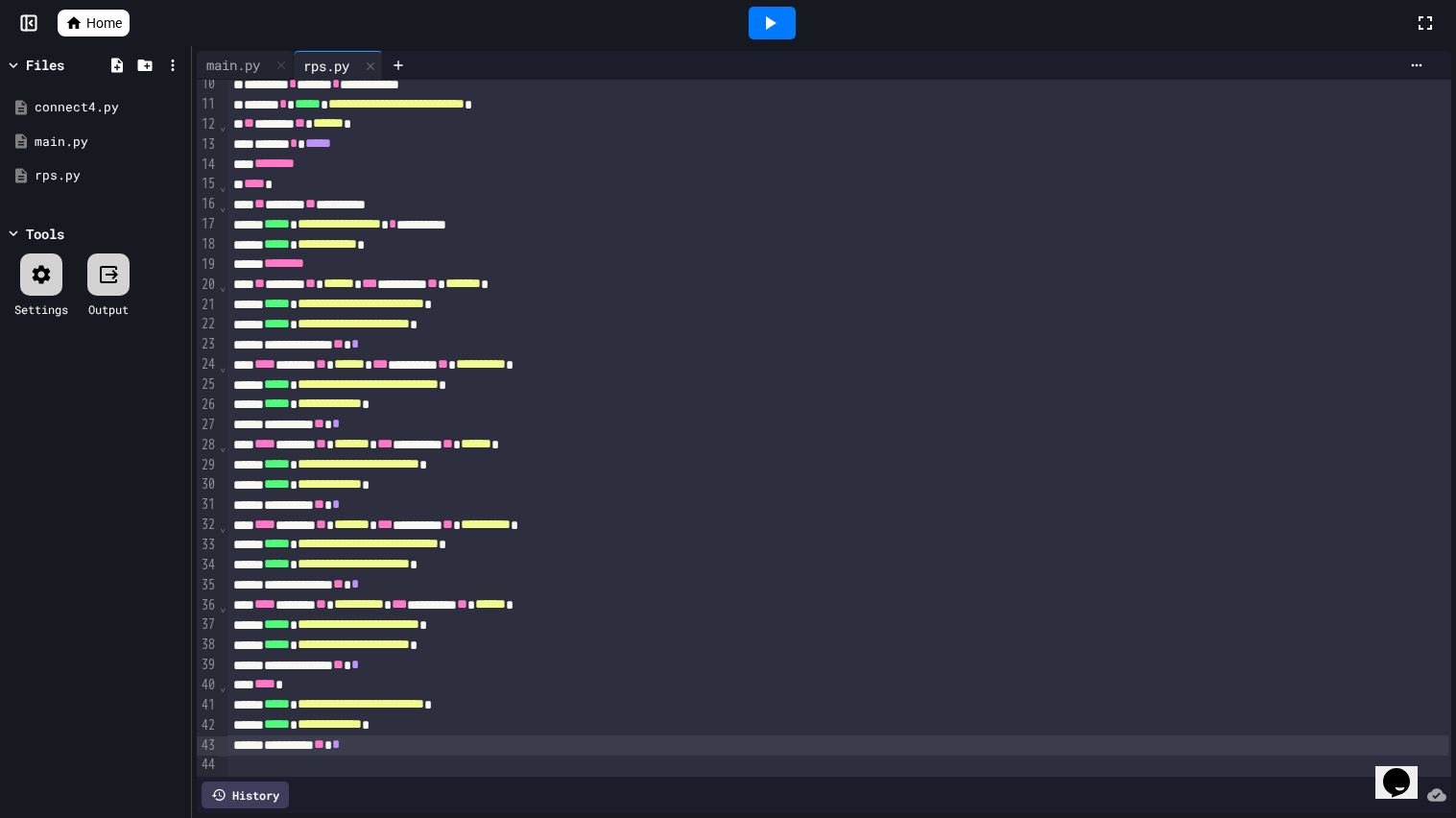 scroll, scrollTop: 0, scrollLeft: 0, axis: both 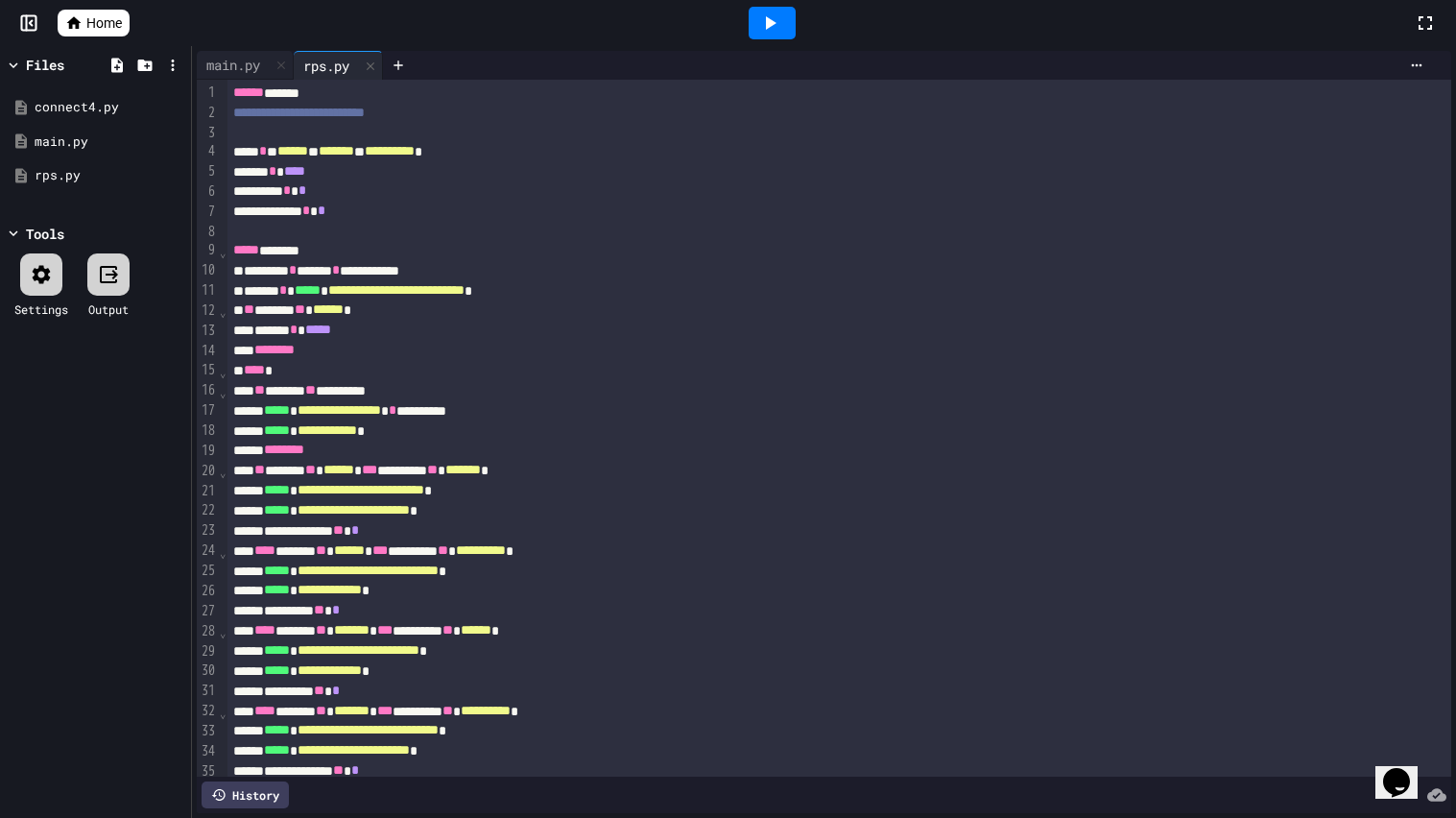 click on "****** *   *****" at bounding box center [838, 330] 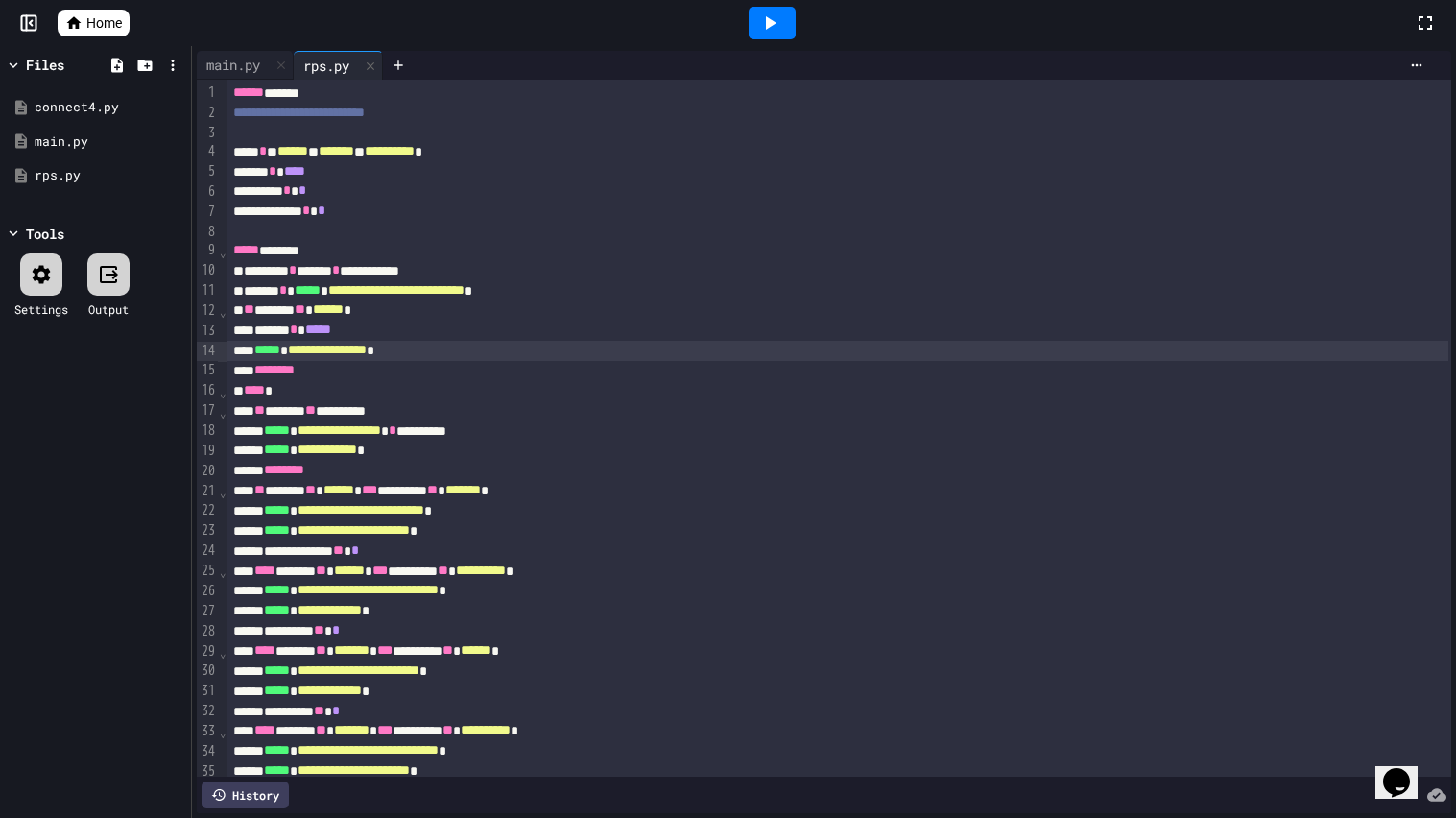 click on "****** *   *****" at bounding box center [838, 330] 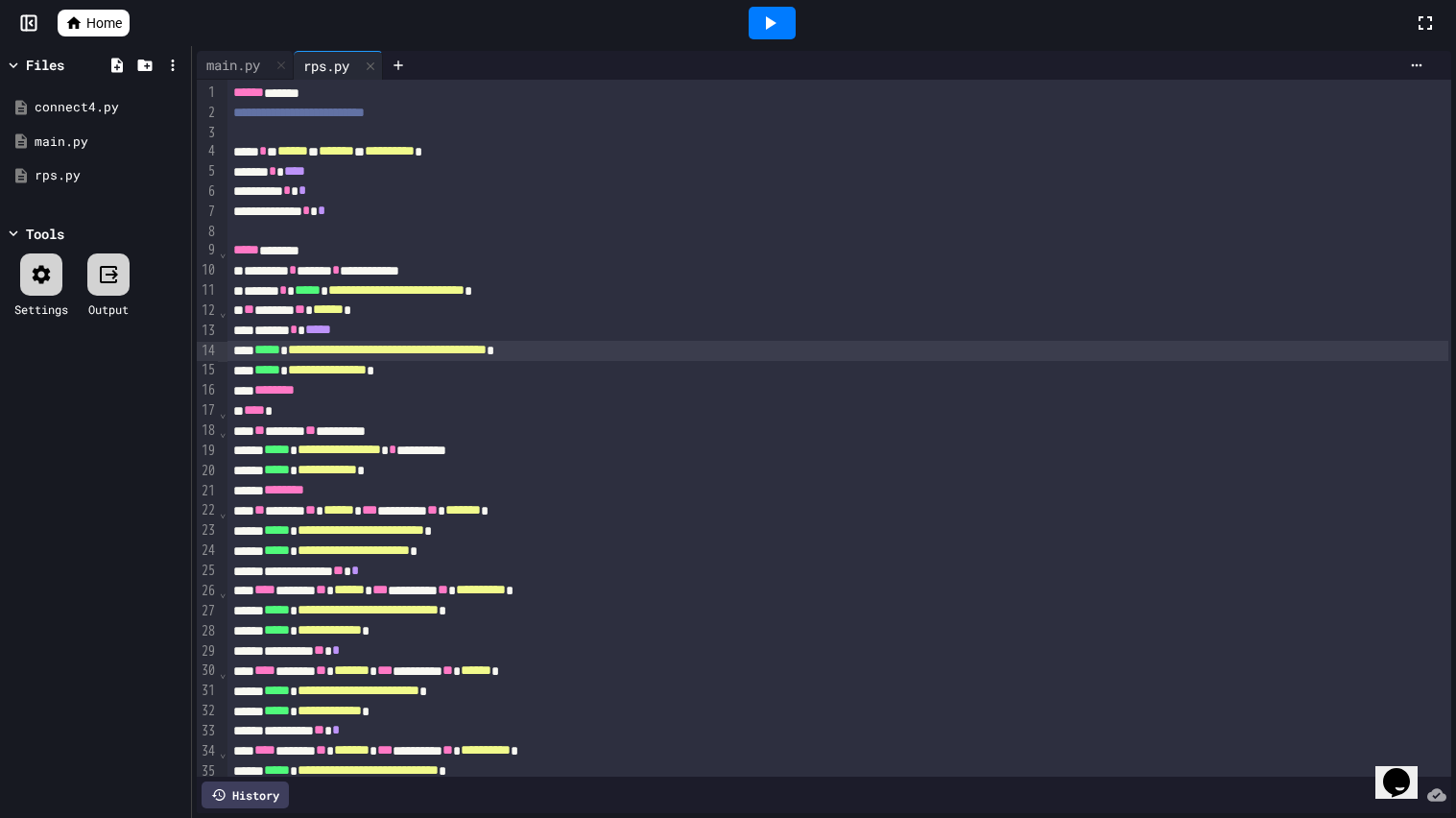 click on "**********" at bounding box center [327, 370] 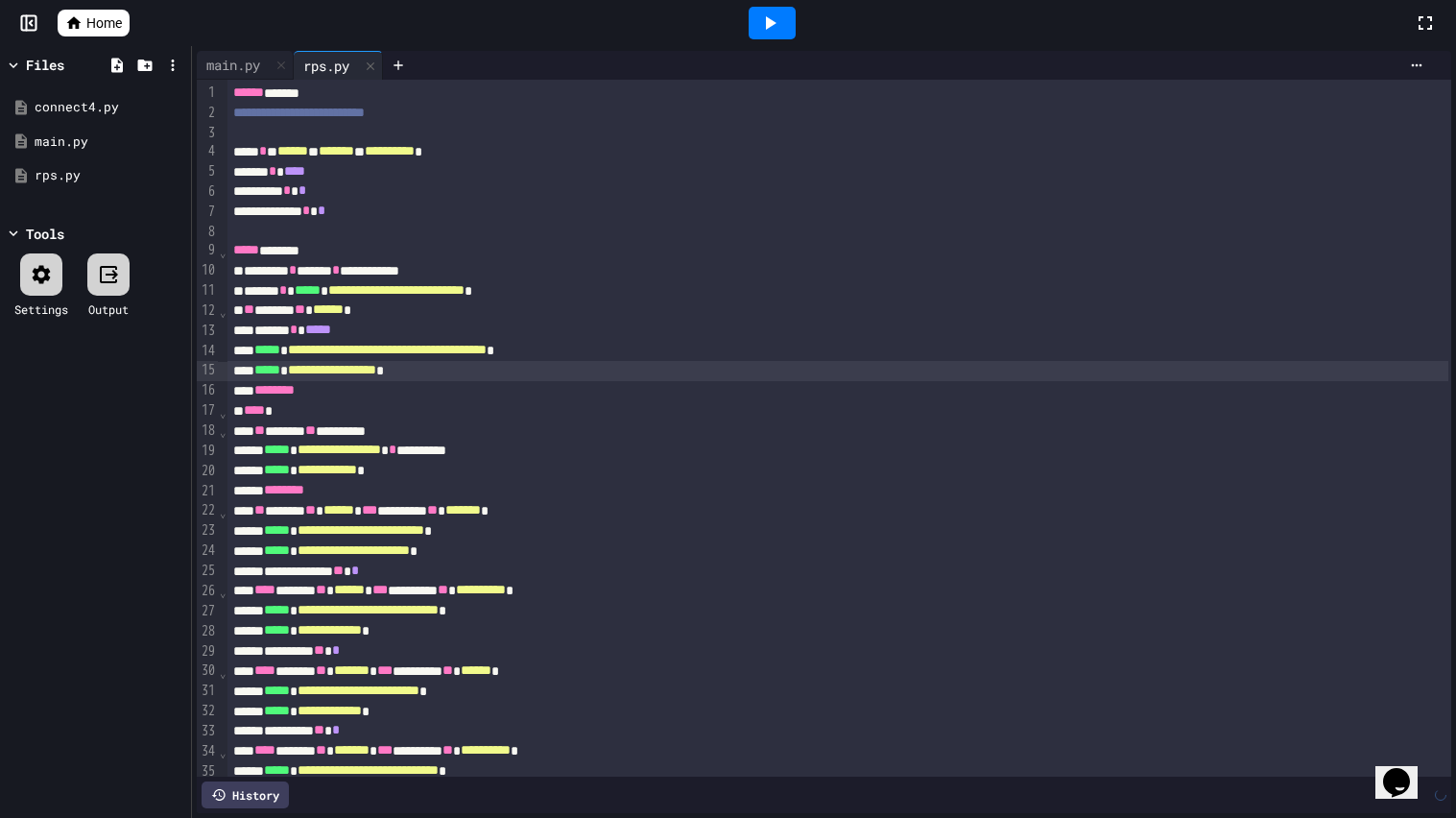 click on "**********" at bounding box center [838, 371] 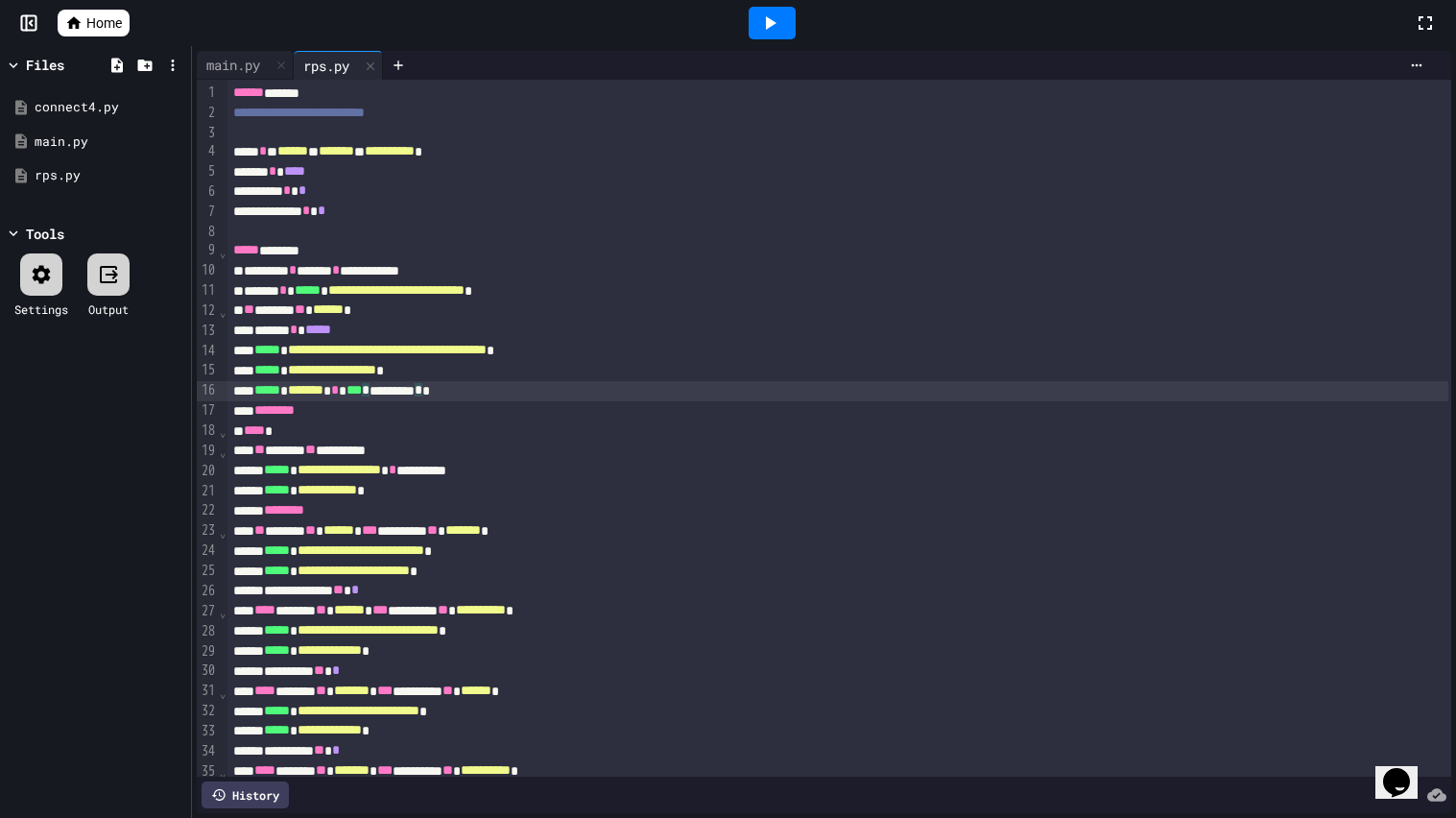 click on "***** * *******   *   *** * ********* * *" at bounding box center (838, 391) 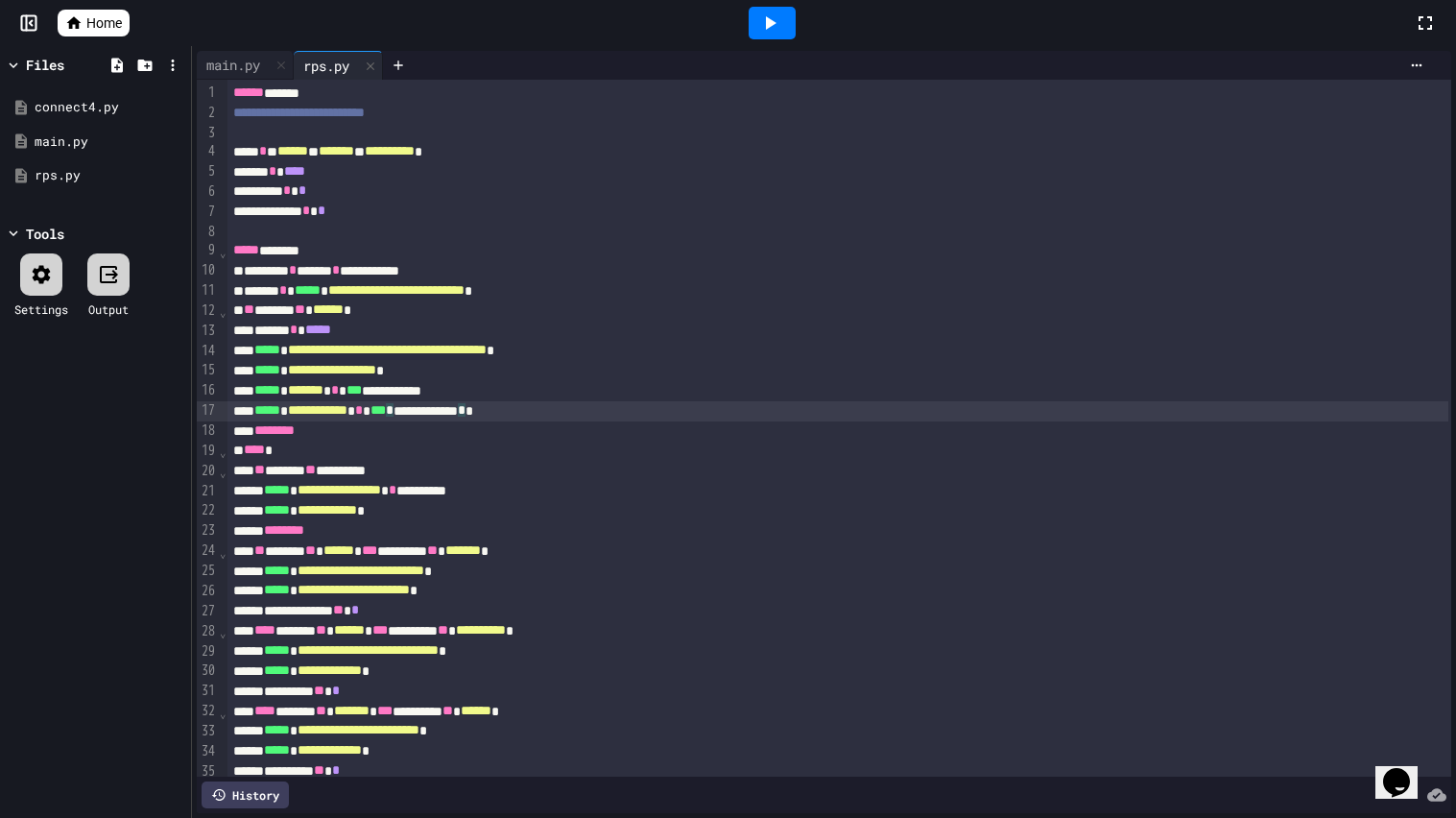 click 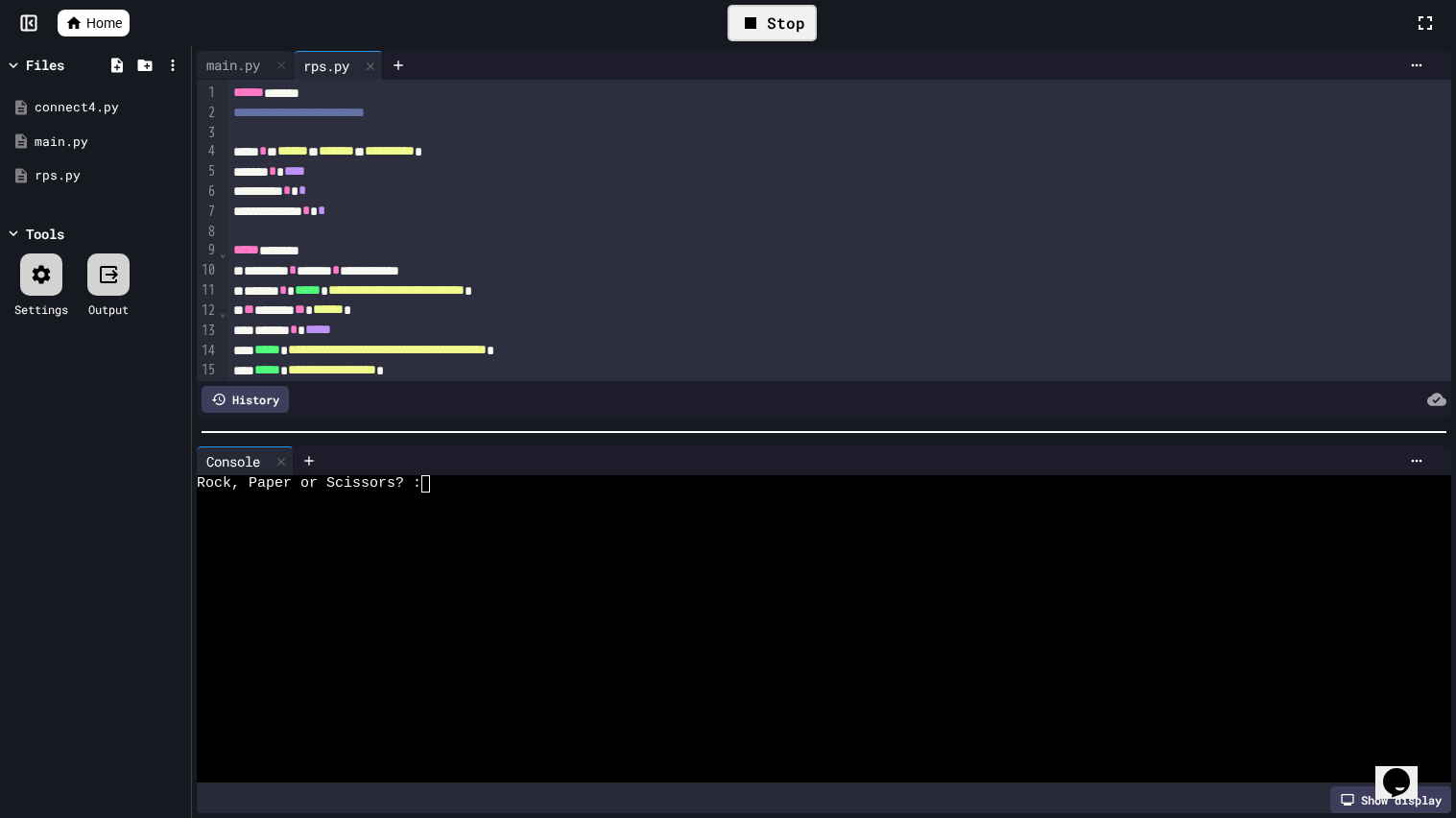 click at bounding box center [814, 569] 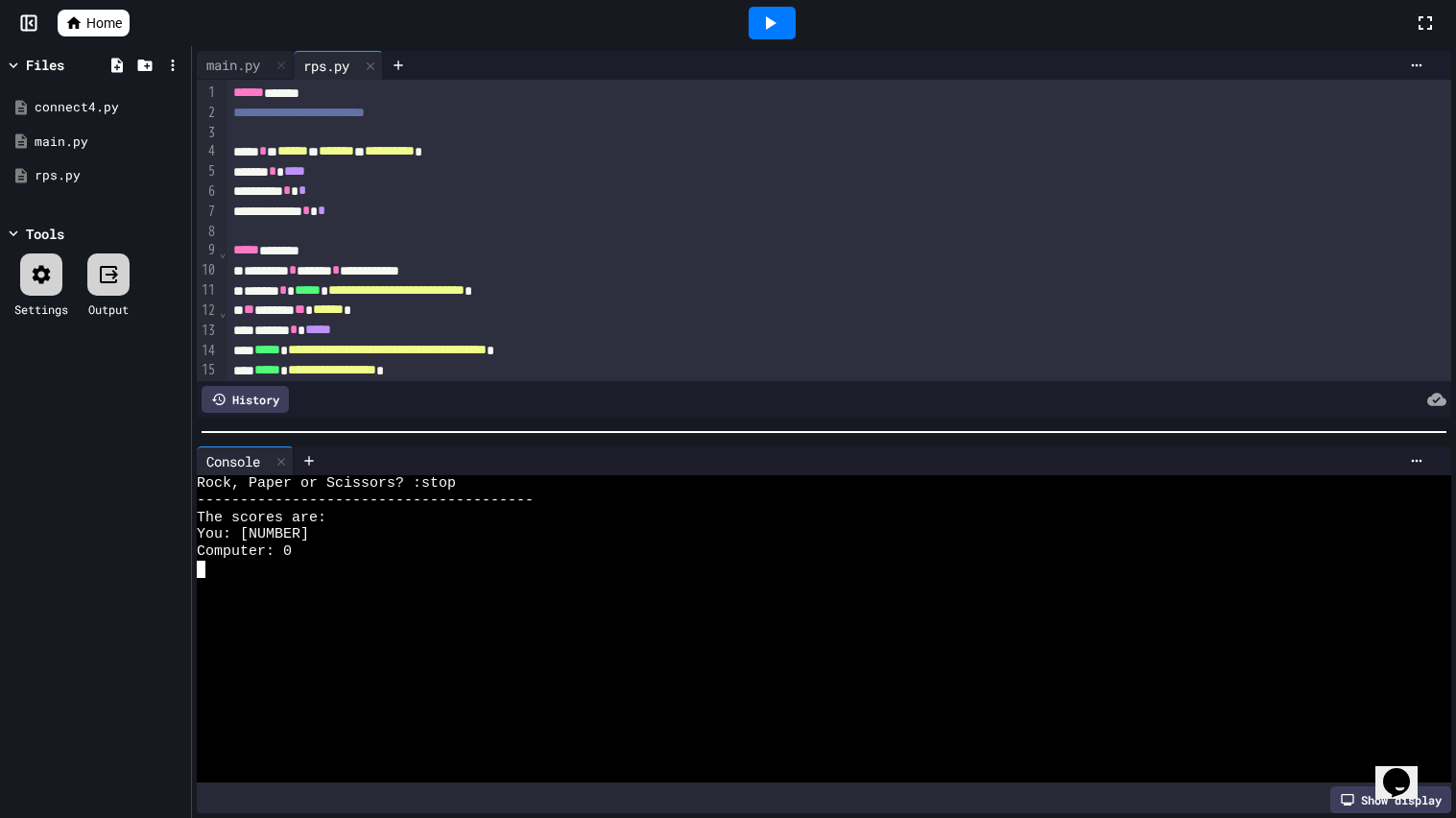 click 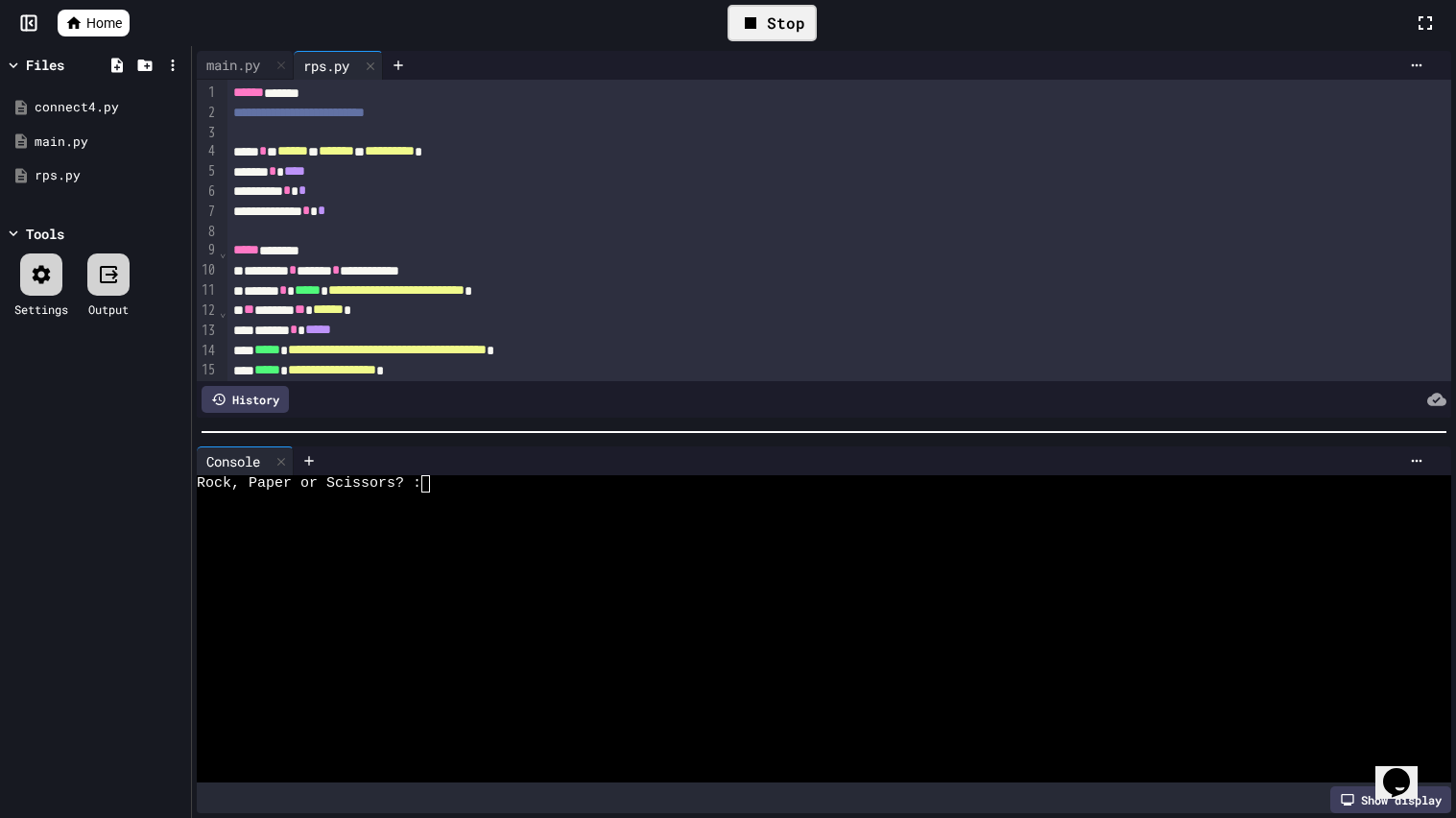 click at bounding box center [814, 603] 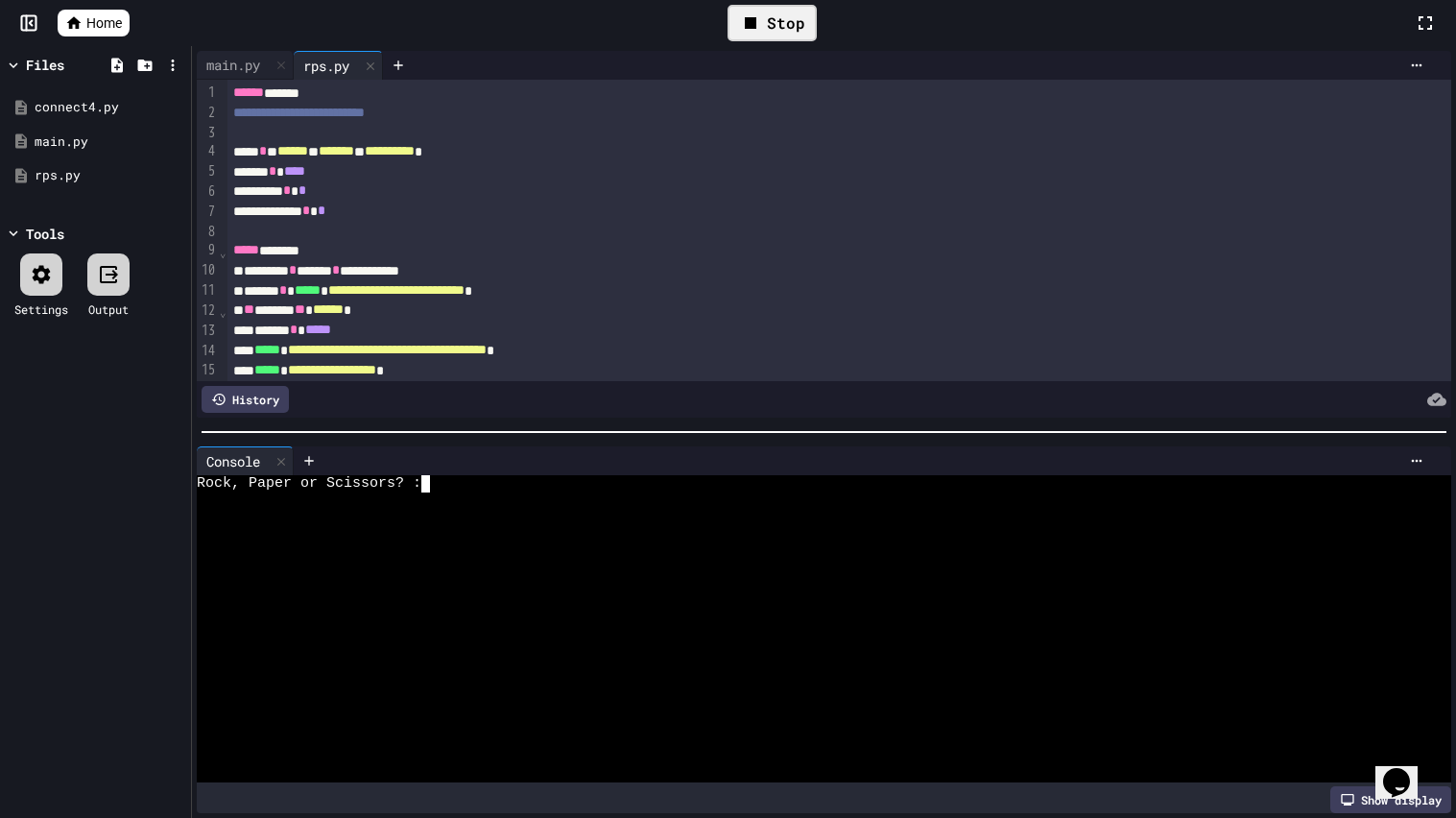 type on "*" 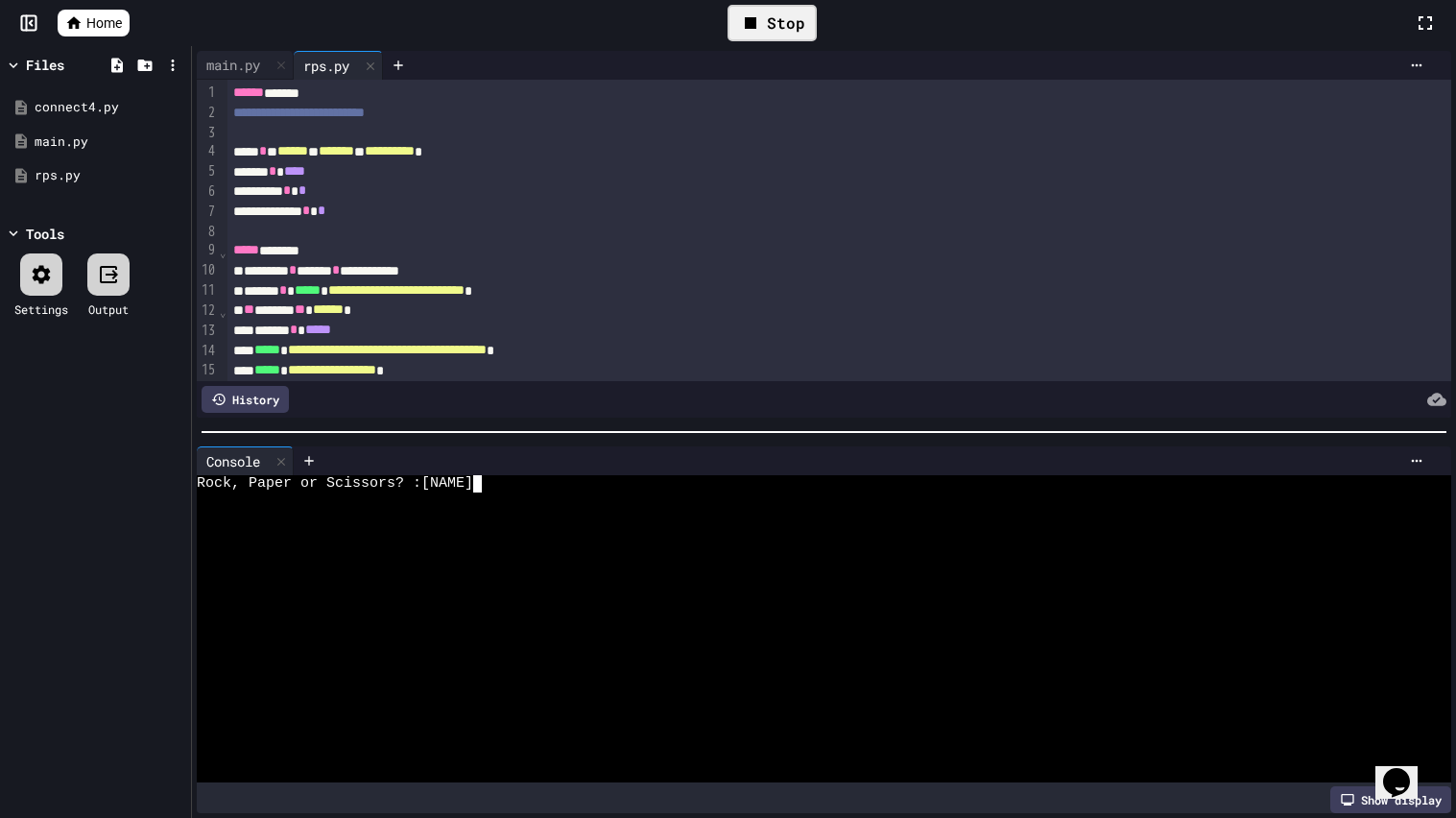 type 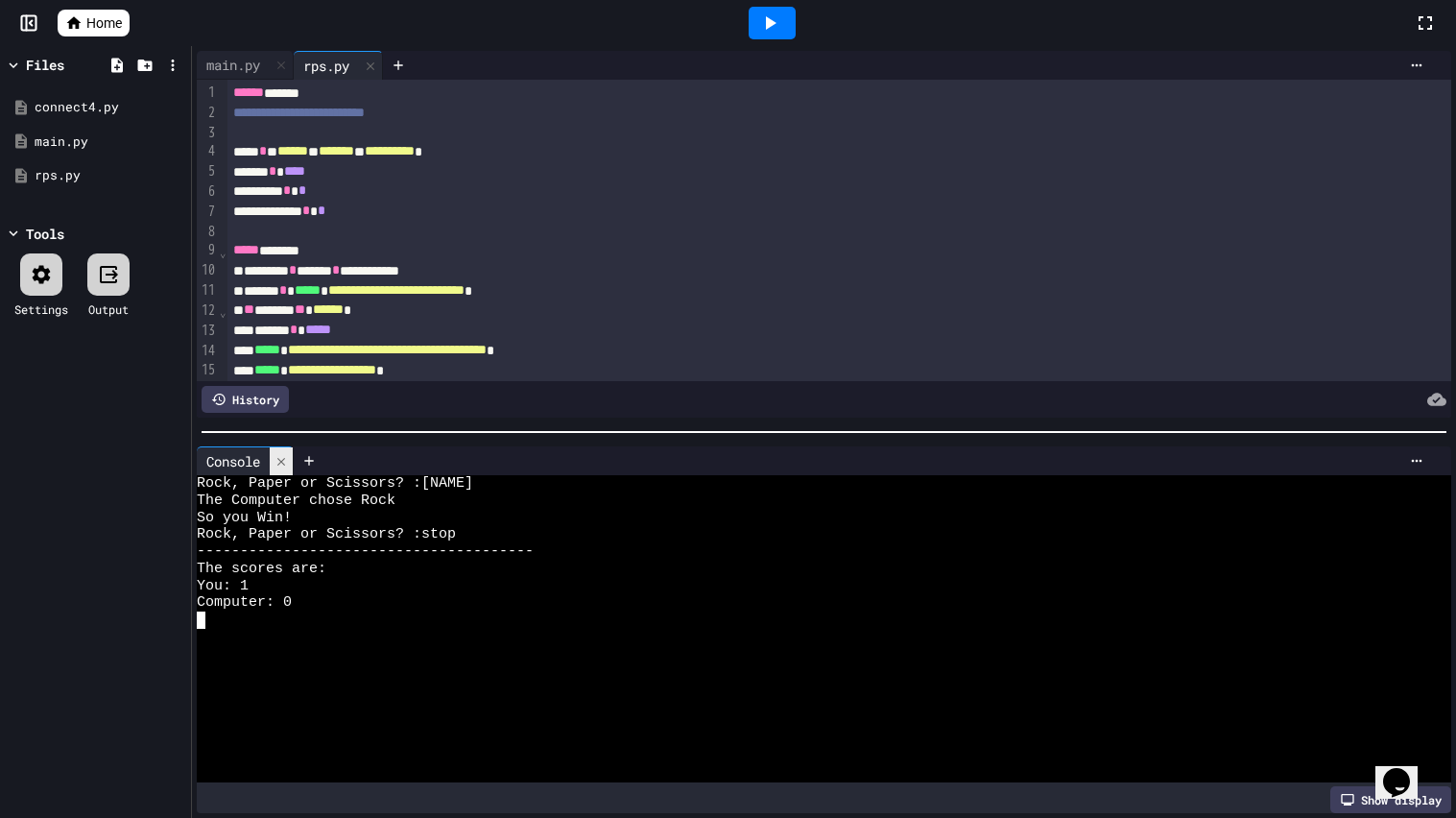 click 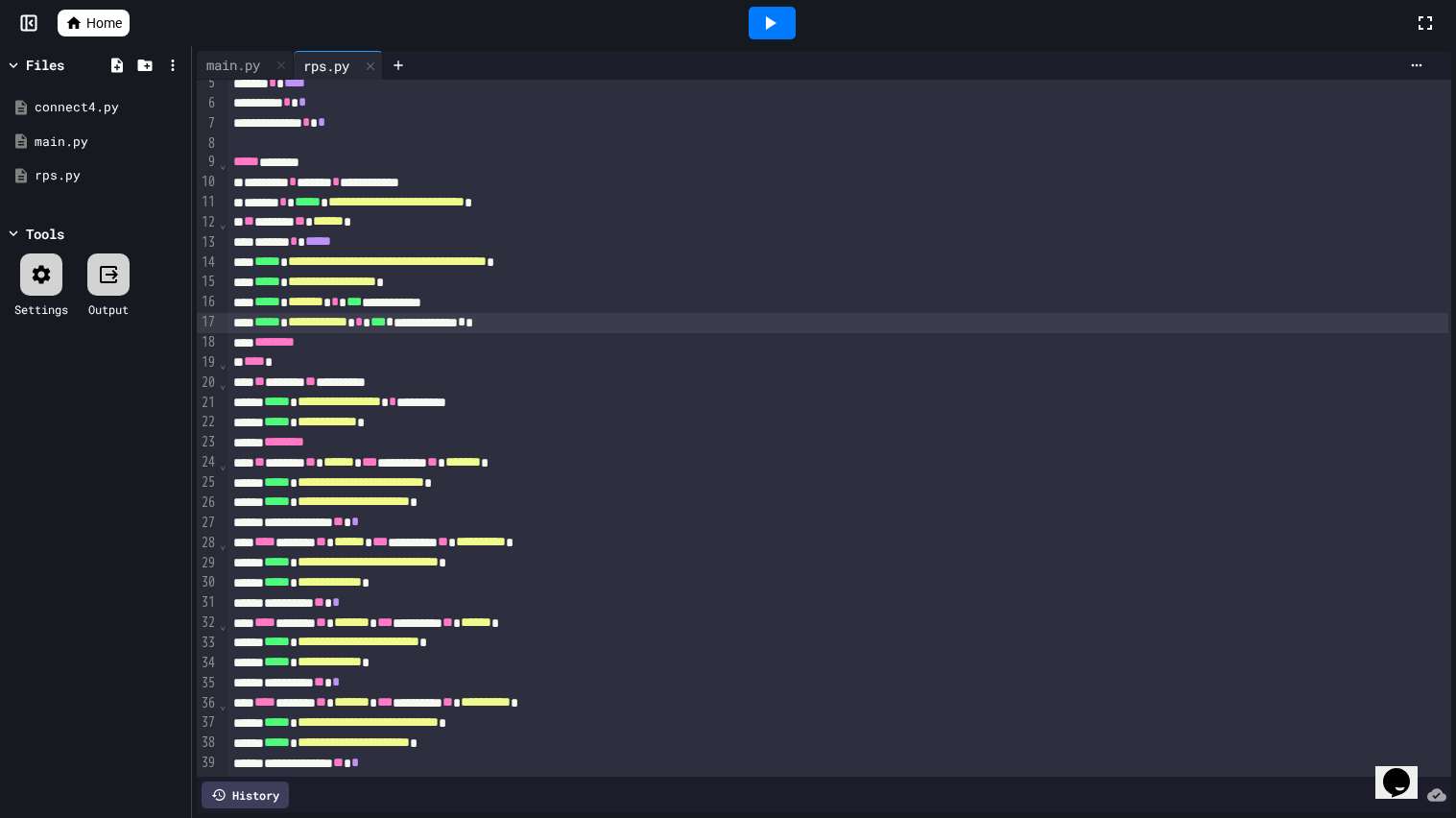 scroll, scrollTop: 91, scrollLeft: 0, axis: vertical 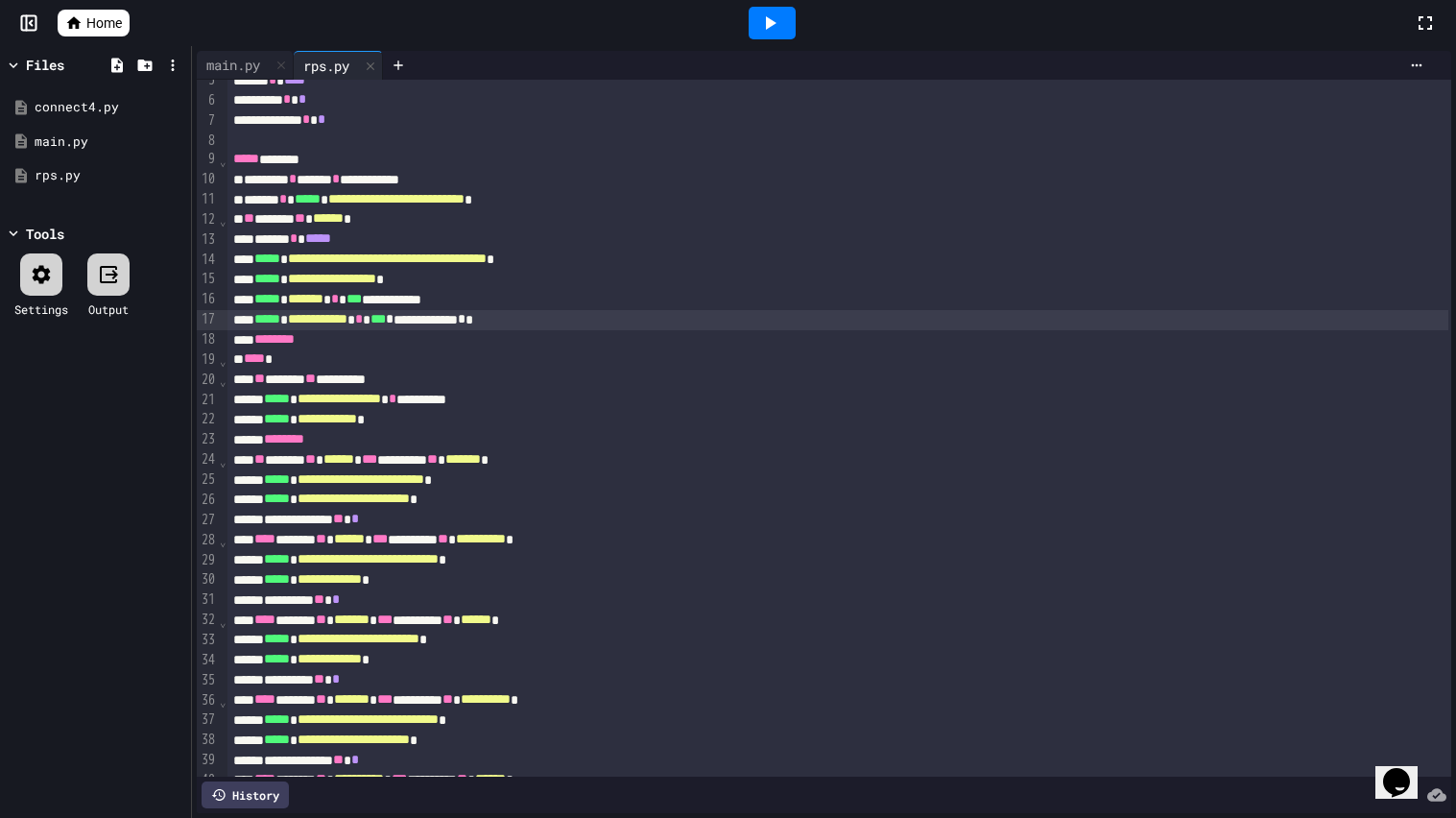 click on "******" at bounding box center [339, 459] 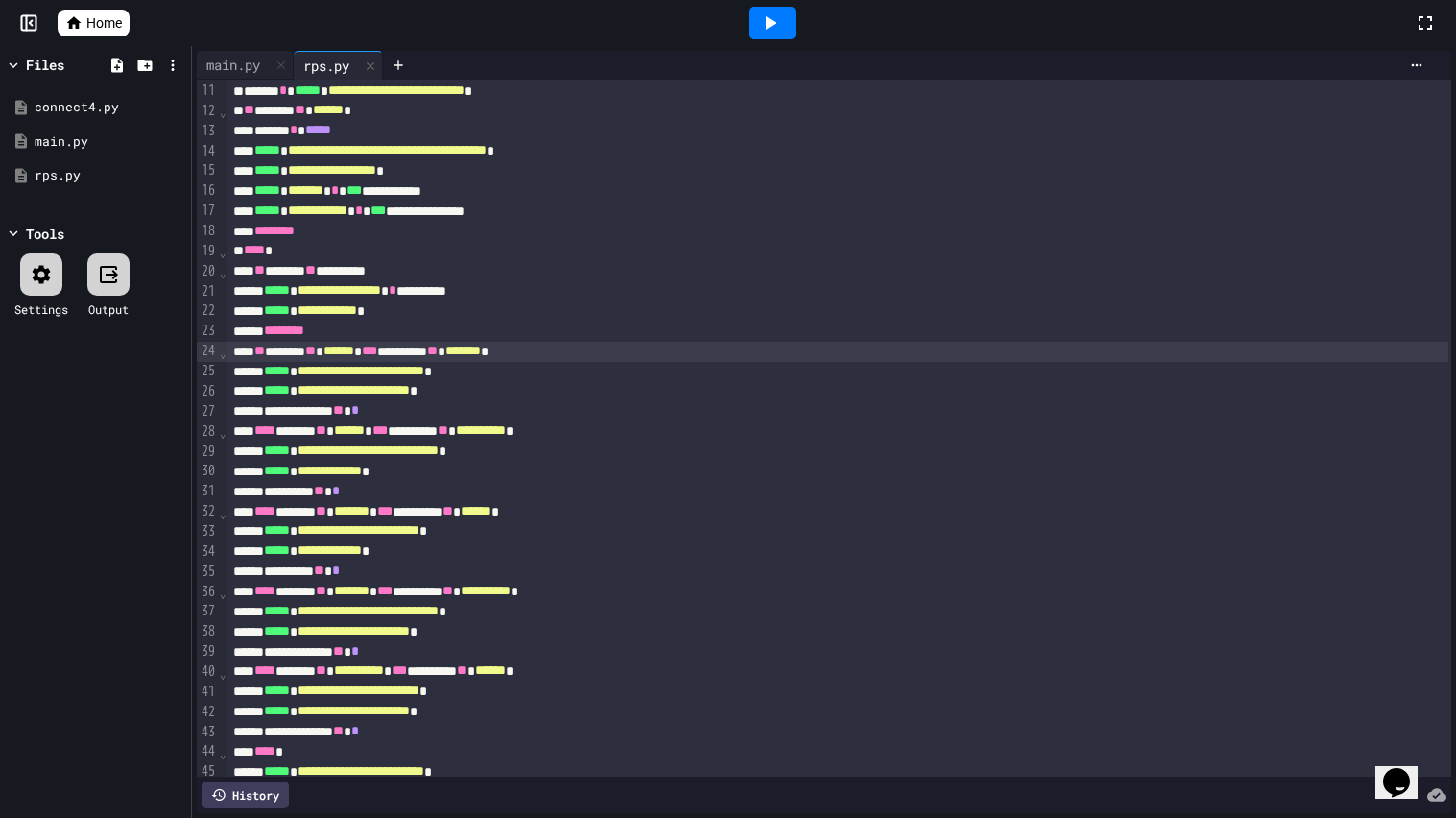 scroll, scrollTop: 206, scrollLeft: 0, axis: vertical 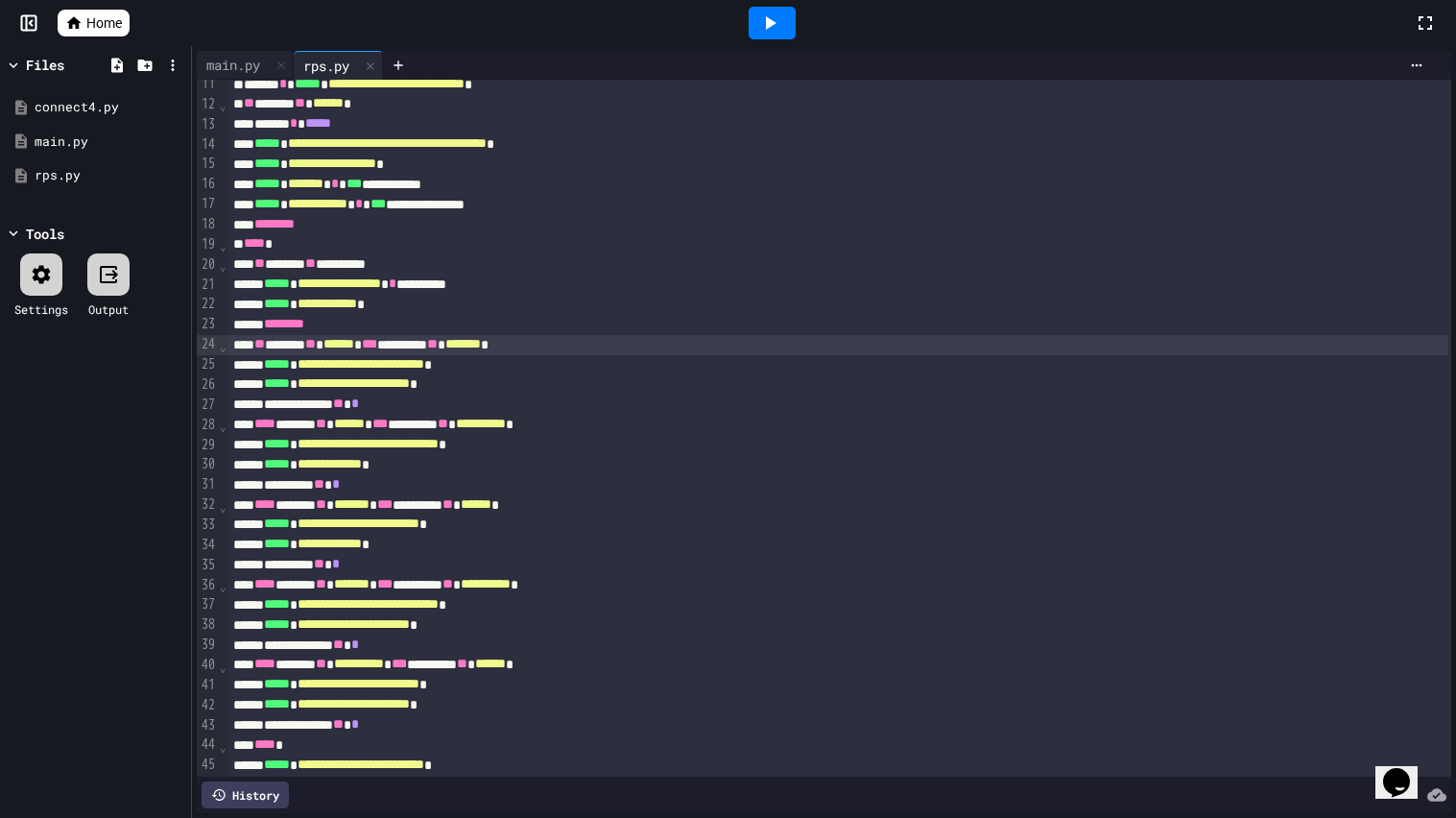 click on "******" at bounding box center (349, 423) 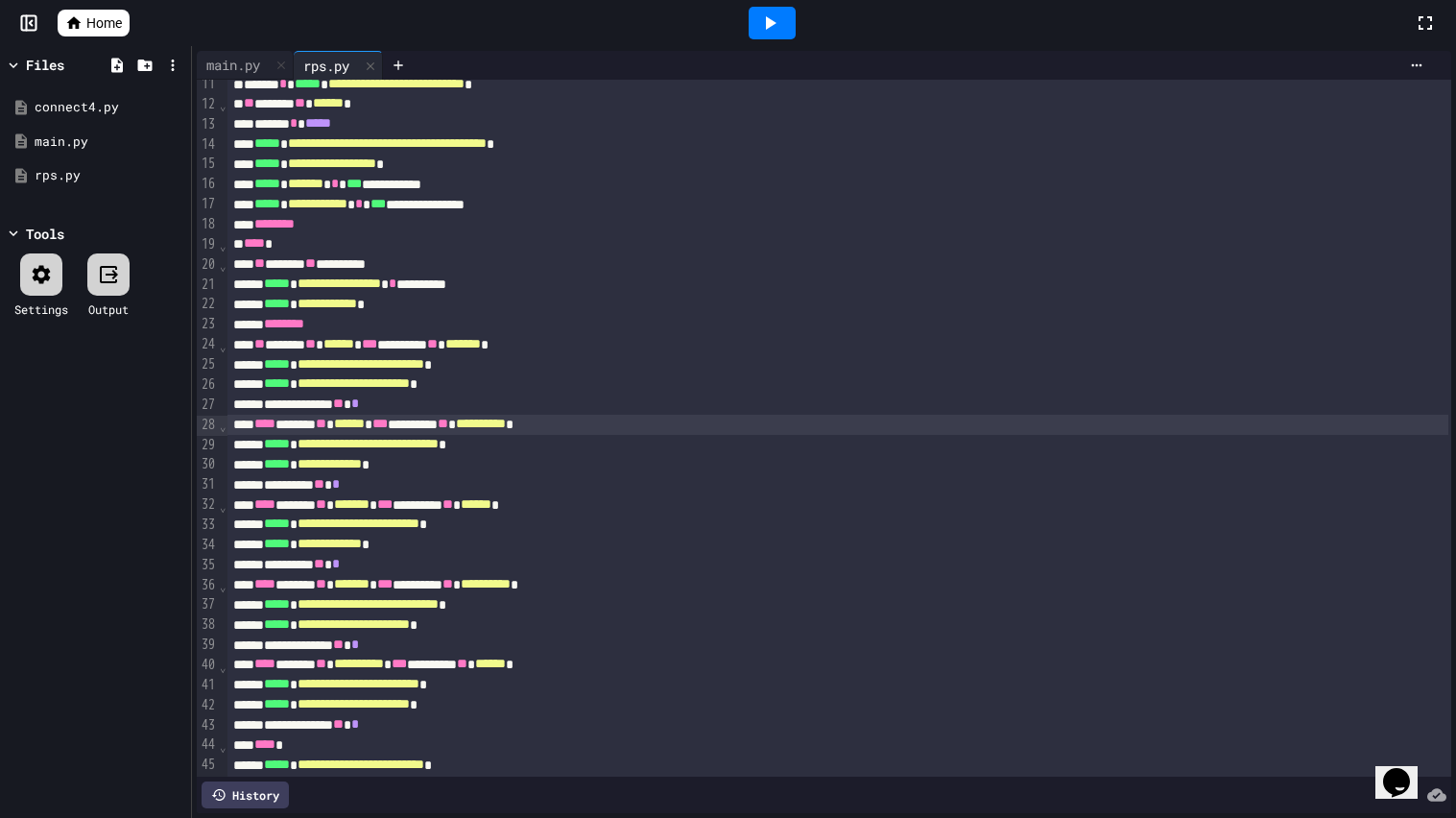 click on "*******" at bounding box center (351, 504) 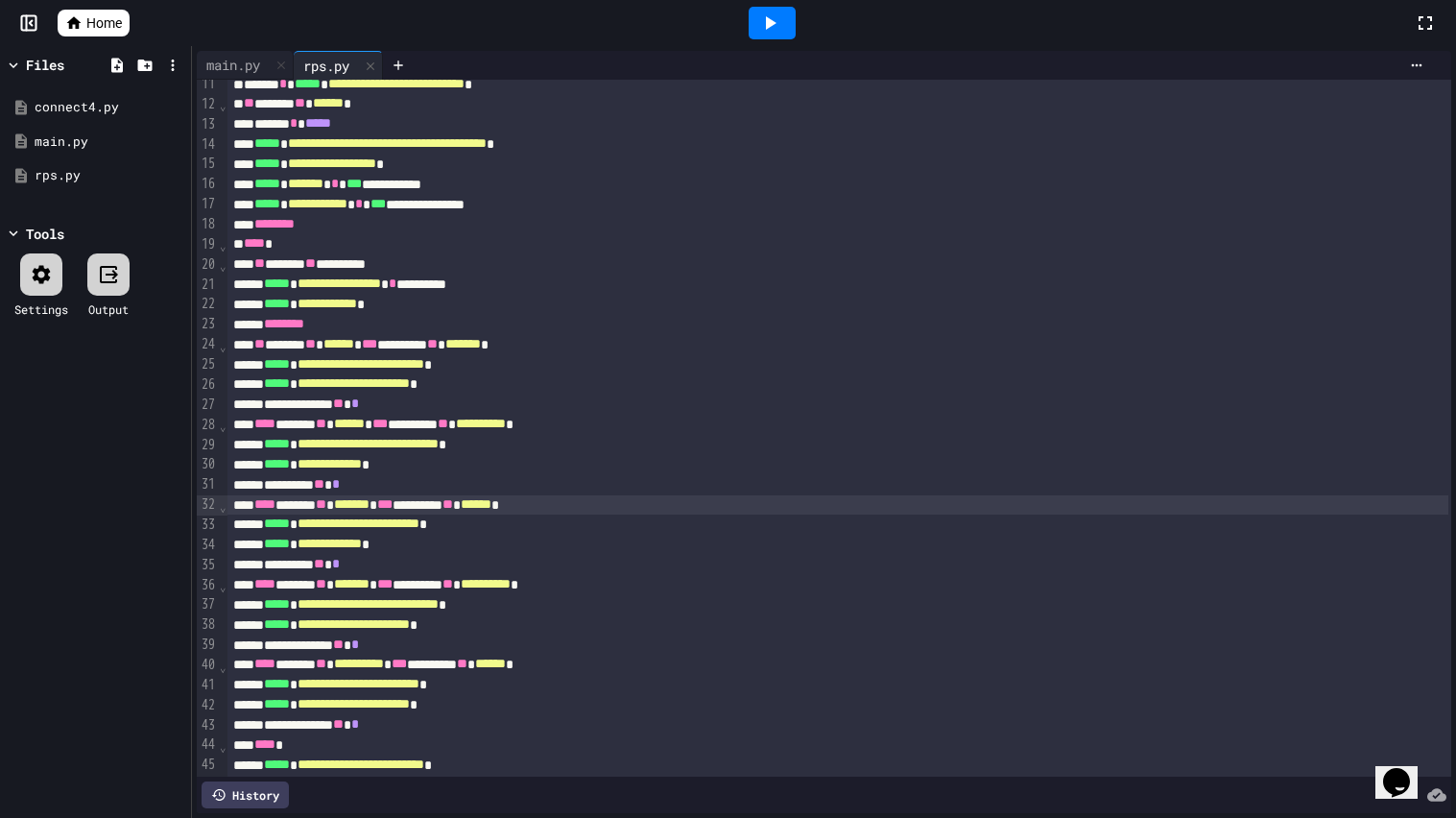 click on "*******" at bounding box center [351, 584] 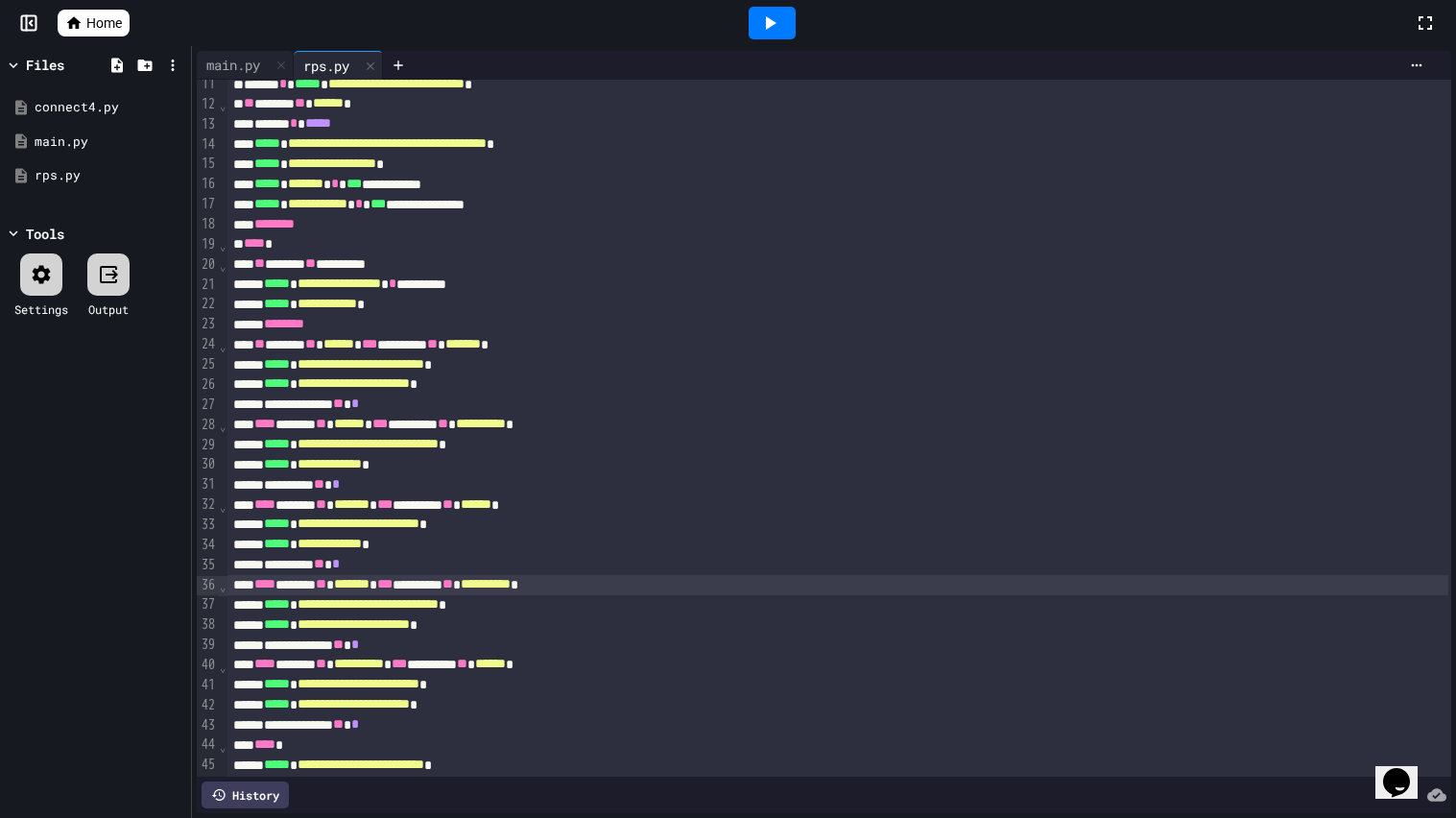 click on "**********" at bounding box center [359, 663] 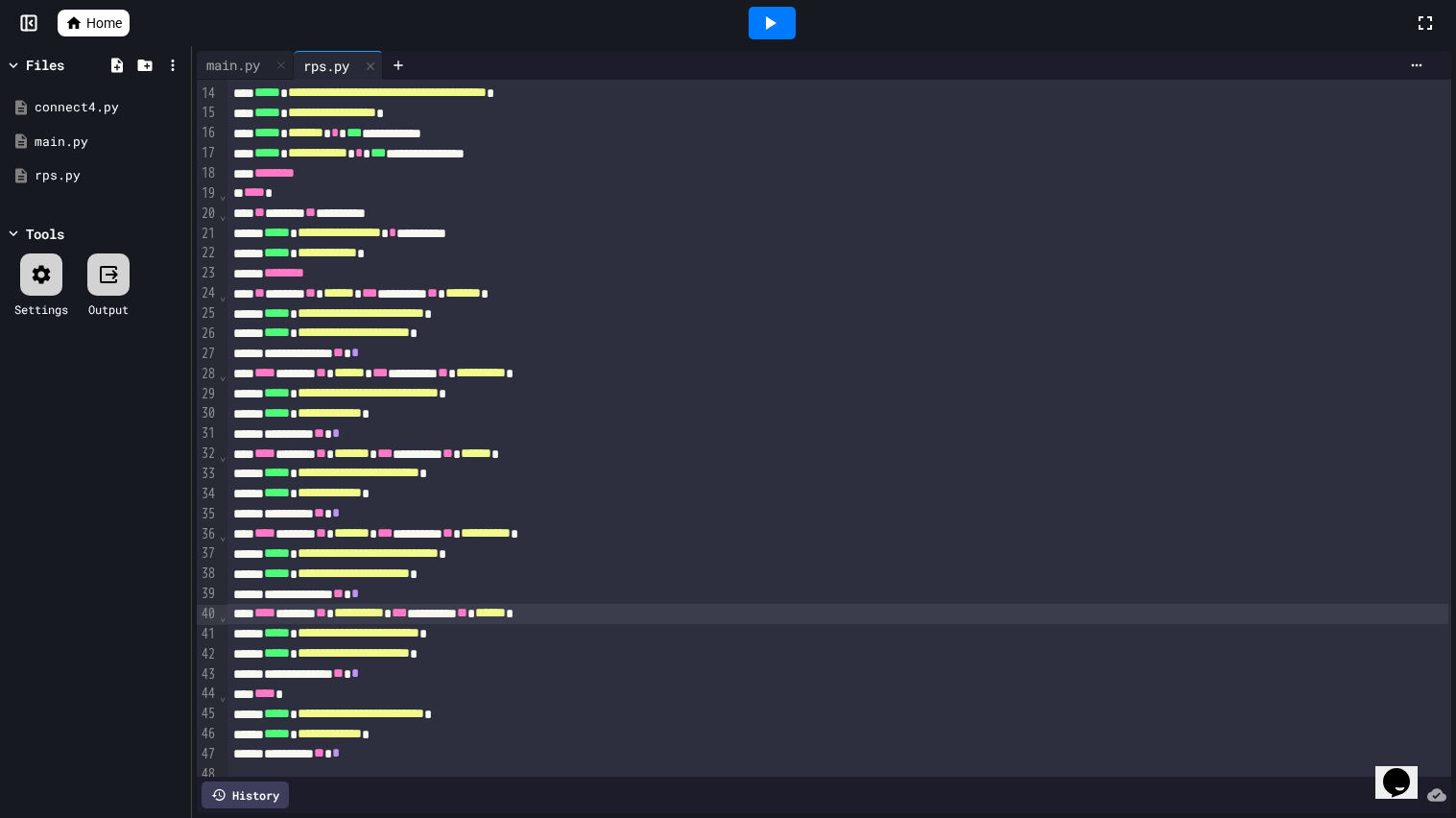 scroll, scrollTop: 286, scrollLeft: 0, axis: vertical 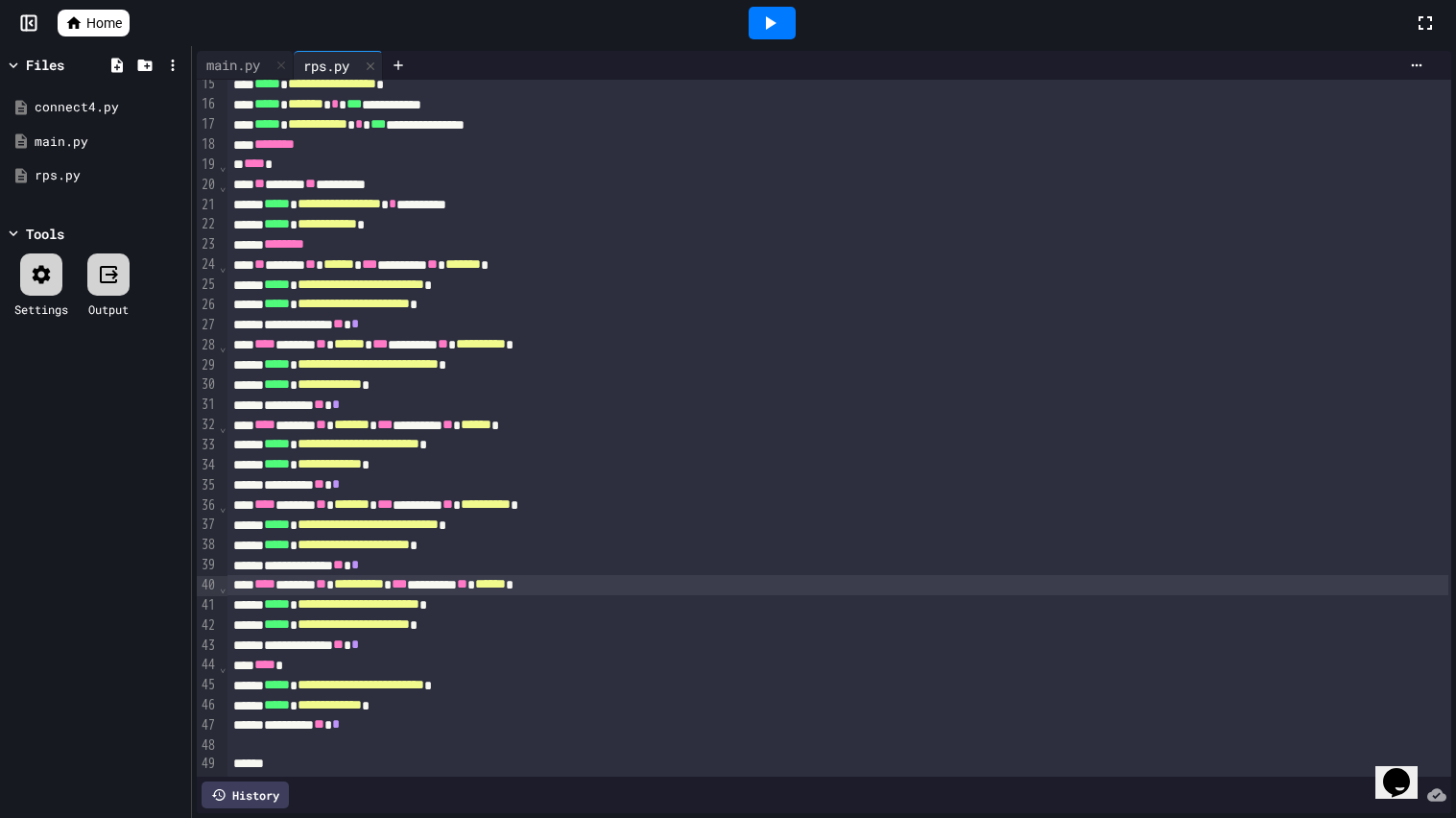 click at bounding box center [772, 23] 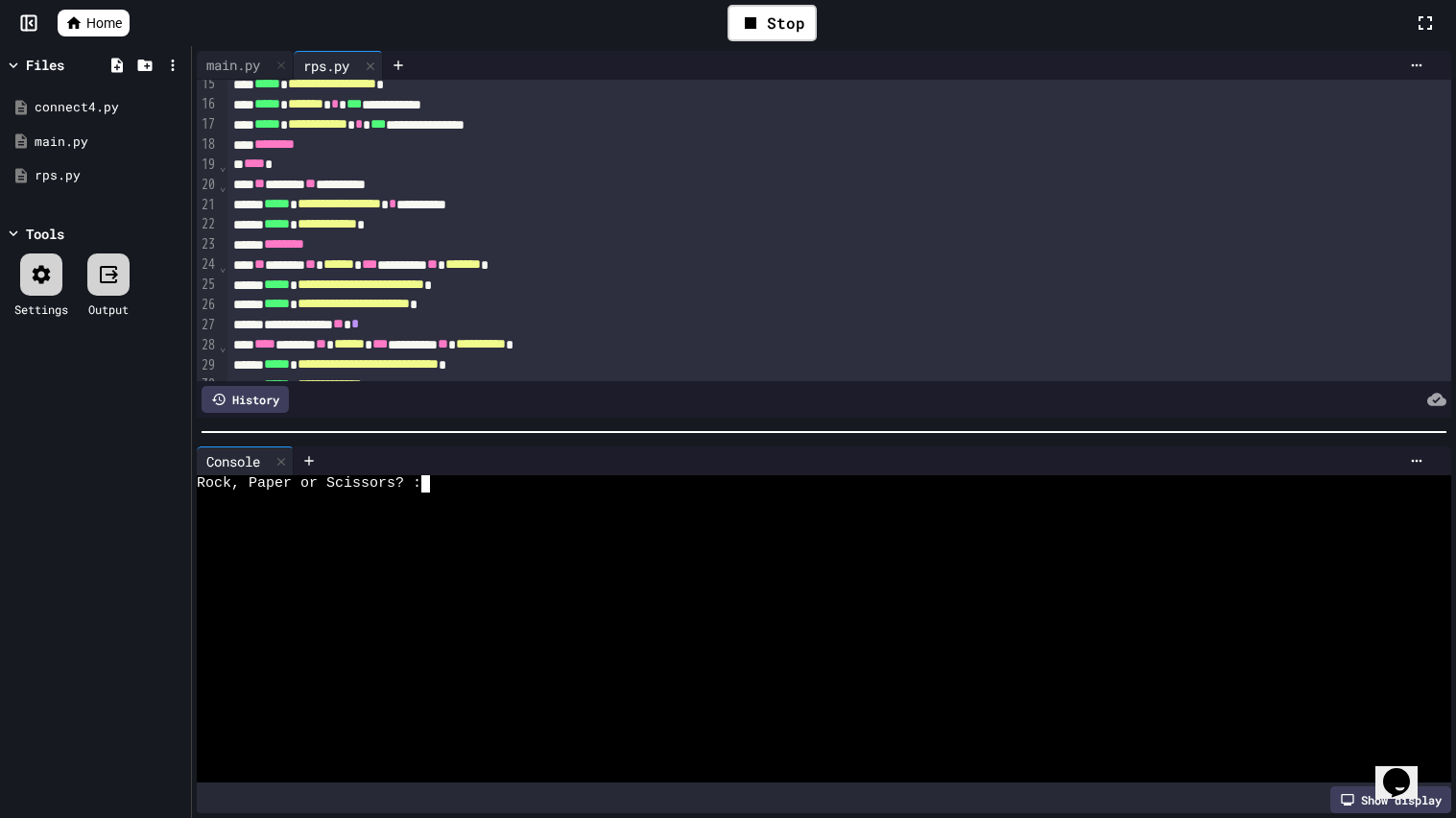 click at bounding box center (814, 552) 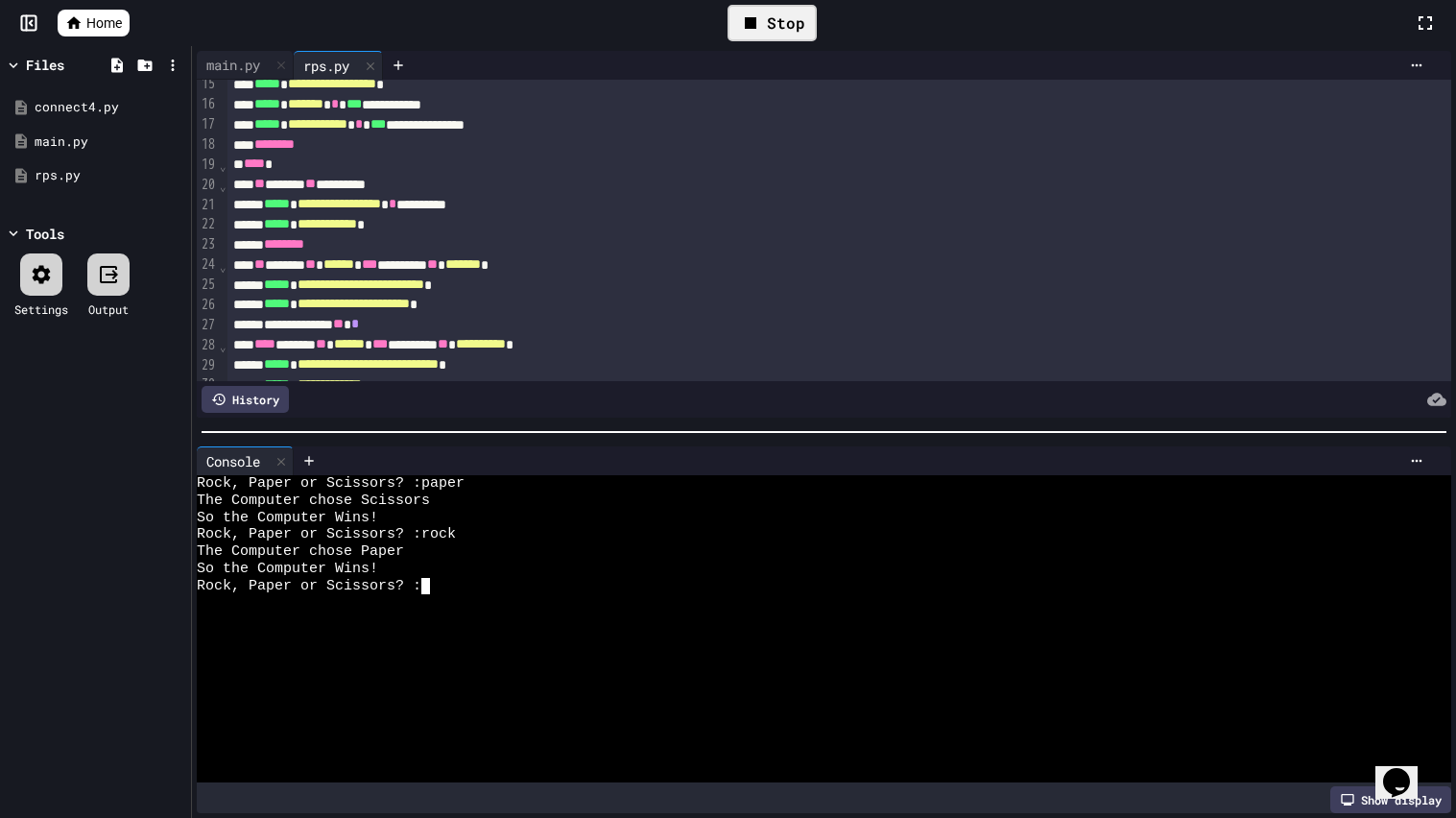 click on "Stop" at bounding box center (772, 23) 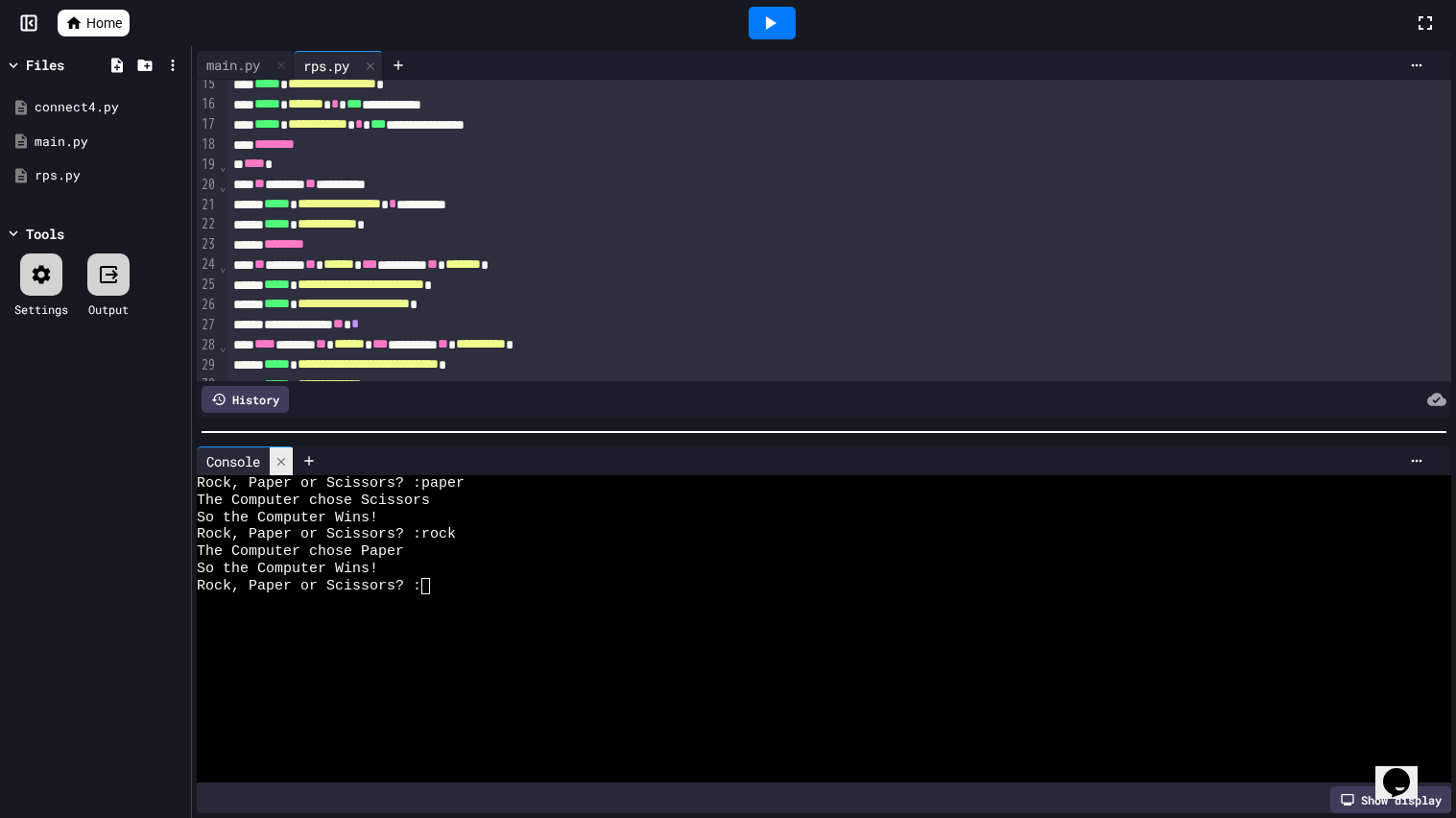click 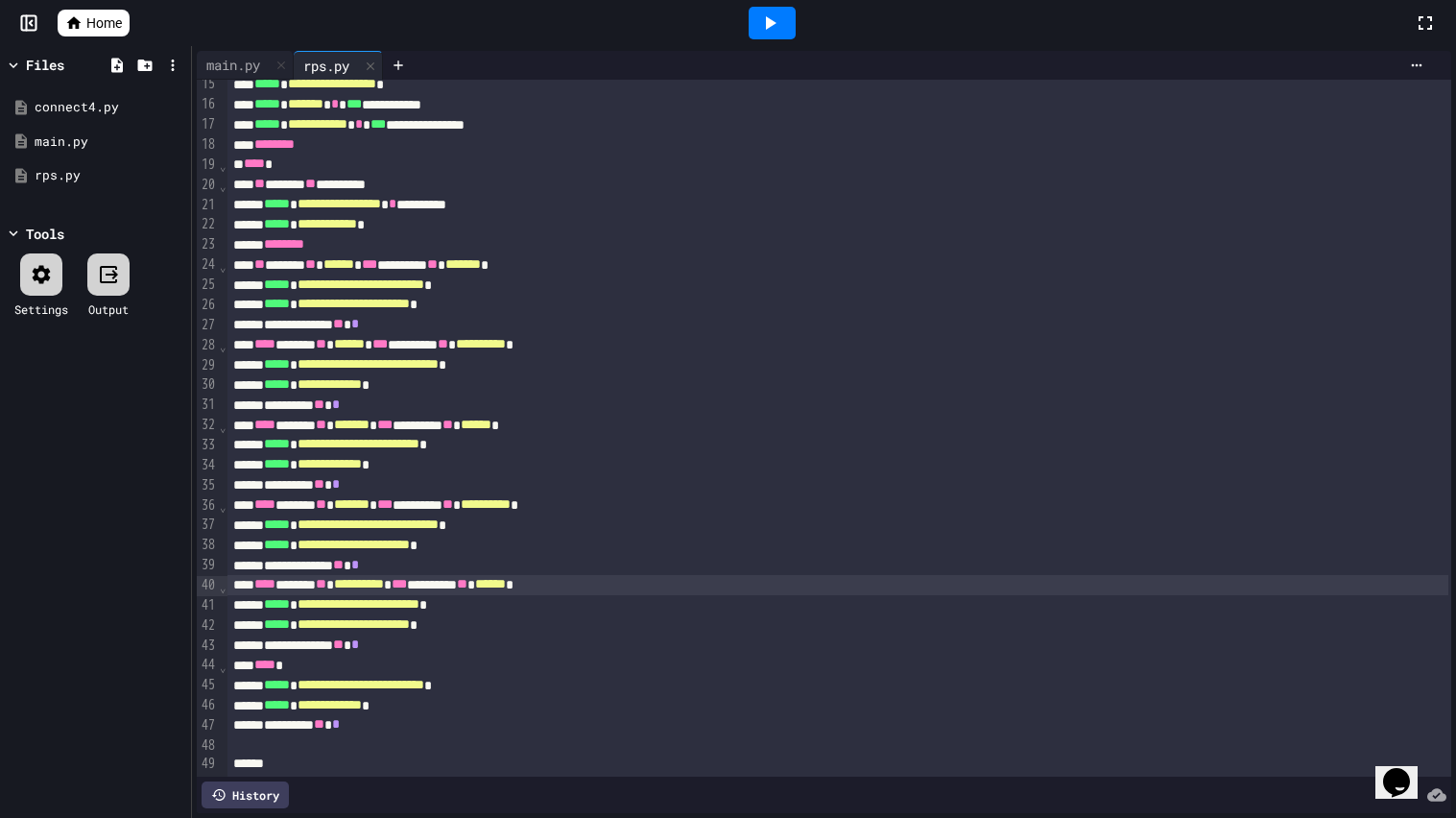 click on "**** *" at bounding box center (838, 665) 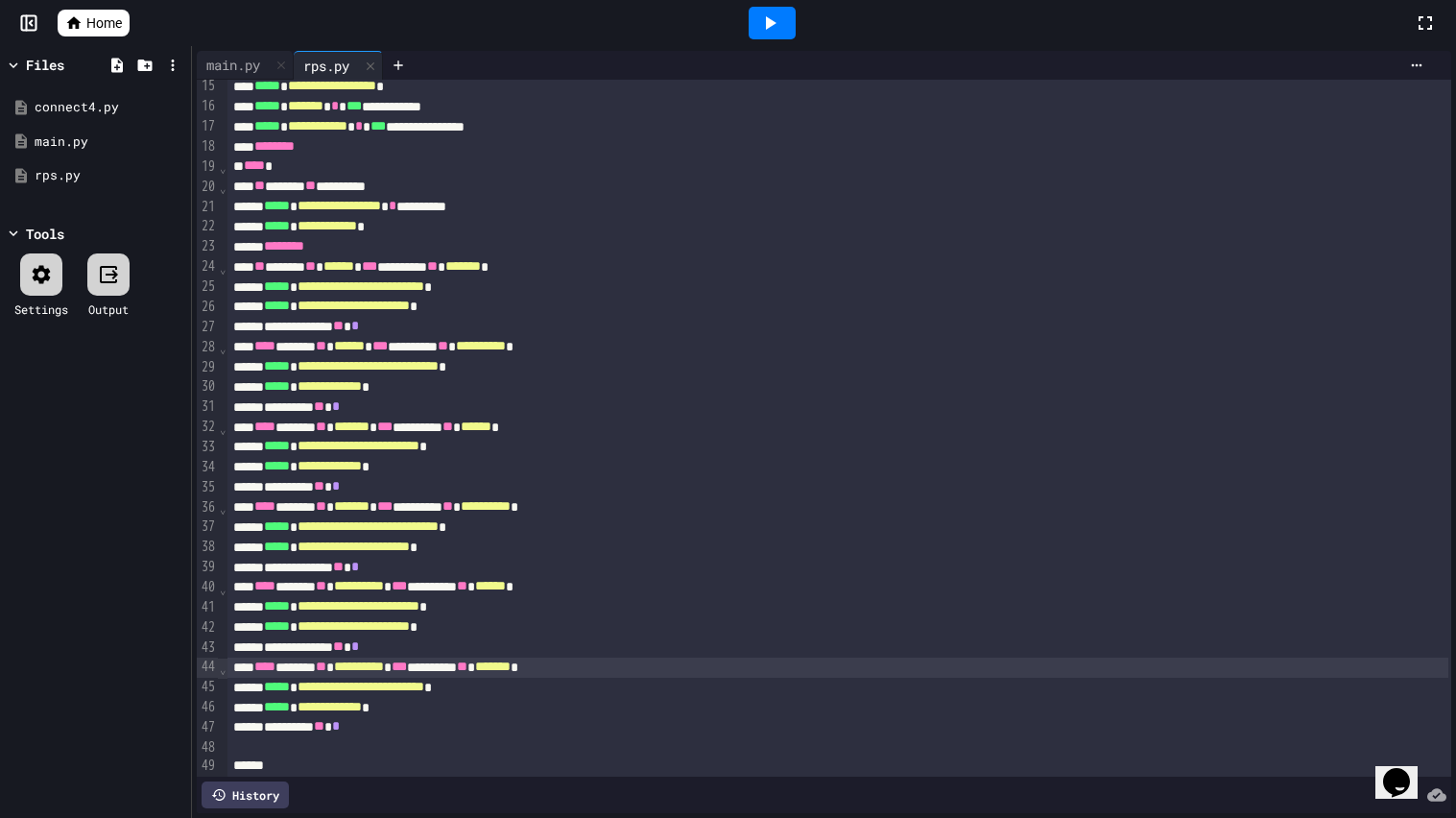 scroll, scrollTop: 286, scrollLeft: 0, axis: vertical 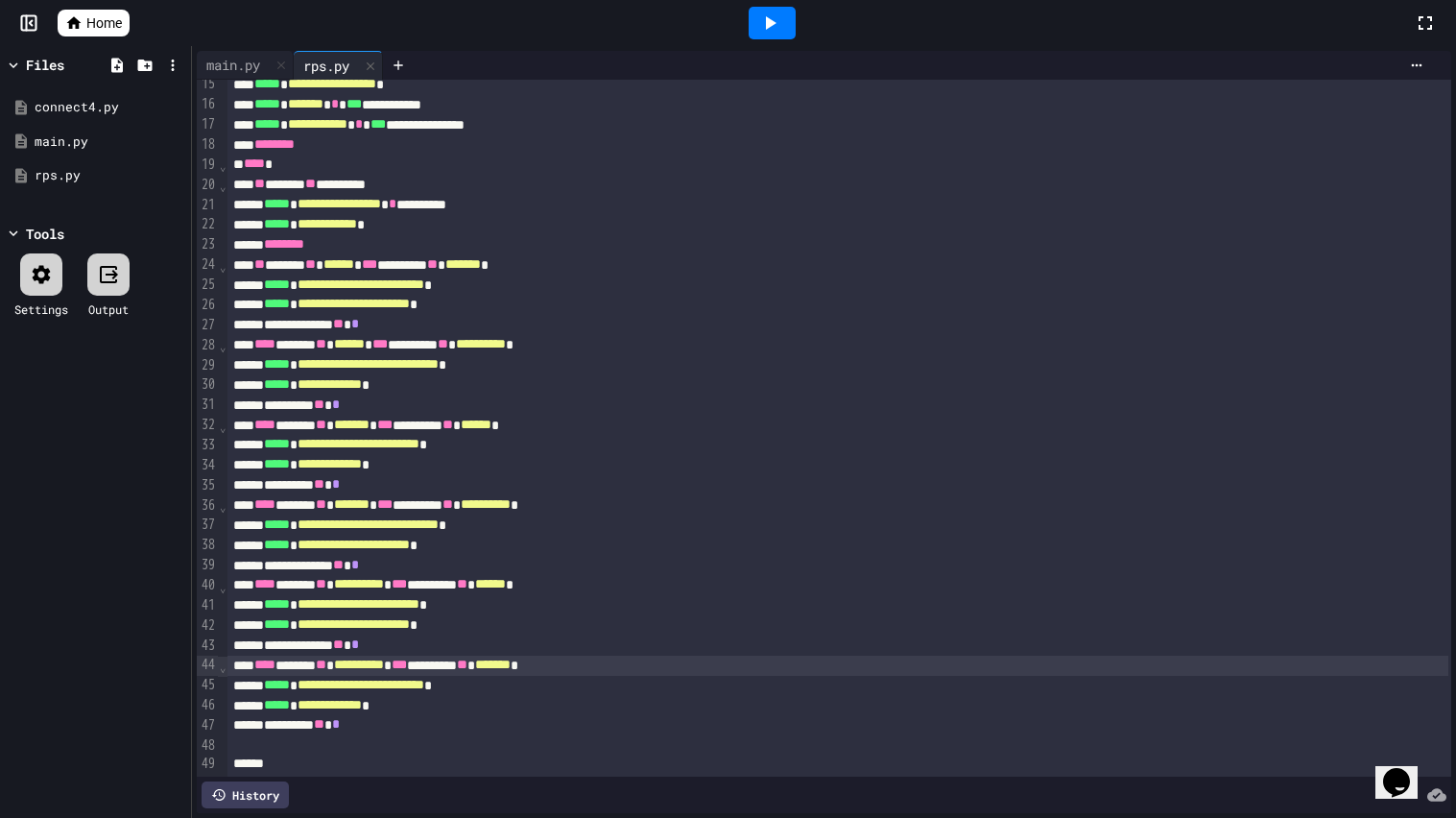 click on "********* **   *" at bounding box center (838, 725) 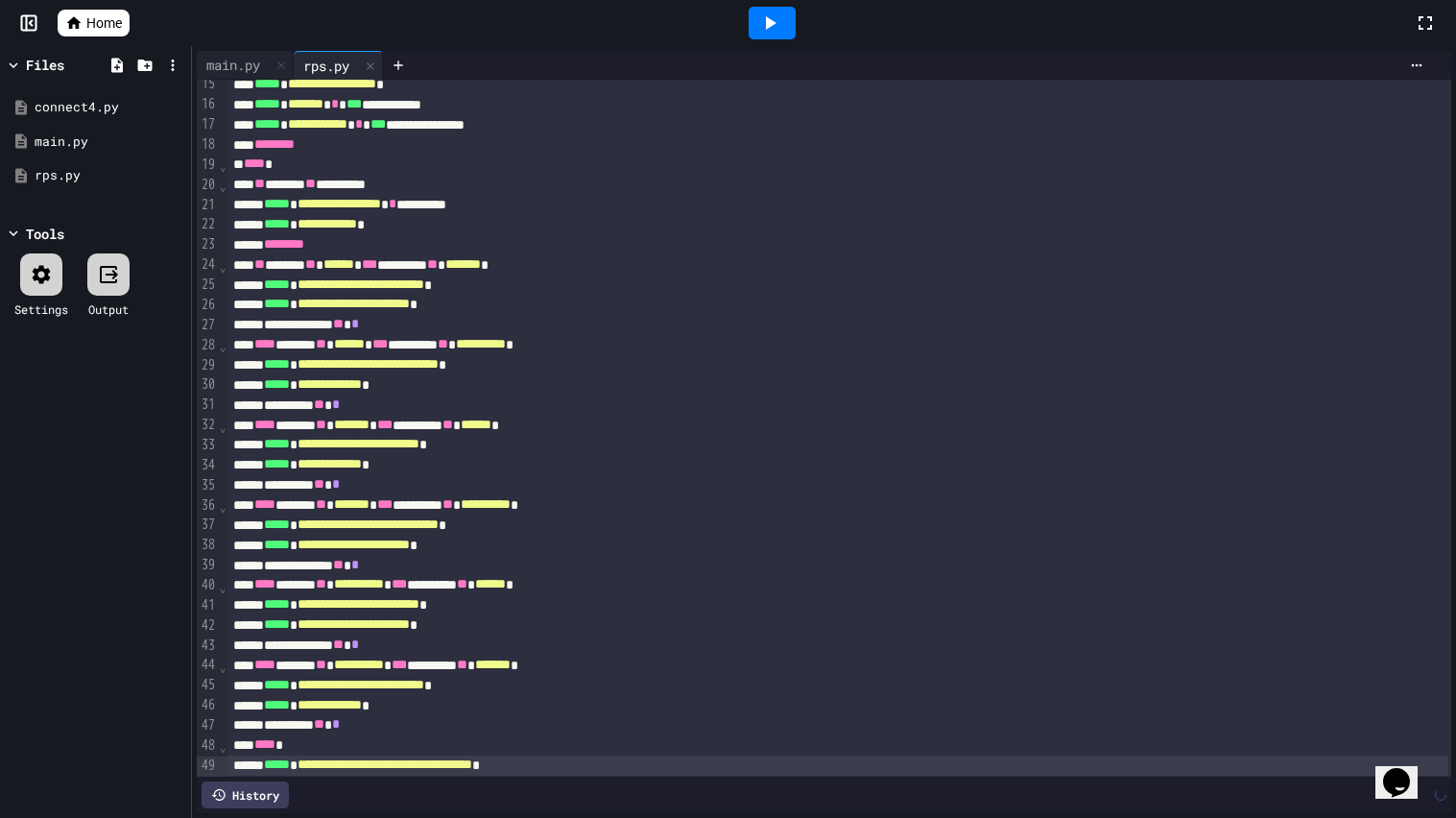 scroll, scrollTop: 325, scrollLeft: 0, axis: vertical 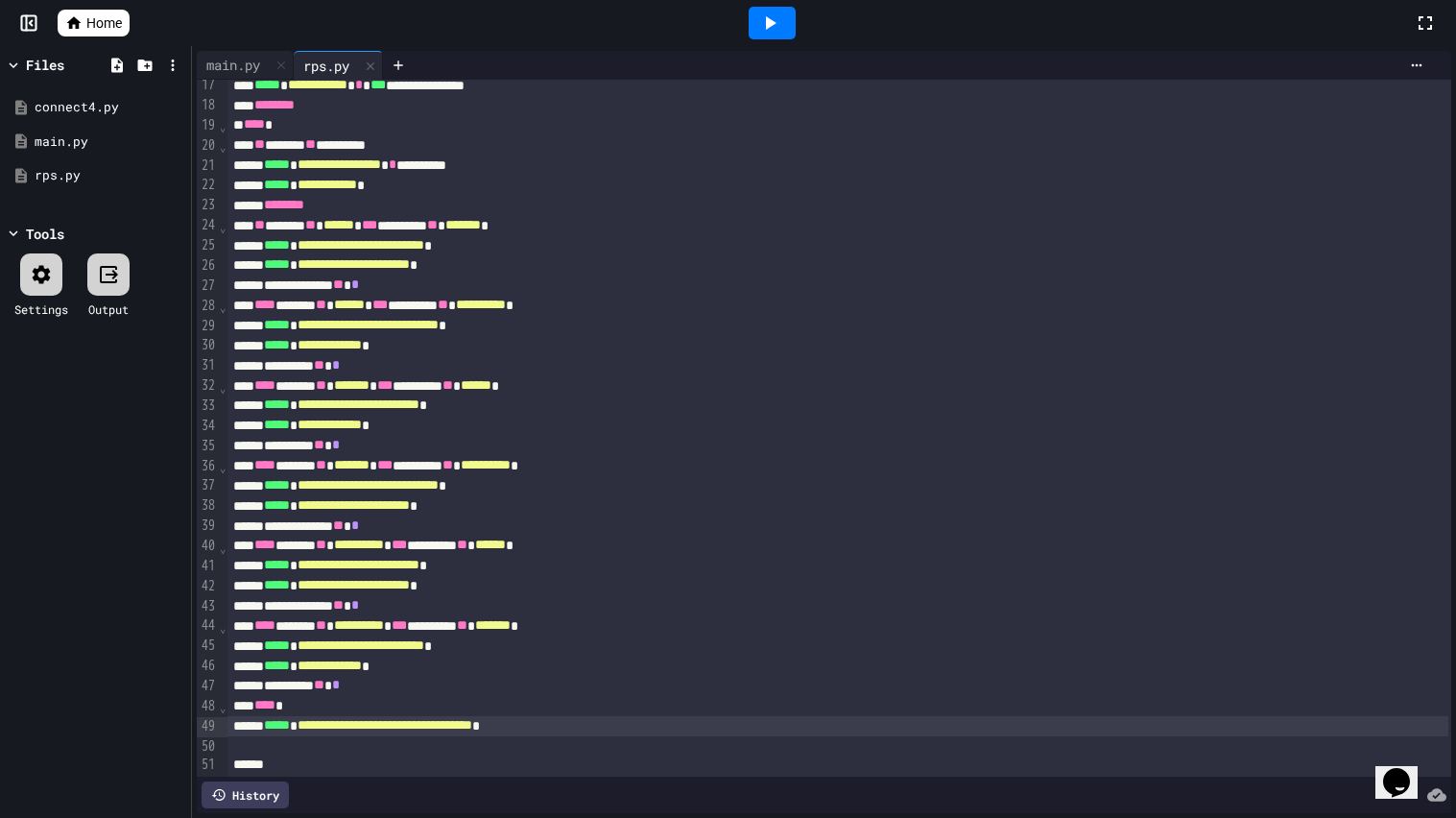 click on "**********" at bounding box center [838, 726] 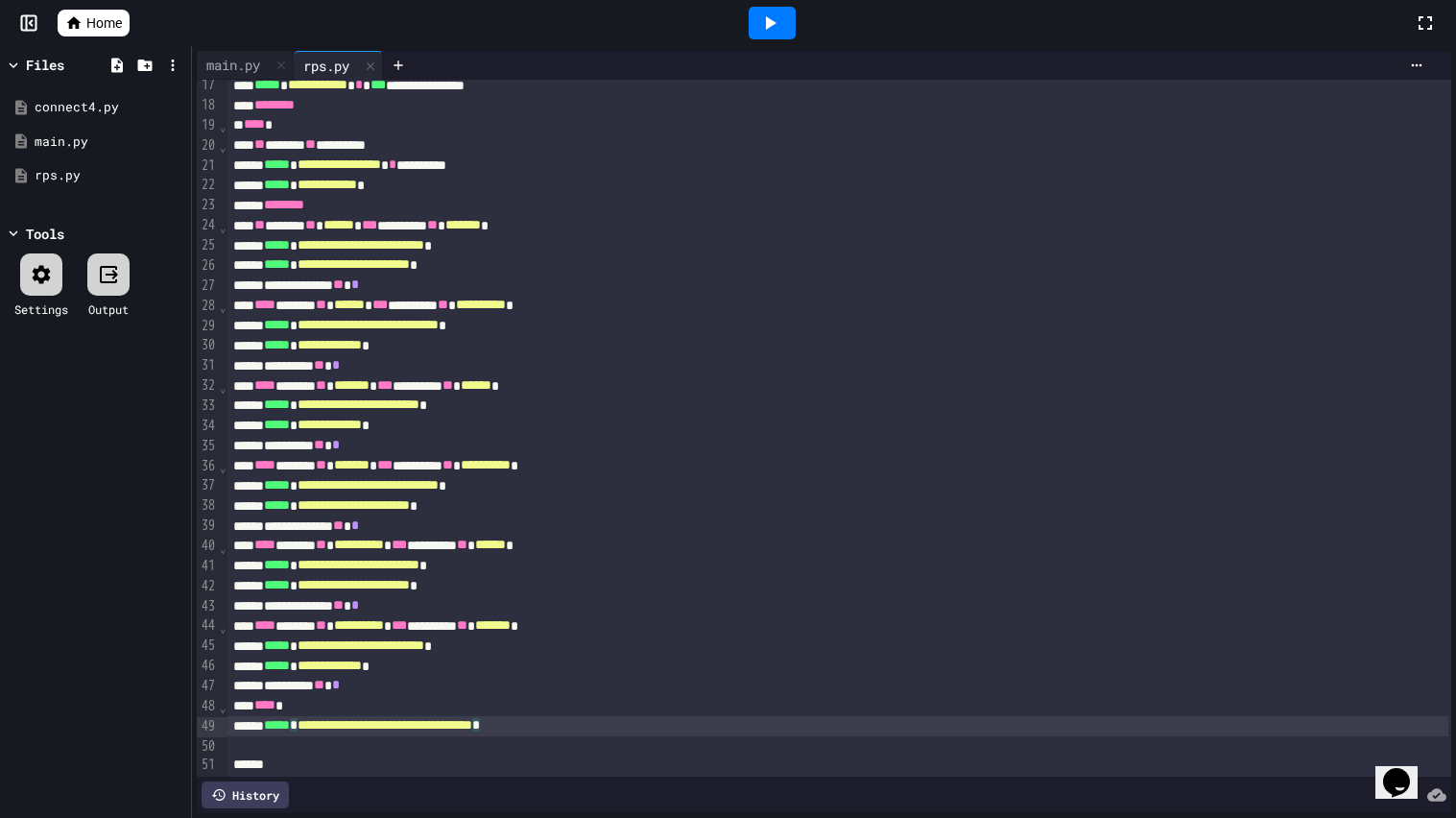 click on "********* **   *" at bounding box center [838, 686] 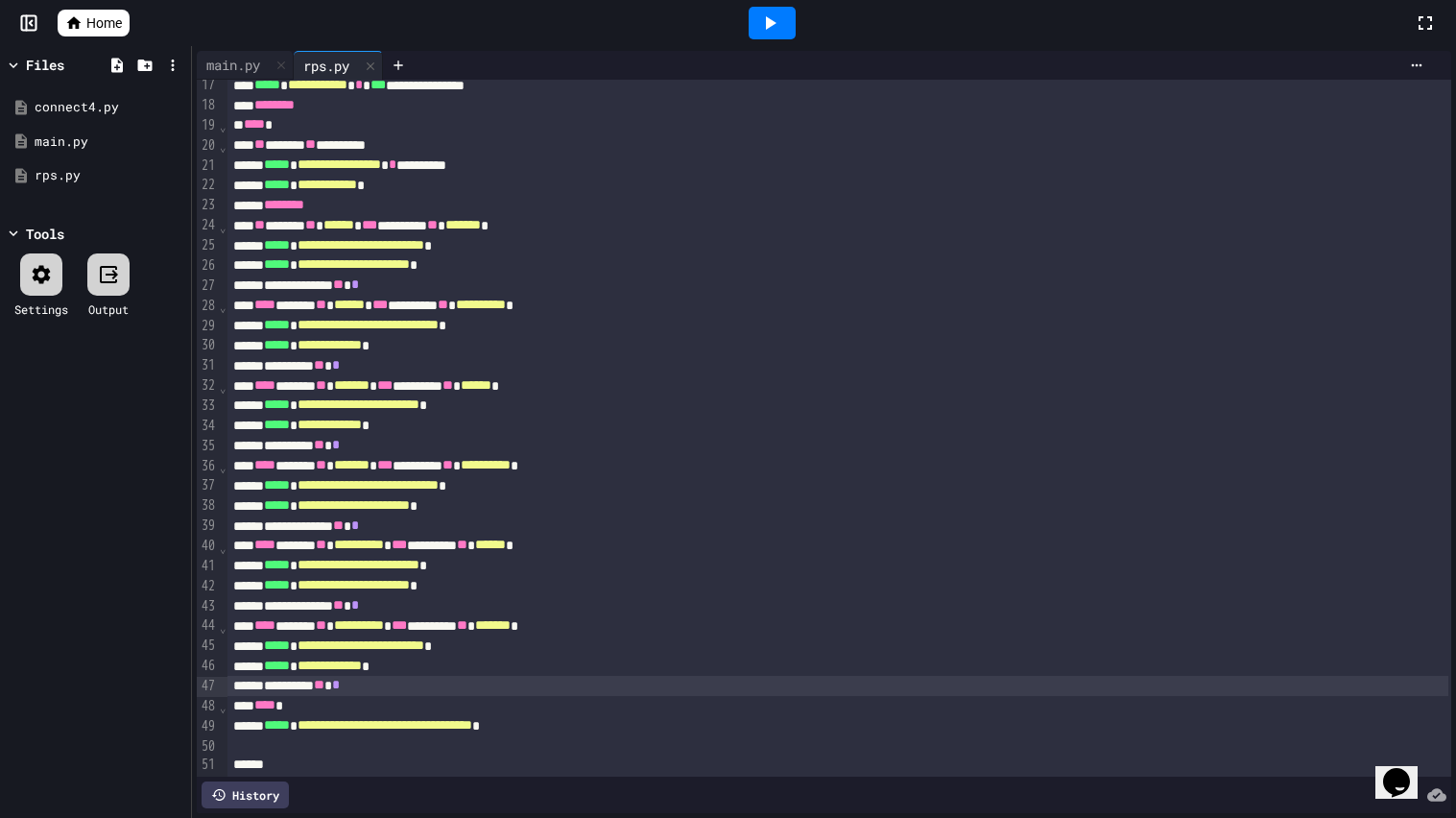 click 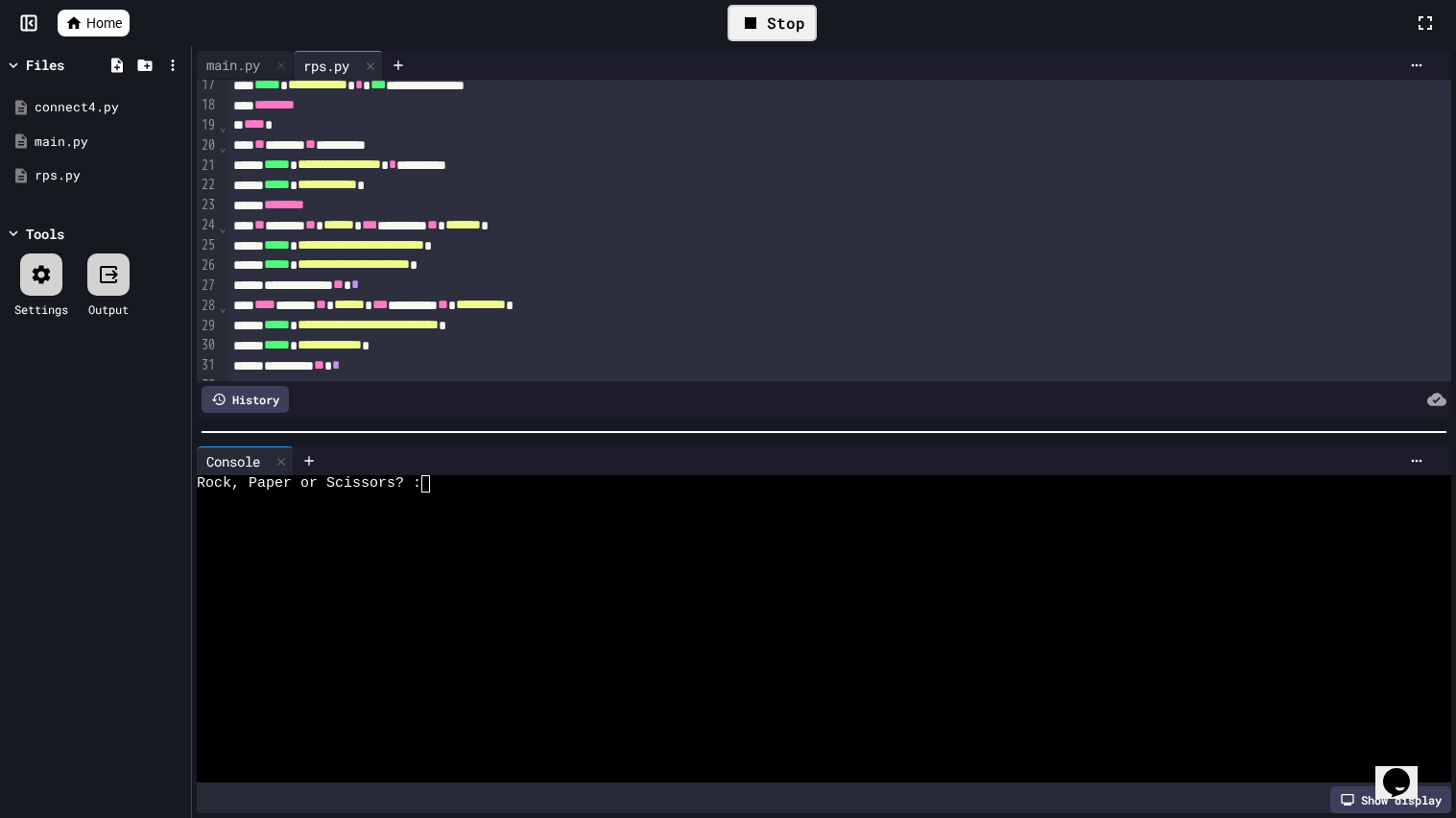 click at bounding box center (814, 620) 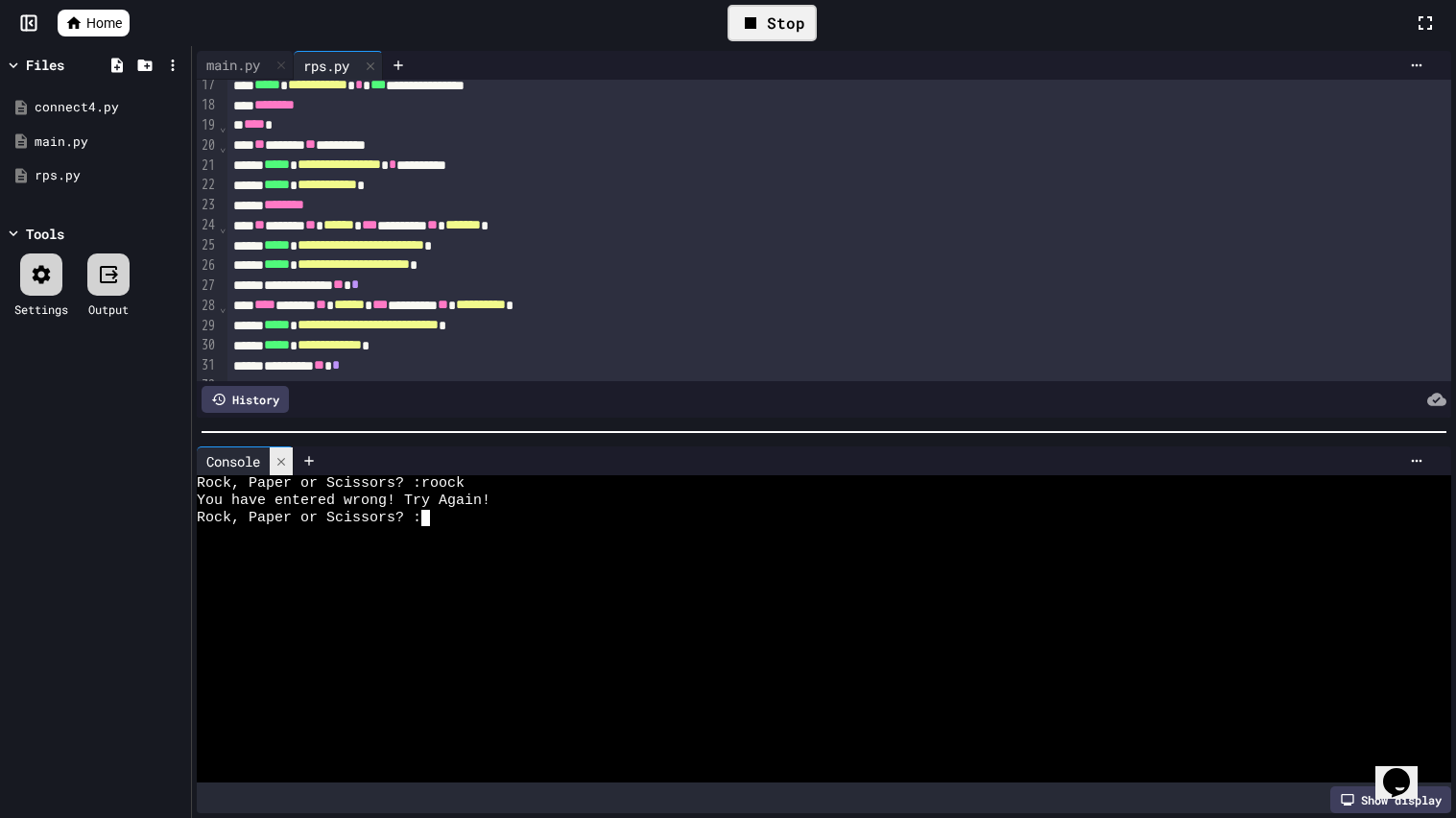 click 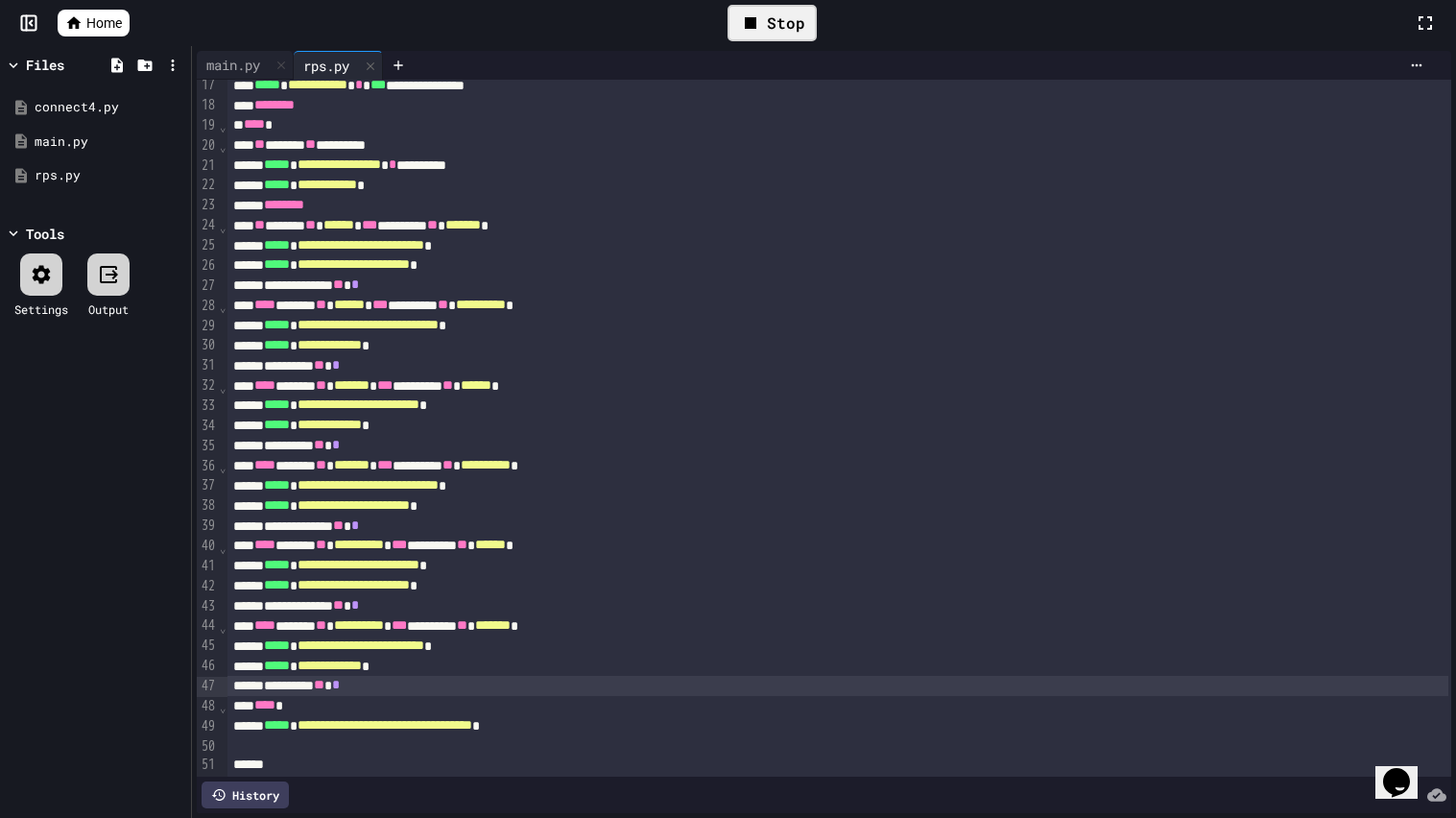 click on "Stop" at bounding box center (772, 23) 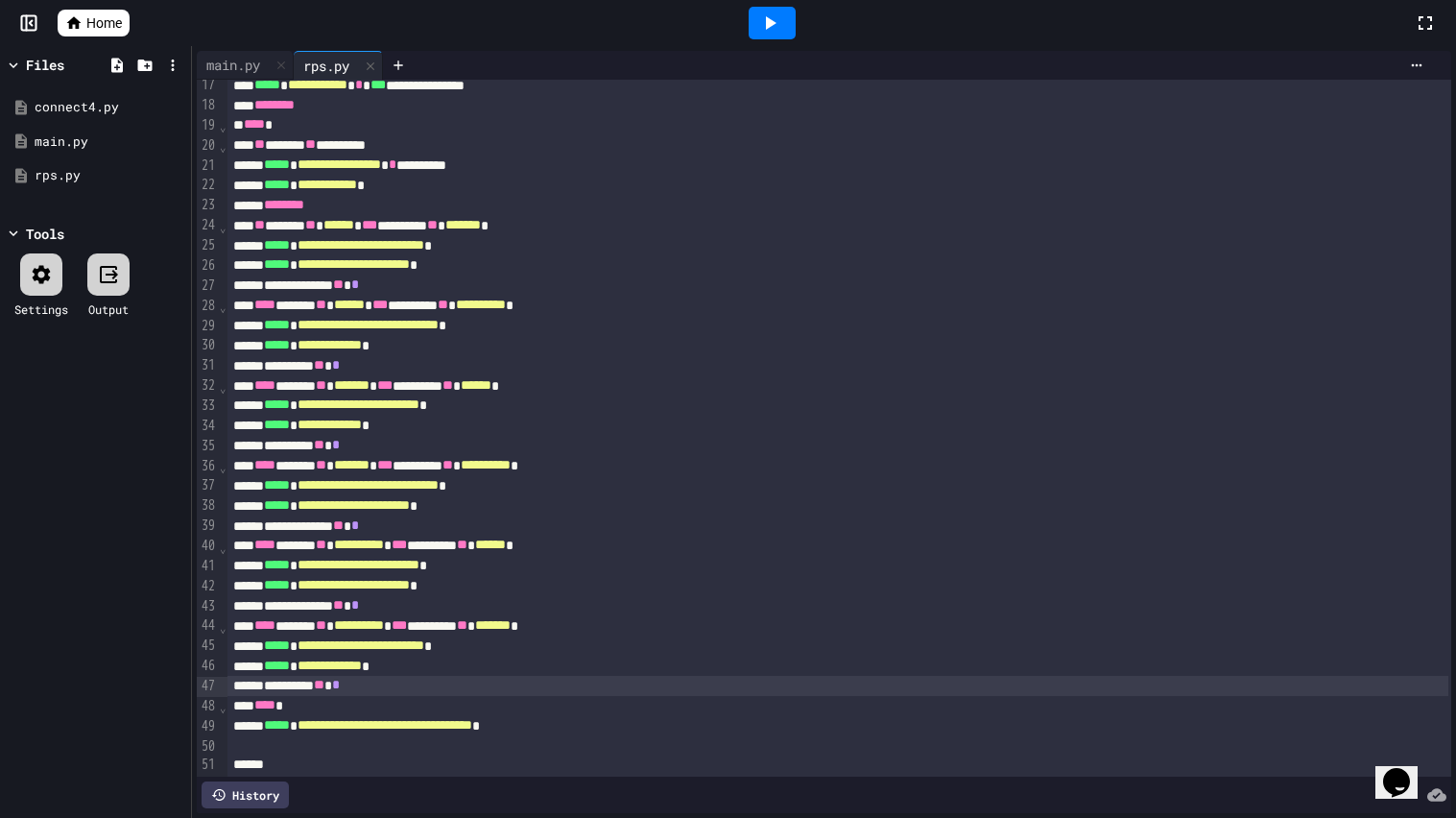 click on "**********" at bounding box center [385, 725] 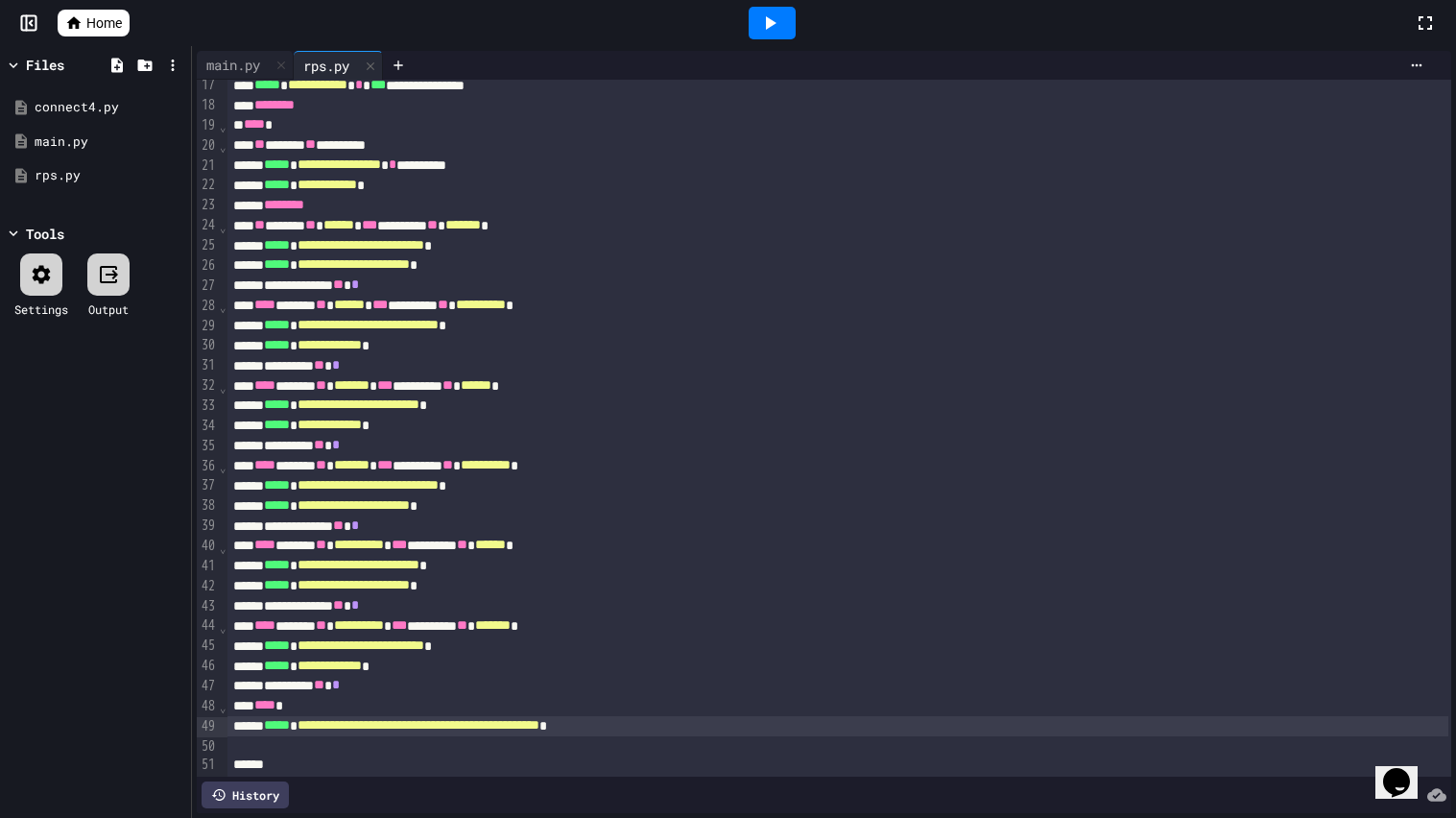 click on "**** *" at bounding box center (838, 706) 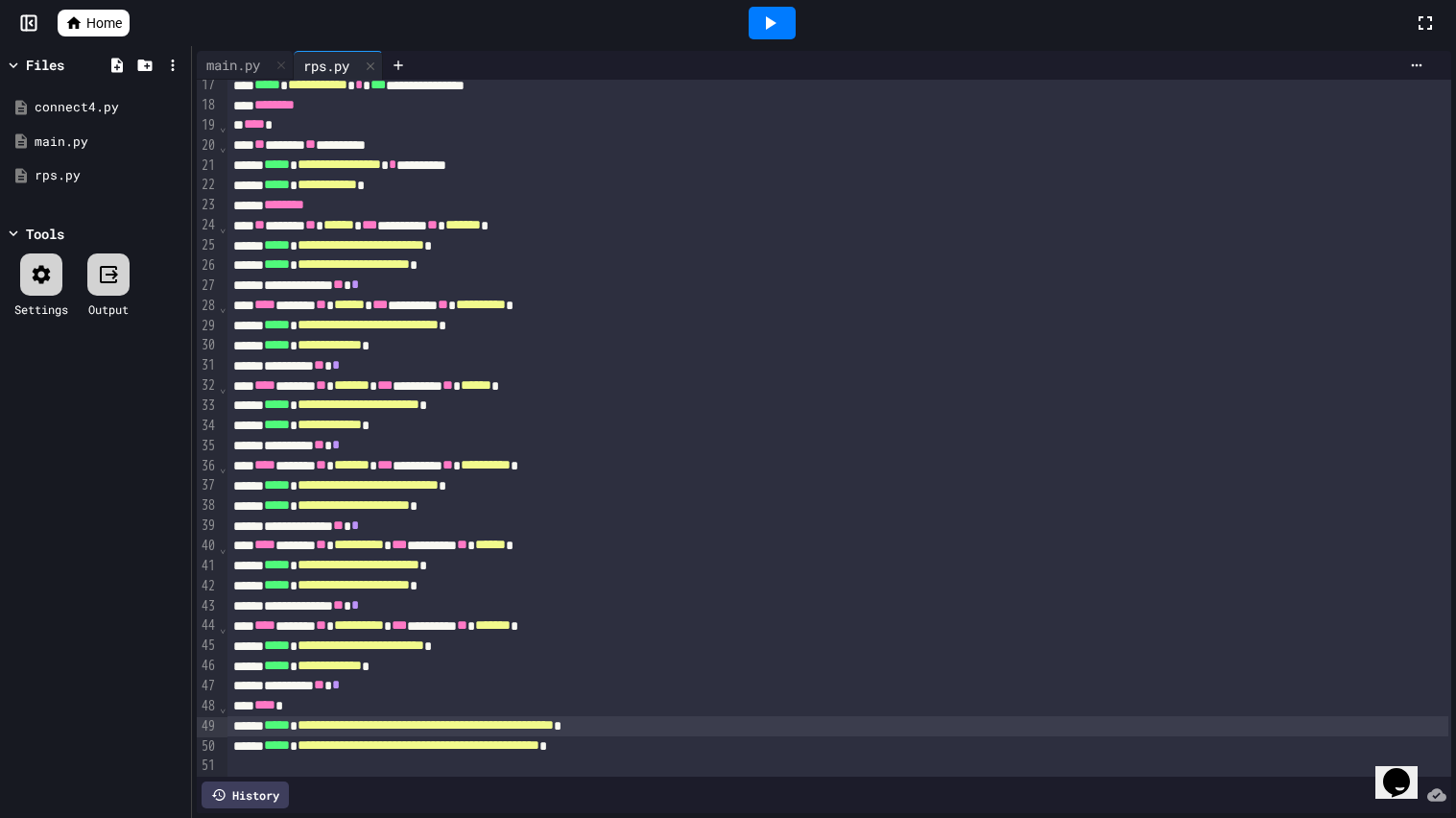 click at bounding box center (772, 23) 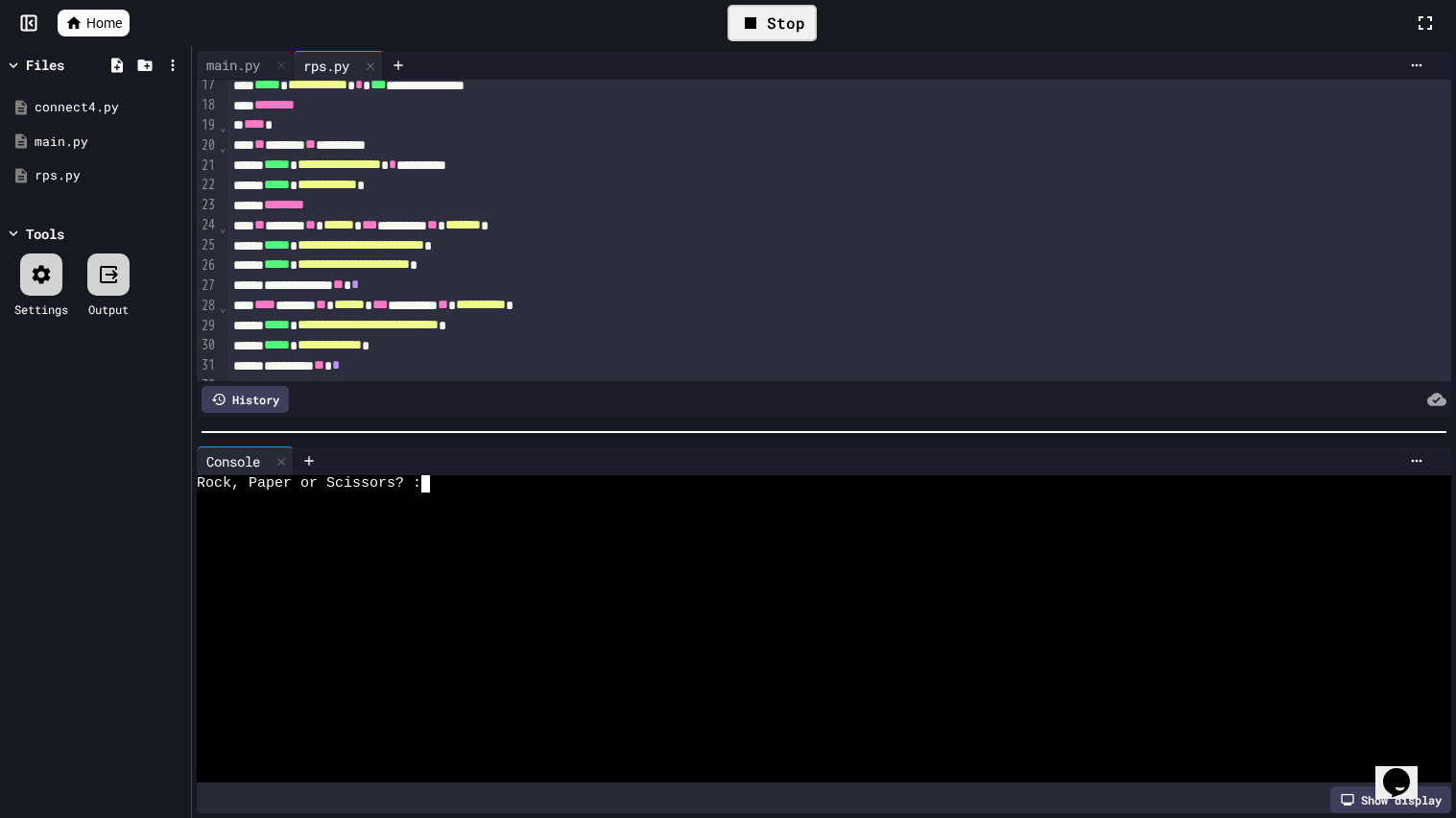 click at bounding box center (814, 569) 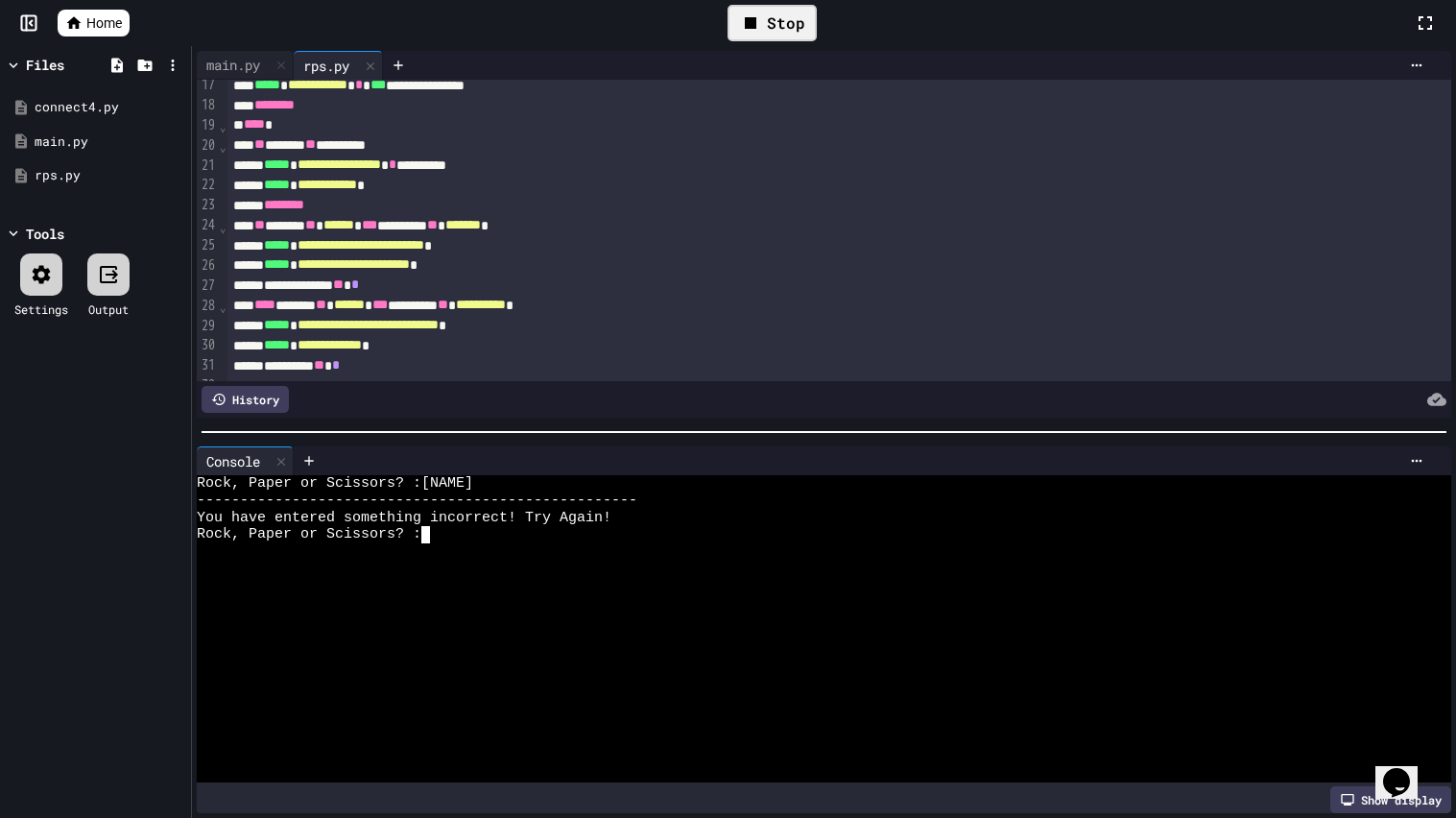 click 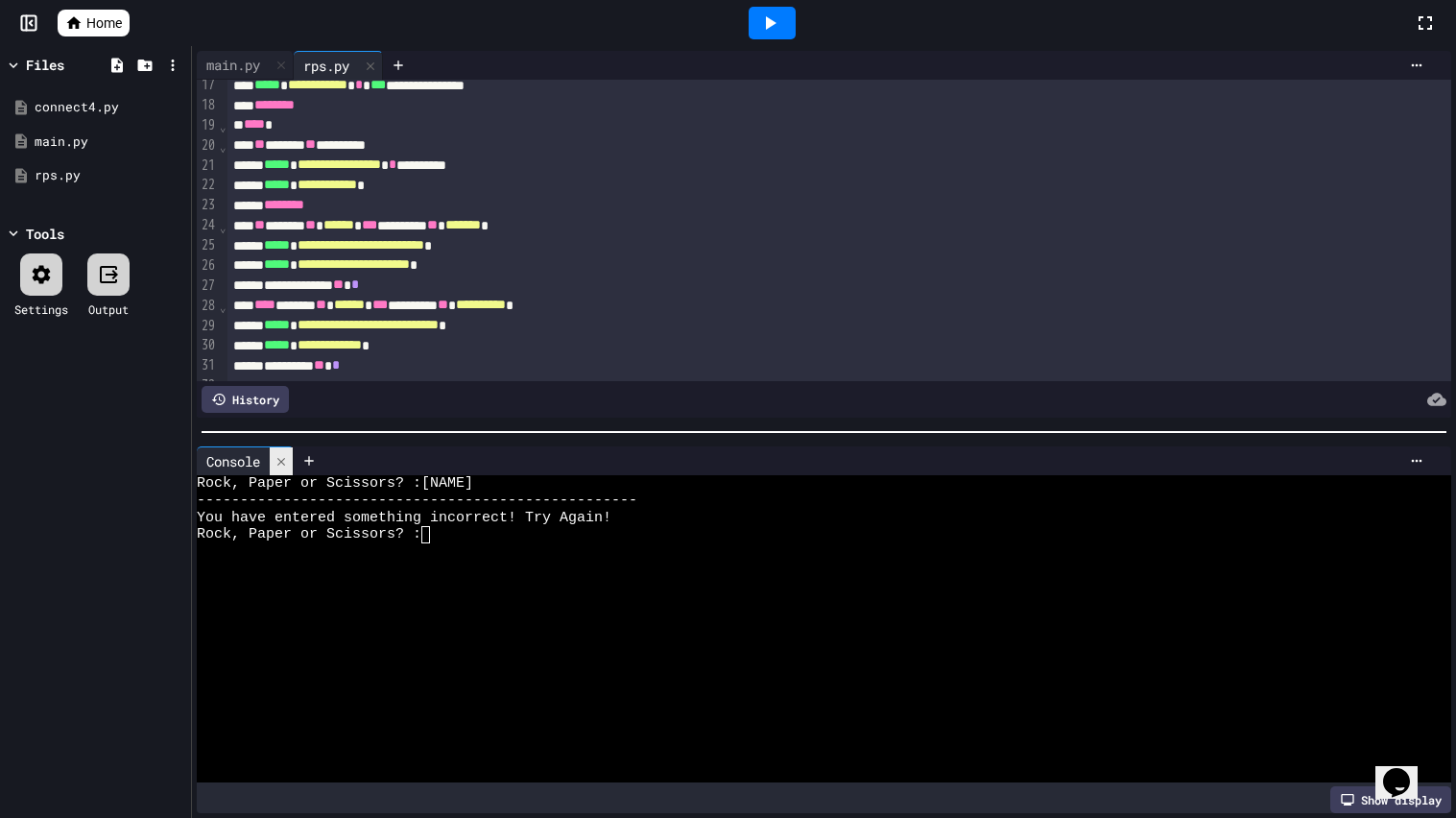 click 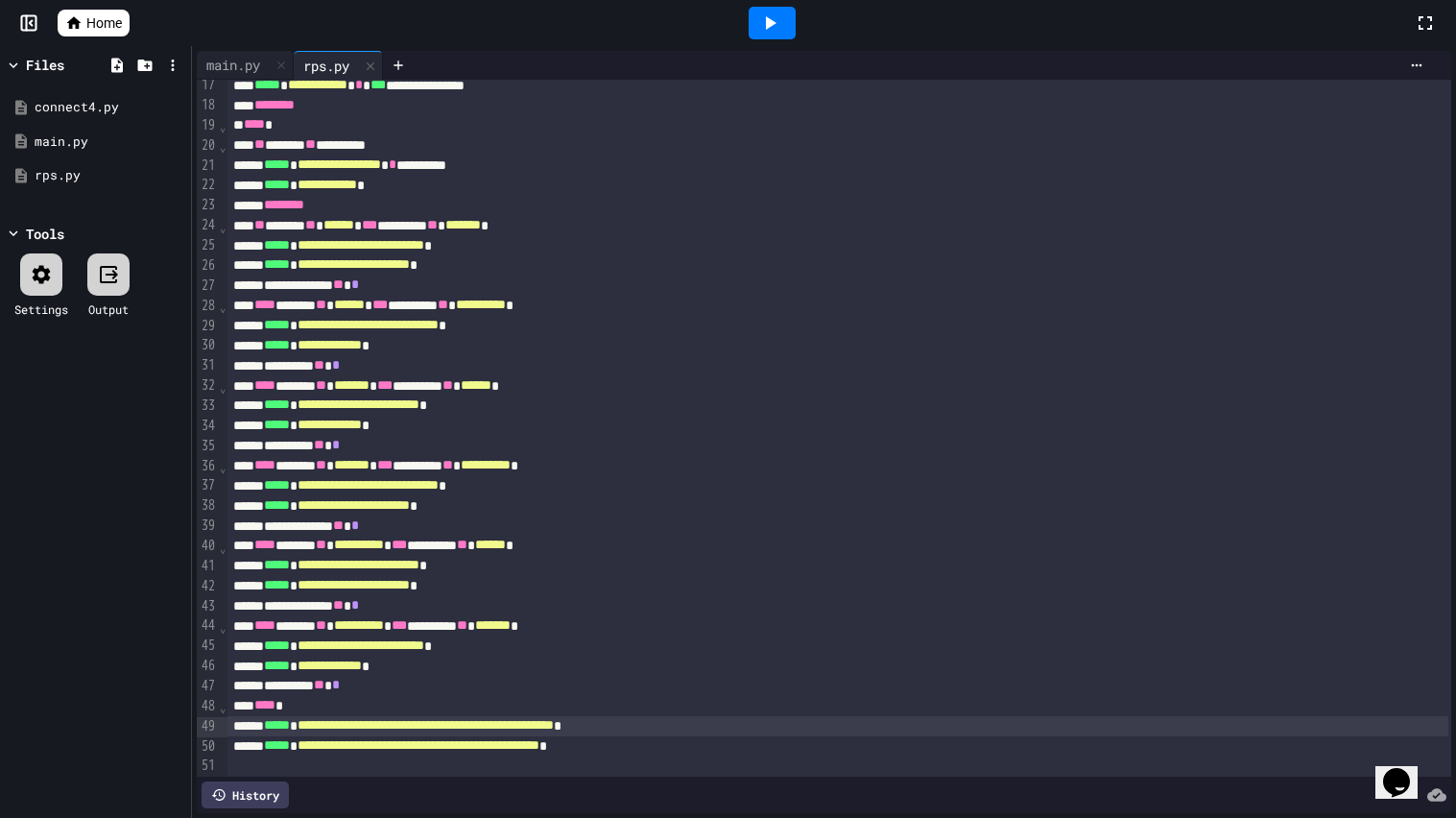 click on "**** *" at bounding box center (838, 706) 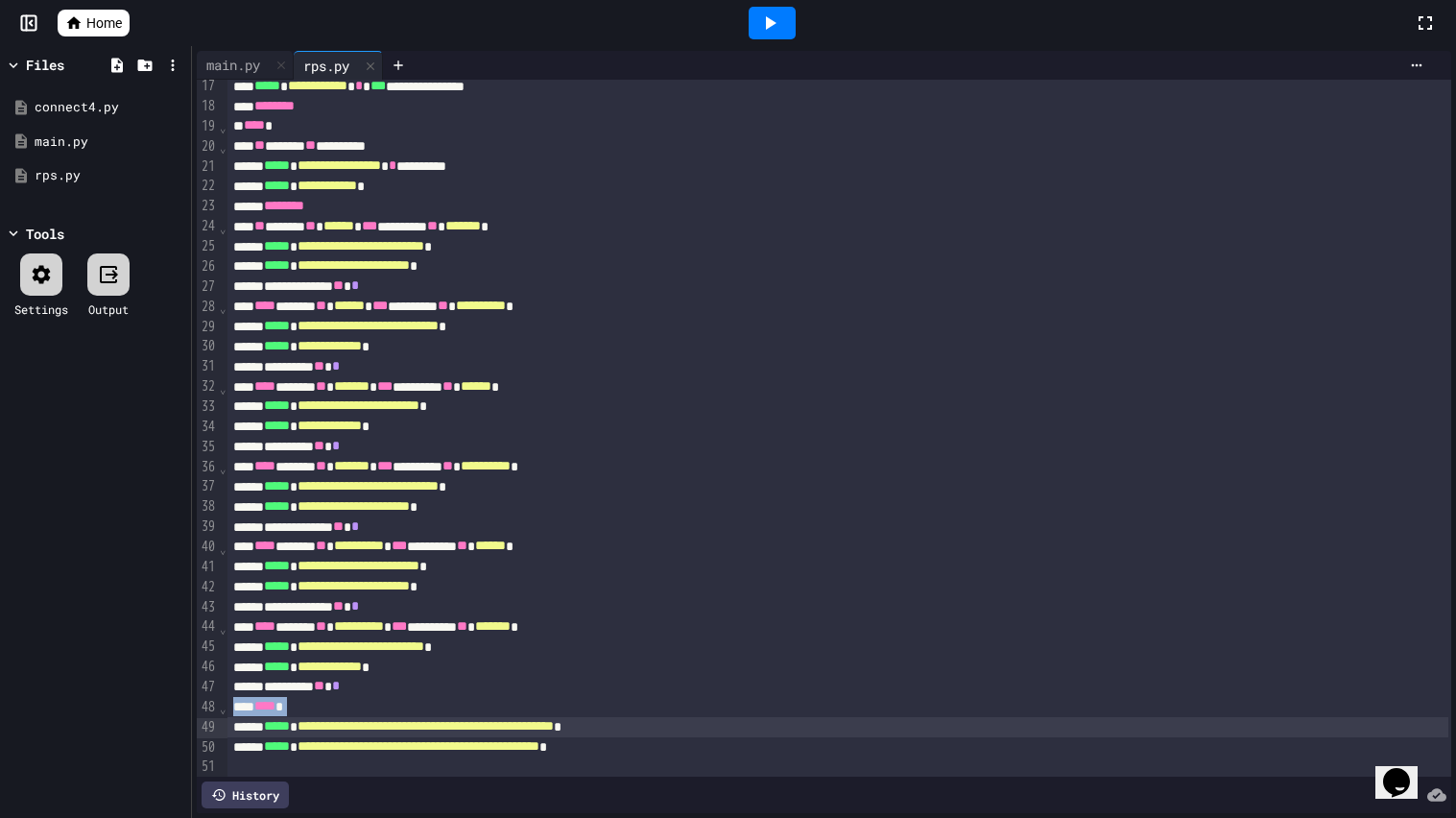 click on "**********" at bounding box center (425, 726) 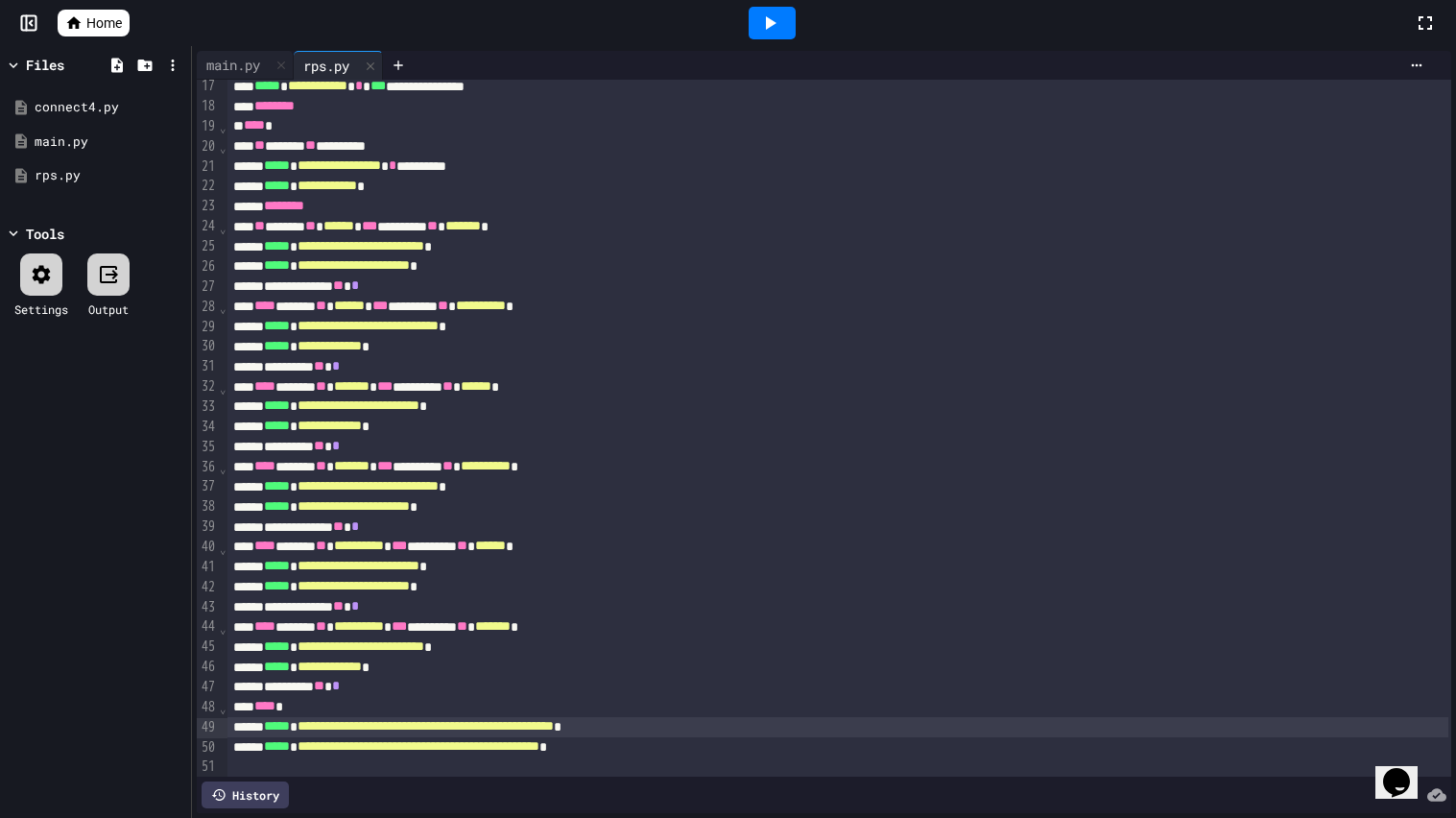 click on "**********" at bounding box center (425, 726) 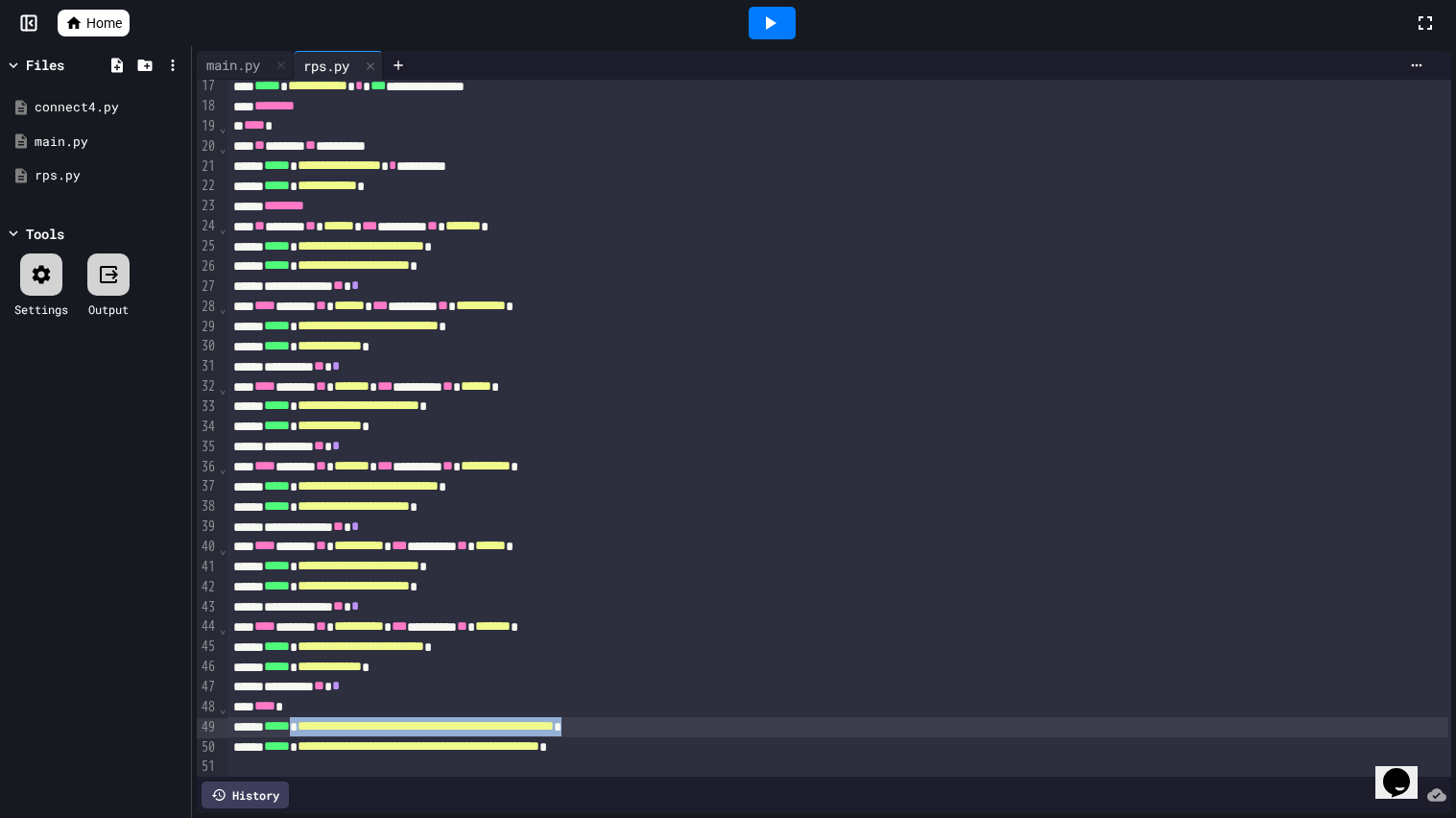 click on "**********" at bounding box center (838, 727) 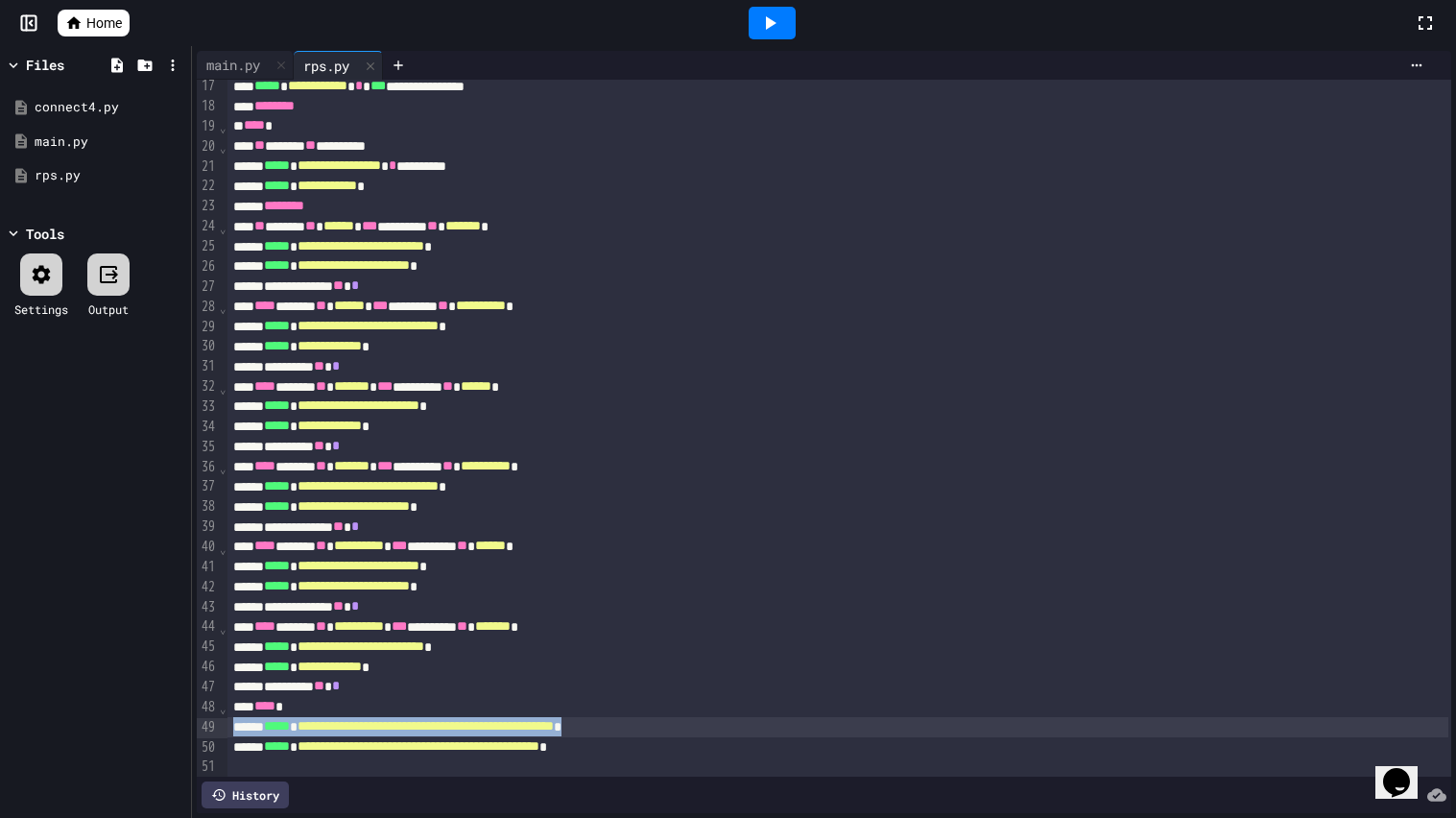drag, startPoint x: 283, startPoint y: 727, endPoint x: 787, endPoint y: 731, distance: 504.01587 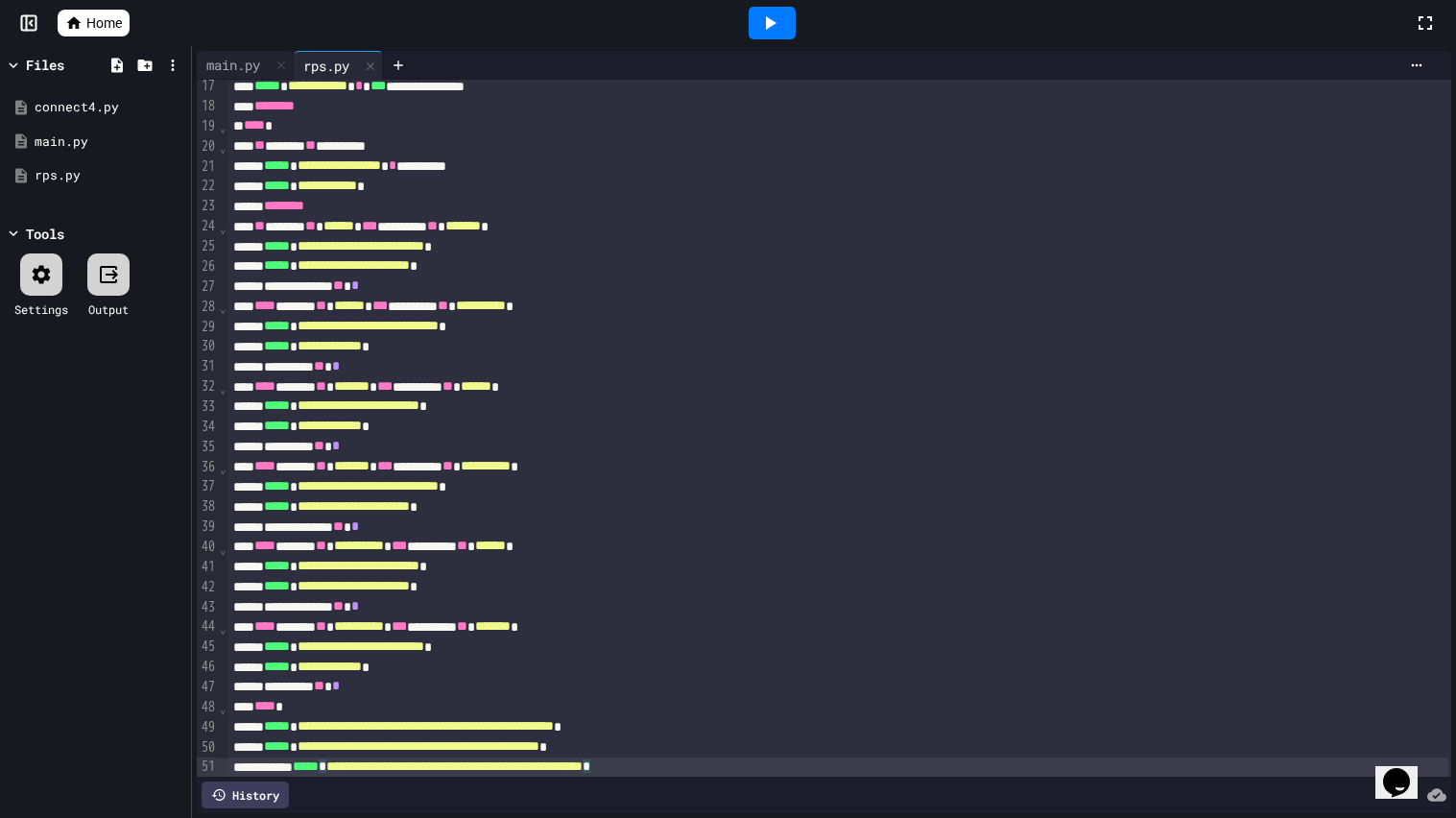 click on "*****" at bounding box center [305, 766] 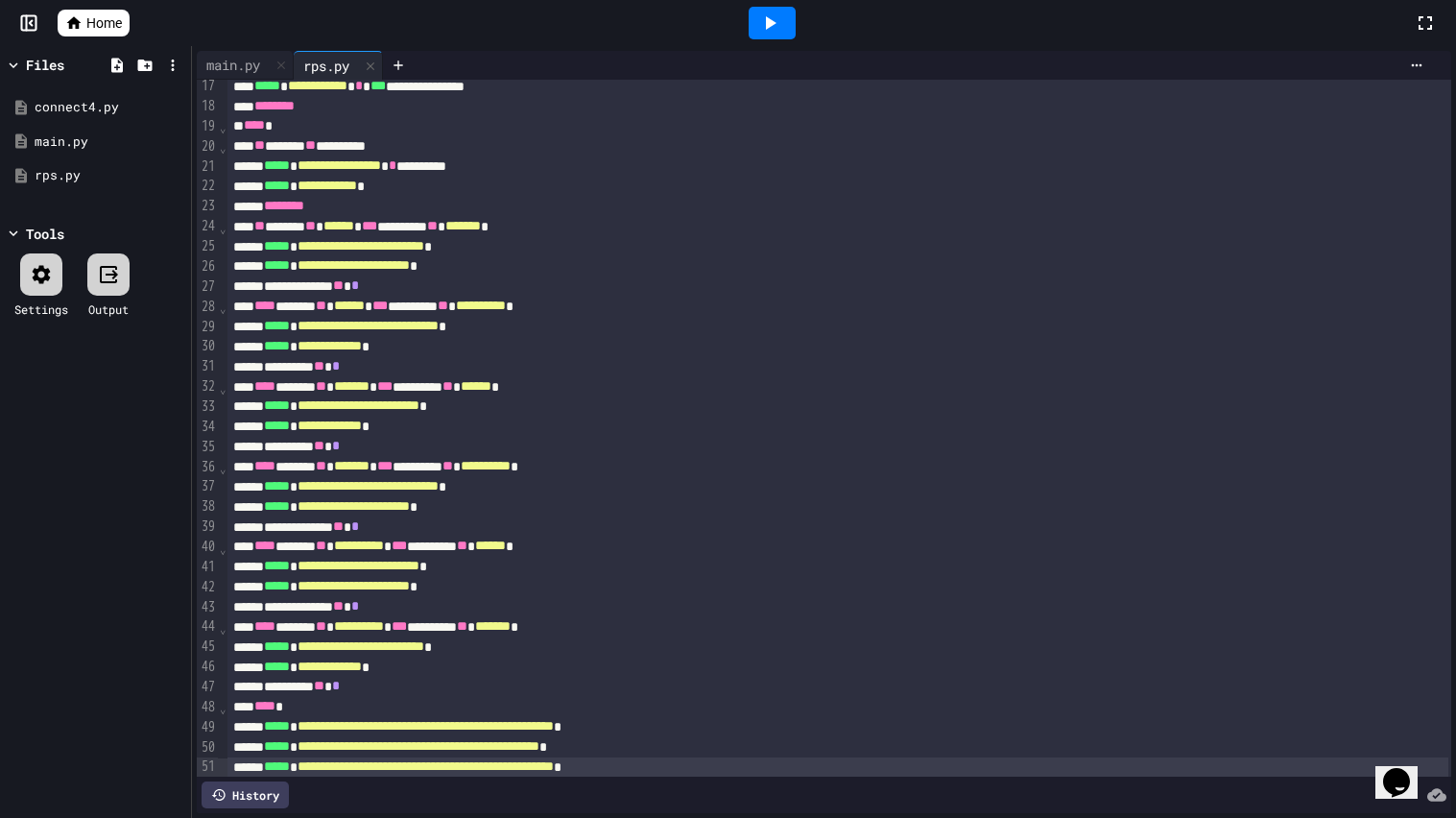 click at bounding box center [772, 23] 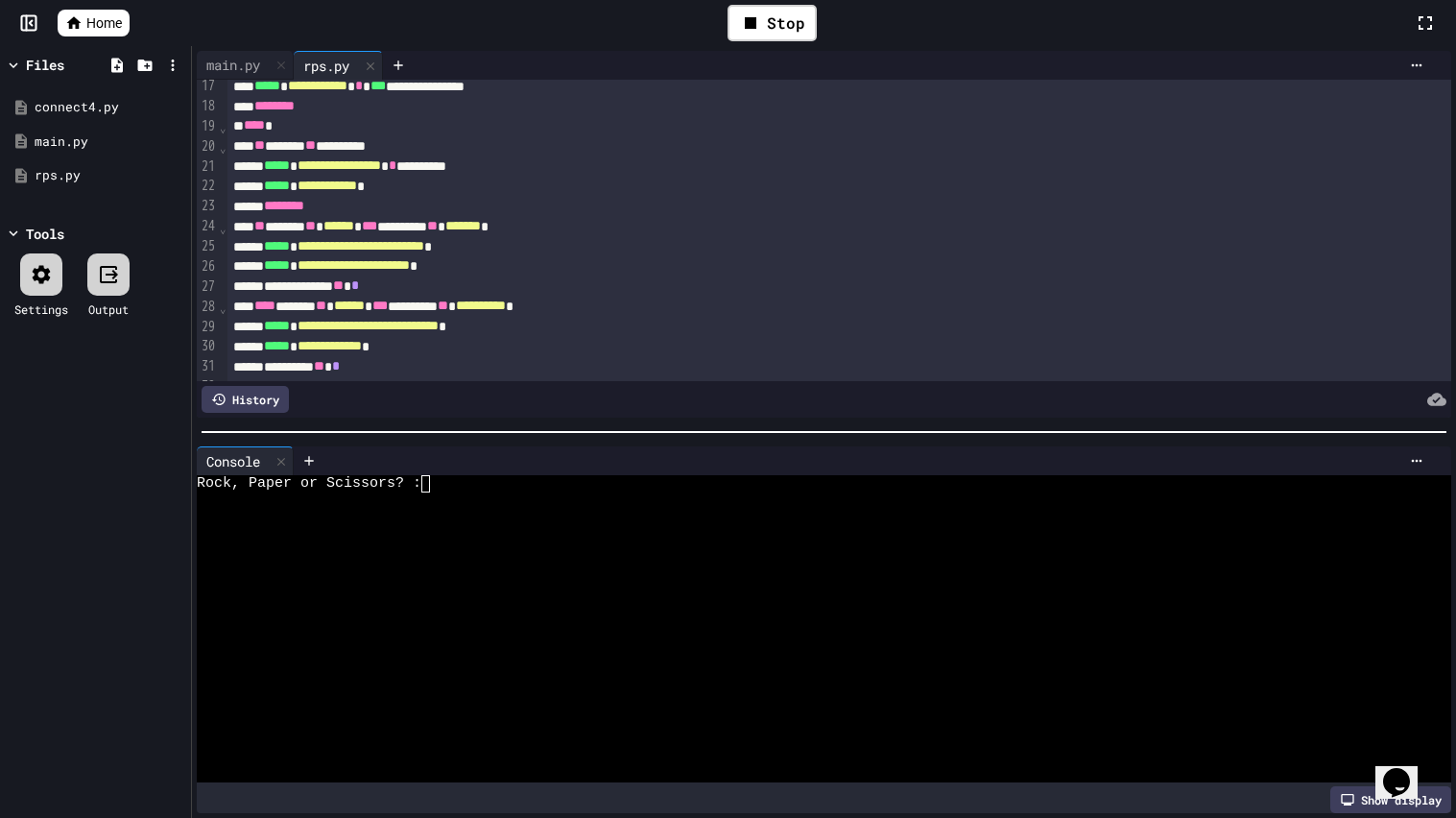 click at bounding box center [814, 587] 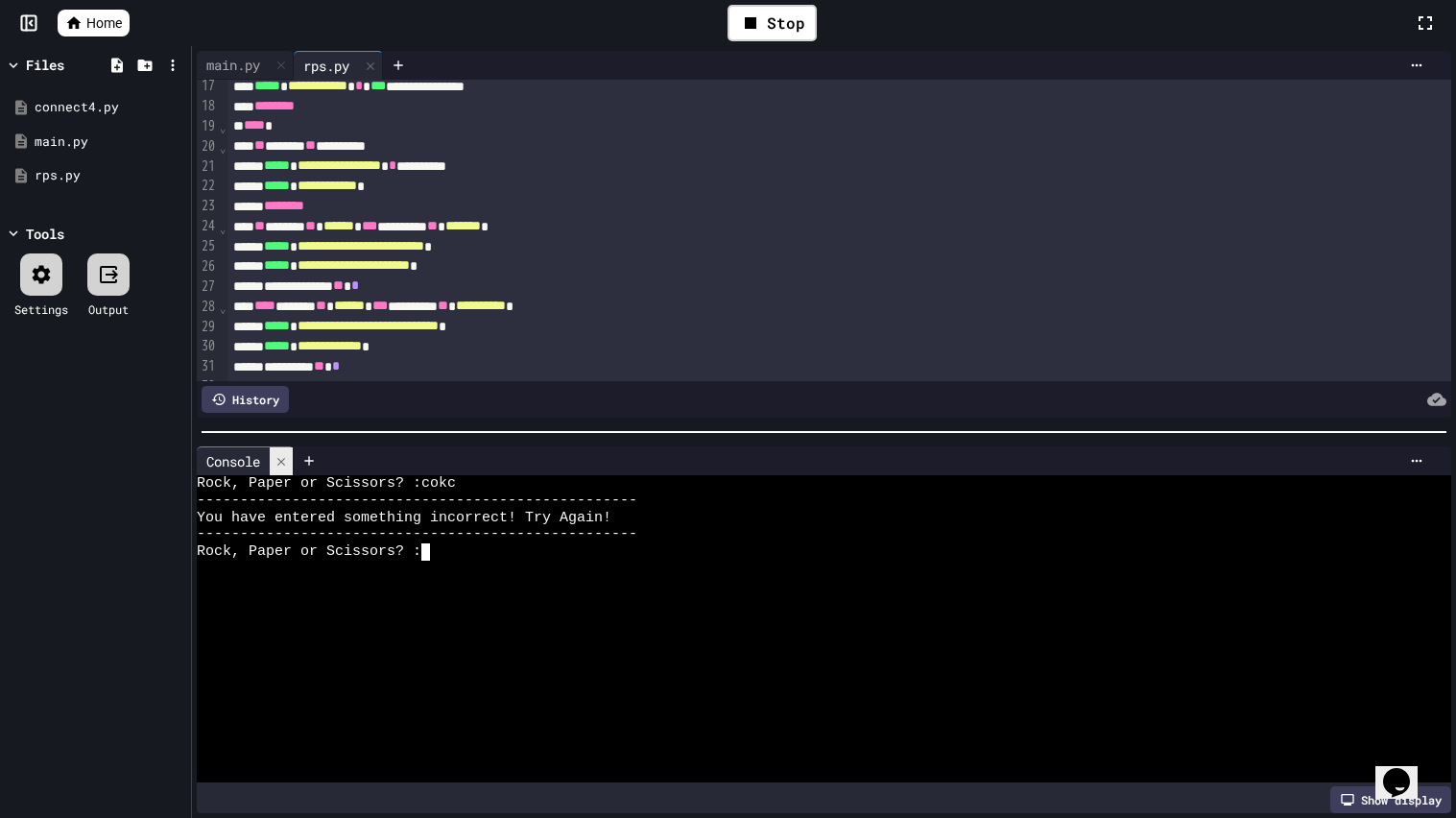 click at bounding box center (281, 461) 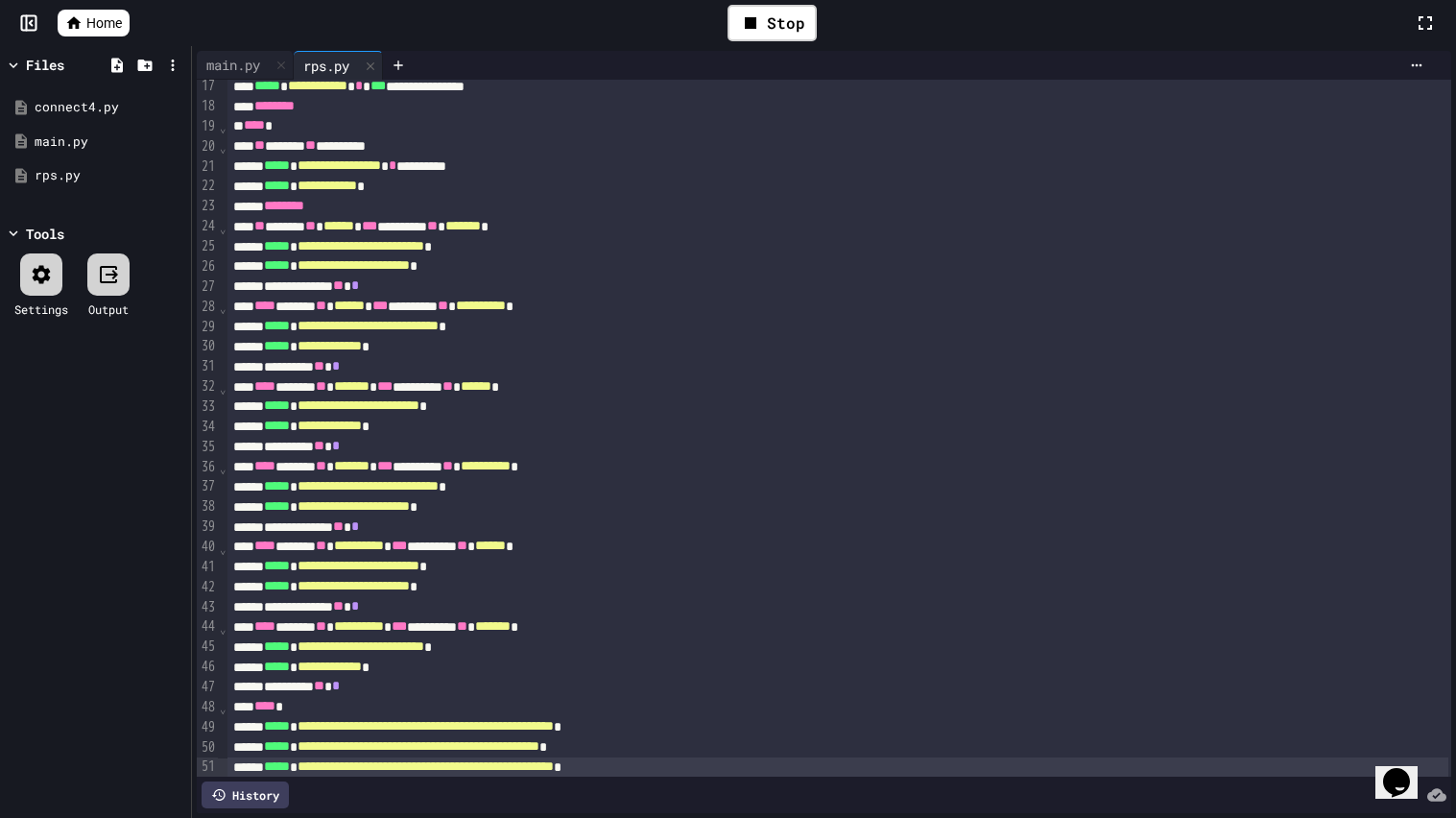 click on "**********" at bounding box center (425, 726) 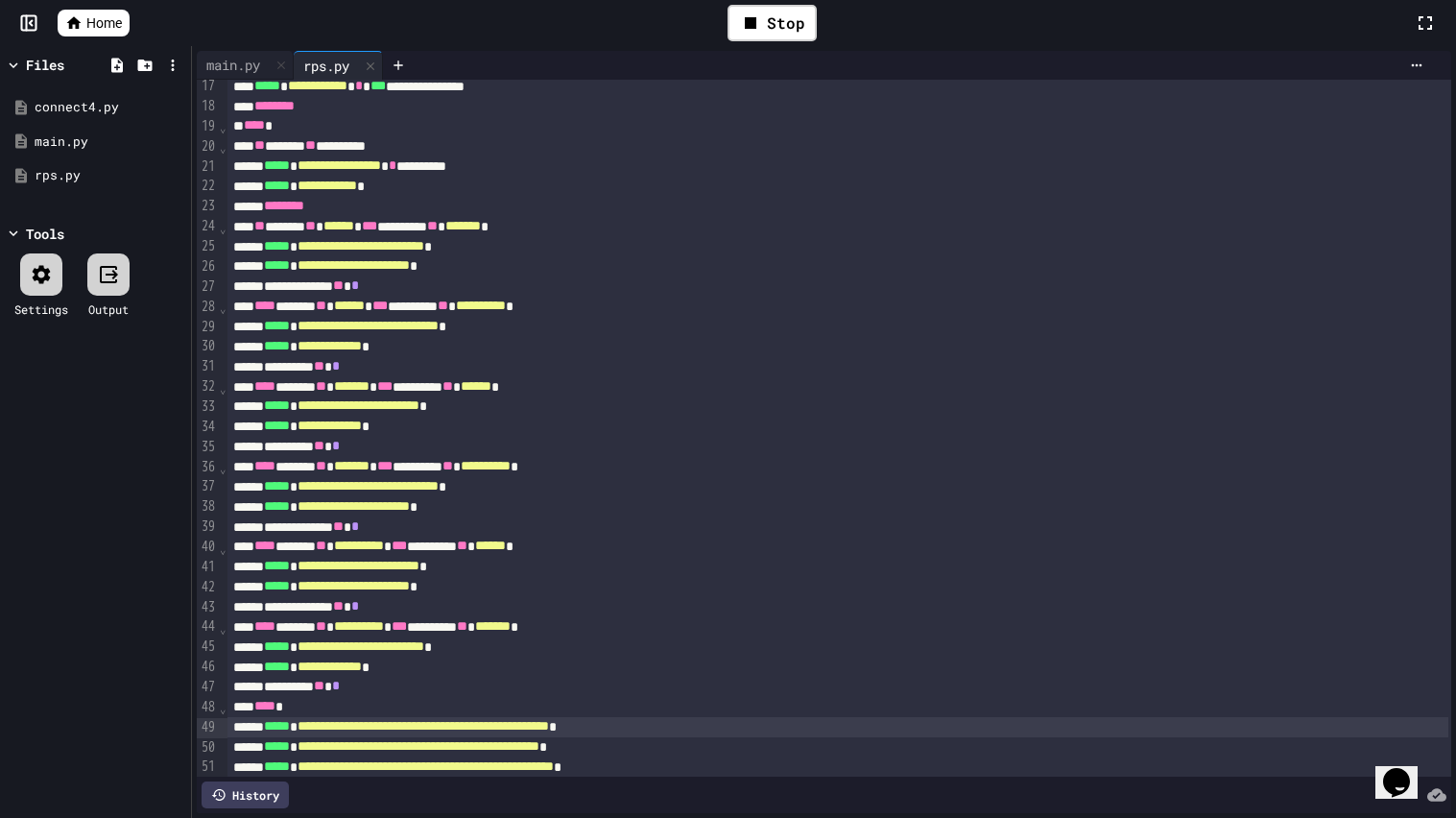 click on "**********" at bounding box center [425, 766] 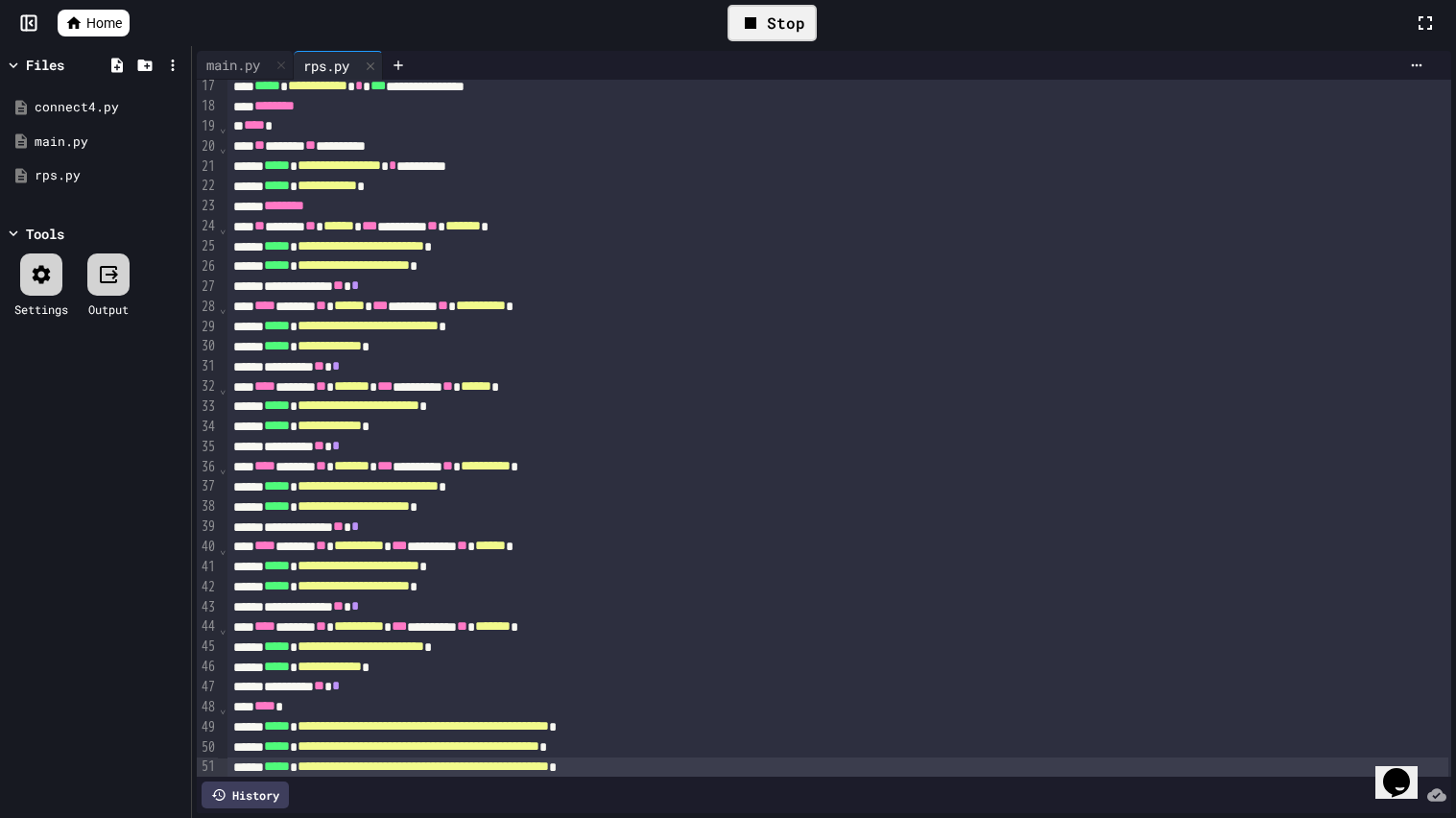 click 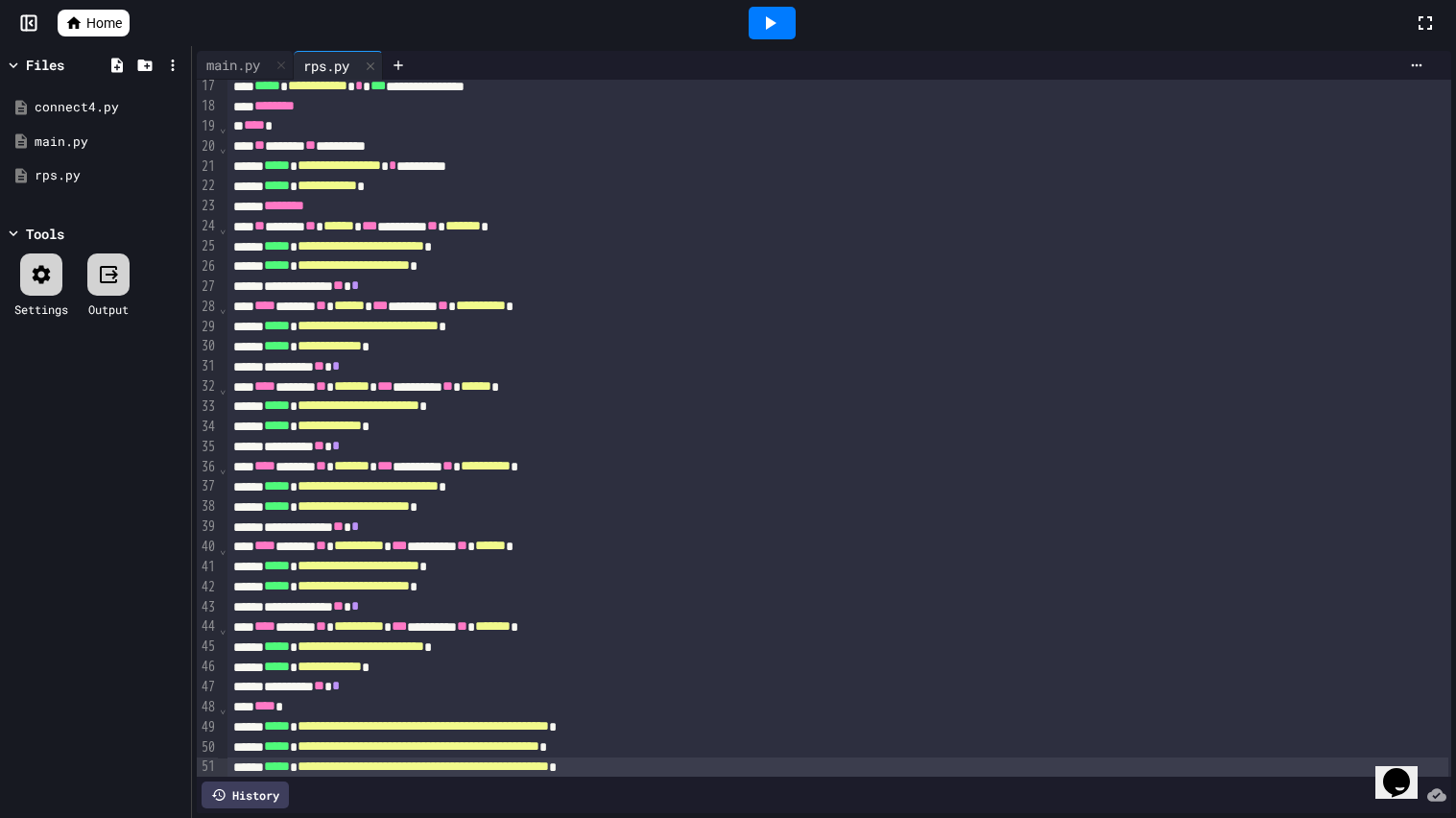 click 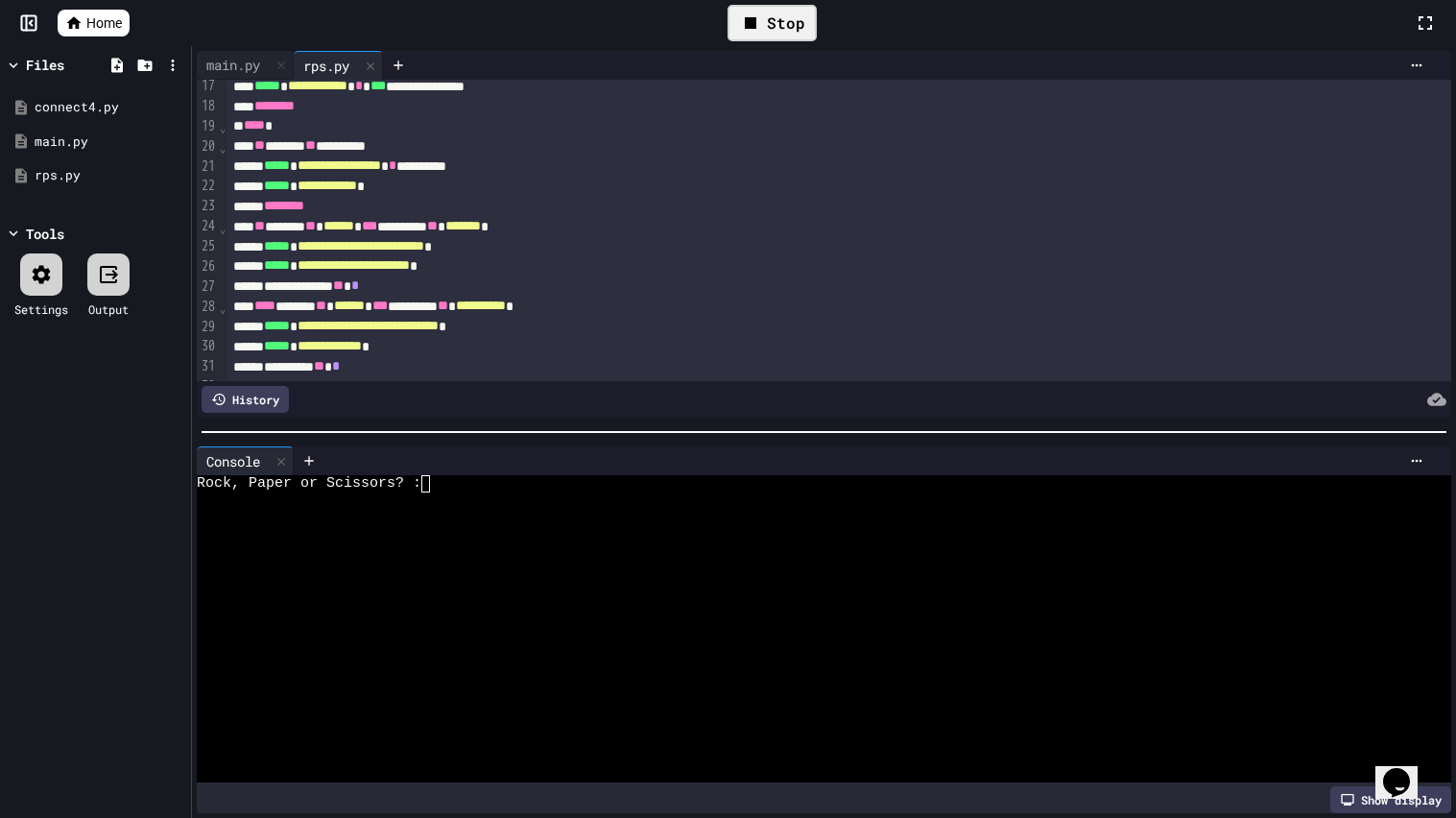 click at bounding box center (814, 706) 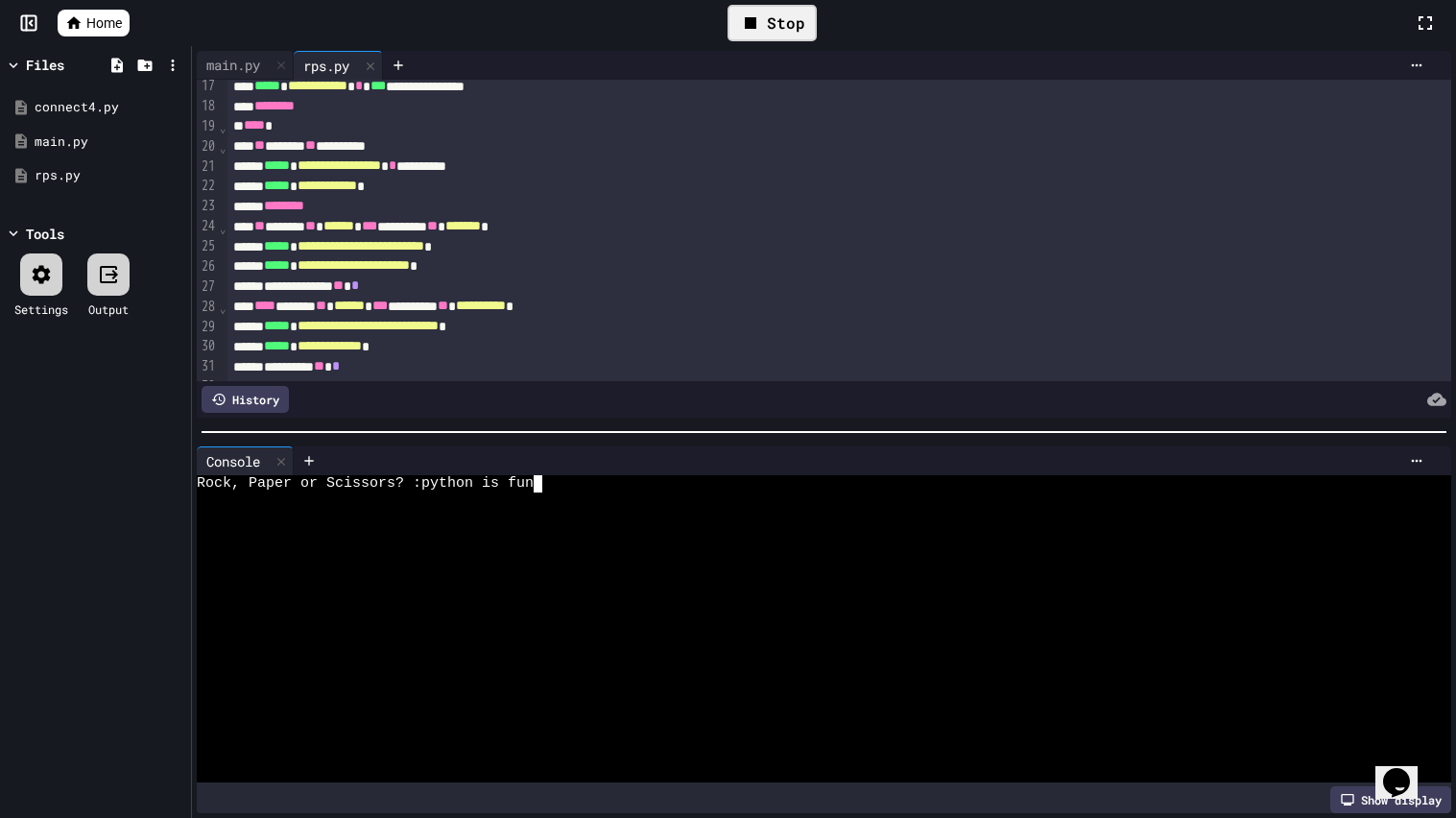 type 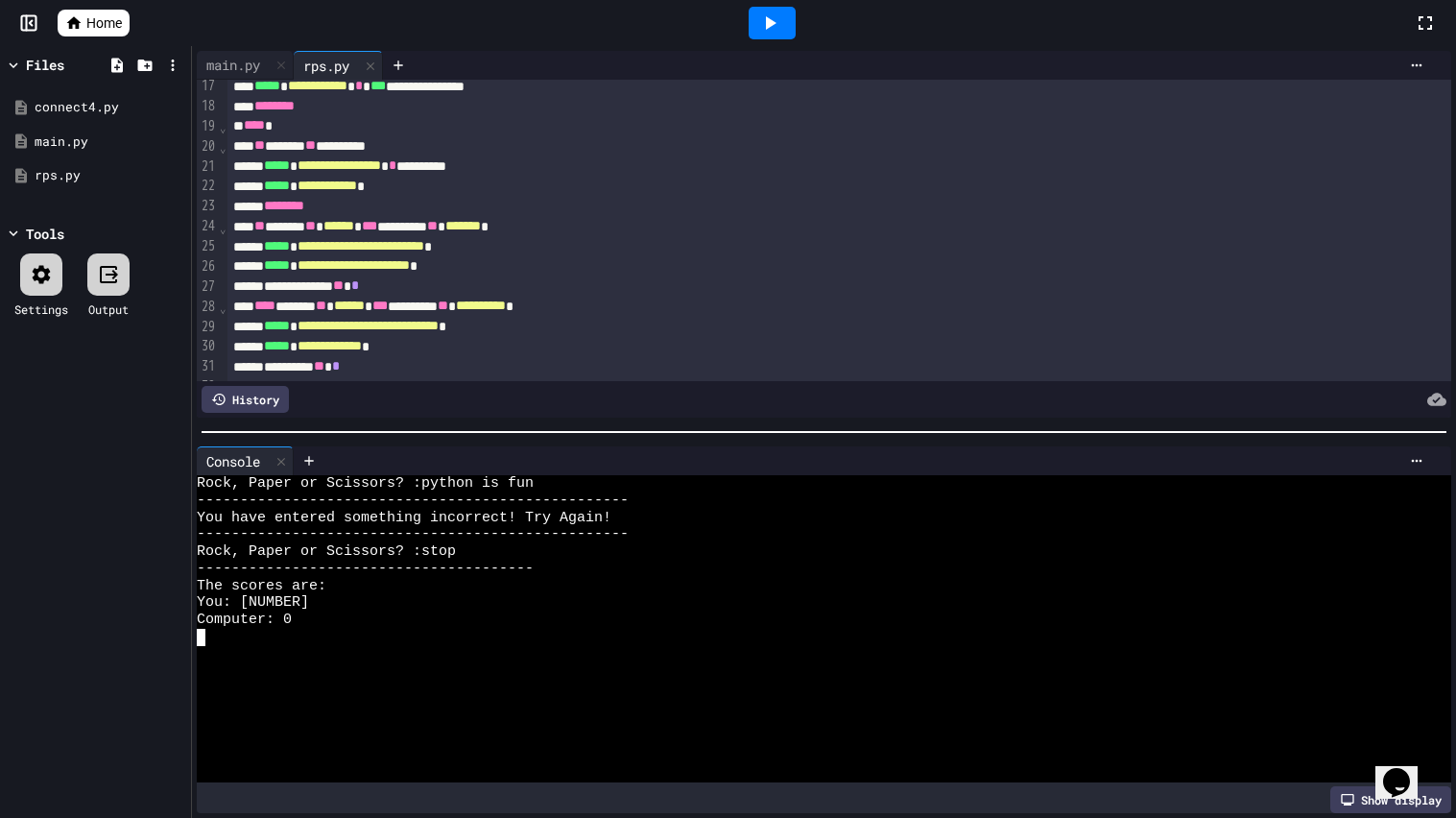 click on "You: [NUMBER]" at bounding box center [814, 603] 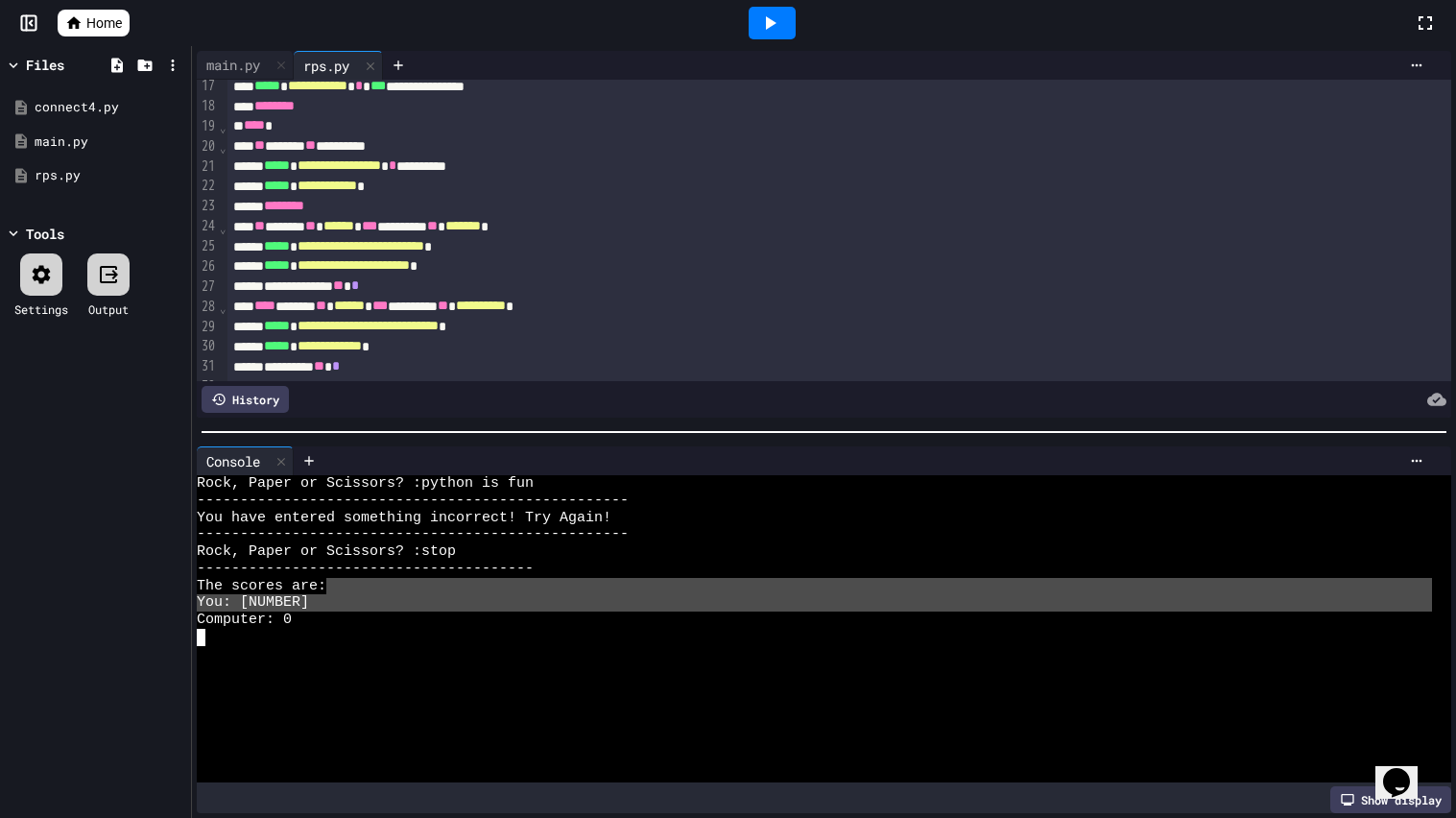 drag, startPoint x: 504, startPoint y: 596, endPoint x: 514, endPoint y: 590, distance: 11.661904 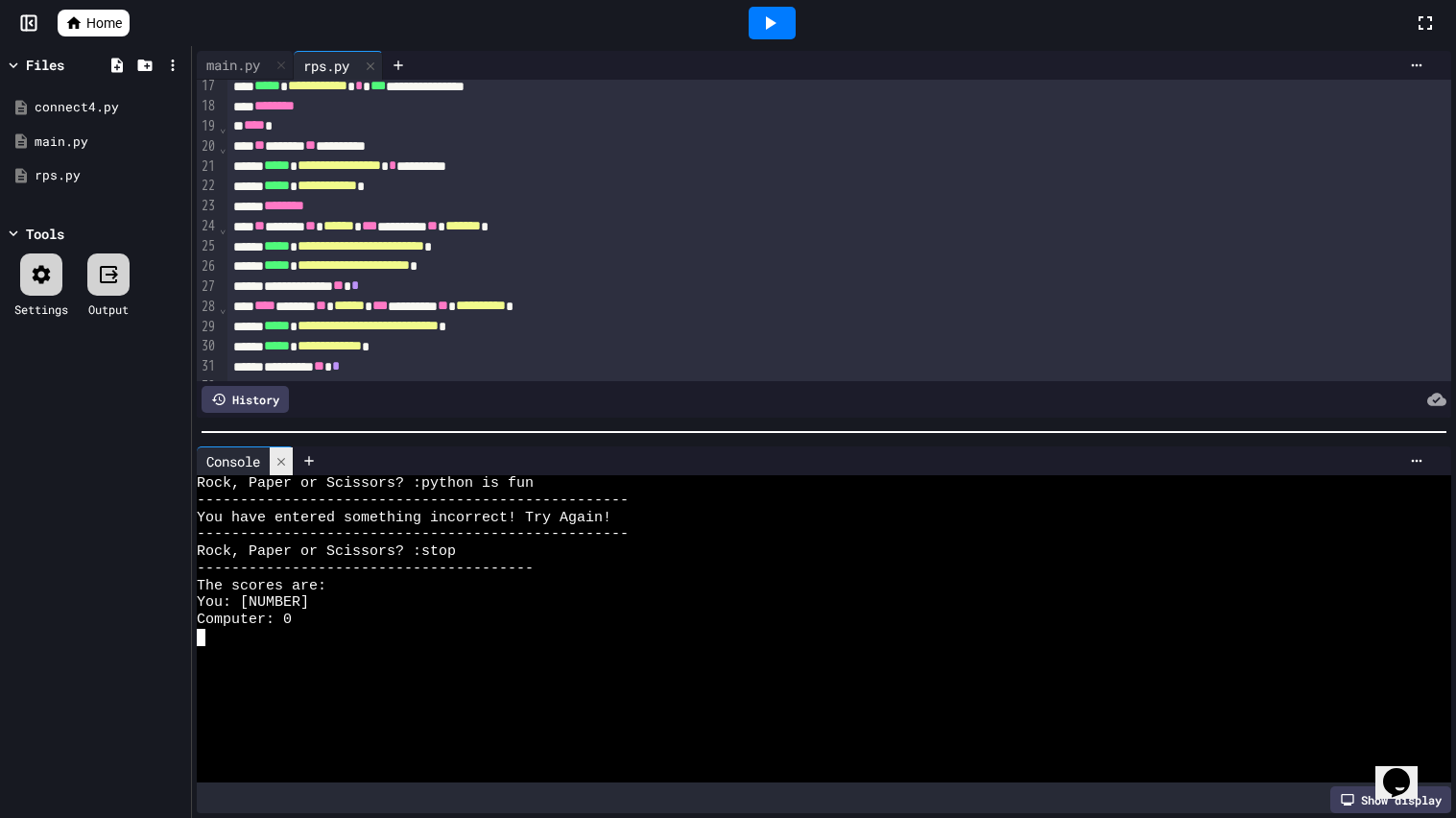 click 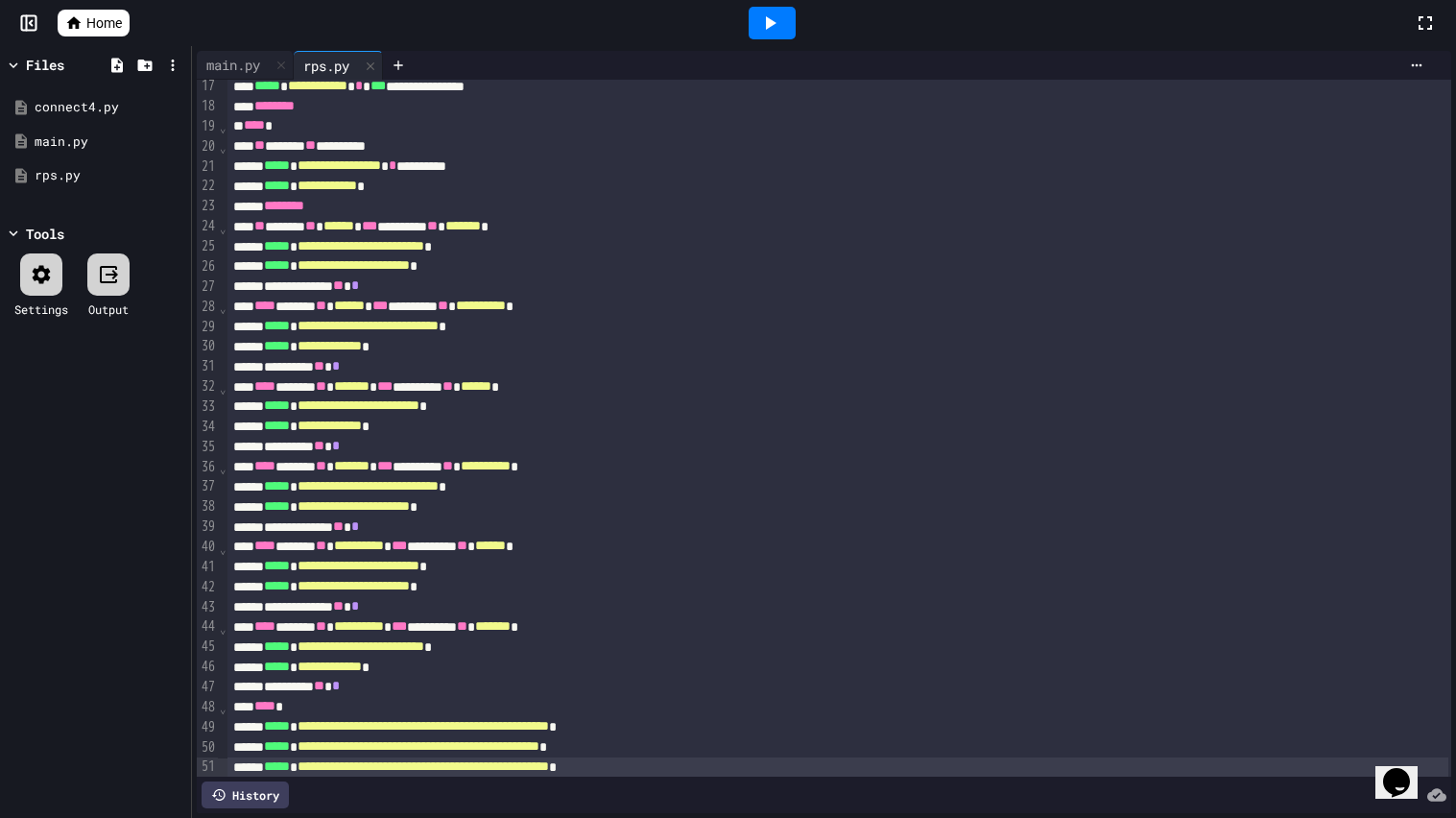 scroll, scrollTop: 0, scrollLeft: 0, axis: both 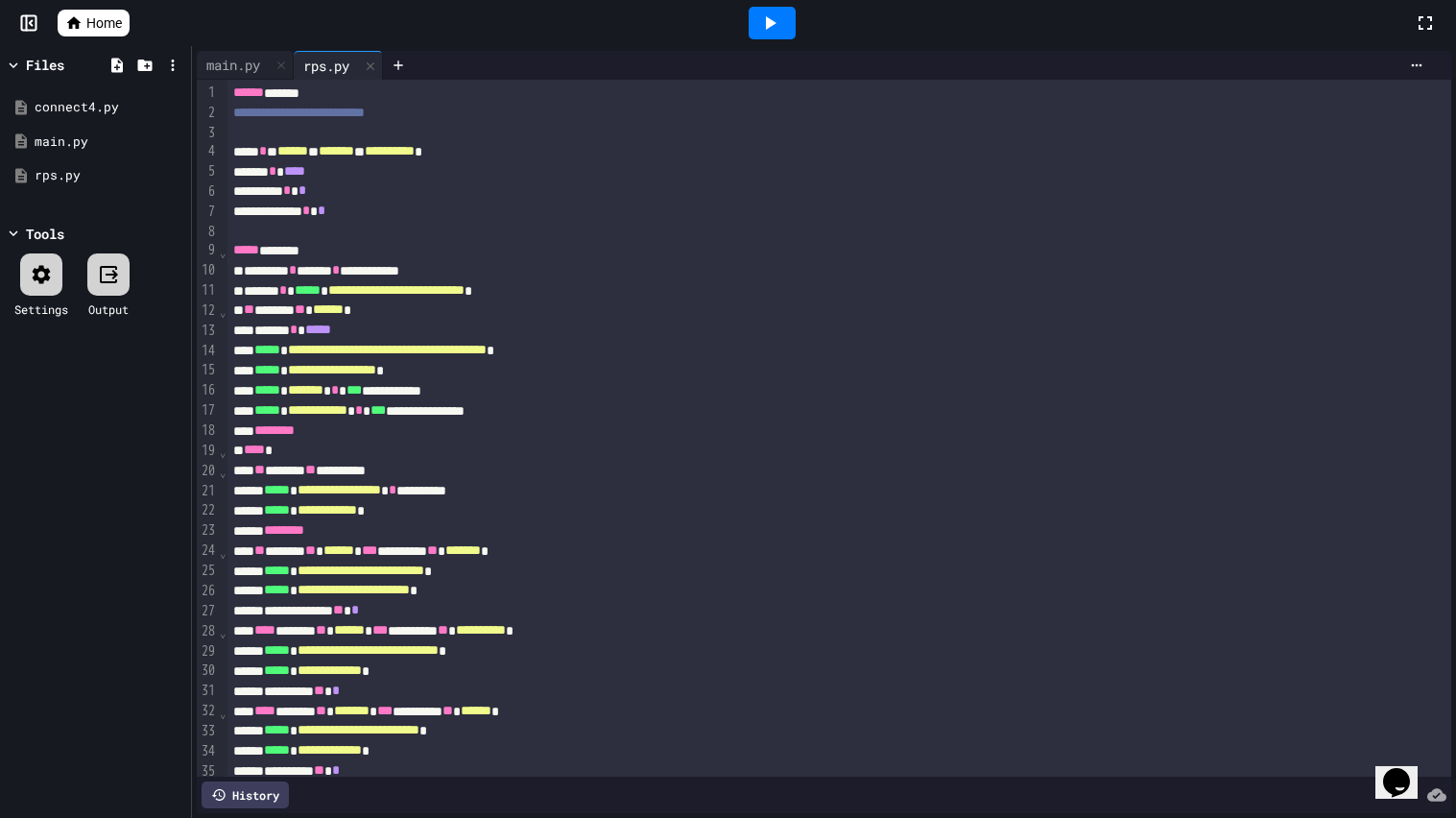 click on "****** *   *****" at bounding box center (838, 330) 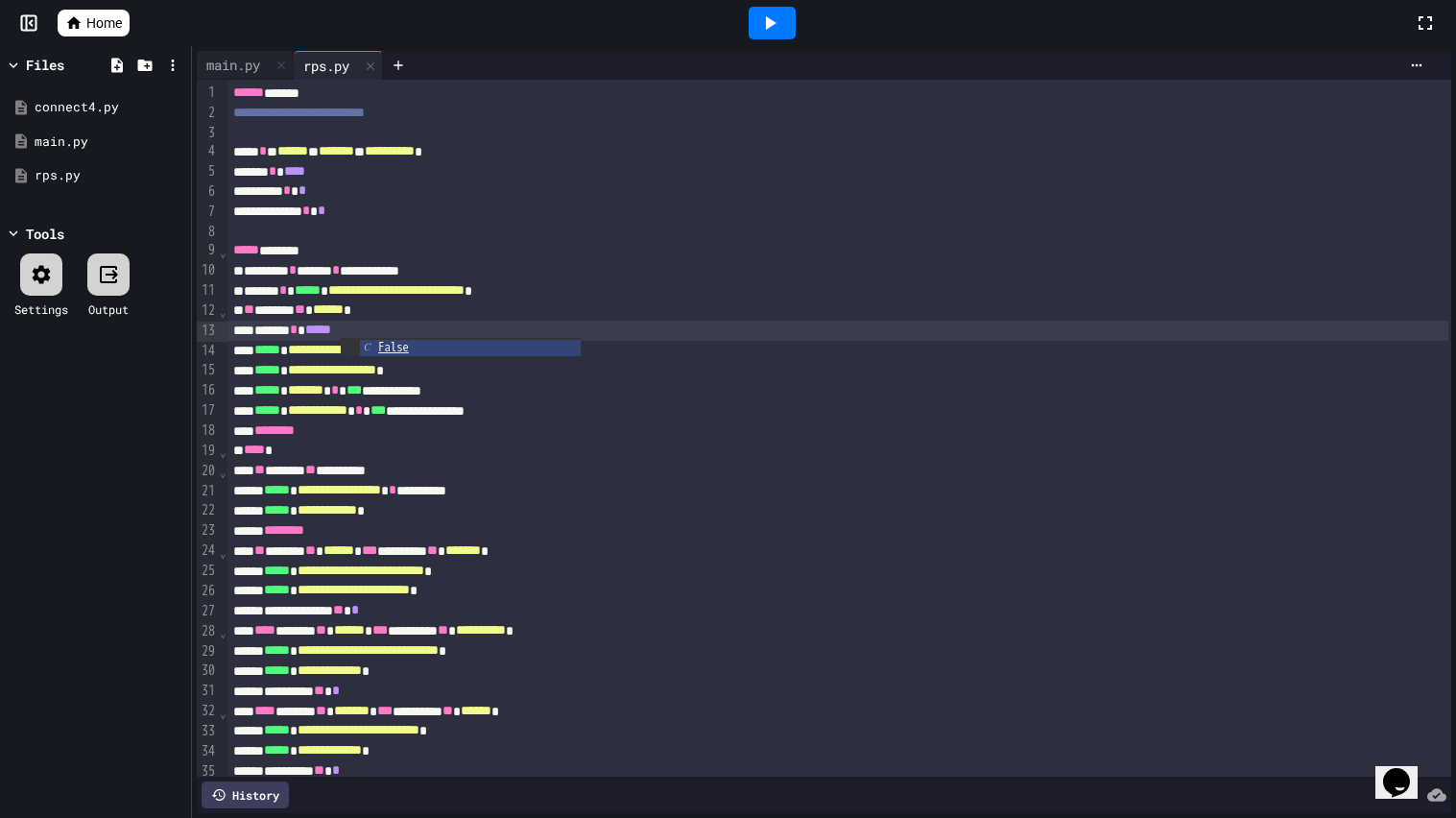 click on "**********" at bounding box center [838, 371] 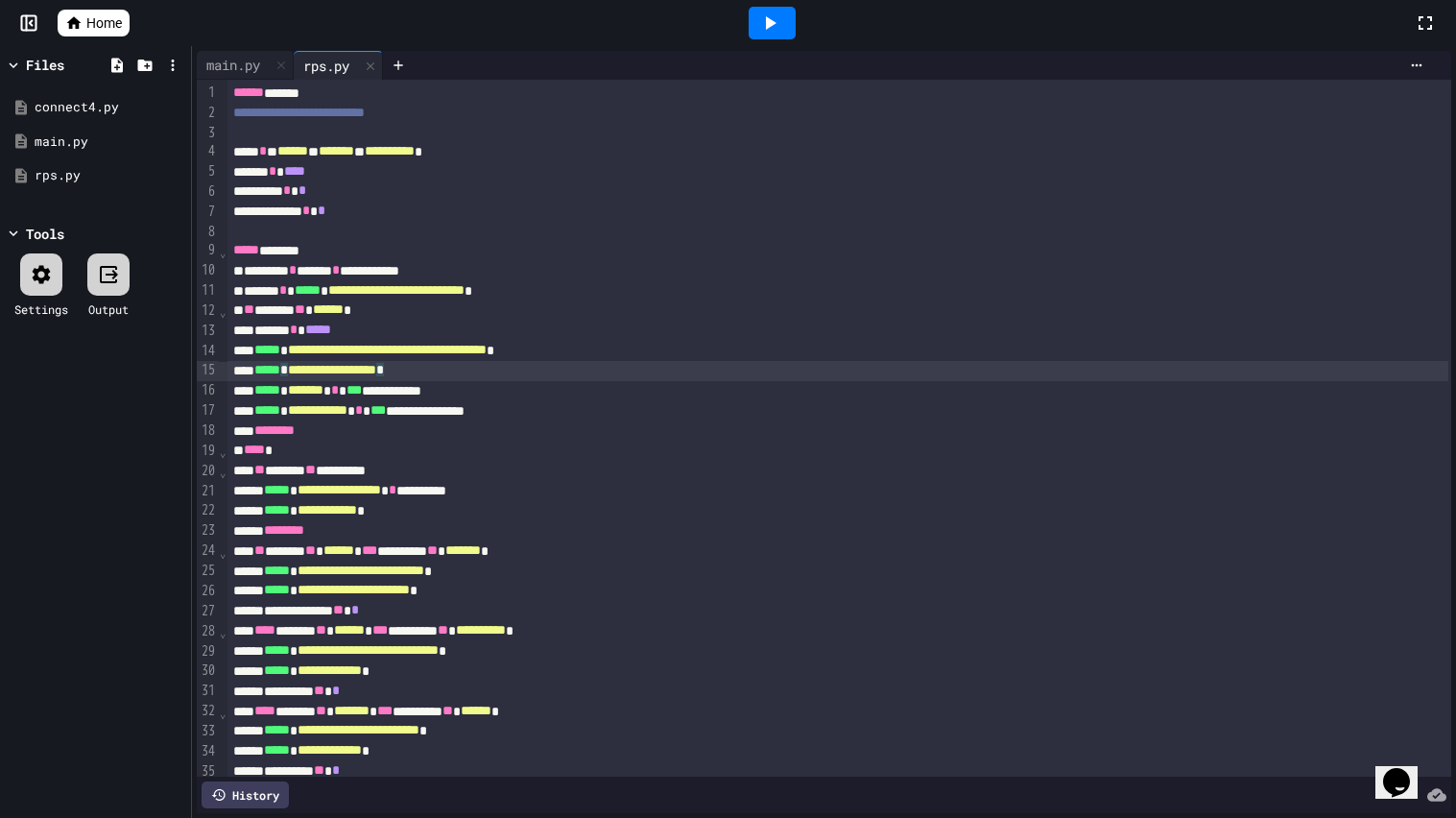 click on "**********" at bounding box center (387, 349) 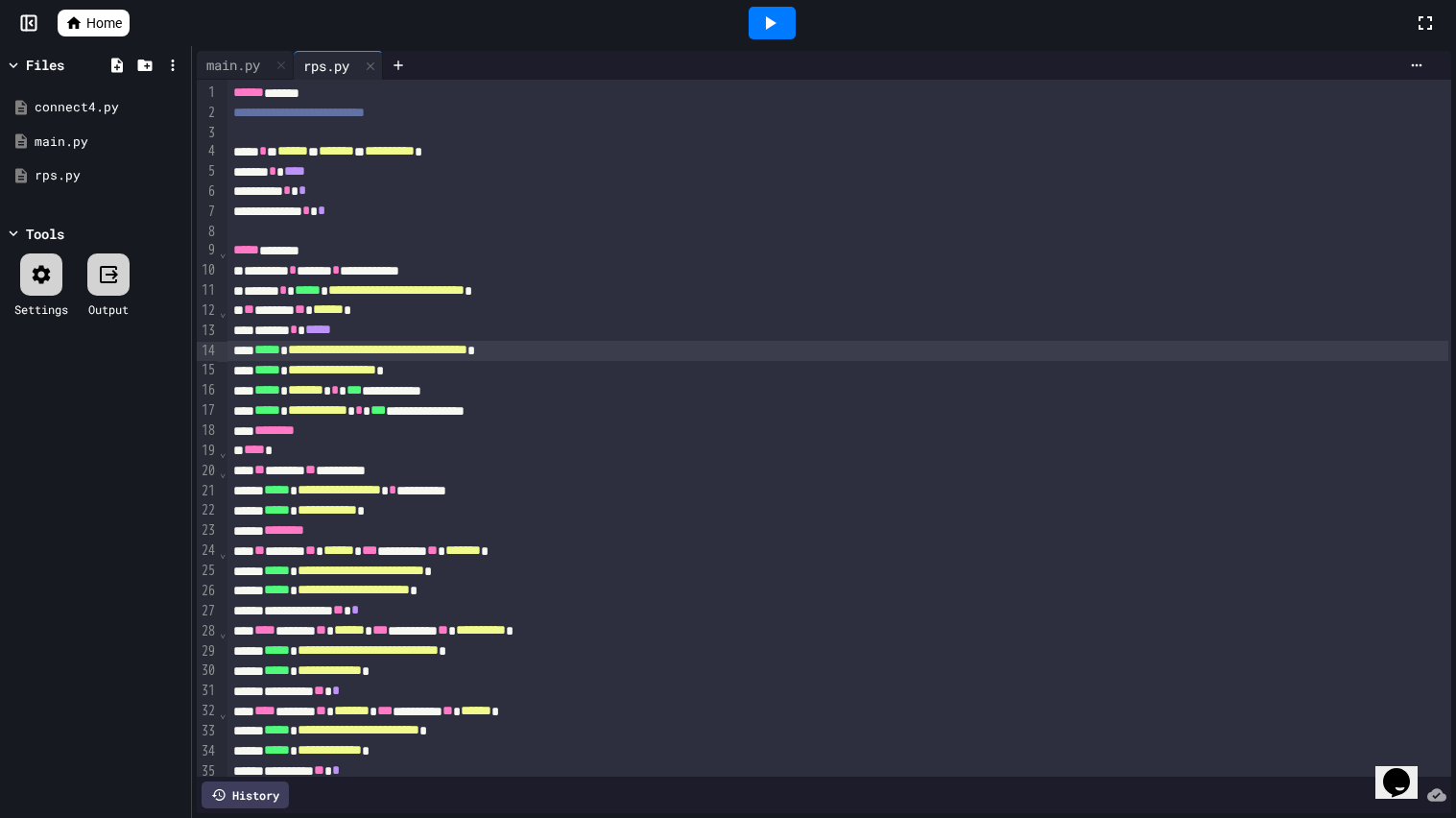 click at bounding box center (772, 23) 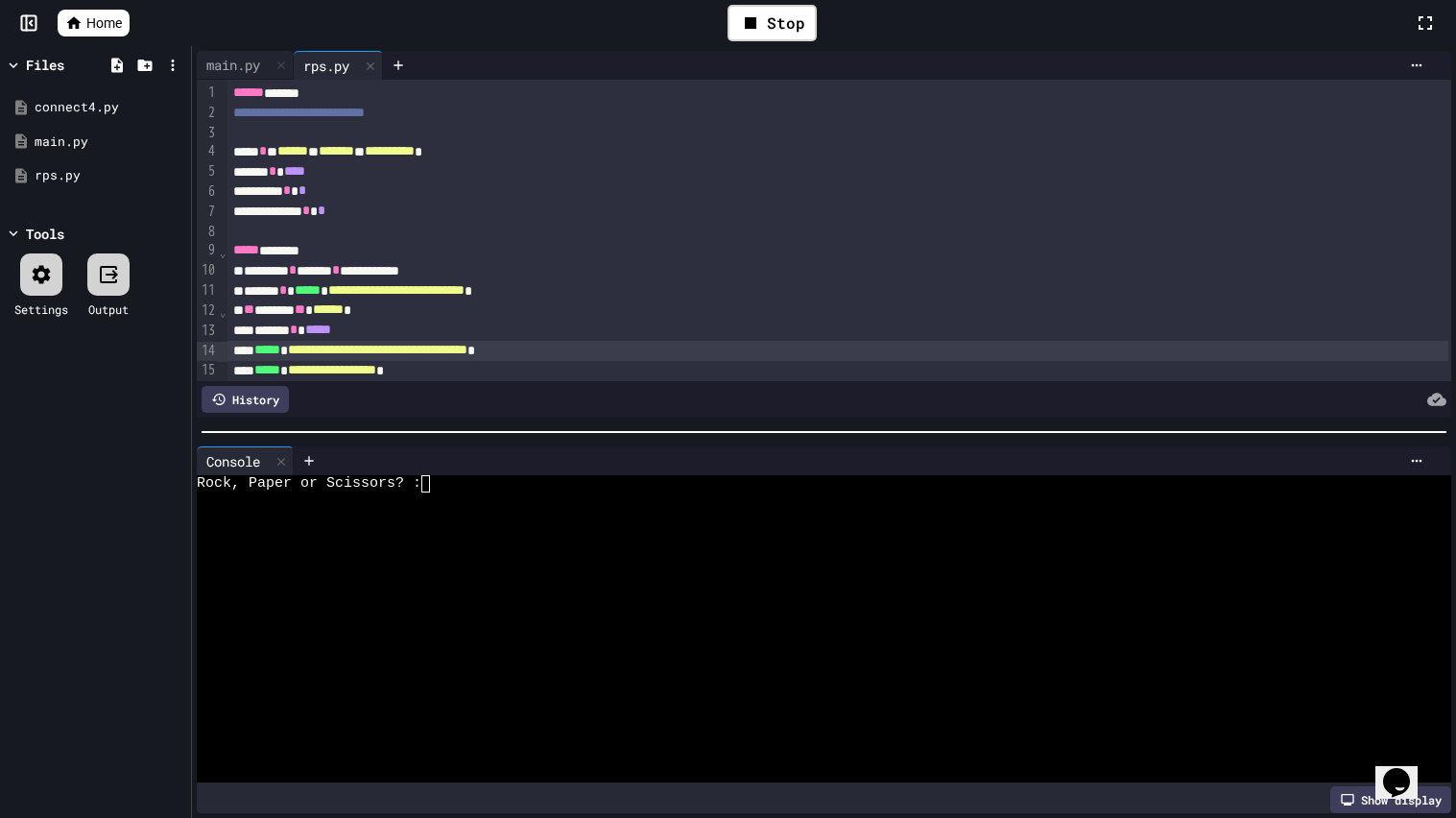 click at bounding box center (814, 535) 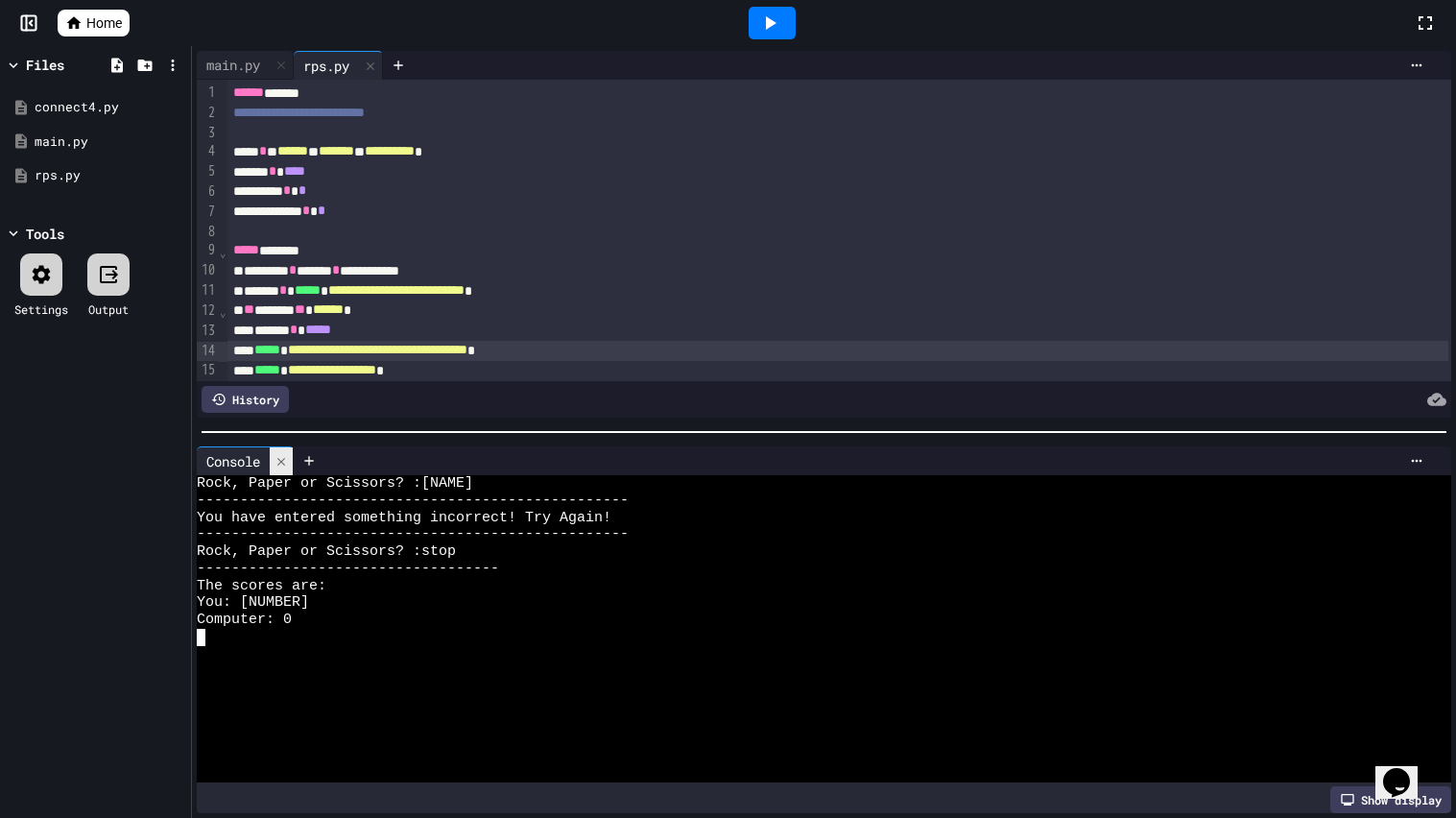 click at bounding box center [281, 461] 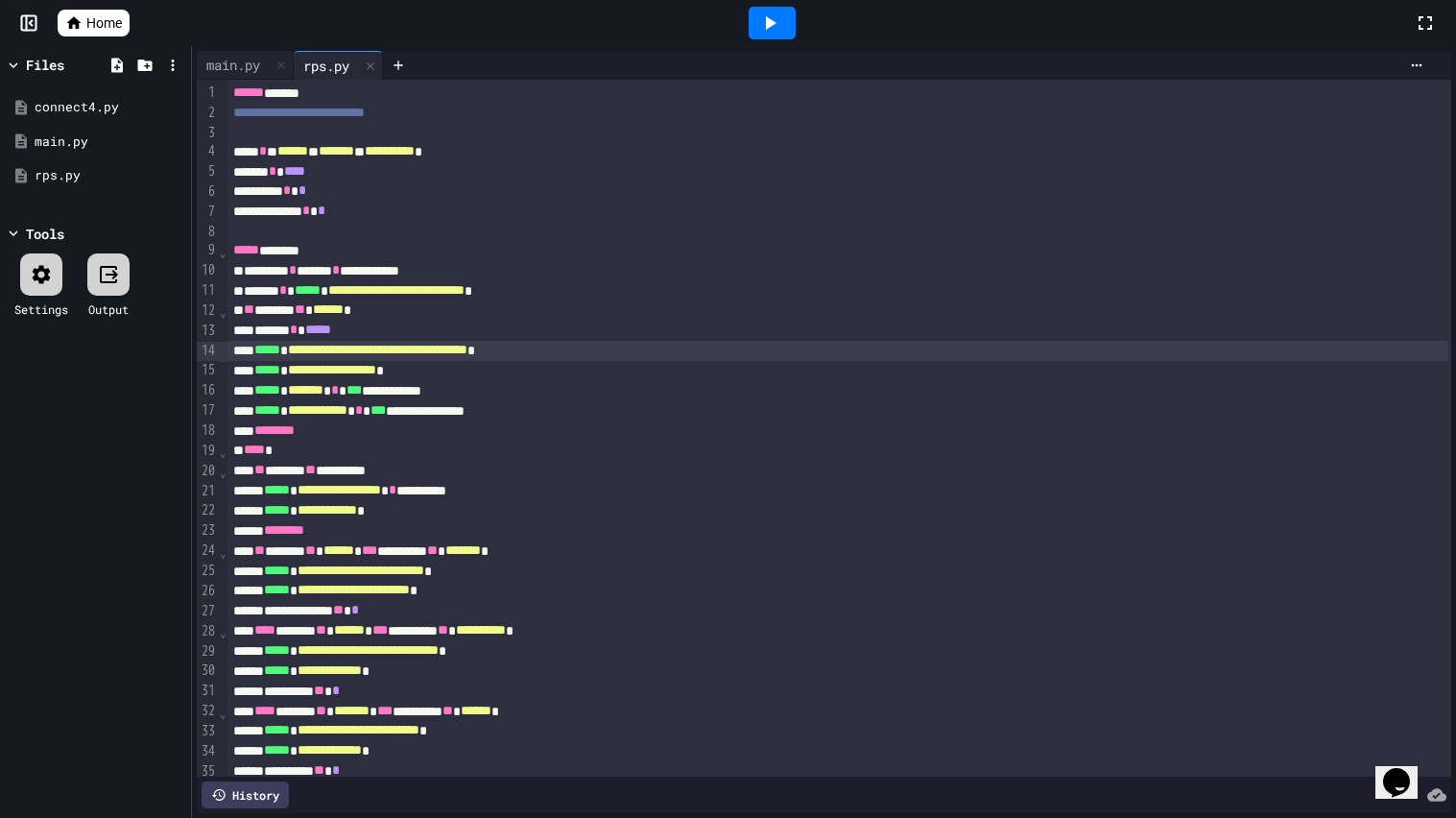 click on "**********" at bounding box center (377, 349) 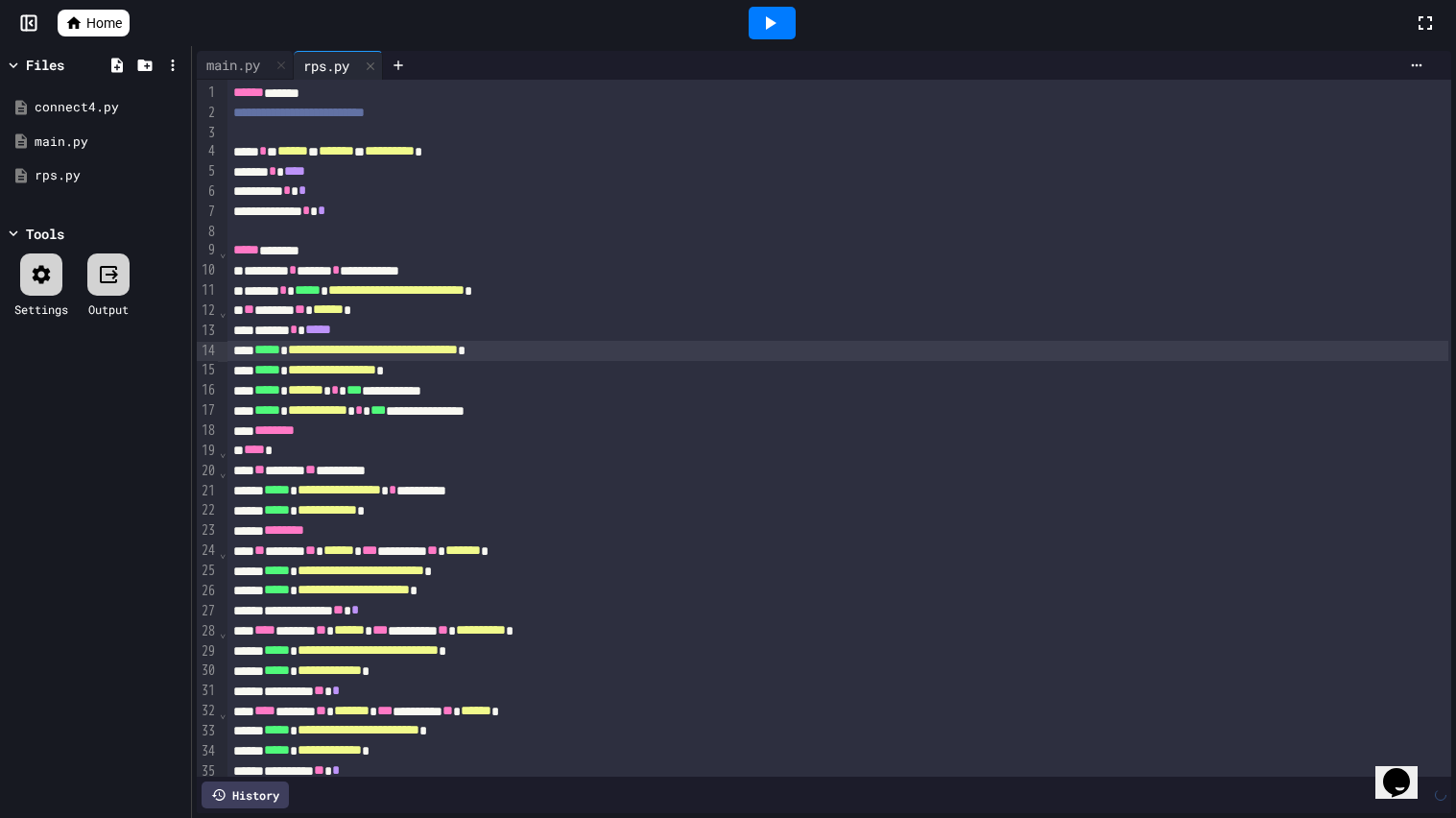click 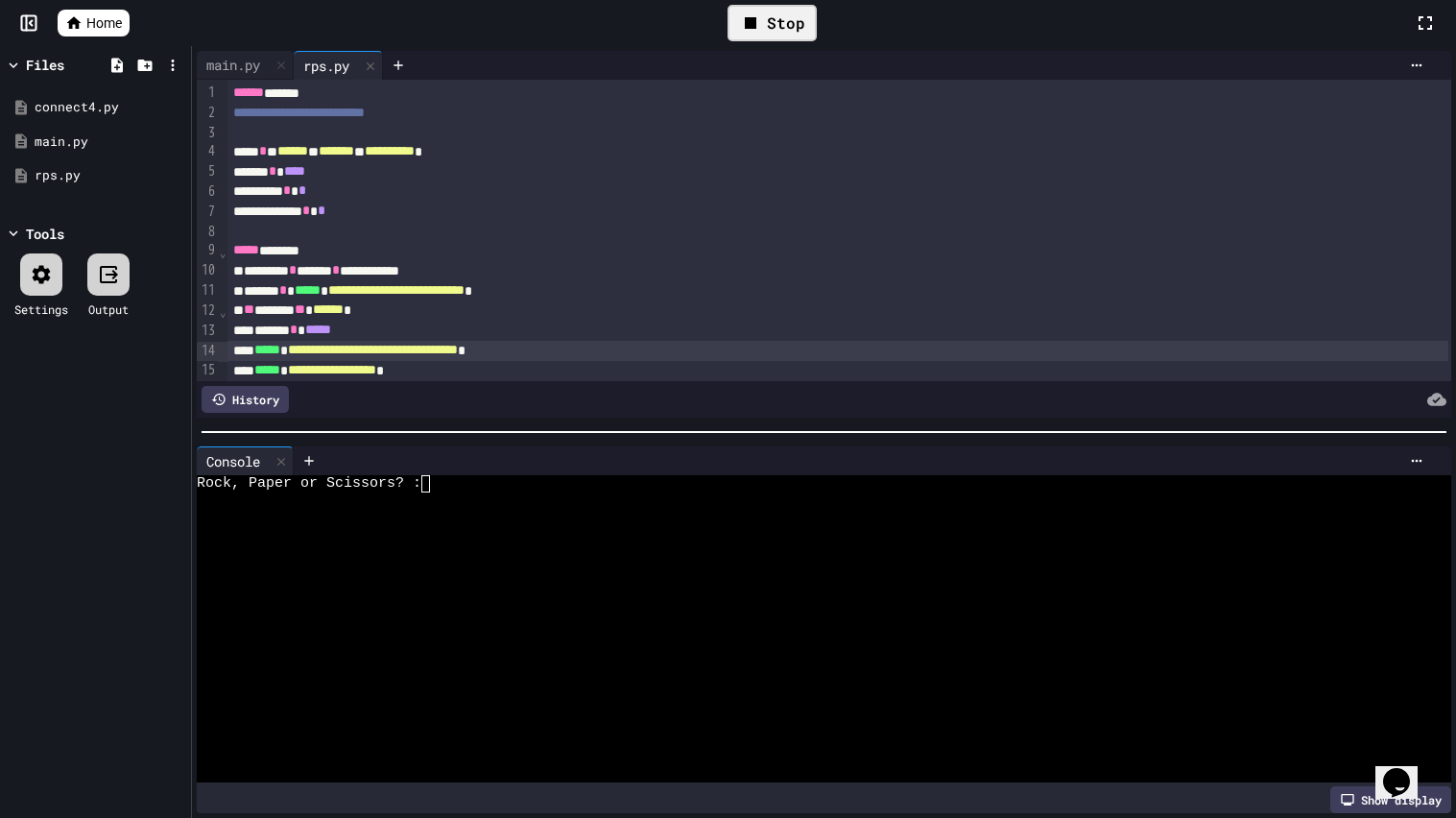 click at bounding box center [814, 620] 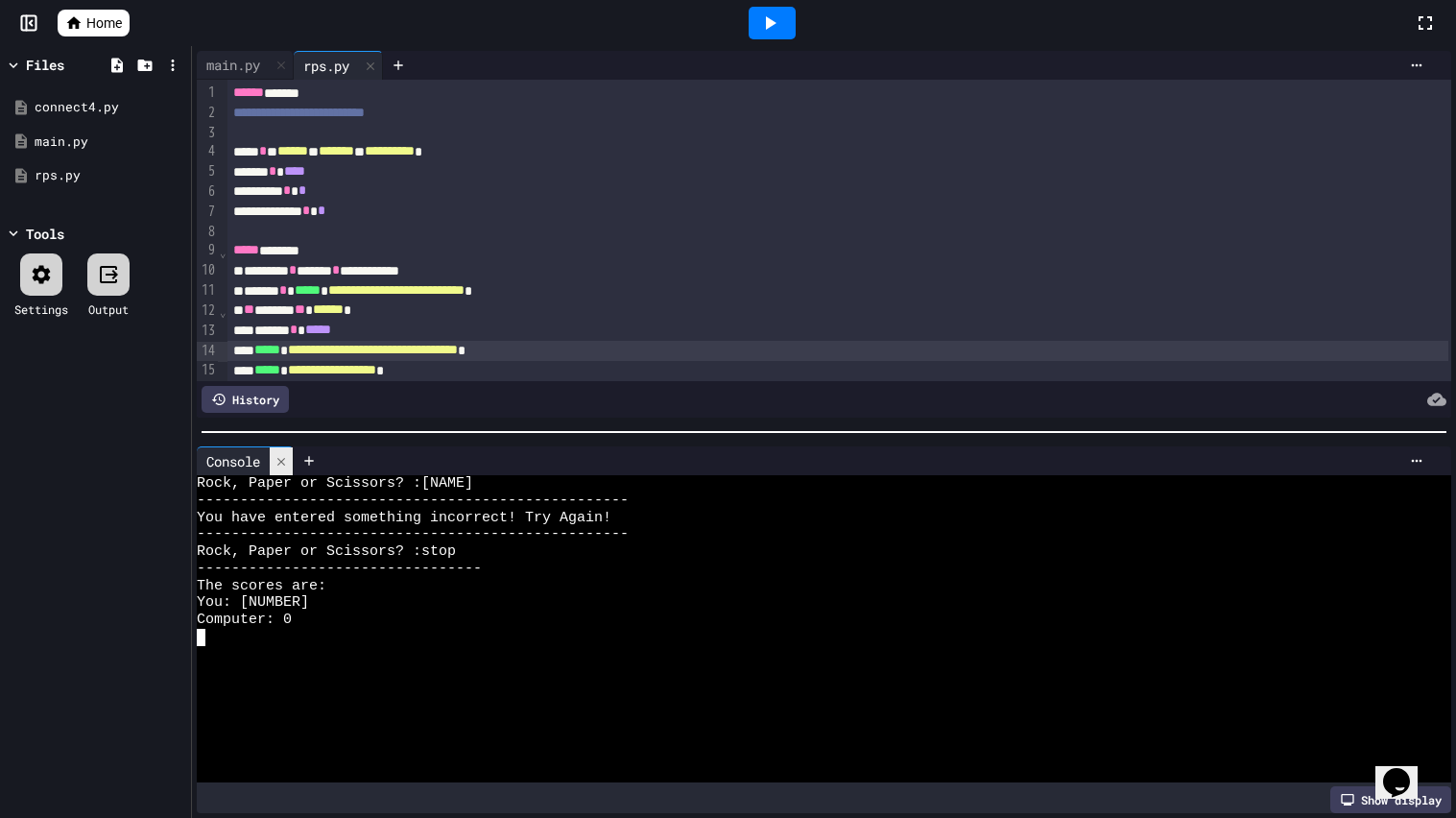 click 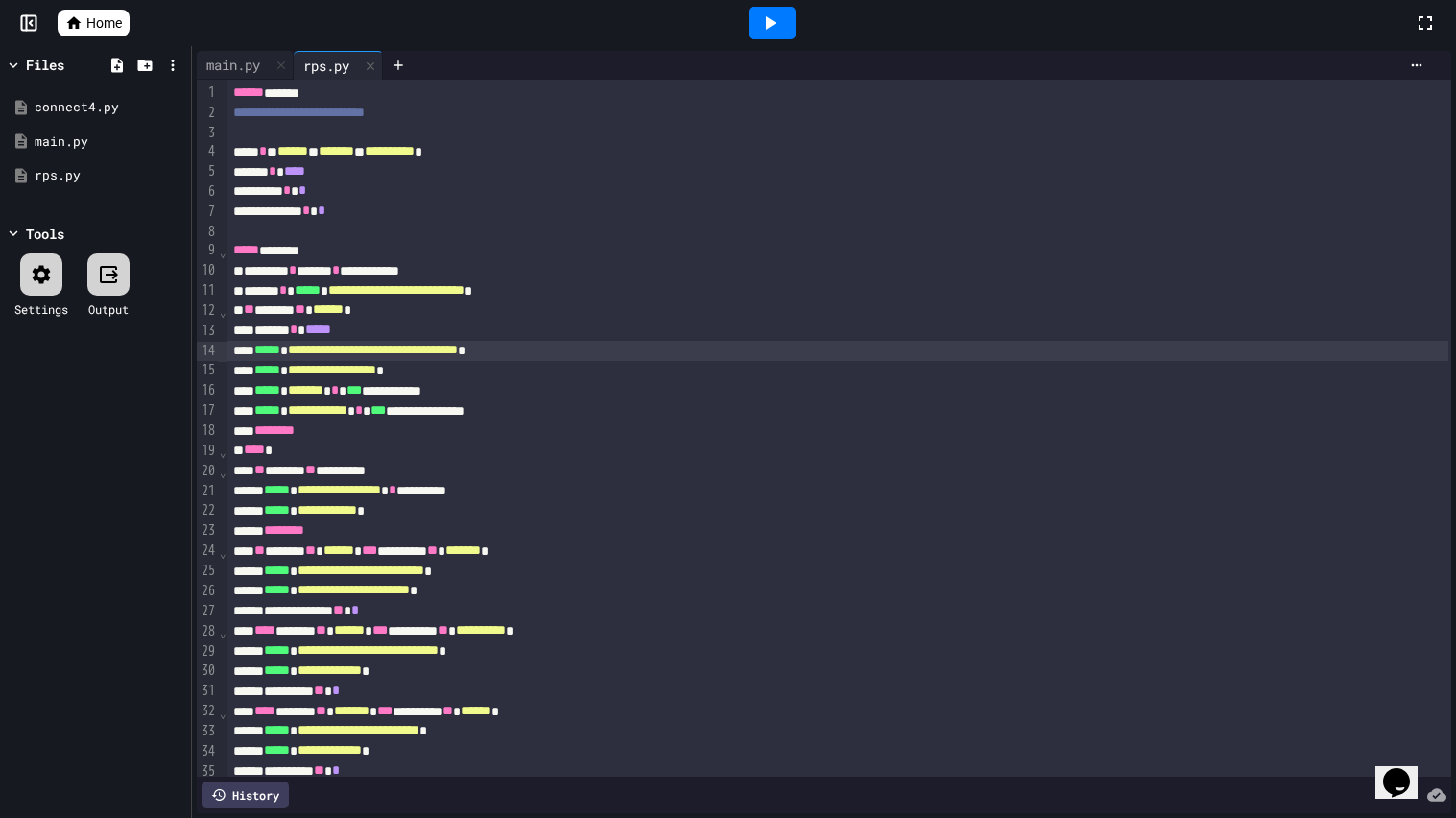 click on "**********" at bounding box center (372, 349) 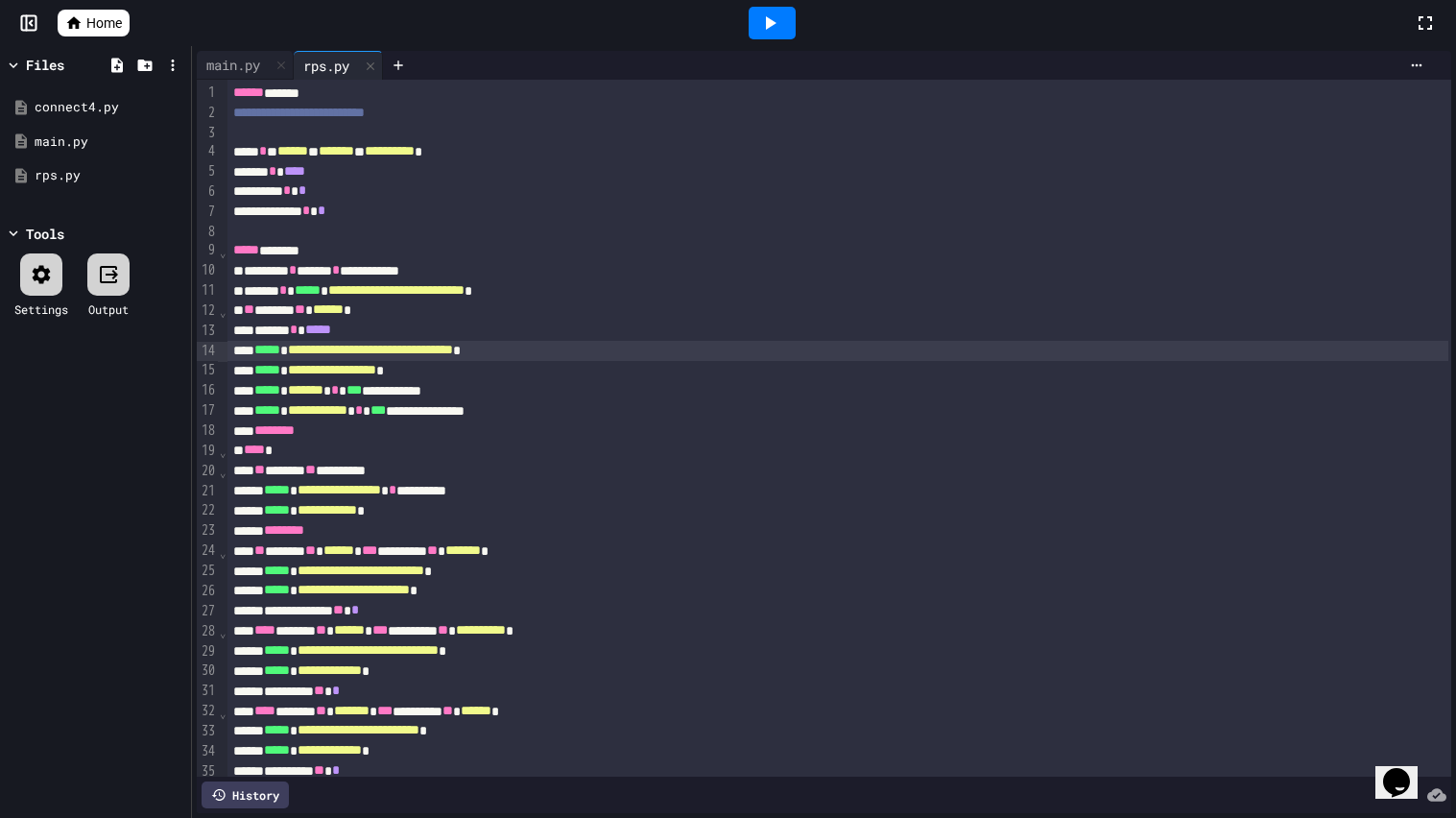 click at bounding box center [772, 23] 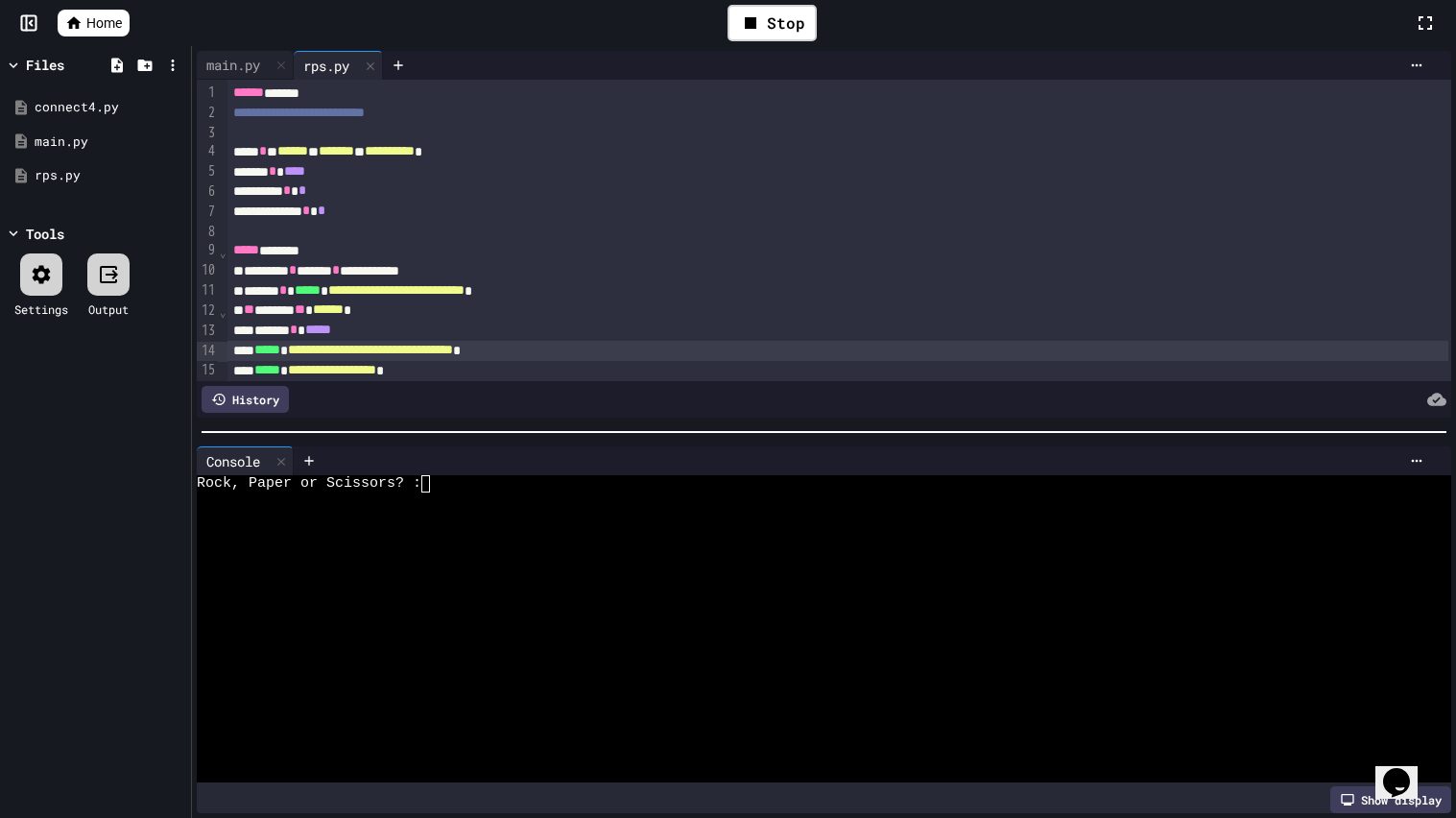 click at bounding box center [814, 569] 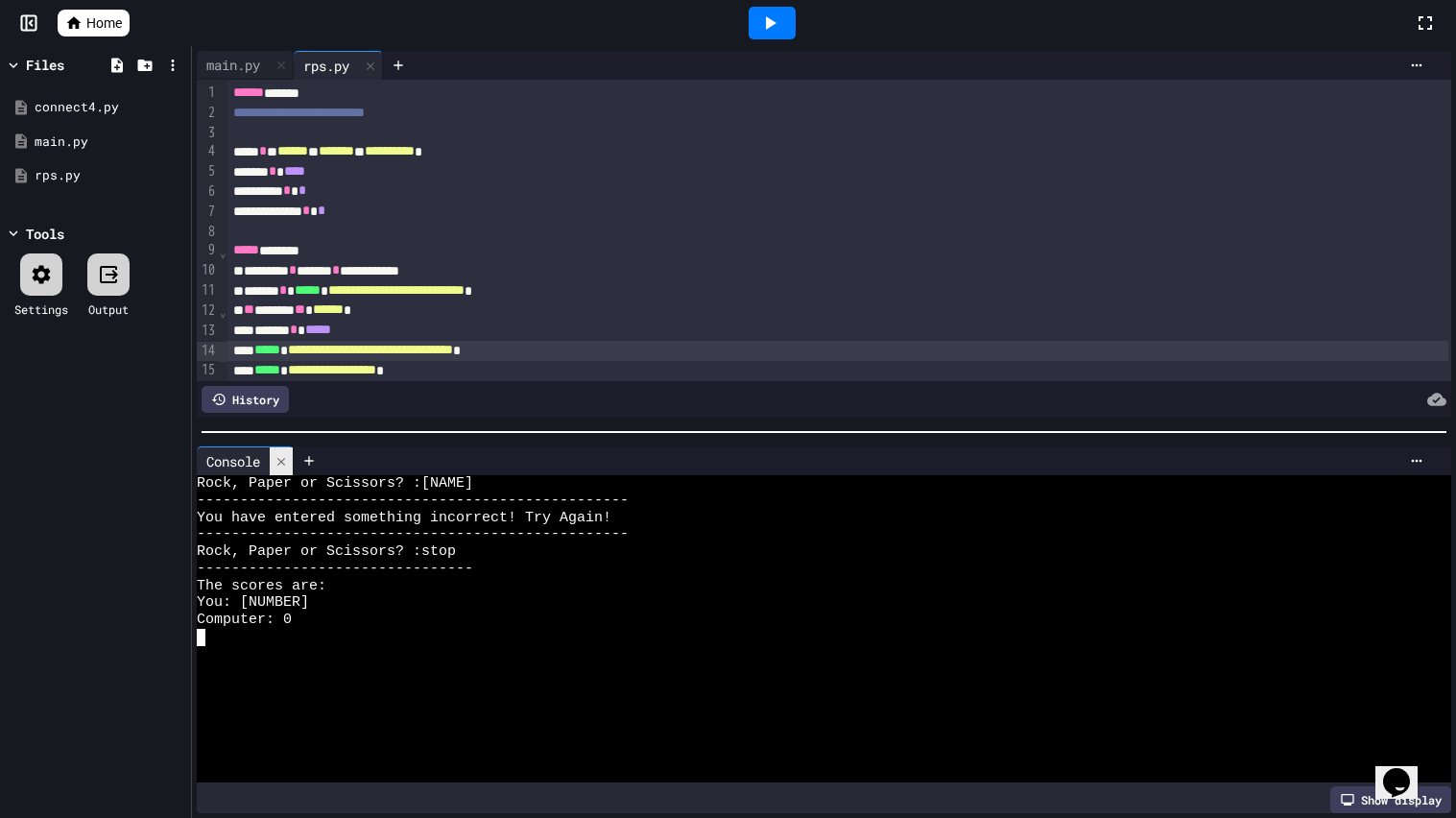 click 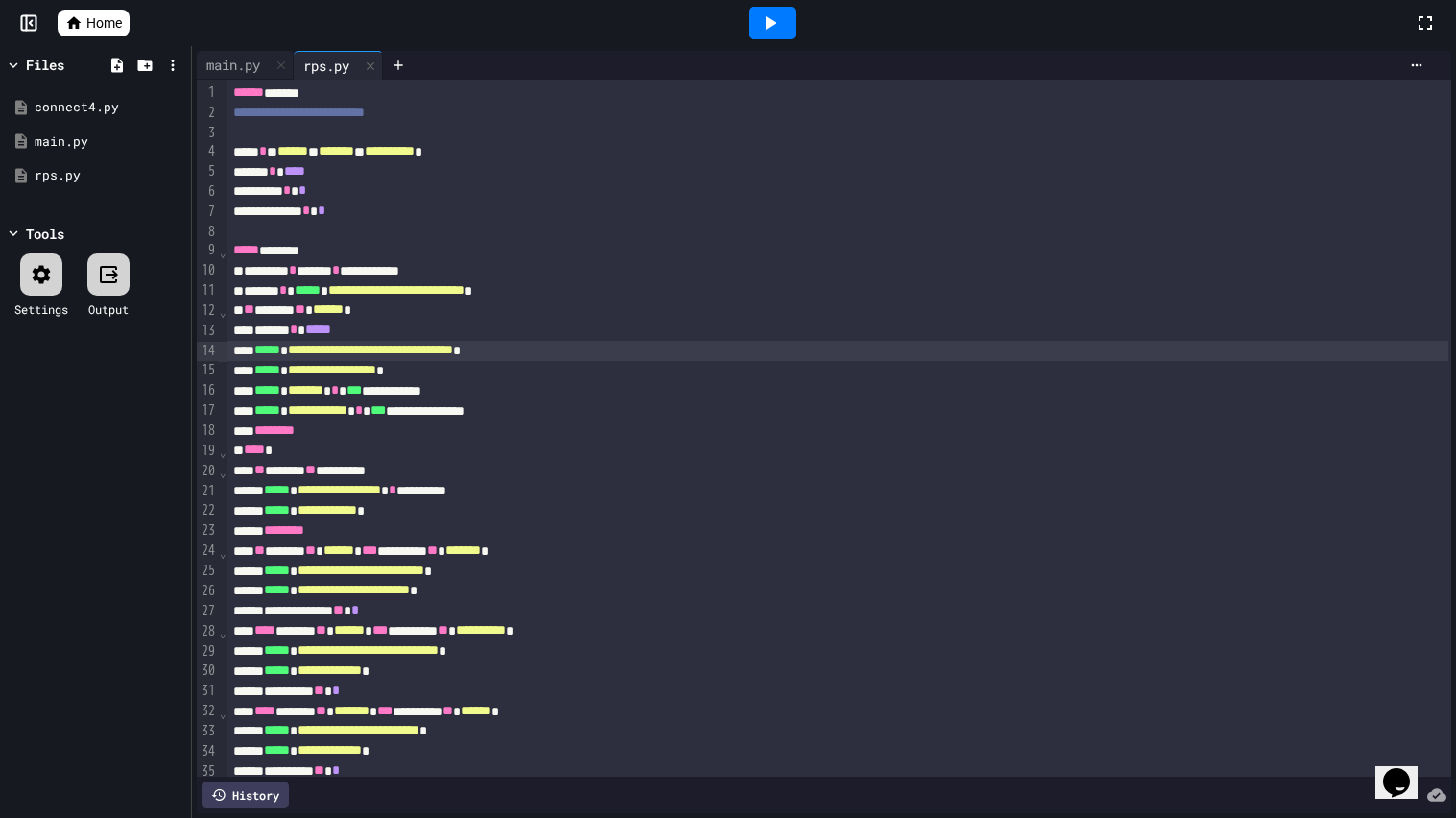 click on "**********" at bounding box center [332, 370] 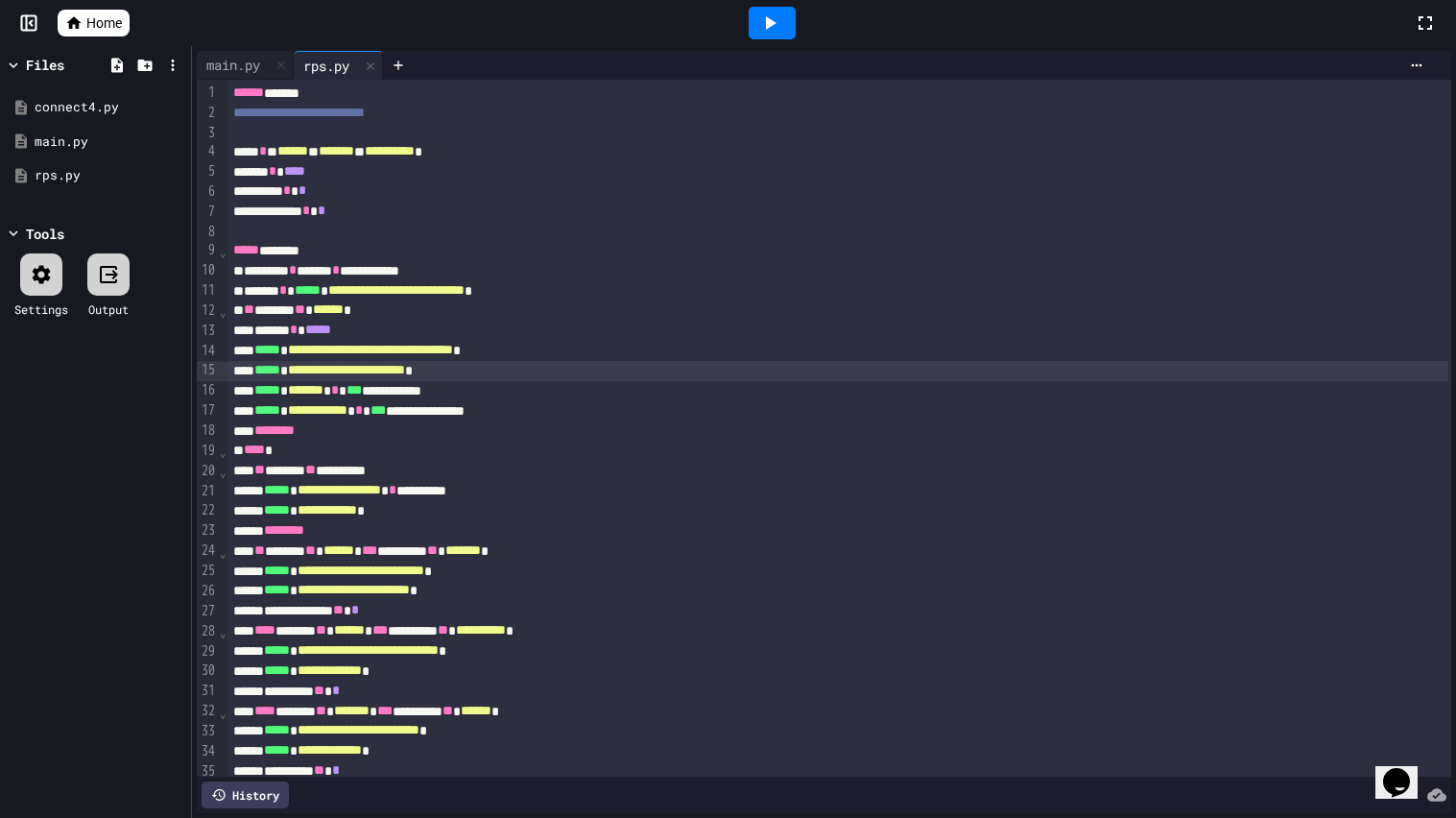 click on "**** *" at bounding box center [838, 450] 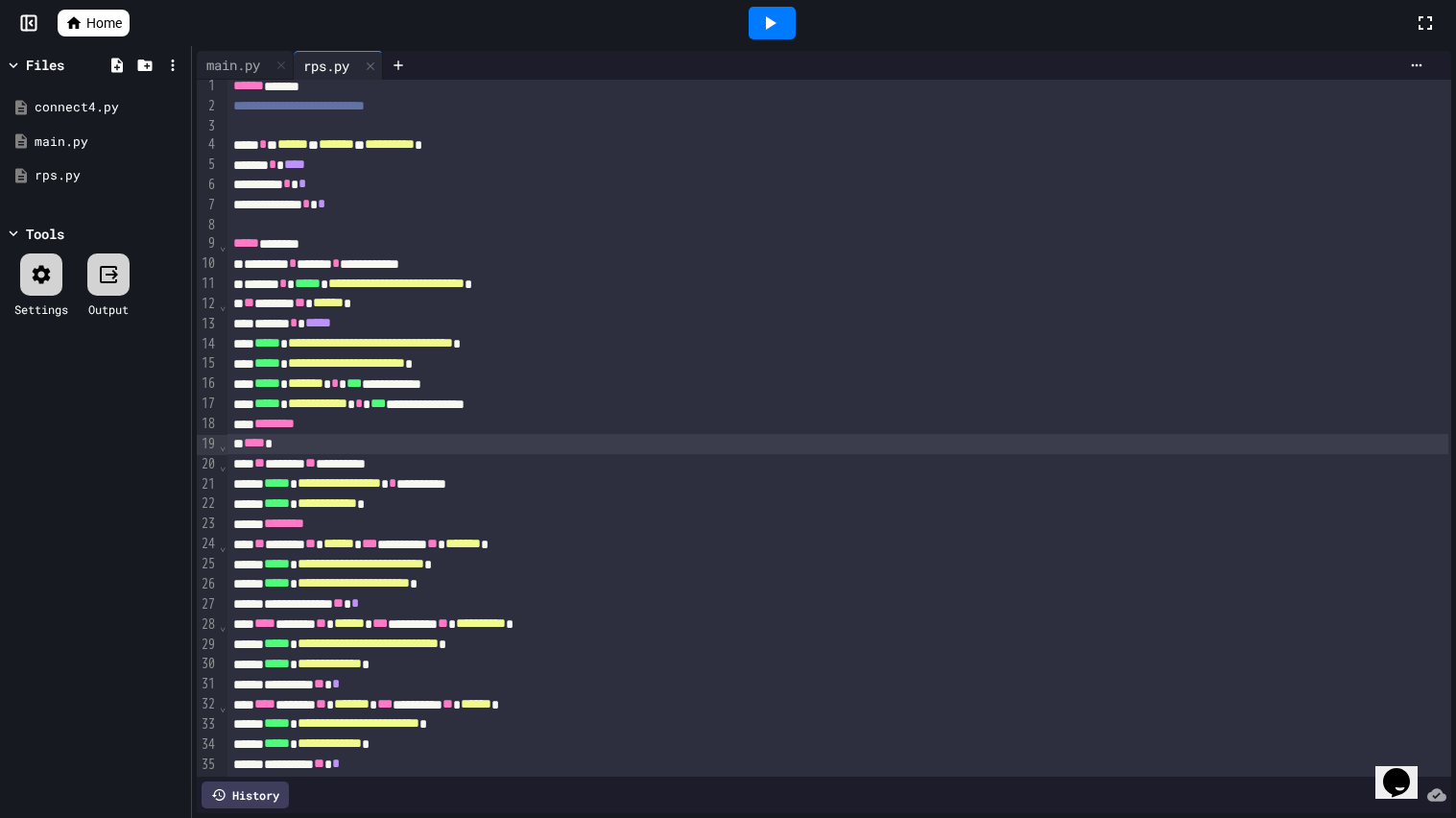 scroll, scrollTop: 0, scrollLeft: 0, axis: both 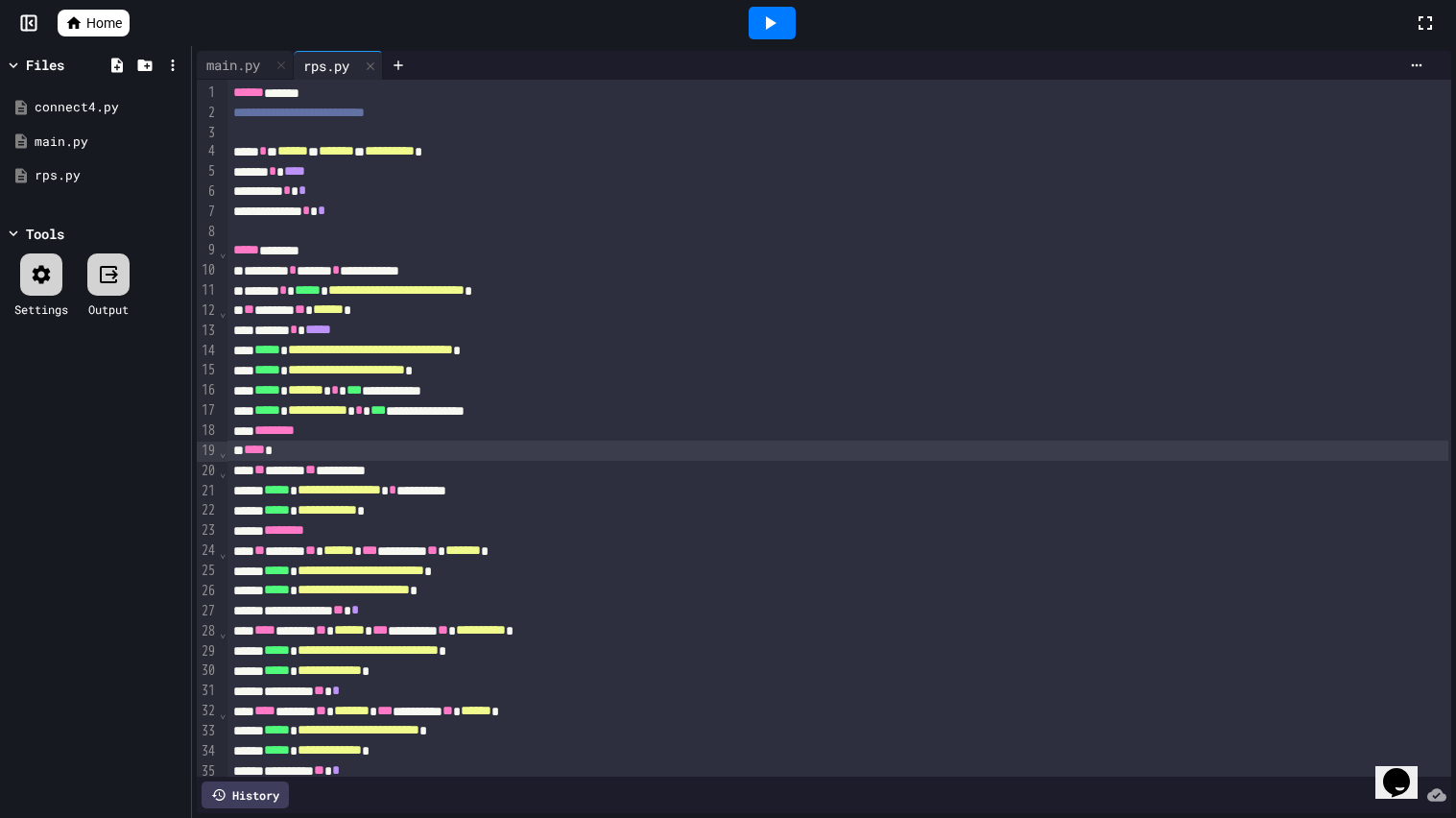 click on "****** *   *****" at bounding box center (838, 330) 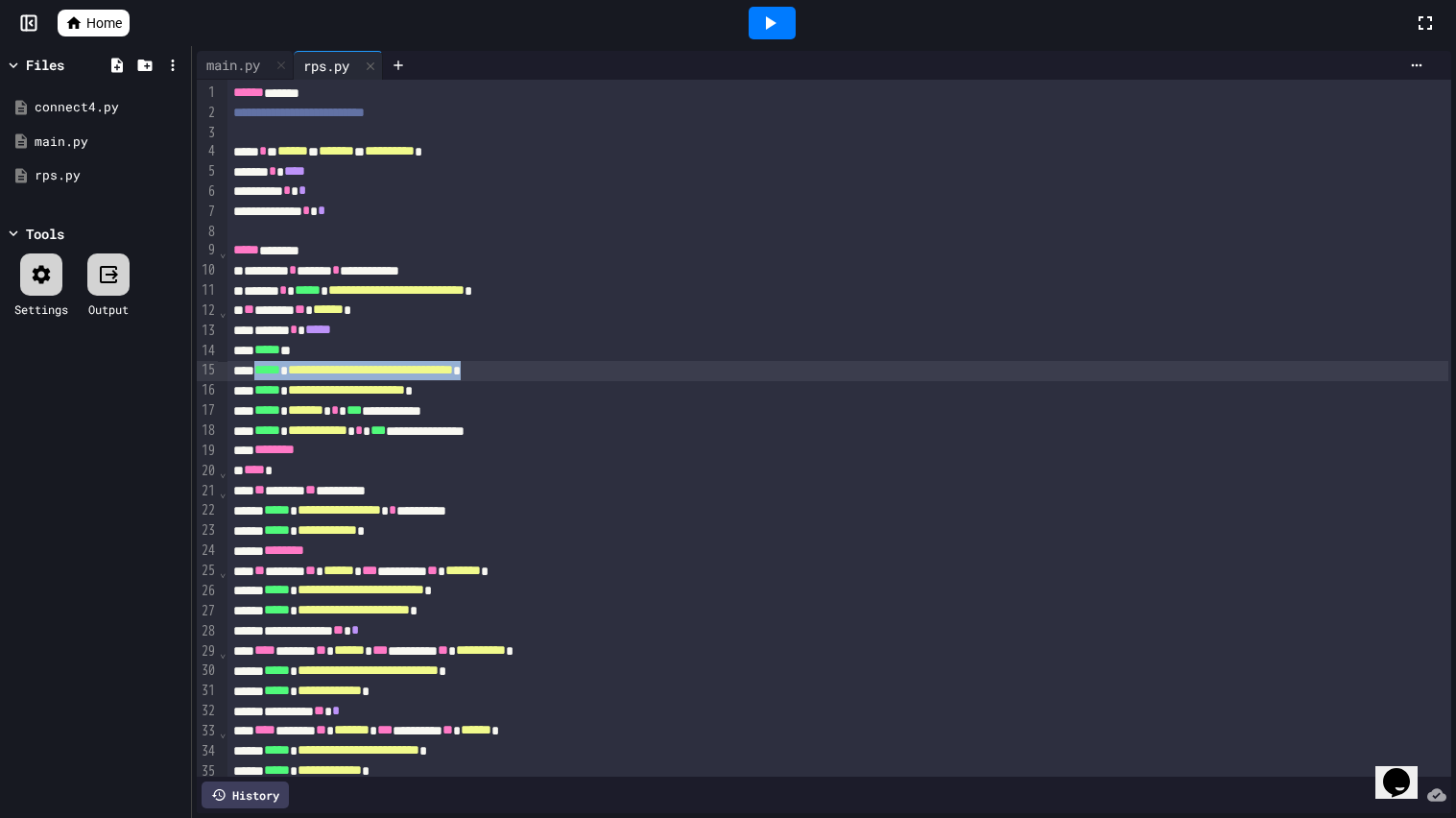 drag, startPoint x: 270, startPoint y: 367, endPoint x: 653, endPoint y: 377, distance: 383.1305 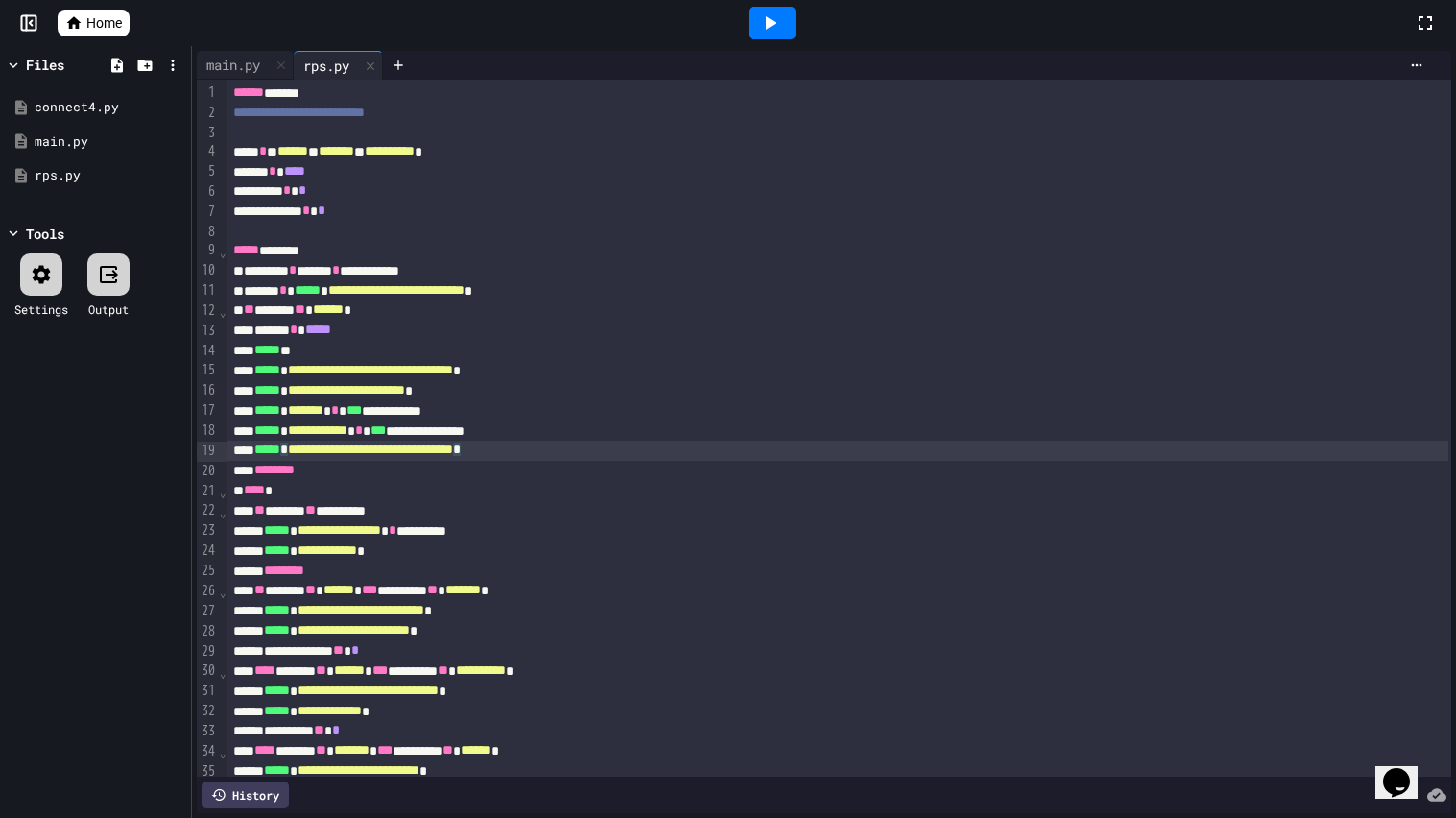 click 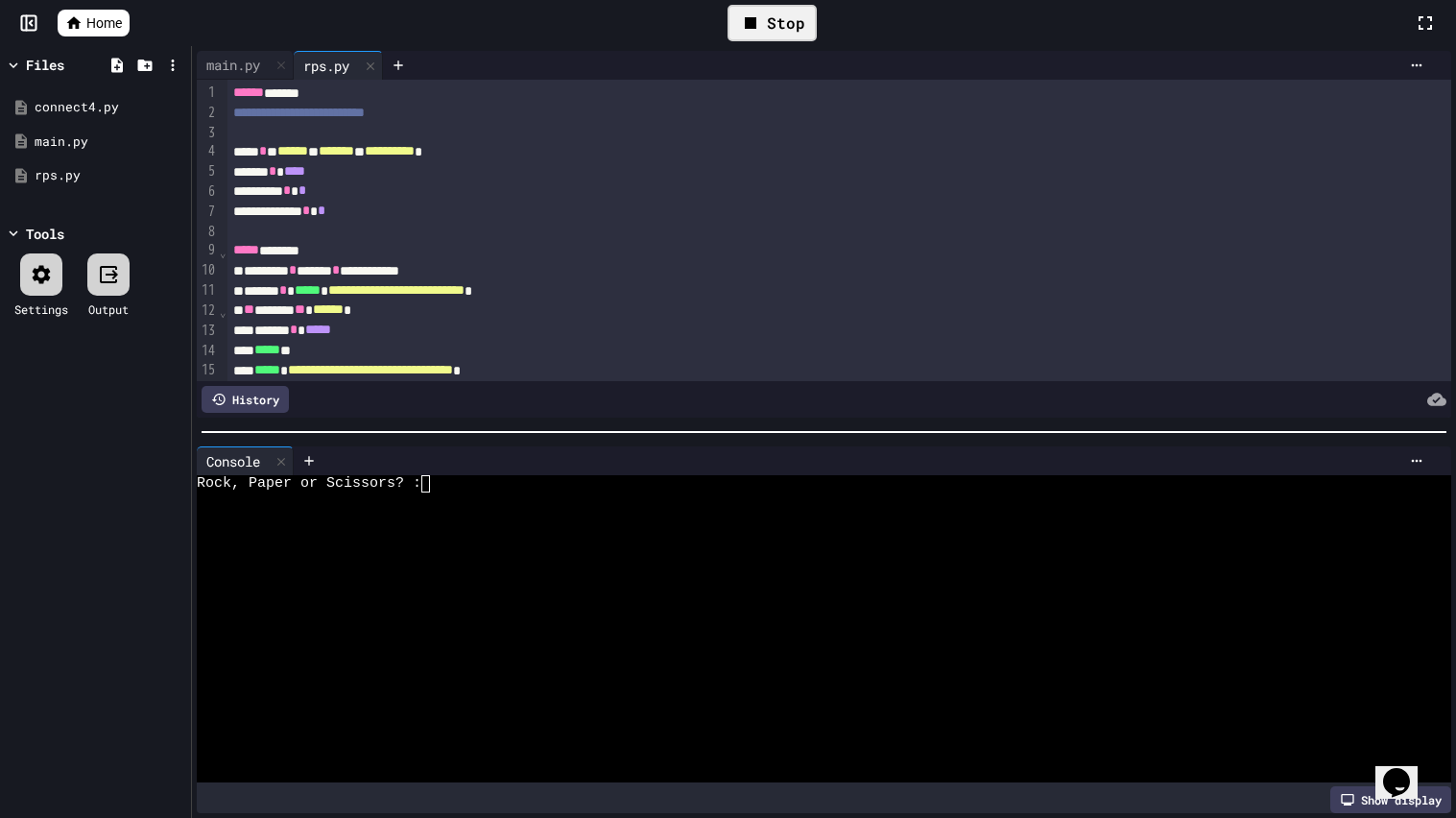 click at bounding box center [814, 603] 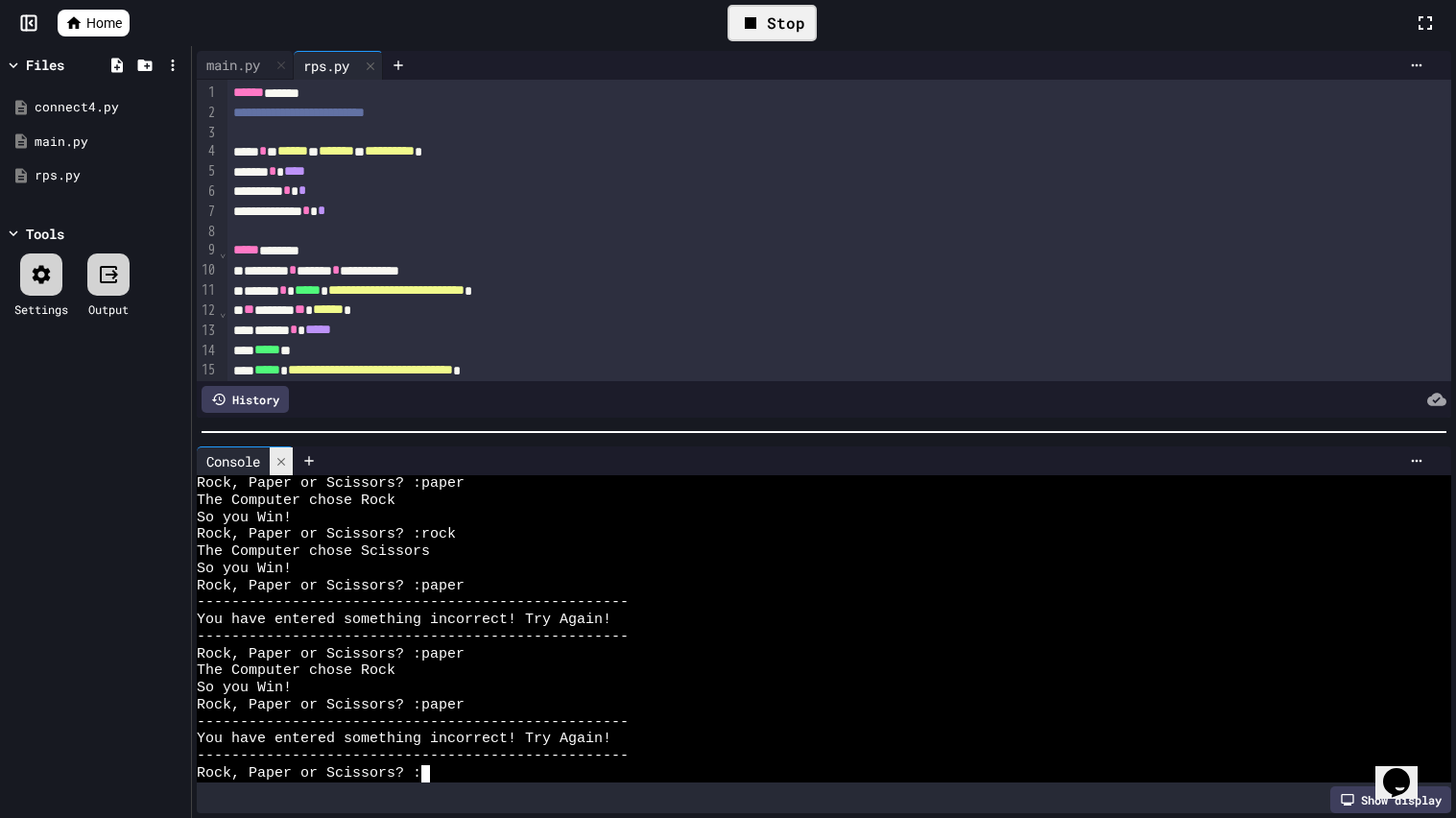 click 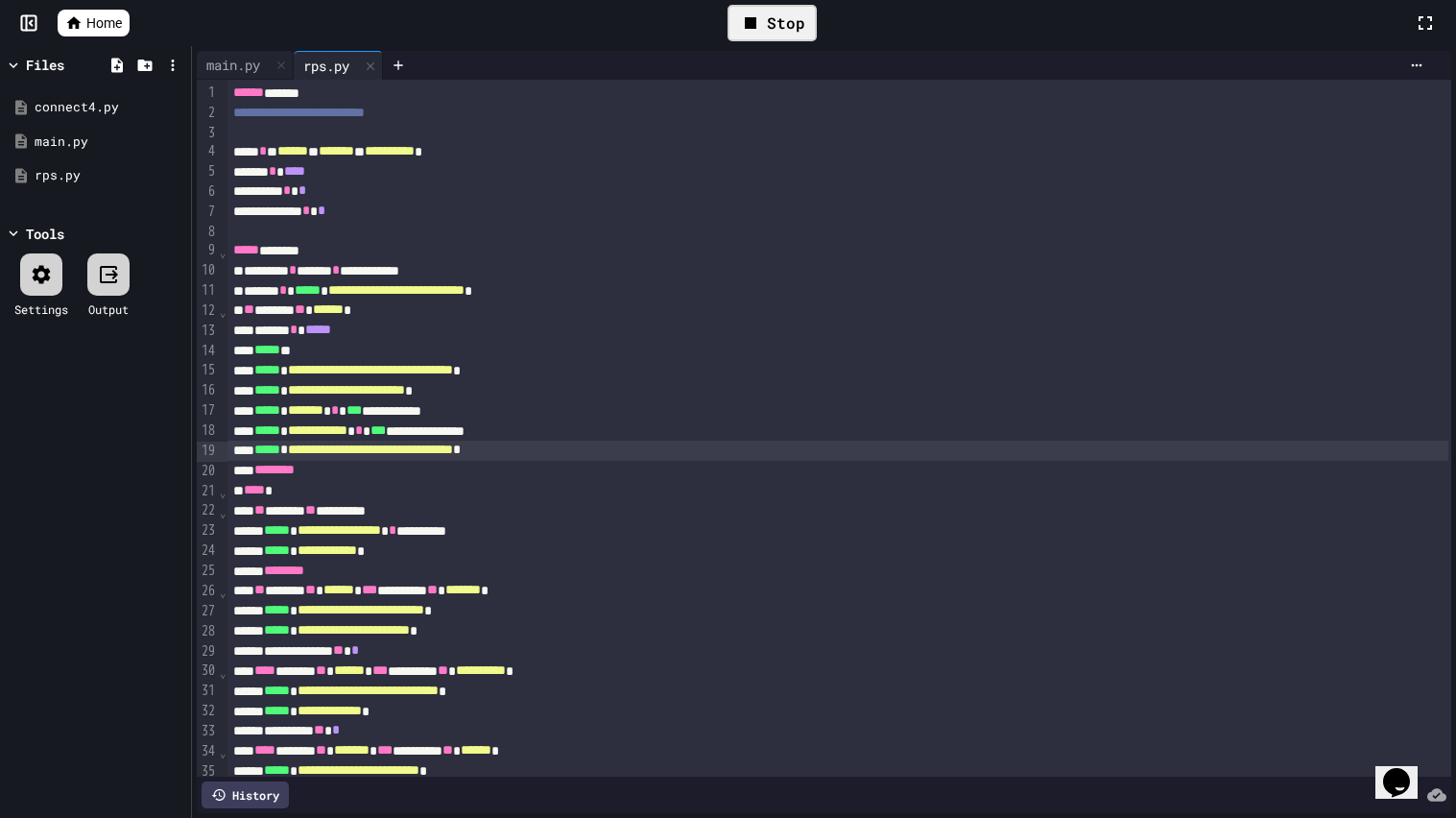 scroll, scrollTop: 406, scrollLeft: 0, axis: vertical 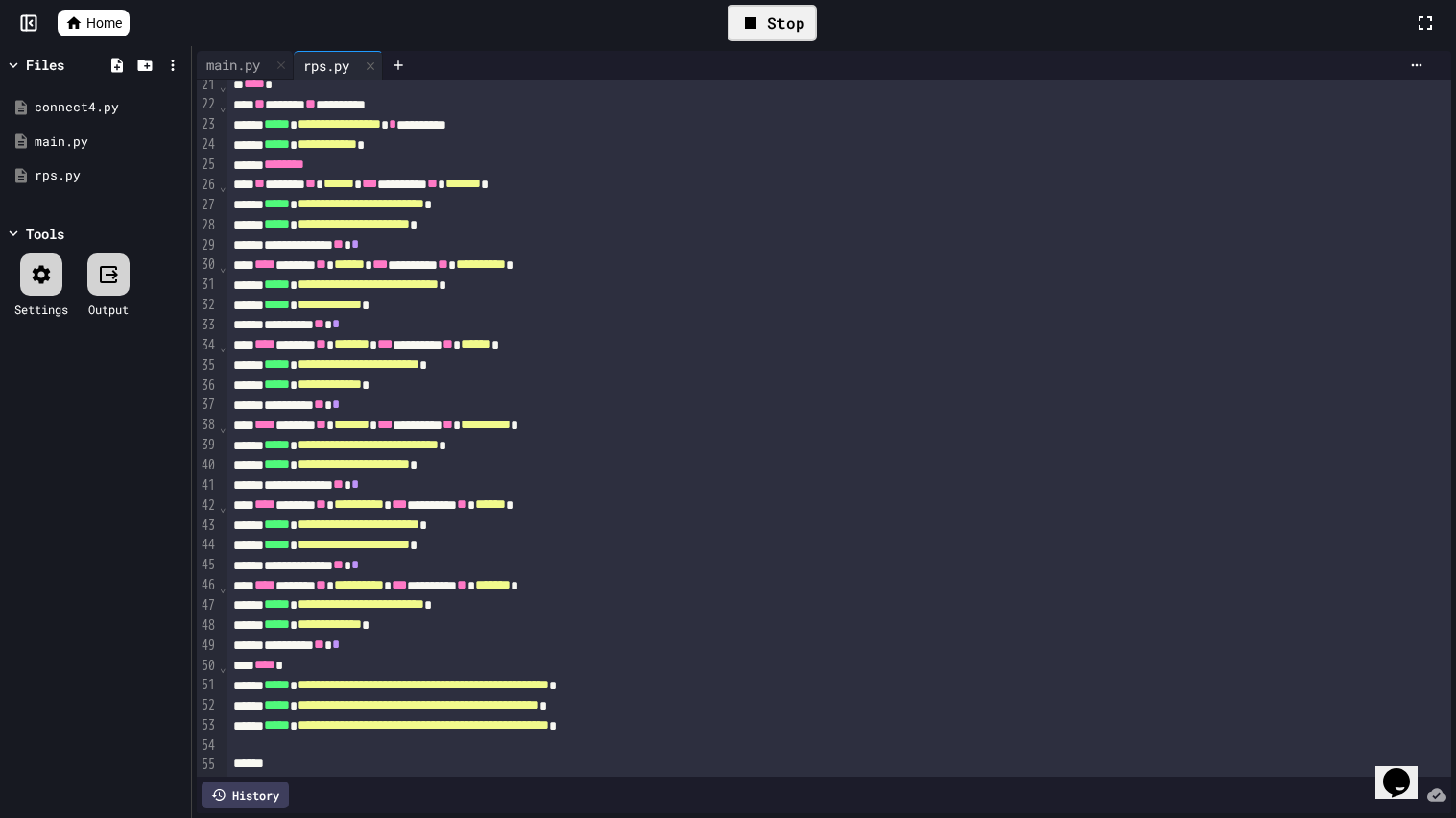 click on "Stop" at bounding box center (772, 23) 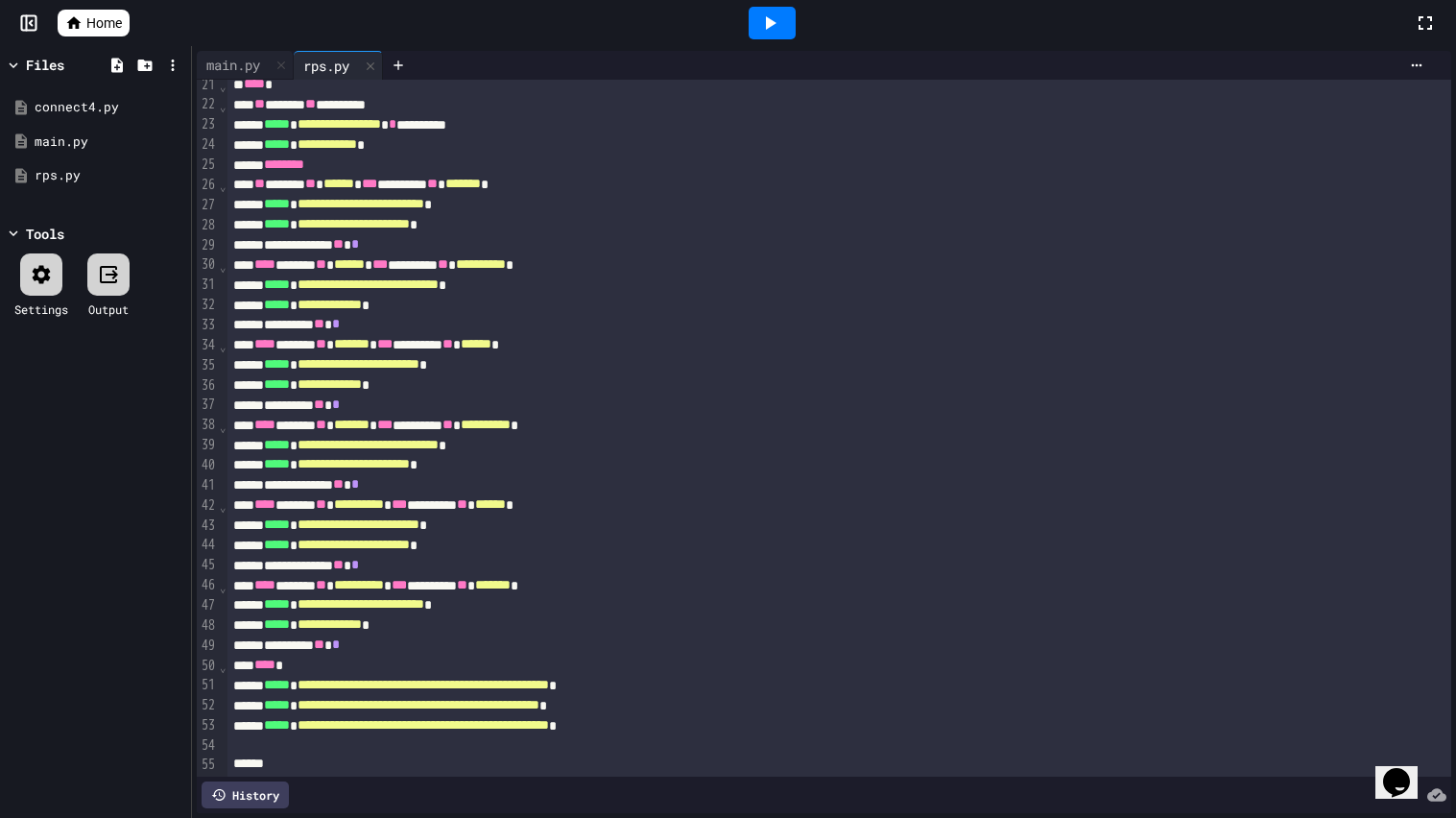 click at bounding box center (772, 23) 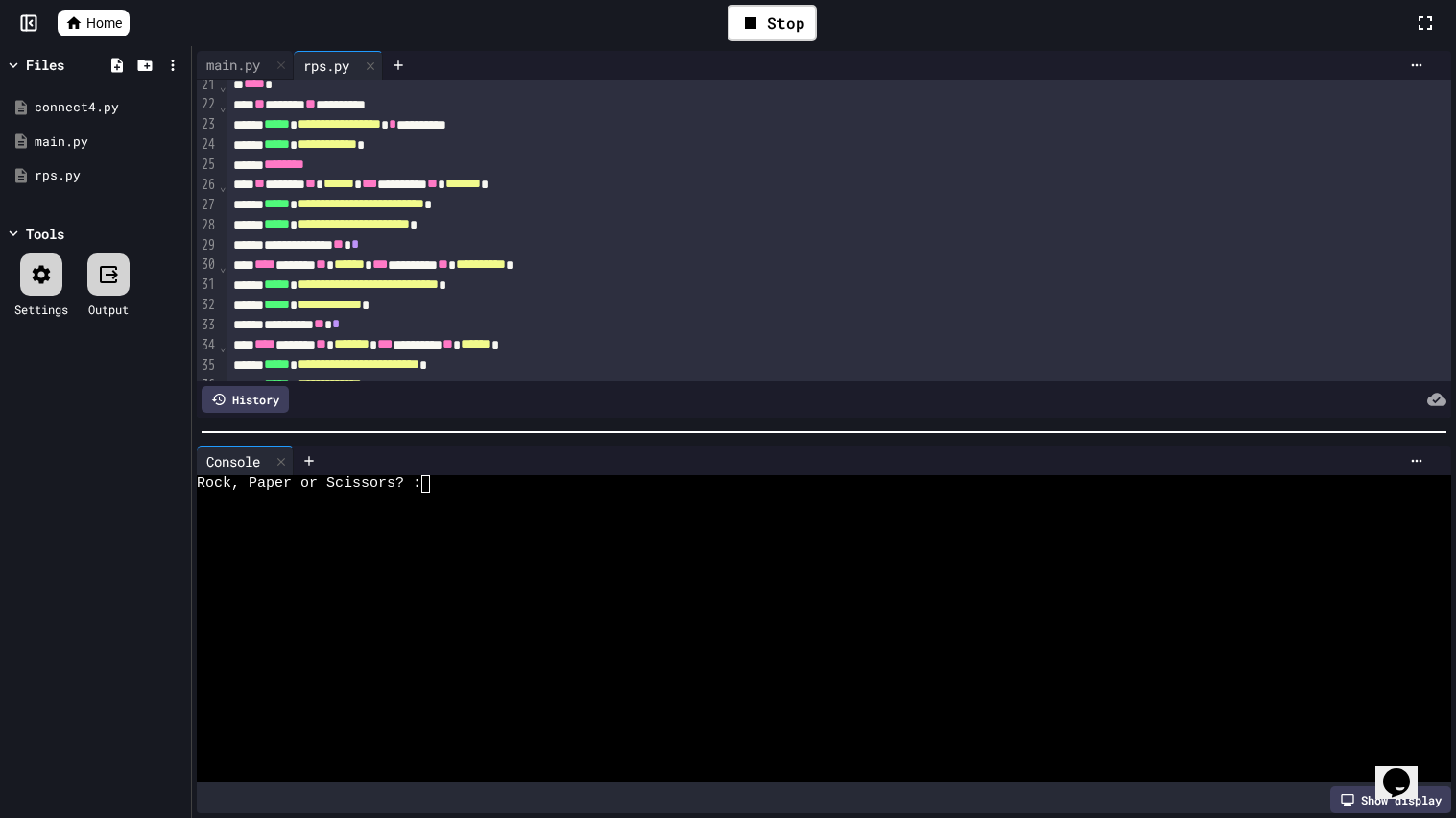 click at bounding box center [814, 638] 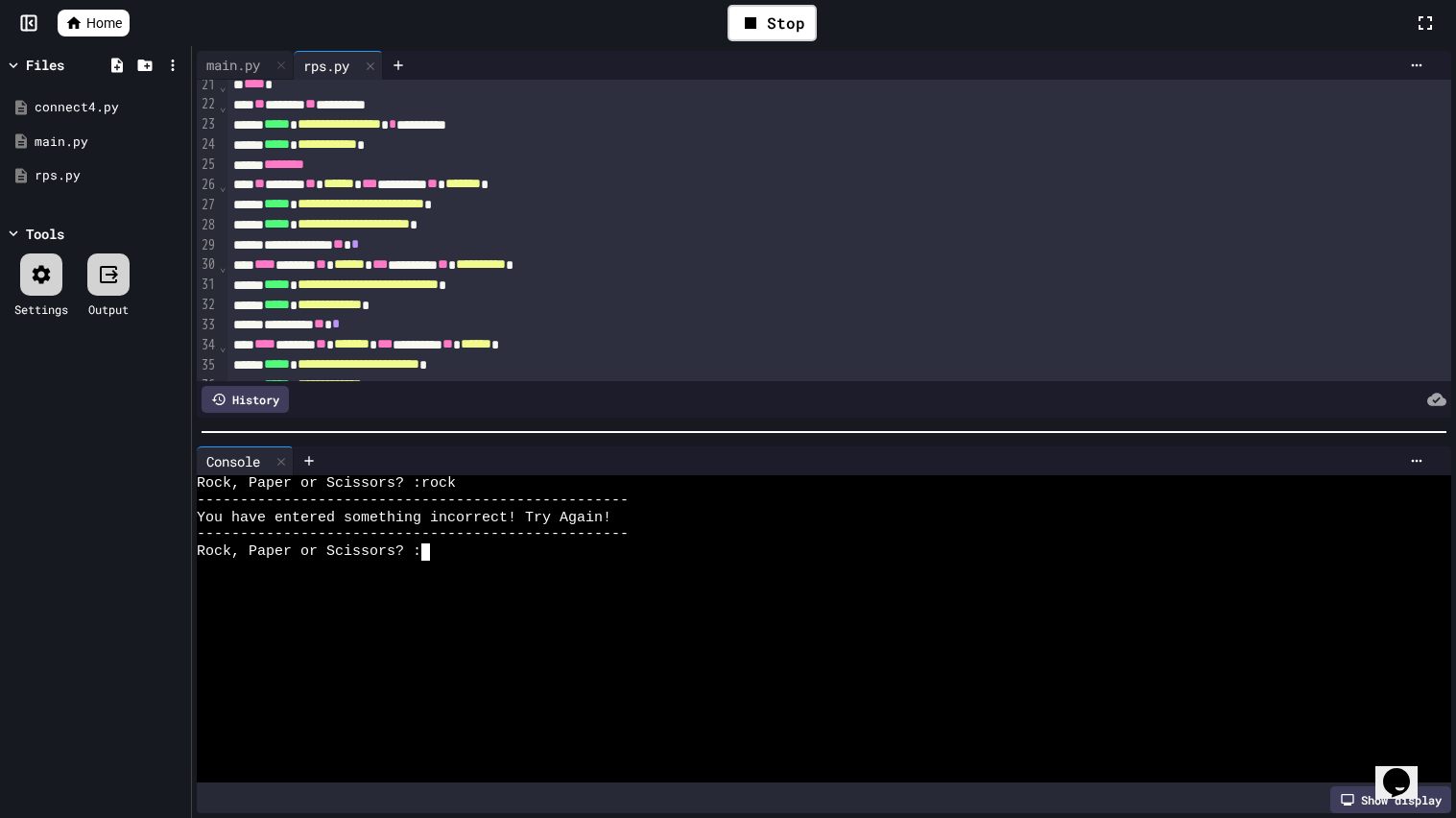 click on "Rock, Paper or Scissors? :rock" at bounding box center [326, 484] 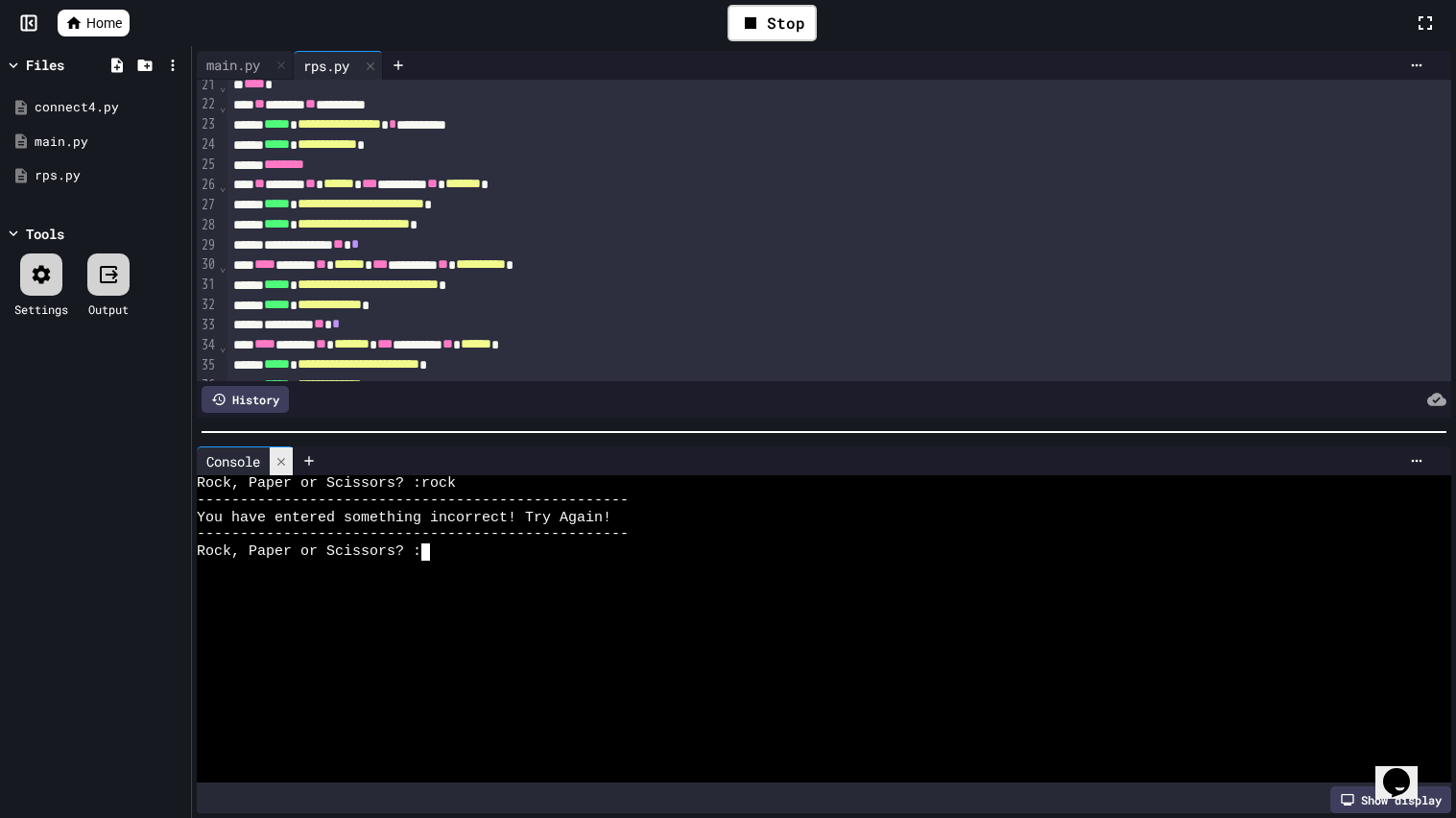 click 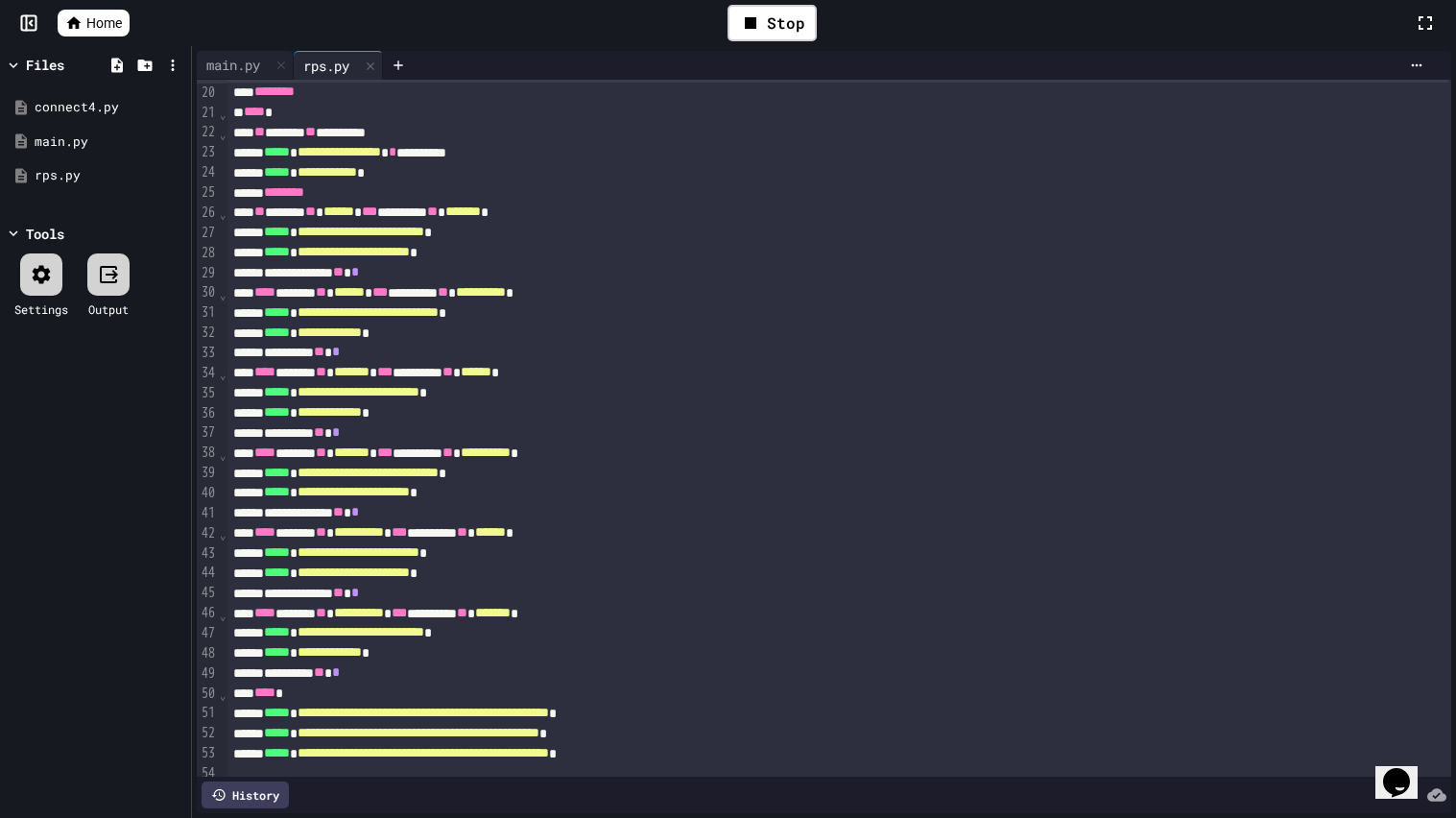 scroll, scrollTop: 406, scrollLeft: 0, axis: vertical 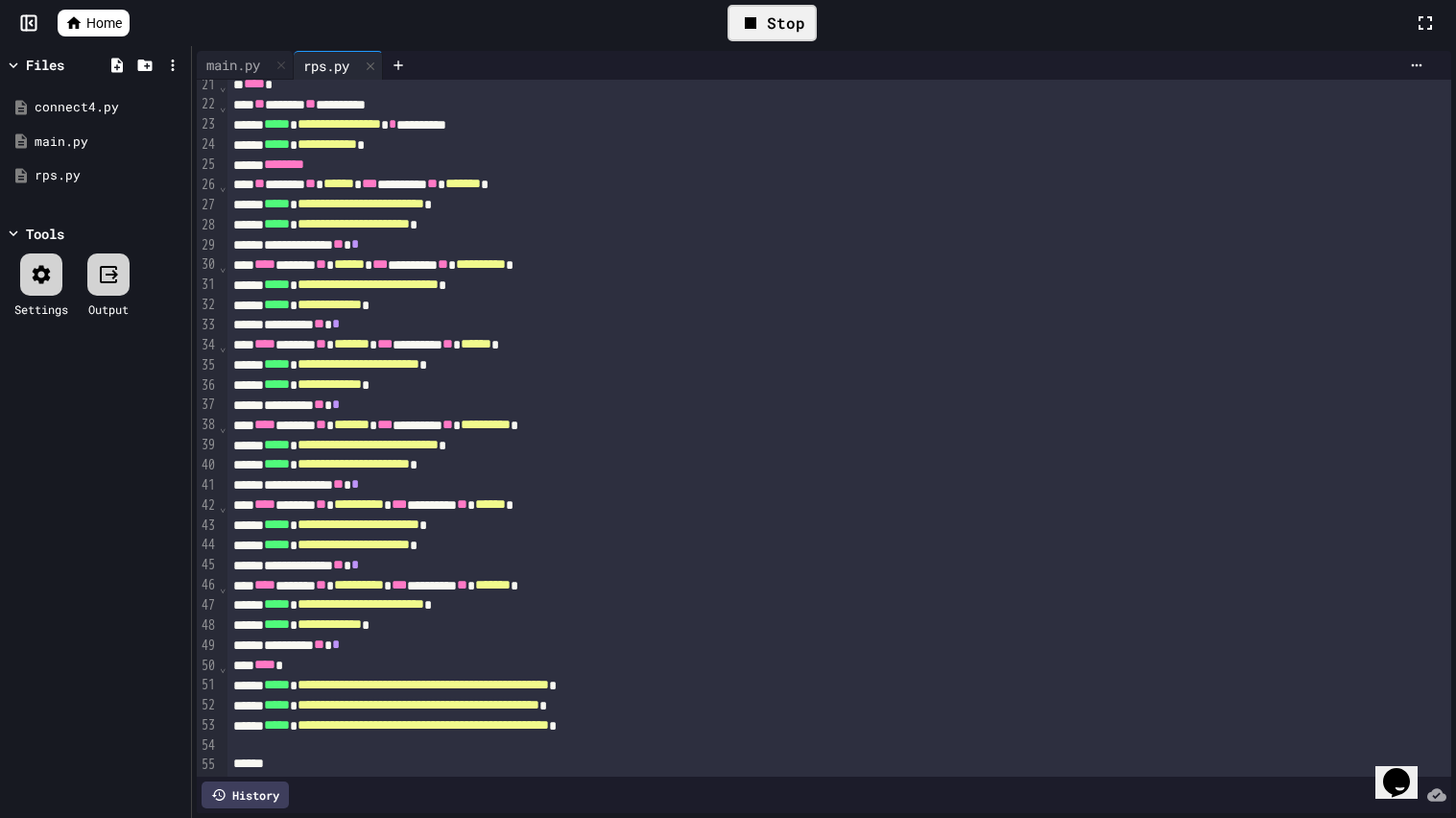click on "Stop" at bounding box center (772, 23) 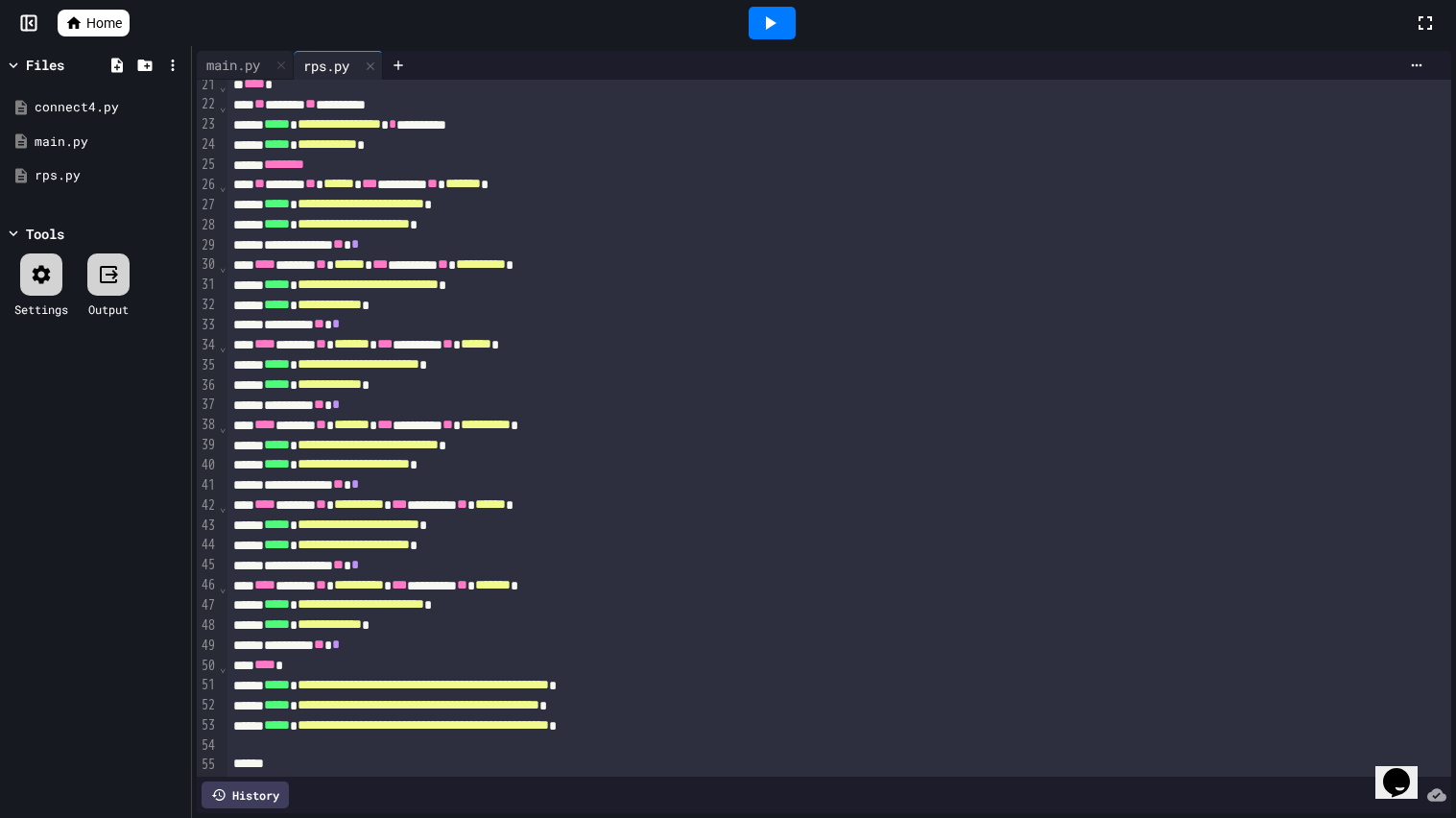 click at bounding box center [772, 23] 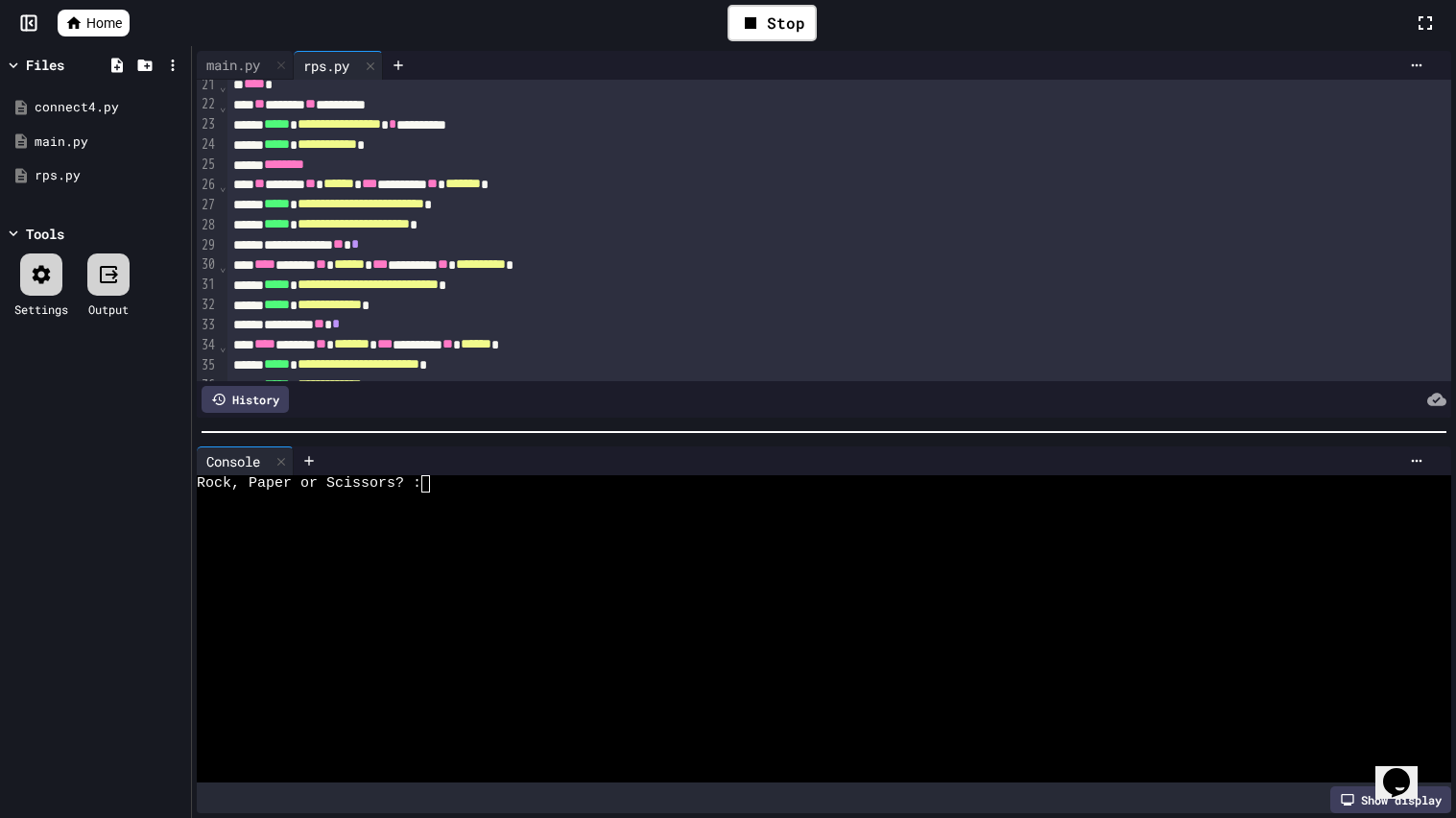 click at bounding box center (814, 535) 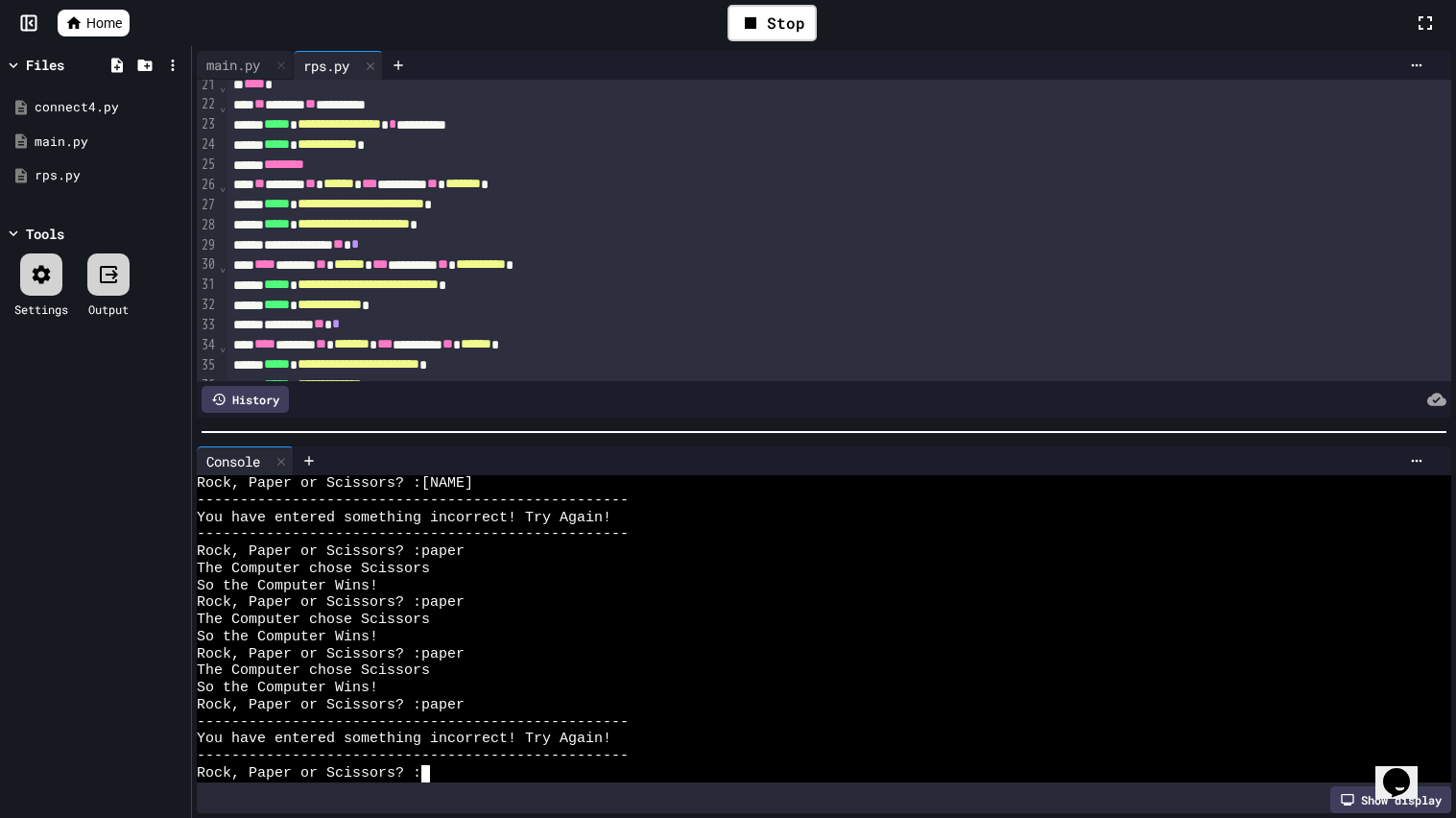 scroll, scrollTop: 306, scrollLeft: 0, axis: vertical 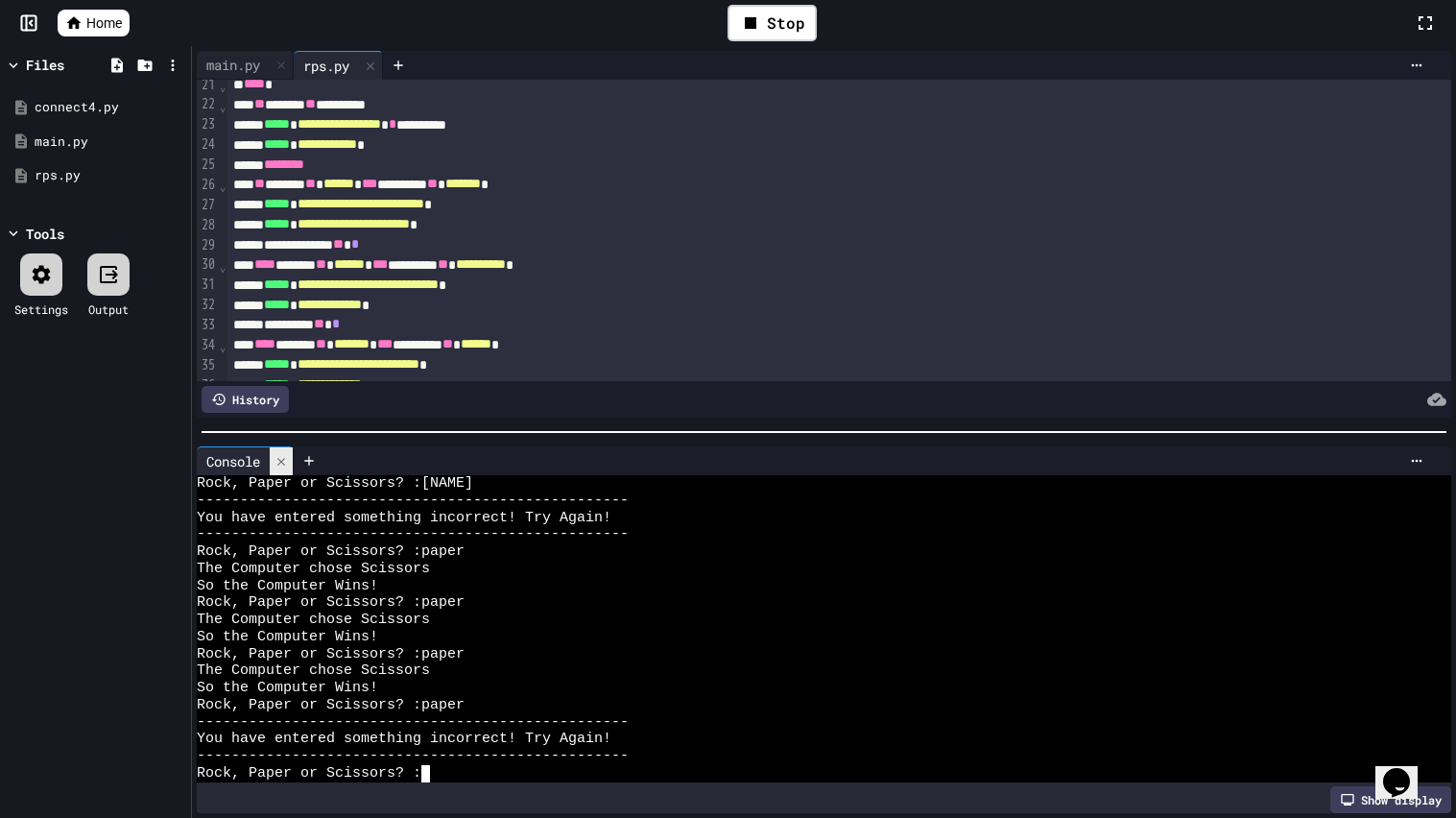 click 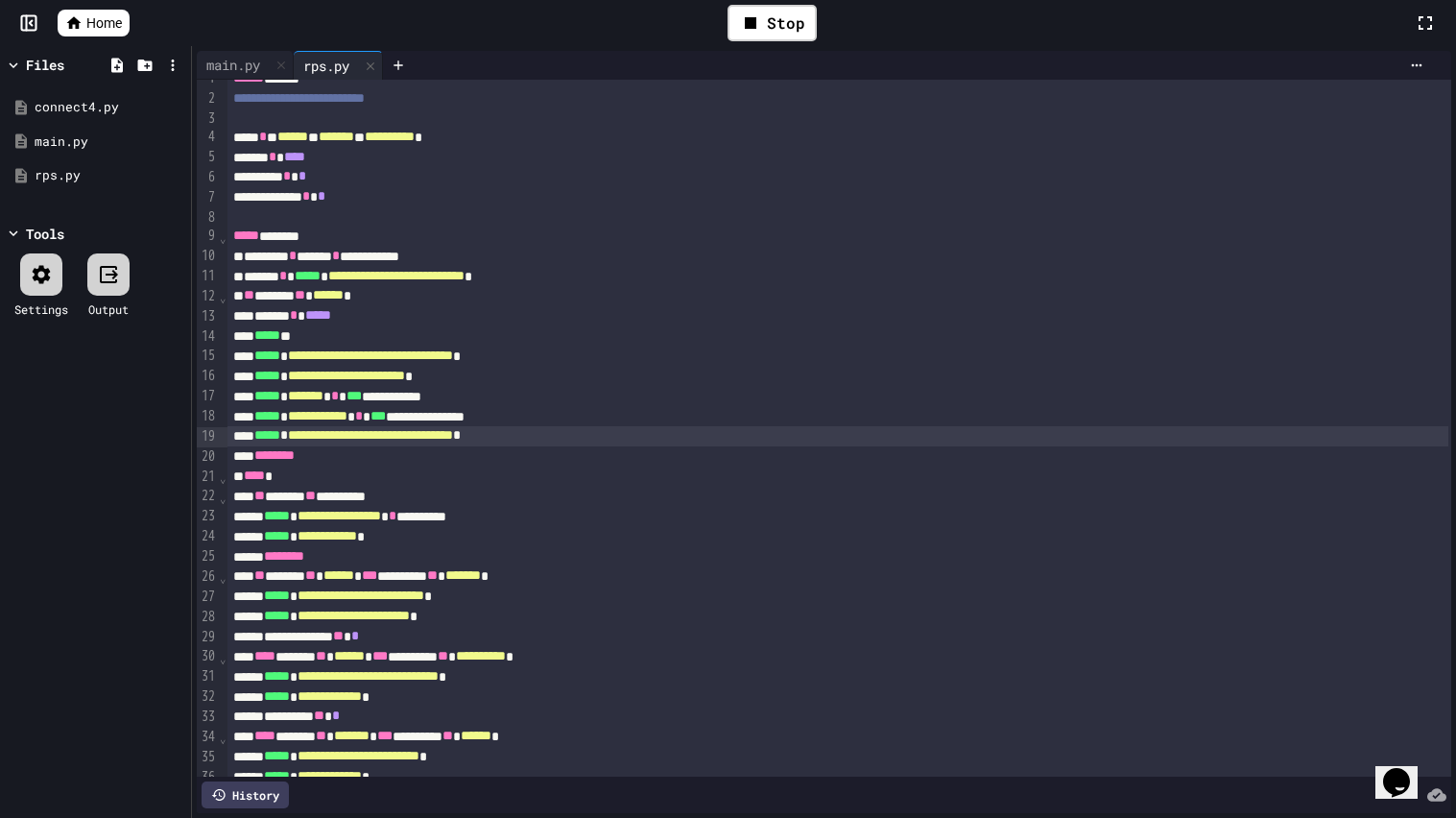 scroll, scrollTop: 32, scrollLeft: 0, axis: vertical 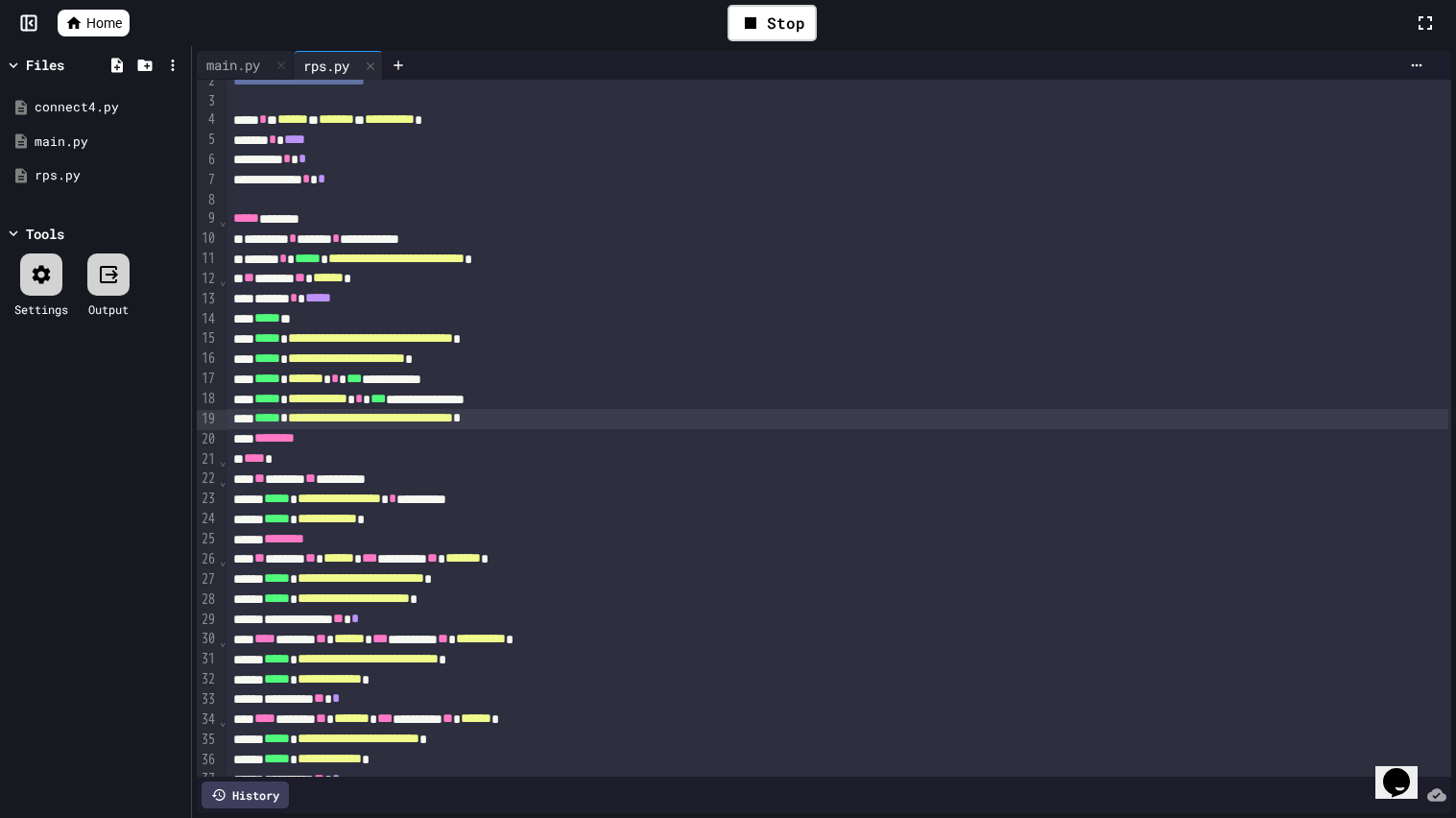 click on "** ****** **   ******   *** ******** **   ******* *" at bounding box center (838, 559) 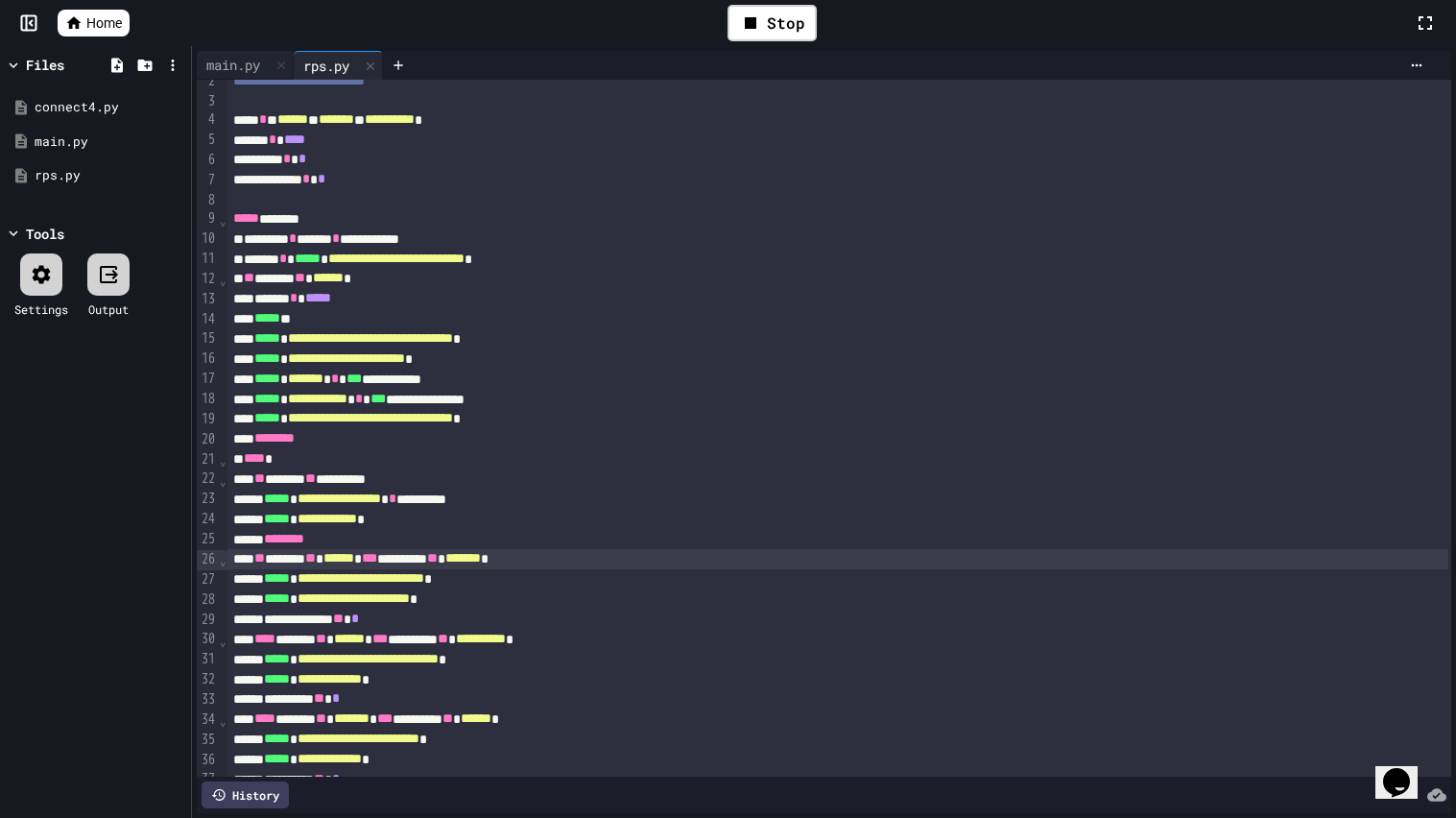 click on "**********" at bounding box center (838, 639) 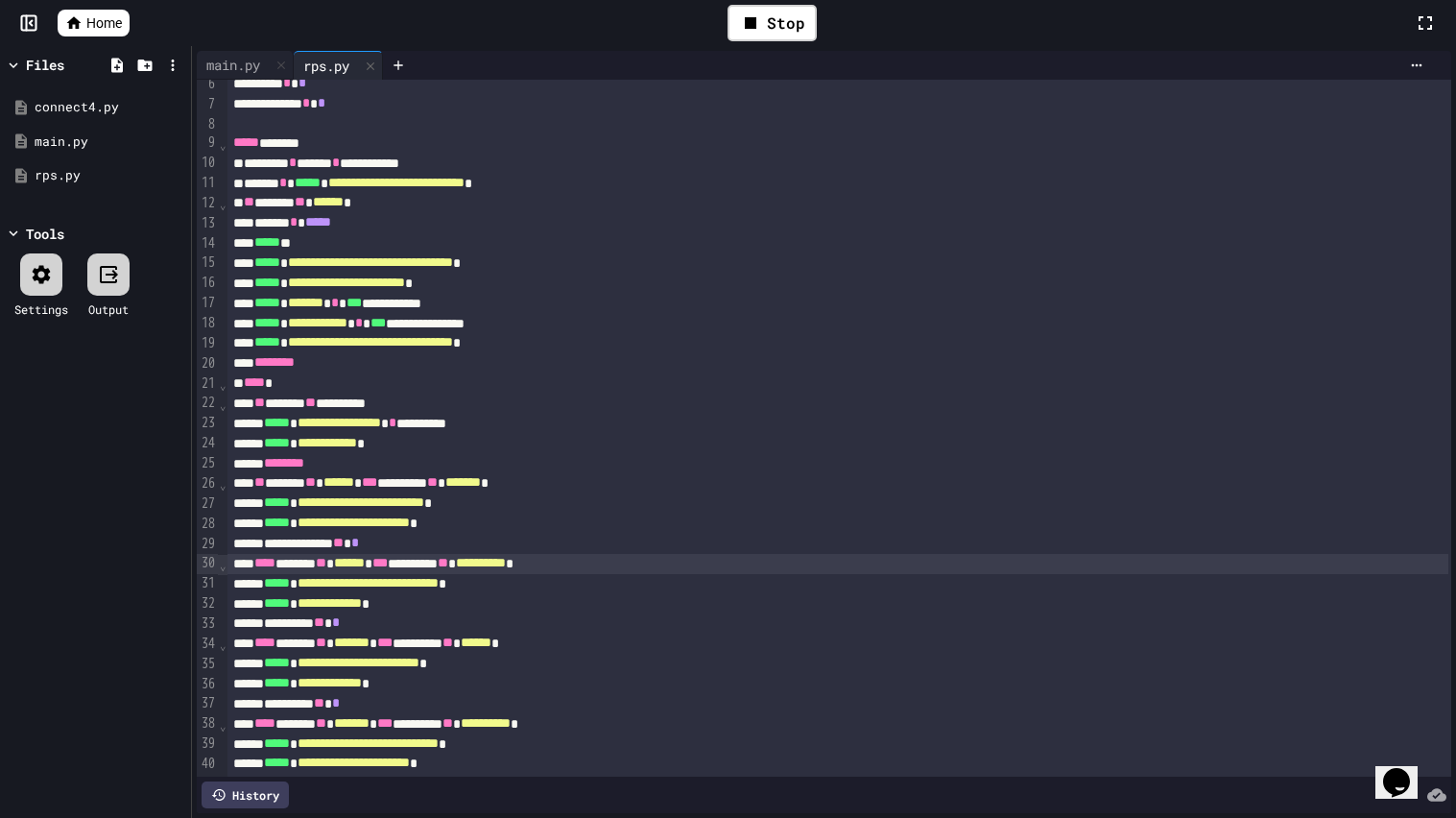 scroll, scrollTop: 118, scrollLeft: 0, axis: vertical 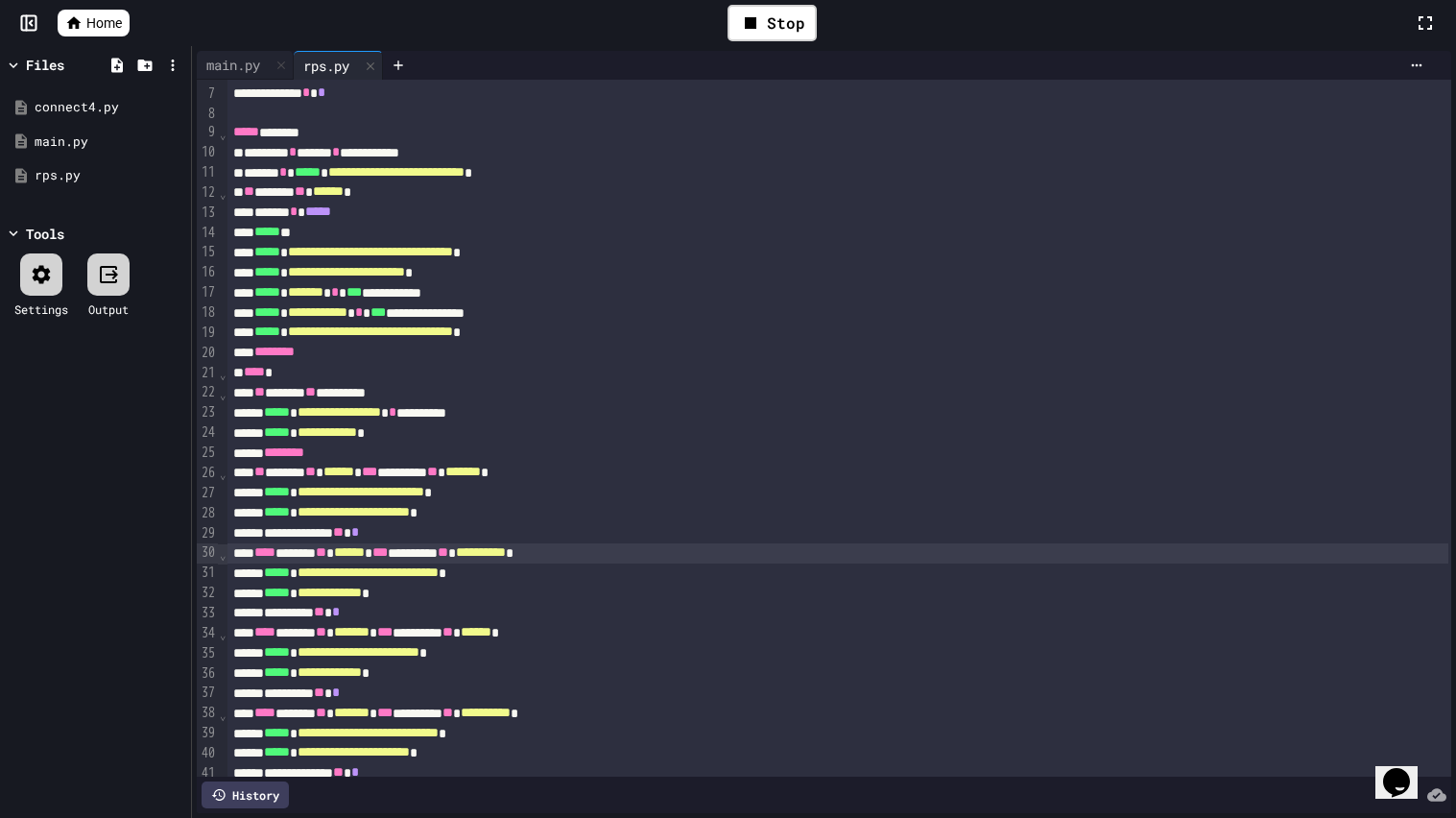 click on "********" at bounding box center [838, 453] 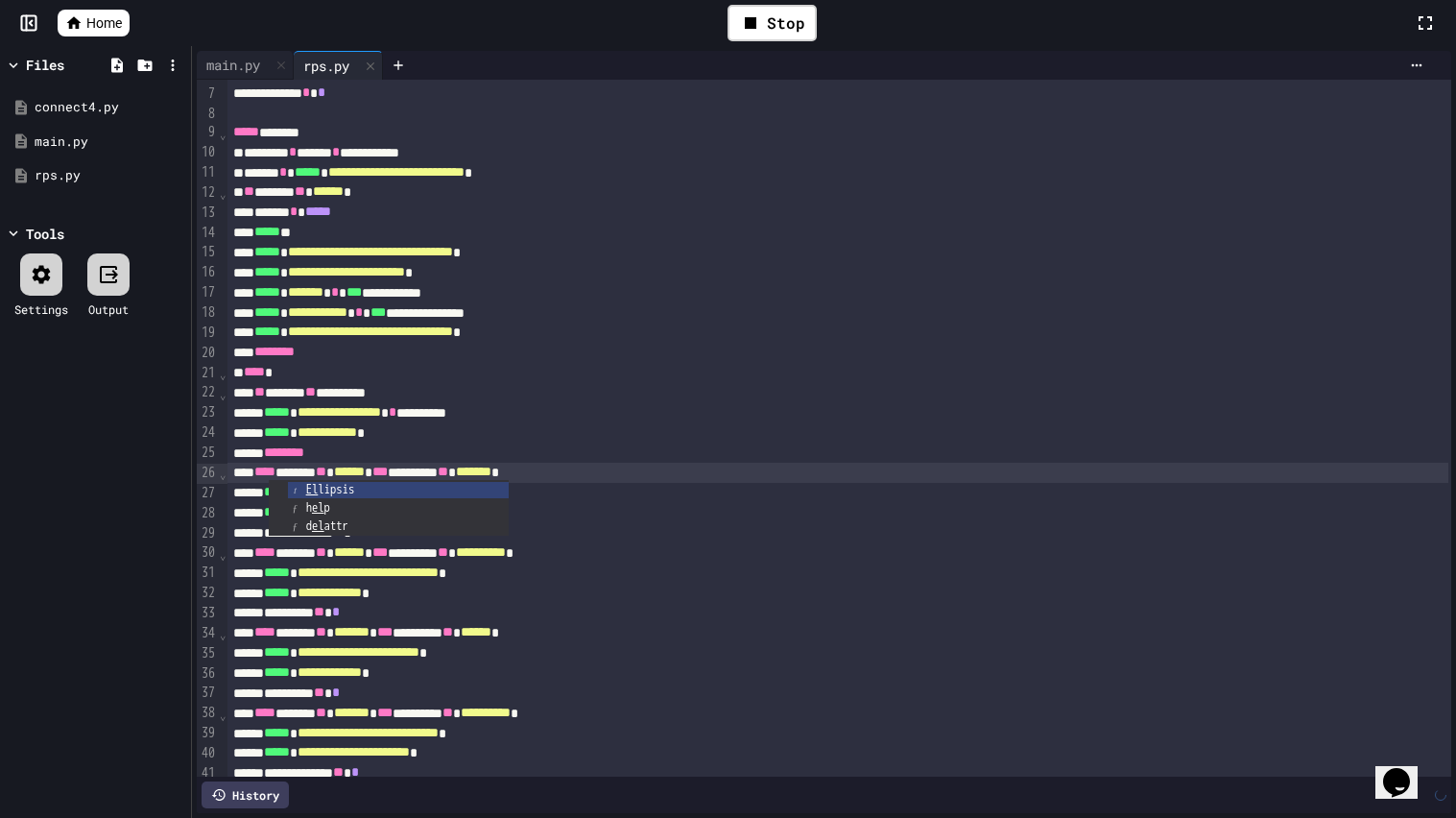 click on "**** *" at bounding box center (838, 373) 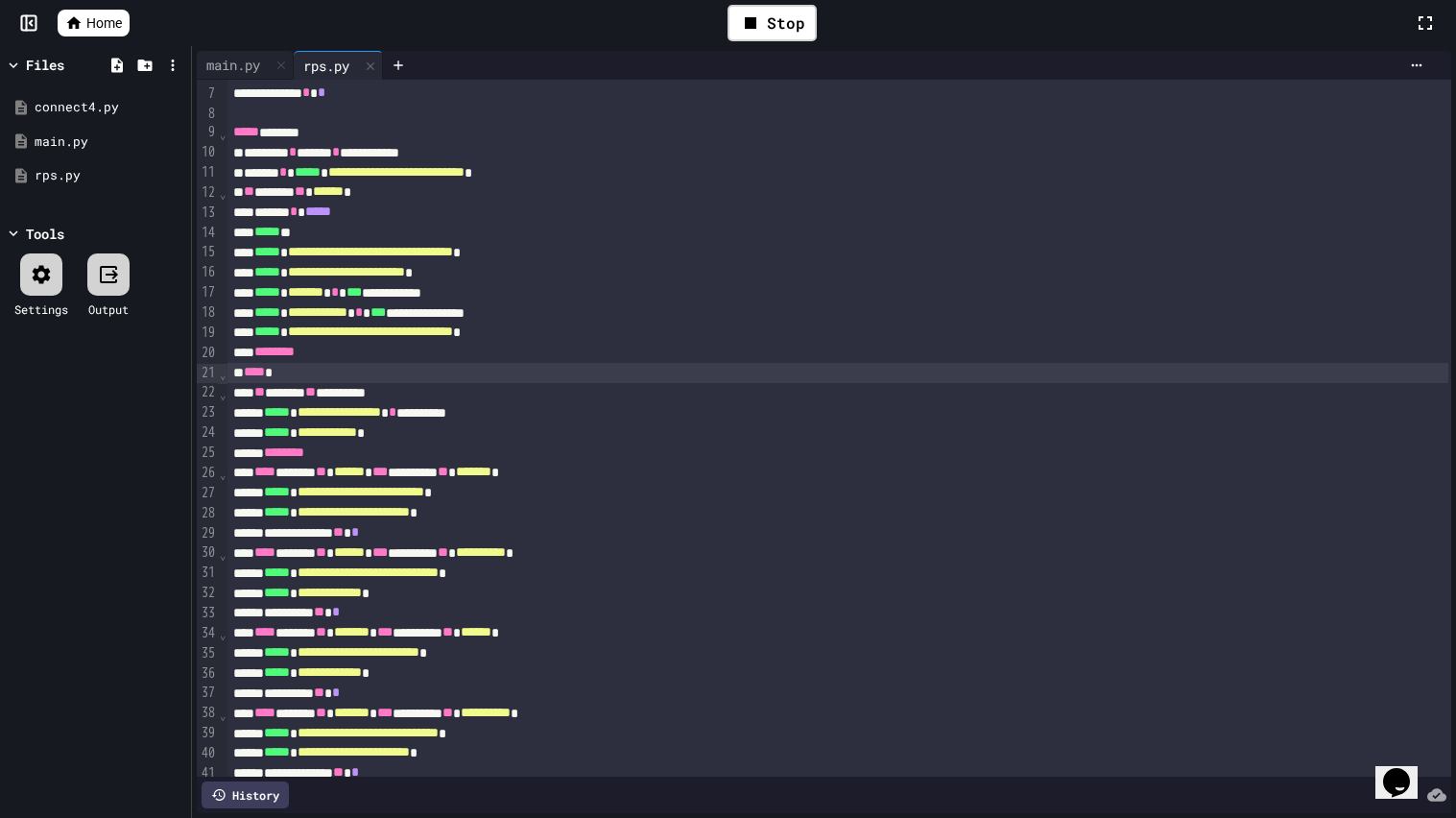 click on "**********" at bounding box center [838, 433] 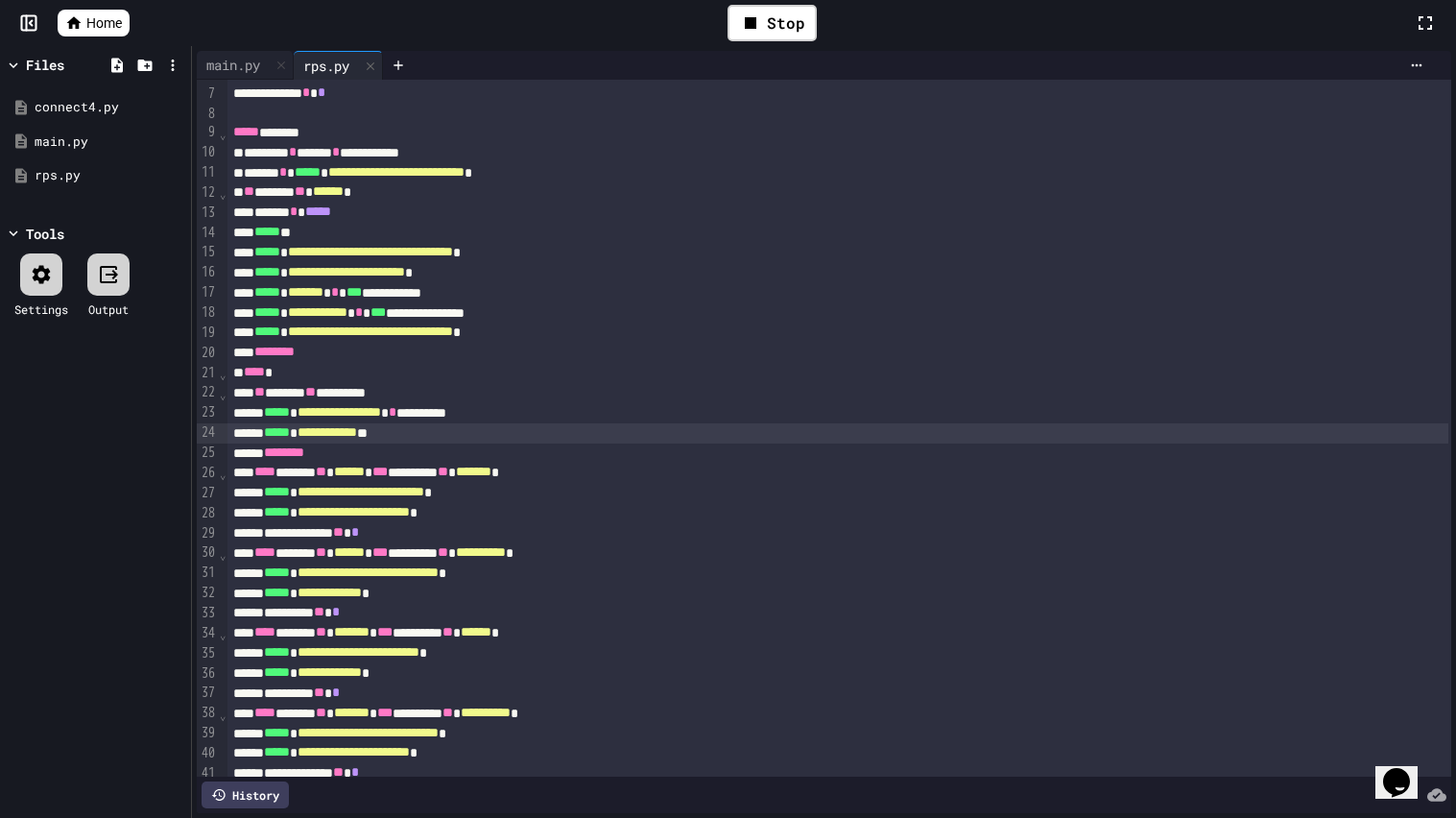 click on "** ****** ** *********" at bounding box center [838, 393] 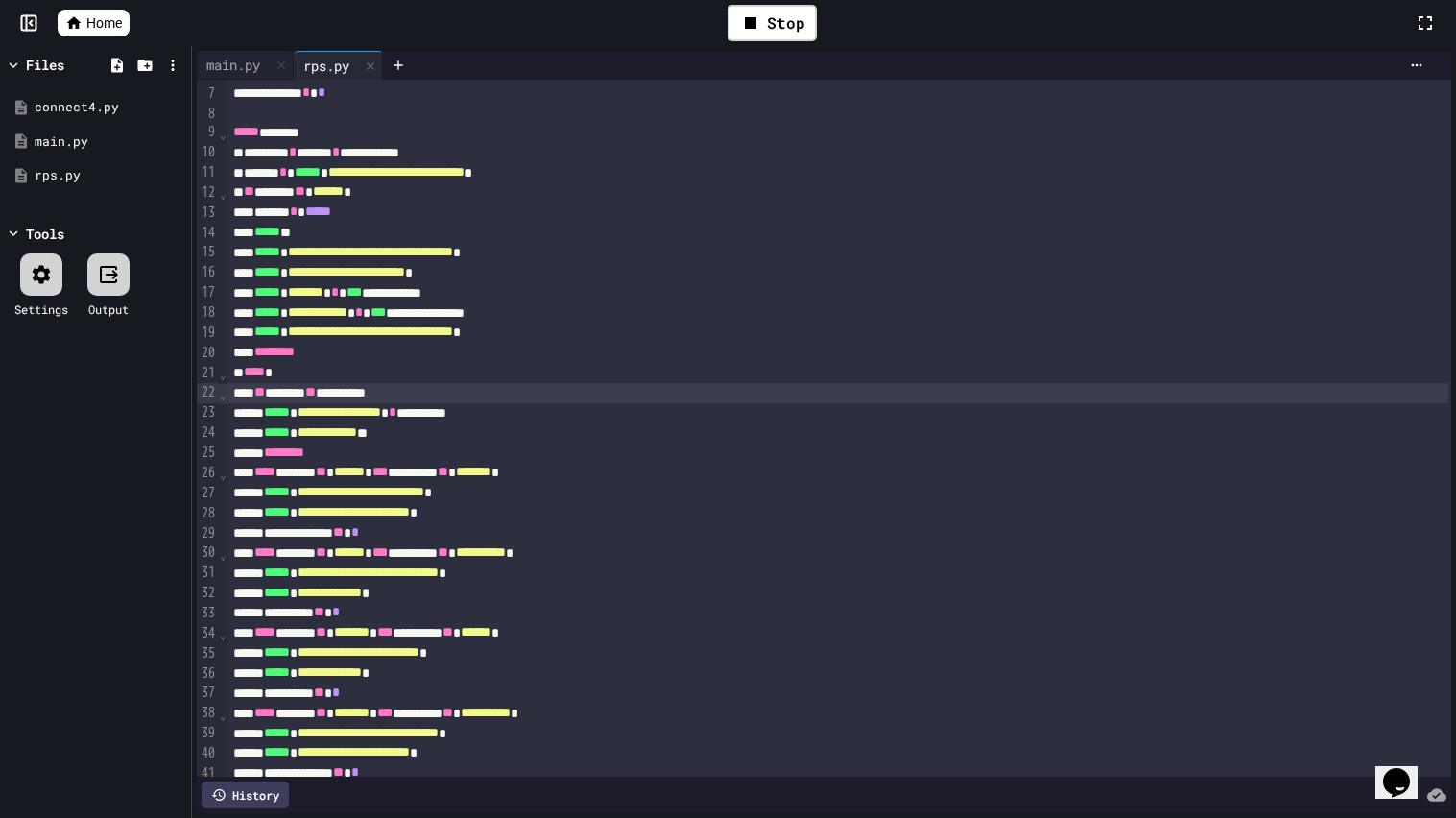 click on "**********" at bounding box center (838, 433) 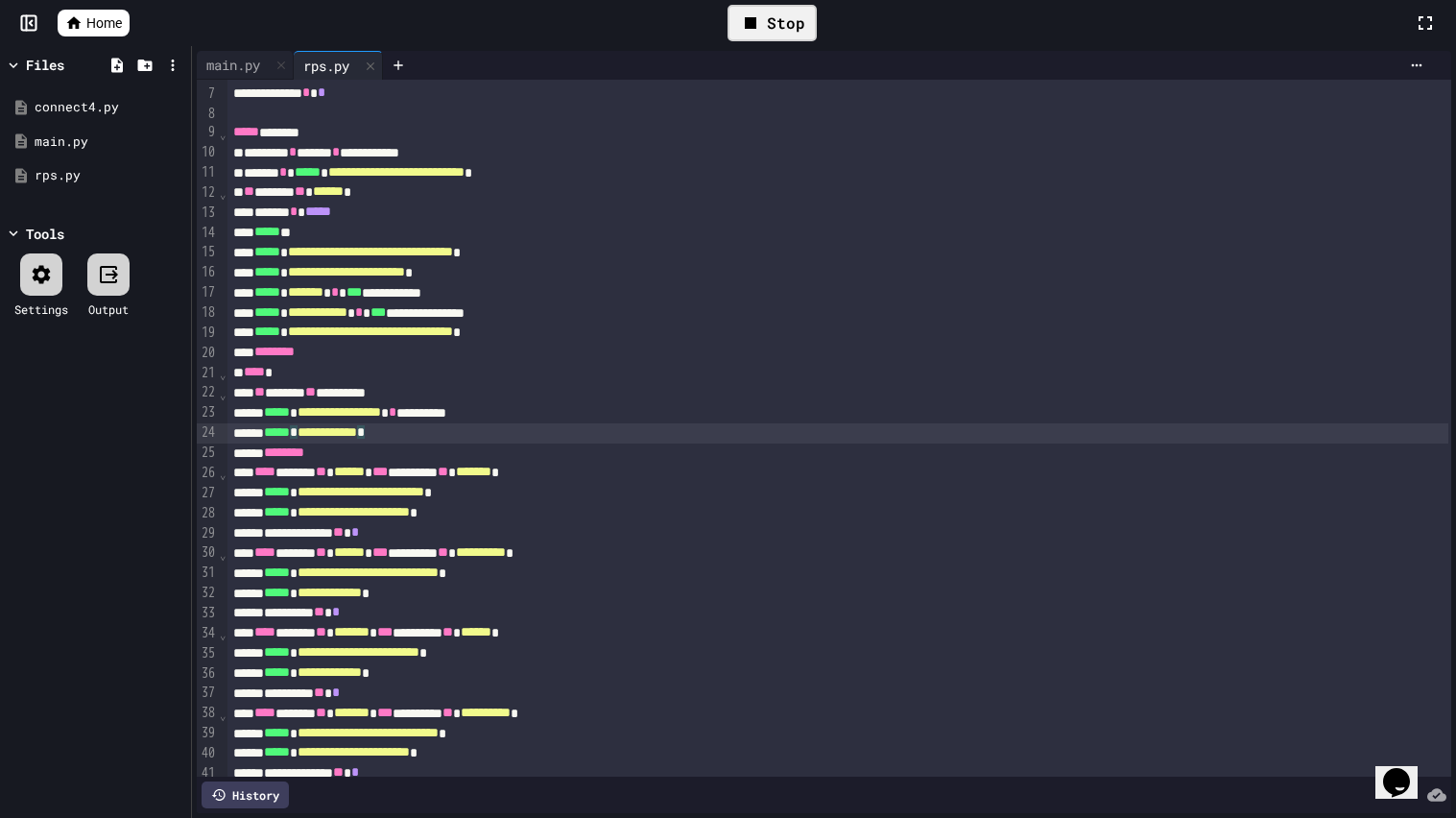 click on "Stop" at bounding box center (772, 23) 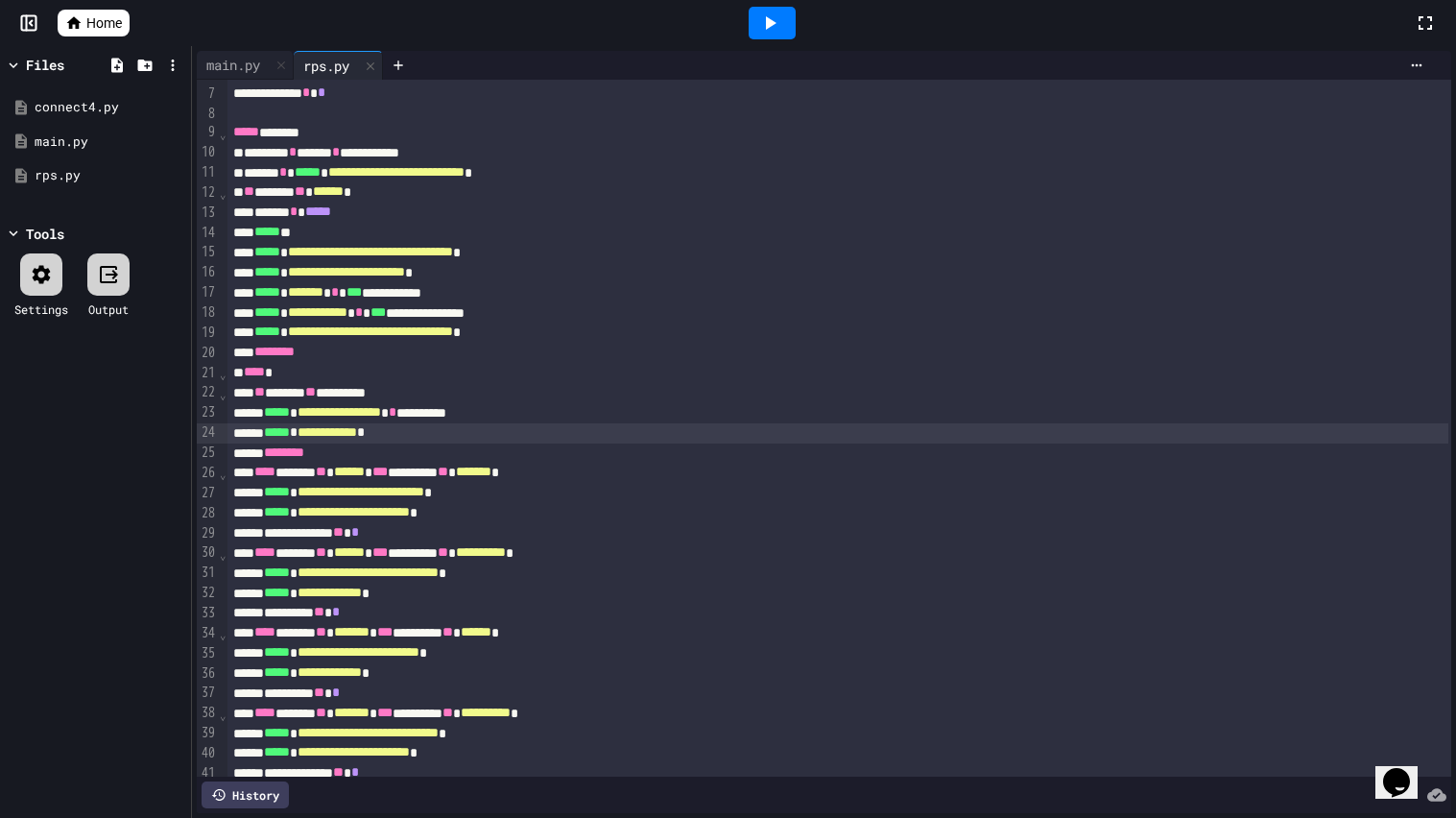 click at bounding box center (772, 23) 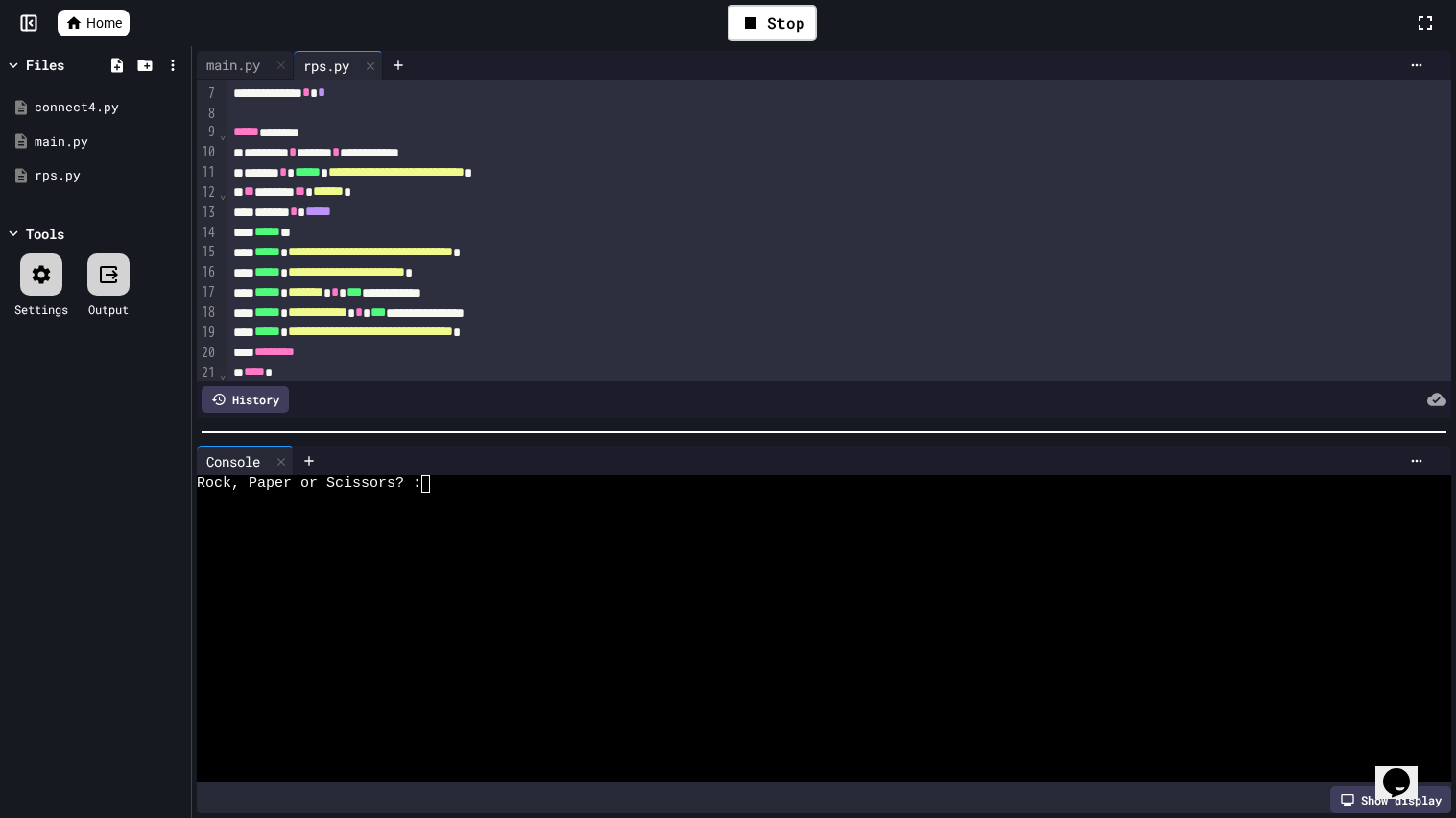 click on "Rock, Paper or Scissors? :" at bounding box center (814, 484) 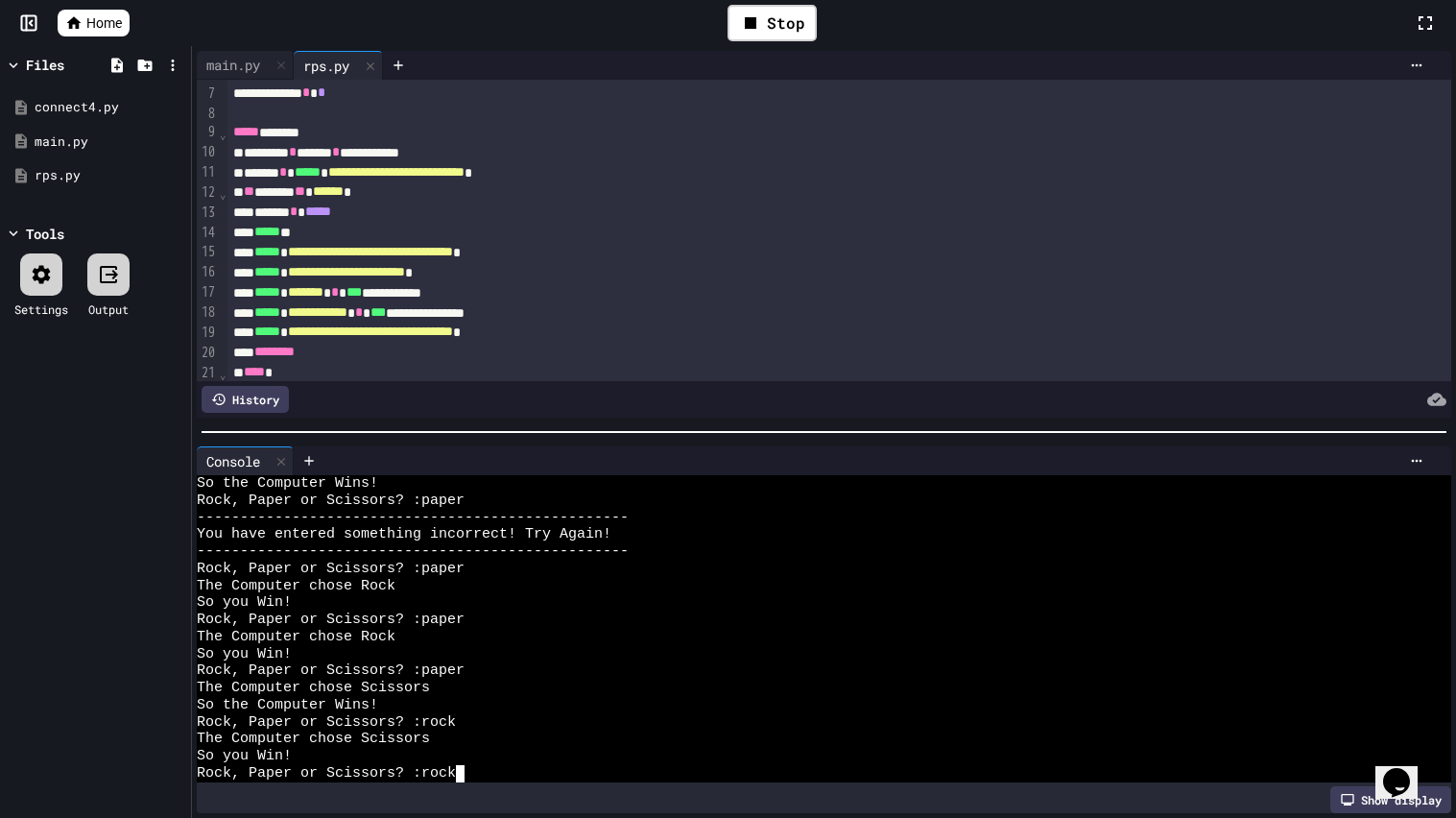 scroll, scrollTop: 102, scrollLeft: 0, axis: vertical 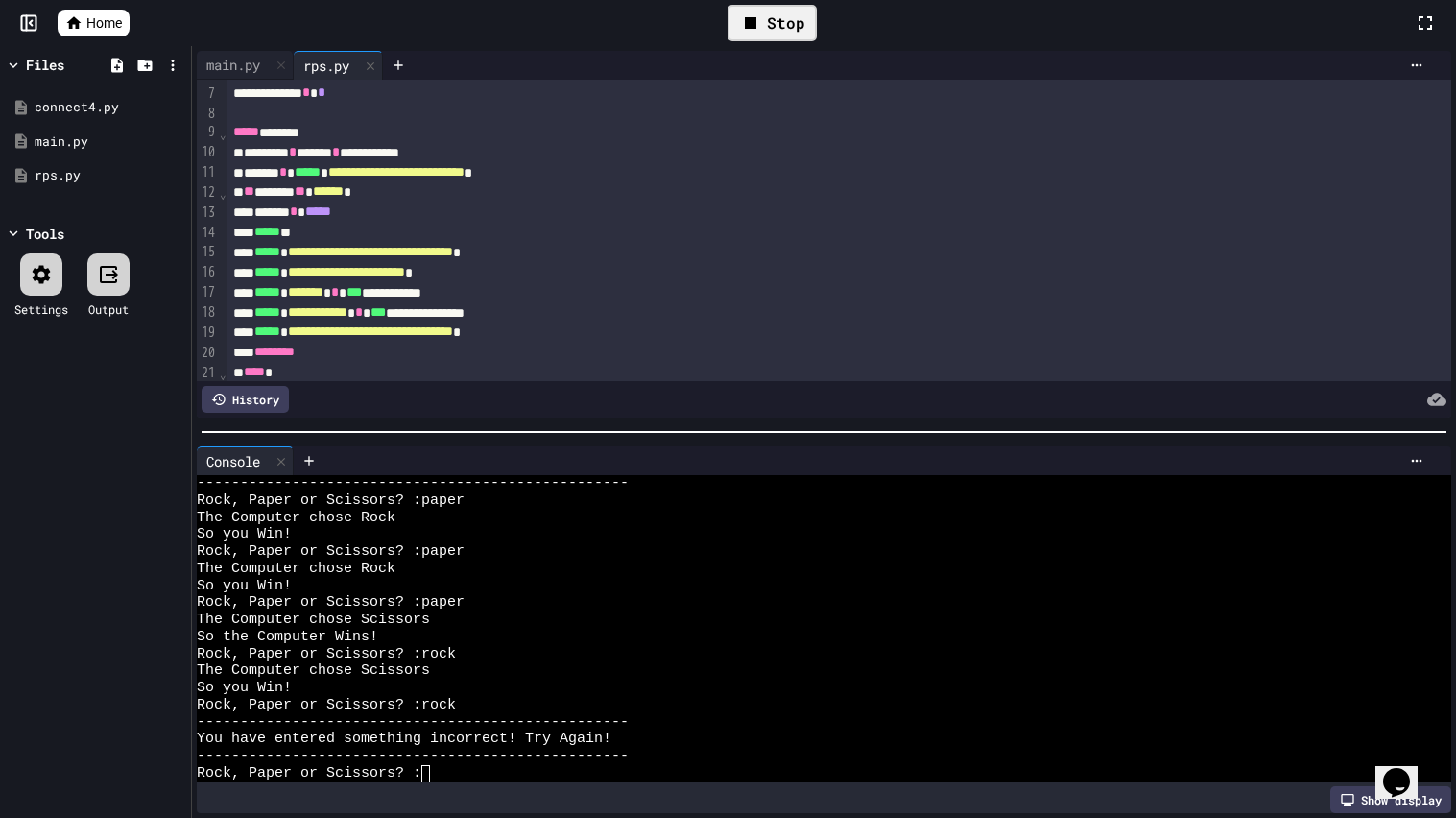 click on "Stop" at bounding box center [772, 23] 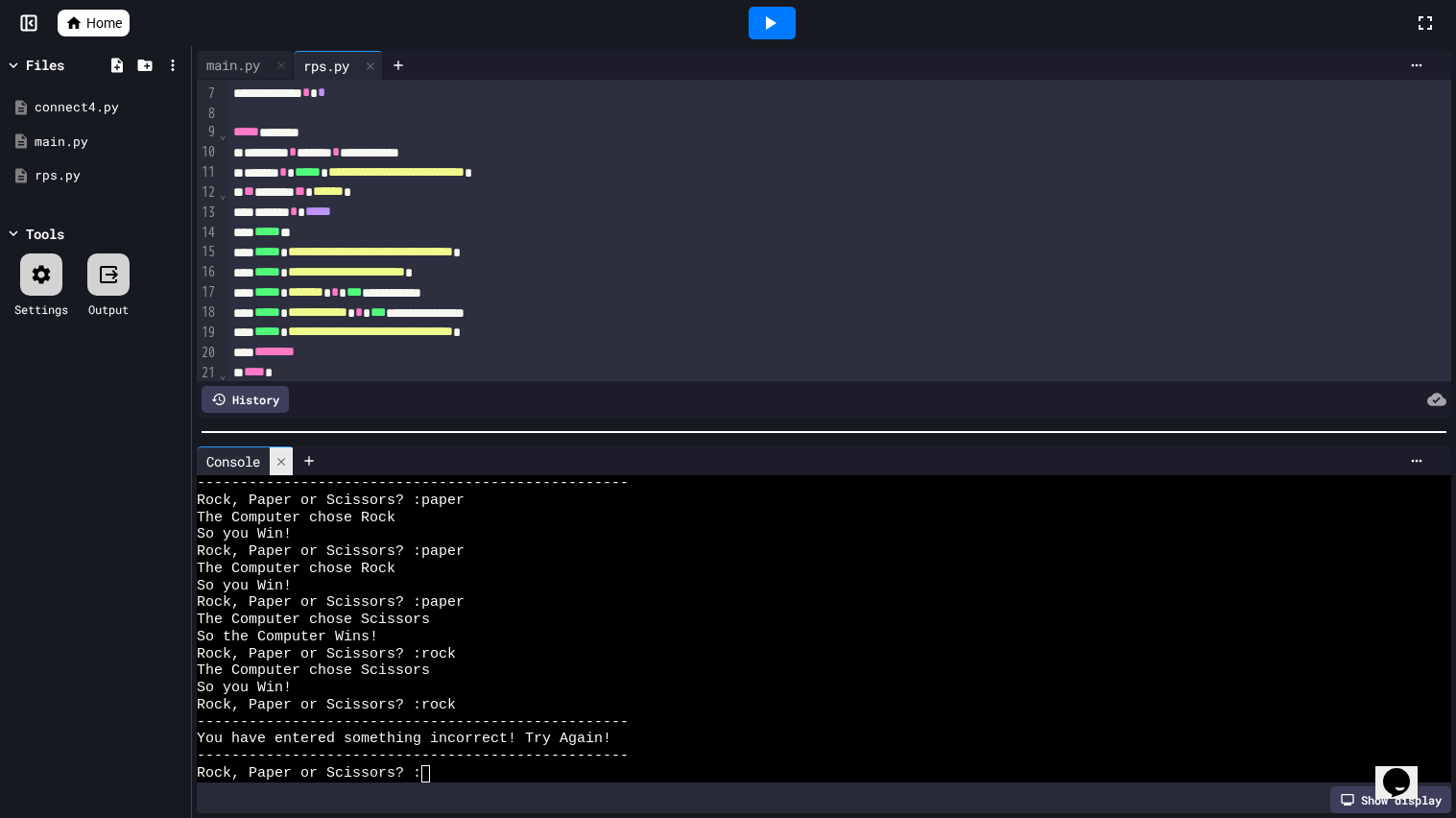 click at bounding box center (281, 461) 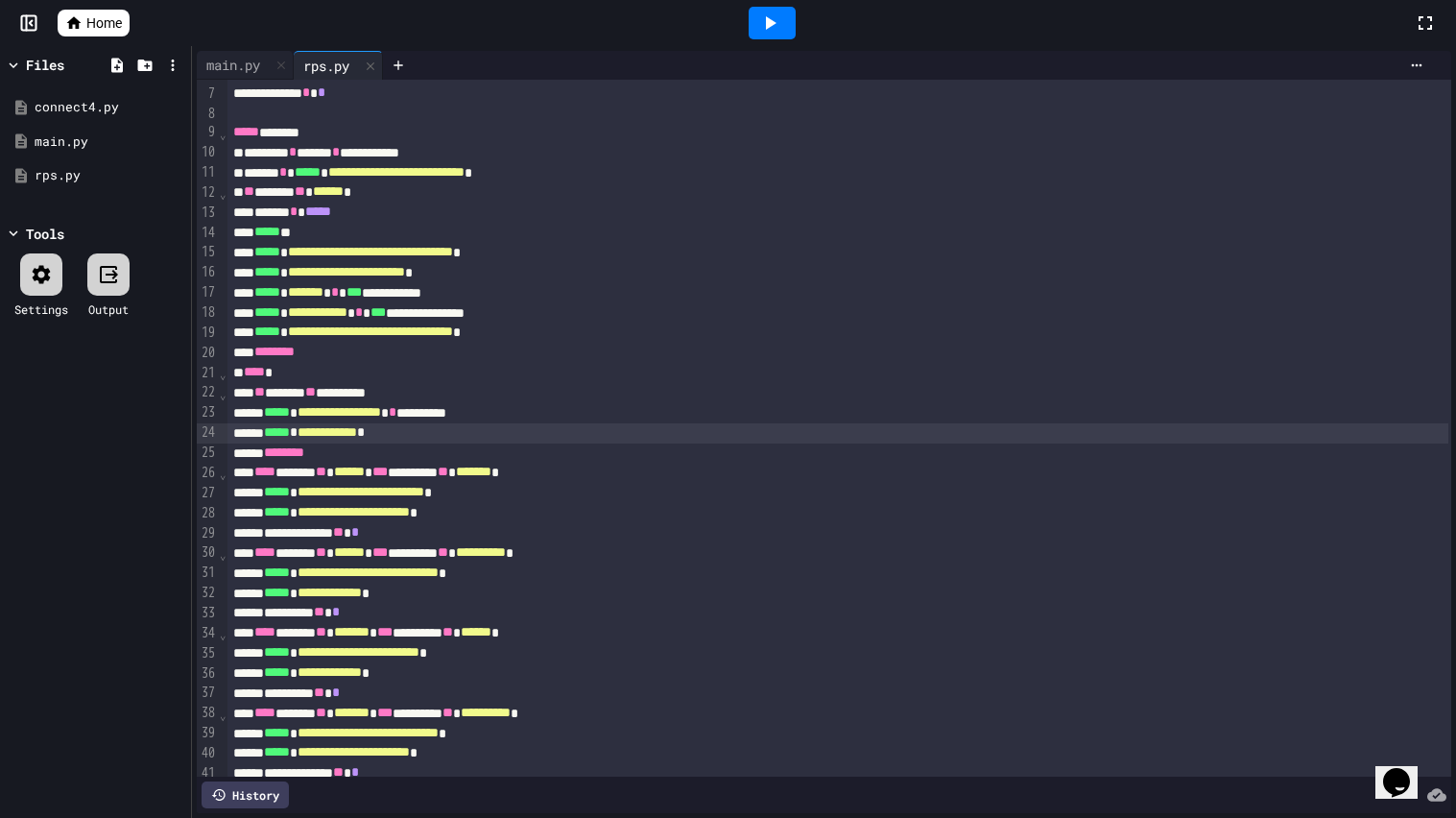 click on "**********" at bounding box center (838, 593) 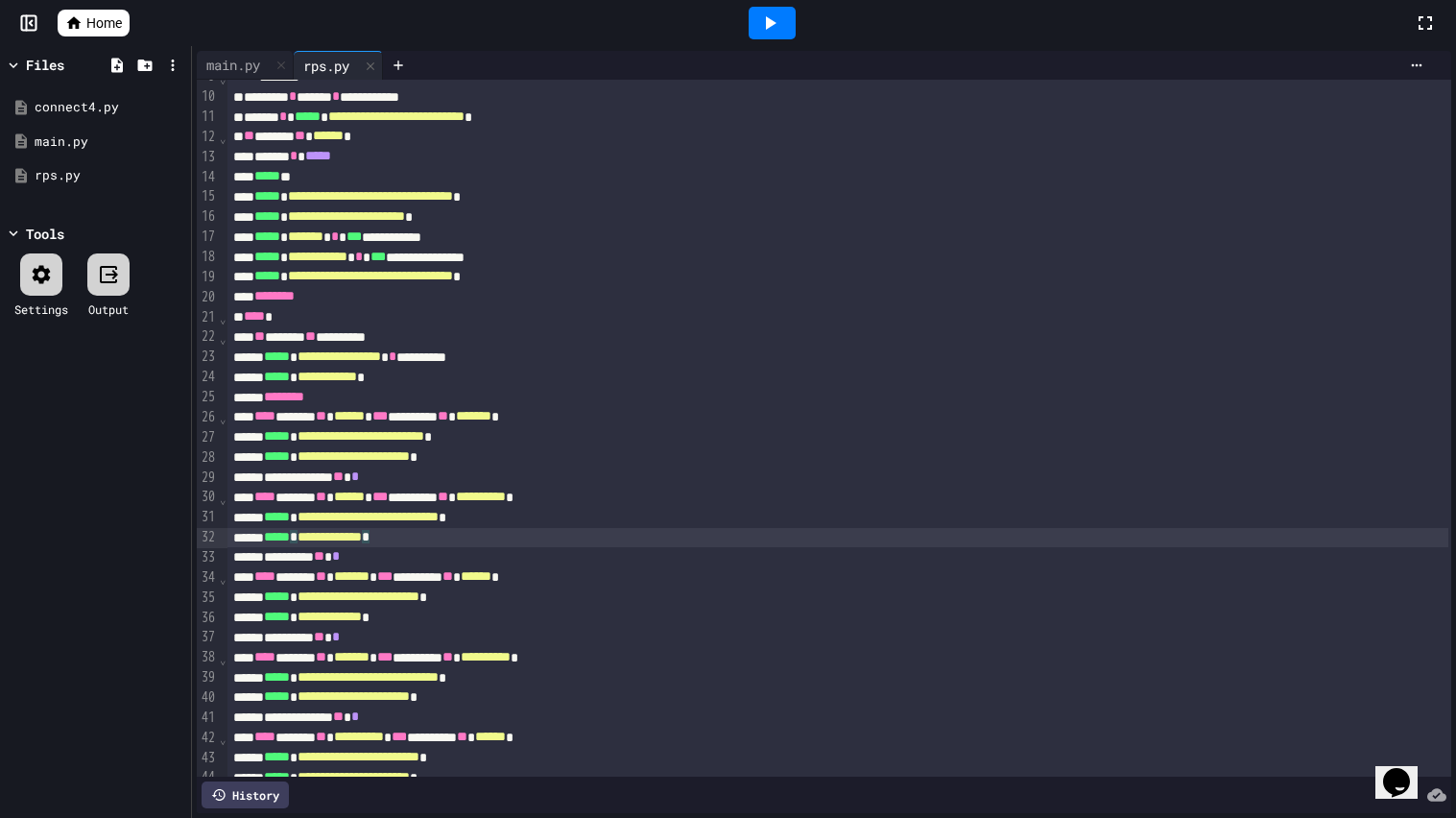 scroll, scrollTop: 0, scrollLeft: 0, axis: both 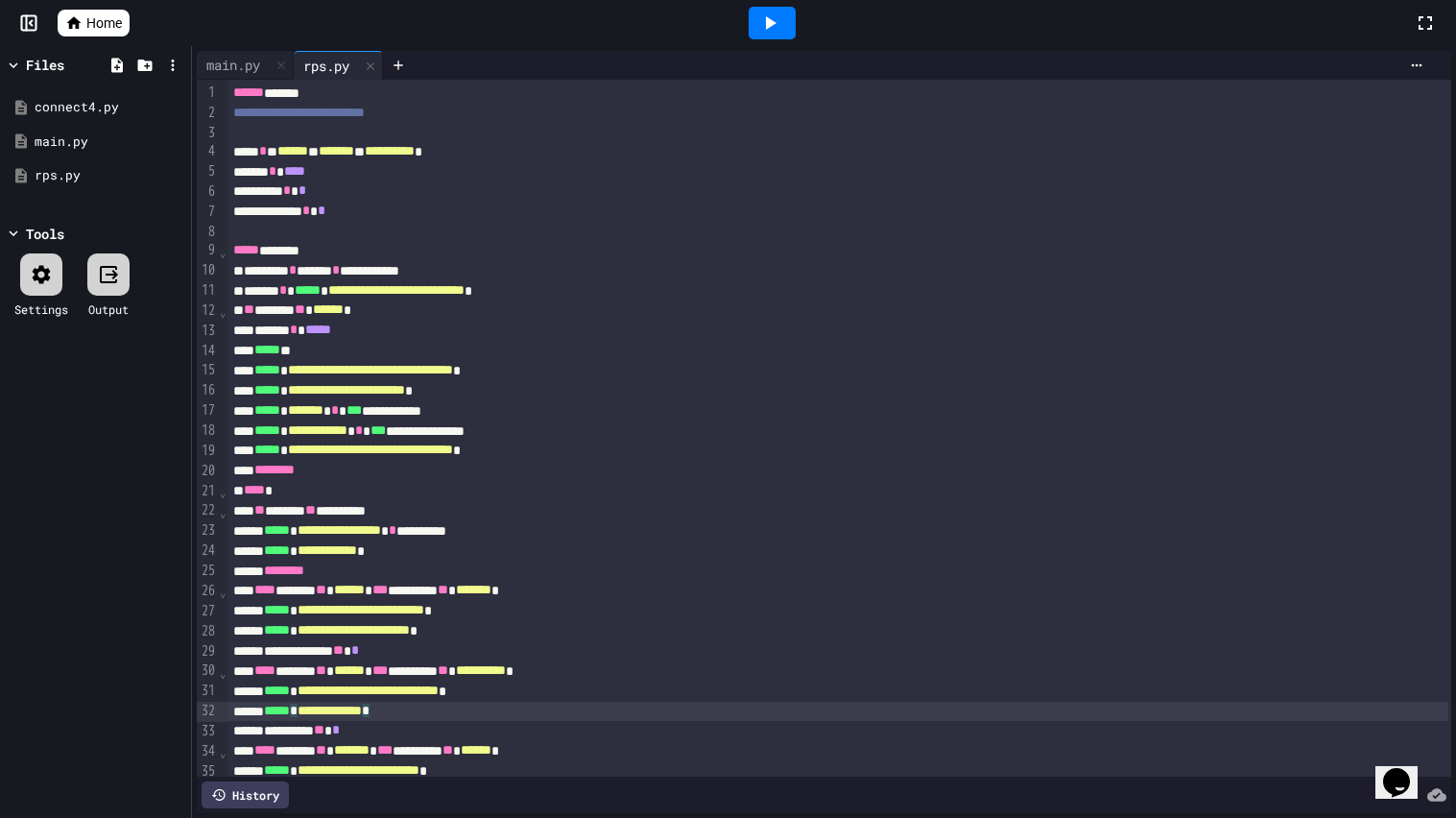 click on "******" at bounding box center (293, 151) 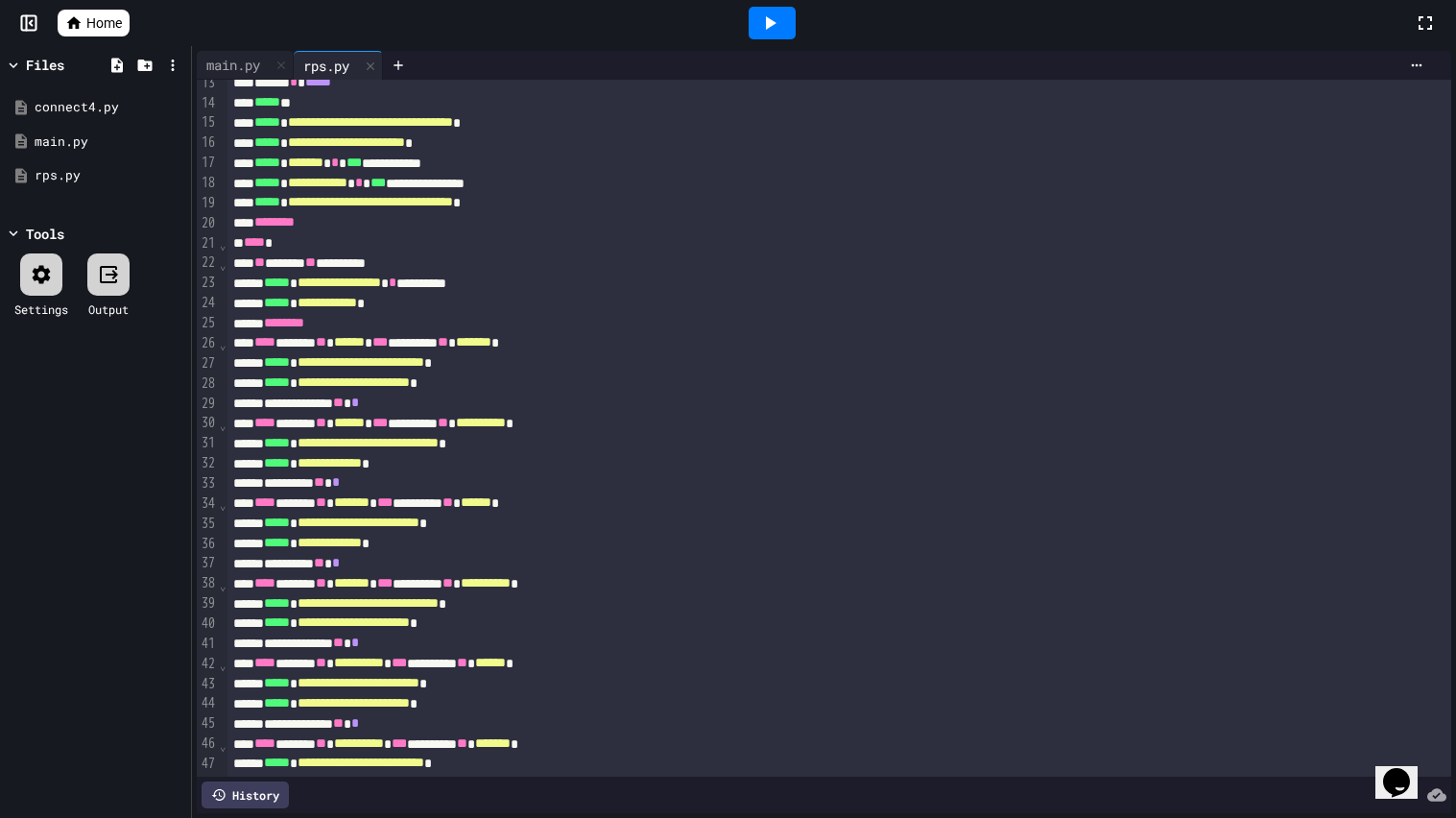 scroll, scrollTop: 257, scrollLeft: 0, axis: vertical 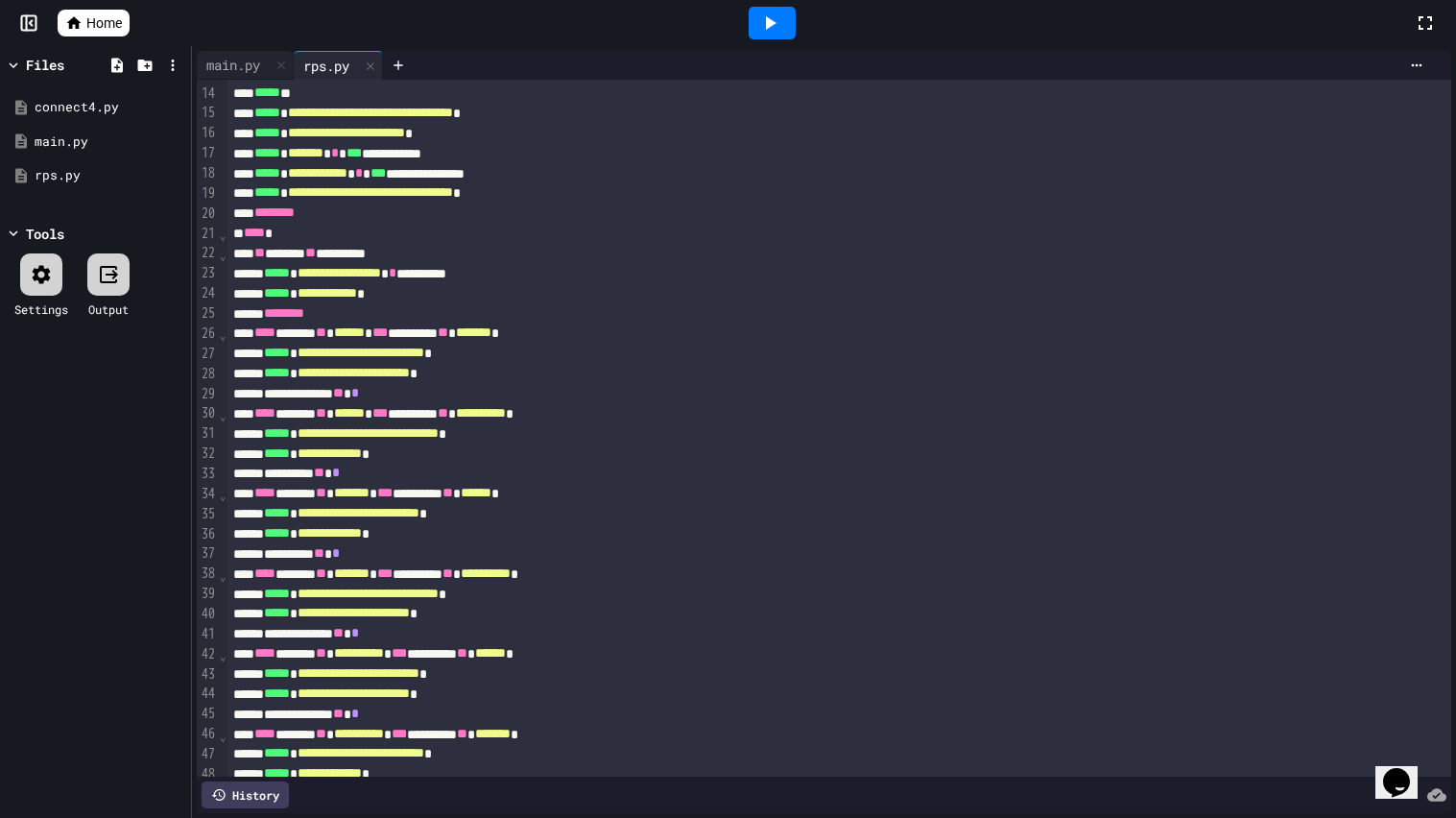 click 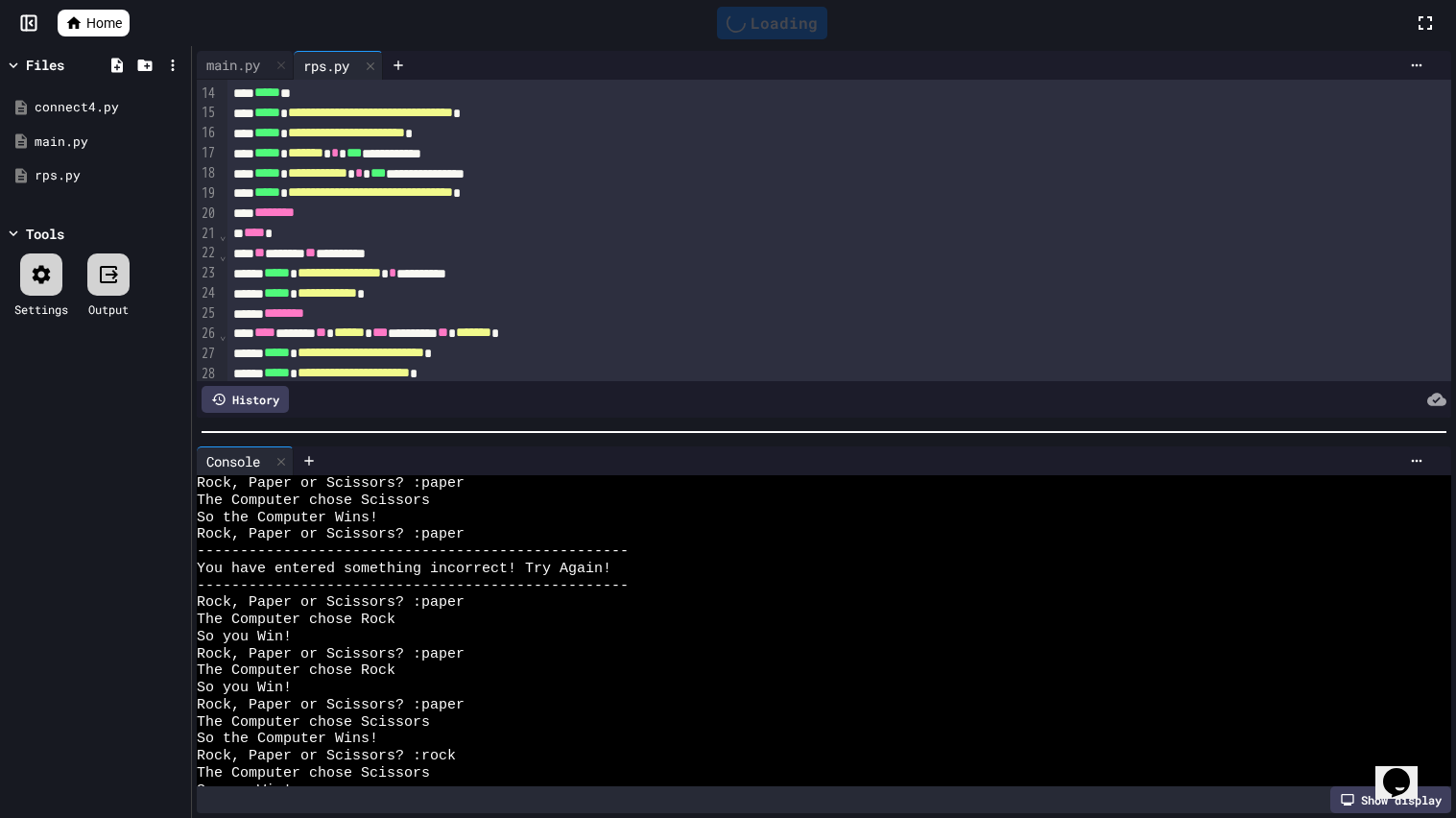 scroll, scrollTop: 0, scrollLeft: 0, axis: both 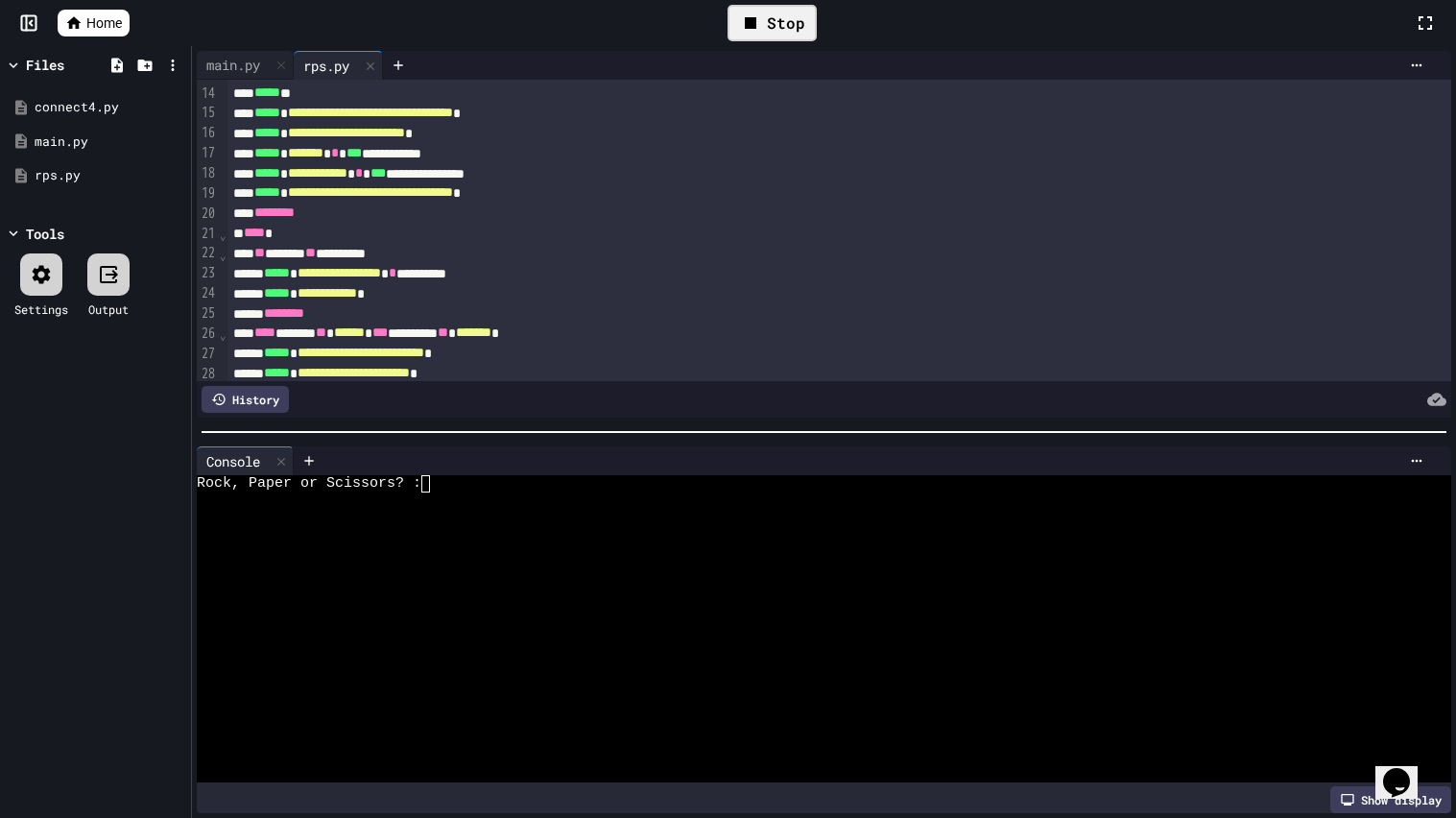 click at bounding box center [814, 655] 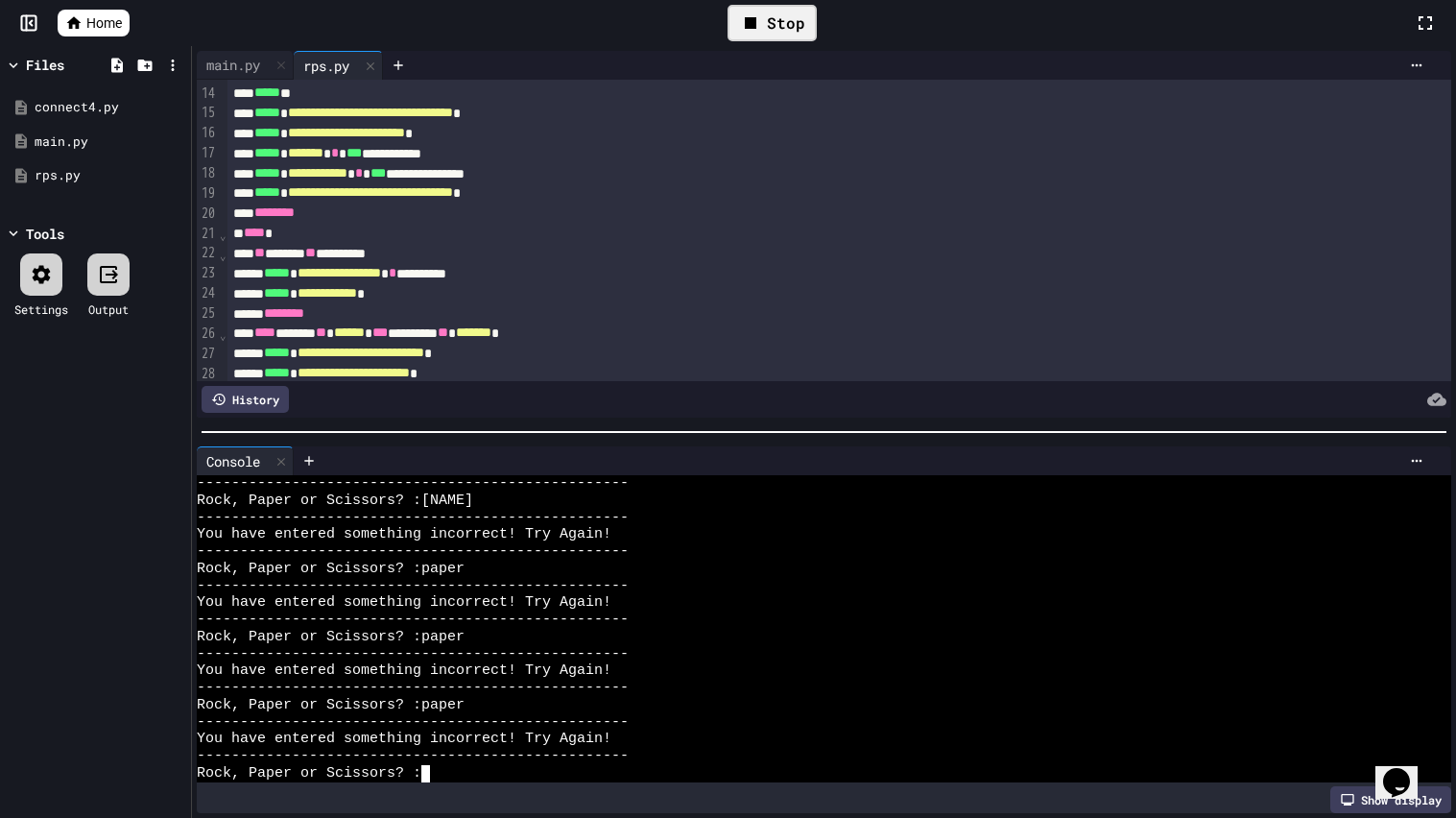scroll, scrollTop: 238, scrollLeft: 0, axis: vertical 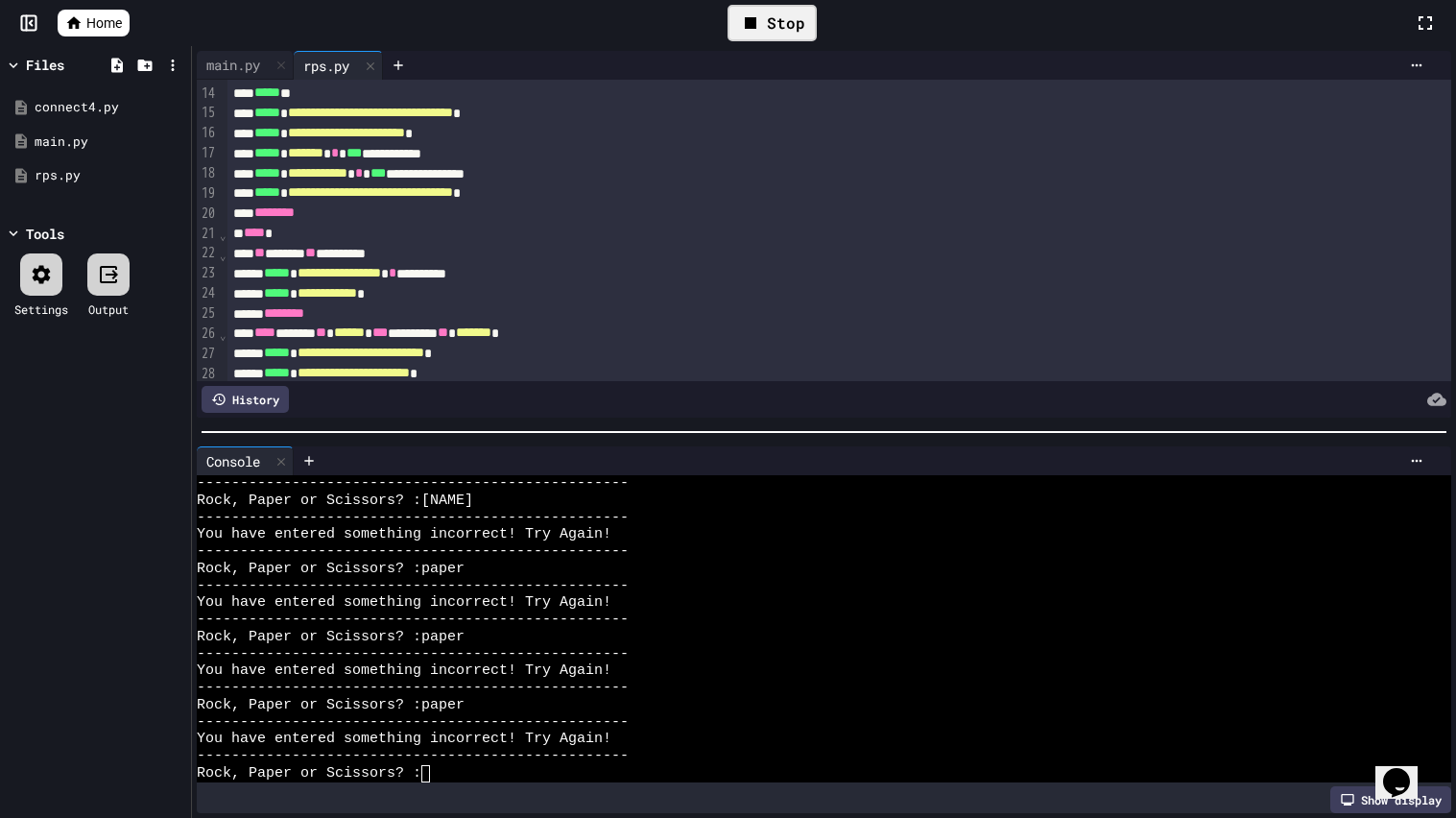 click on "Stop" at bounding box center [772, 23] 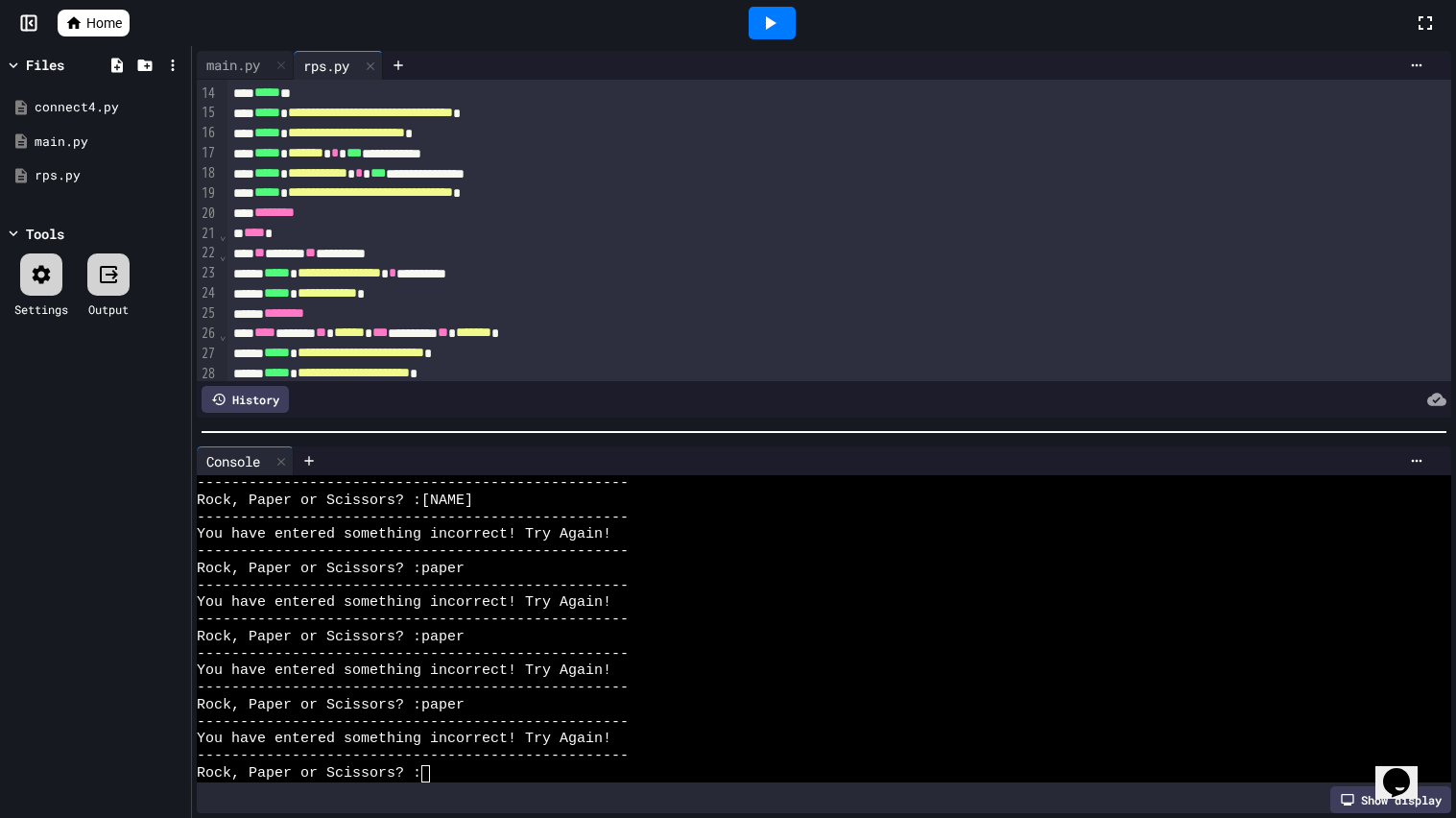 click 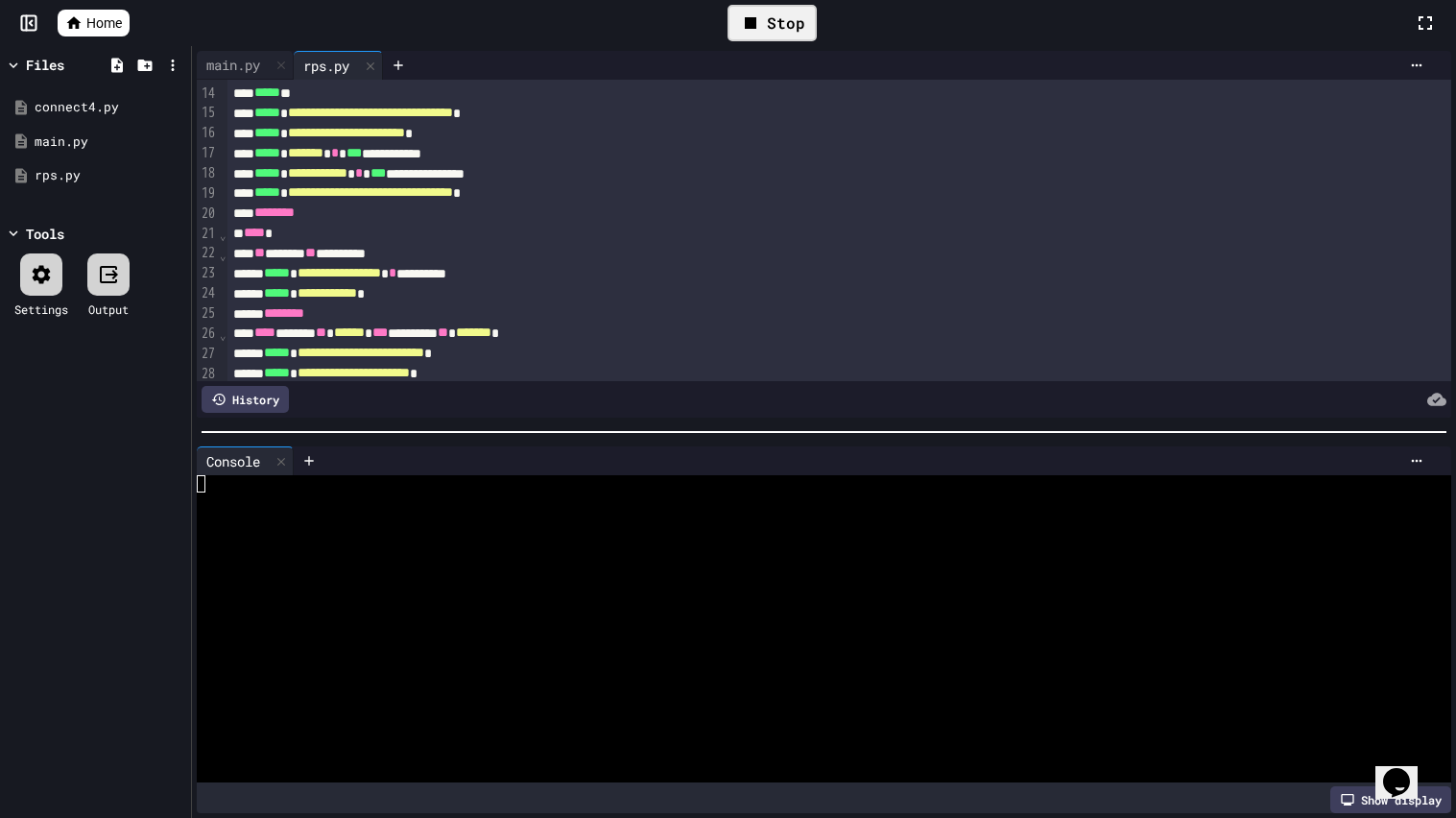 scroll, scrollTop: 0, scrollLeft: 0, axis: both 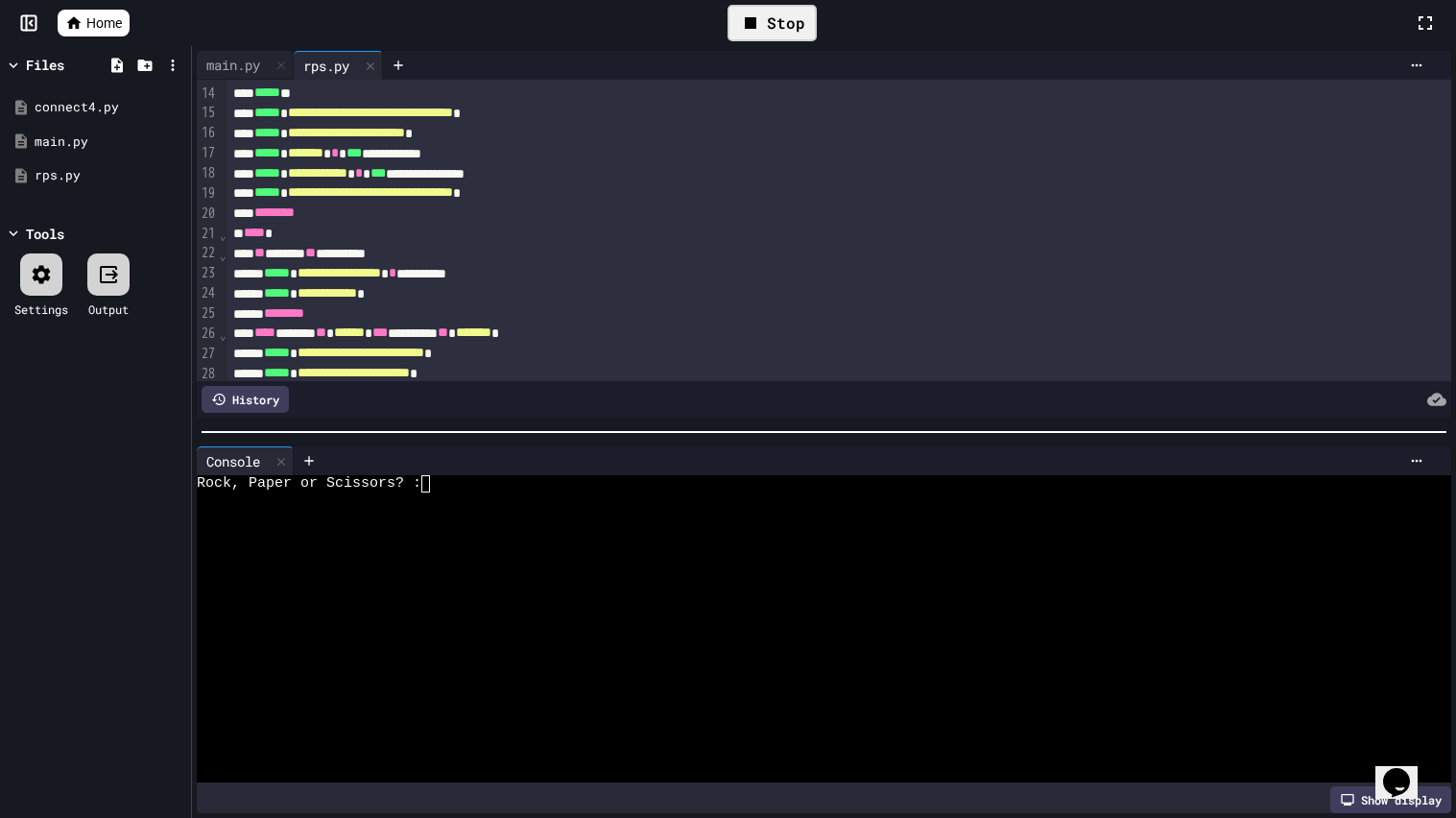 click at bounding box center (814, 535) 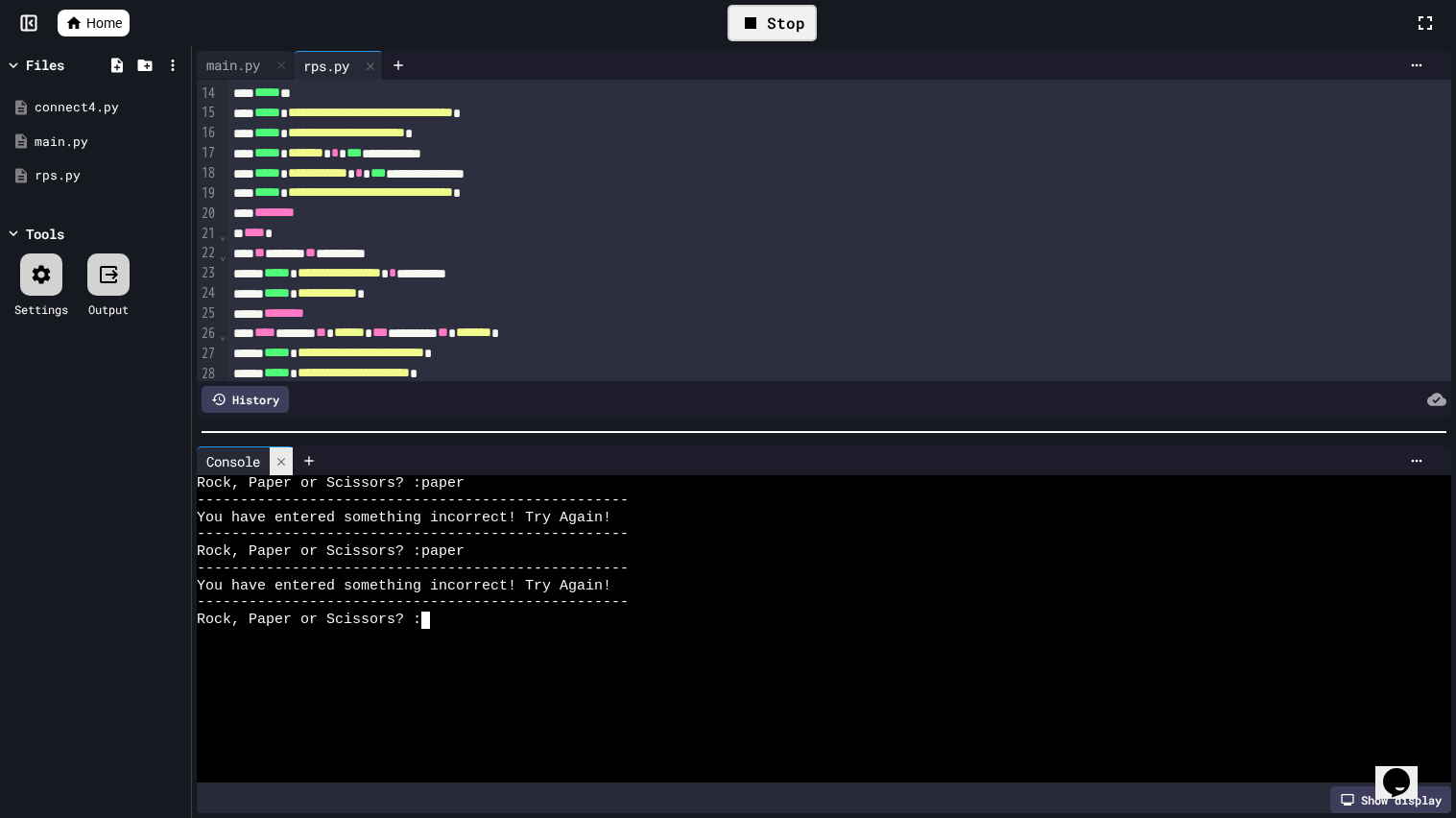 click 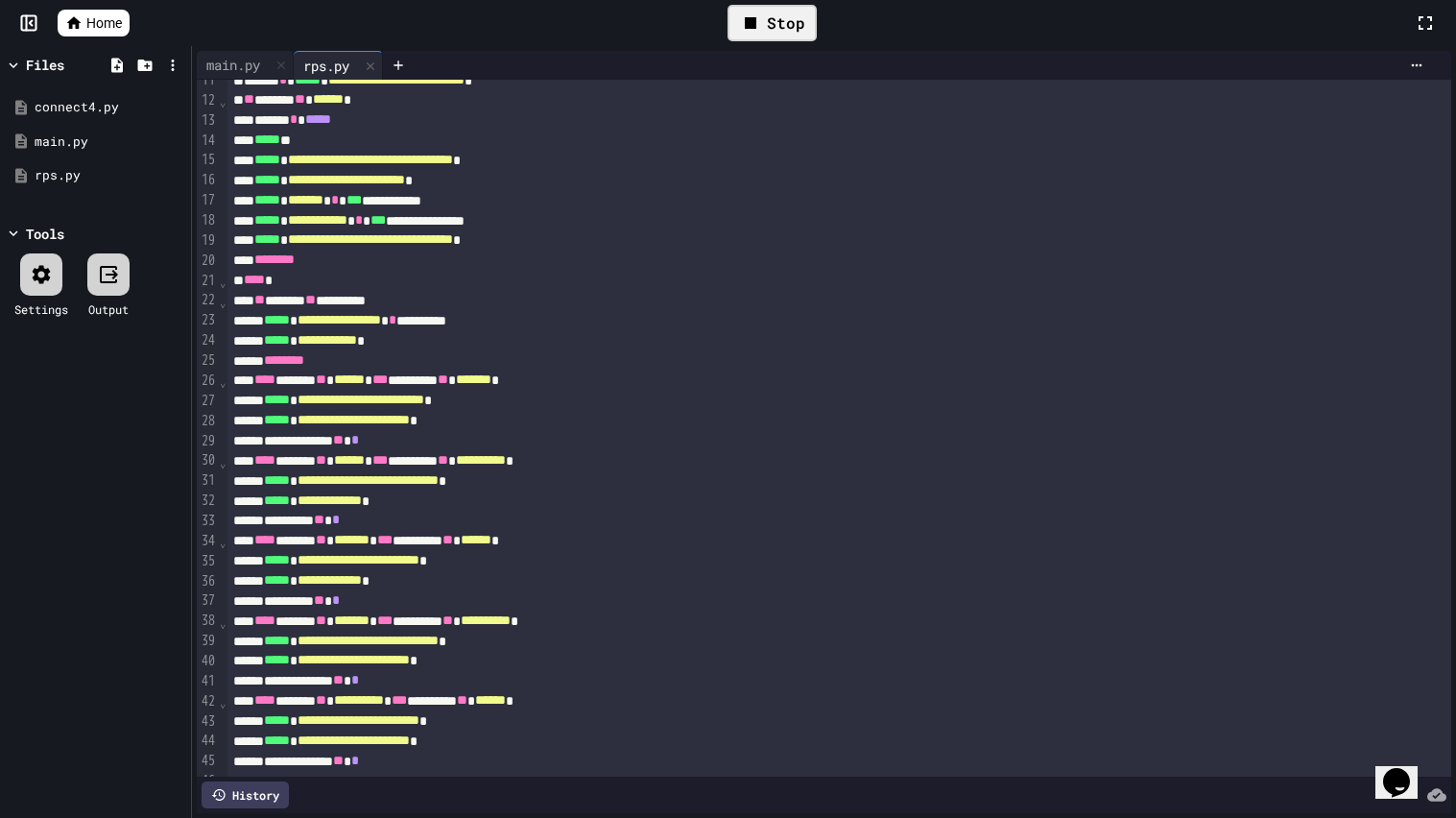 scroll, scrollTop: 211, scrollLeft: 0, axis: vertical 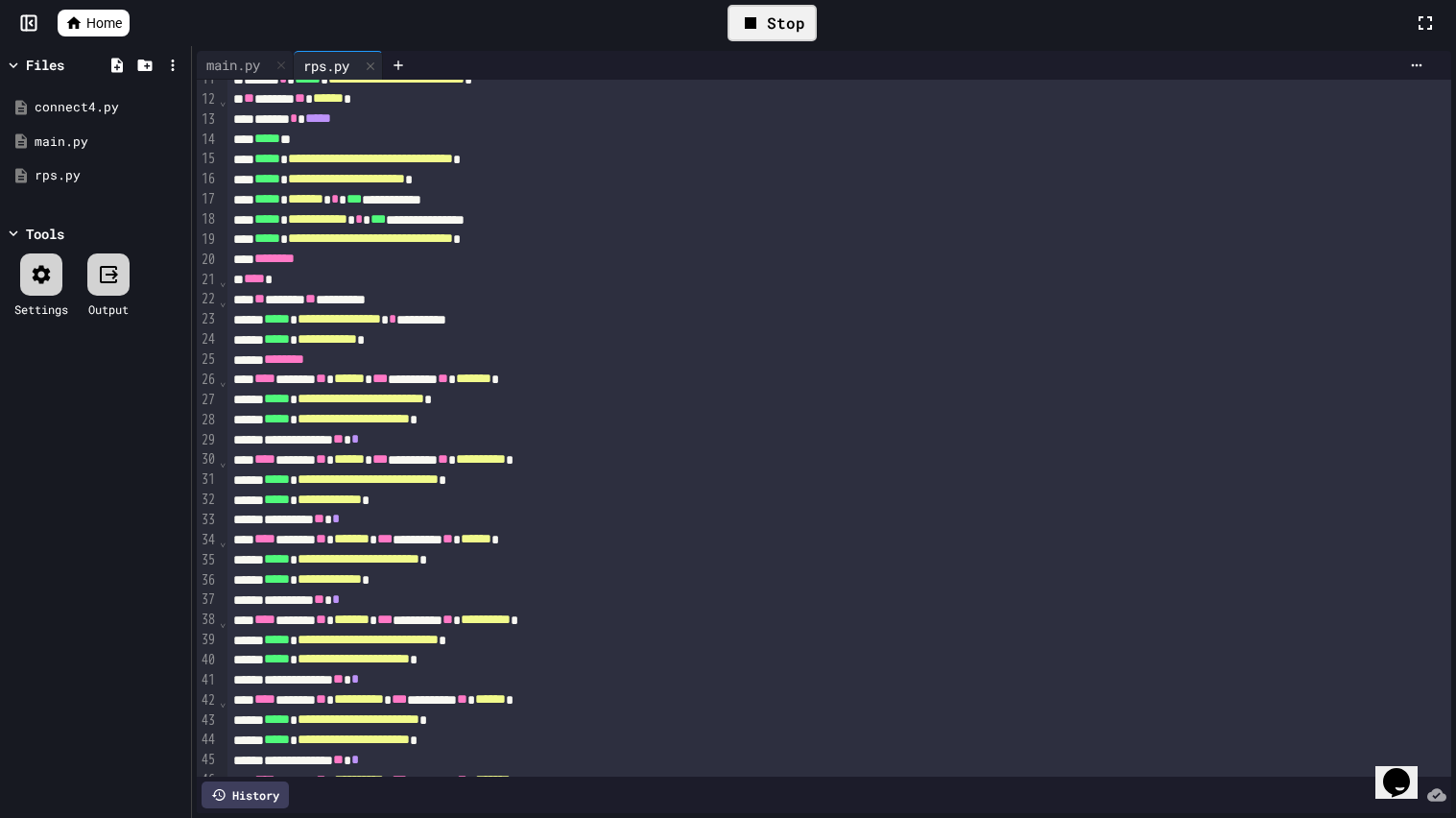 click on "*******" at bounding box center (473, 378) 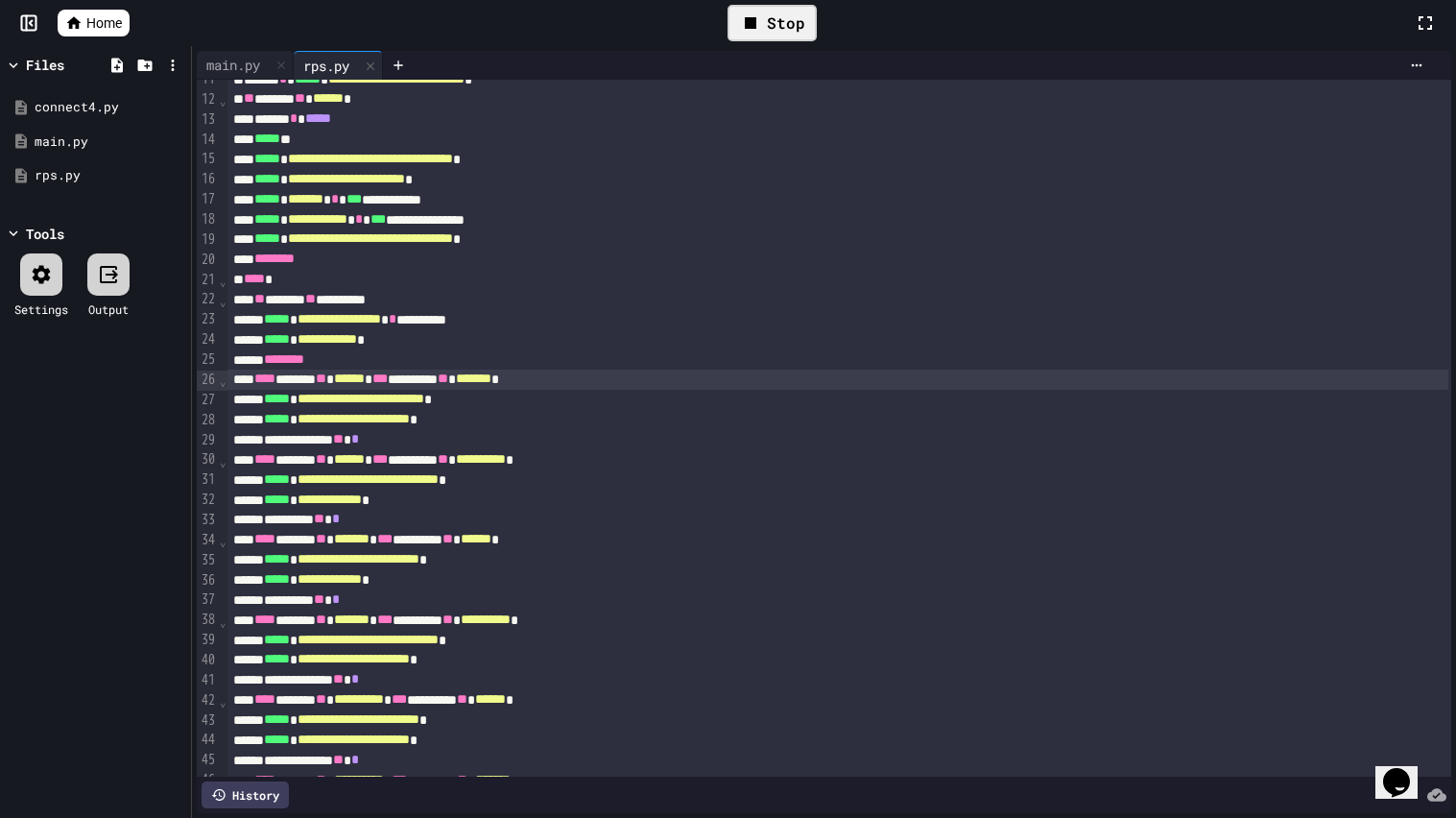 click on "**********" at bounding box center [838, 460] 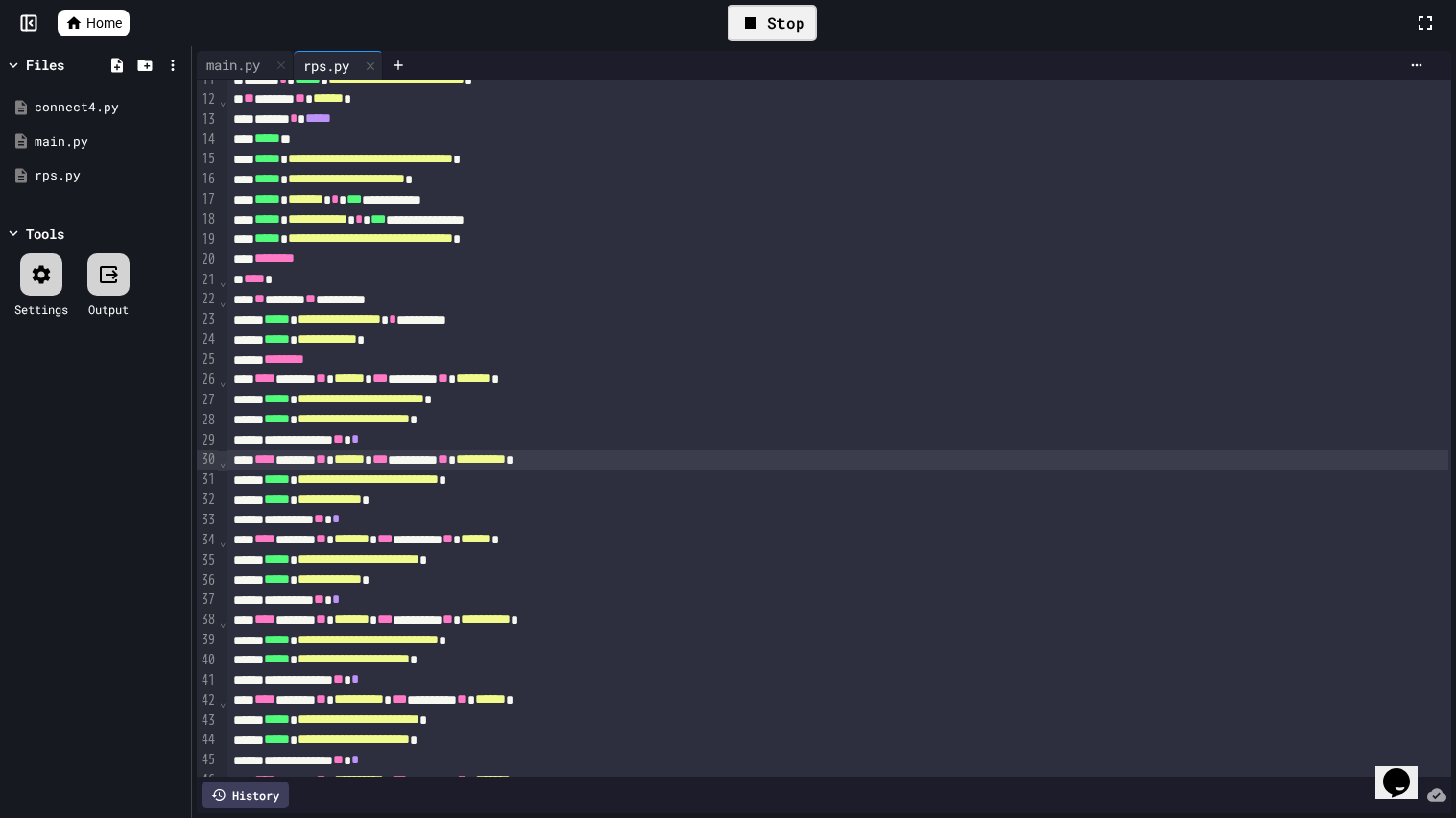 click on "******" at bounding box center [476, 539] 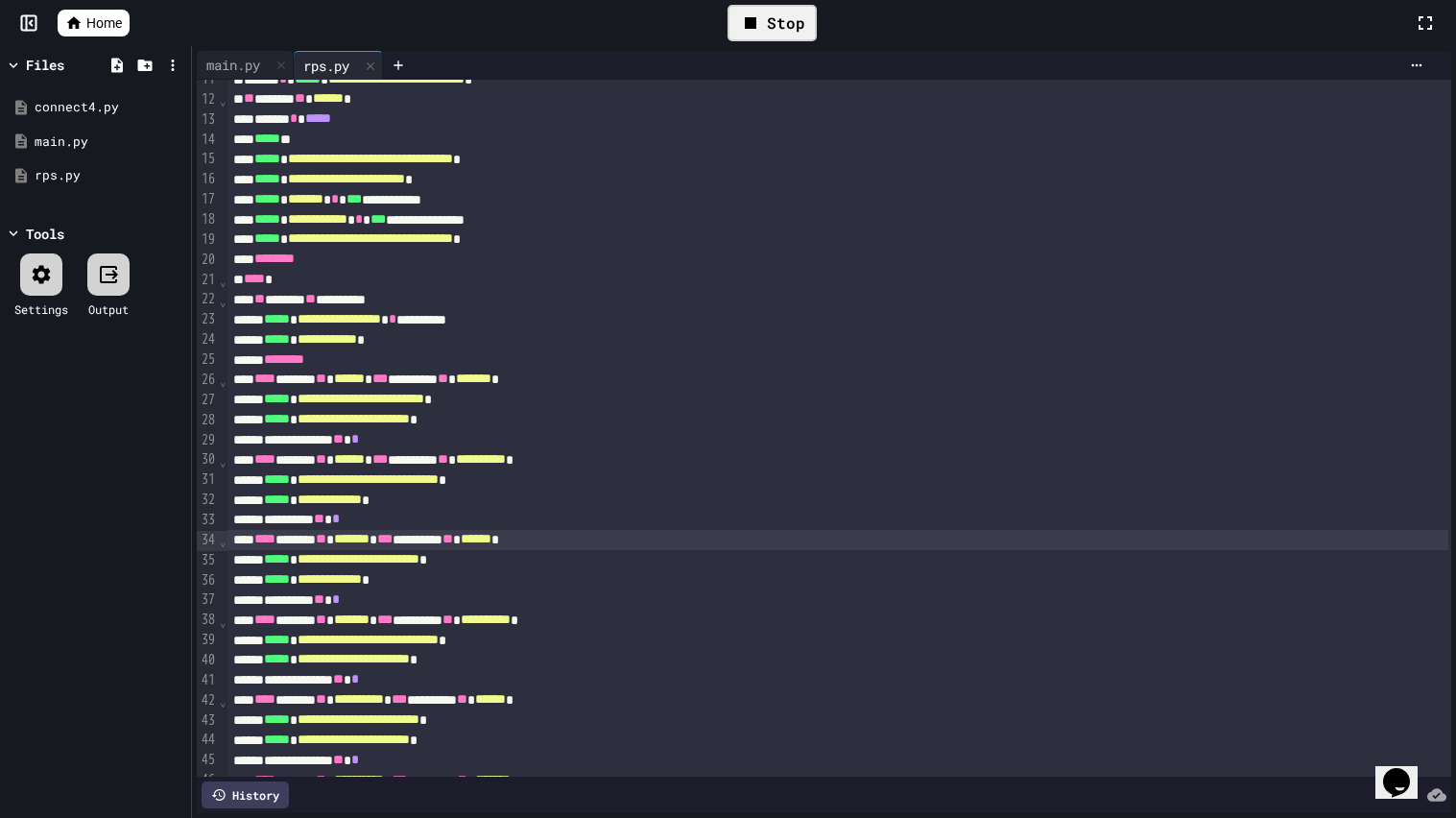 click on "**********" at bounding box center [486, 619] 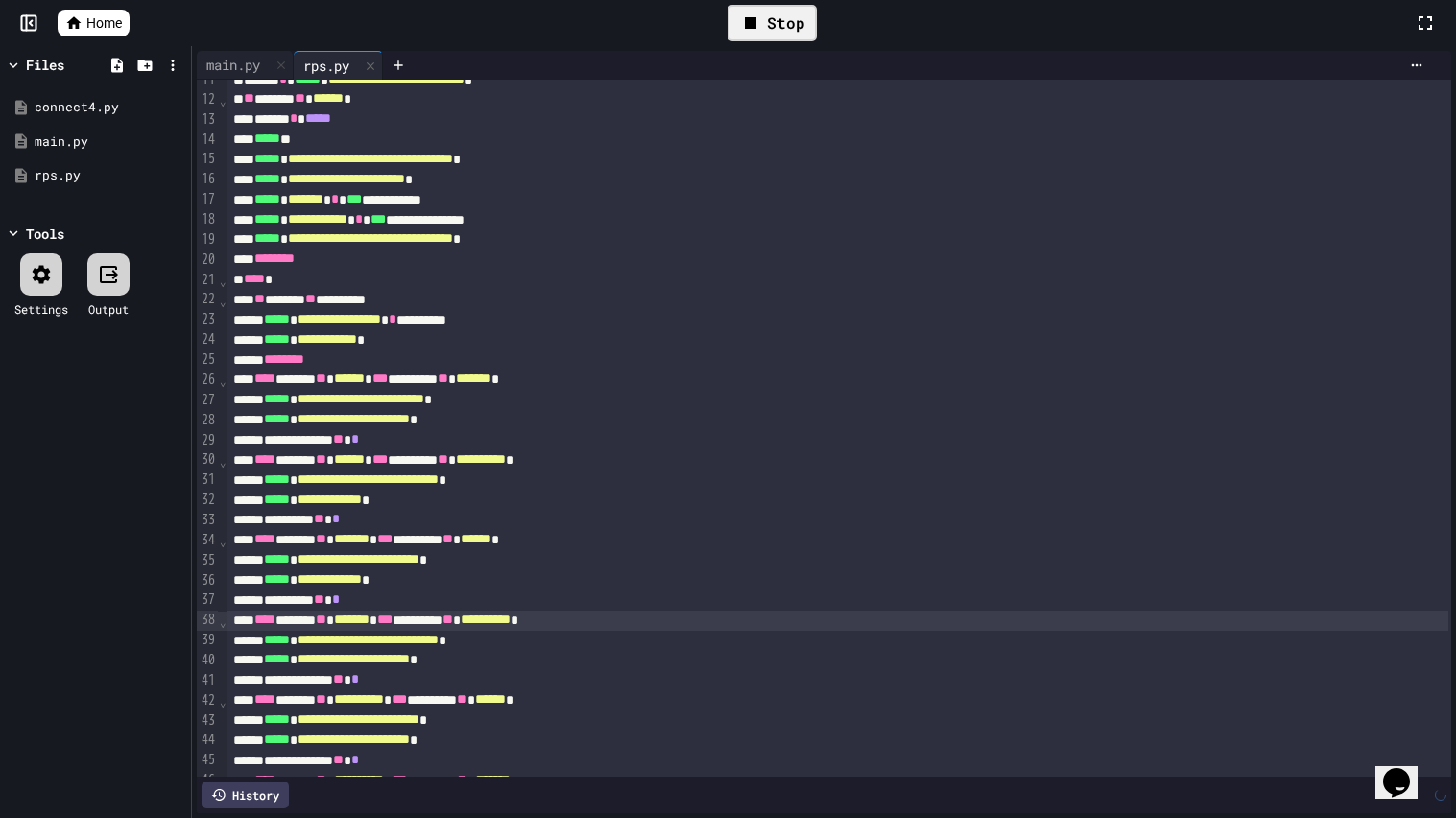 click on "******" at bounding box center (490, 699) 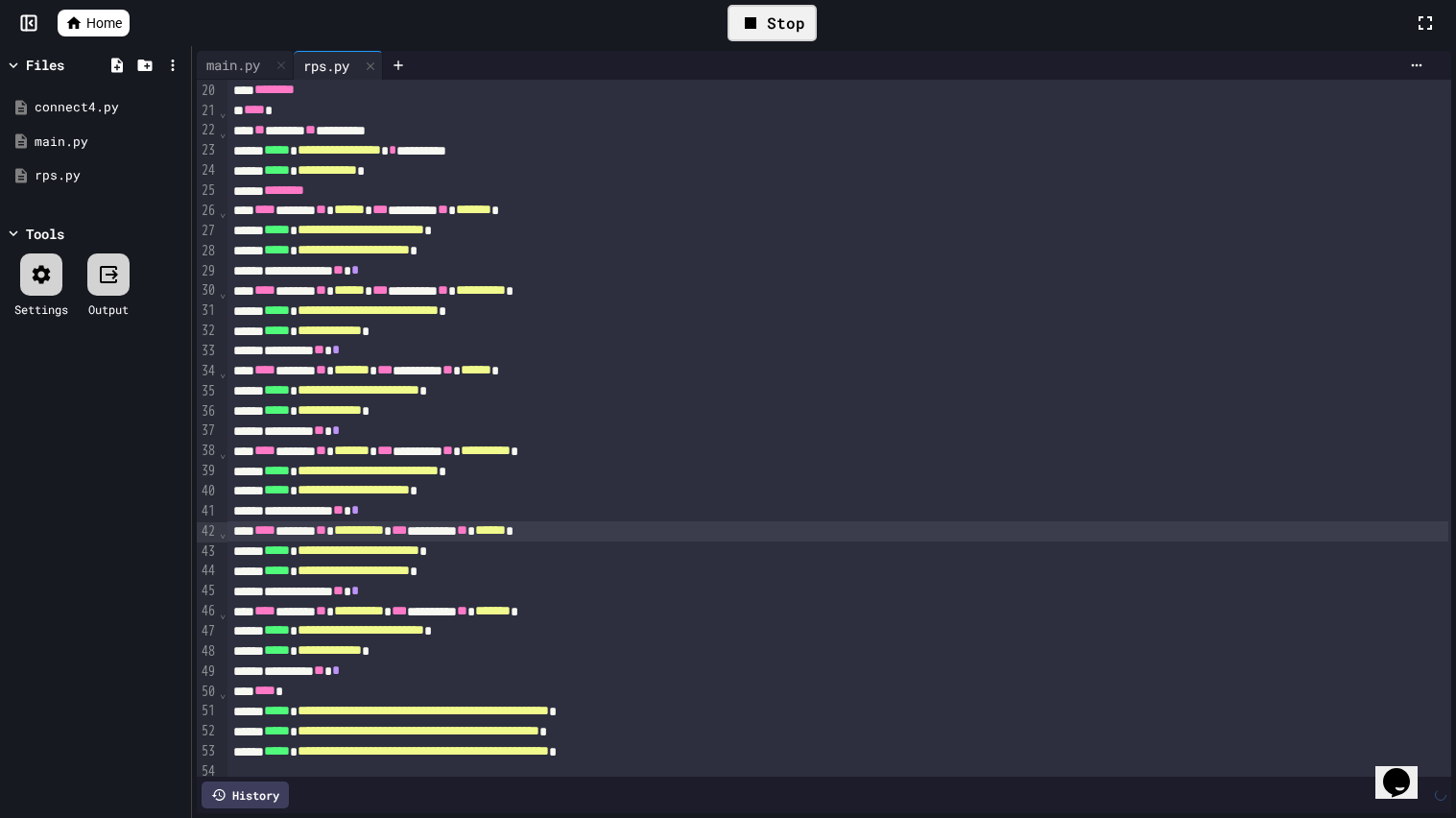 scroll, scrollTop: 406, scrollLeft: 0, axis: vertical 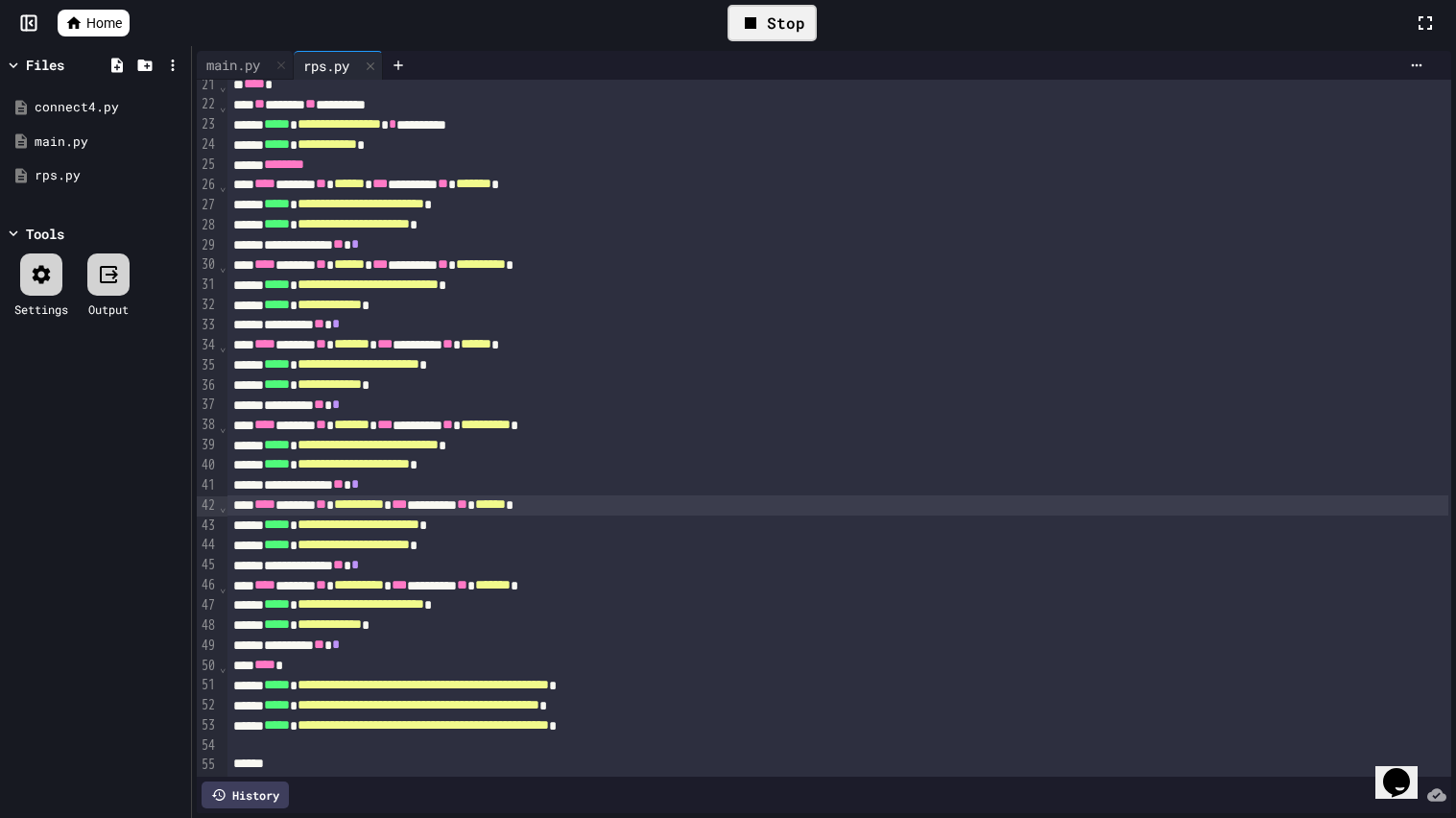 click on "*******" at bounding box center [492, 585] 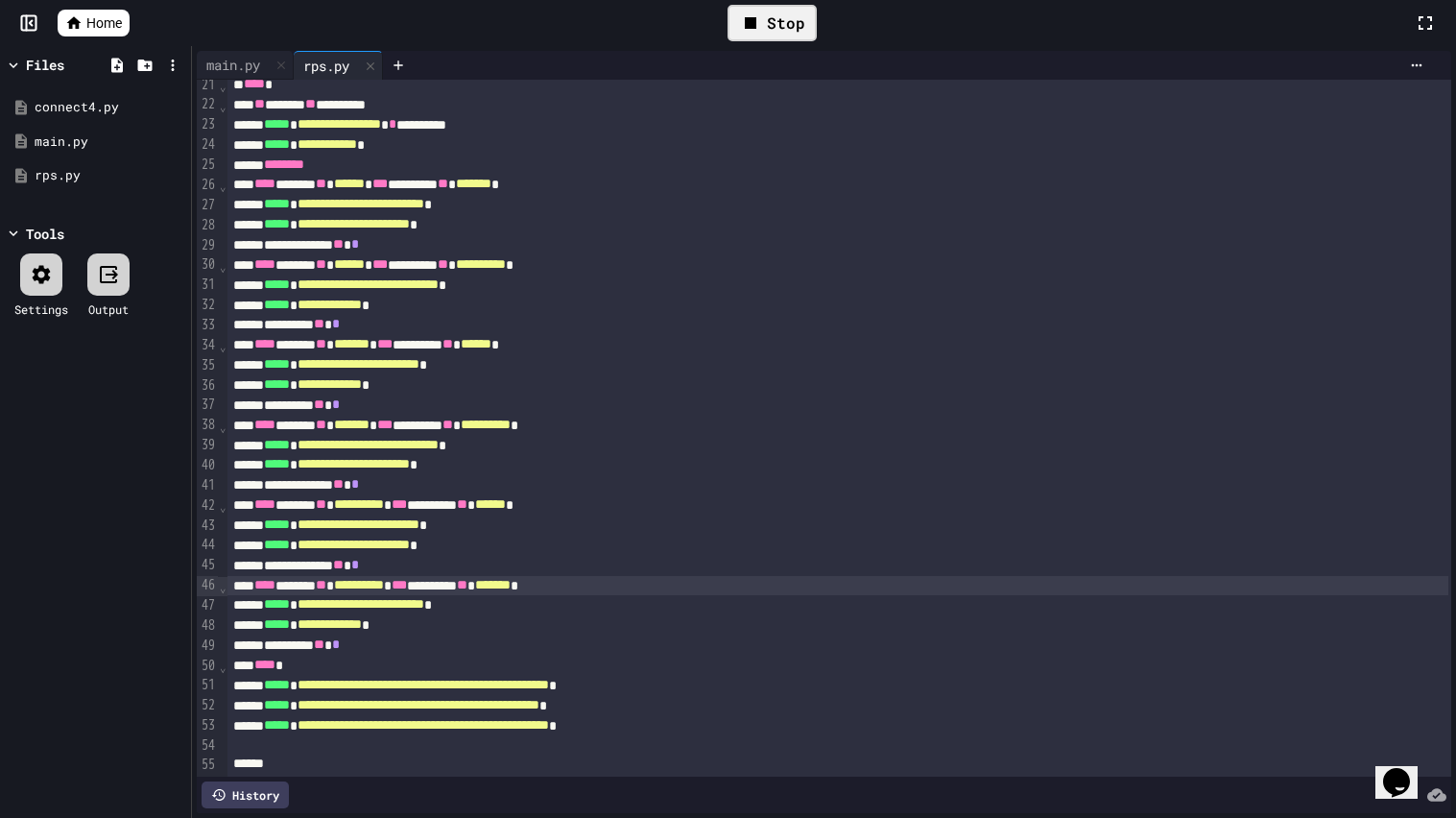click 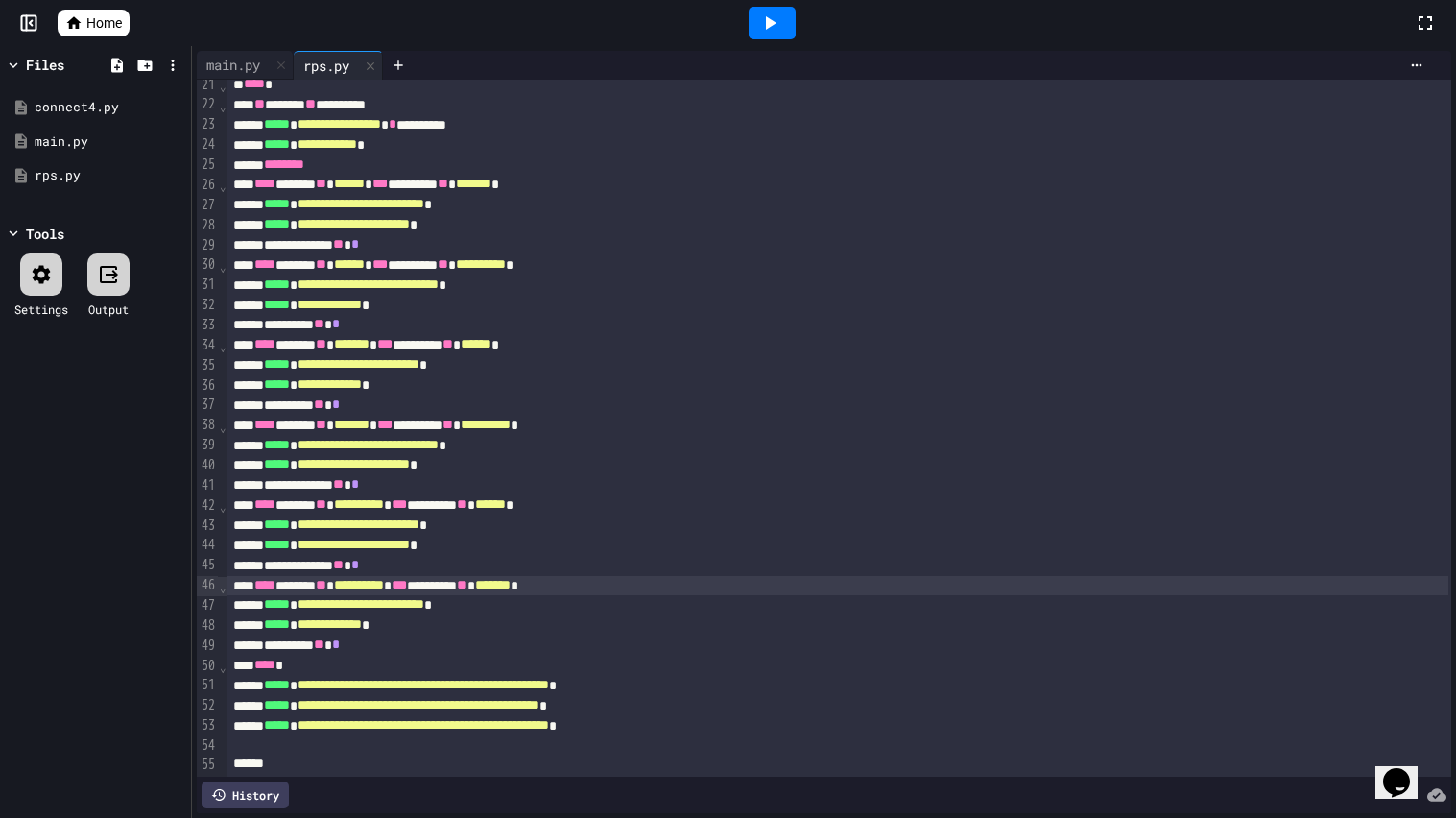 click at bounding box center (772, 23) 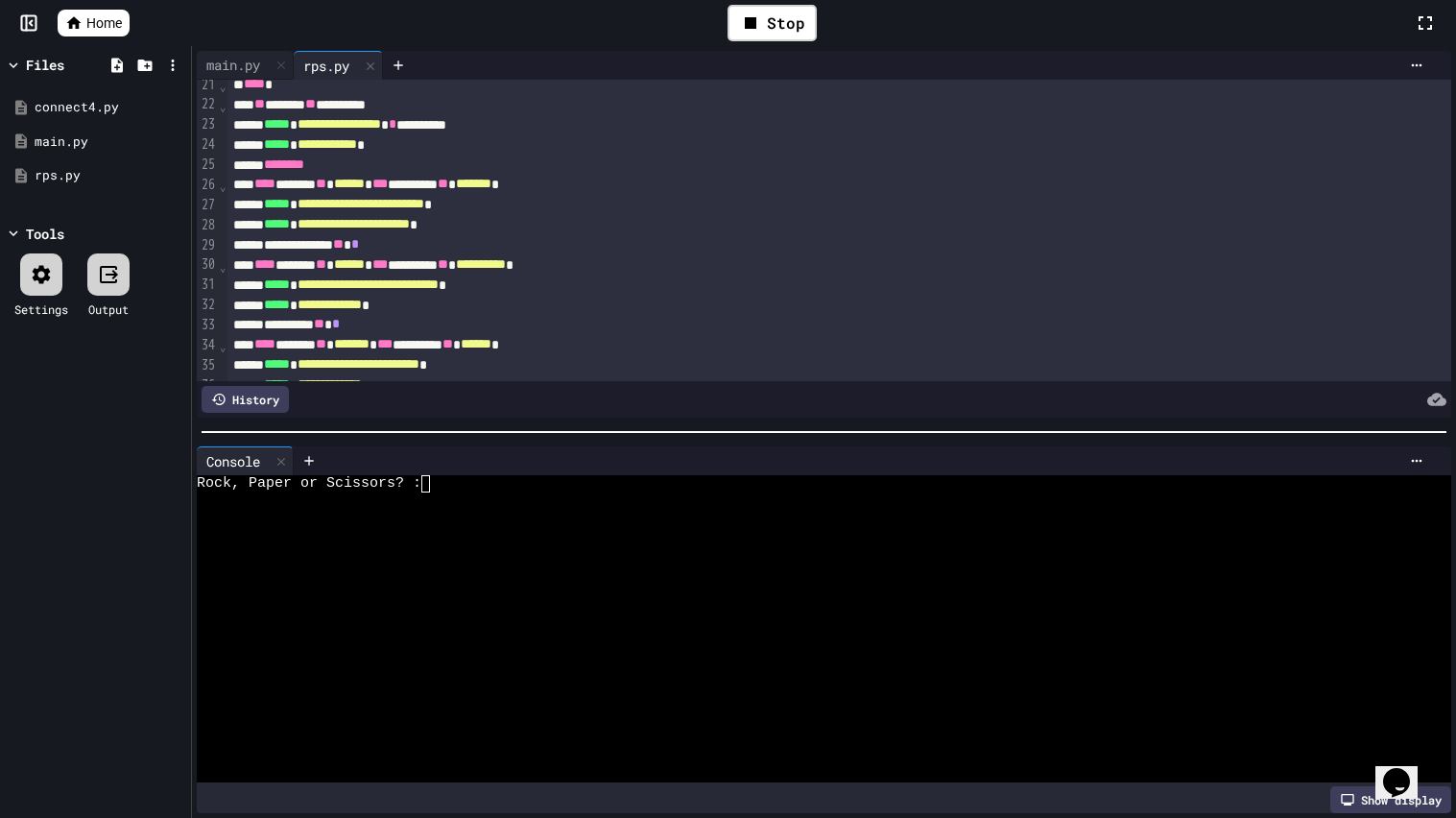 click at bounding box center (814, 569) 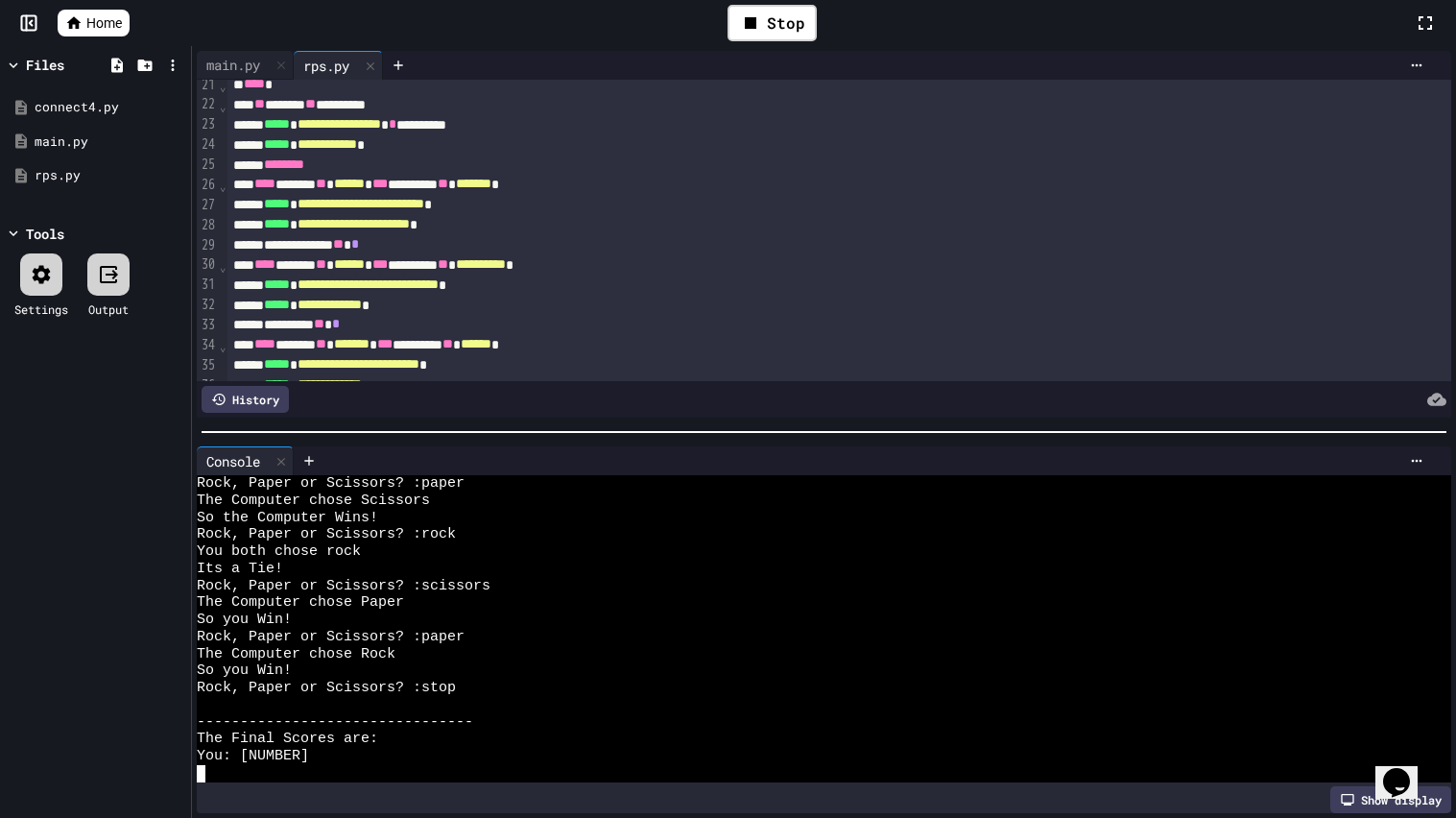 scroll, scrollTop: 238, scrollLeft: 0, axis: vertical 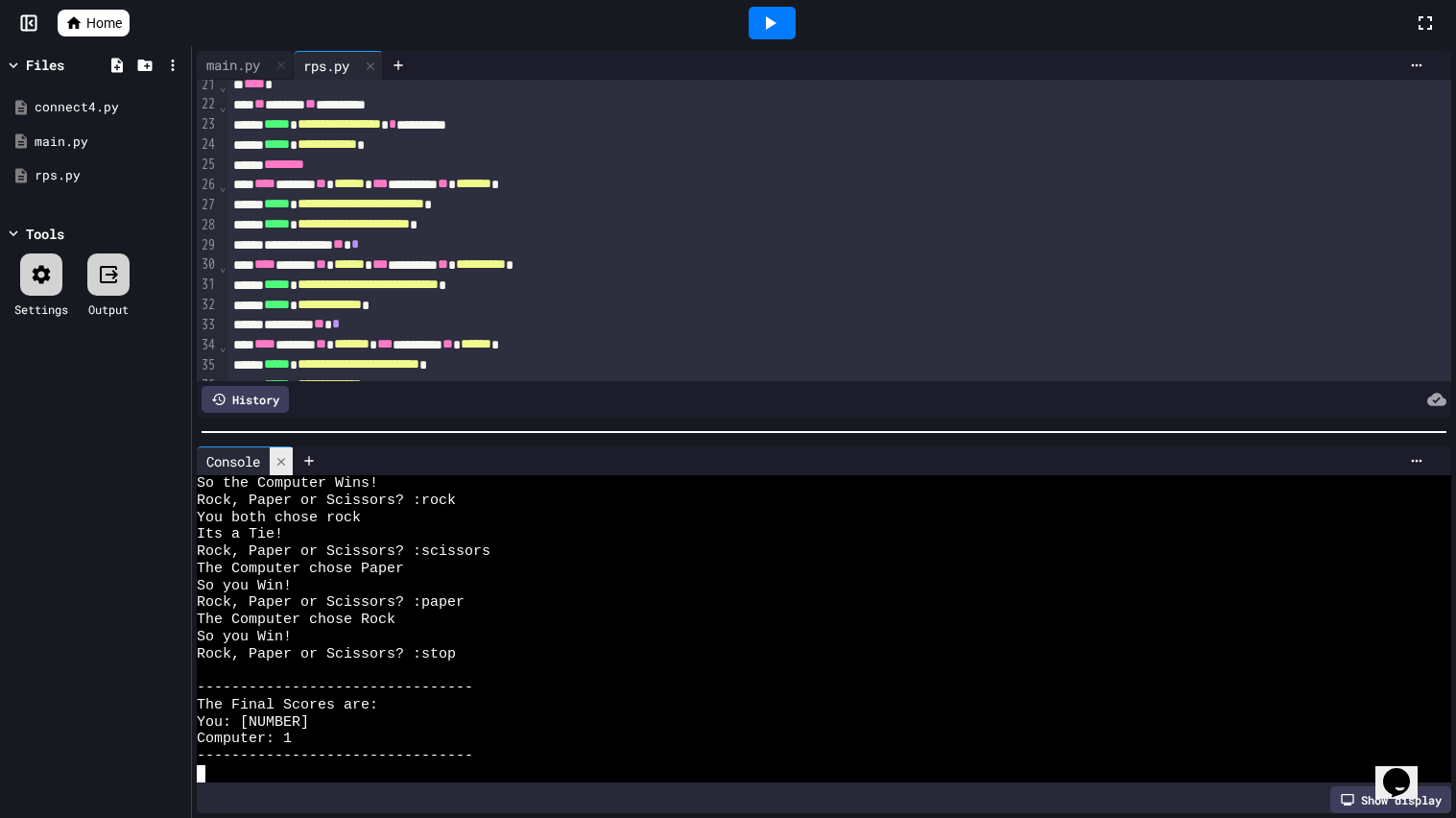 click 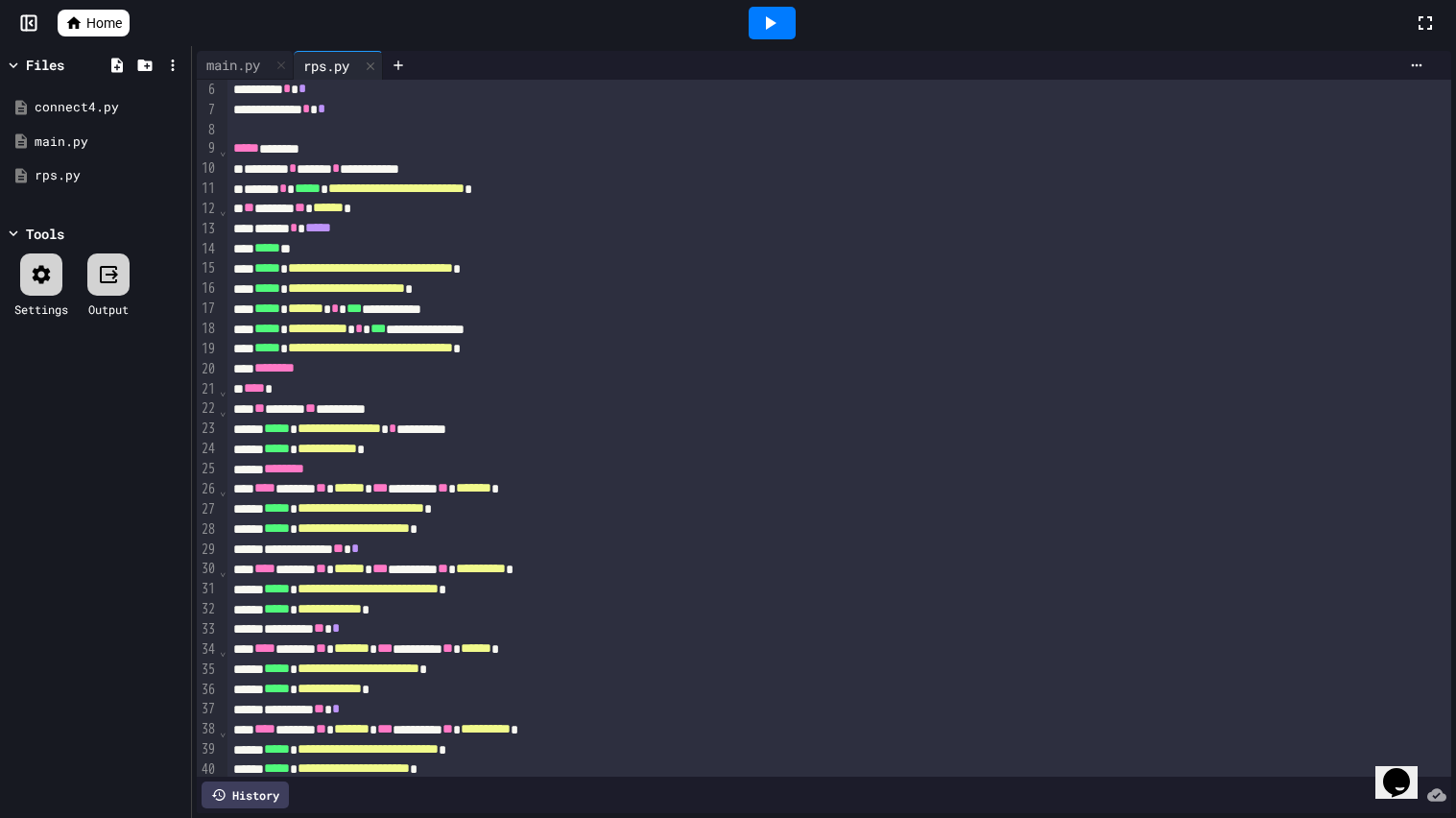 scroll, scrollTop: 0, scrollLeft: 0, axis: both 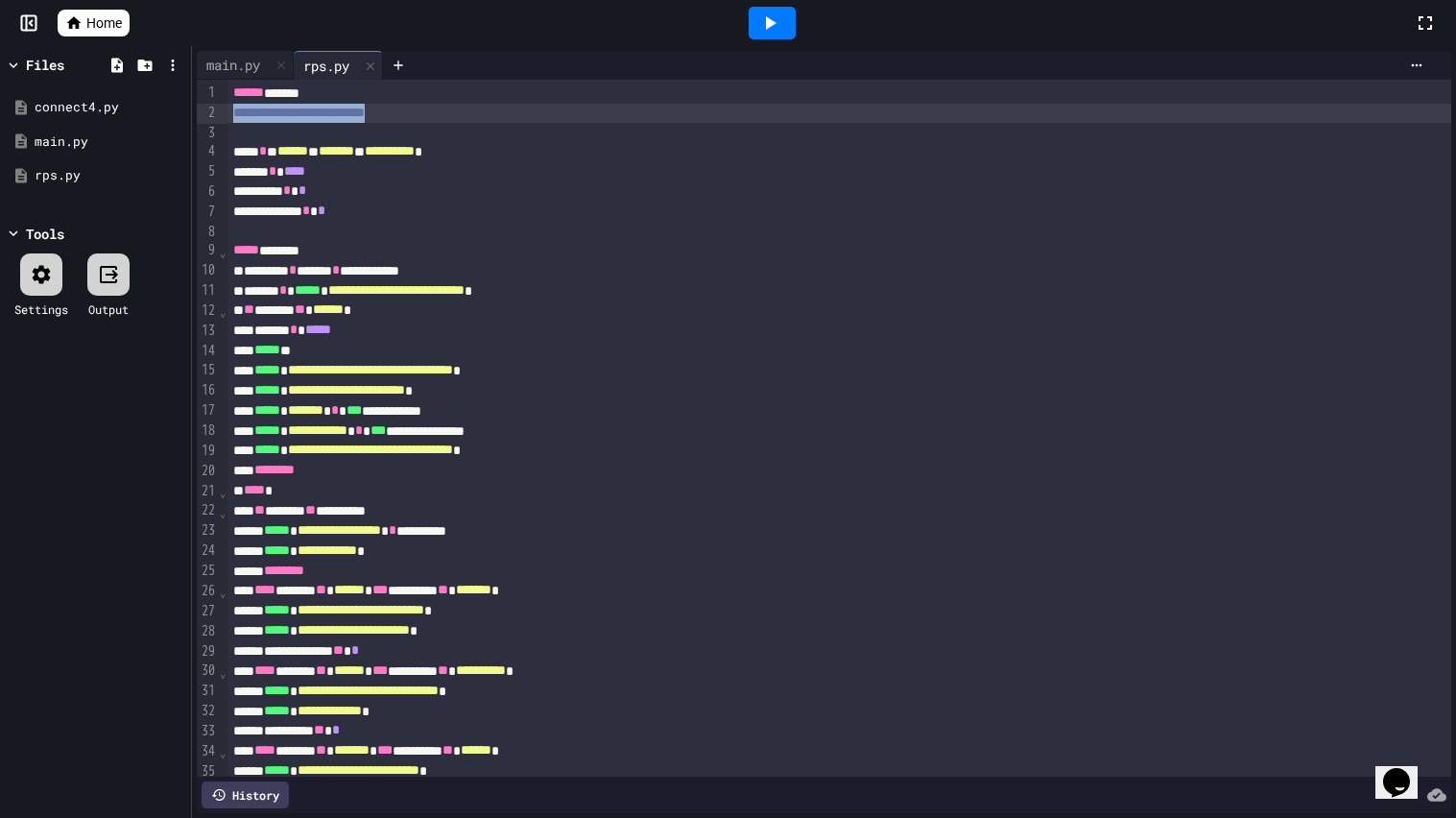drag, startPoint x: 232, startPoint y: 109, endPoint x: 473, endPoint y: 107, distance: 241.0083 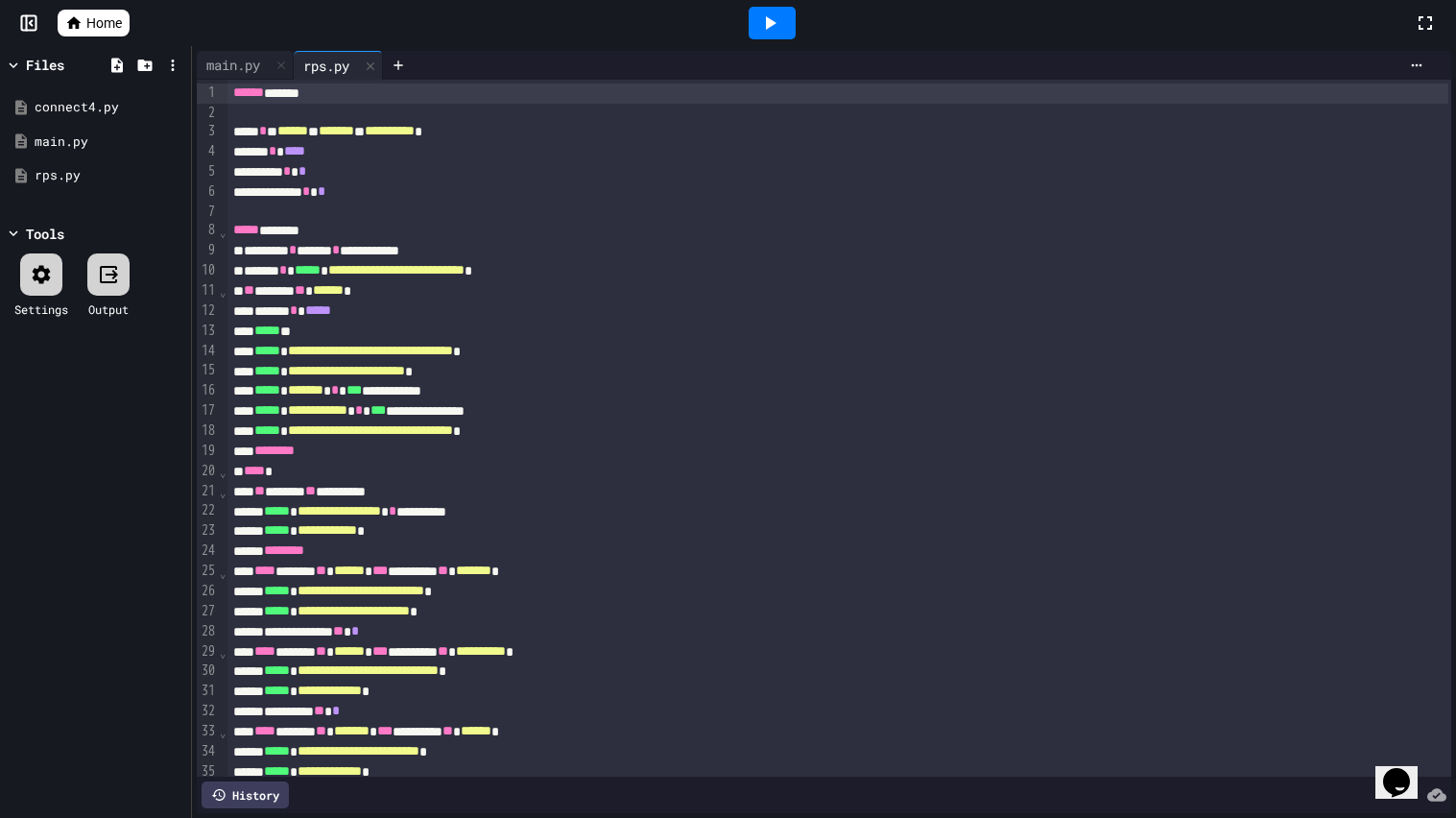 click on "****** ******" at bounding box center [838, 93] 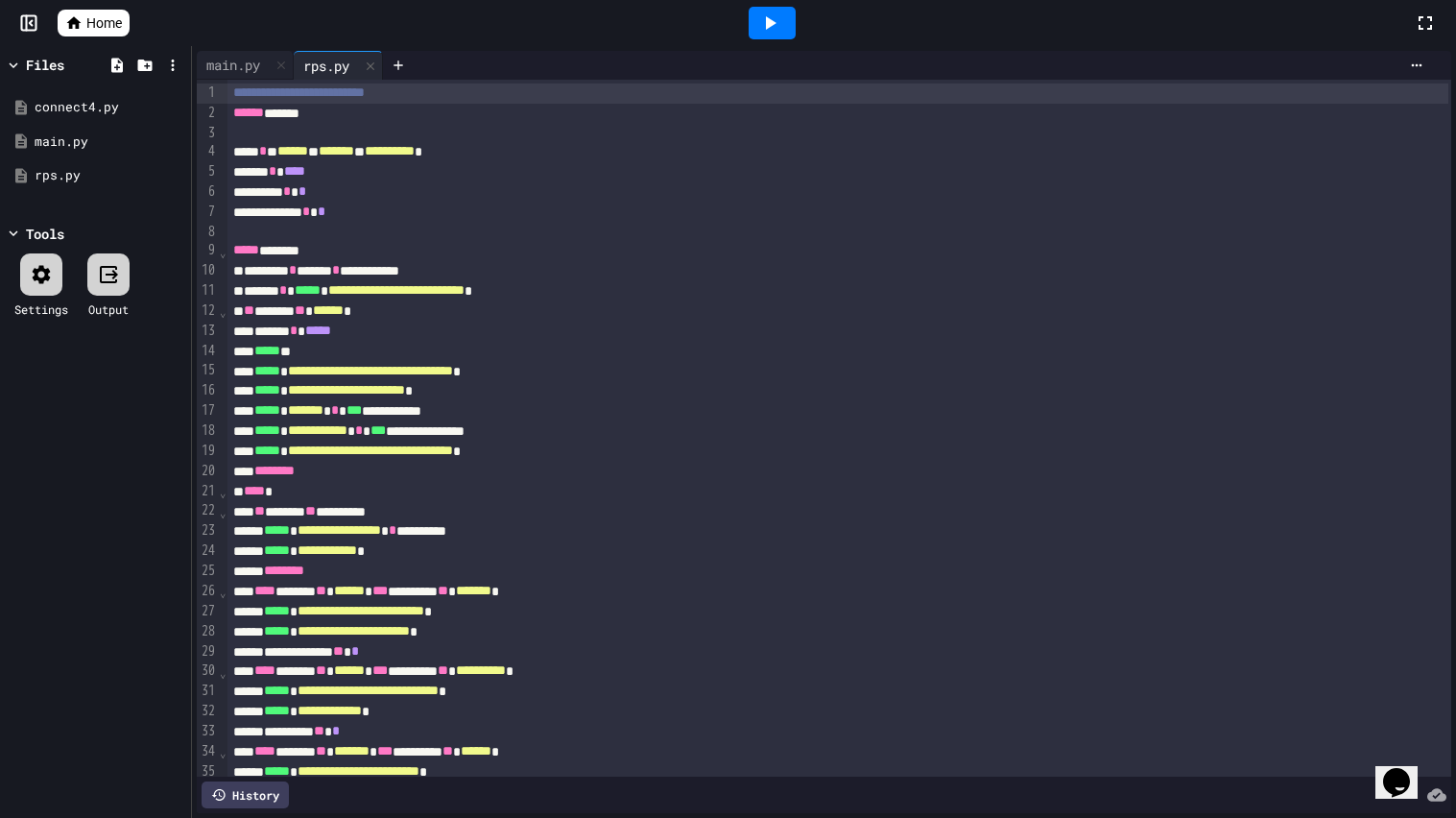 click on "****** *   *****" at bounding box center [838, 331] 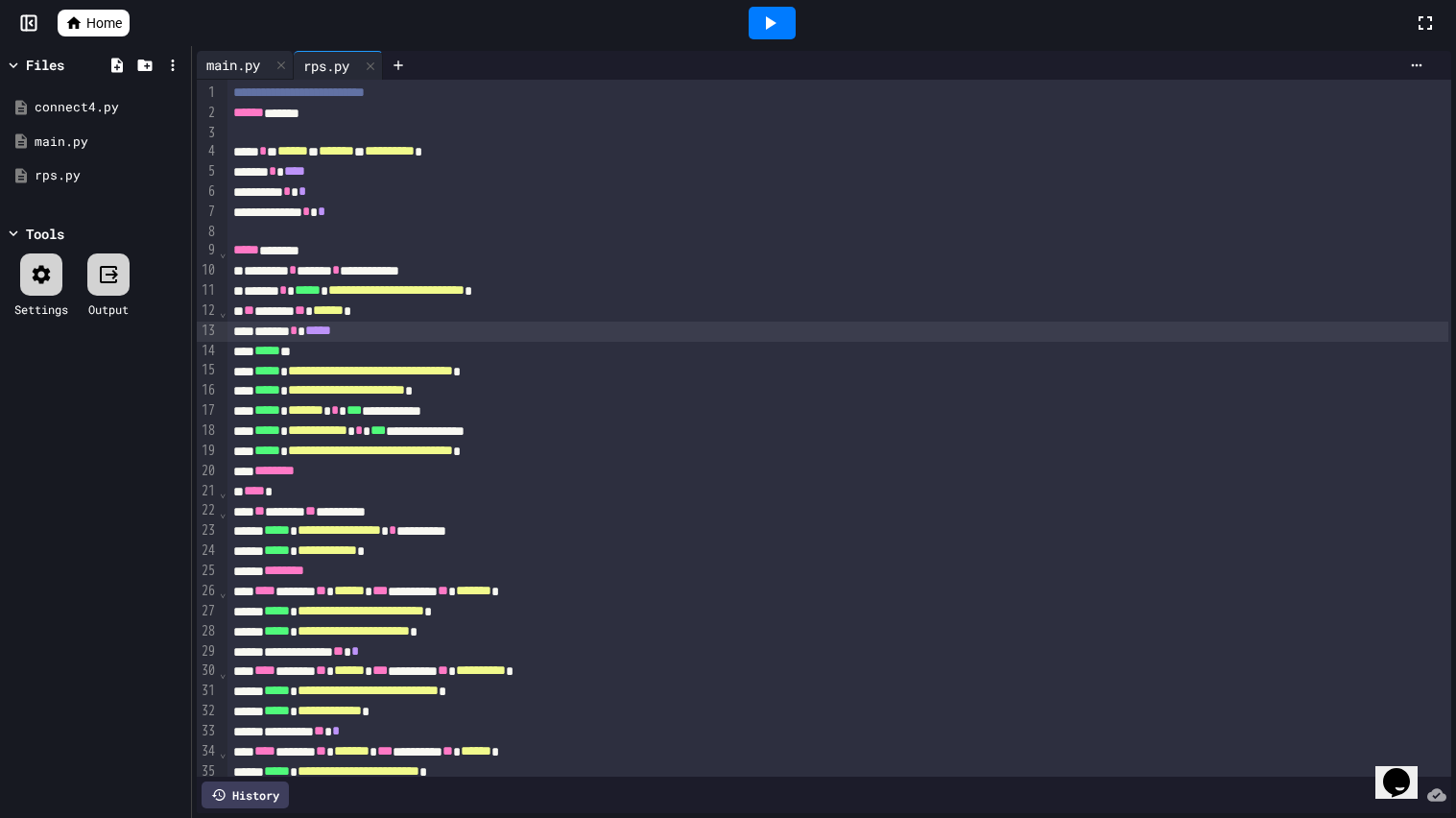 click on "main.py" at bounding box center (233, 64) 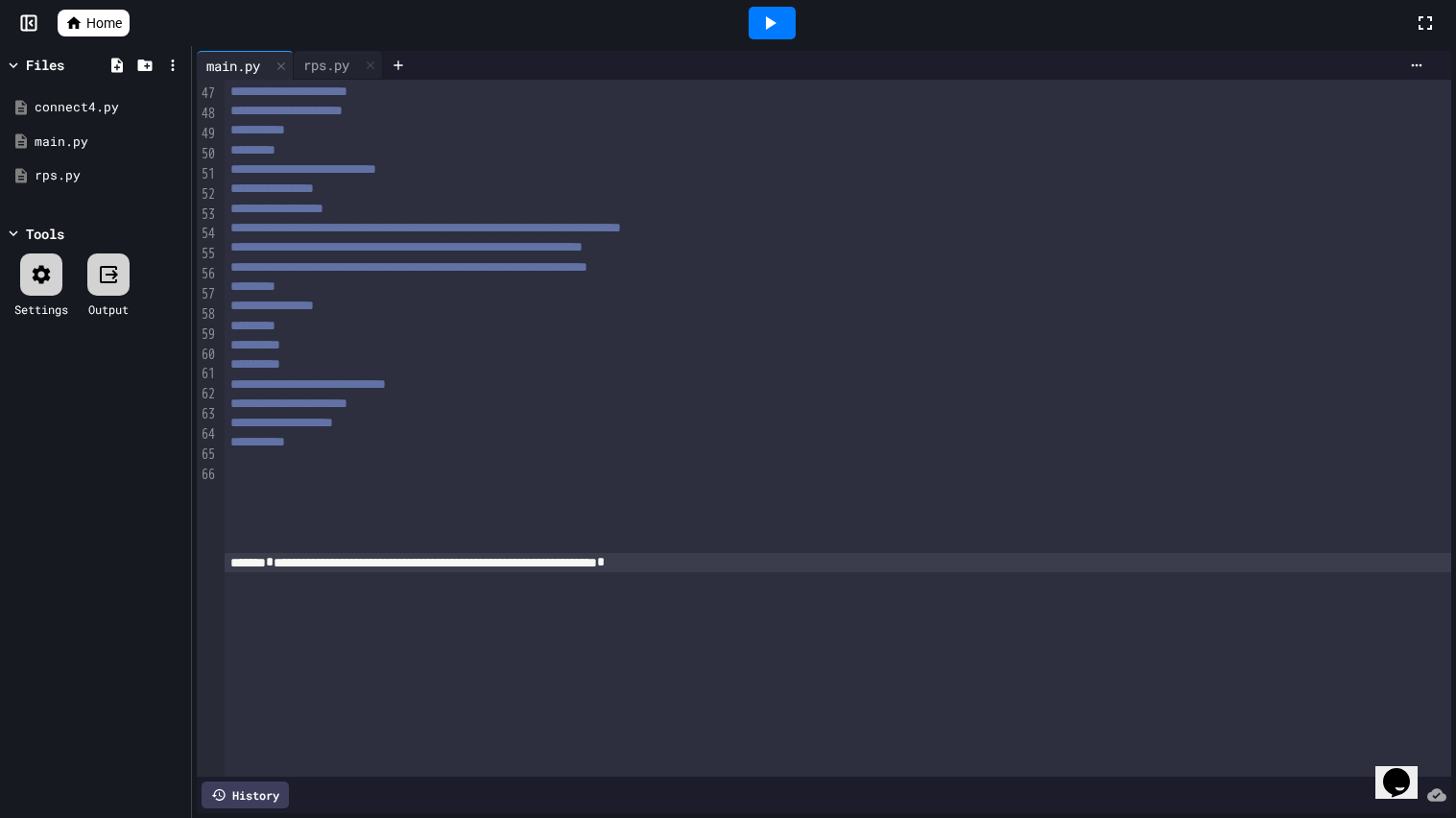 scroll, scrollTop: 1, scrollLeft: 0, axis: vertical 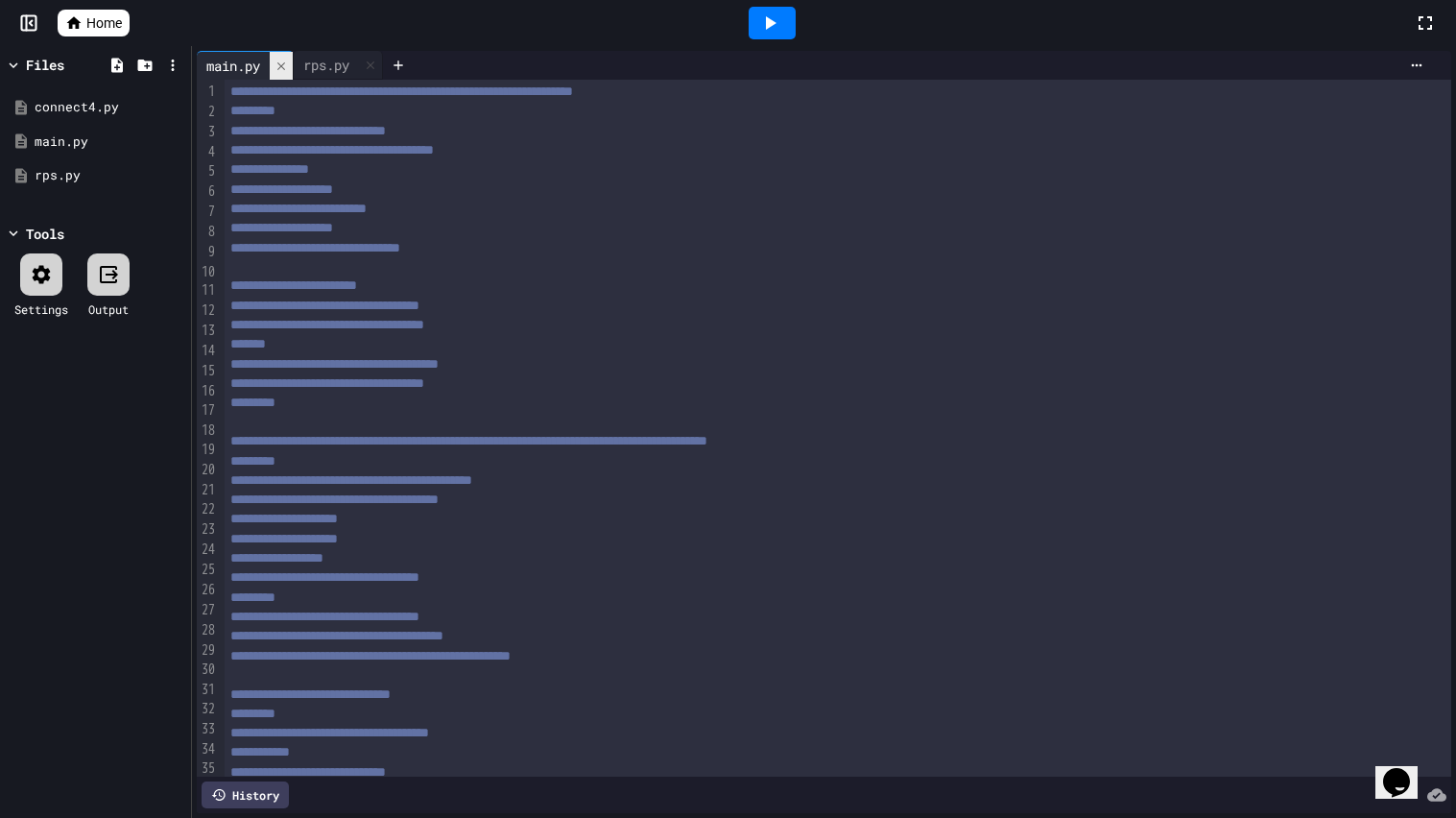click 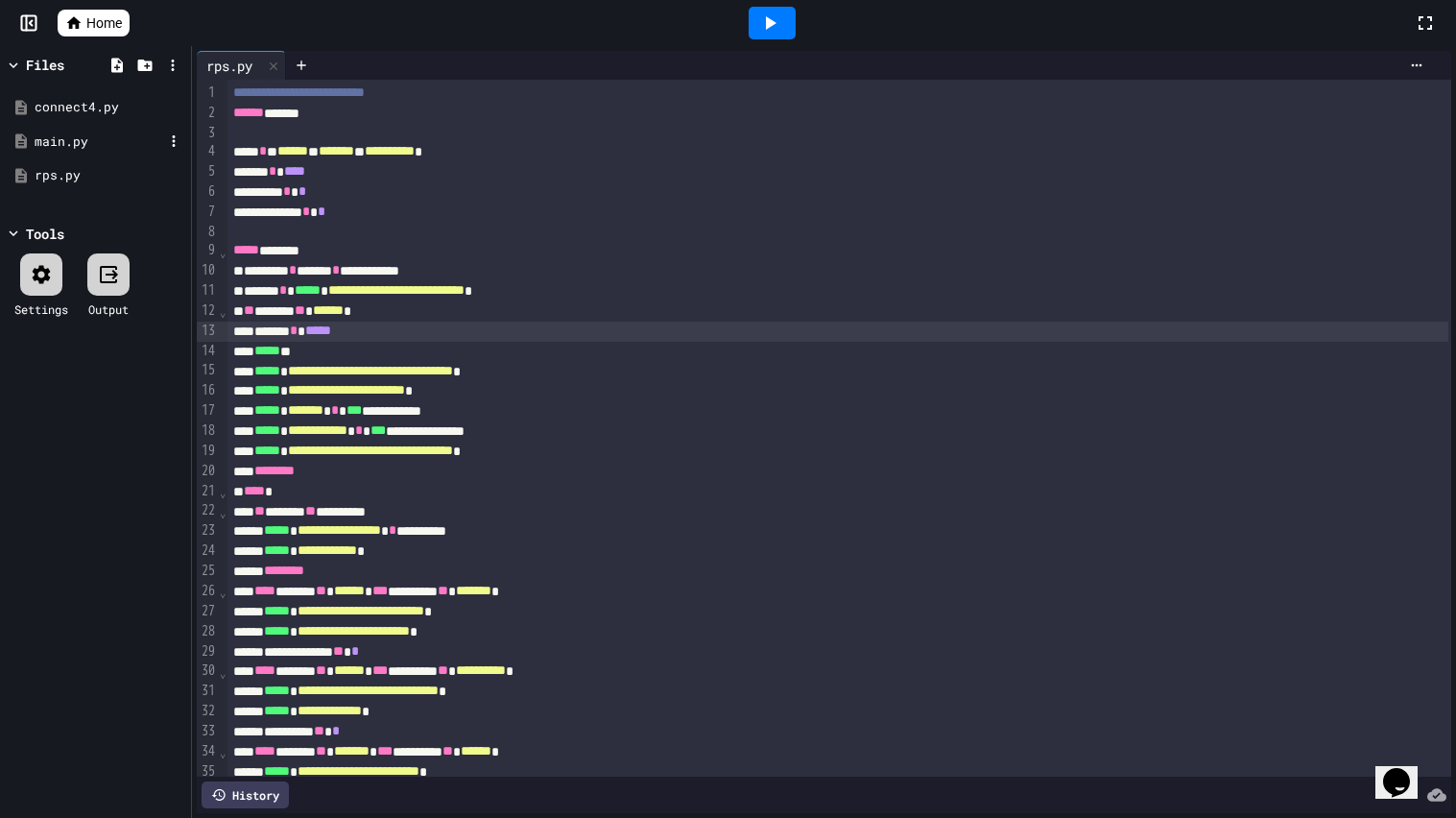 click on "main.py" at bounding box center (99, 142) 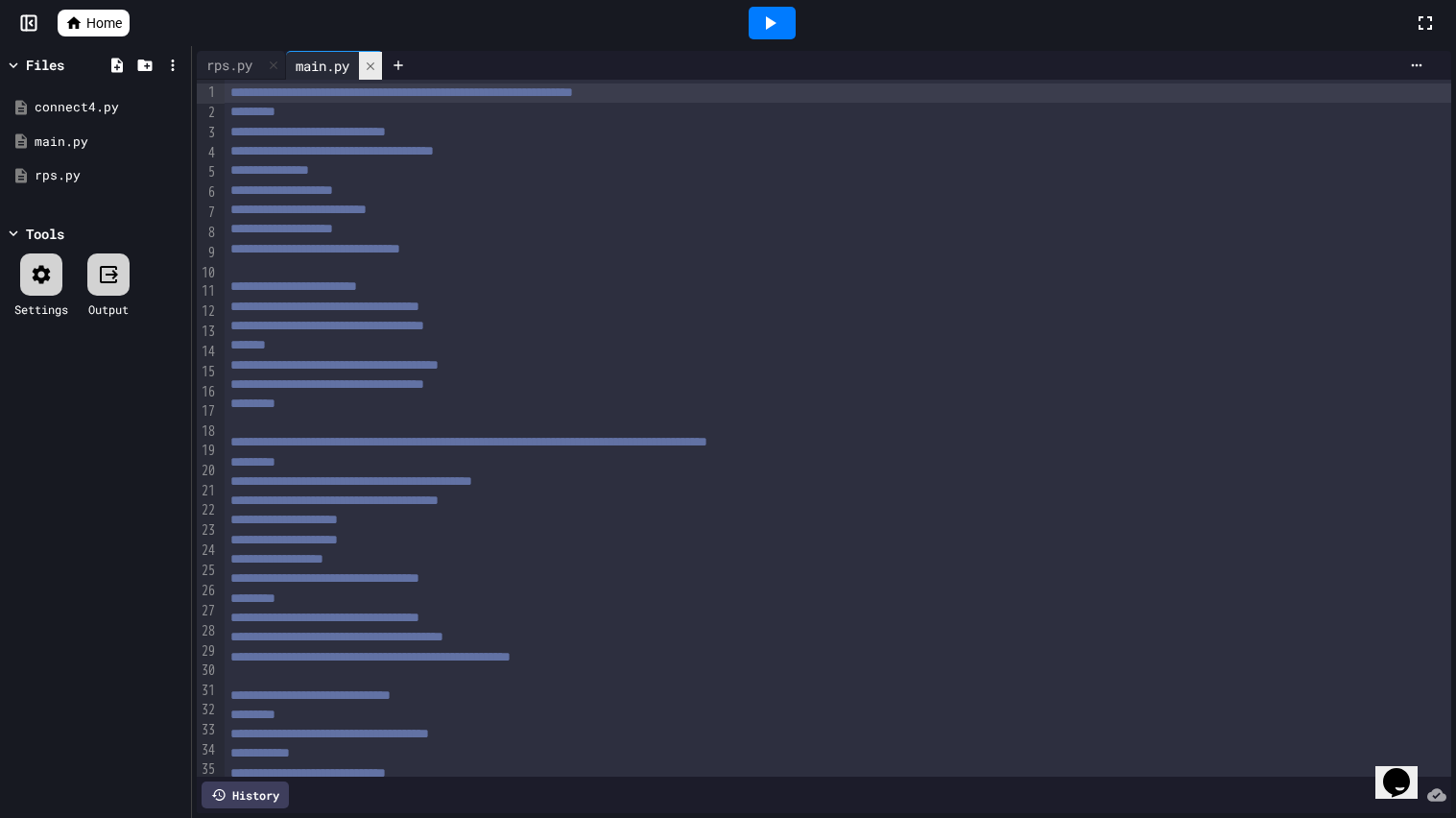 click at bounding box center (370, 65) 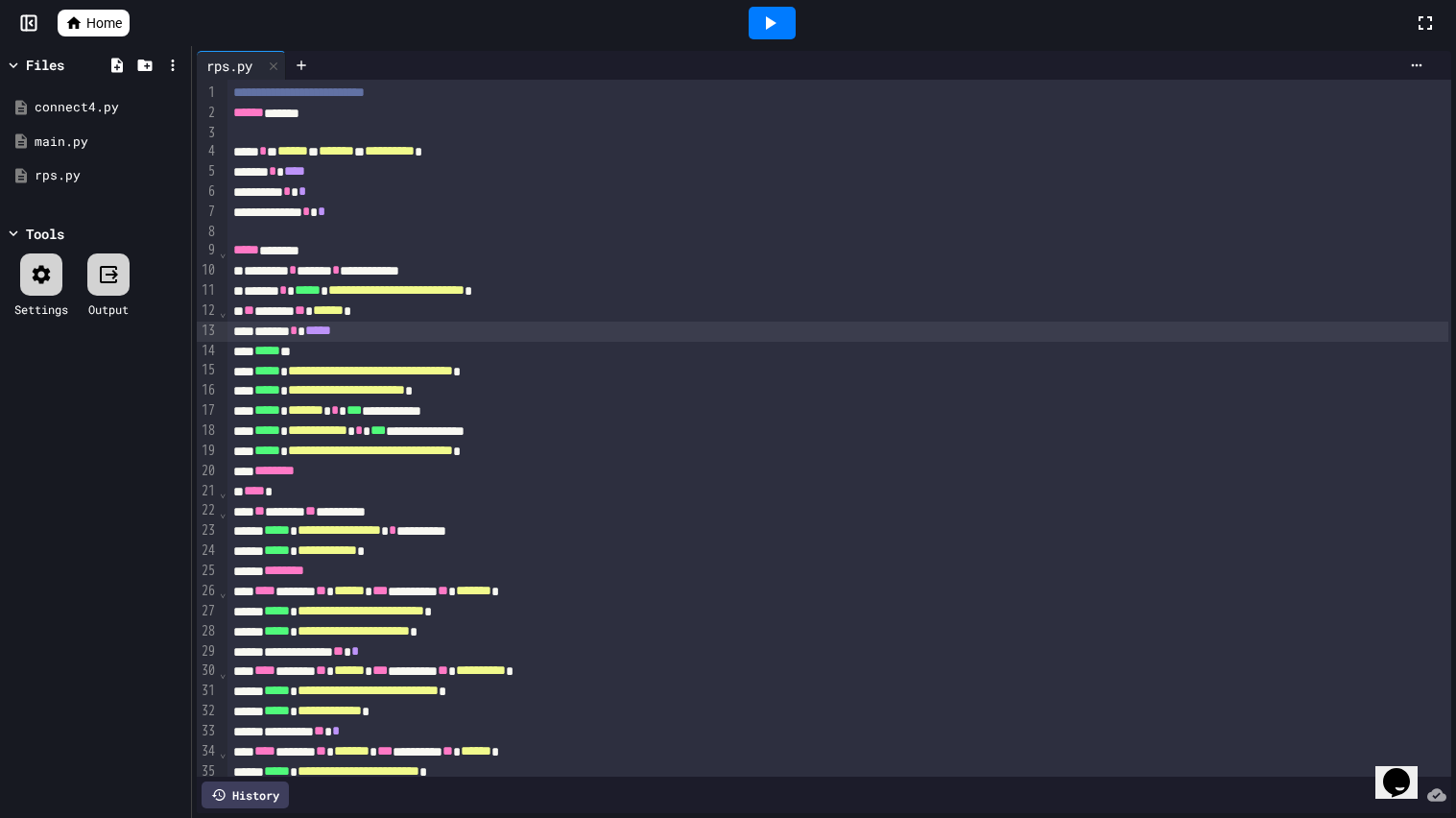 scroll, scrollTop: 406, scrollLeft: 0, axis: vertical 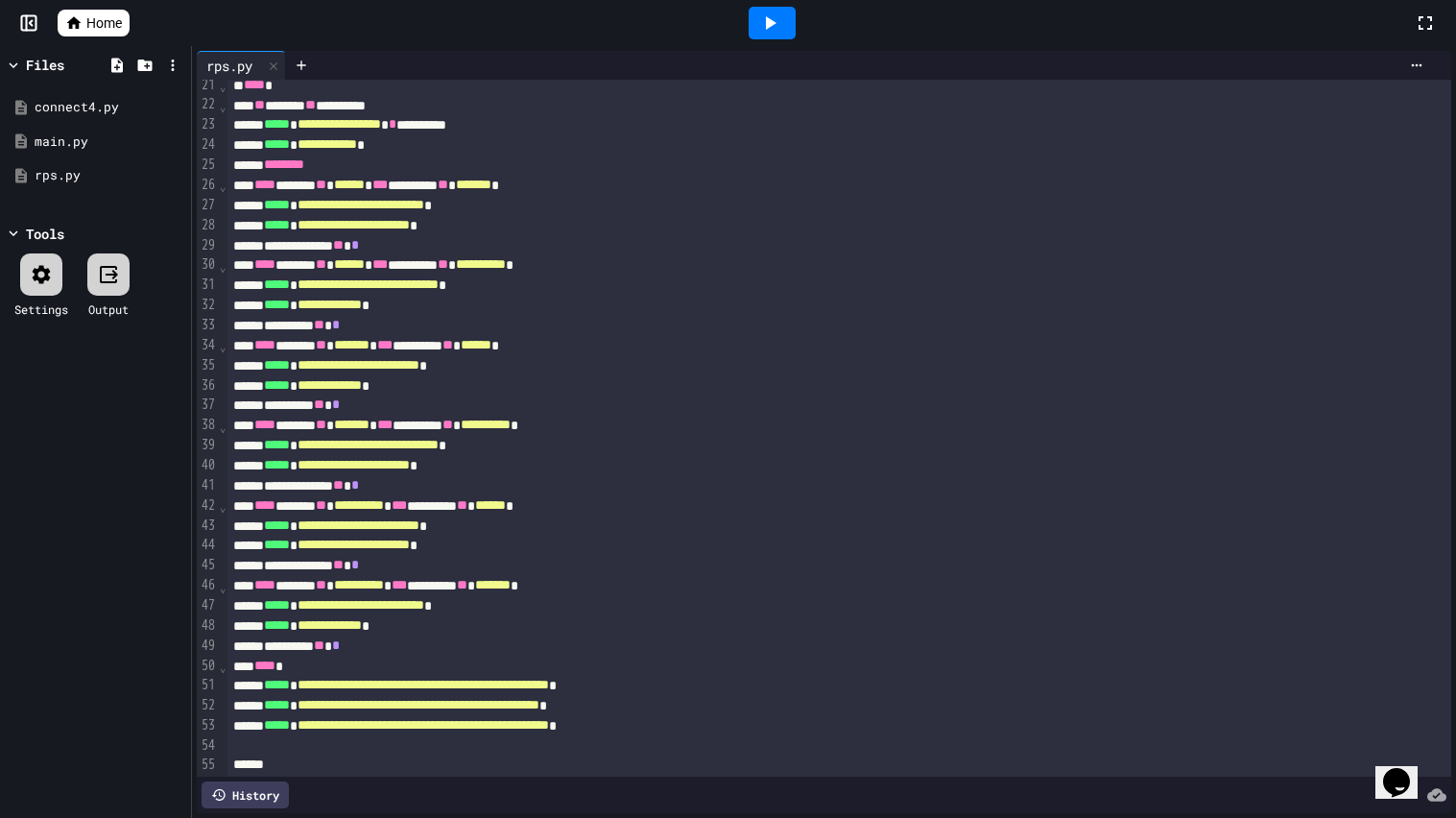 click at bounding box center (772, 23) 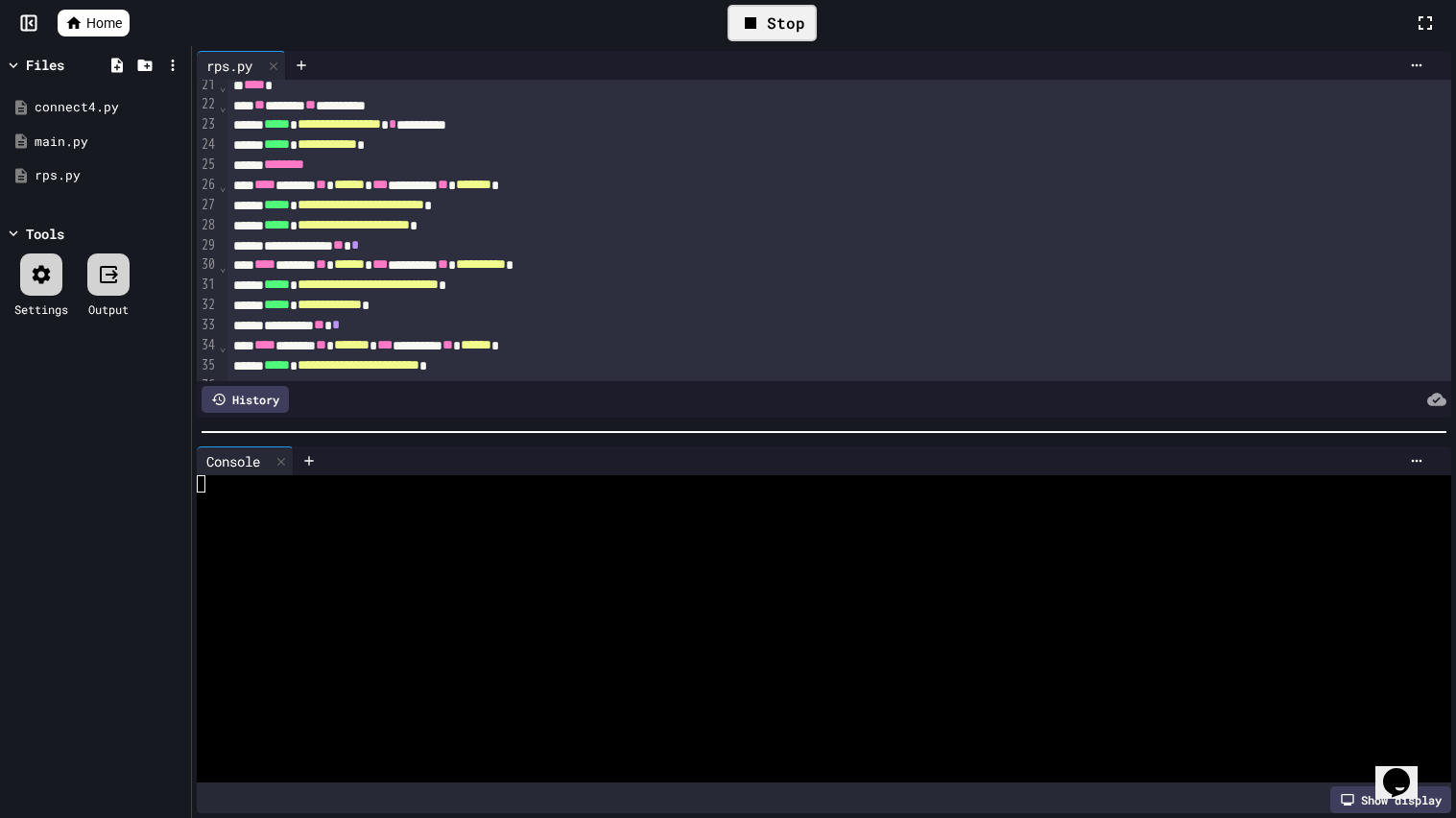 scroll, scrollTop: 0, scrollLeft: 0, axis: both 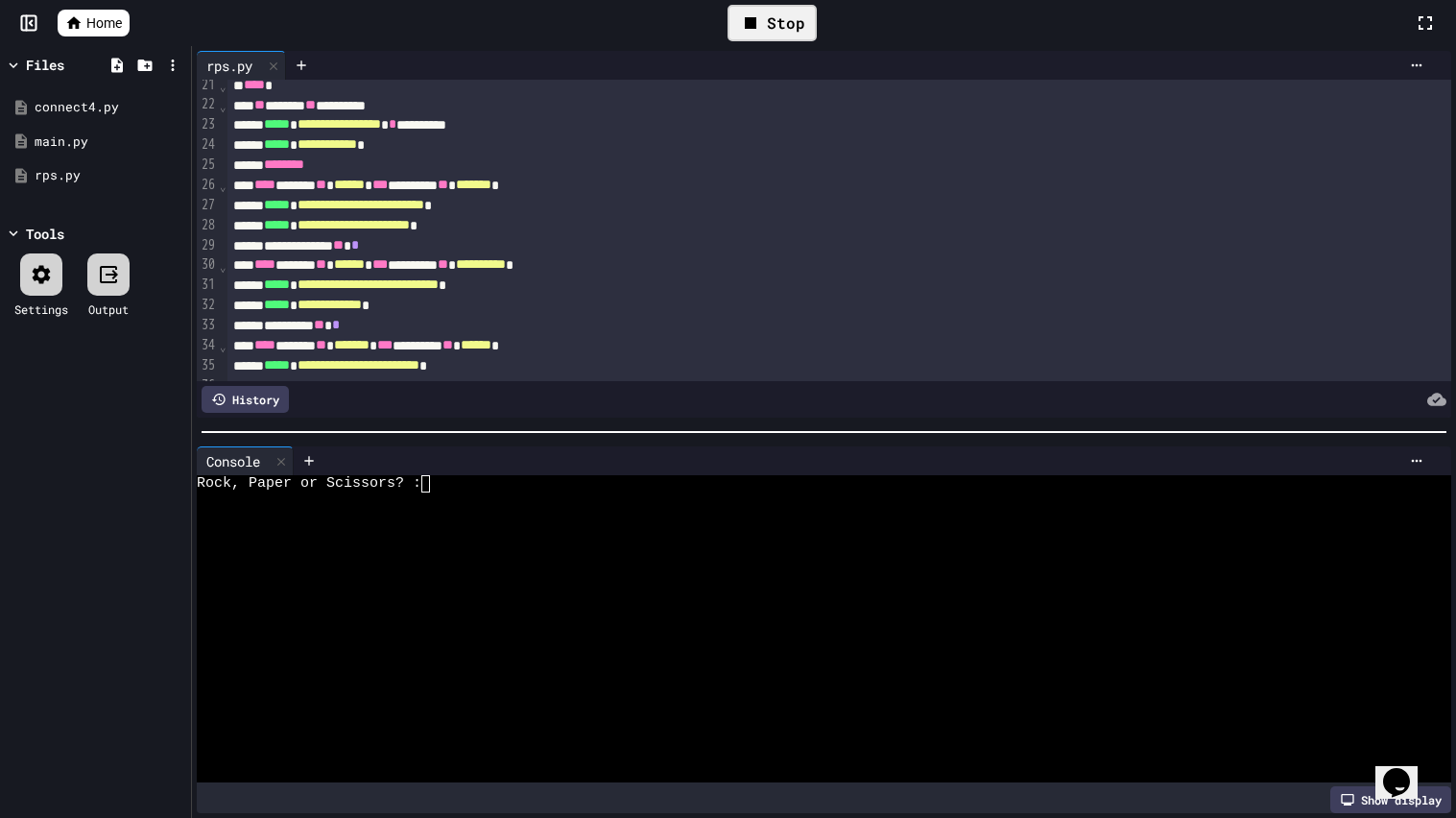 click on "Stop" at bounding box center (772, 23) 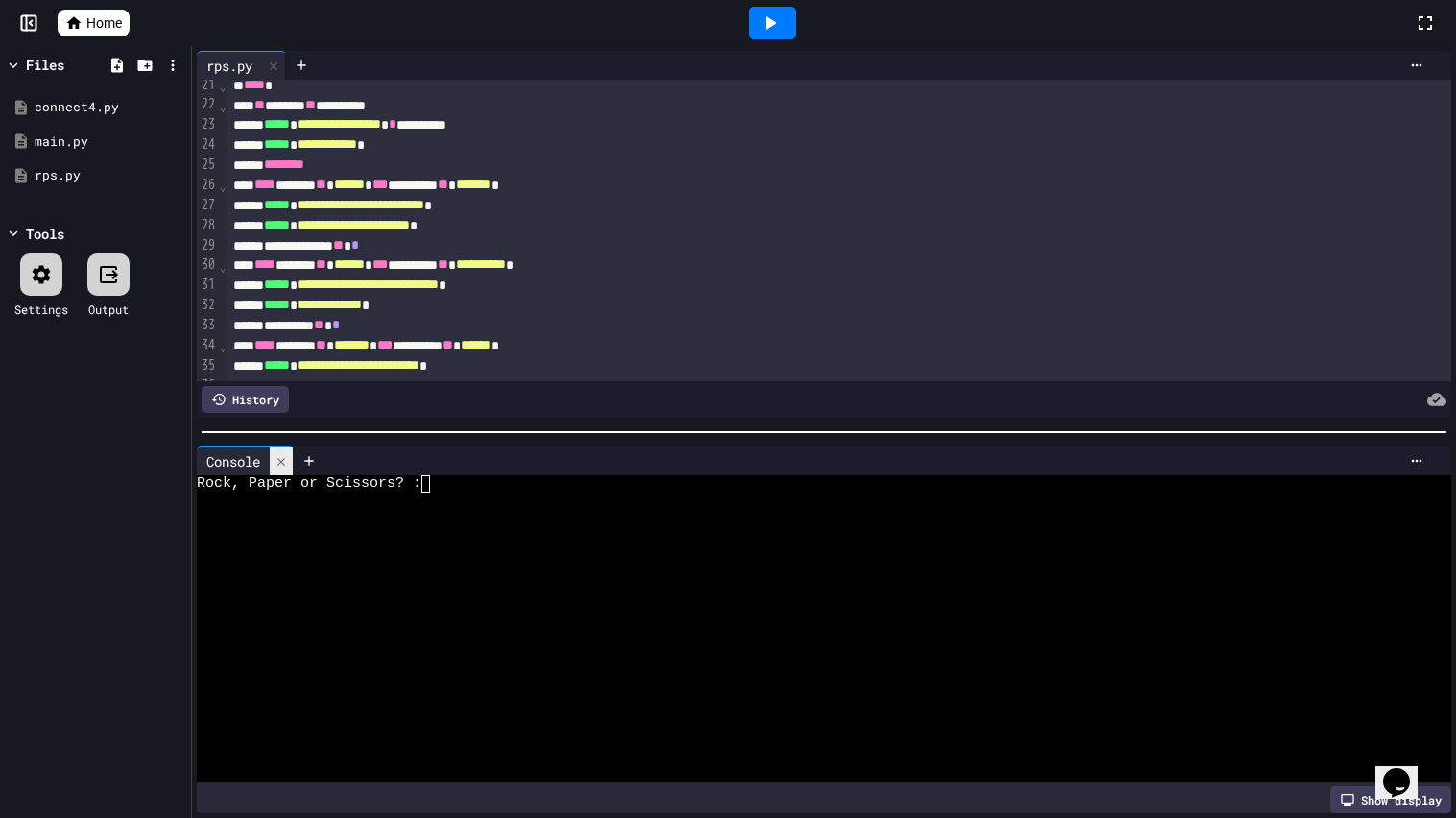 click 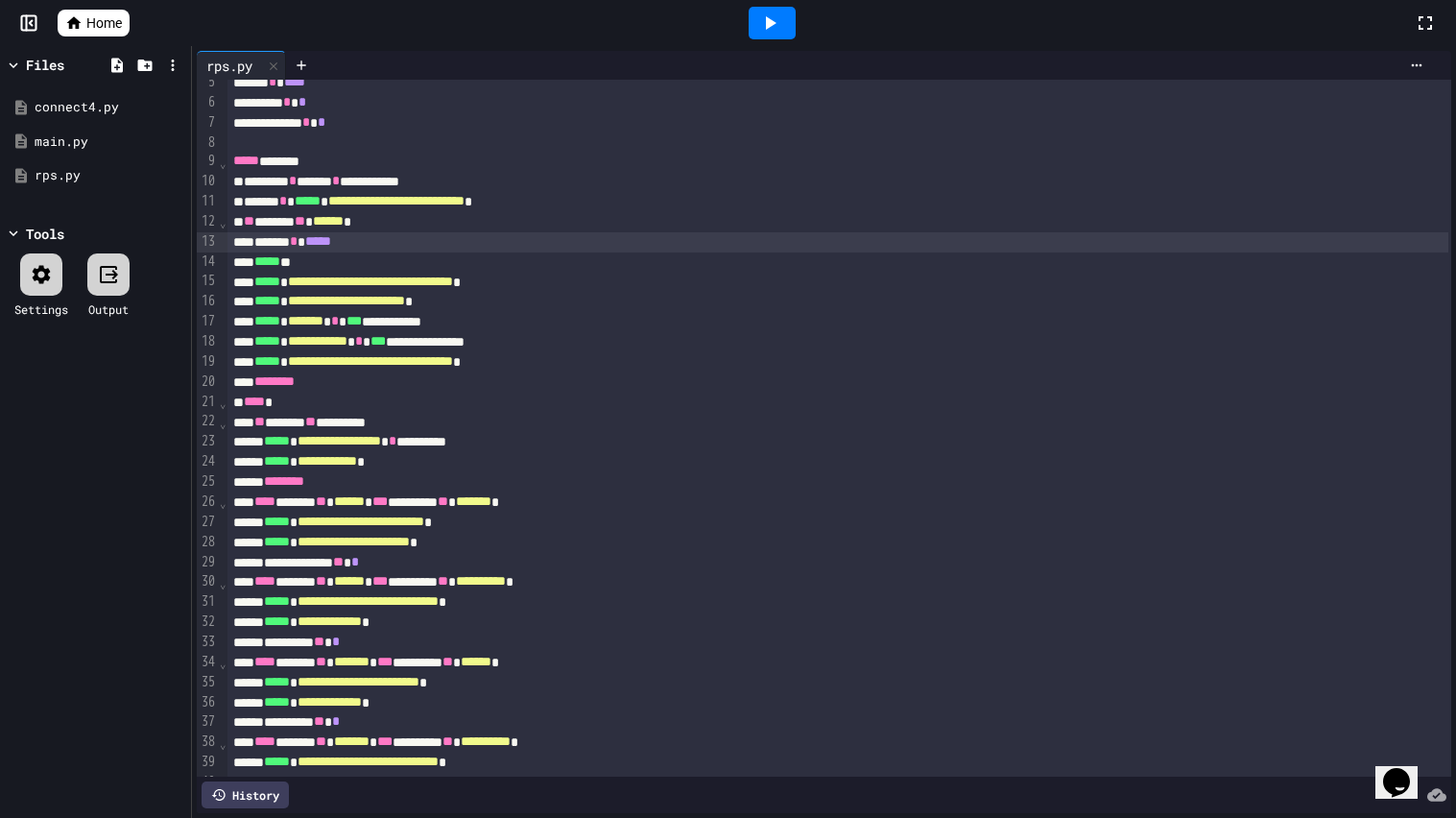 scroll, scrollTop: 87, scrollLeft: 0, axis: vertical 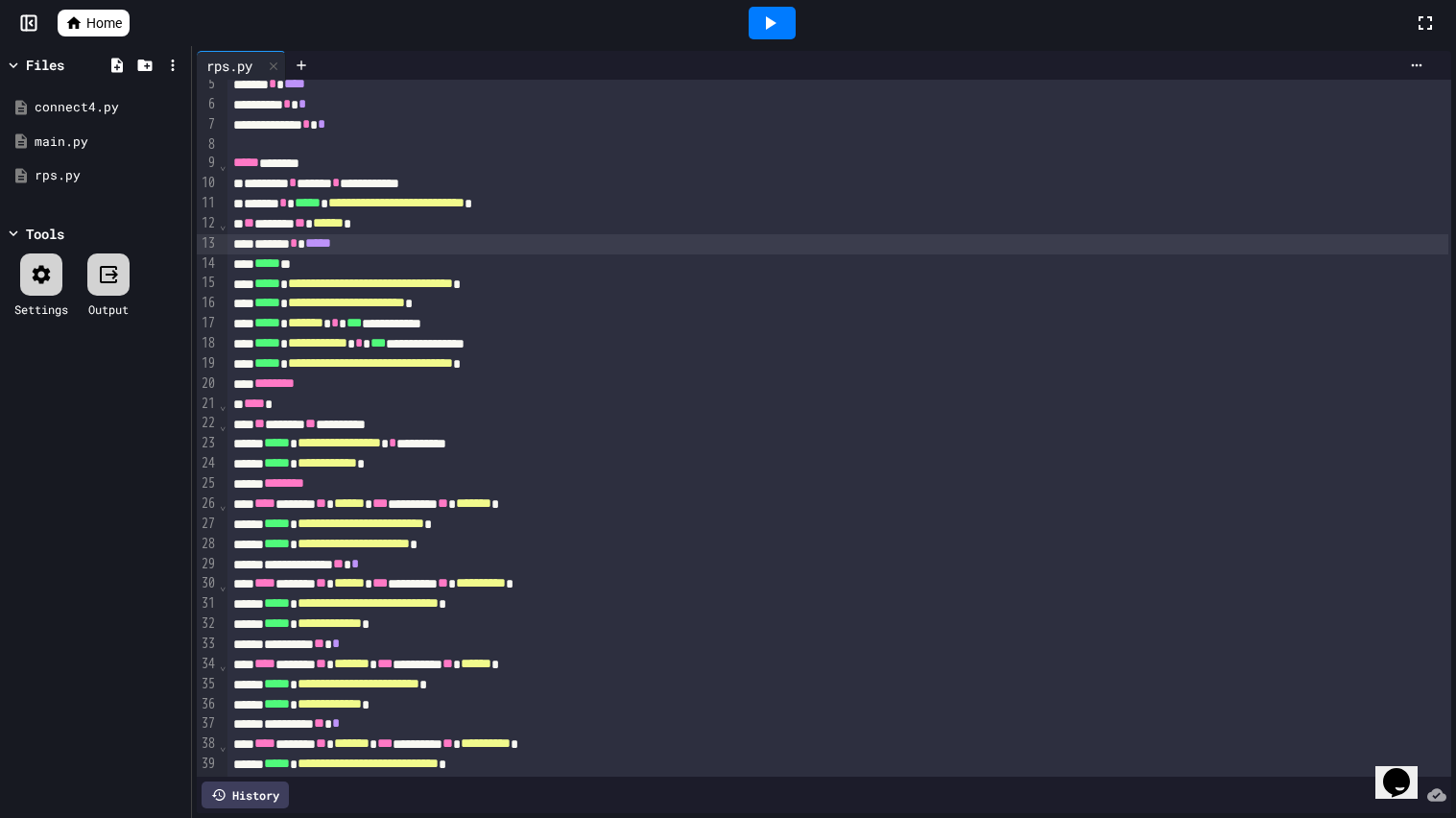 click on "**********" at bounding box center (838, 125) 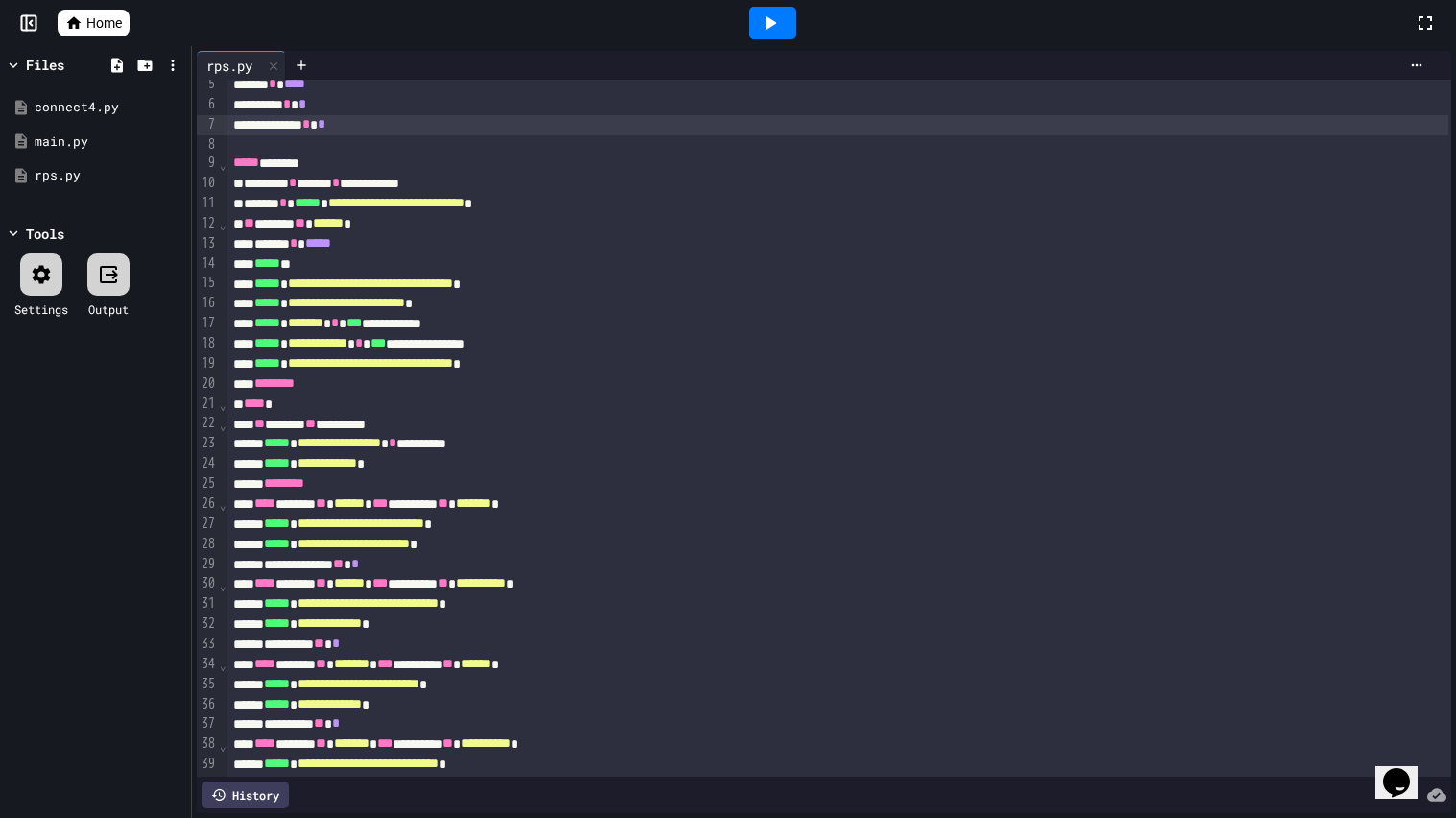 click at bounding box center [839, 145] 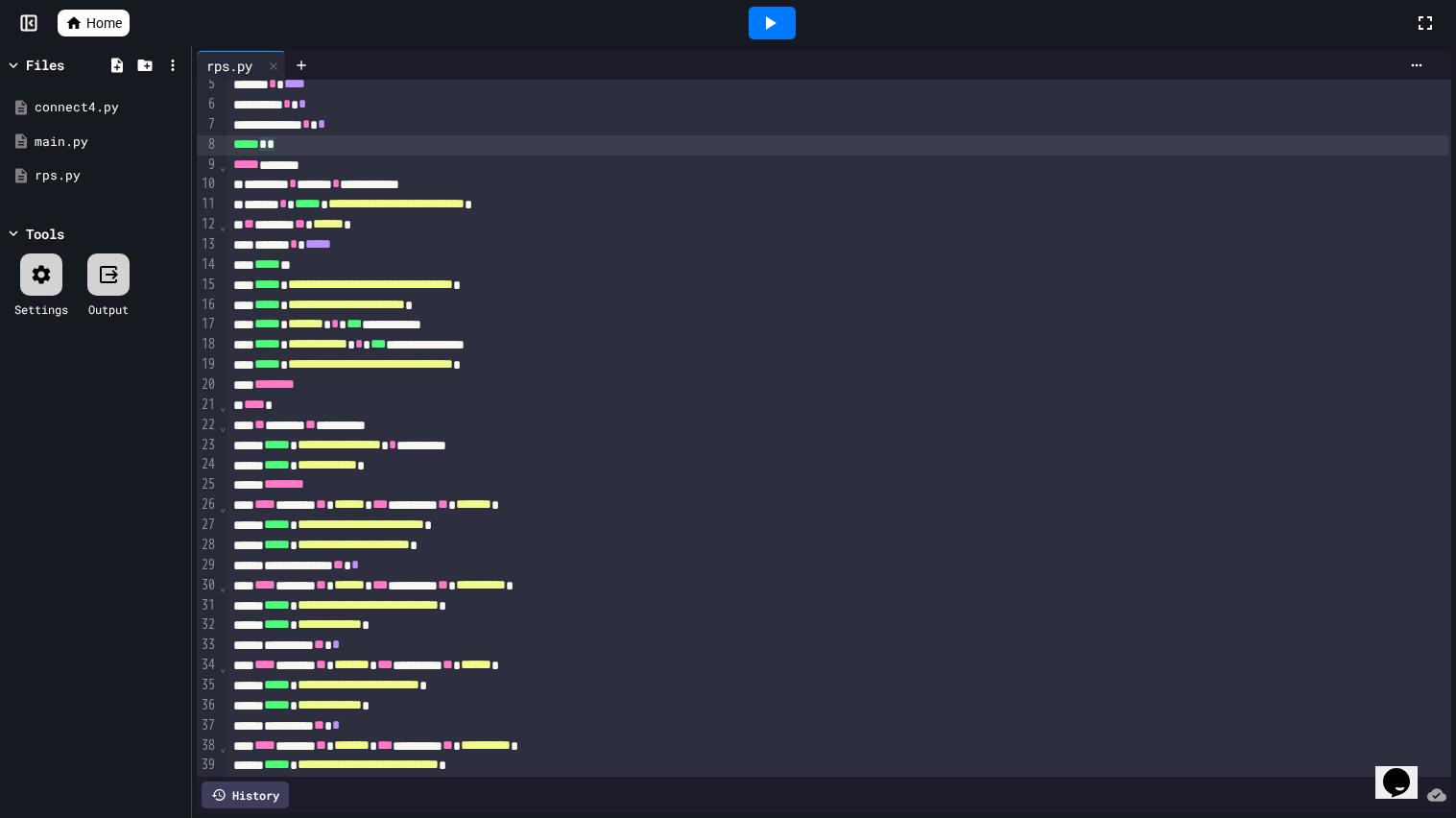 click 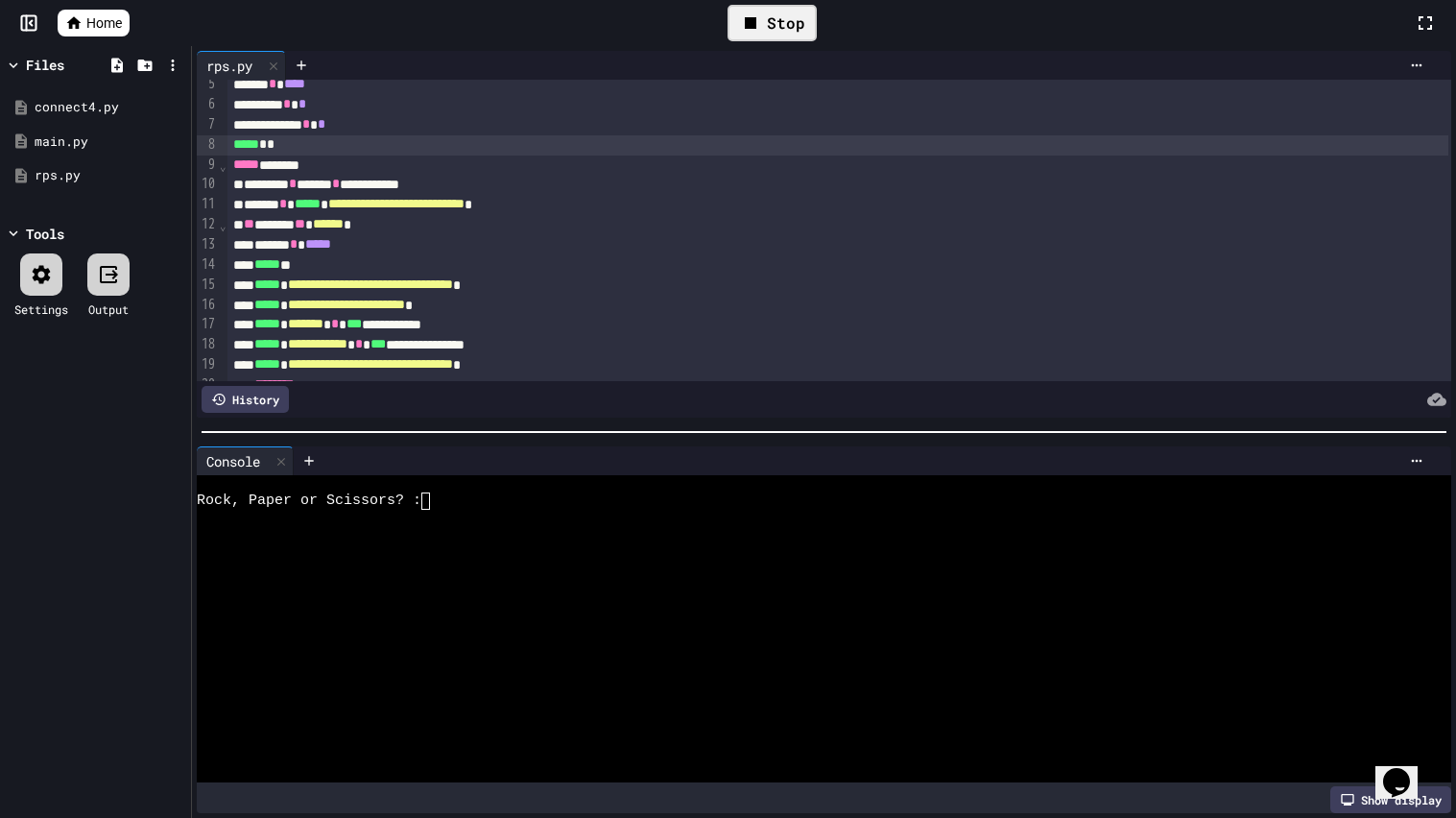click at bounding box center (814, 535) 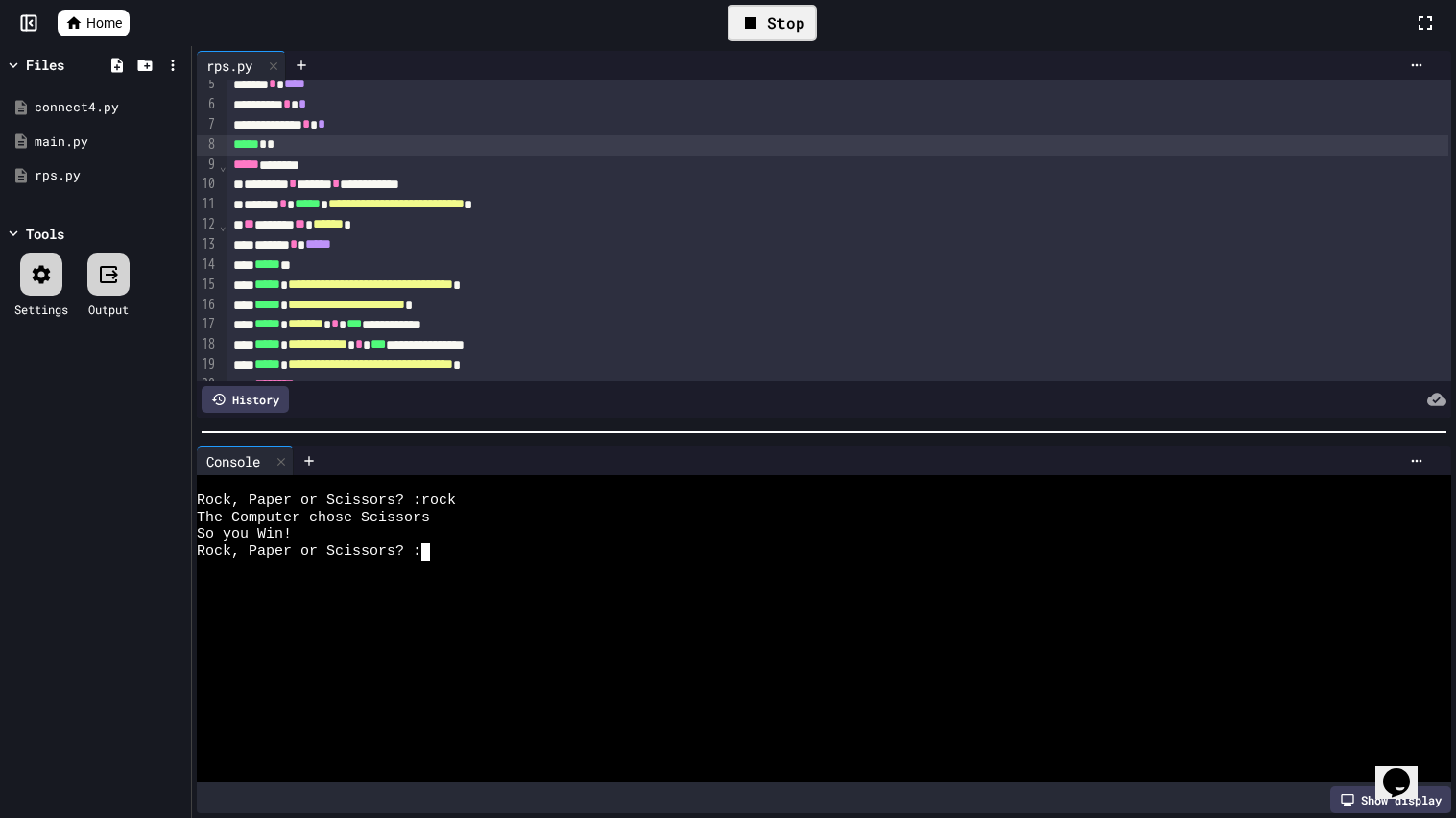 click 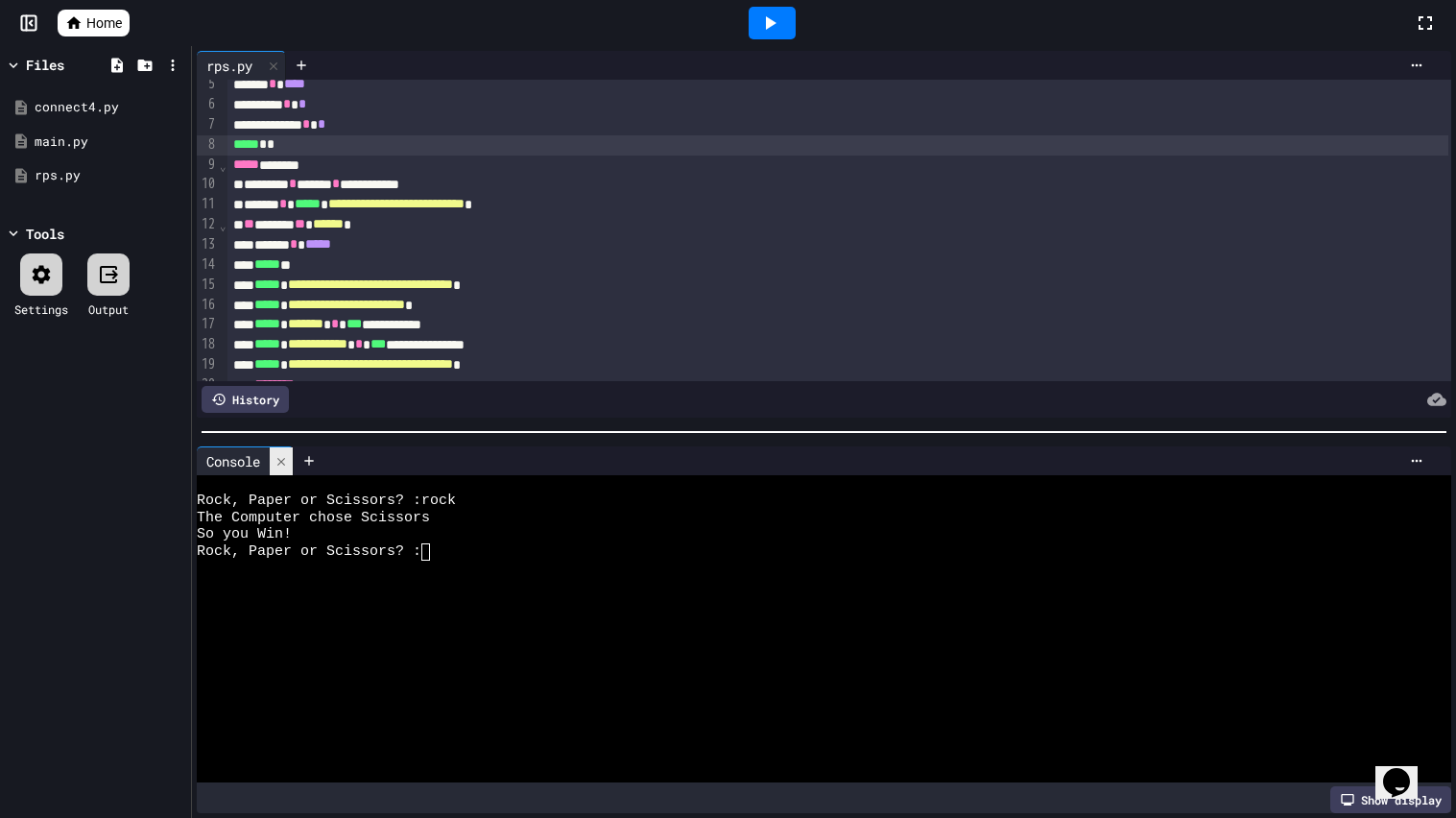 click 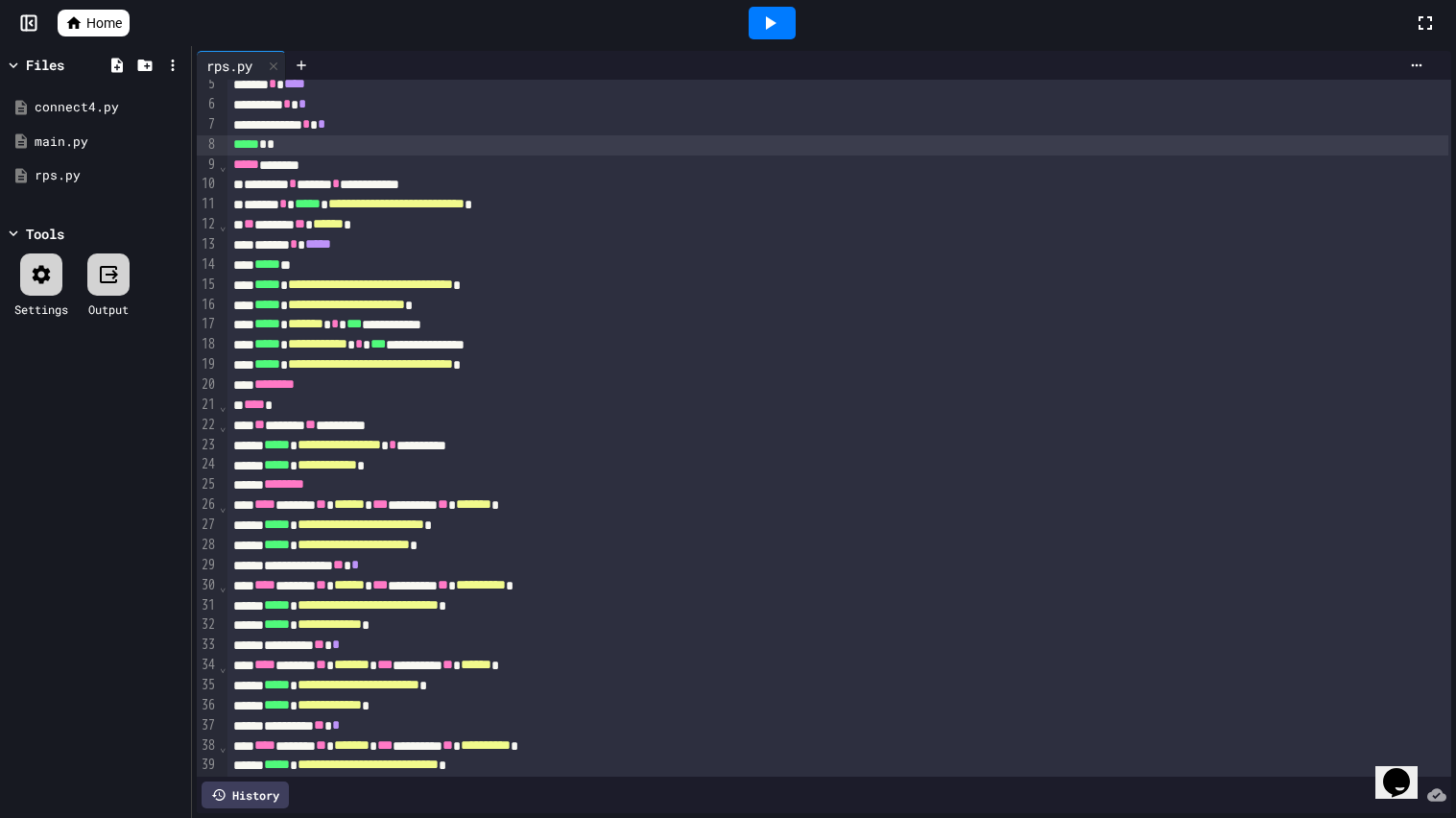 scroll, scrollTop: 408, scrollLeft: 0, axis: vertical 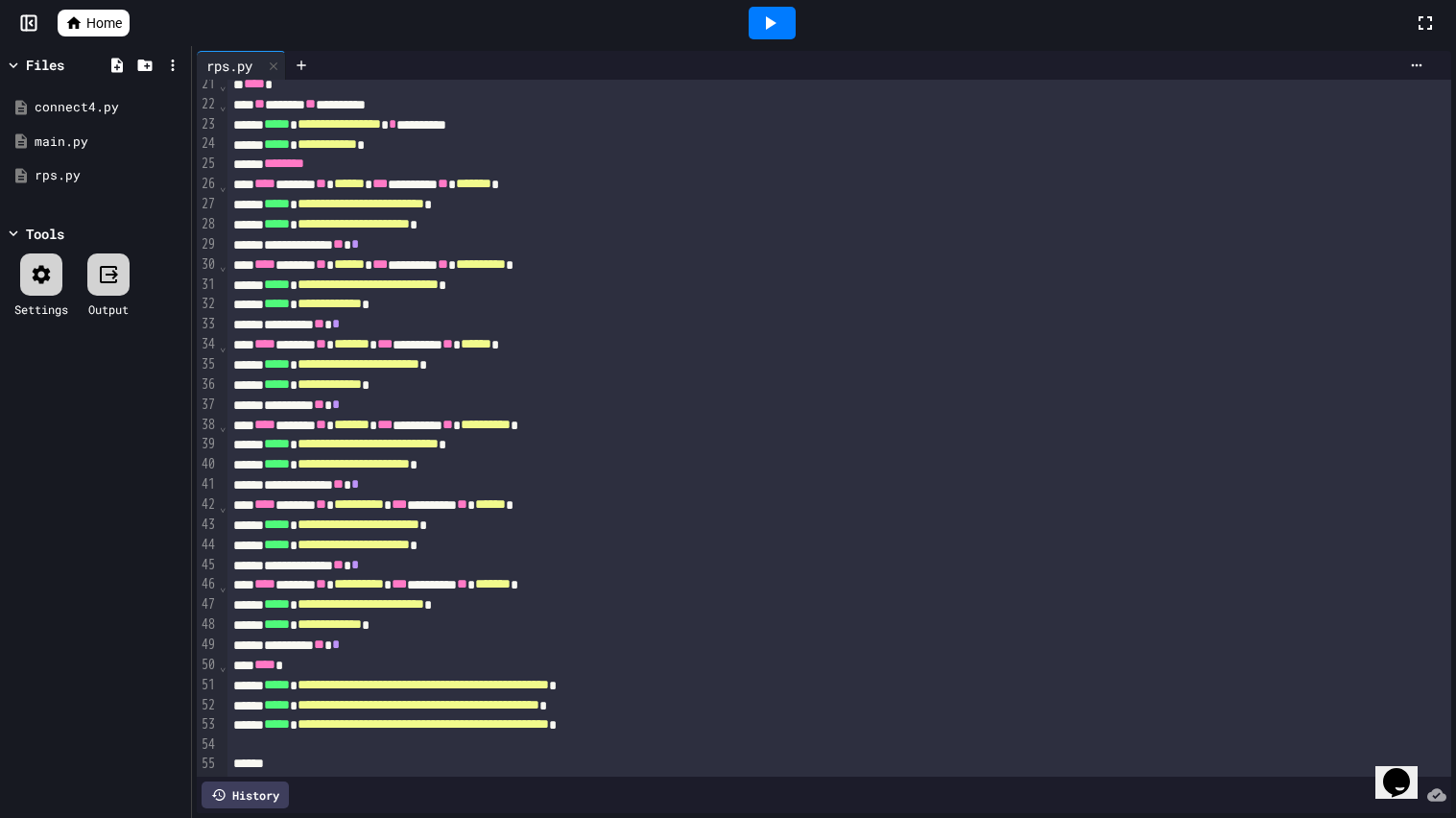 click on "**********" at bounding box center [423, 685] 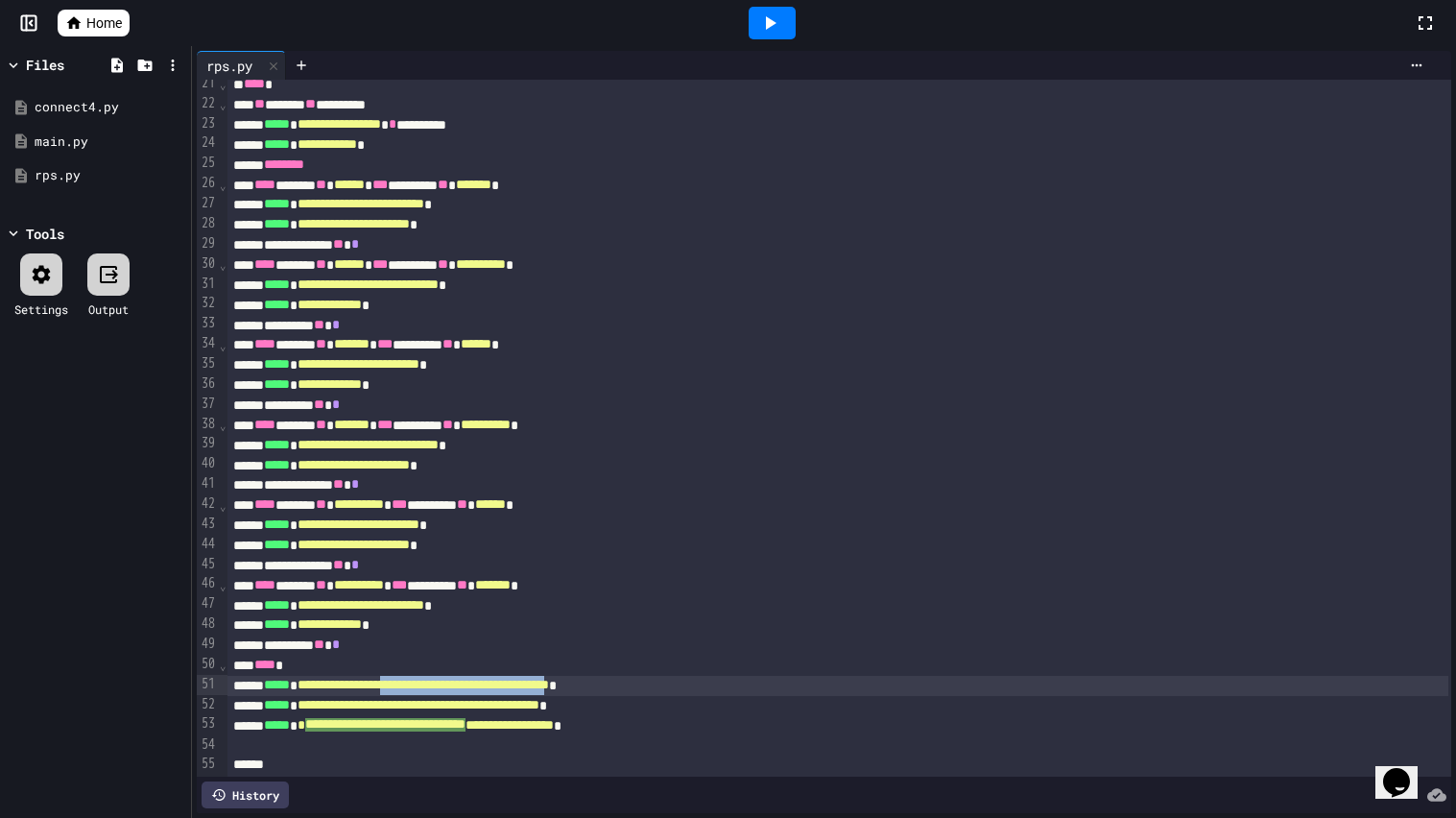 scroll, scrollTop: 407, scrollLeft: 0, axis: vertical 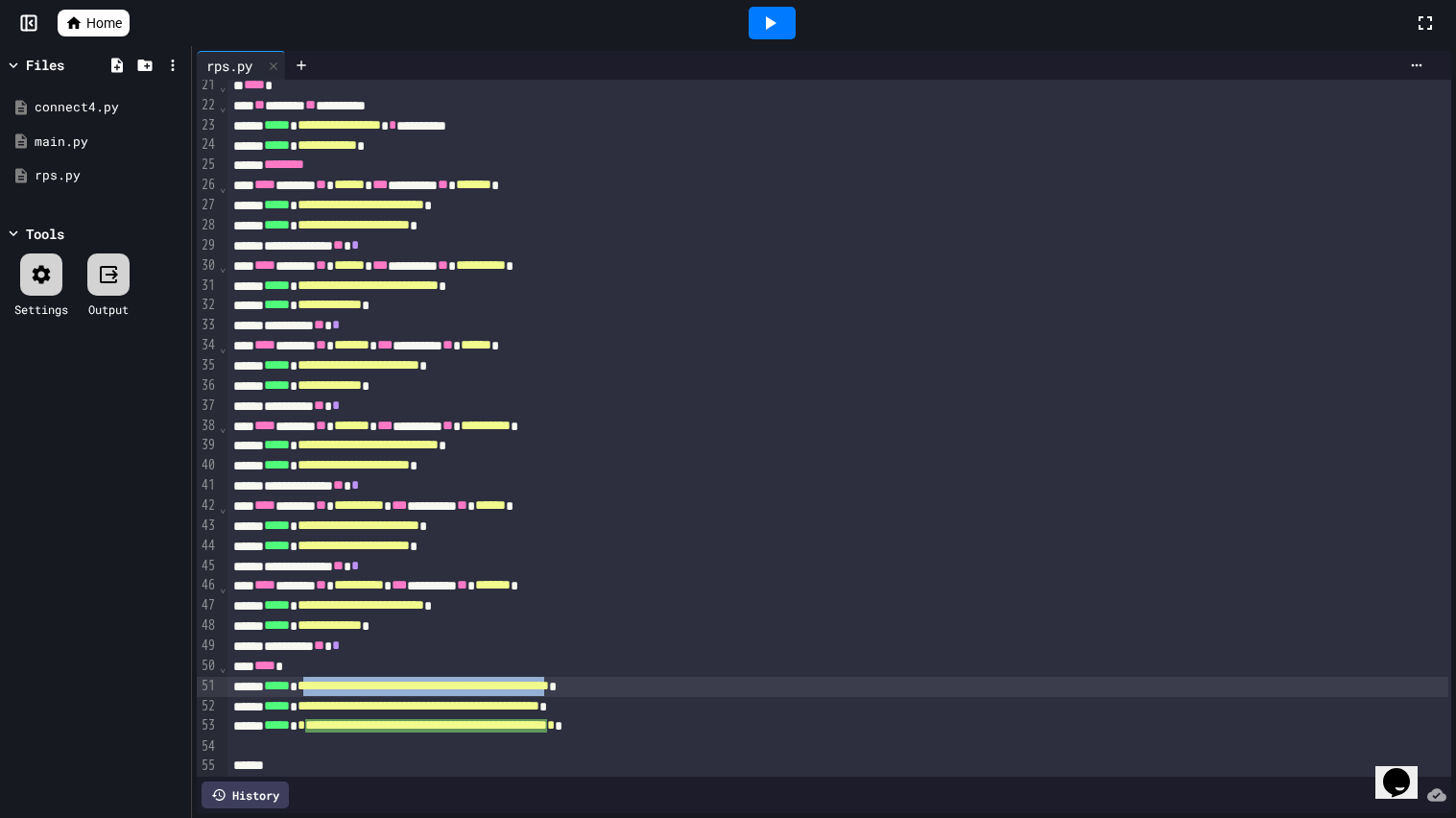 drag, startPoint x: 743, startPoint y: 687, endPoint x: 338, endPoint y: 679, distance: 405.079 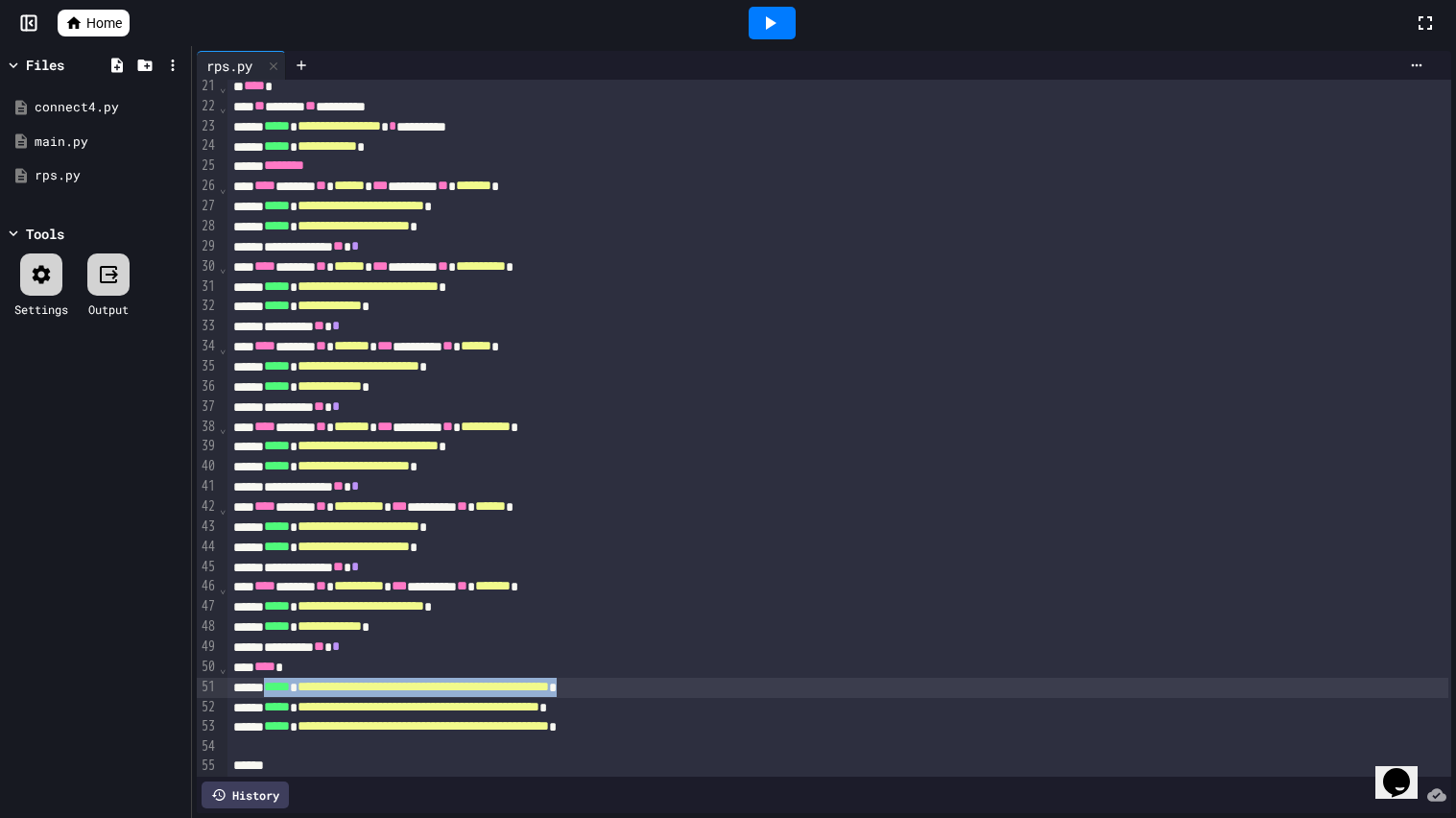 scroll, scrollTop: 403, scrollLeft: 0, axis: vertical 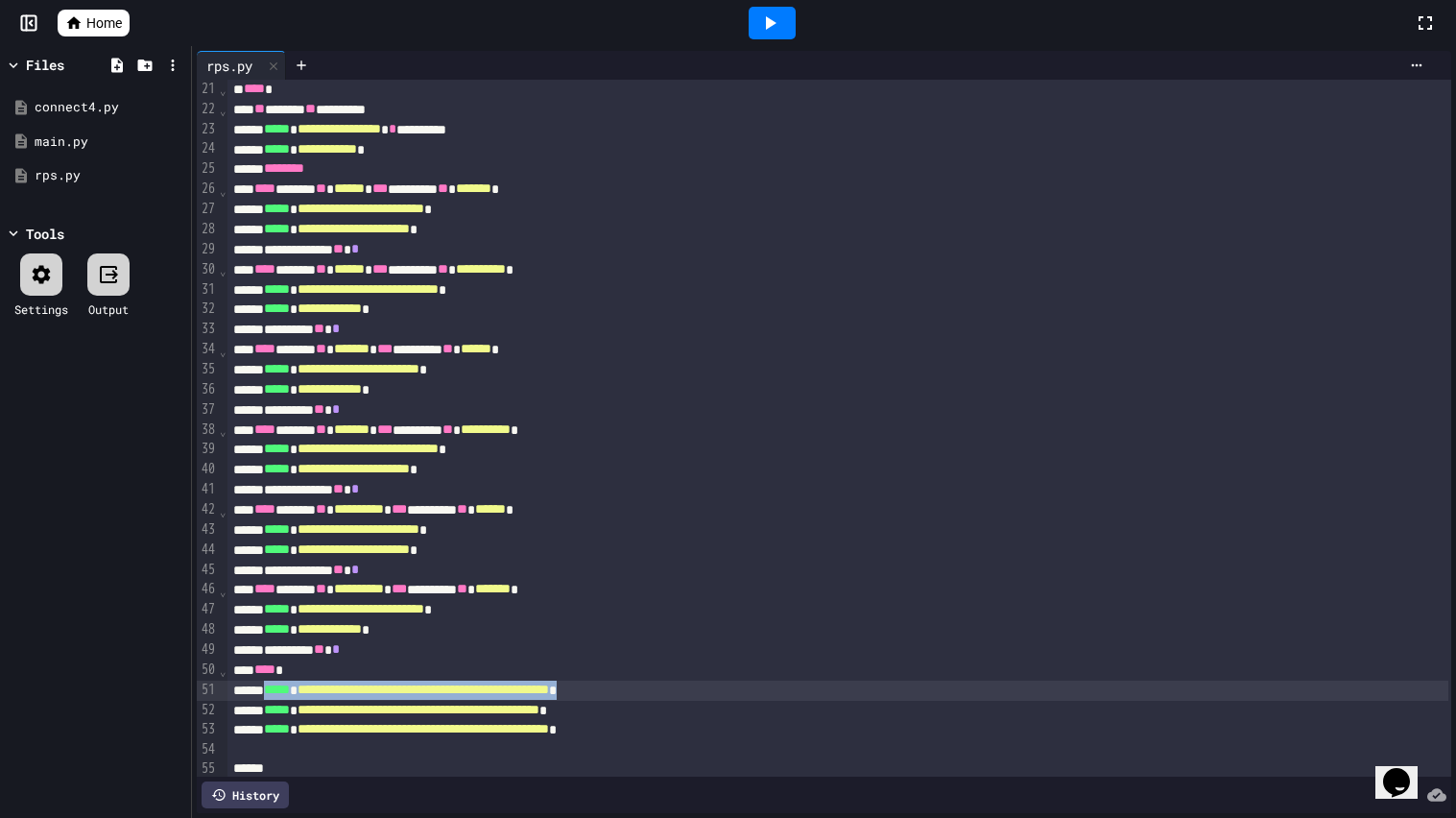 drag, startPoint x: 283, startPoint y: 686, endPoint x: 843, endPoint y: 684, distance: 560.0036 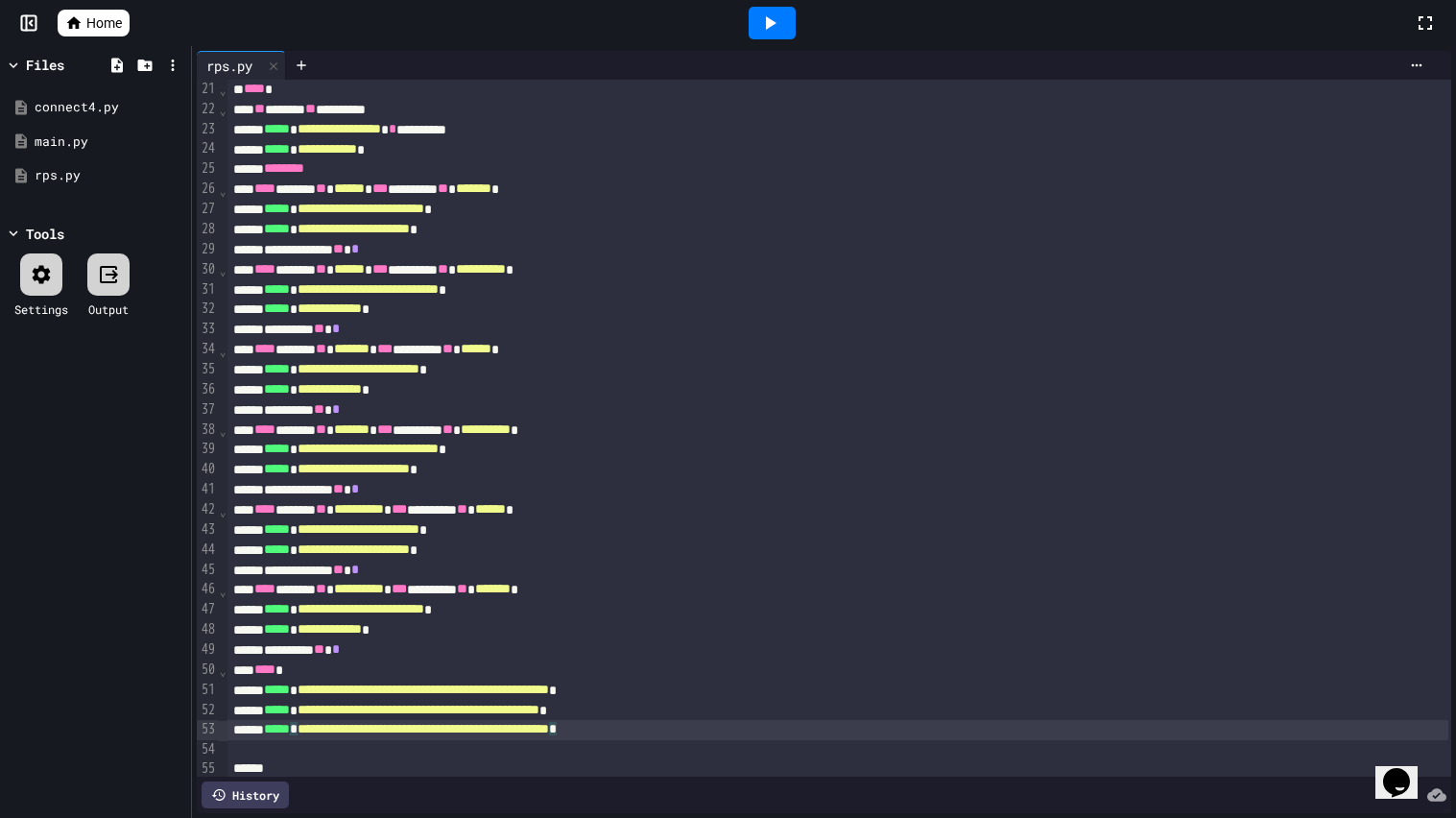 click on "**** *" at bounding box center [838, 670] 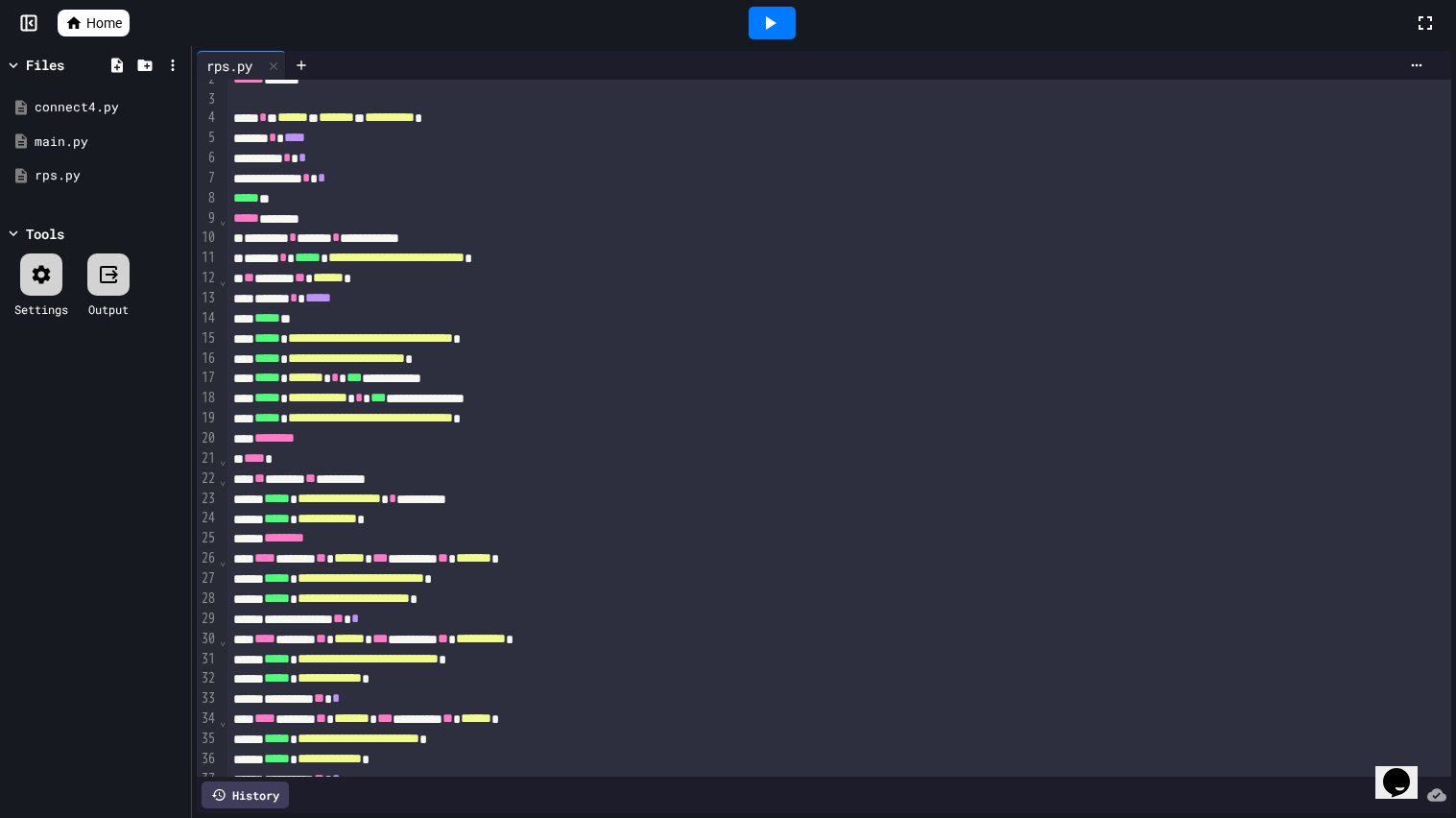 scroll, scrollTop: 0, scrollLeft: 0, axis: both 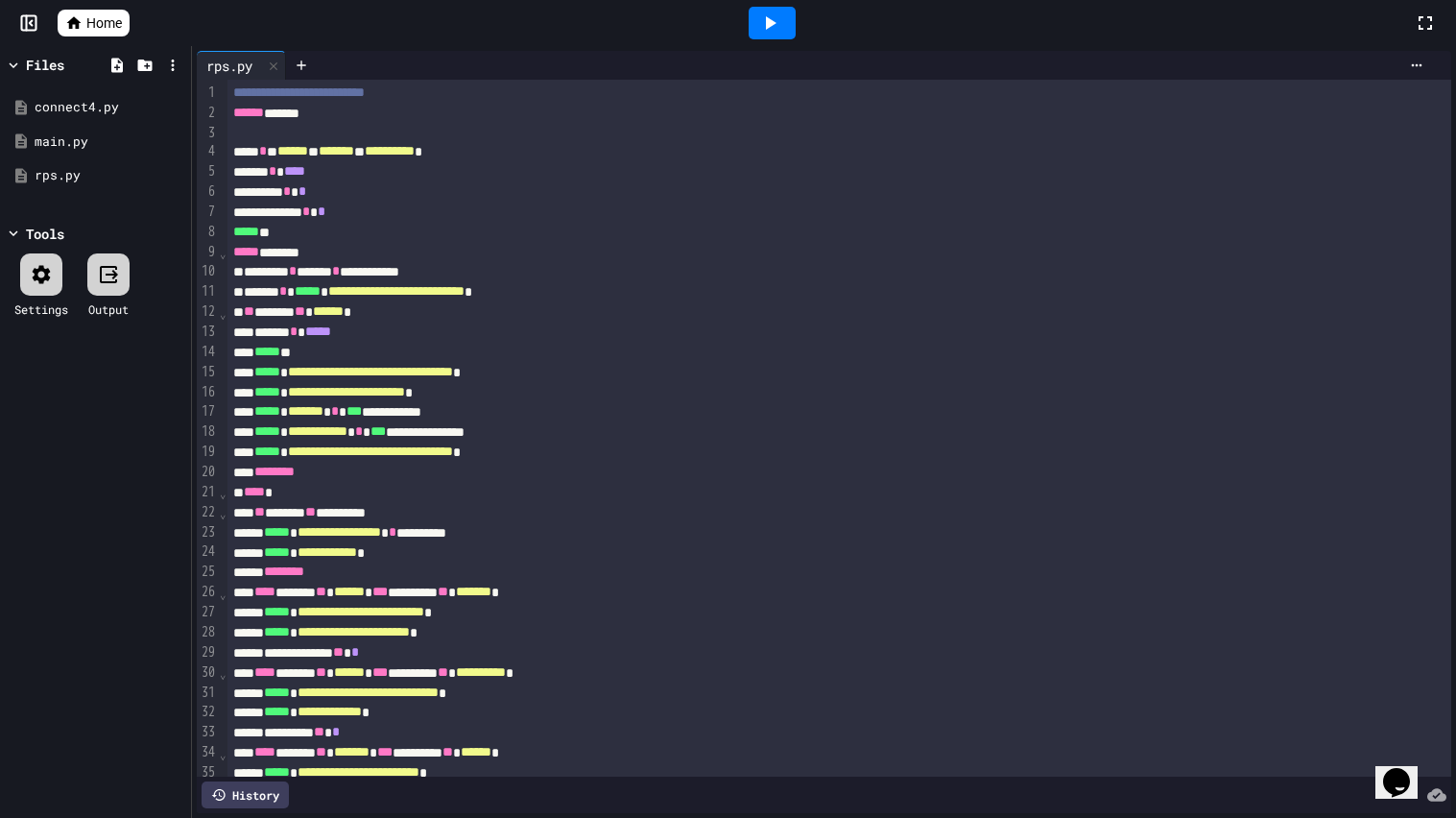 click on "**********" at bounding box center [370, 372] 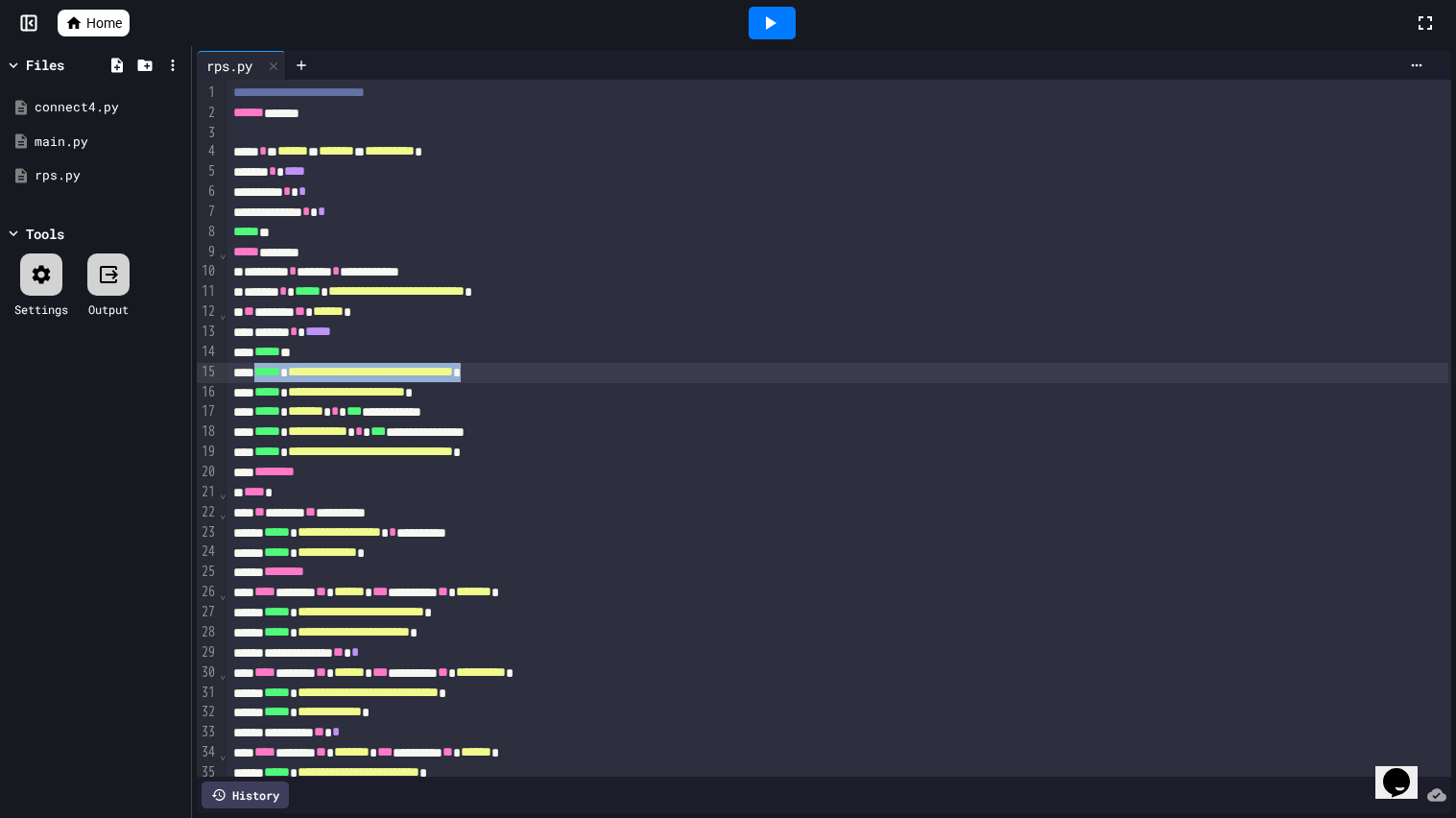 drag, startPoint x: 266, startPoint y: 370, endPoint x: 632, endPoint y: 370, distance: 366 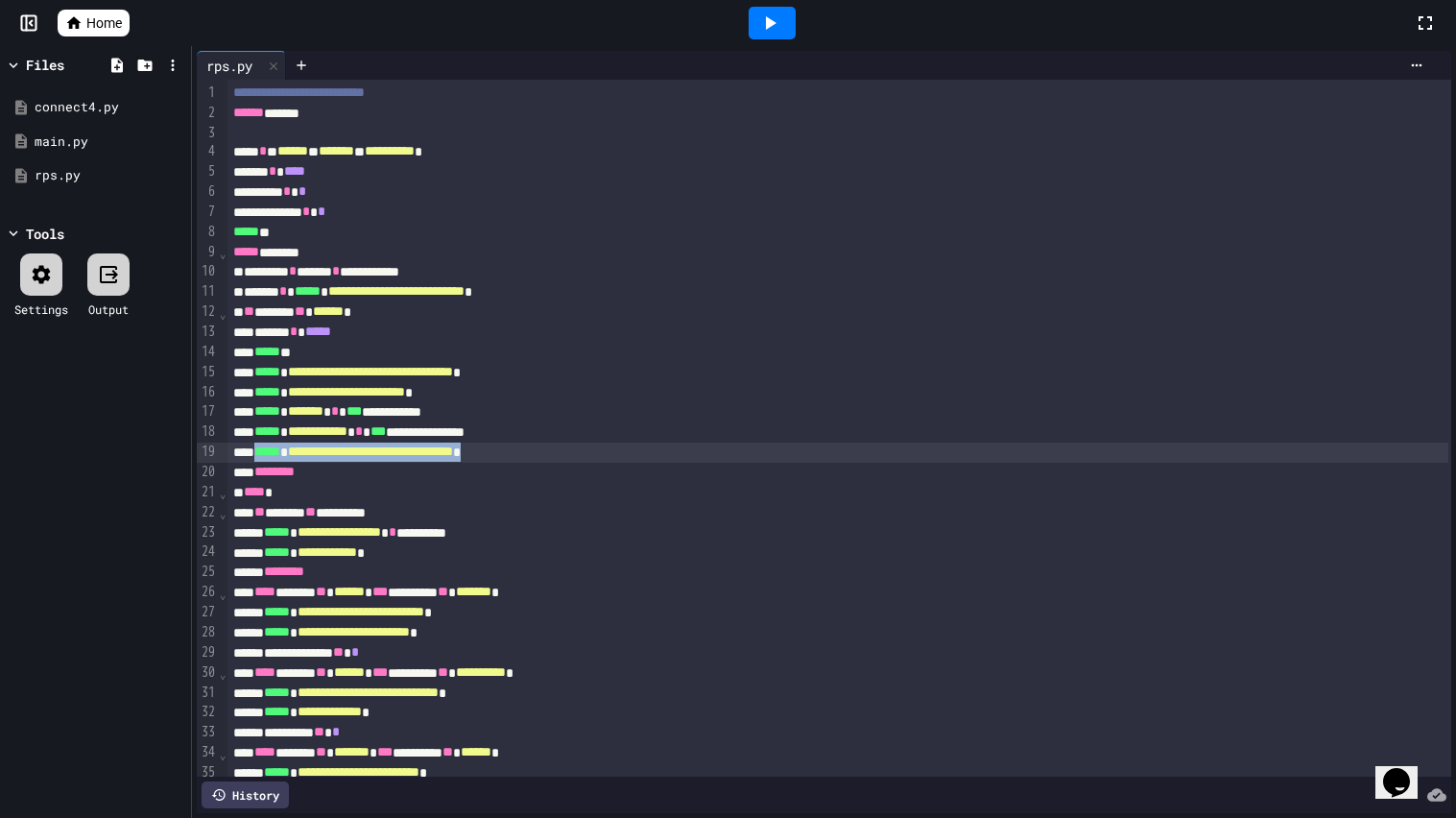 drag, startPoint x: 266, startPoint y: 455, endPoint x: 613, endPoint y: 446, distance: 347.1167 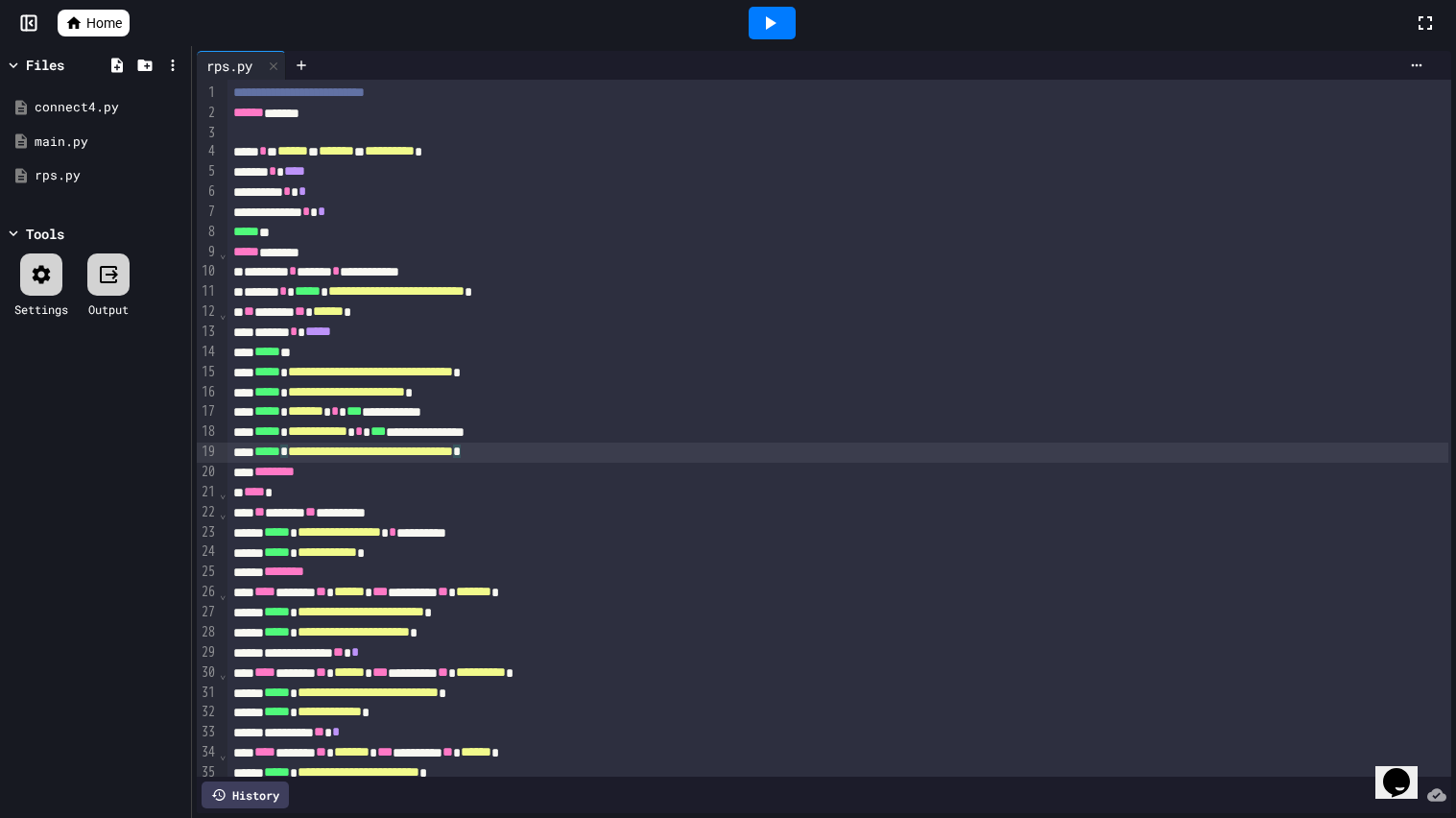 click on "** ****** ** *********" at bounding box center (838, 513) 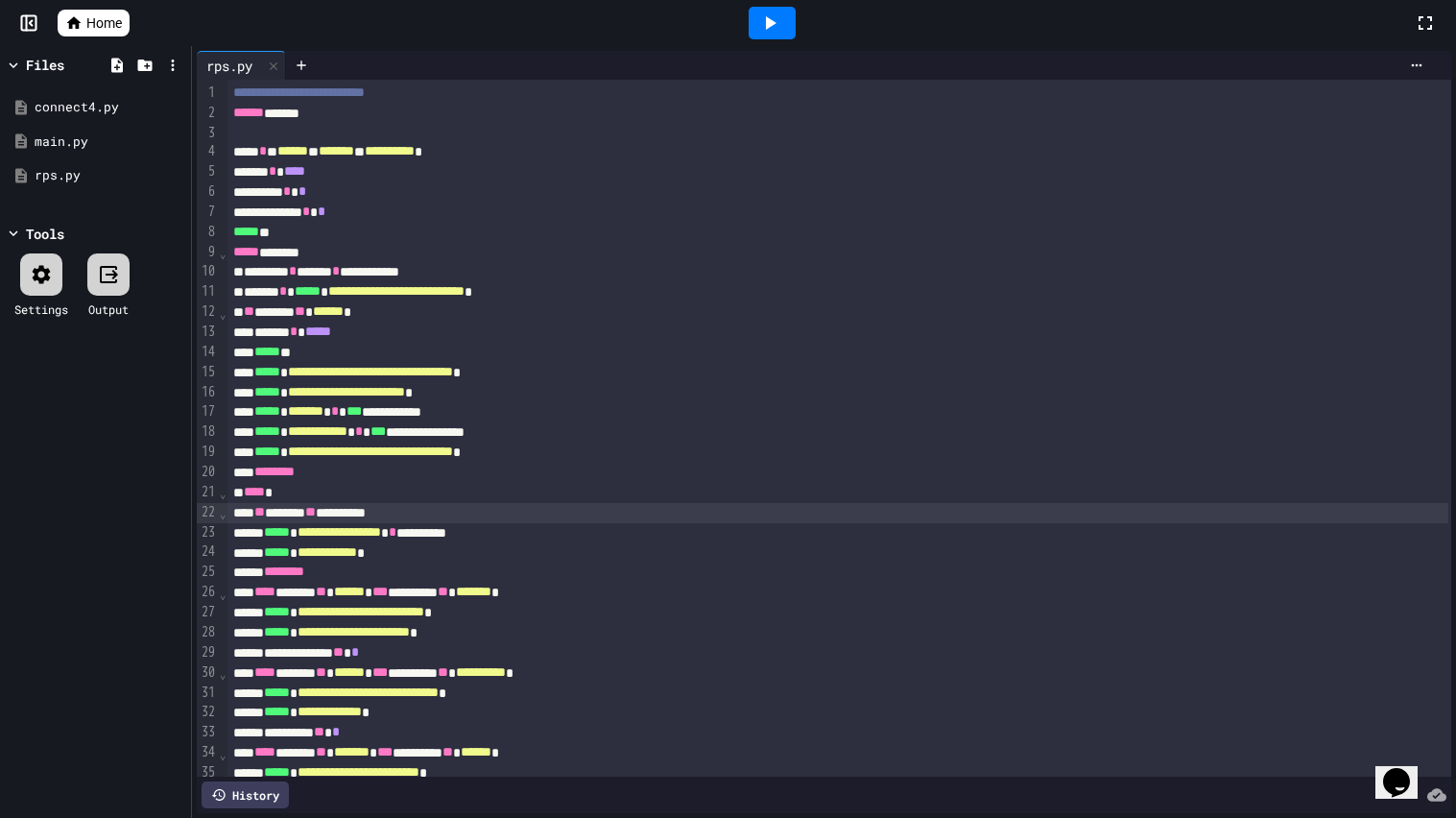 click on "**********" at bounding box center (838, 272) 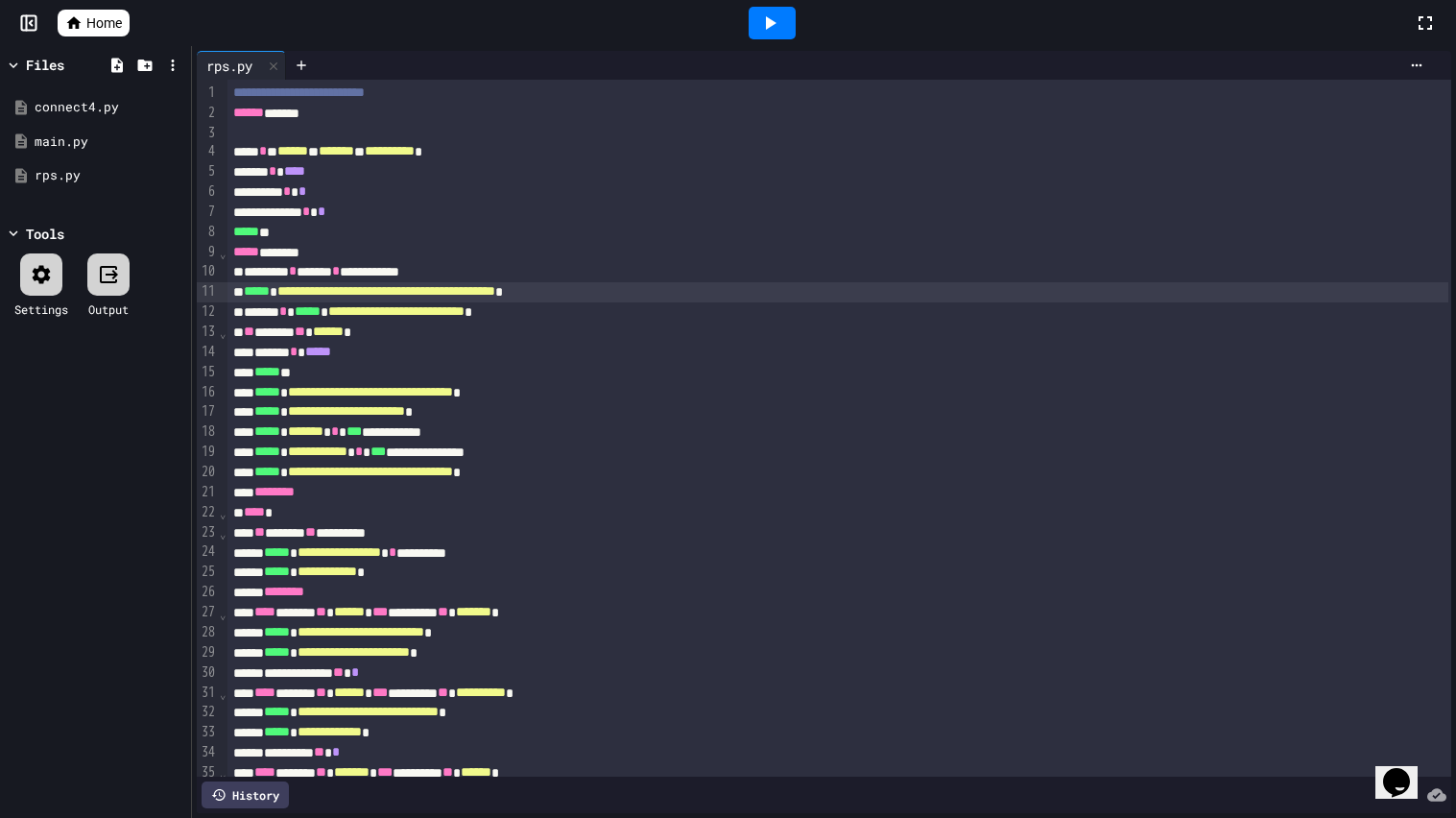 click 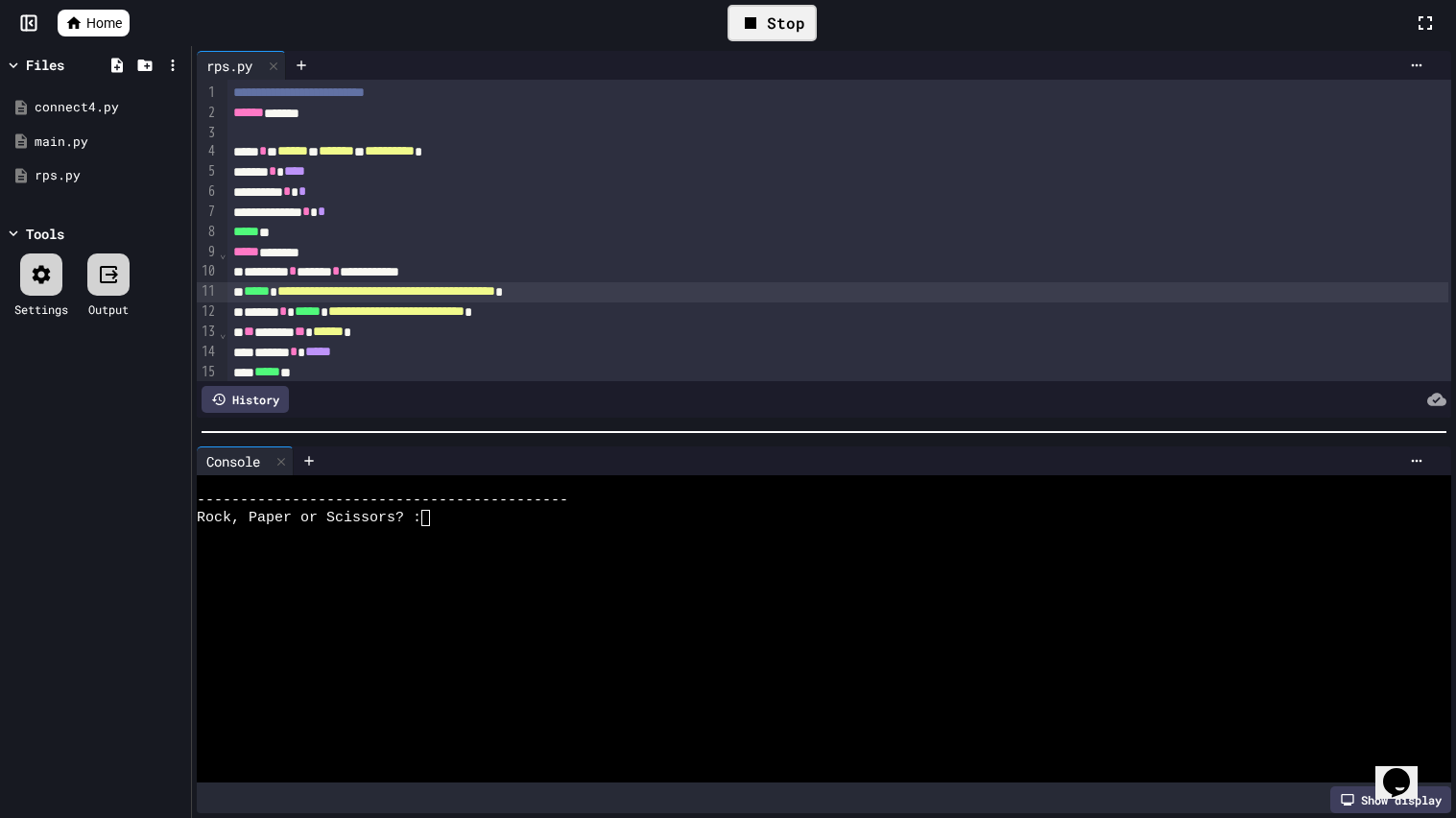 click at bounding box center (814, 552) 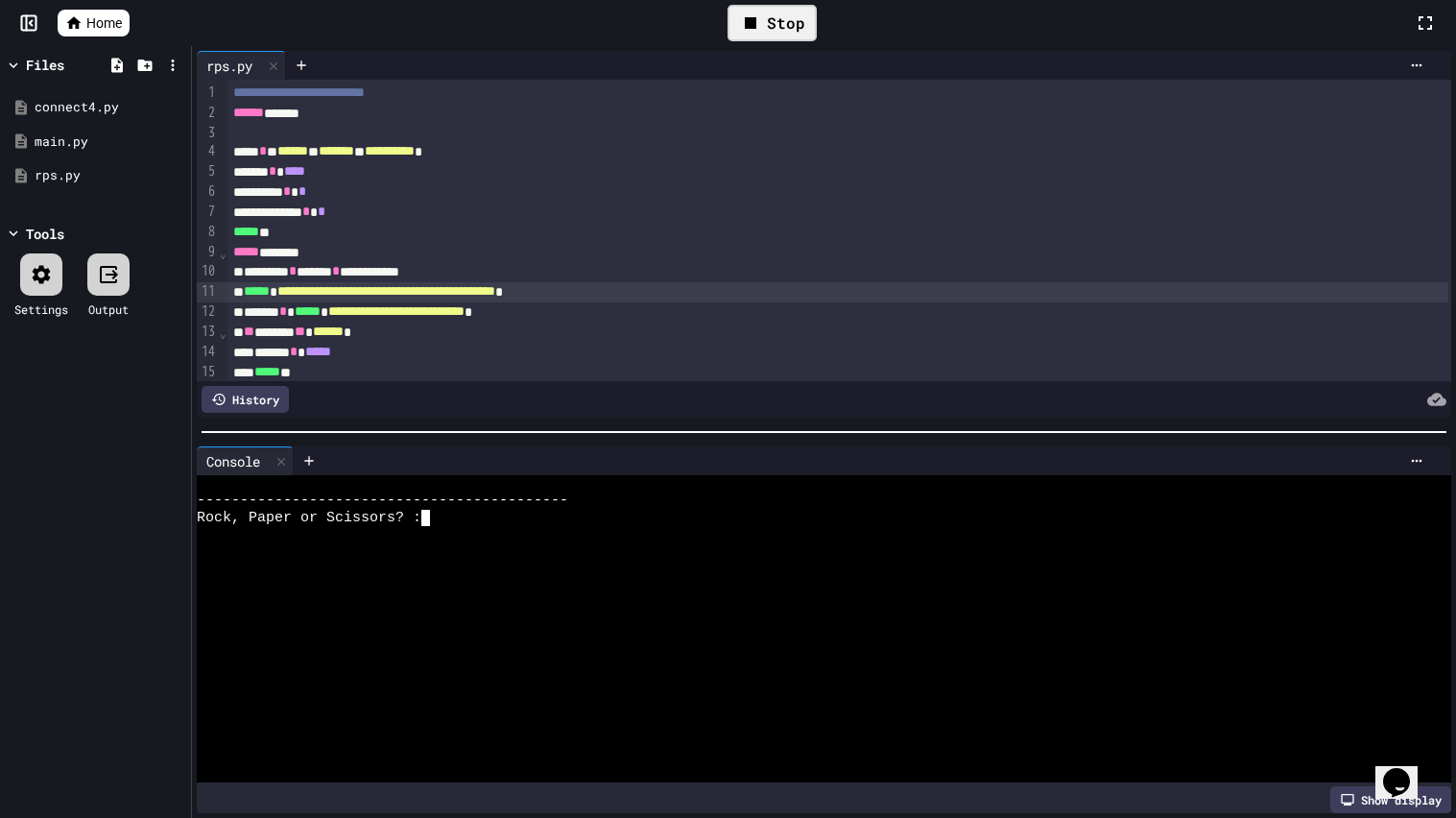 click on "Stop" at bounding box center [772, 23] 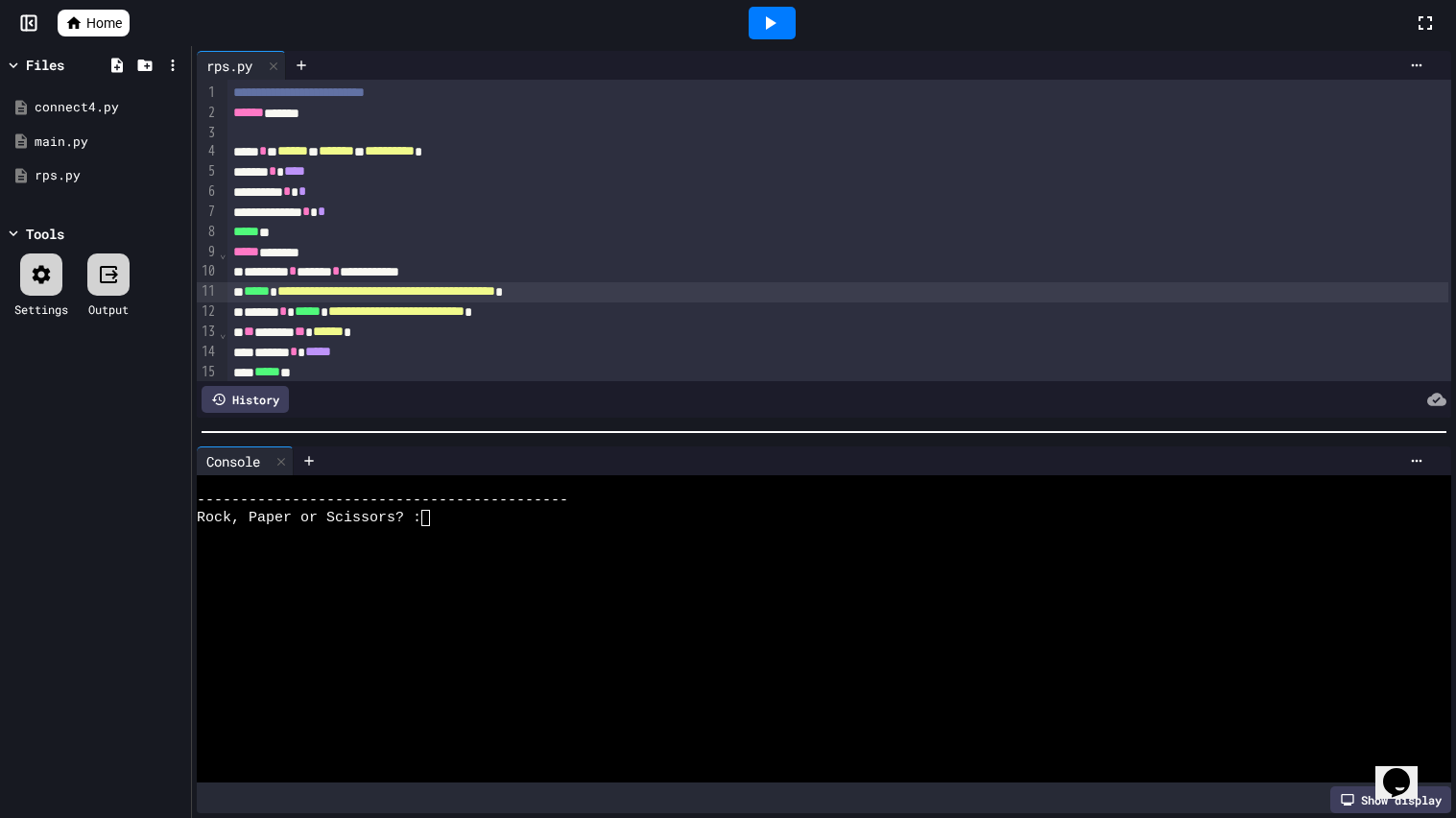click at bounding box center (814, 484) 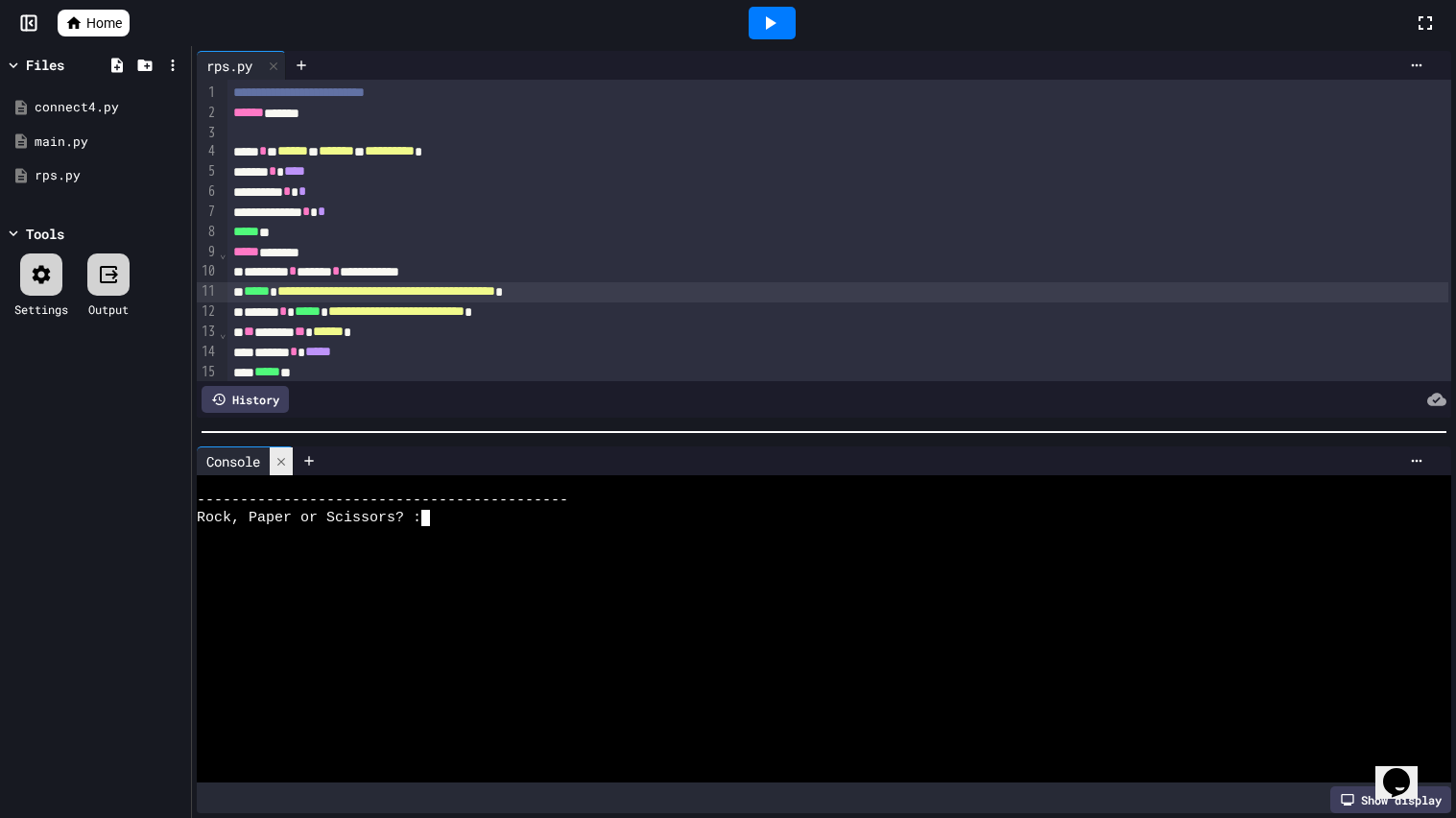 click 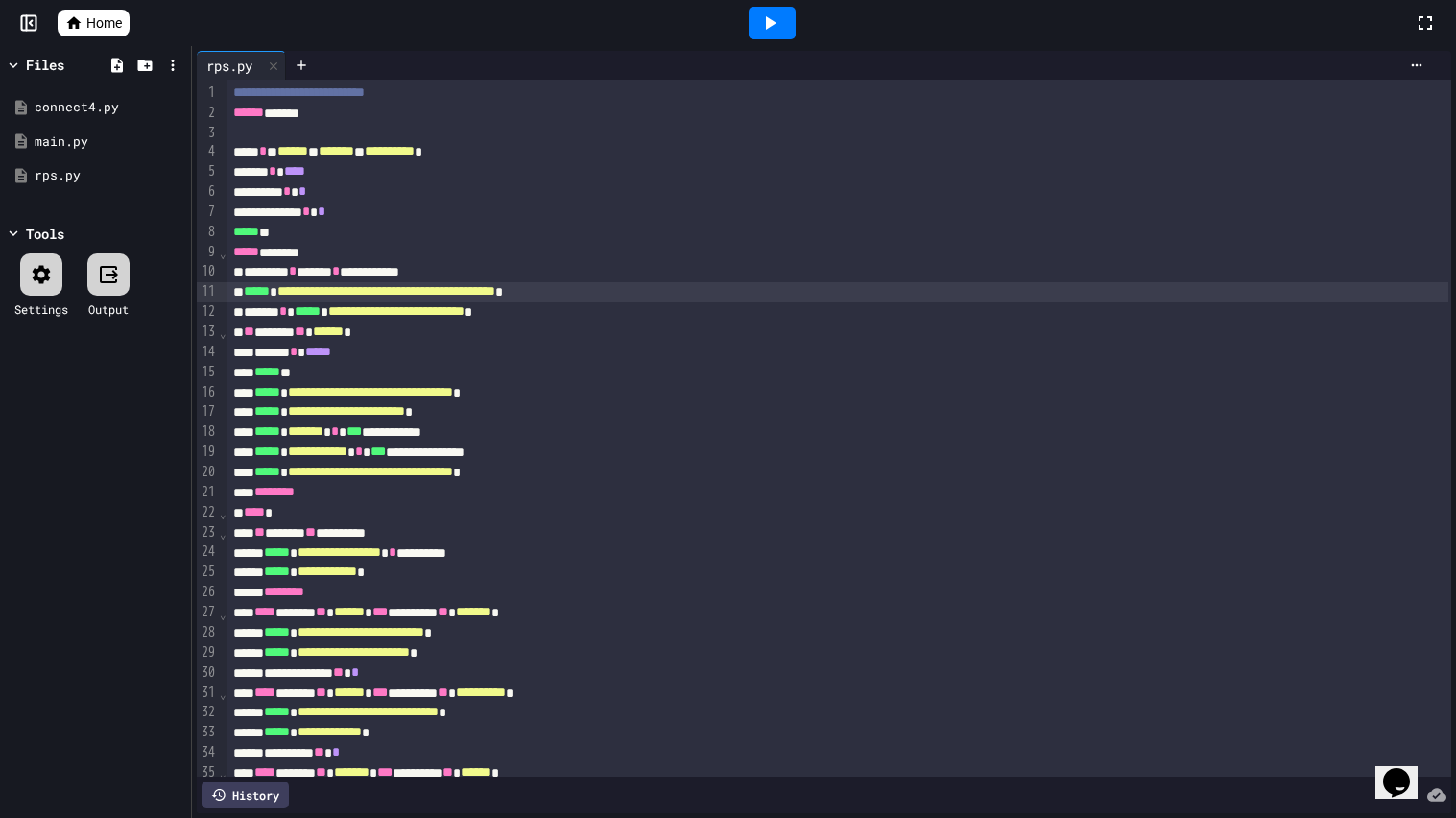 click on "**********" at bounding box center [838, 292] 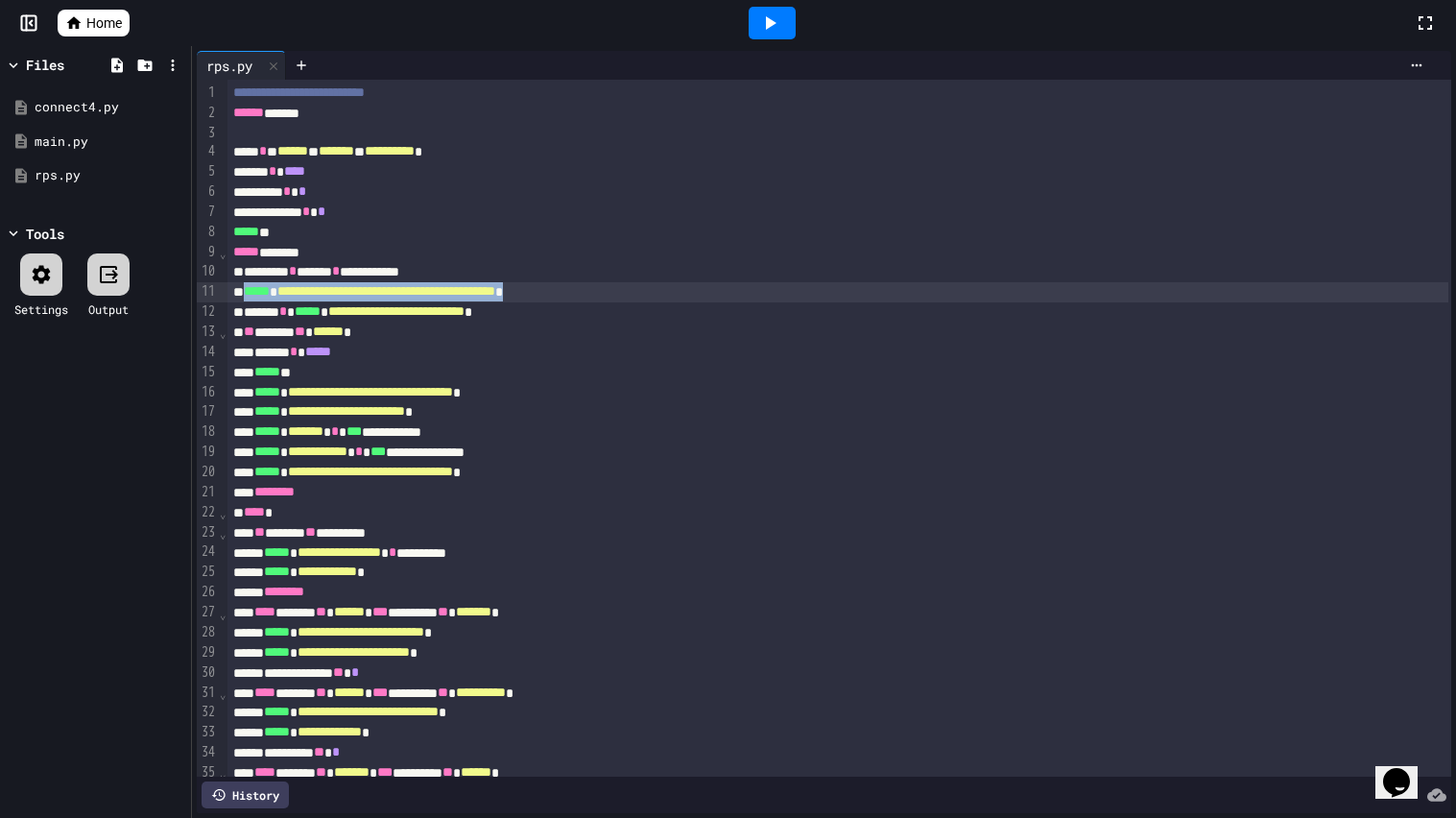 drag, startPoint x: 251, startPoint y: 296, endPoint x: 691, endPoint y: 296, distance: 440 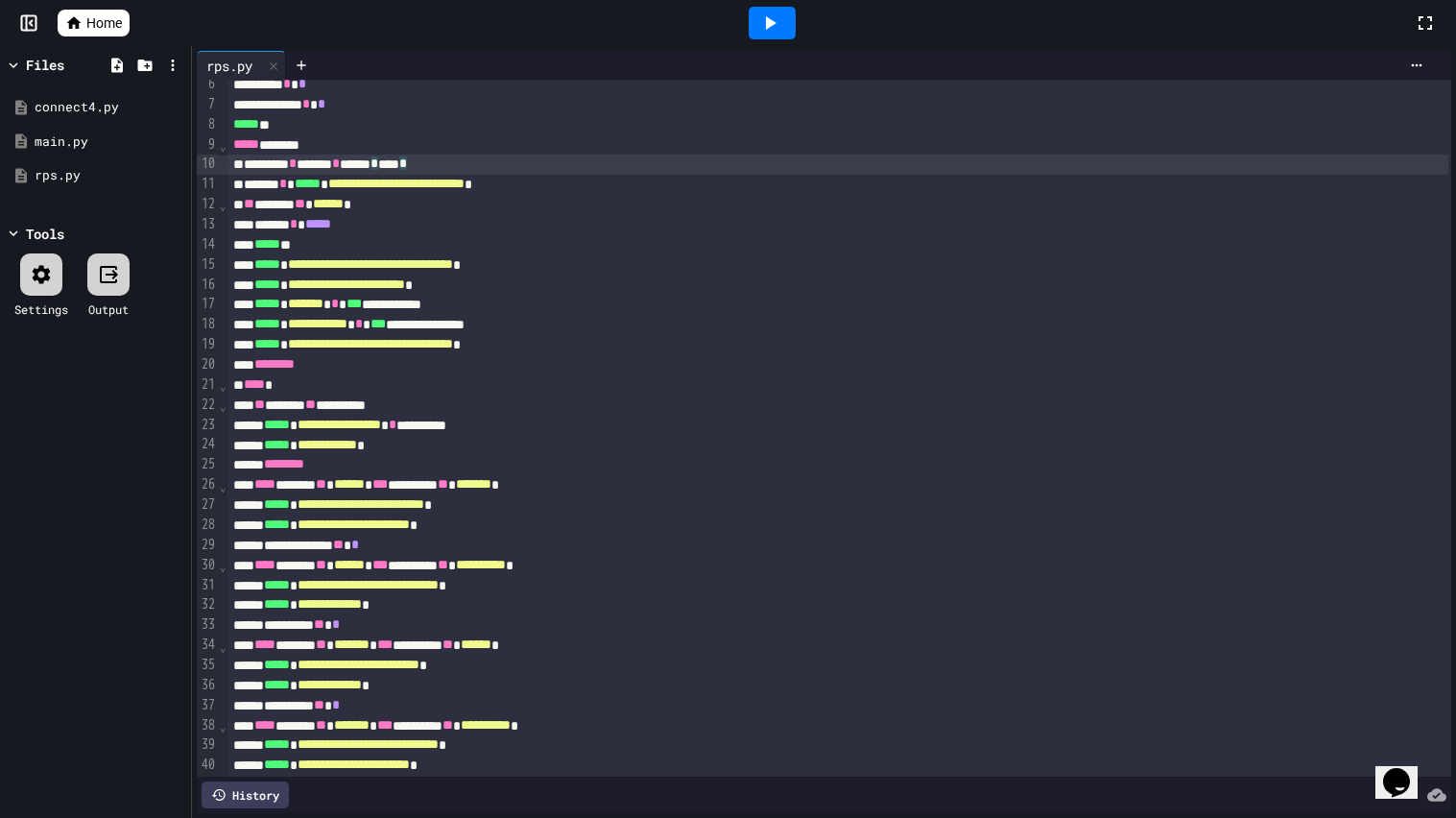 scroll, scrollTop: 114, scrollLeft: 0, axis: vertical 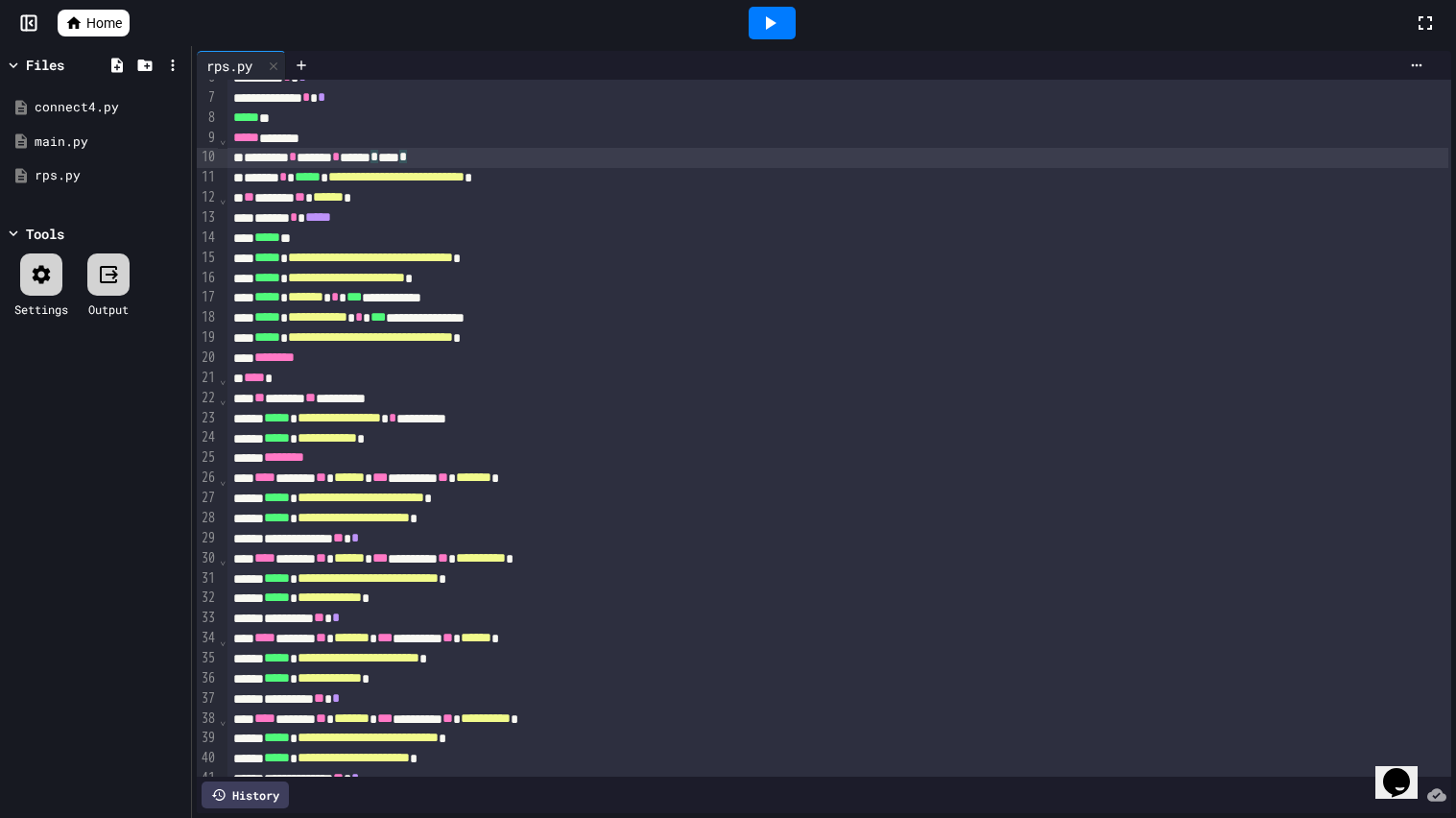 click on "**********" at bounding box center (838, 439) 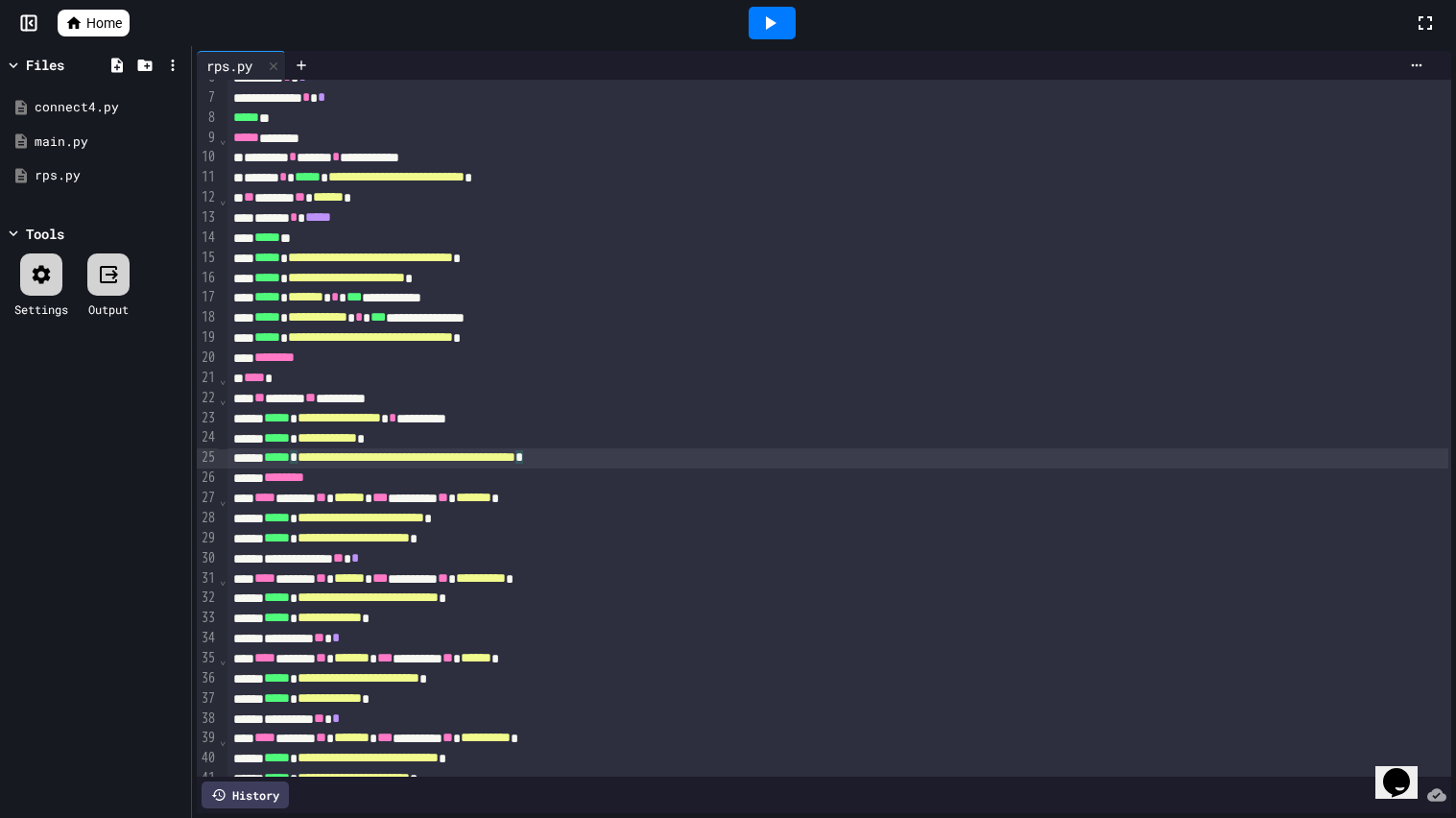 click on "**********" at bounding box center [838, 539] 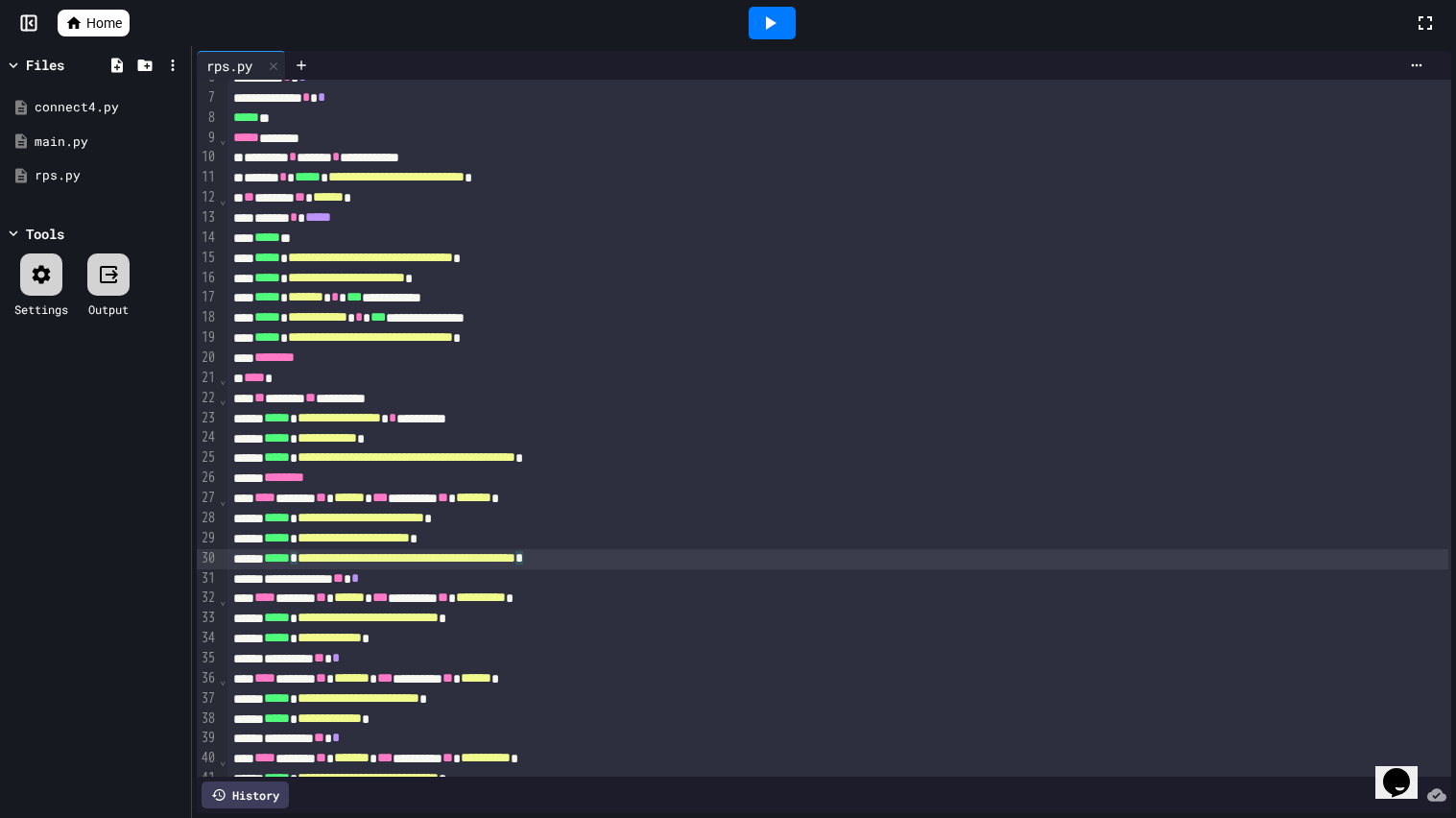 click on "**********" at bounding box center [838, 638] 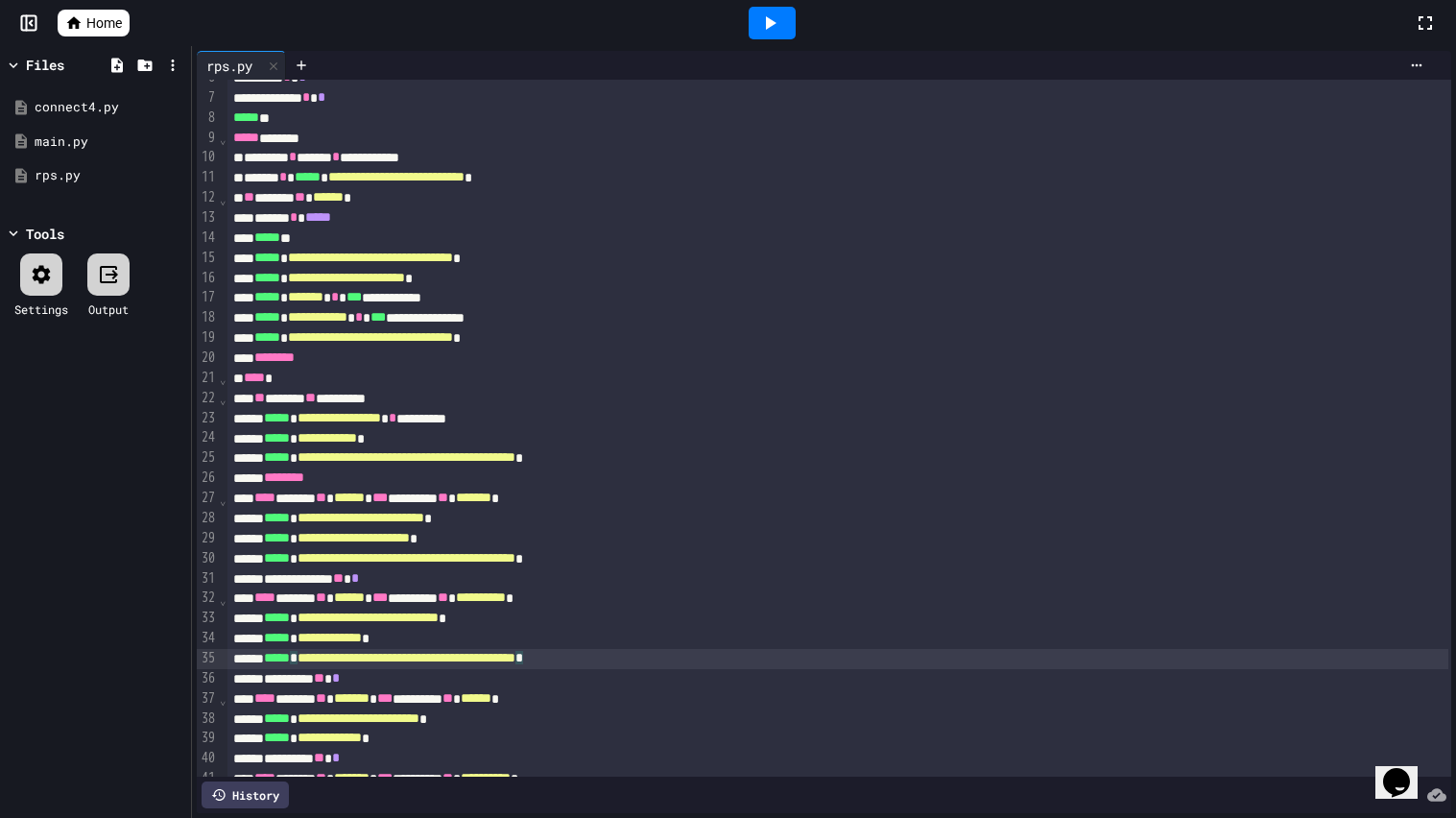 click on "**********" at bounding box center [838, 738] 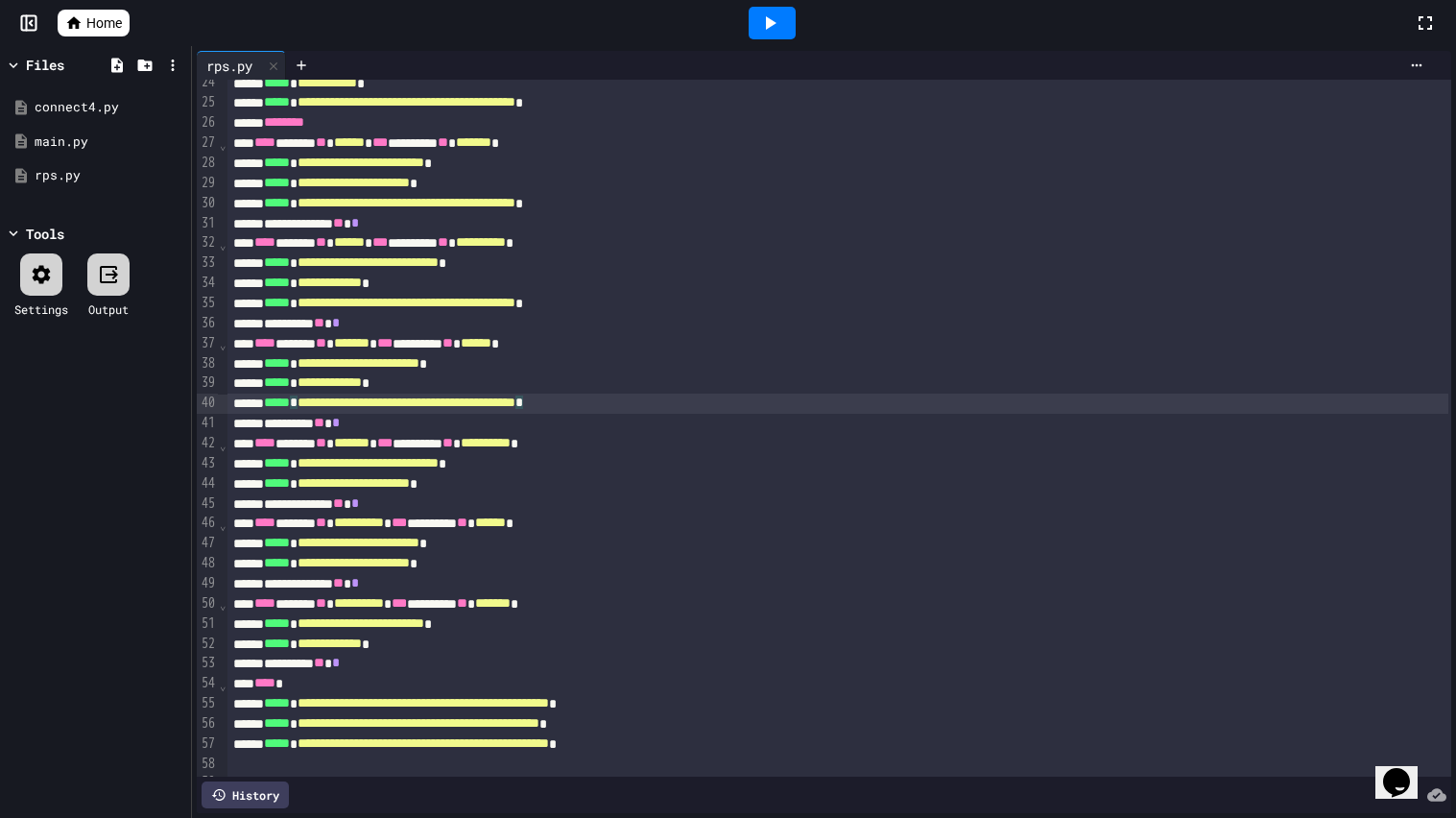 scroll, scrollTop: 488, scrollLeft: 0, axis: vertical 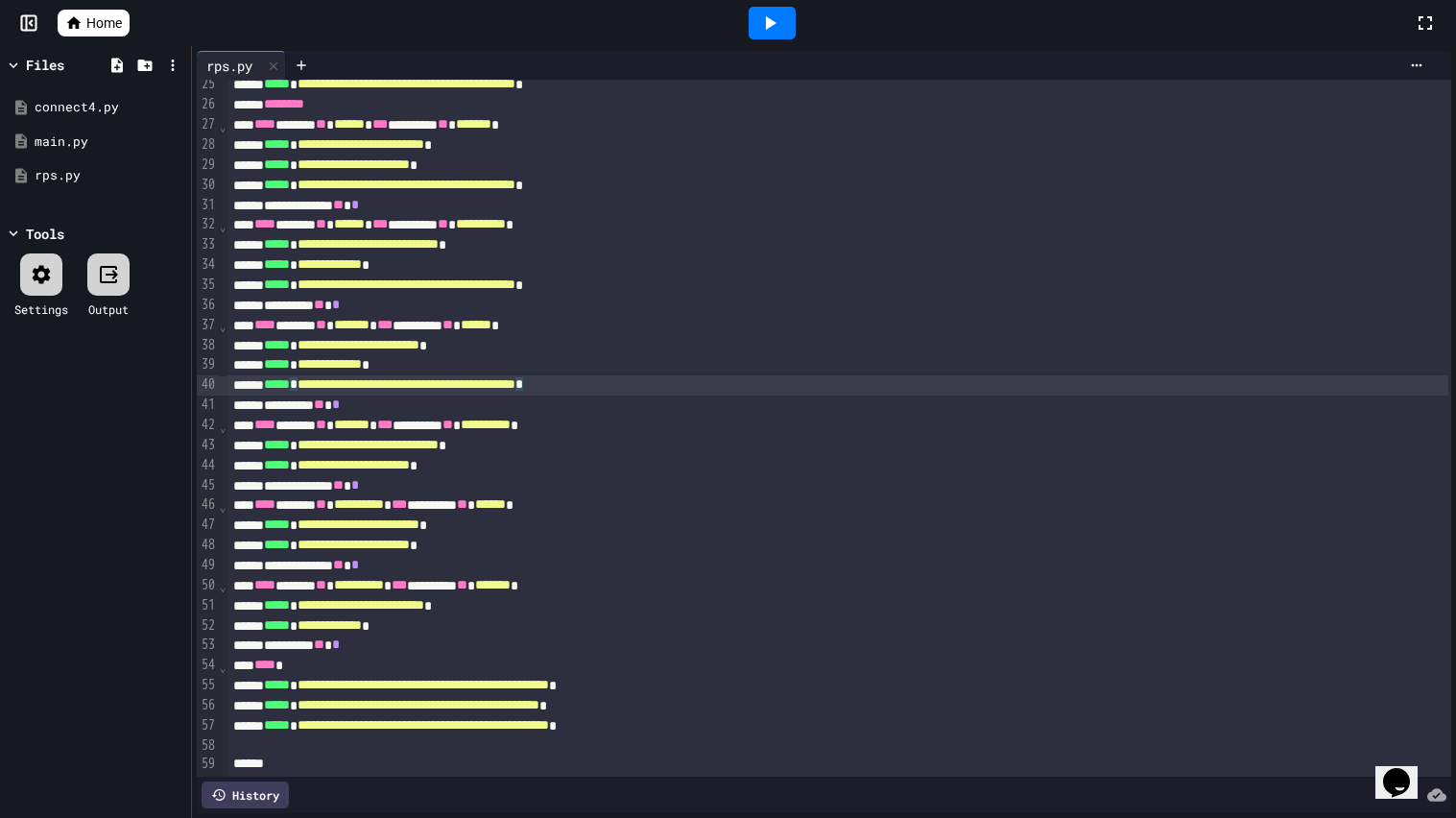 click on "**********" at bounding box center (838, 466) 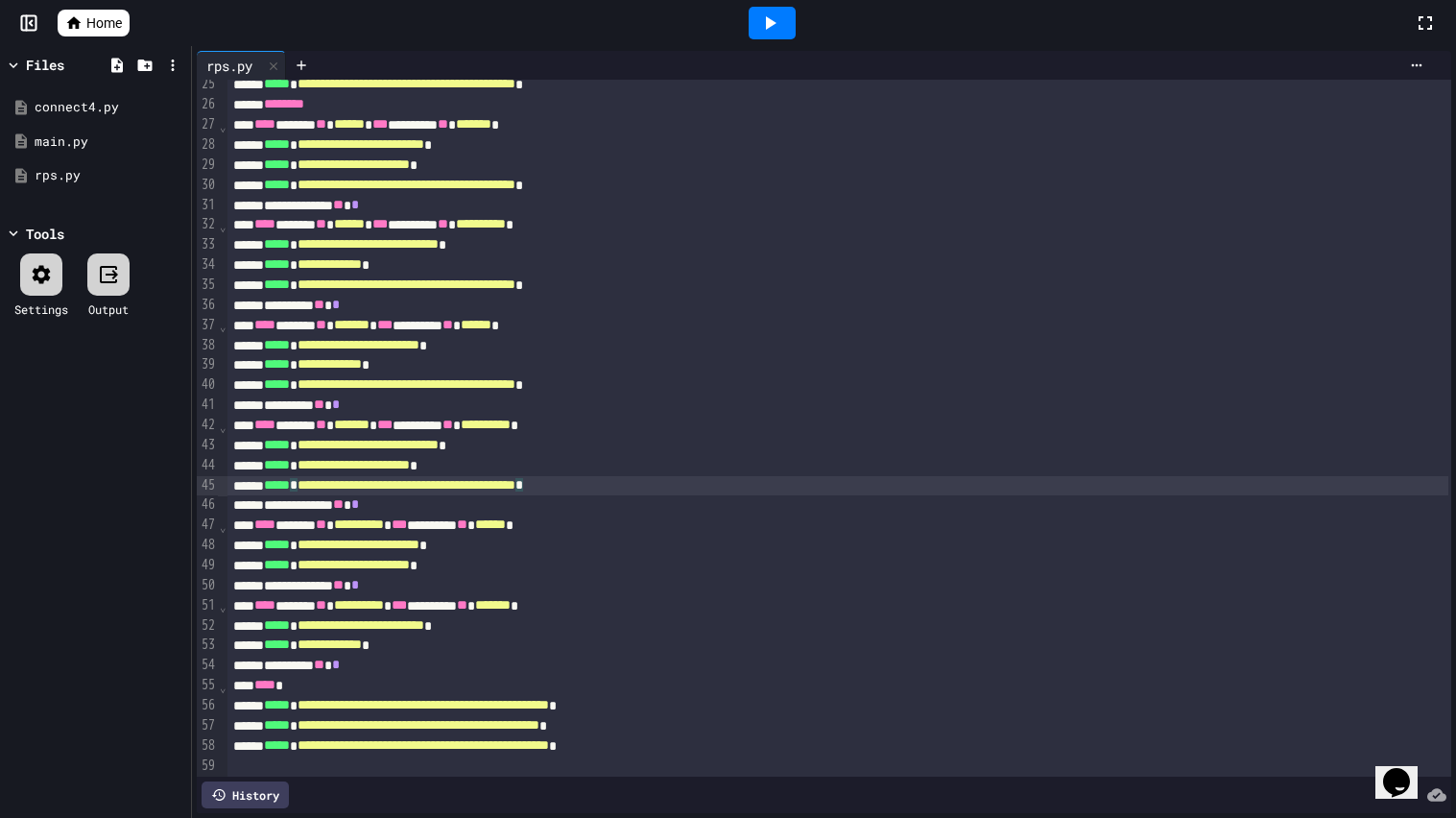 click on "**********" at bounding box center [838, 565] 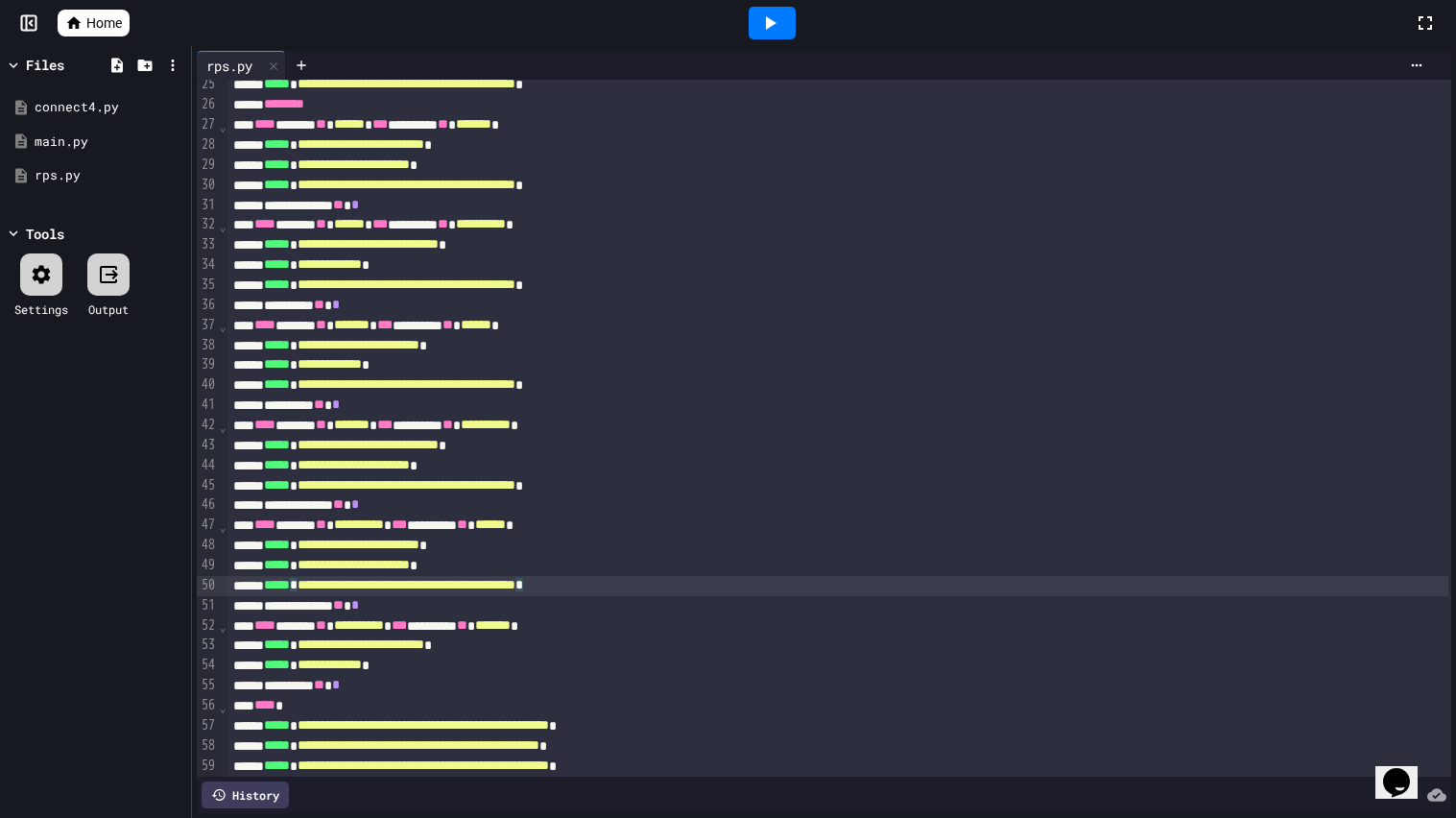 click on "**********" at bounding box center (838, 665) 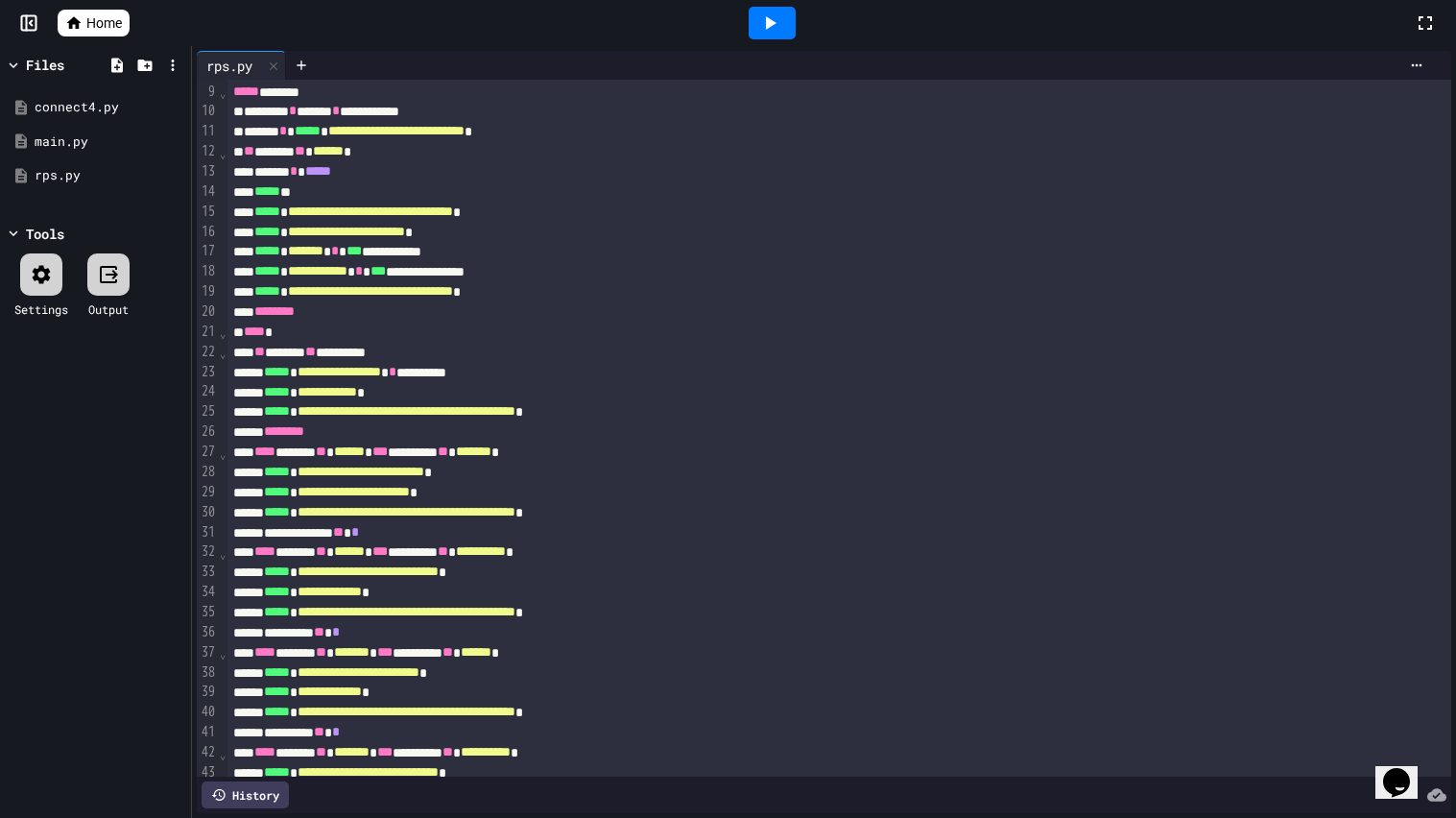 scroll, scrollTop: 159, scrollLeft: 0, axis: vertical 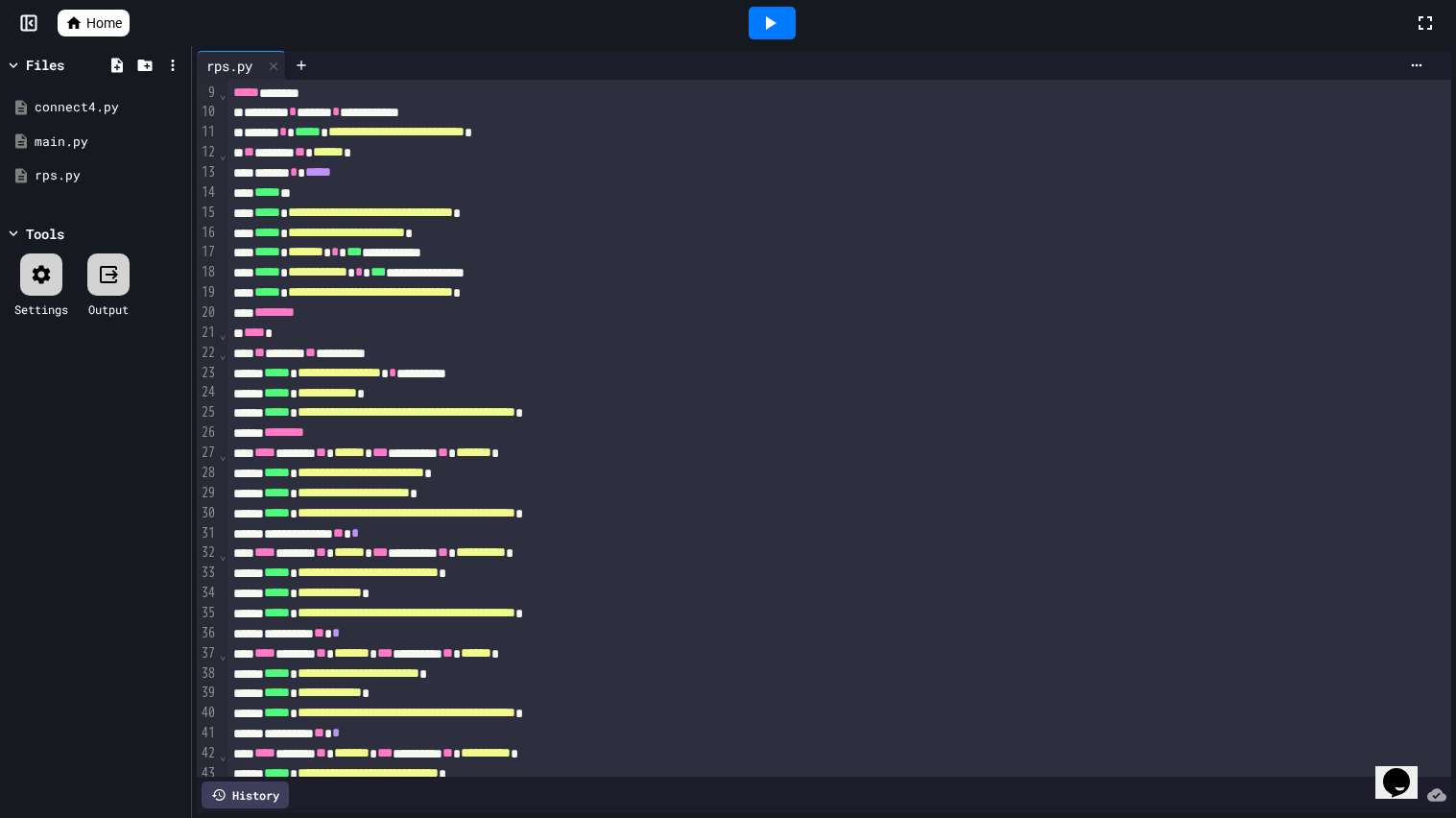 click 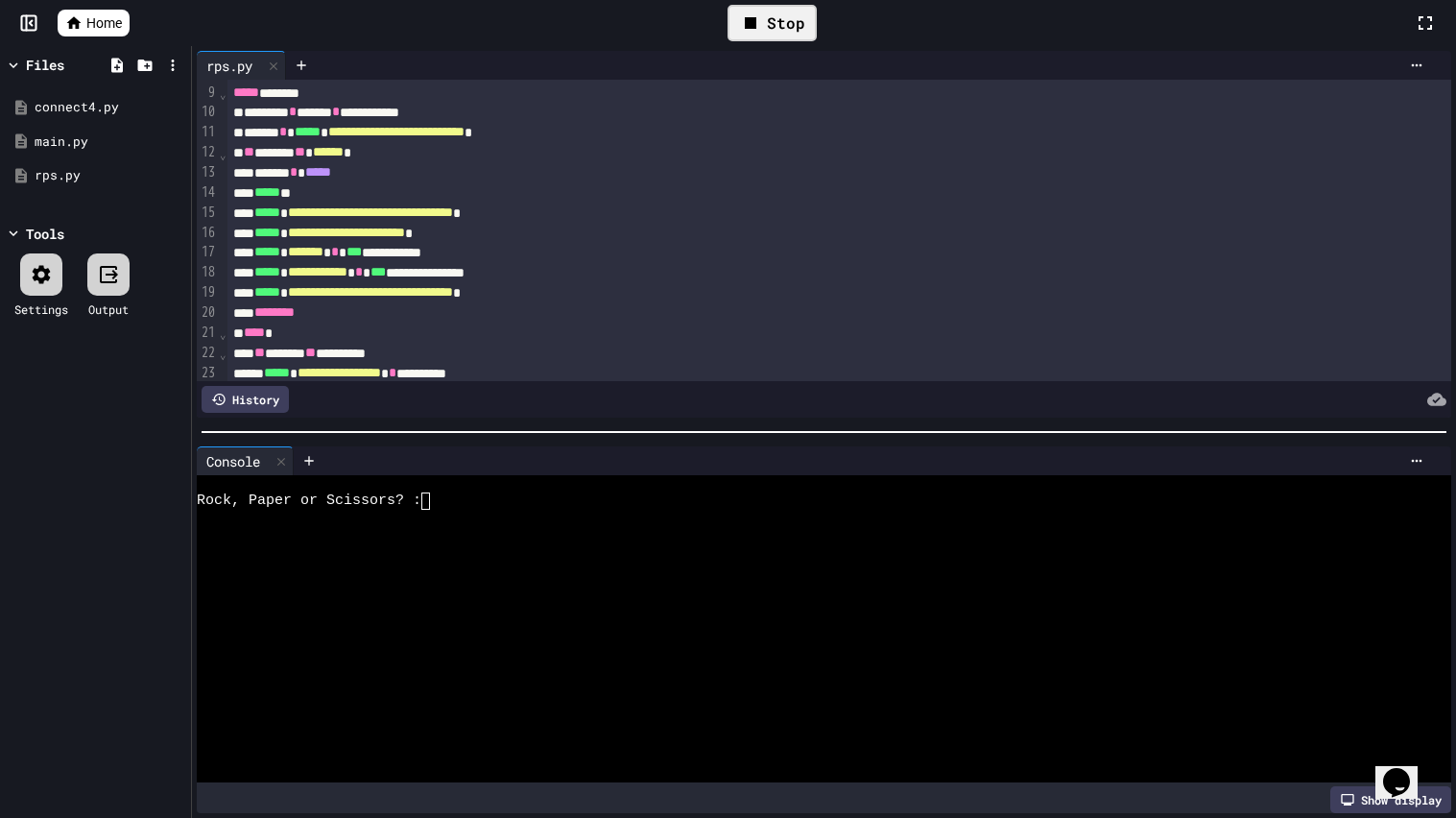 click at bounding box center (814, 671) 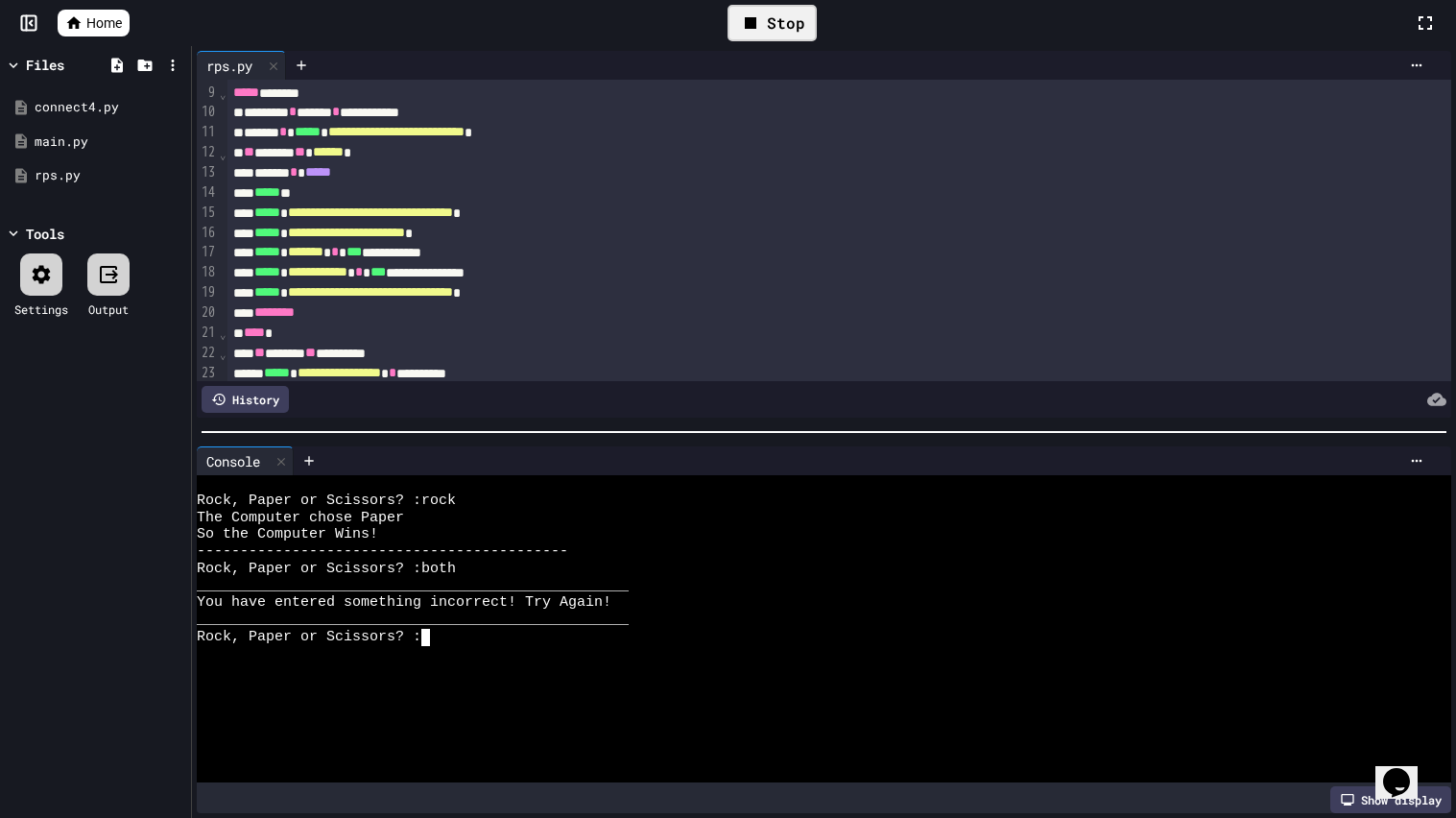click 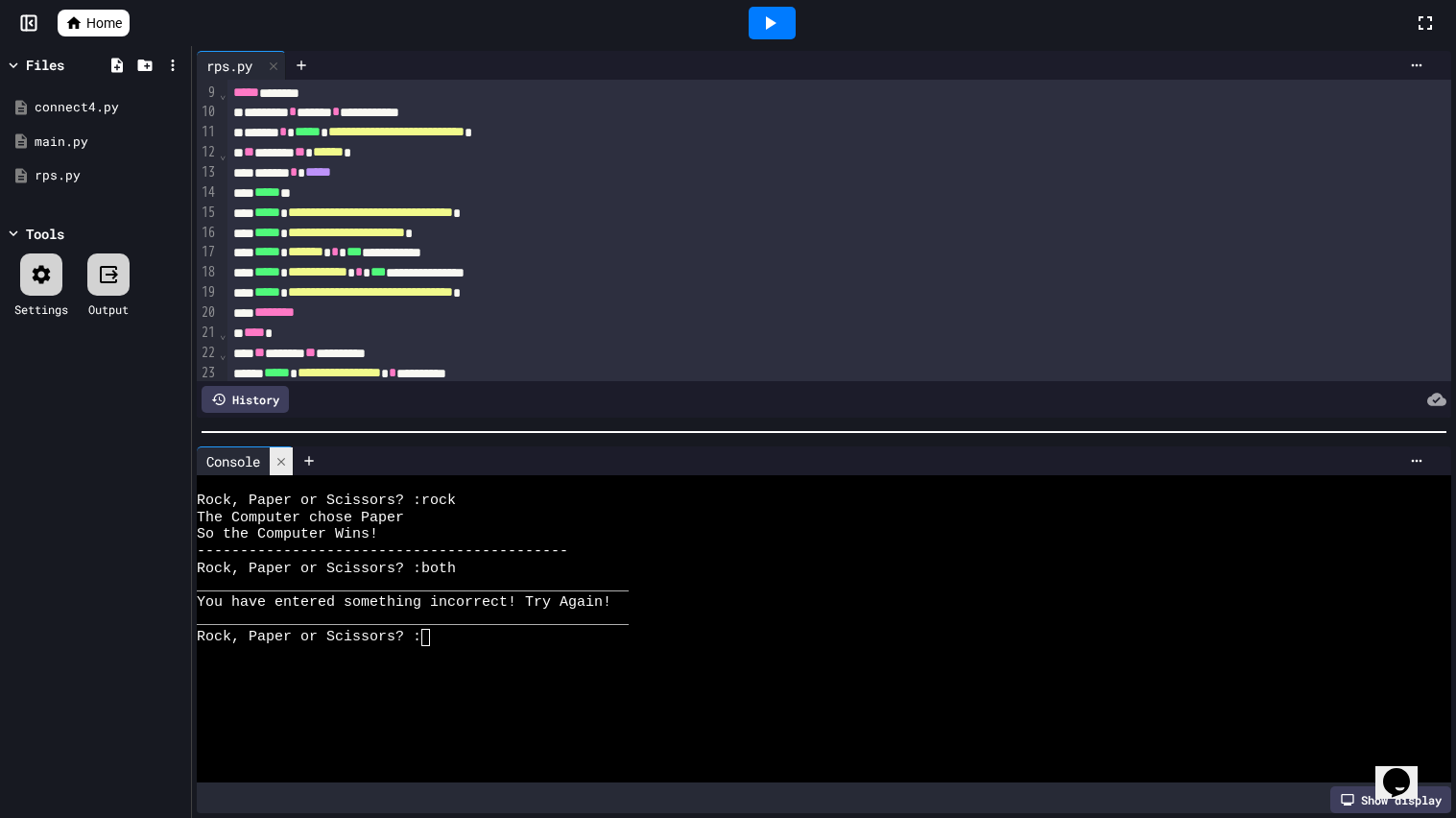 click at bounding box center [281, 461] 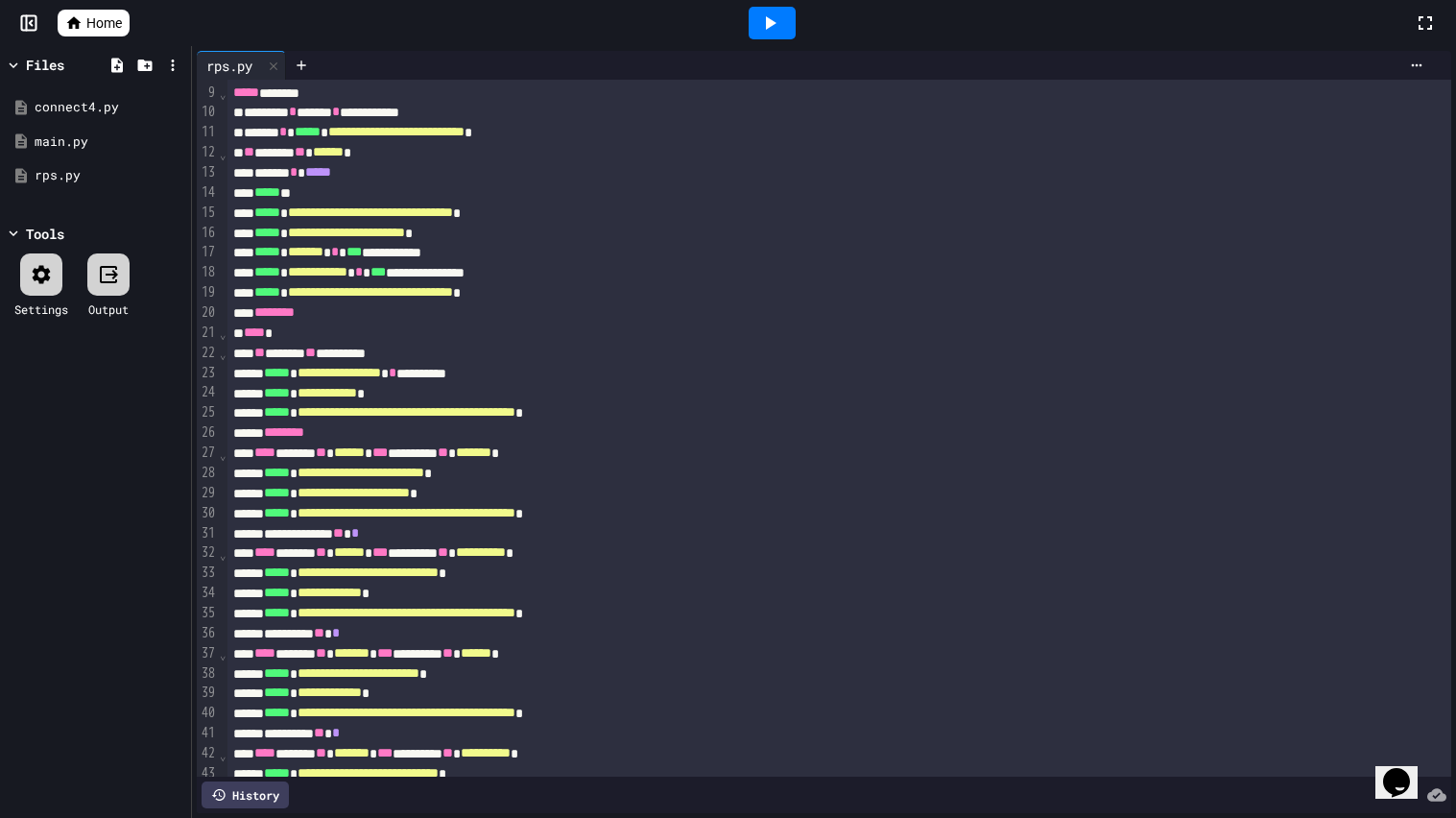 scroll, scrollTop: 547, scrollLeft: 0, axis: vertical 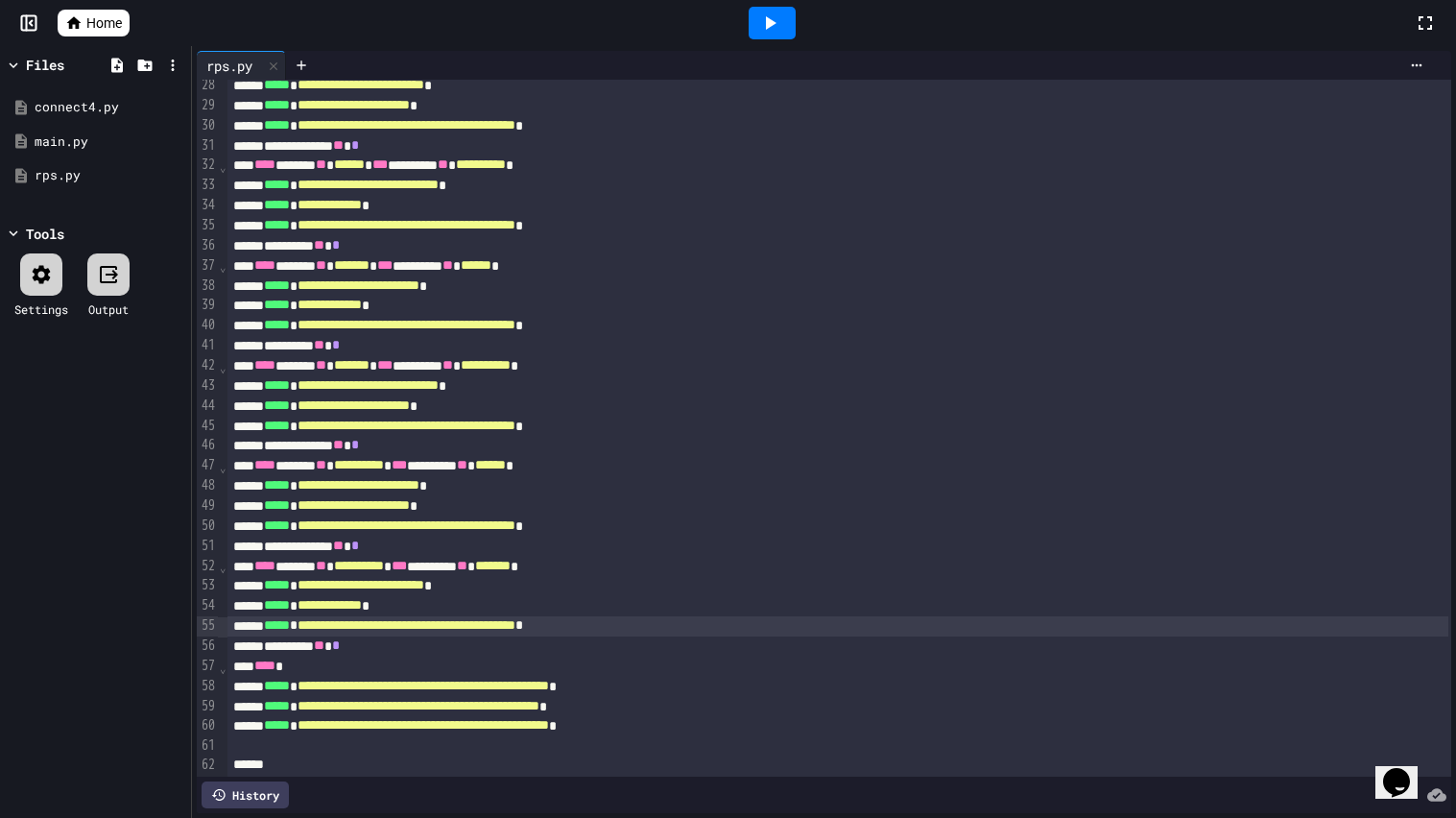 click on "**********" at bounding box center [838, 726] 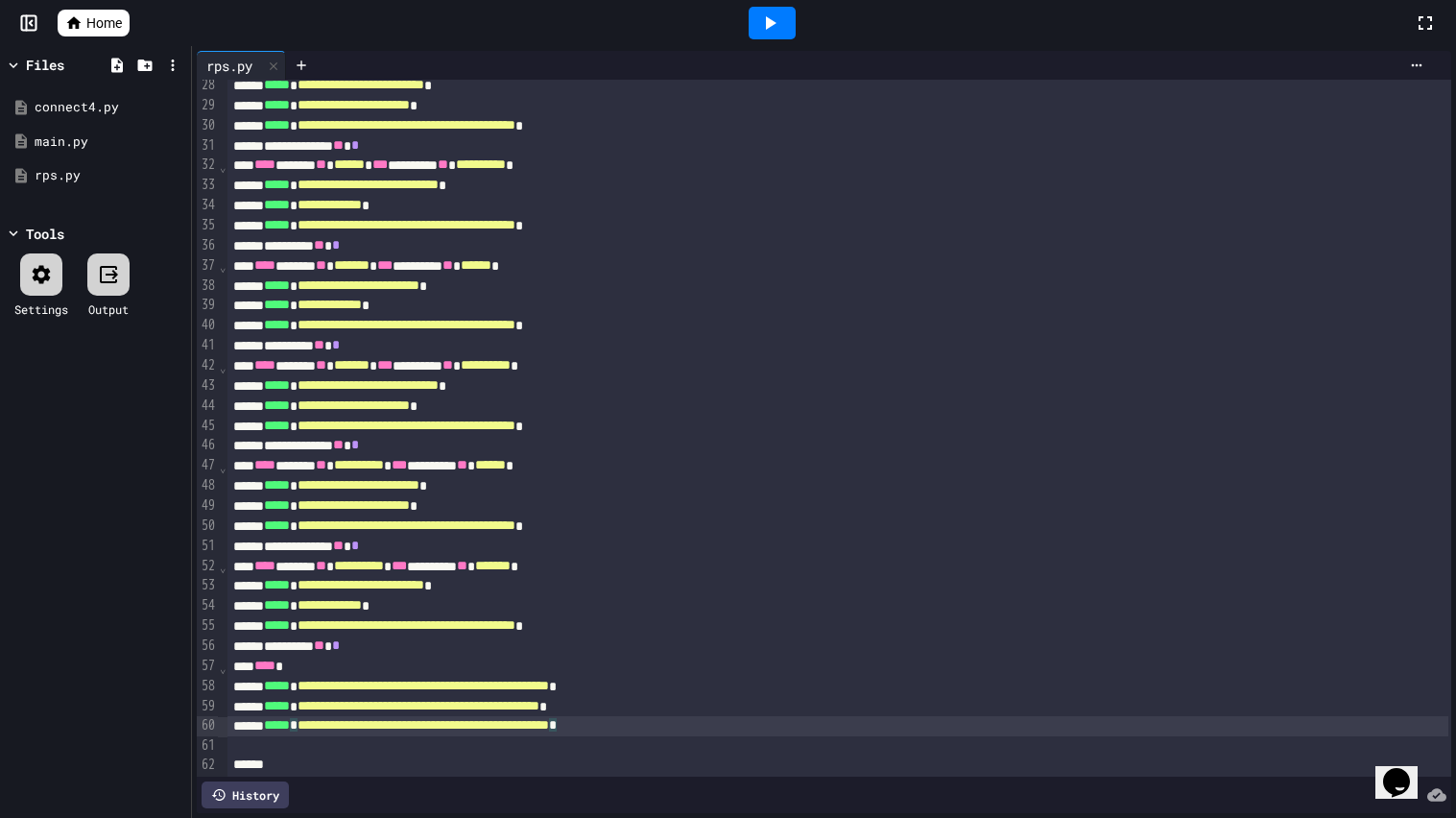 click on "**********" at bounding box center [838, 726] 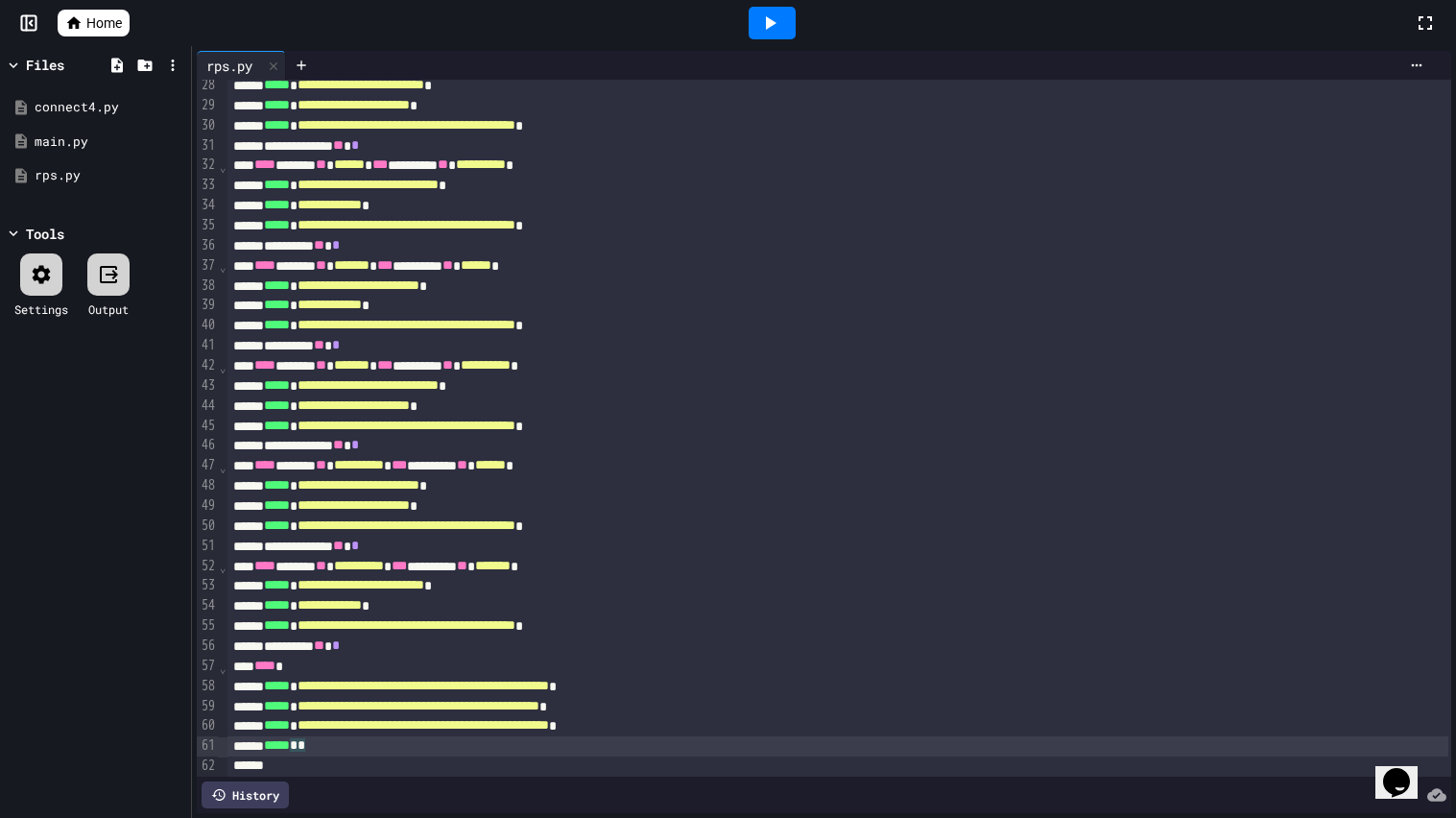 click at bounding box center [772, 23] 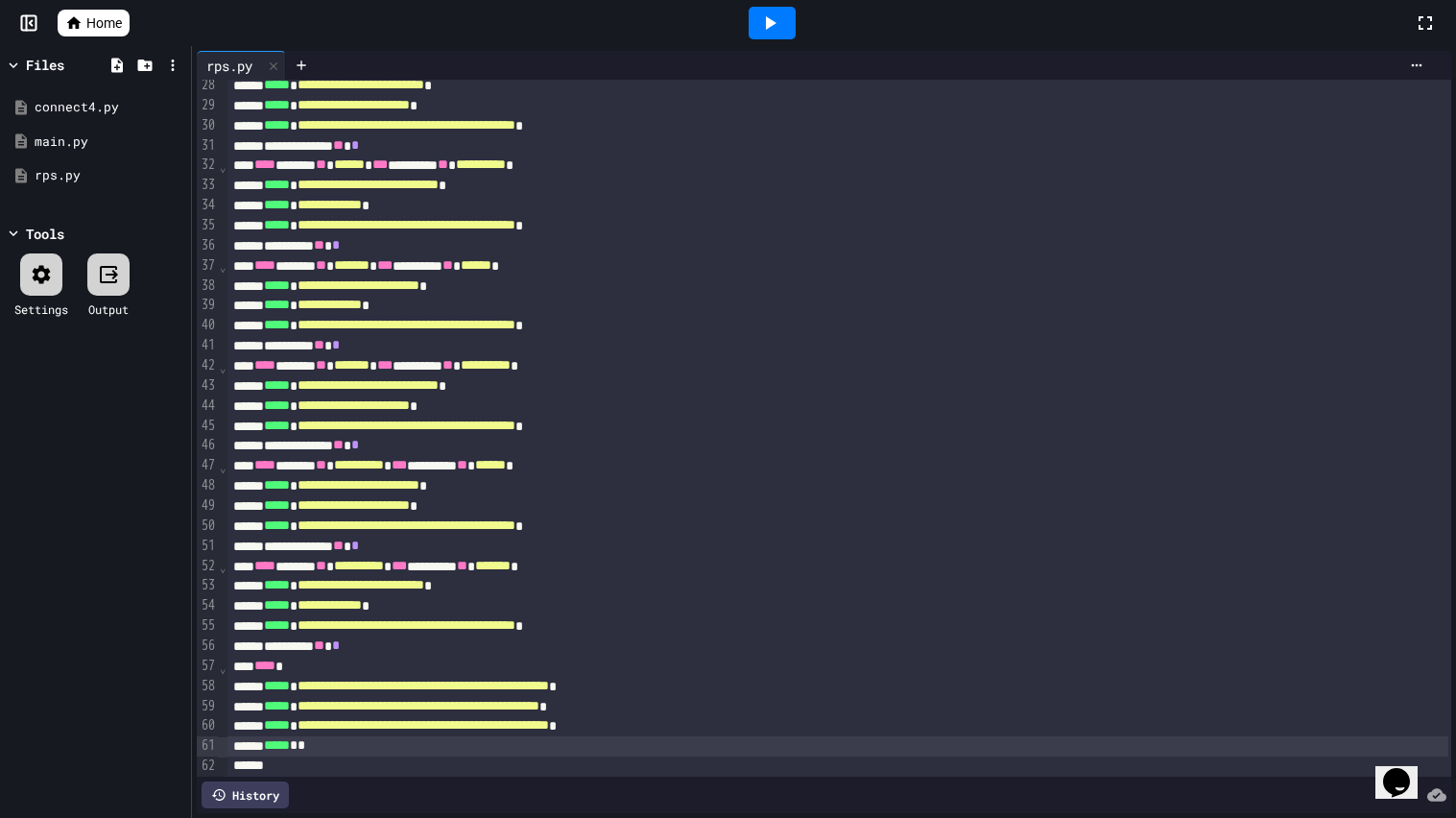 click 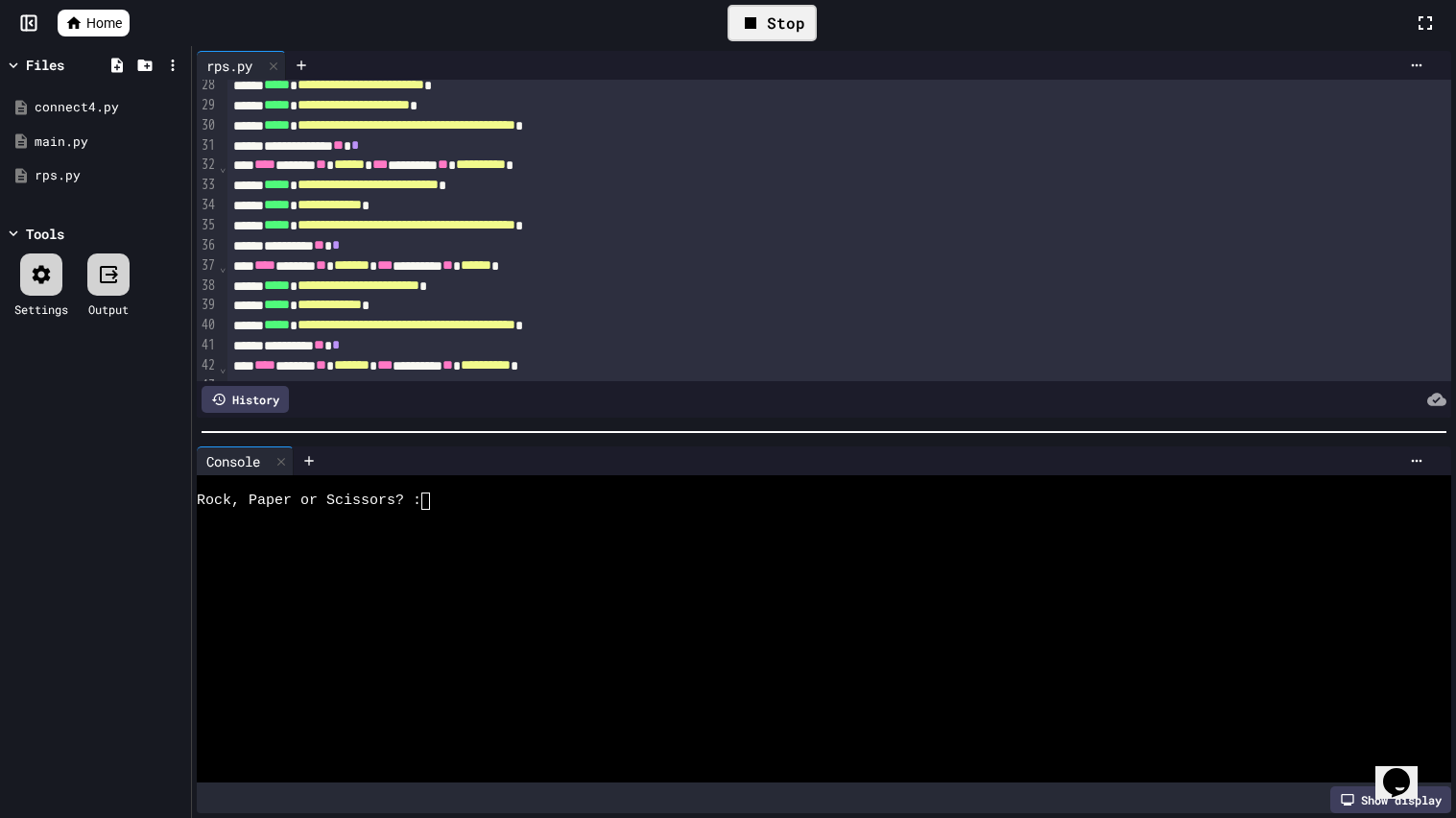 click at bounding box center (814, 706) 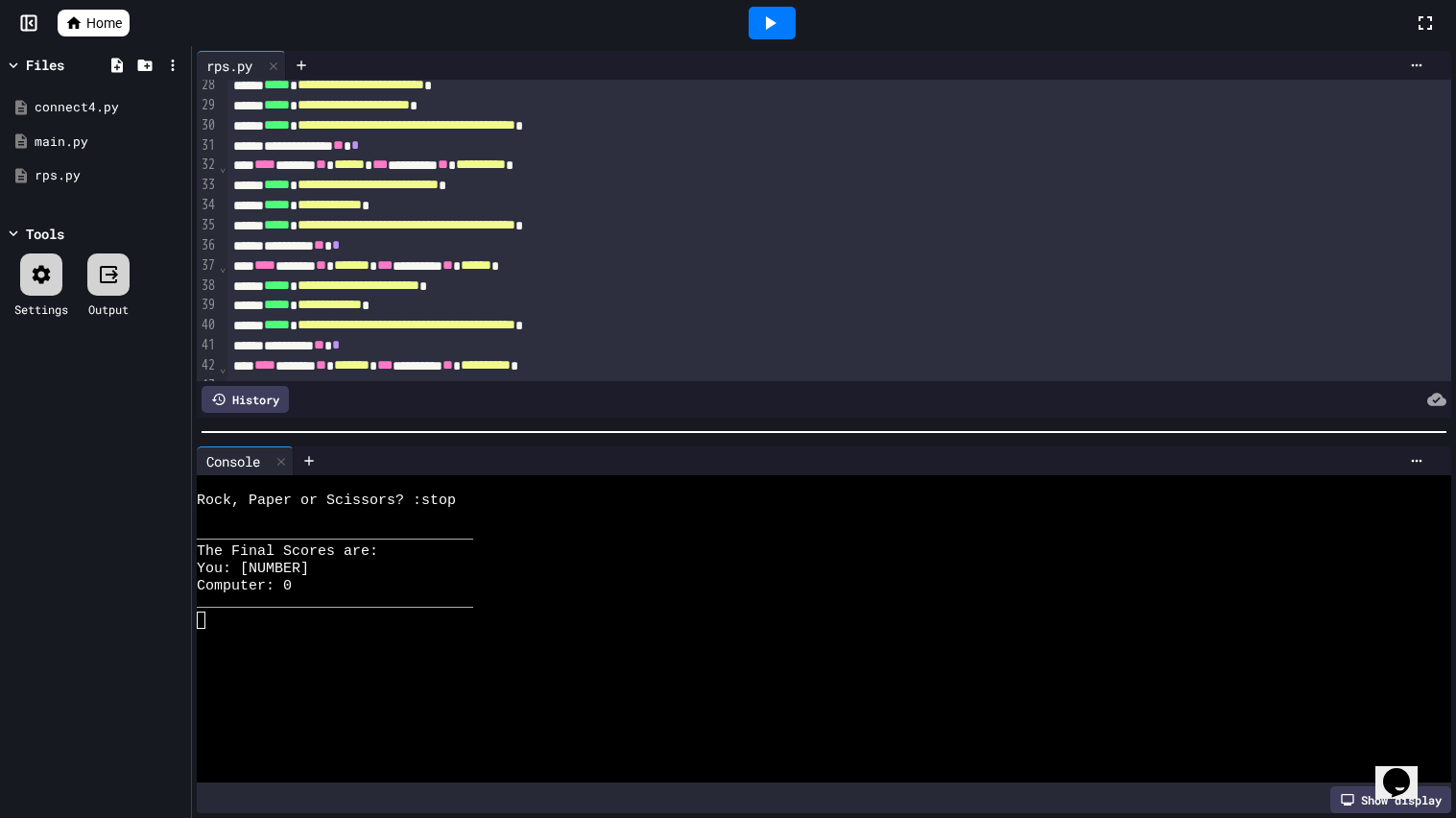 click 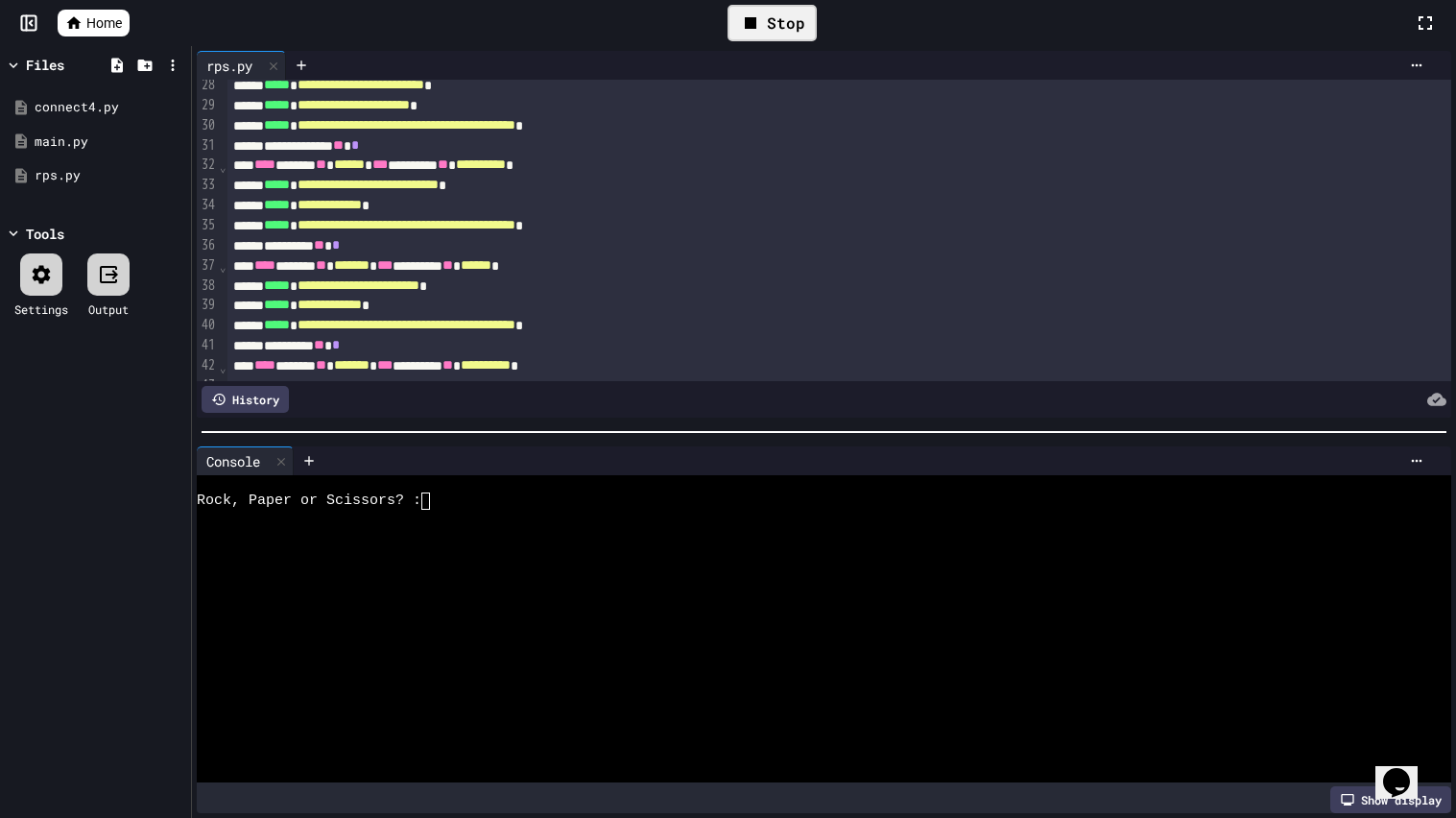 click at bounding box center [814, 671] 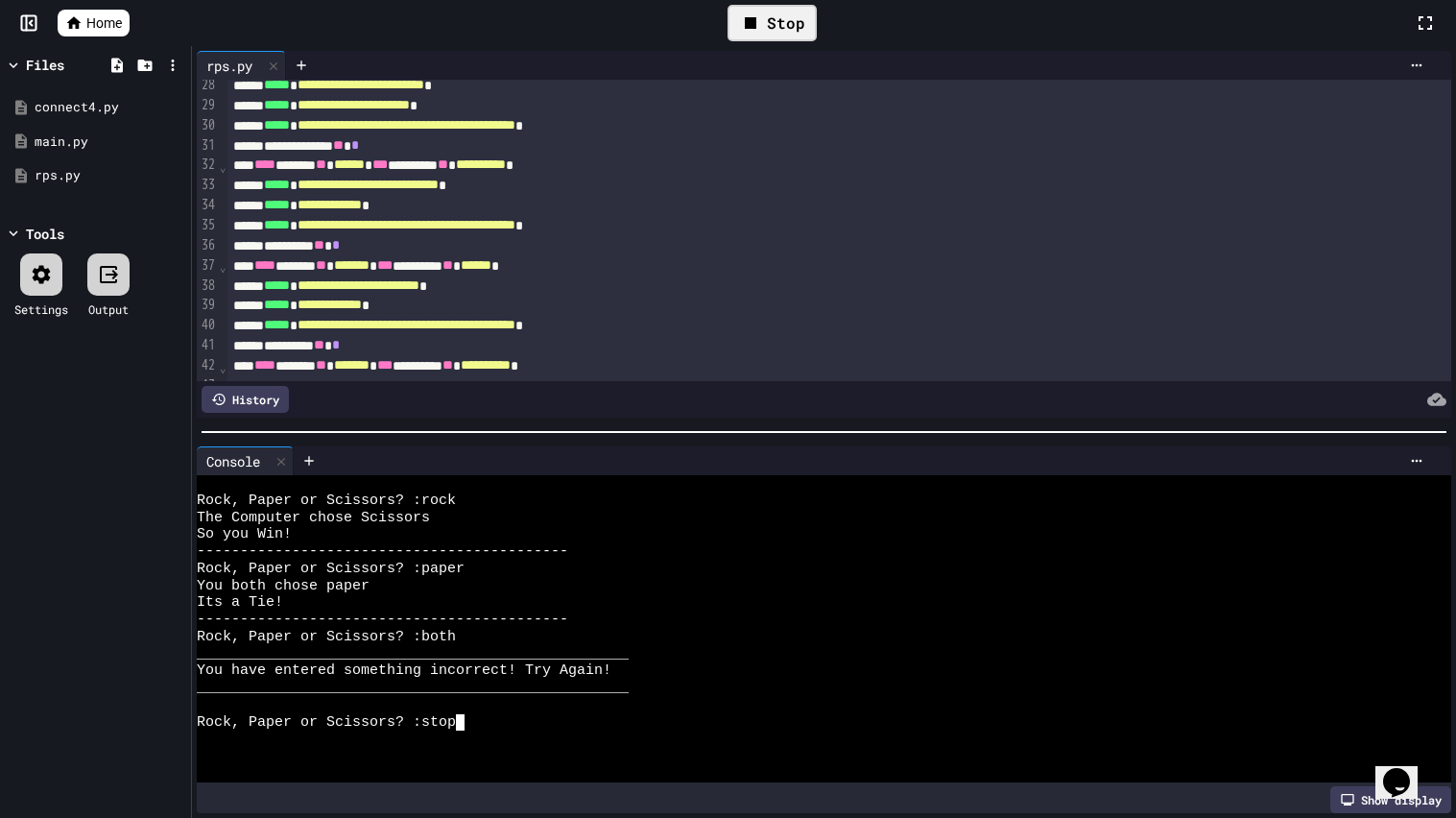 scroll, scrollTop: 68, scrollLeft: 0, axis: vertical 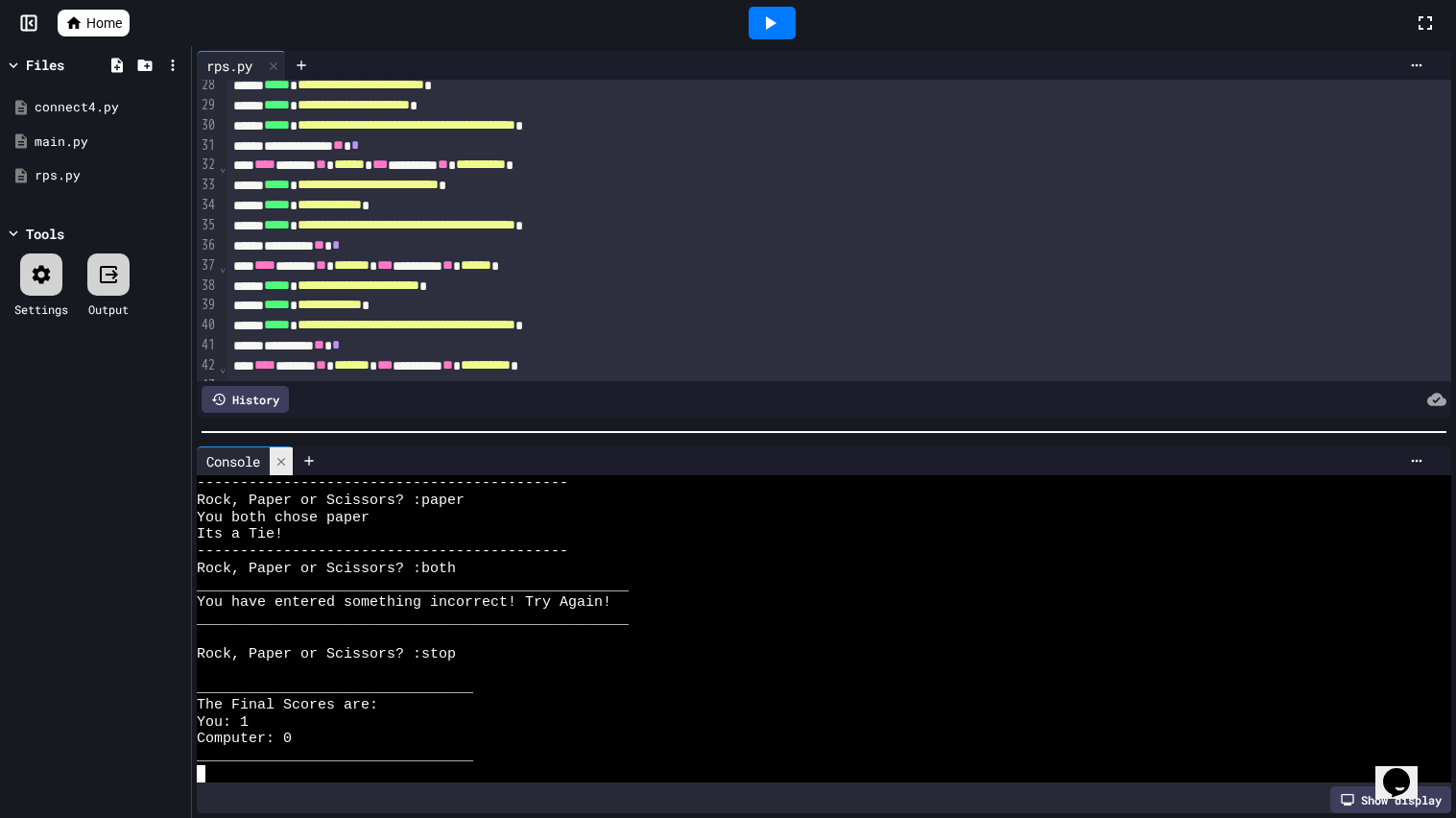 click 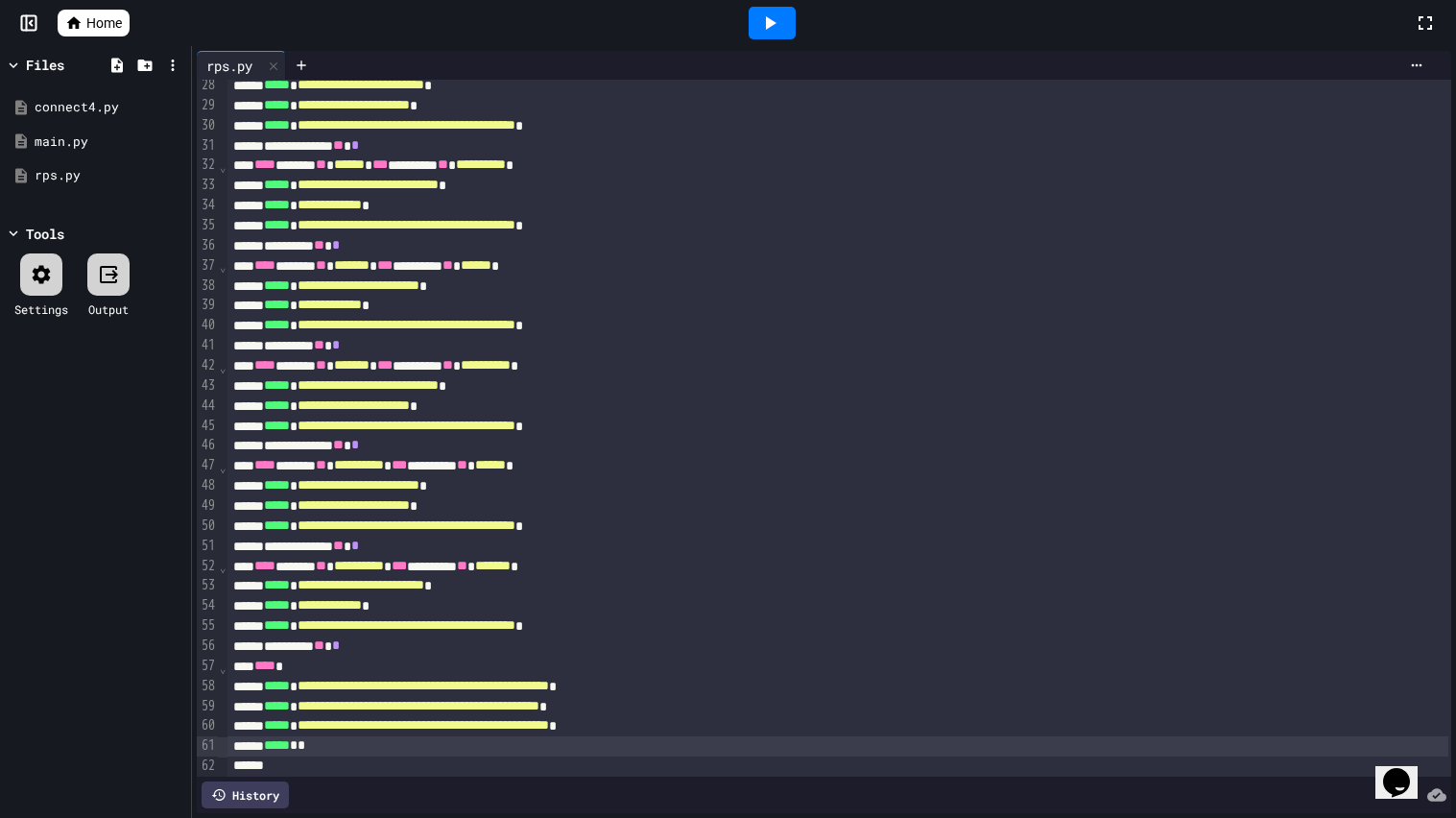 click at bounding box center [772, 23] 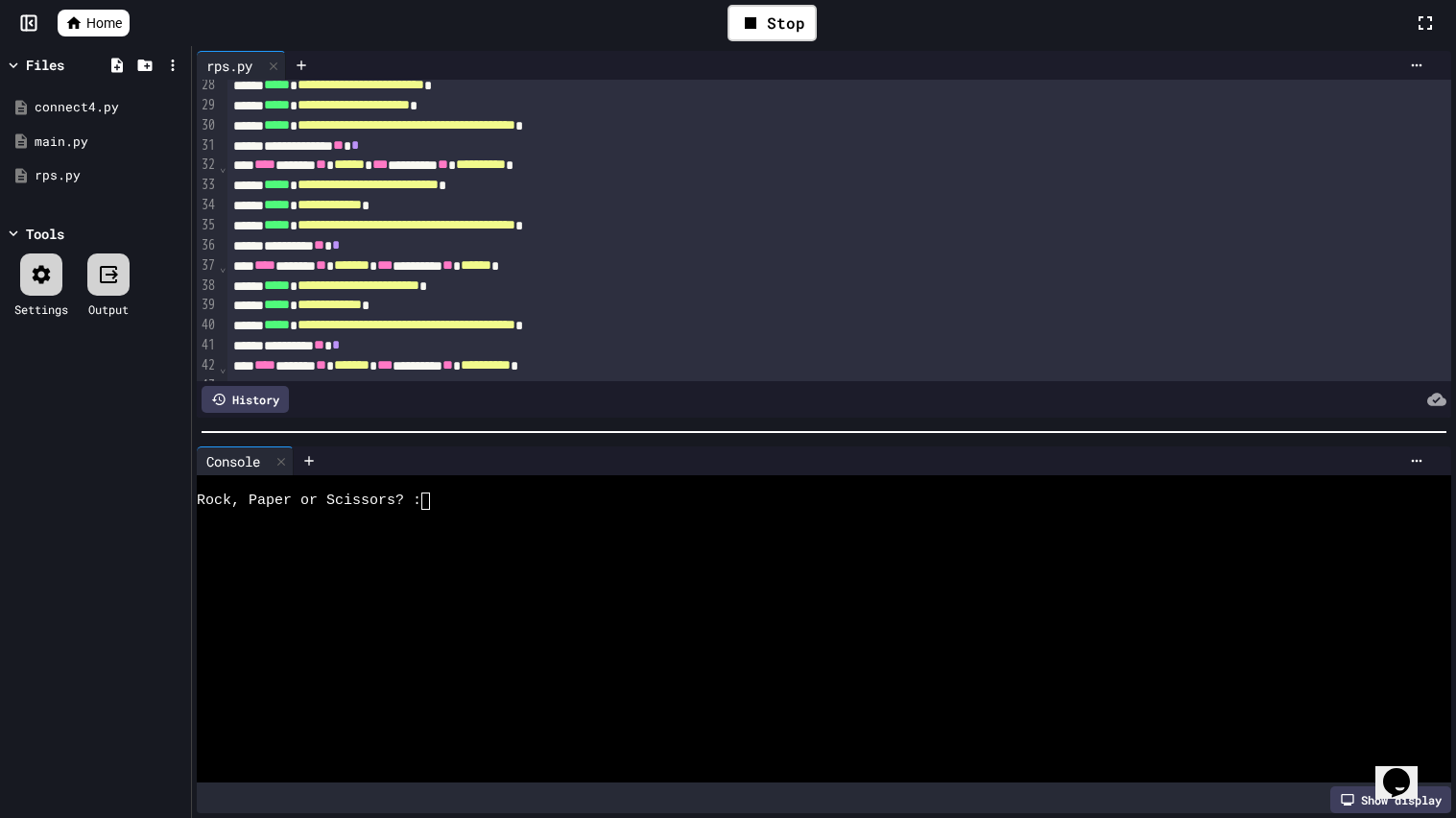 click at bounding box center [814, 603] 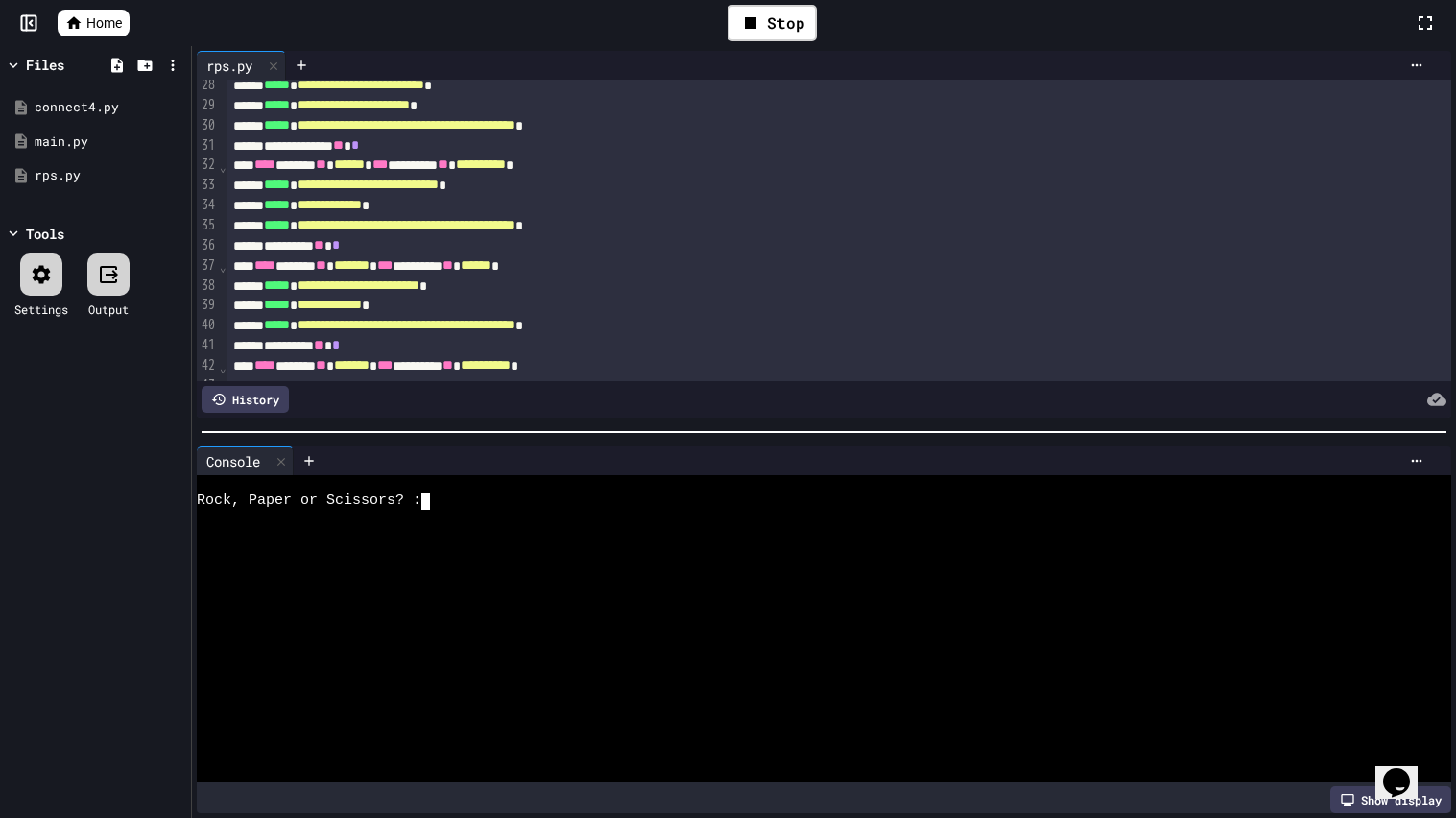 click at bounding box center [814, 671] 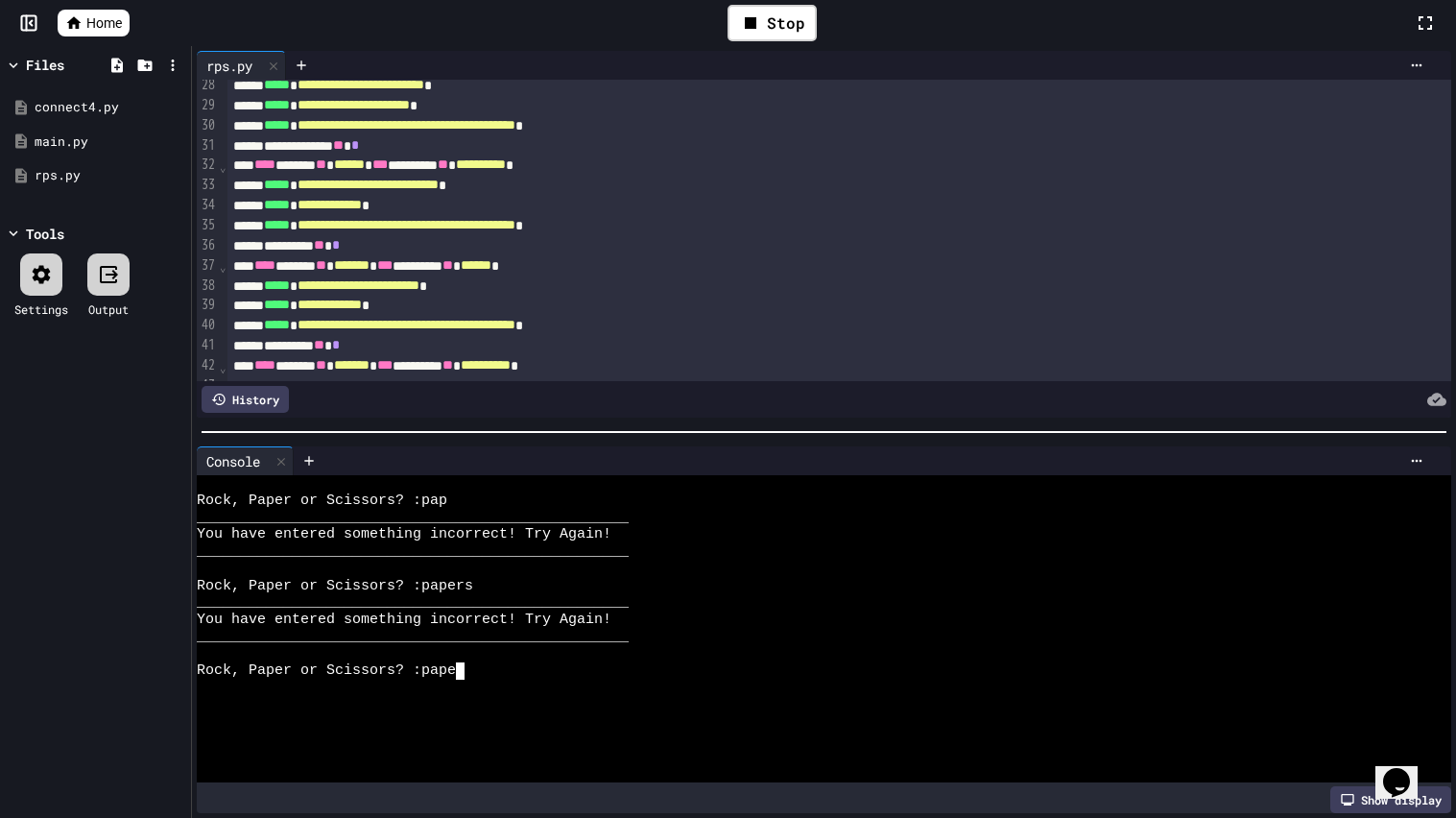 type on "*" 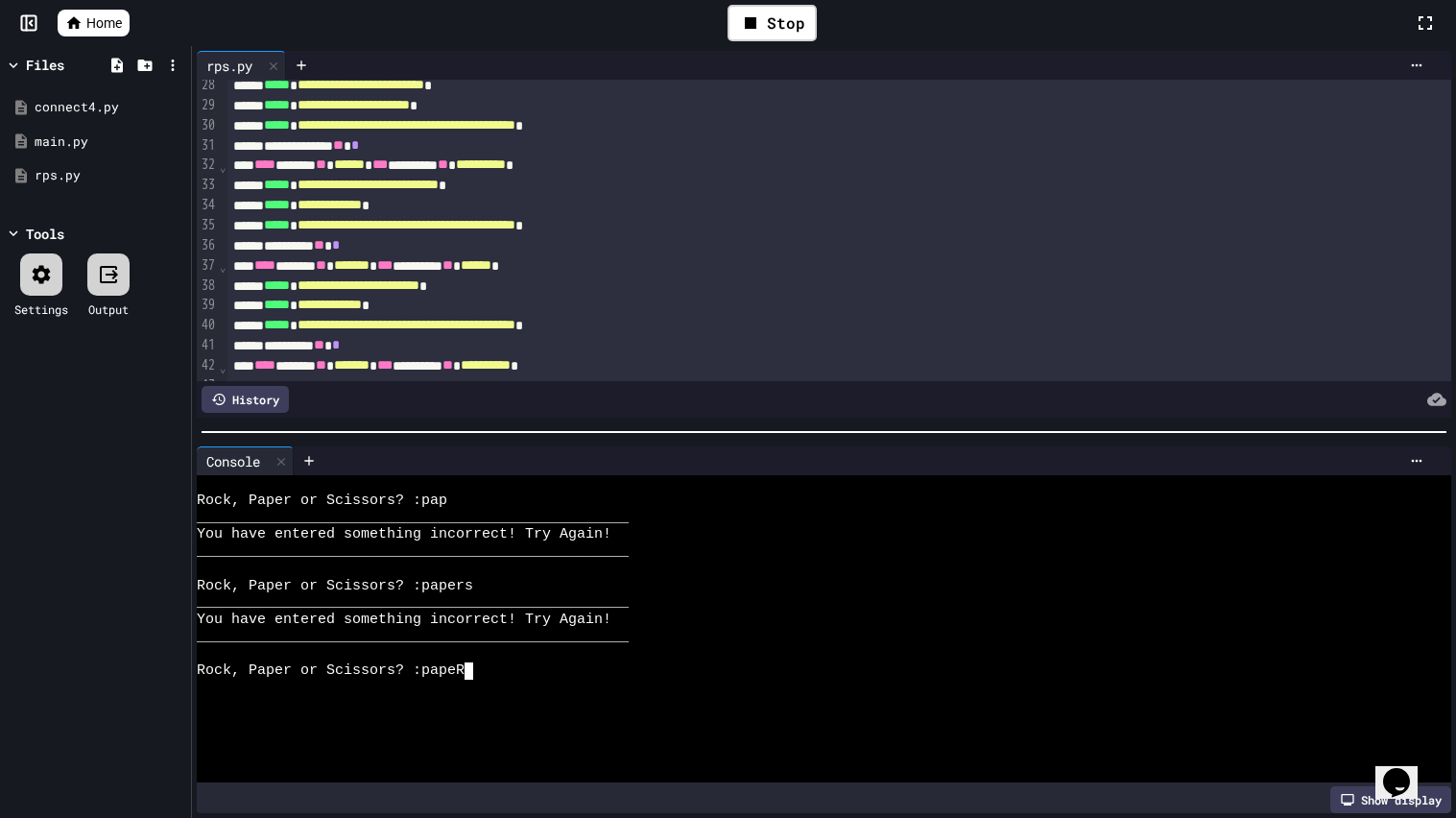 type 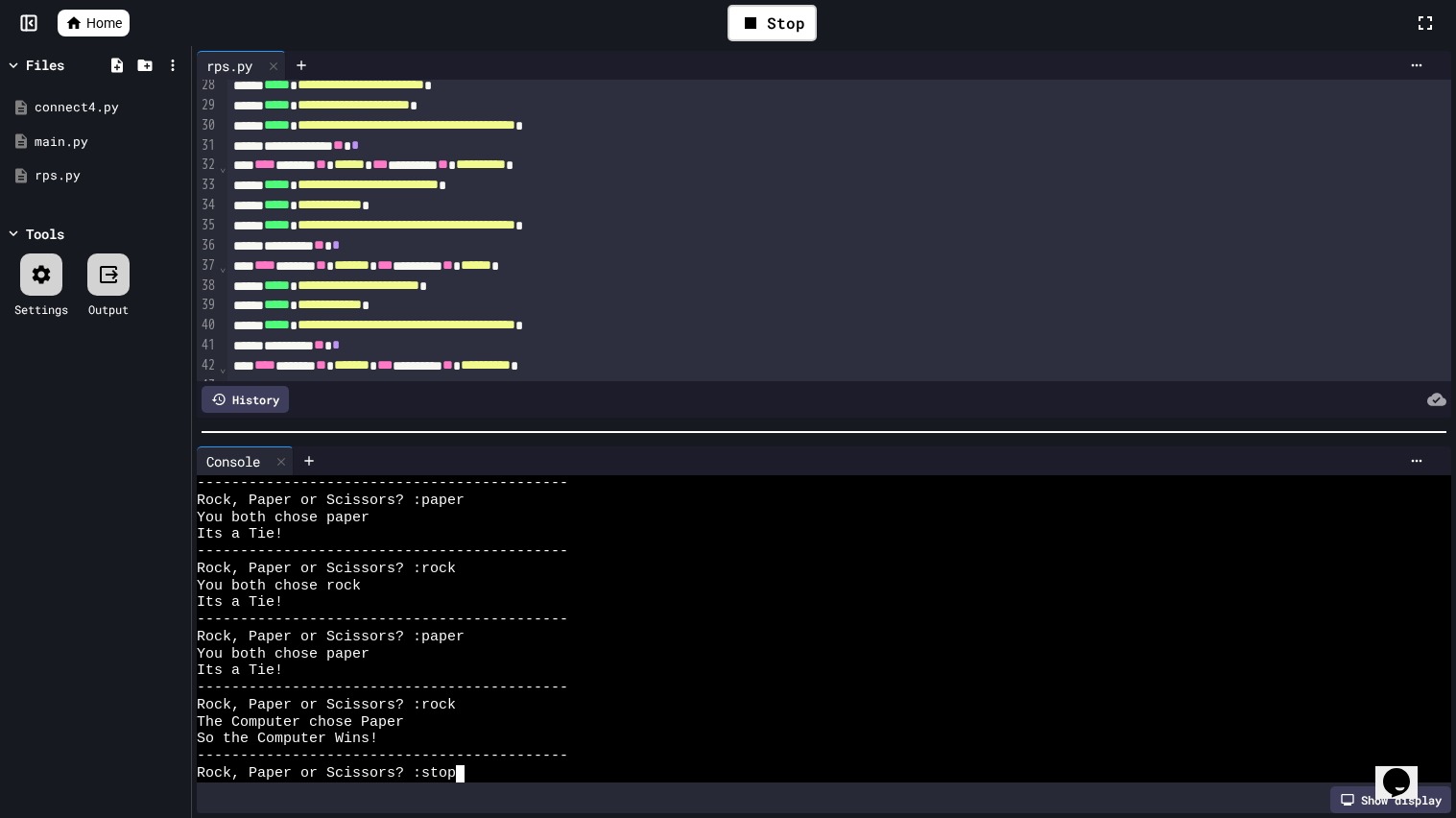 scroll, scrollTop: 1193, scrollLeft: 0, axis: vertical 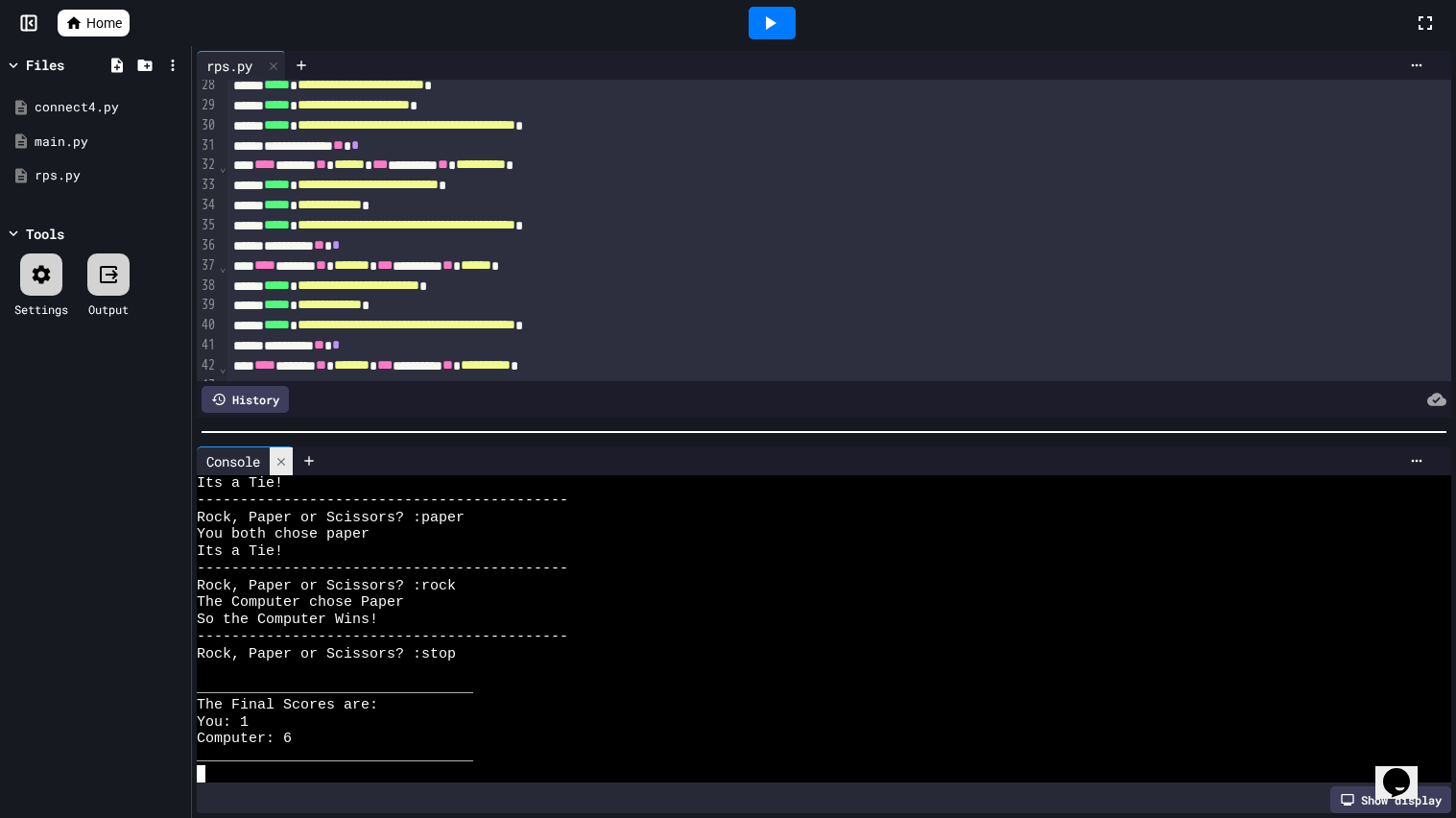 click 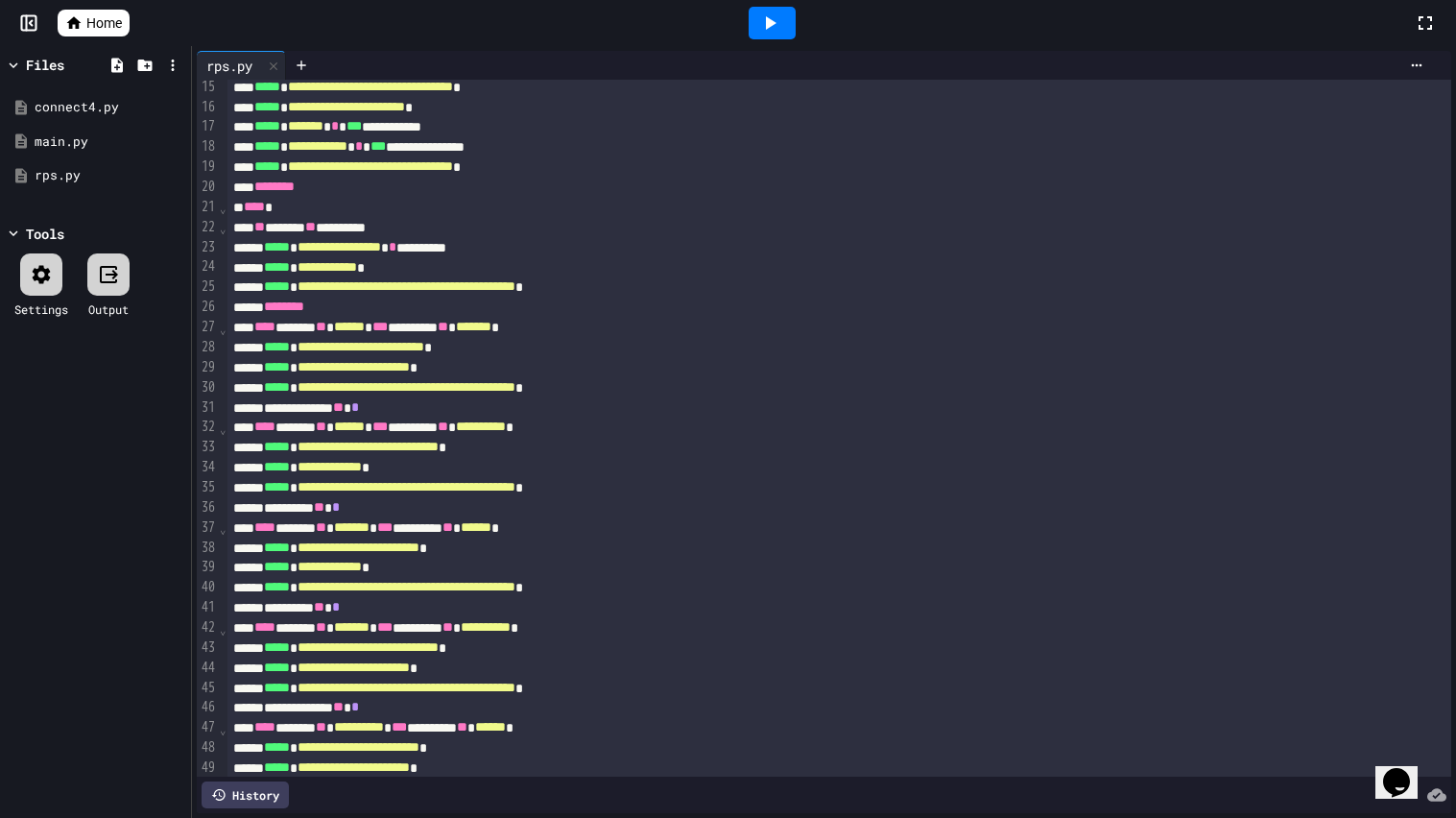 scroll, scrollTop: 267, scrollLeft: 0, axis: vertical 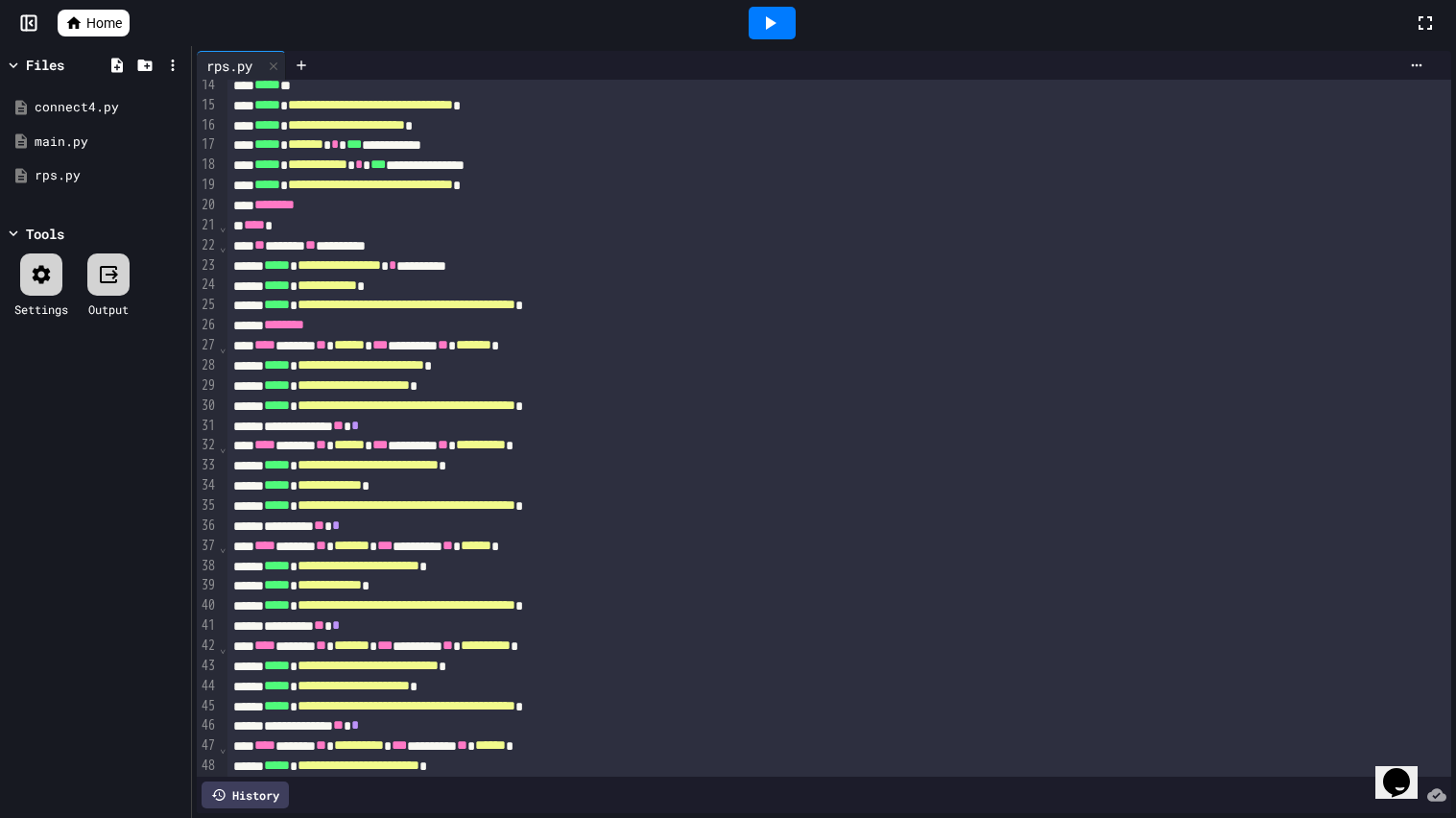 click on "******" at bounding box center (349, 345) 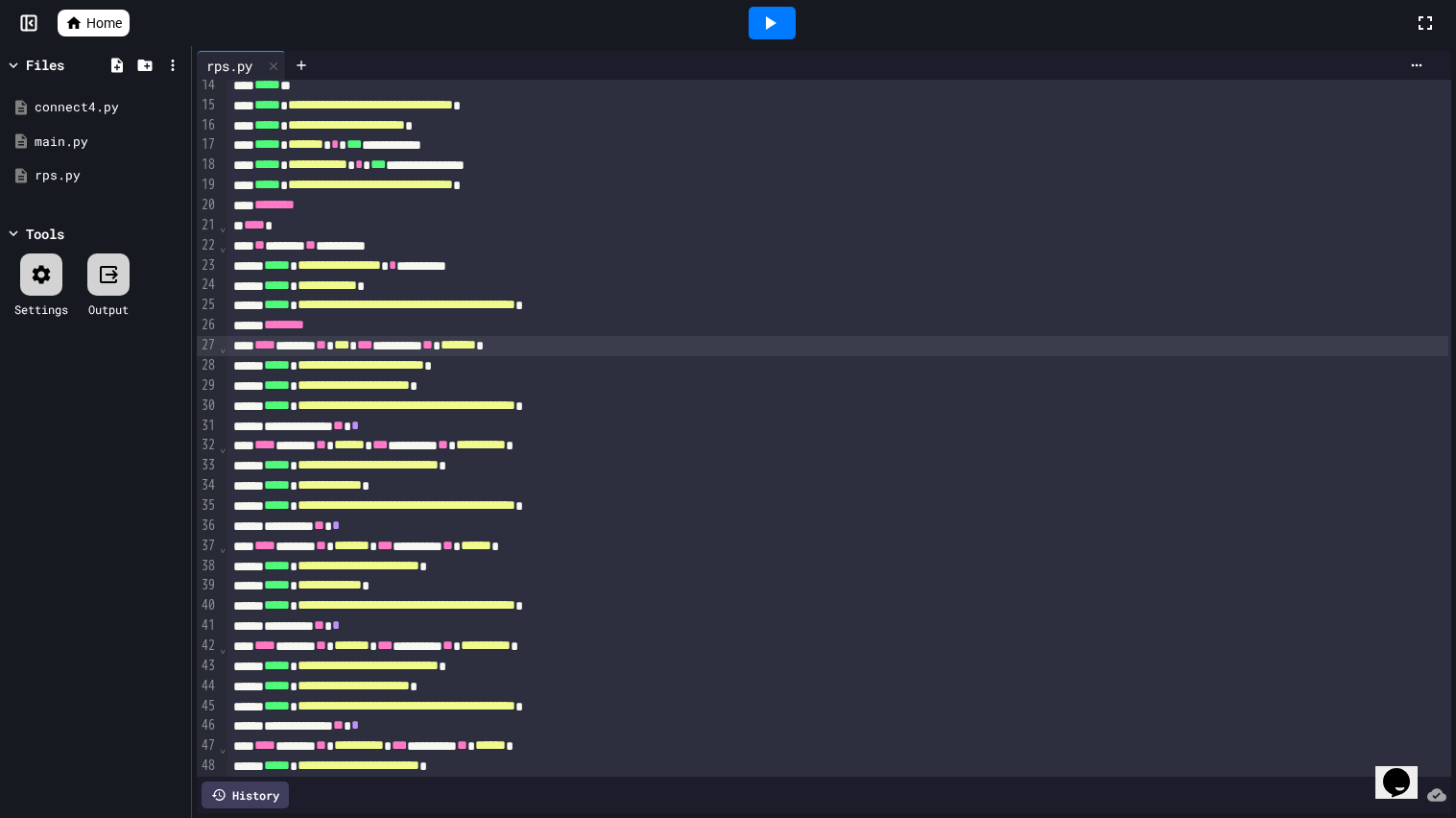 click on "******" at bounding box center [349, 445] 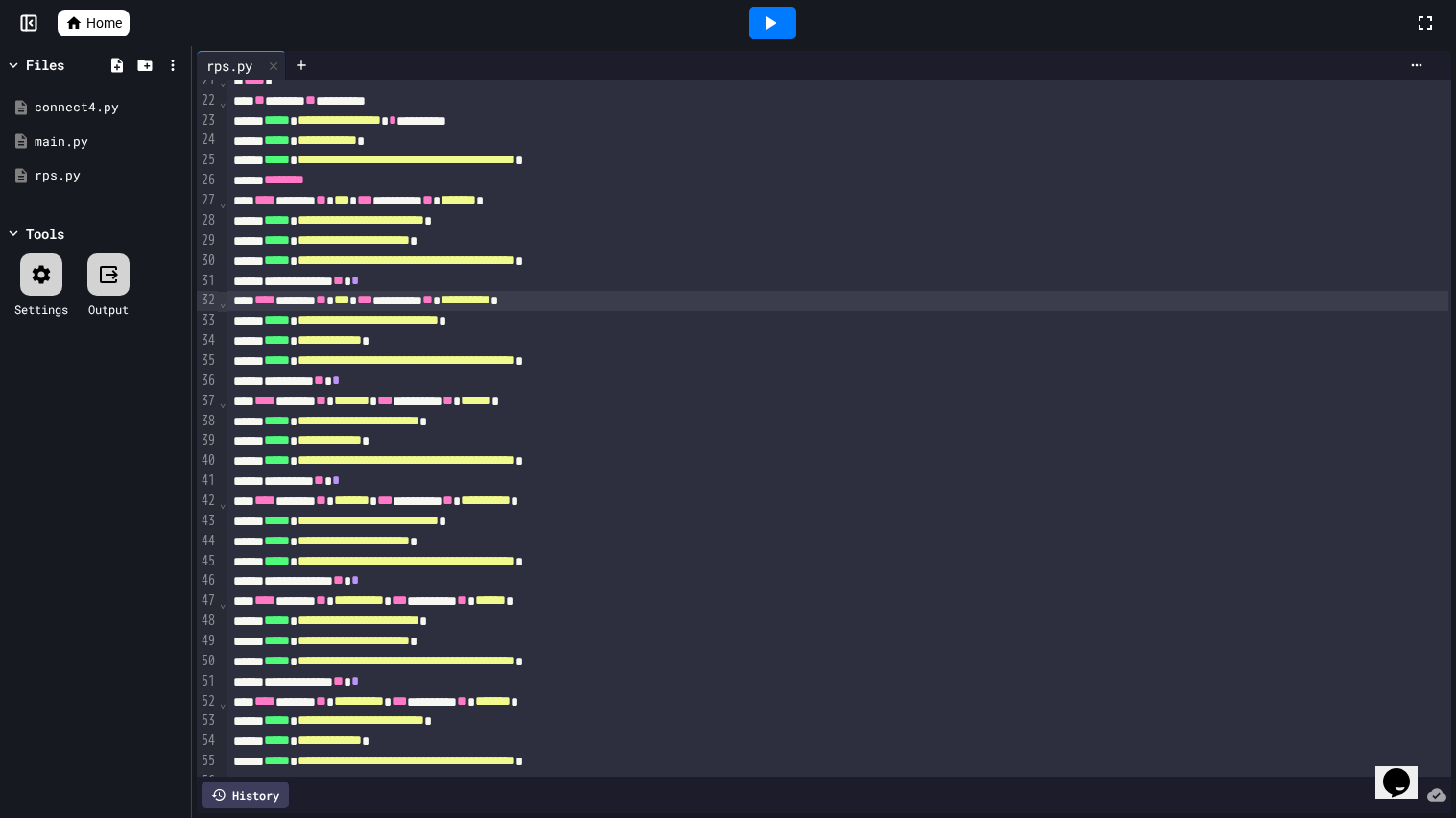 scroll, scrollTop: 416, scrollLeft: 0, axis: vertical 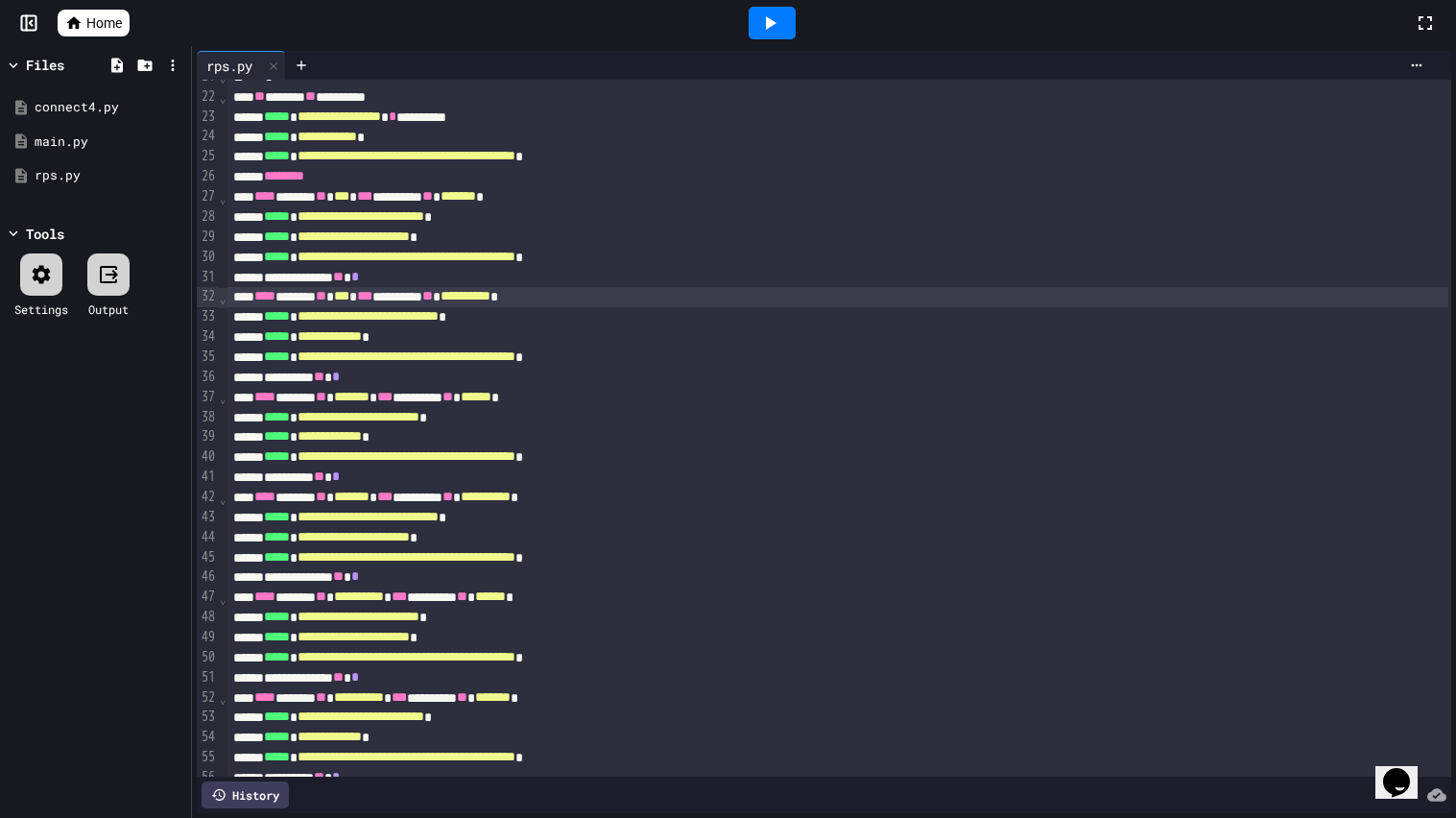 click on "*******" at bounding box center [351, 397] 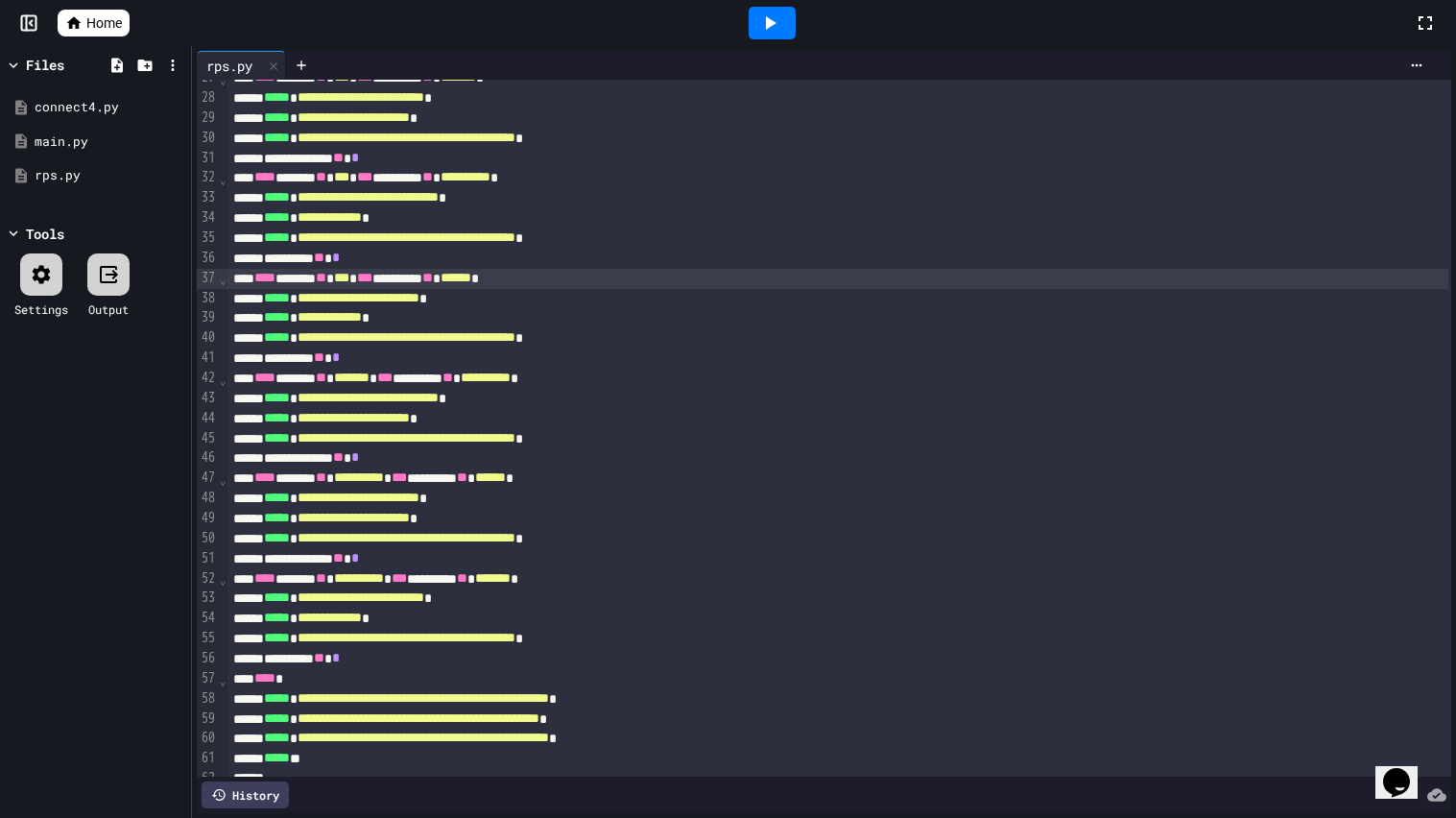 scroll, scrollTop: 537, scrollLeft: 0, axis: vertical 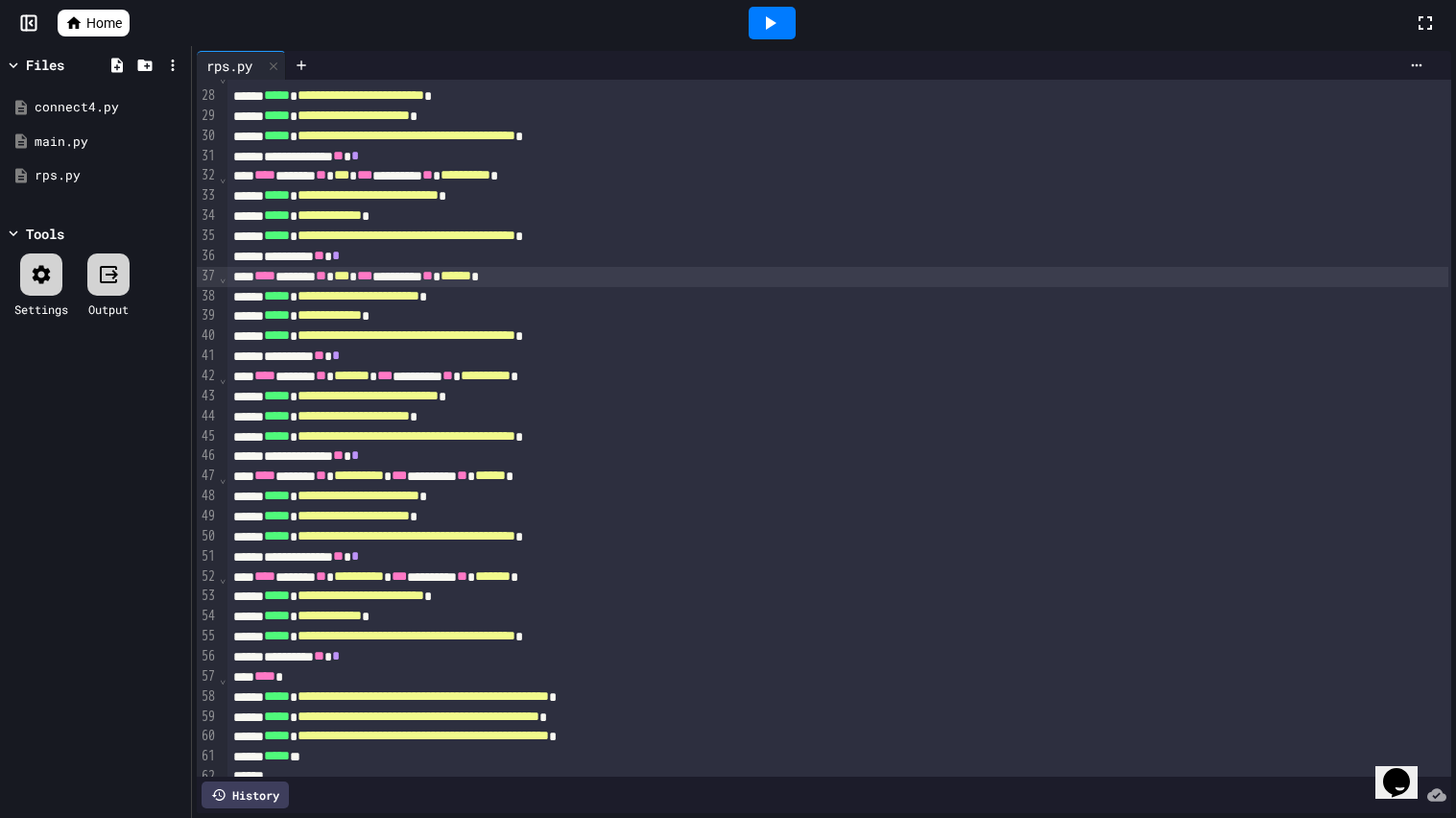 click on "*******" at bounding box center (351, 375) 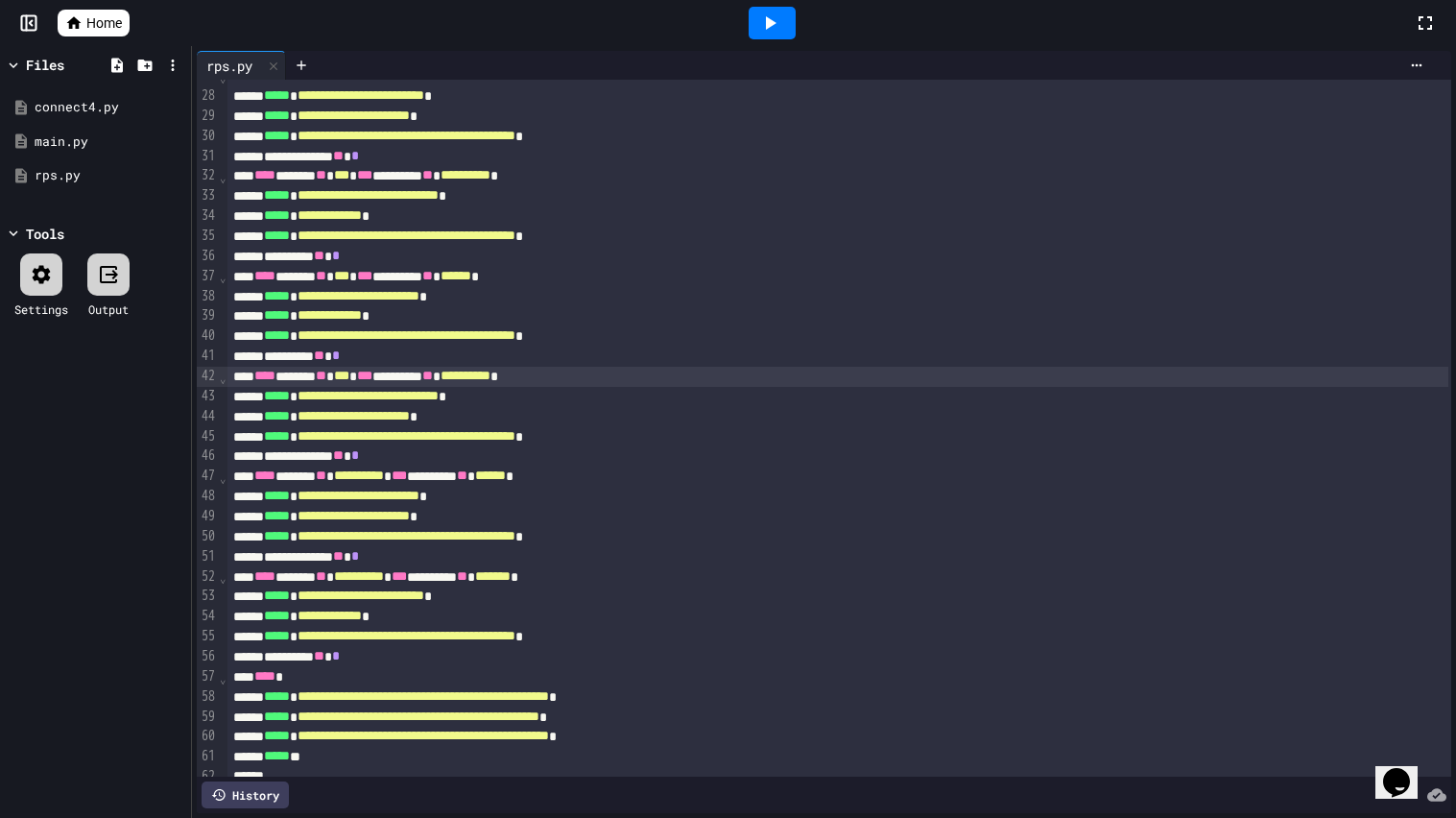 scroll, scrollTop: 548, scrollLeft: 0, axis: vertical 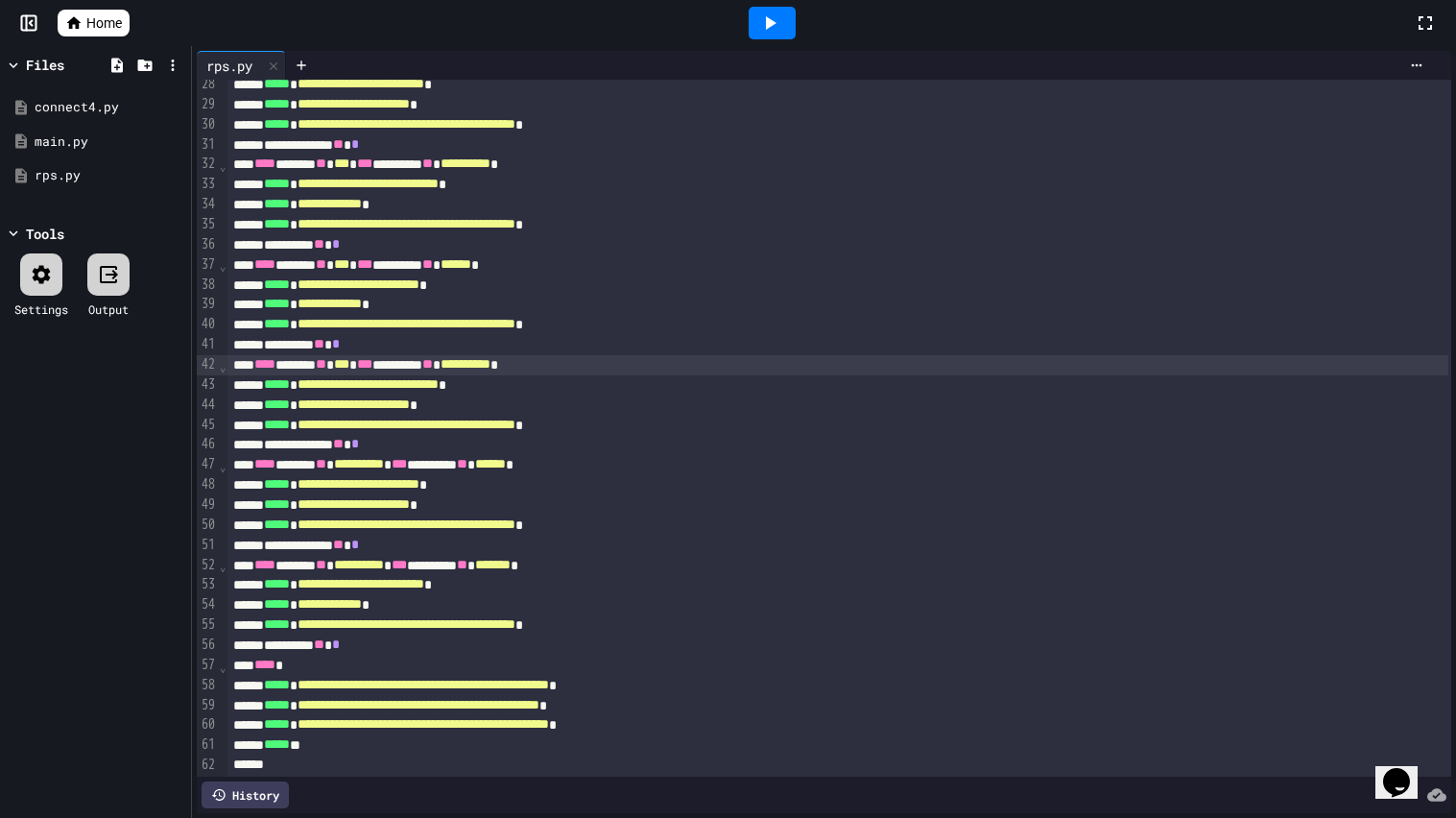 click on "**********" at bounding box center [359, 464] 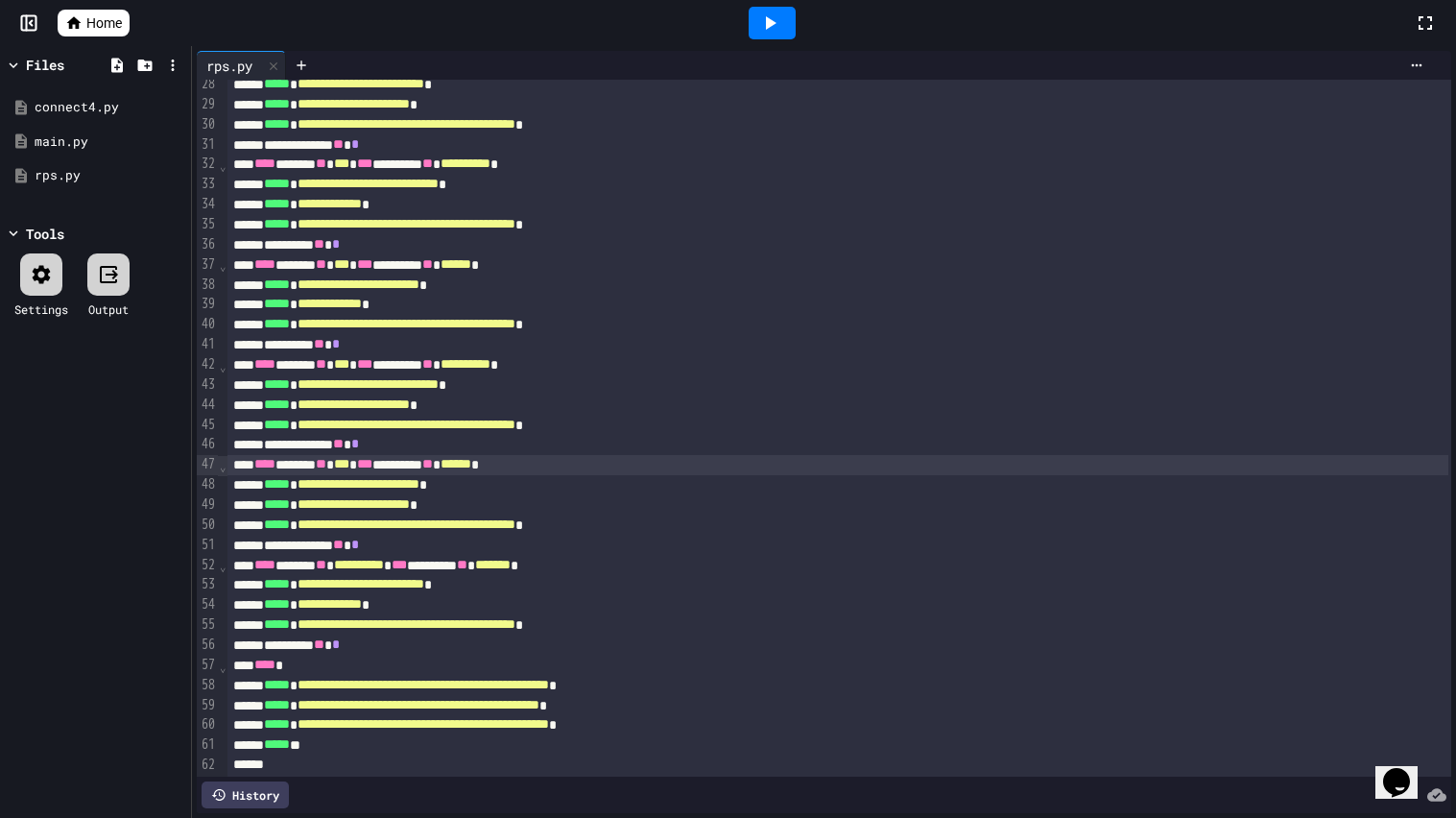 click on "**********" at bounding box center [359, 565] 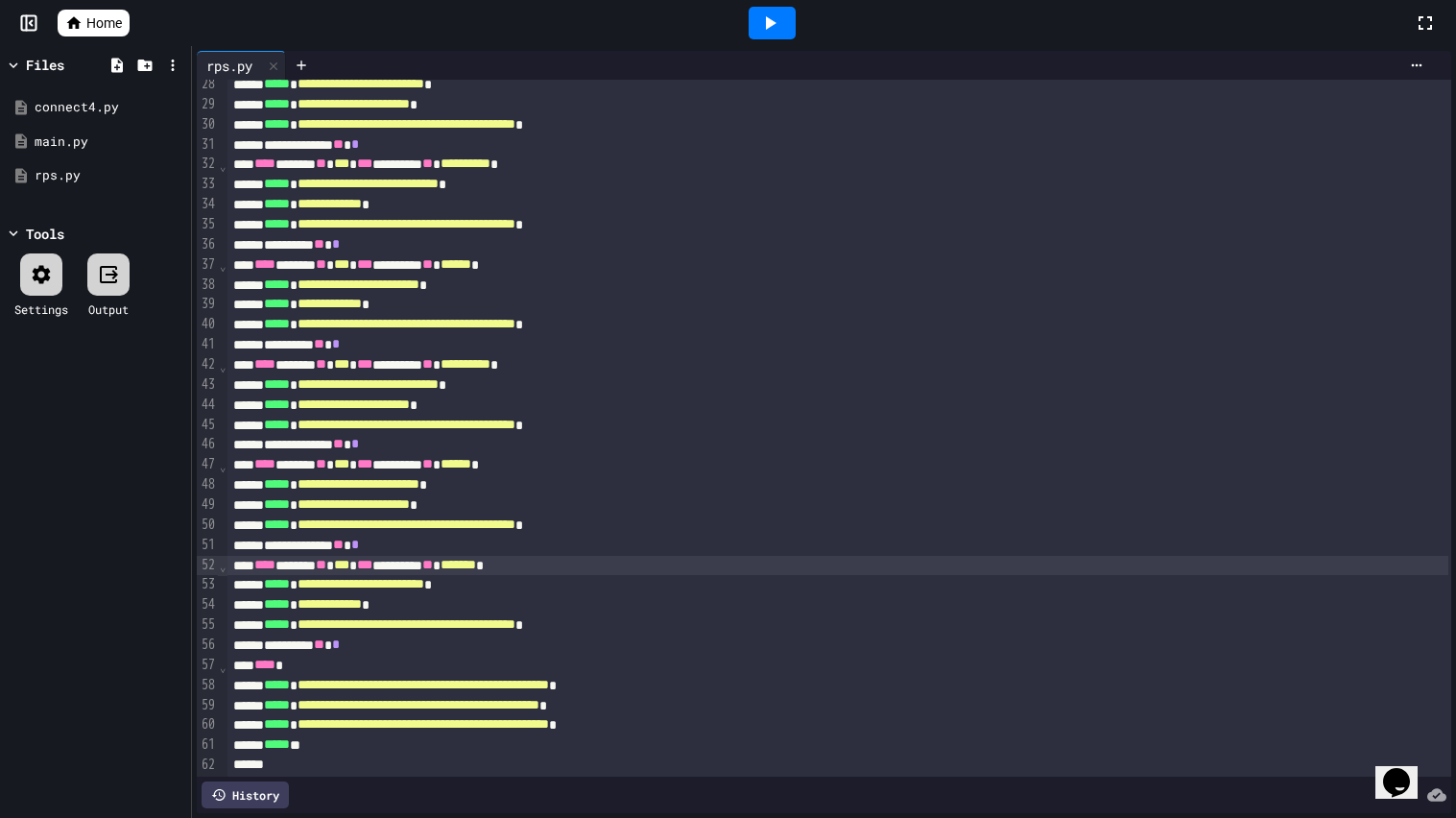 click 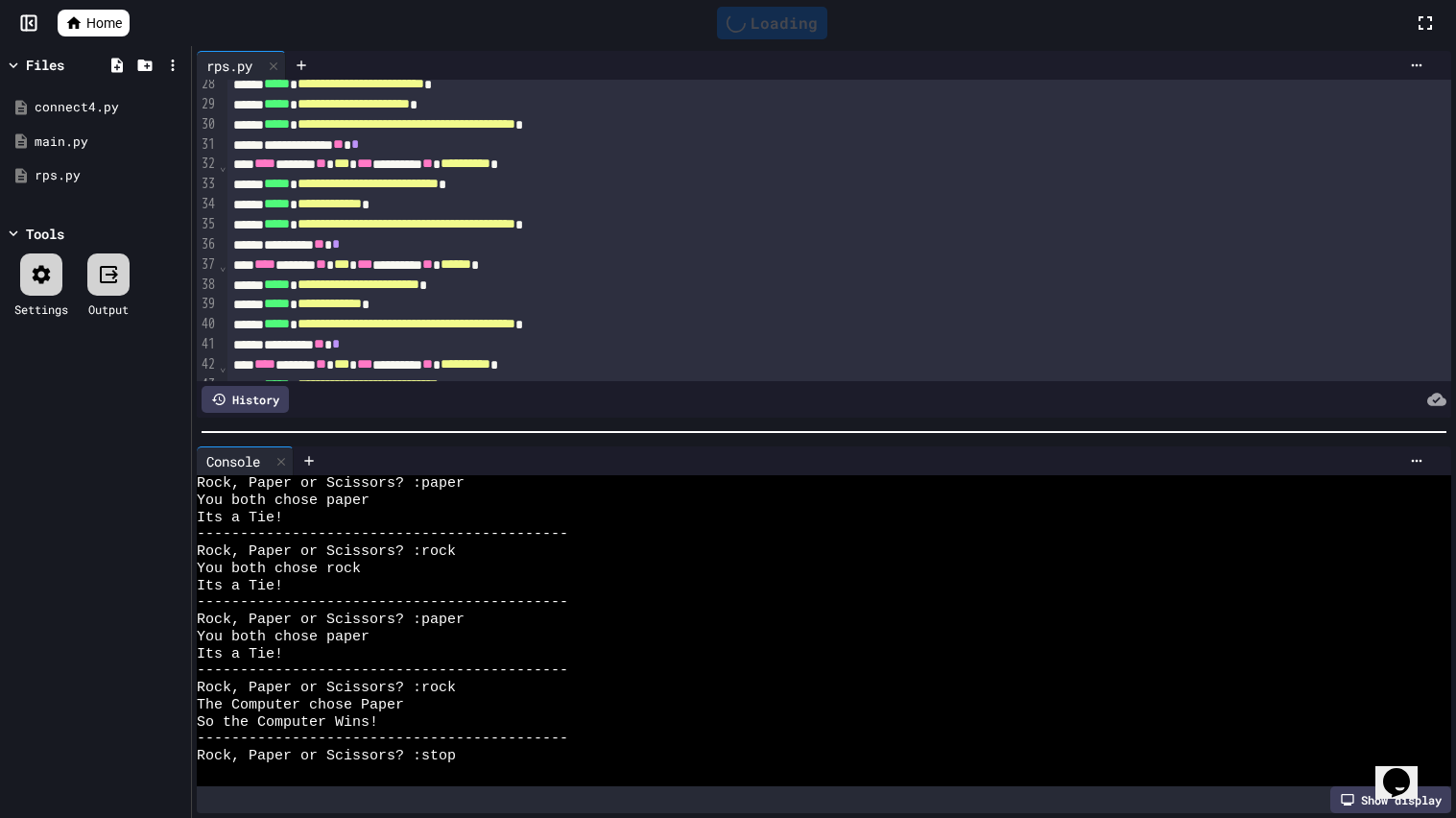 scroll, scrollTop: 0, scrollLeft: 0, axis: both 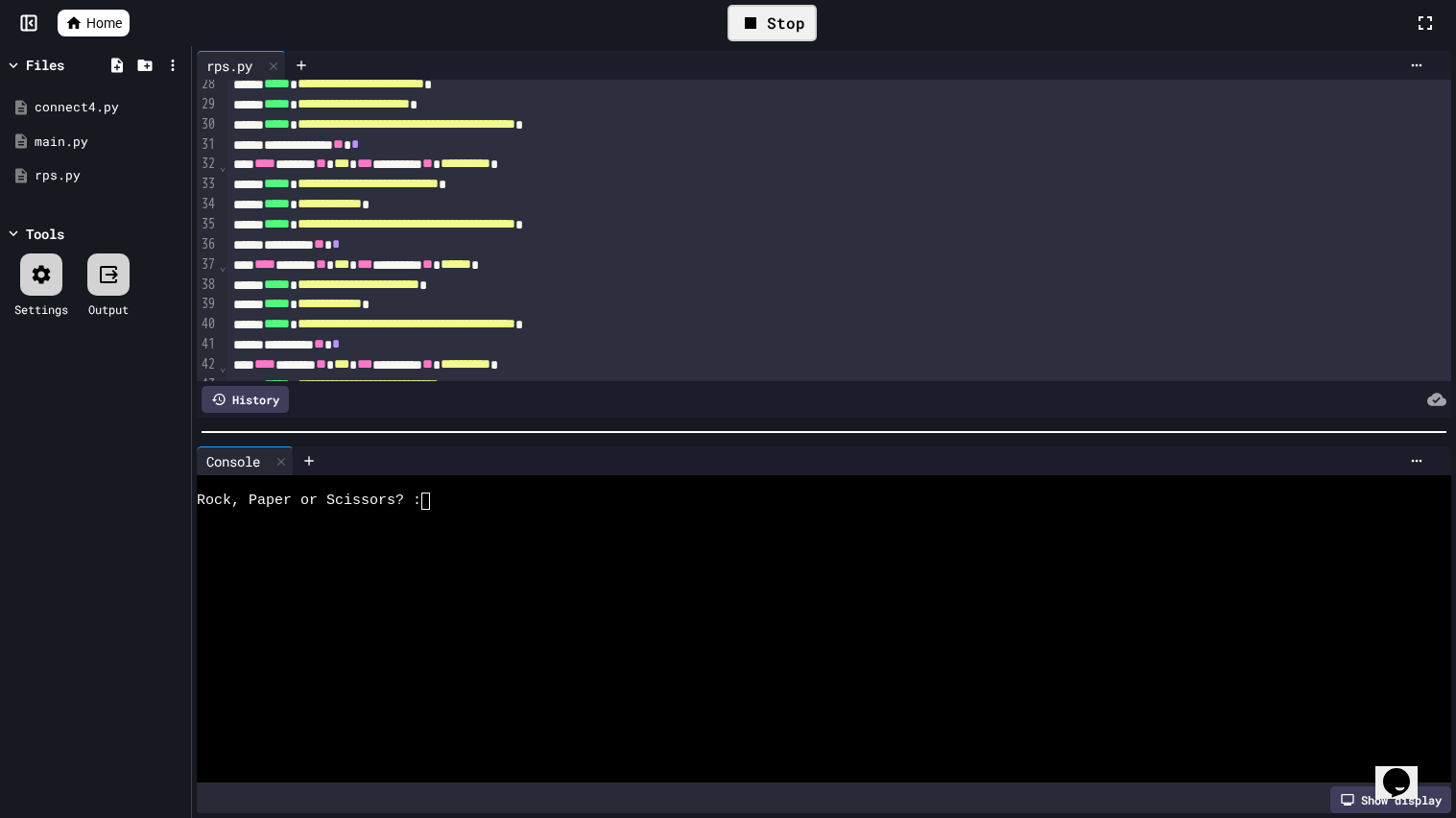 click at bounding box center (814, 671) 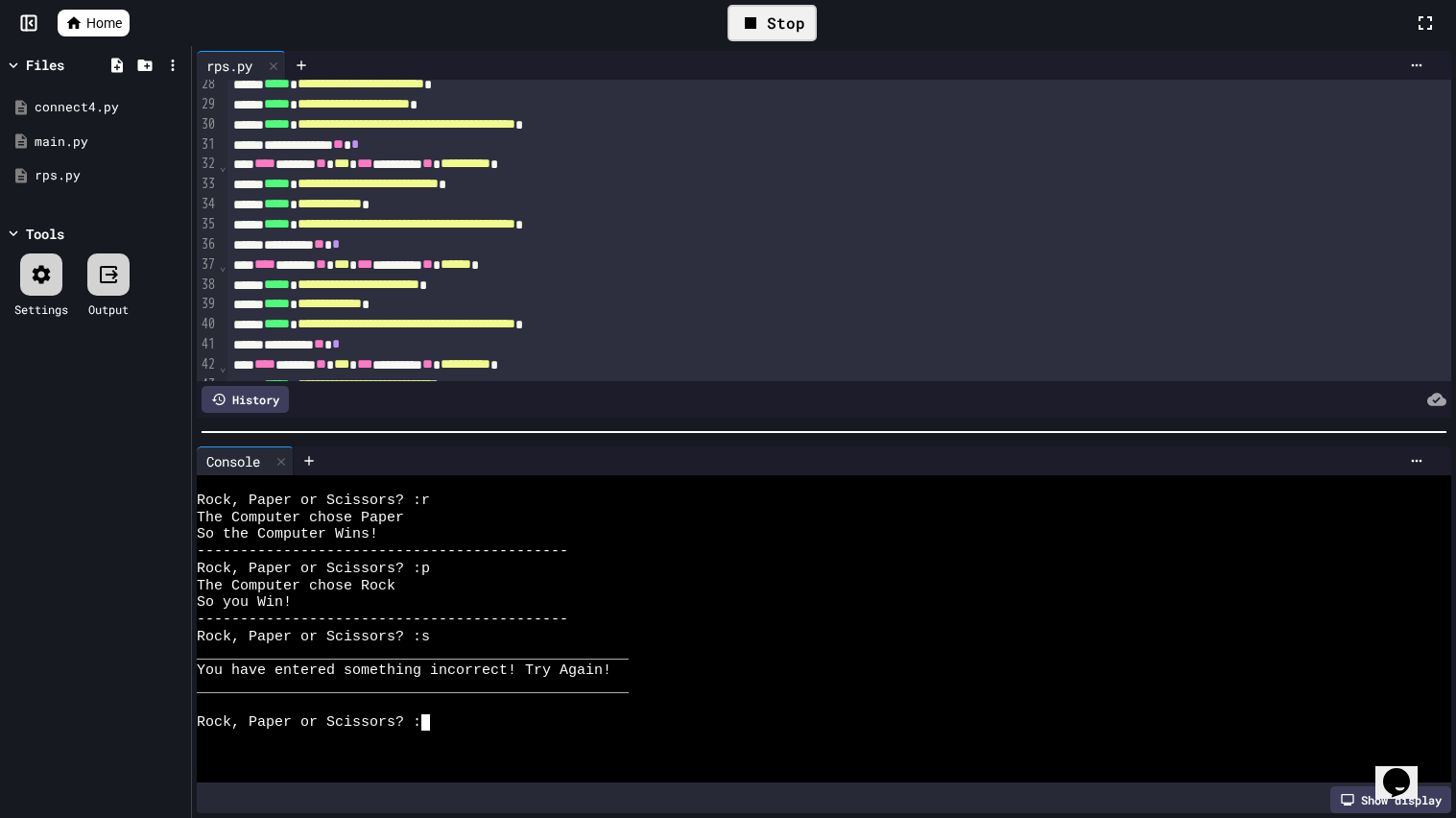 click on "Console" at bounding box center [233, 461] 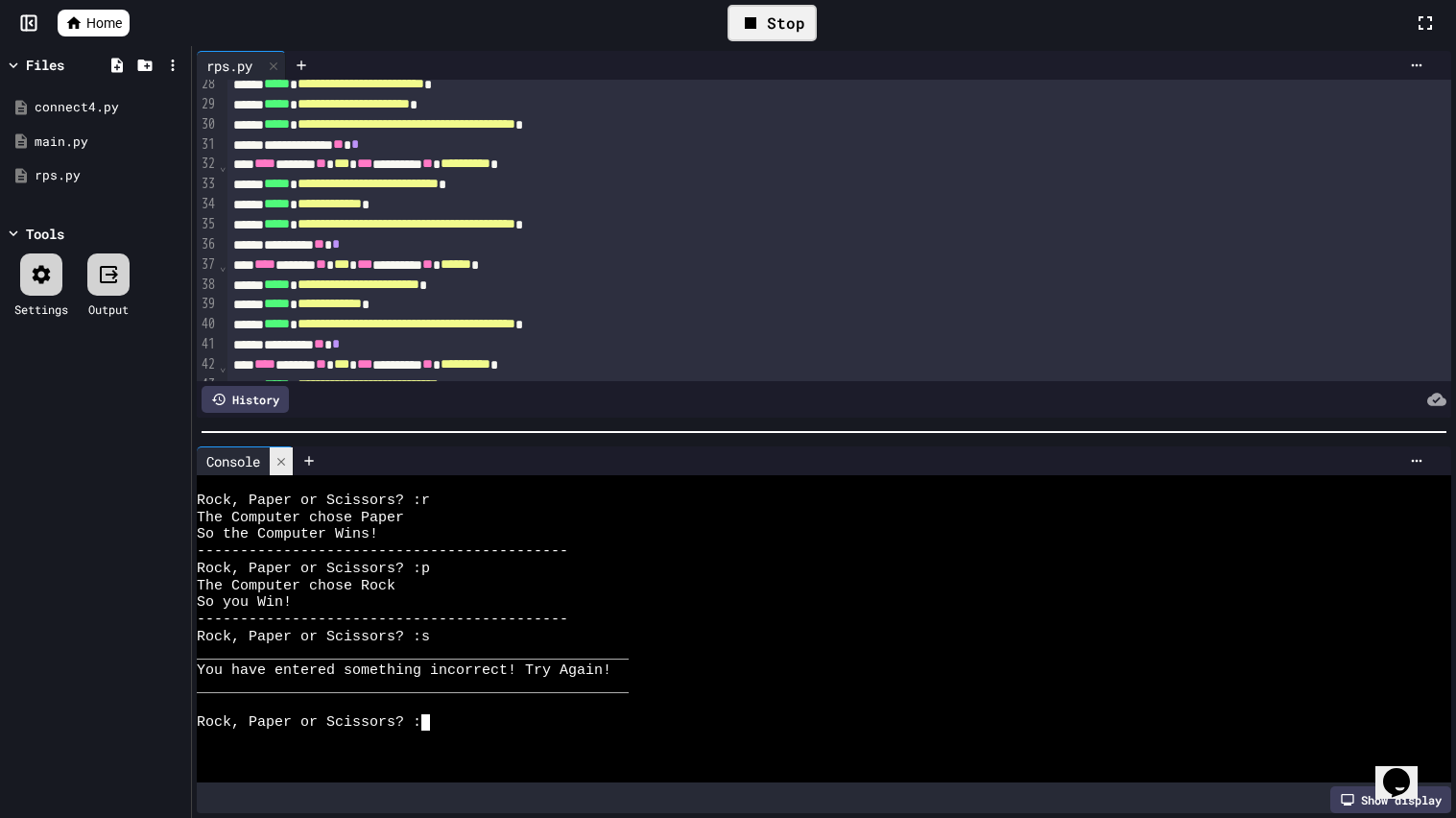 click 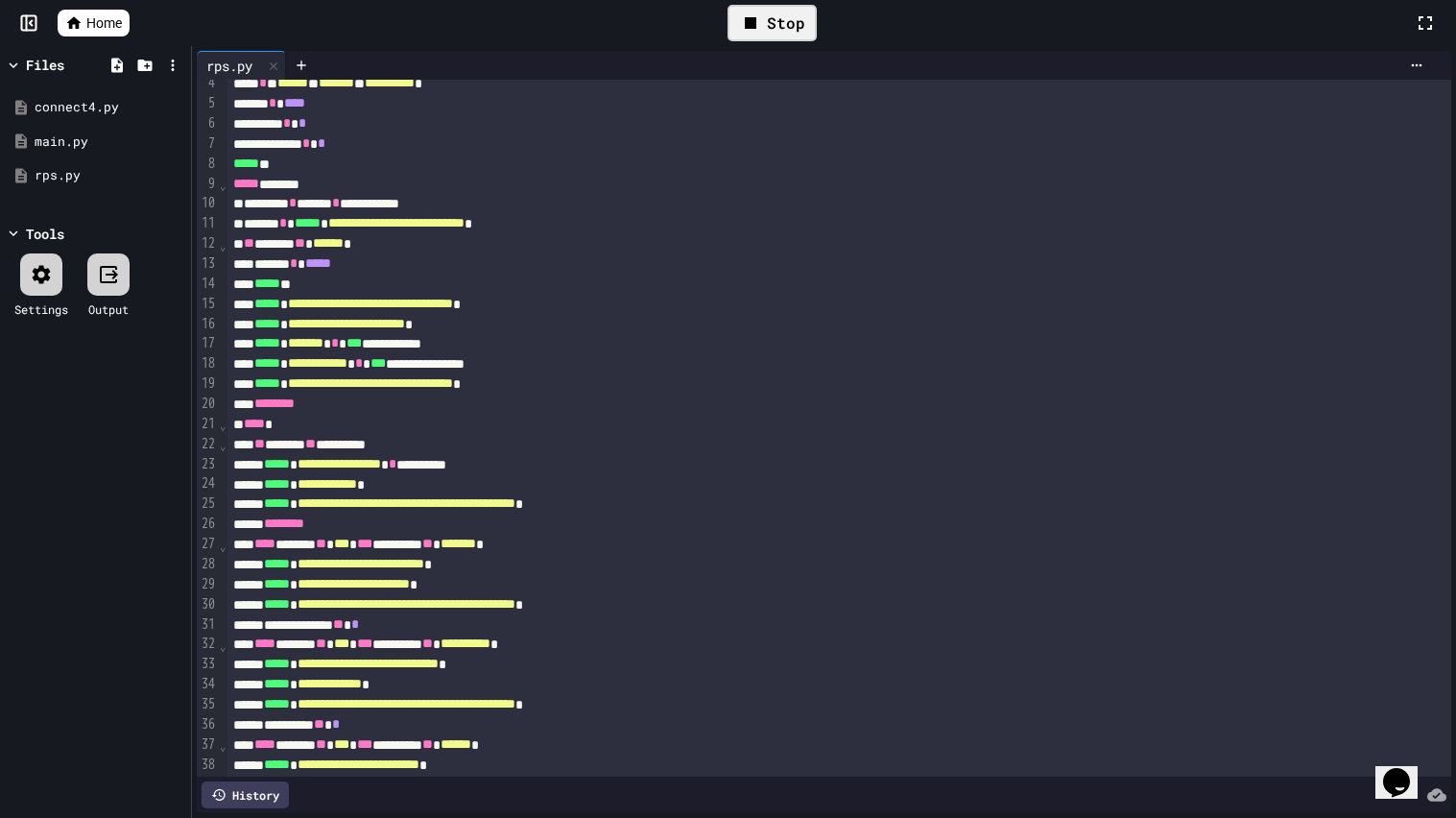 scroll, scrollTop: 0, scrollLeft: 0, axis: both 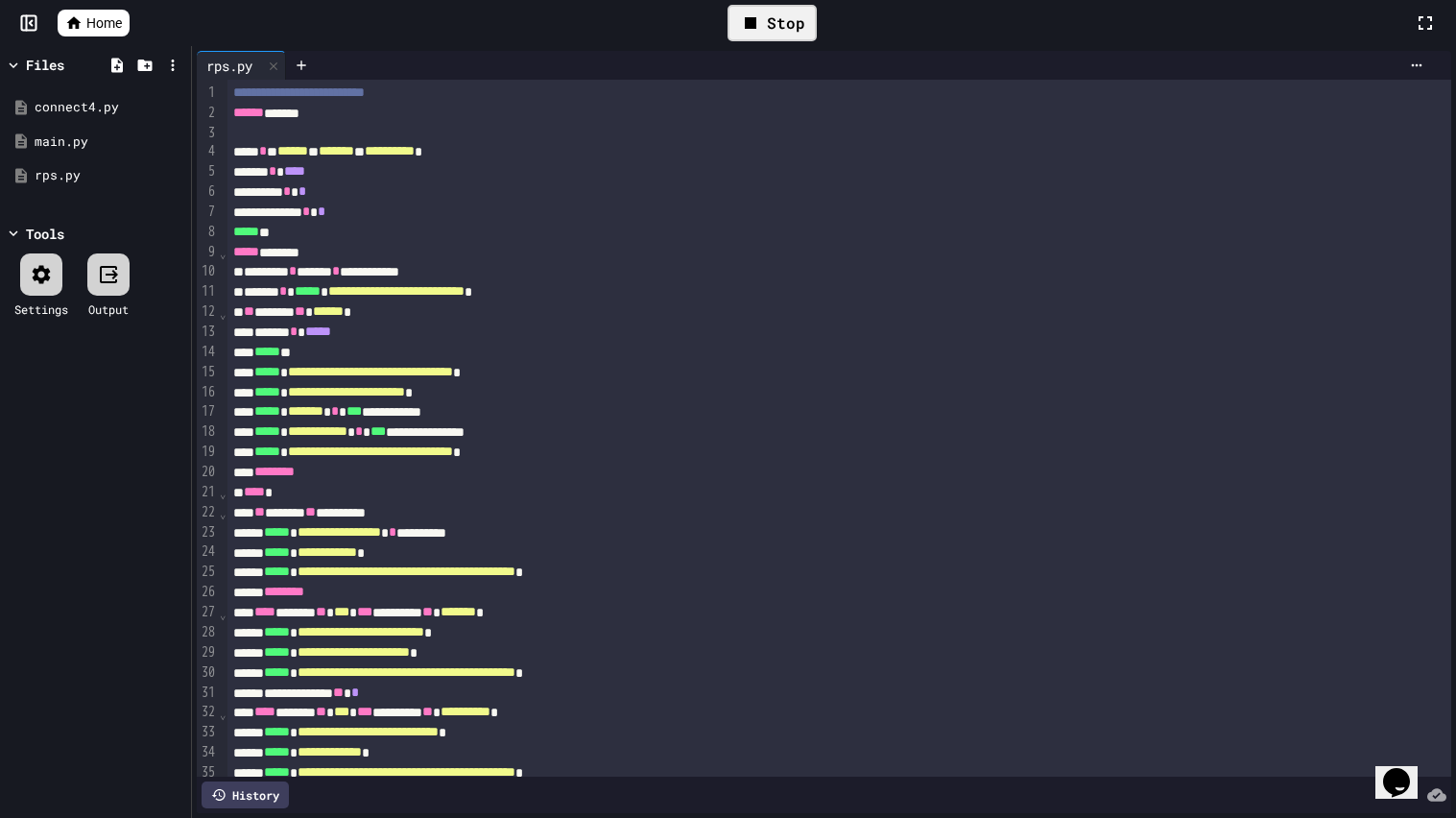 click on "******" at bounding box center [293, 151] 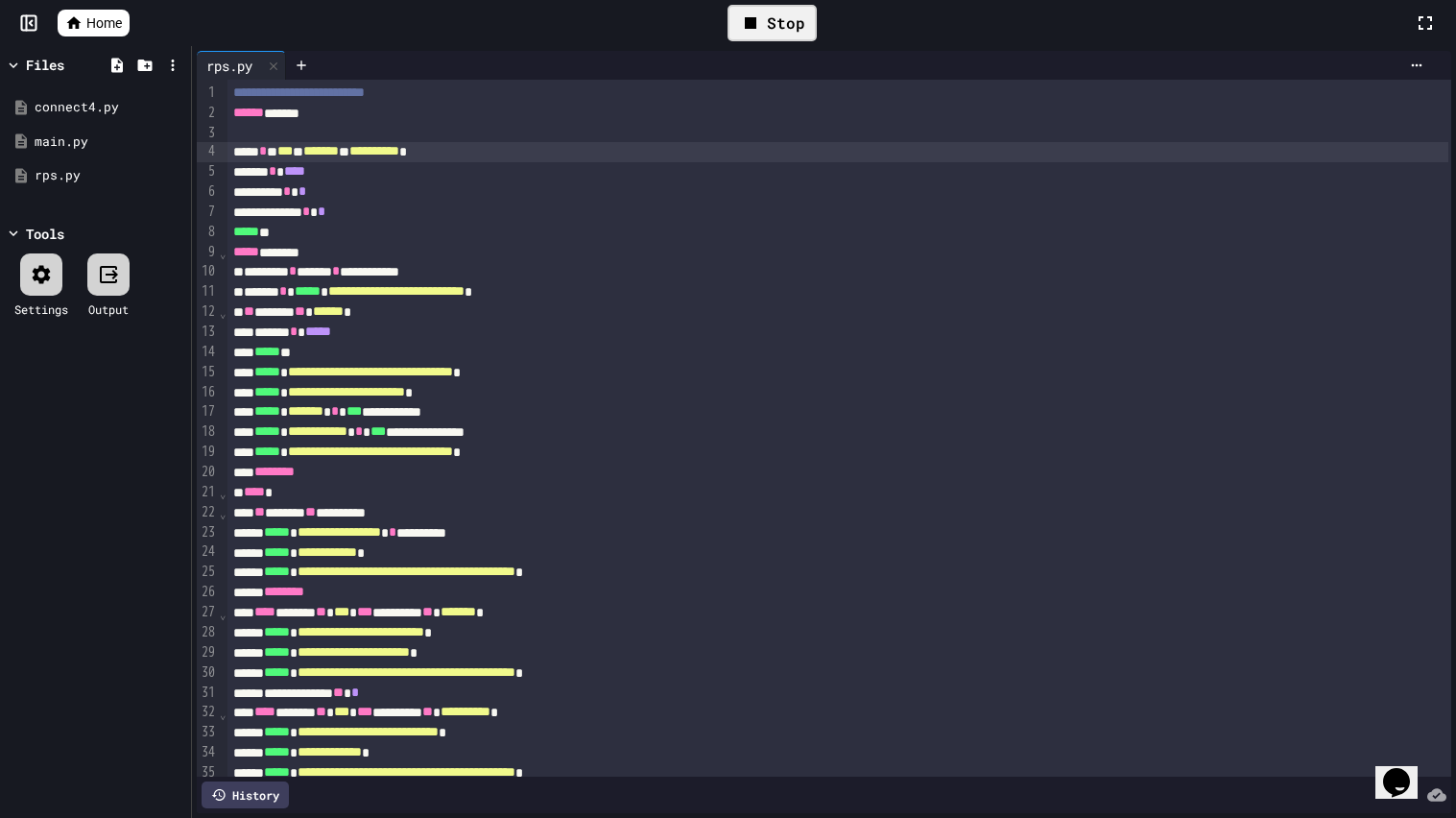 click on "*******" at bounding box center [321, 151] 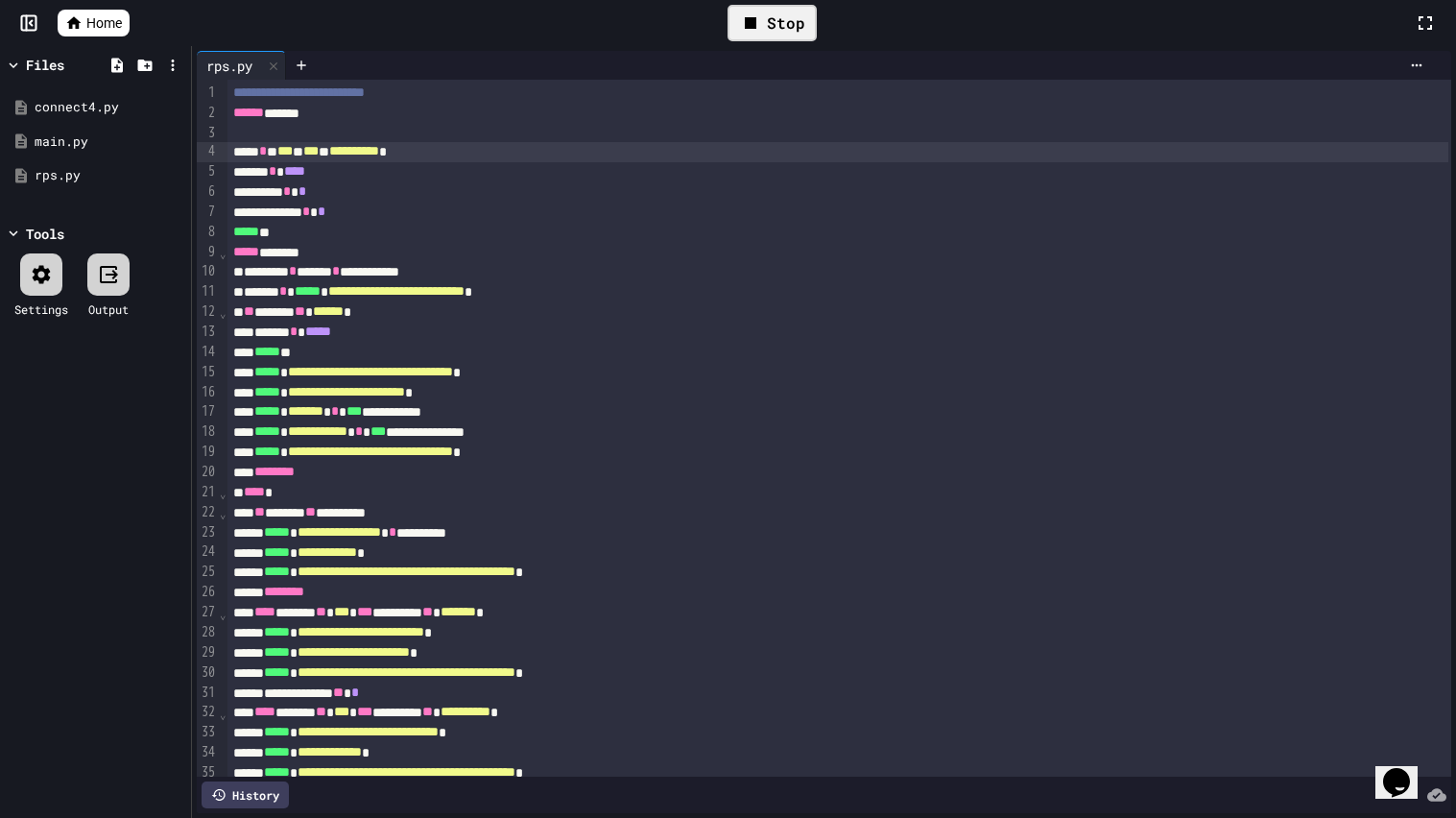 click on "**********" at bounding box center (354, 151) 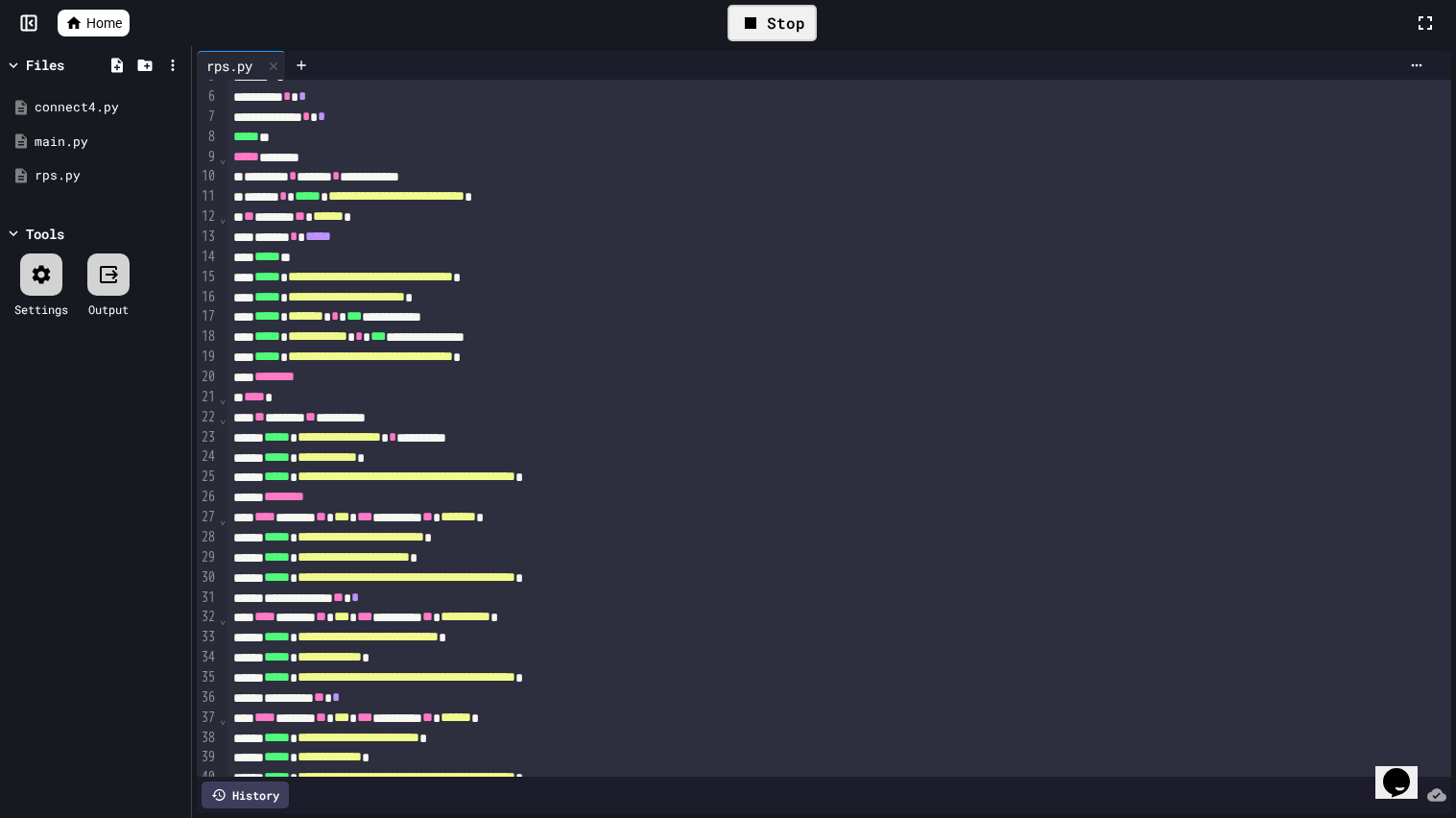 scroll, scrollTop: 113, scrollLeft: 0, axis: vertical 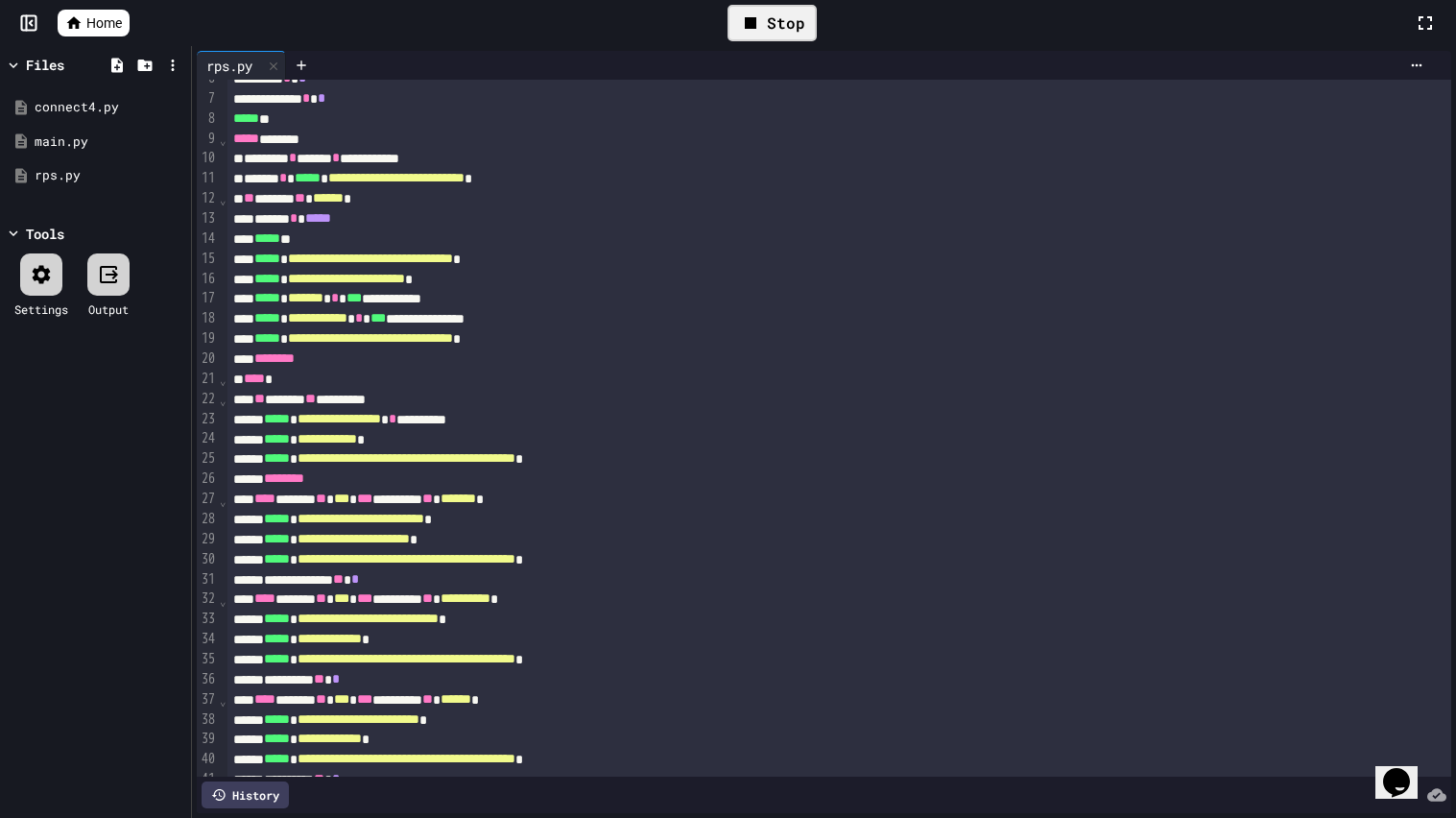 click on "*******" at bounding box center (458, 498) 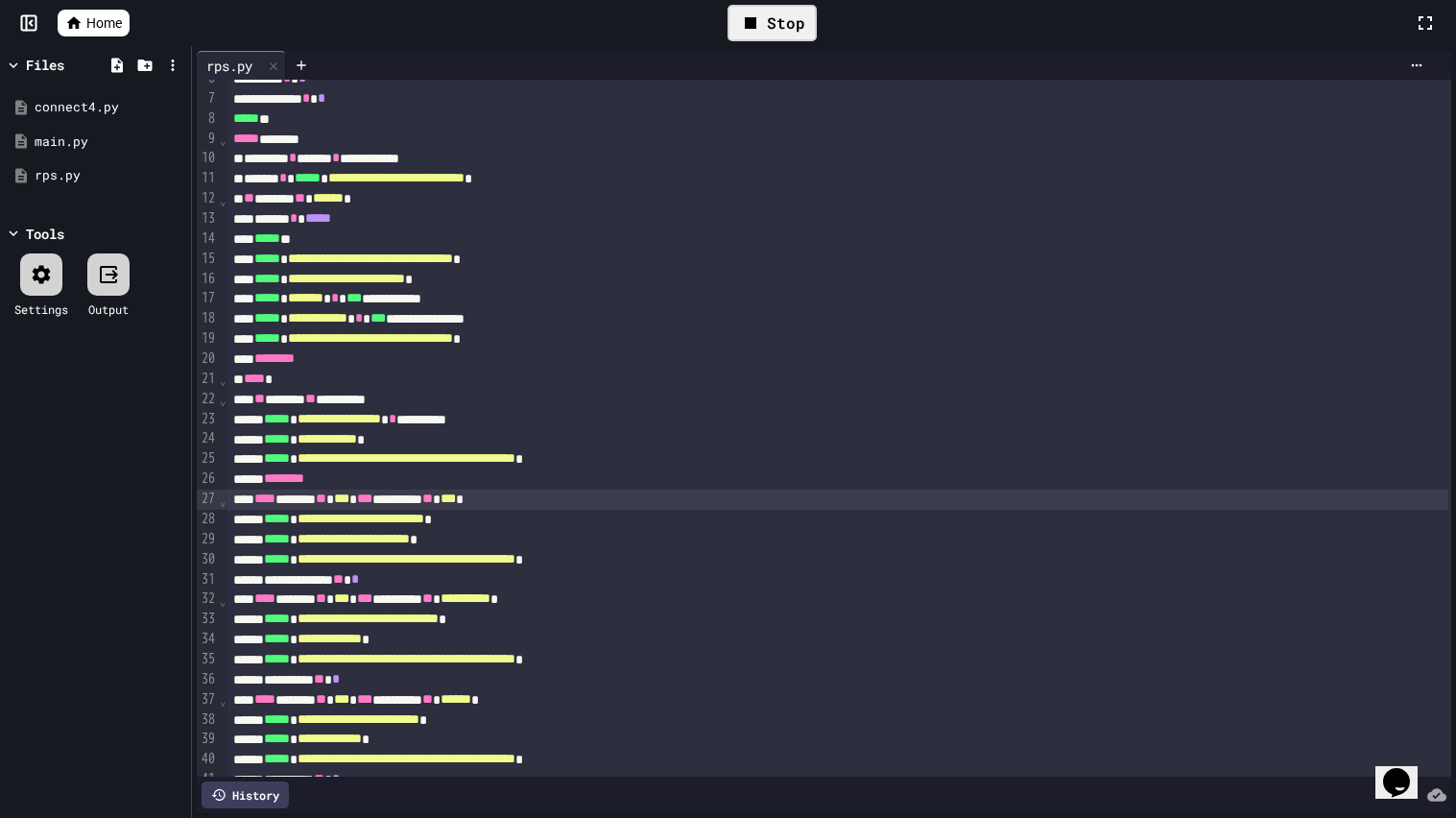 click on "**********" at bounding box center [465, 598] 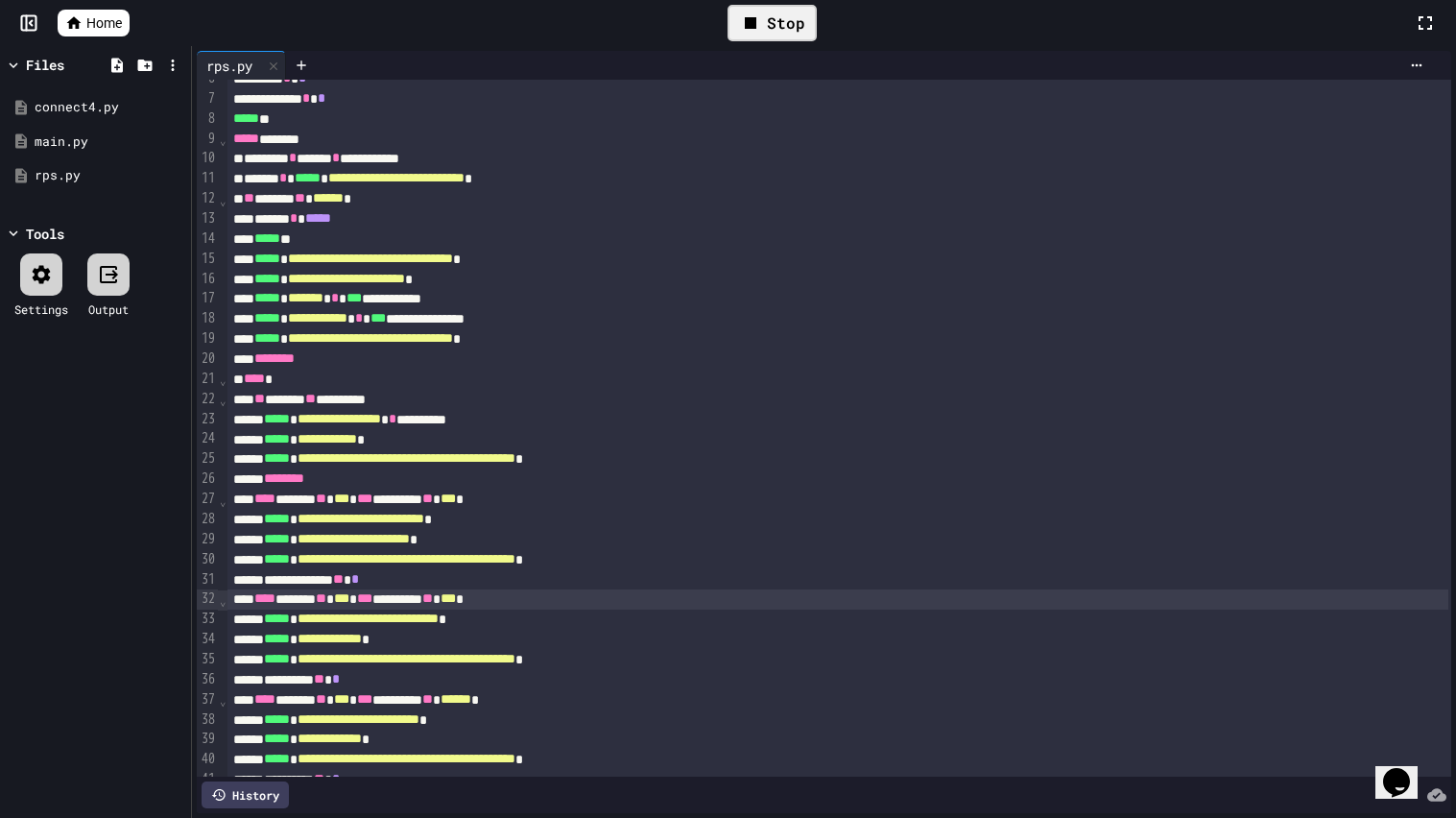 click on "******" at bounding box center (456, 699) 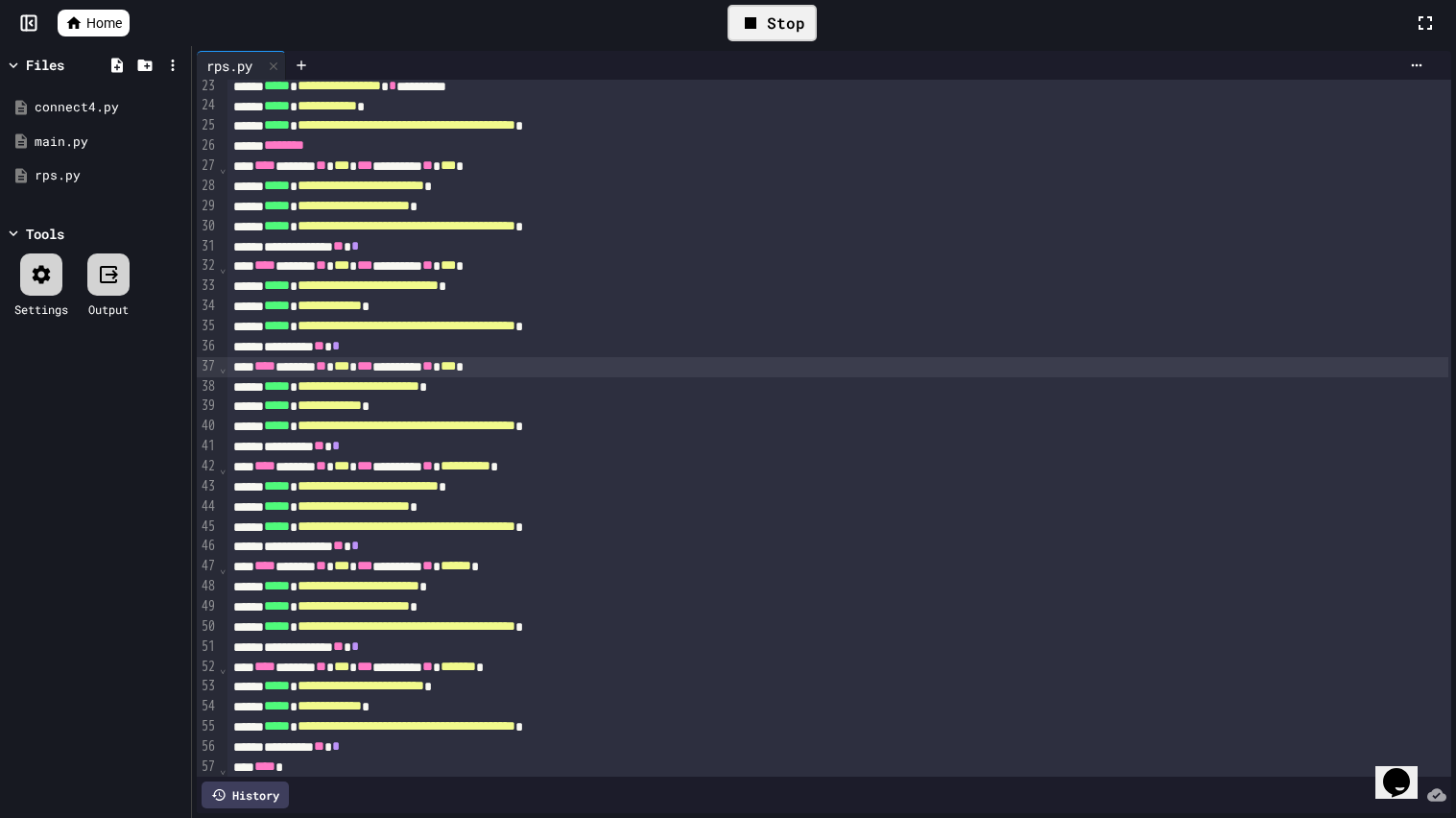 scroll, scrollTop: 448, scrollLeft: 0, axis: vertical 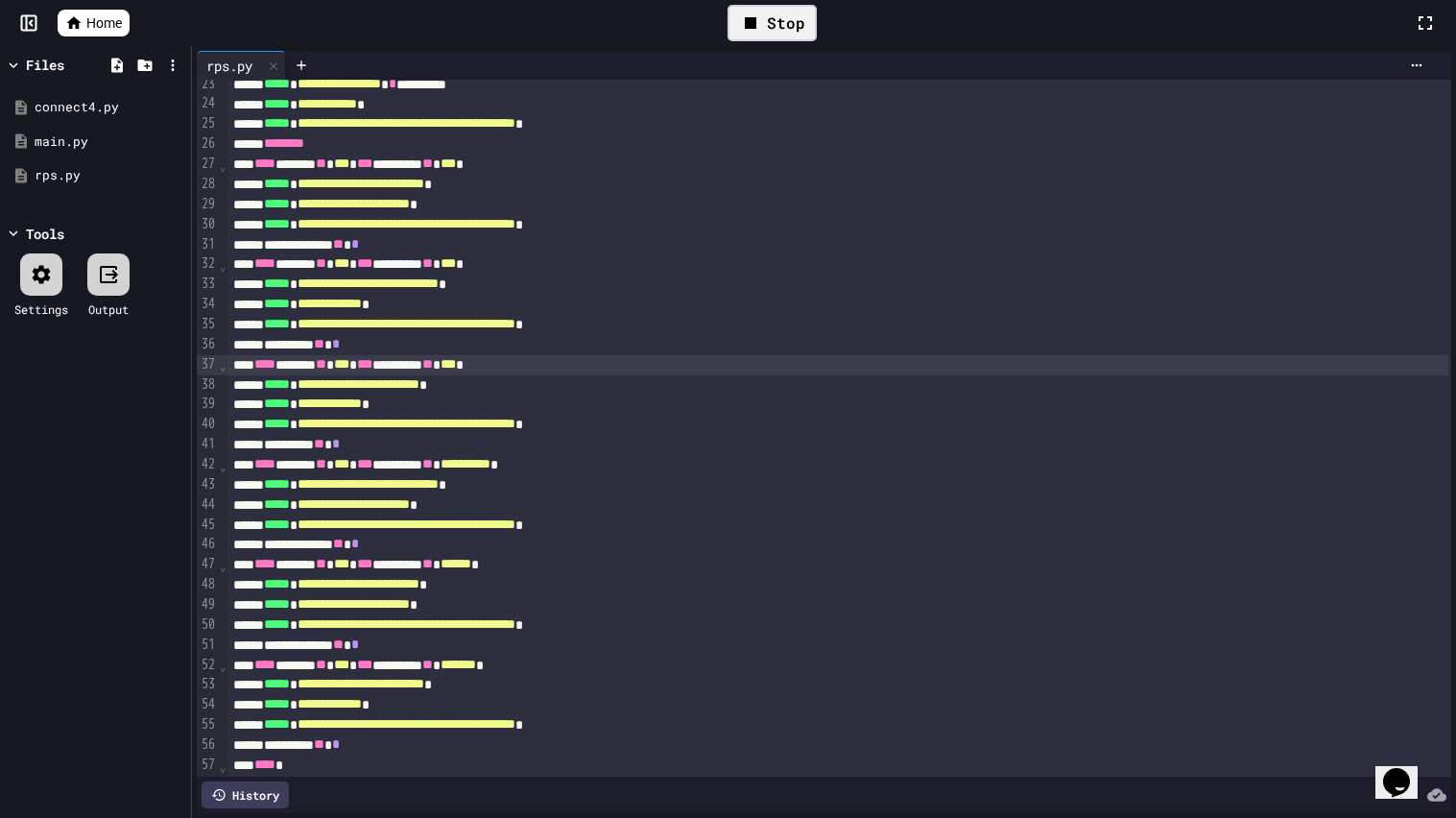 click on "**********" at bounding box center (465, 464) 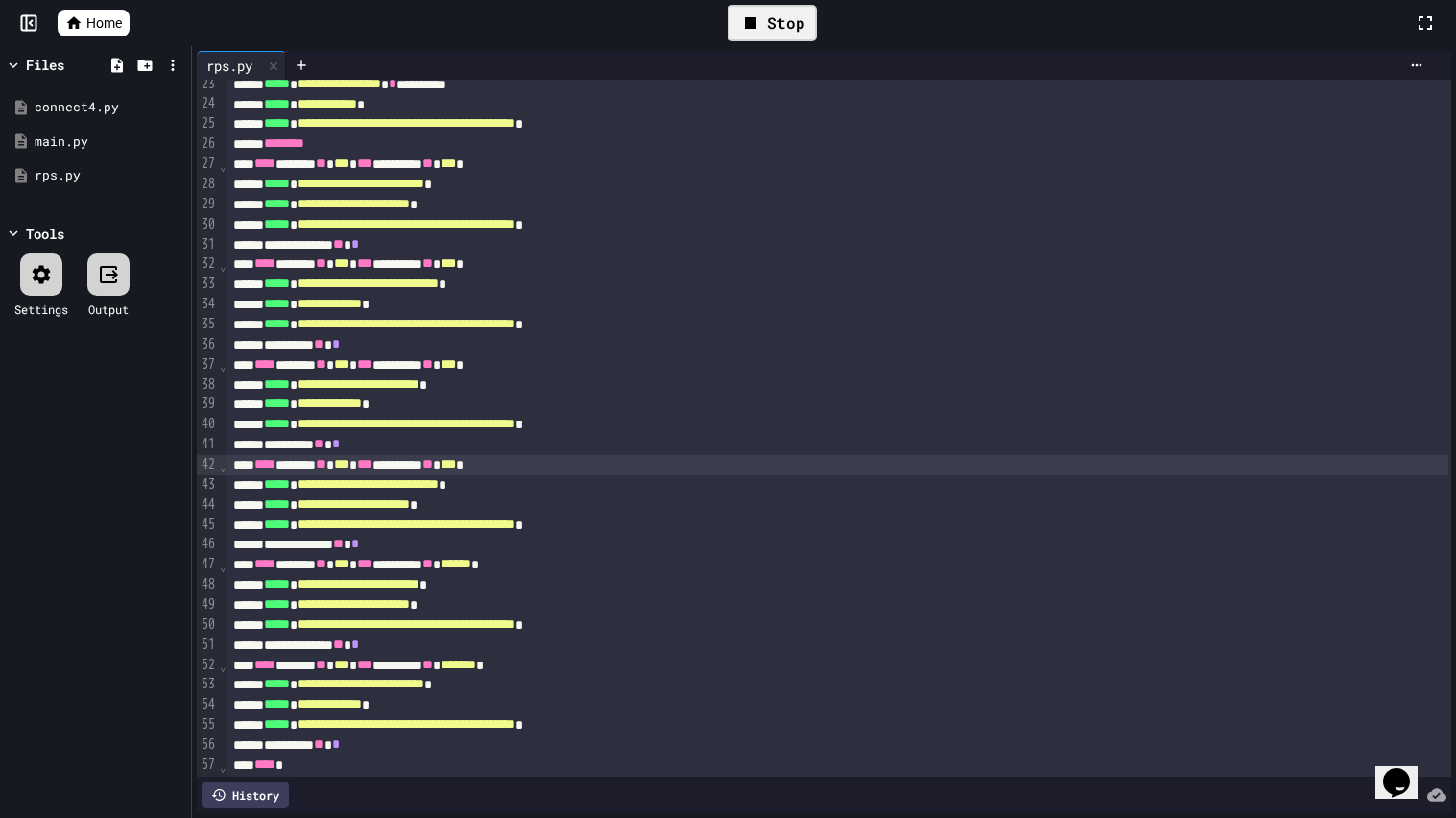 click on "******" at bounding box center (456, 564) 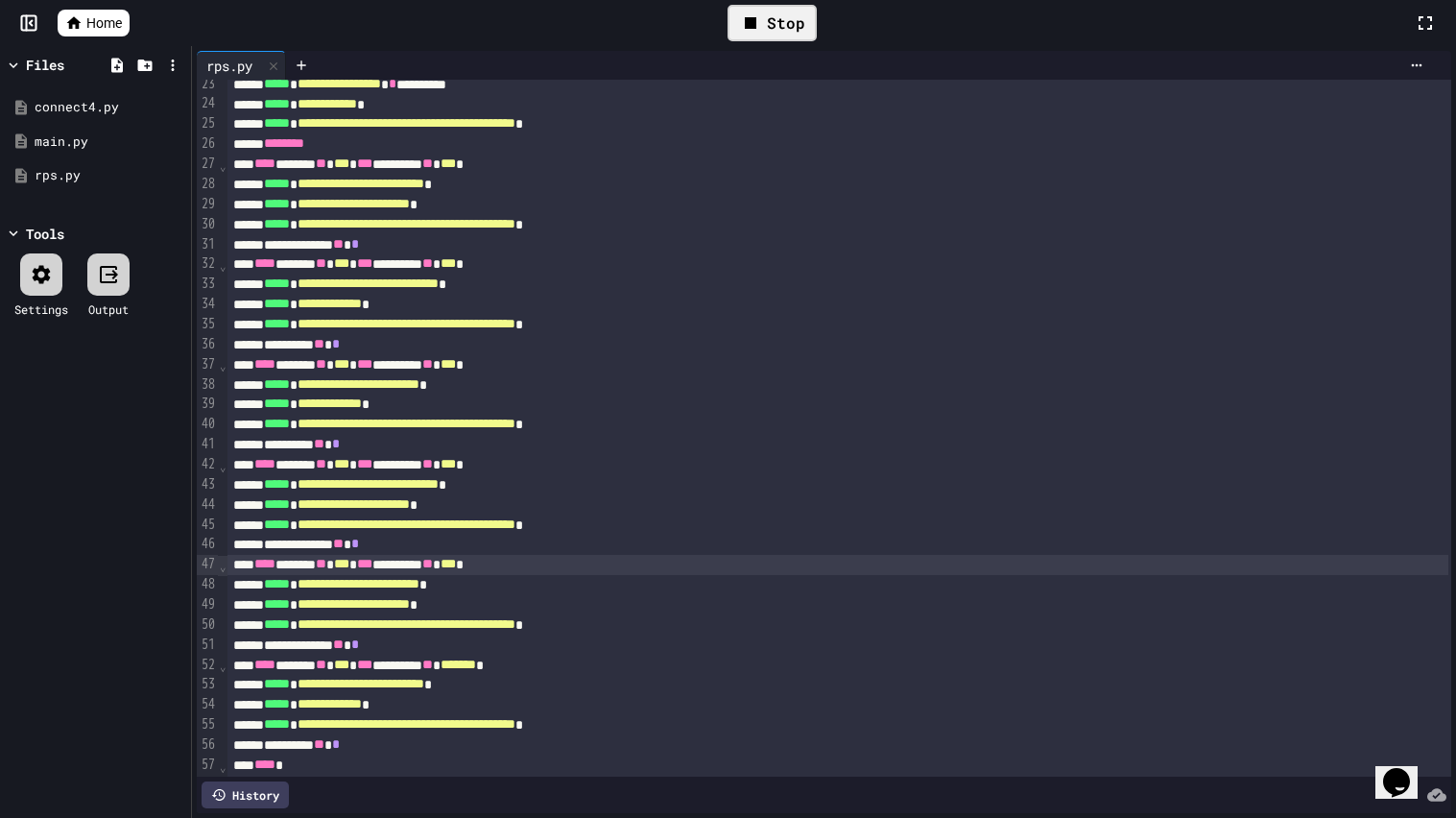click on "*******" at bounding box center (458, 664) 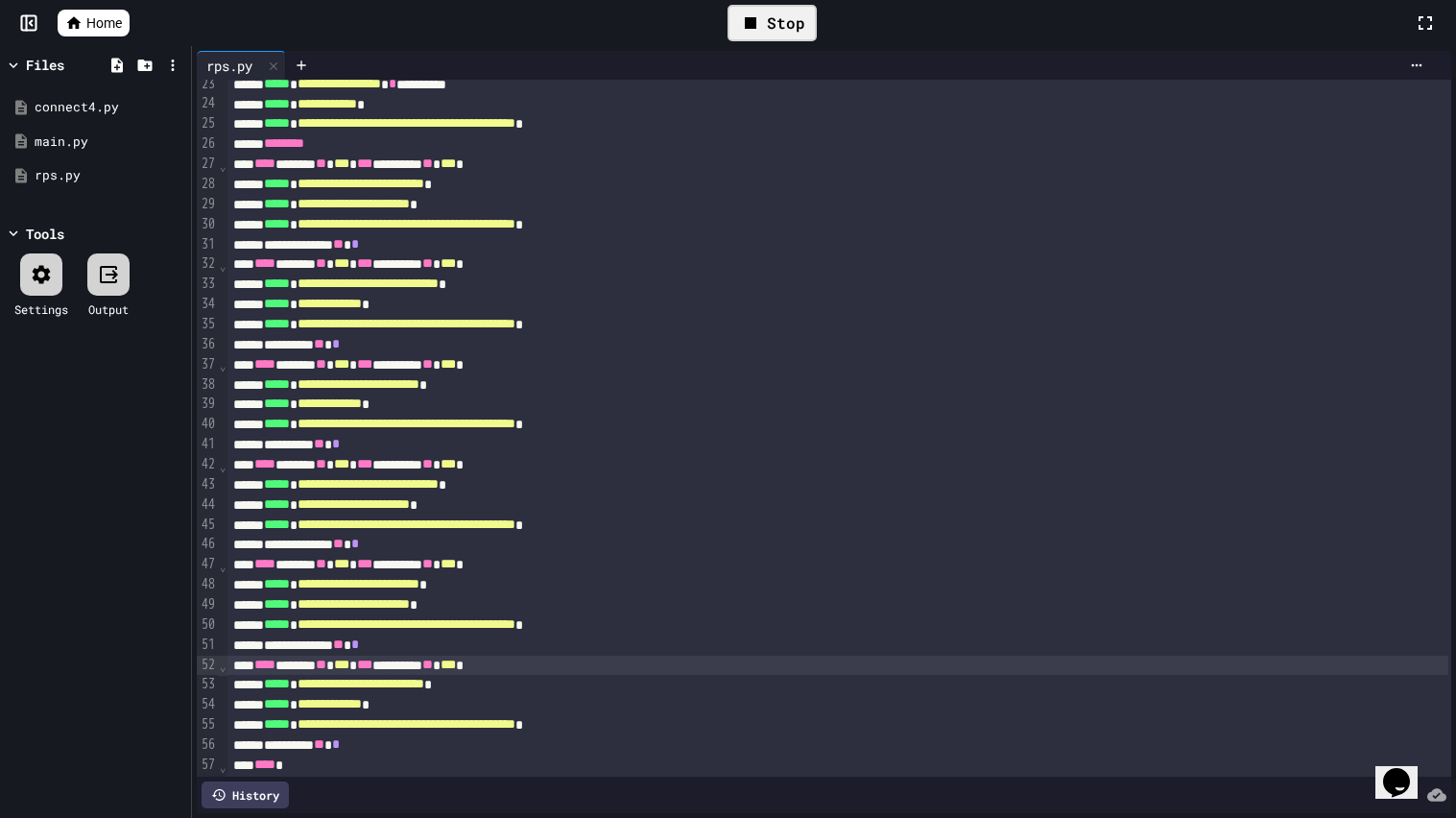 scroll, scrollTop: 548, scrollLeft: 0, axis: vertical 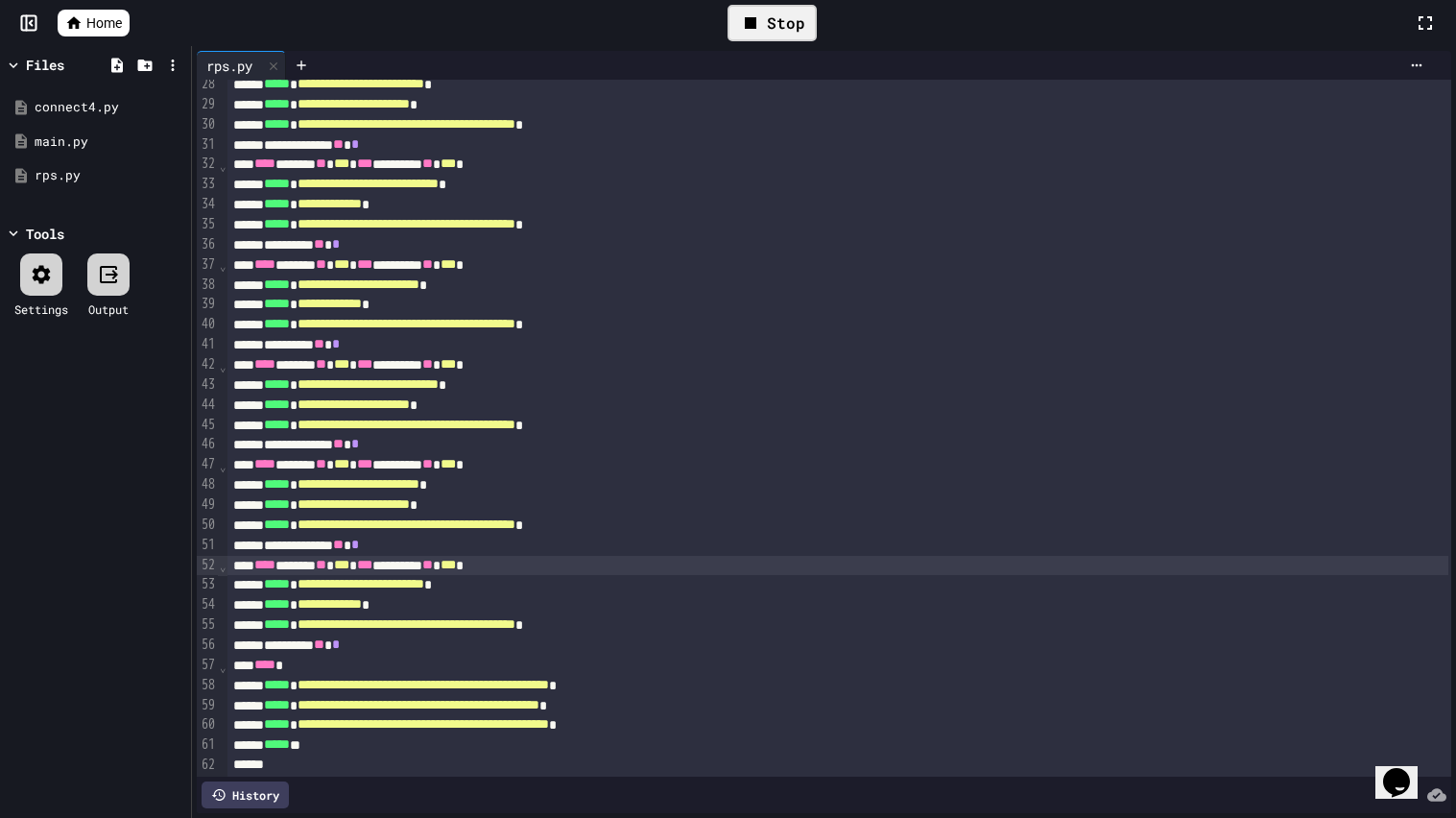 click on "Stop" at bounding box center [772, 23] 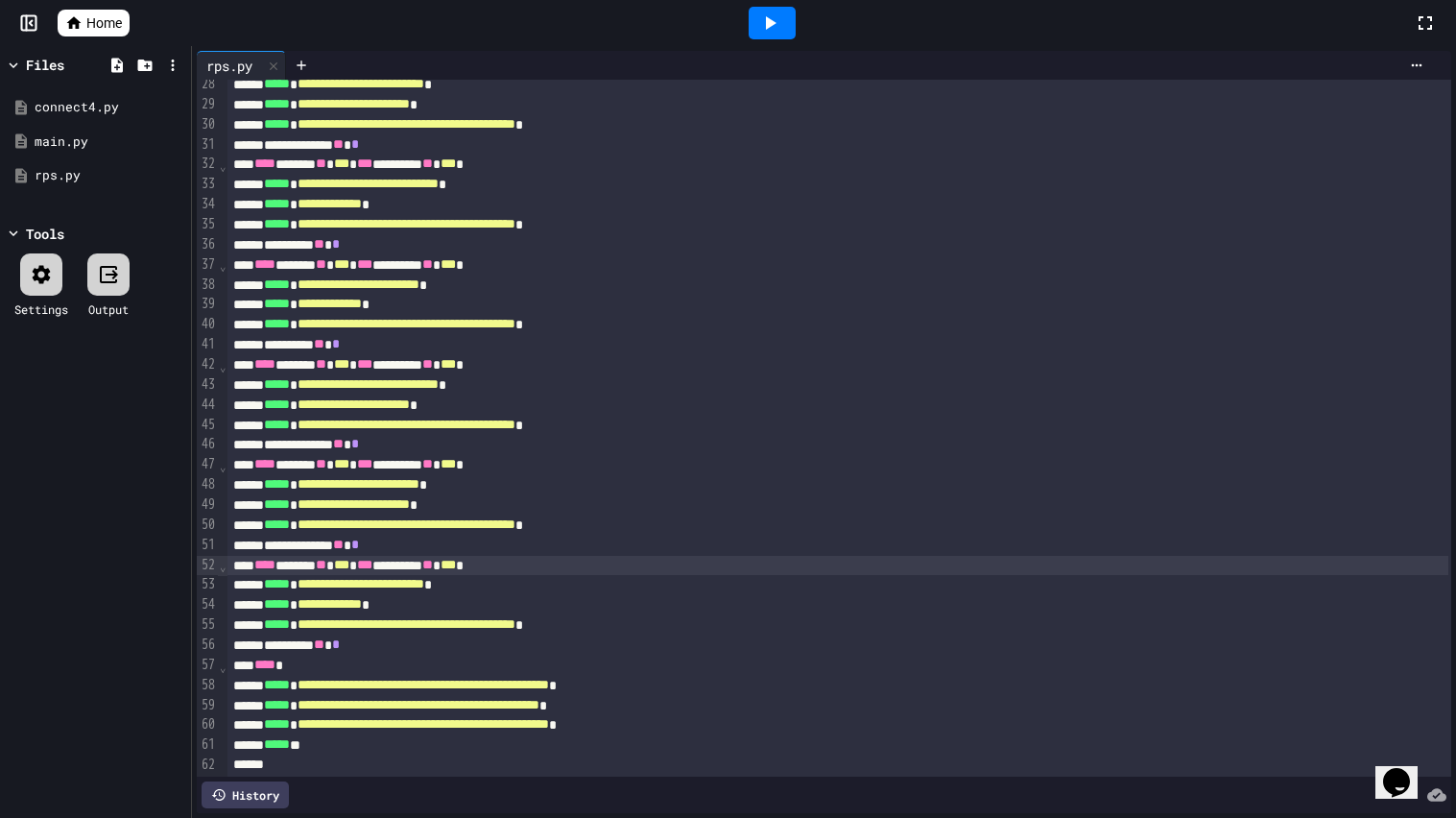 click 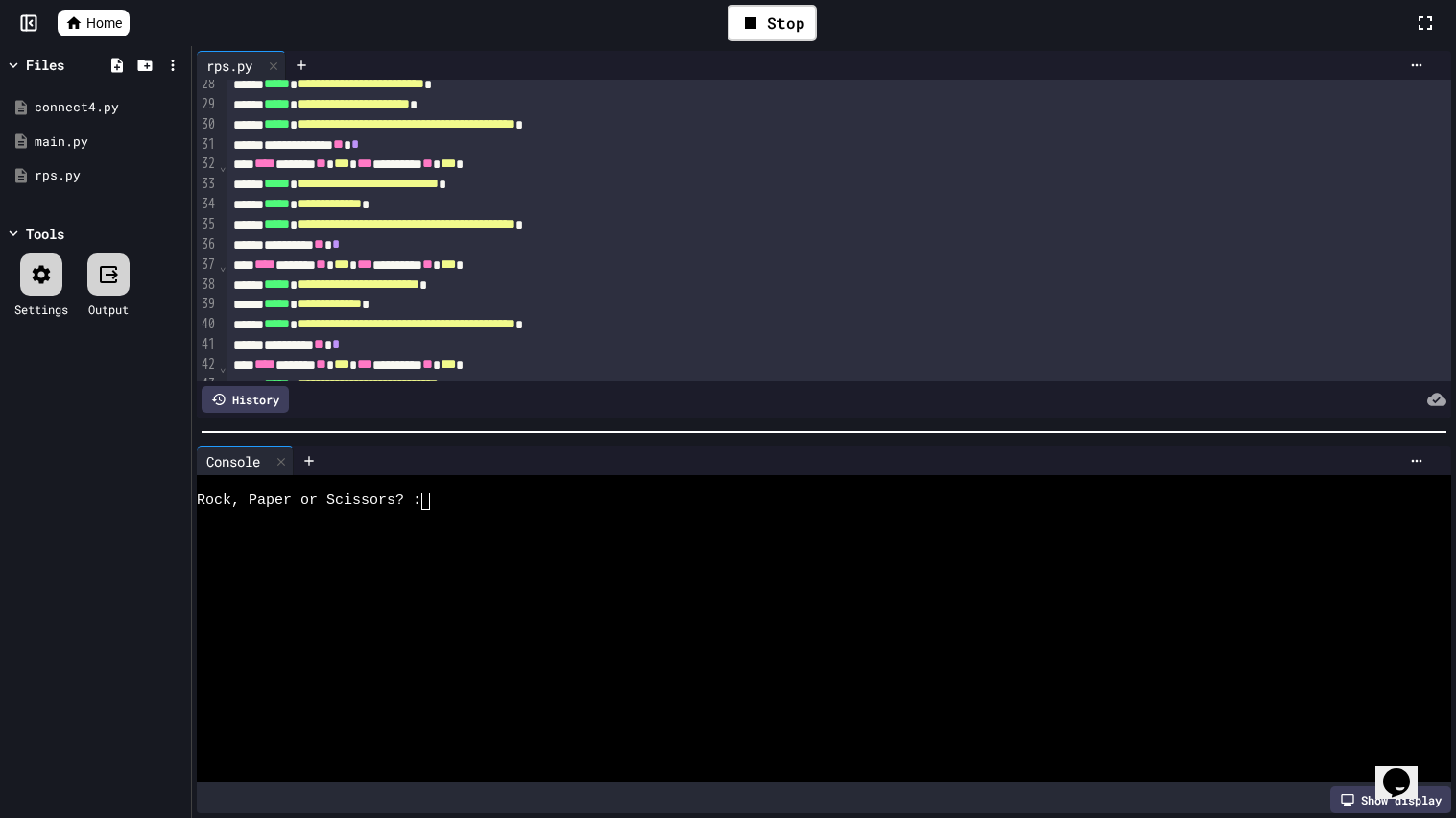click at bounding box center [814, 569] 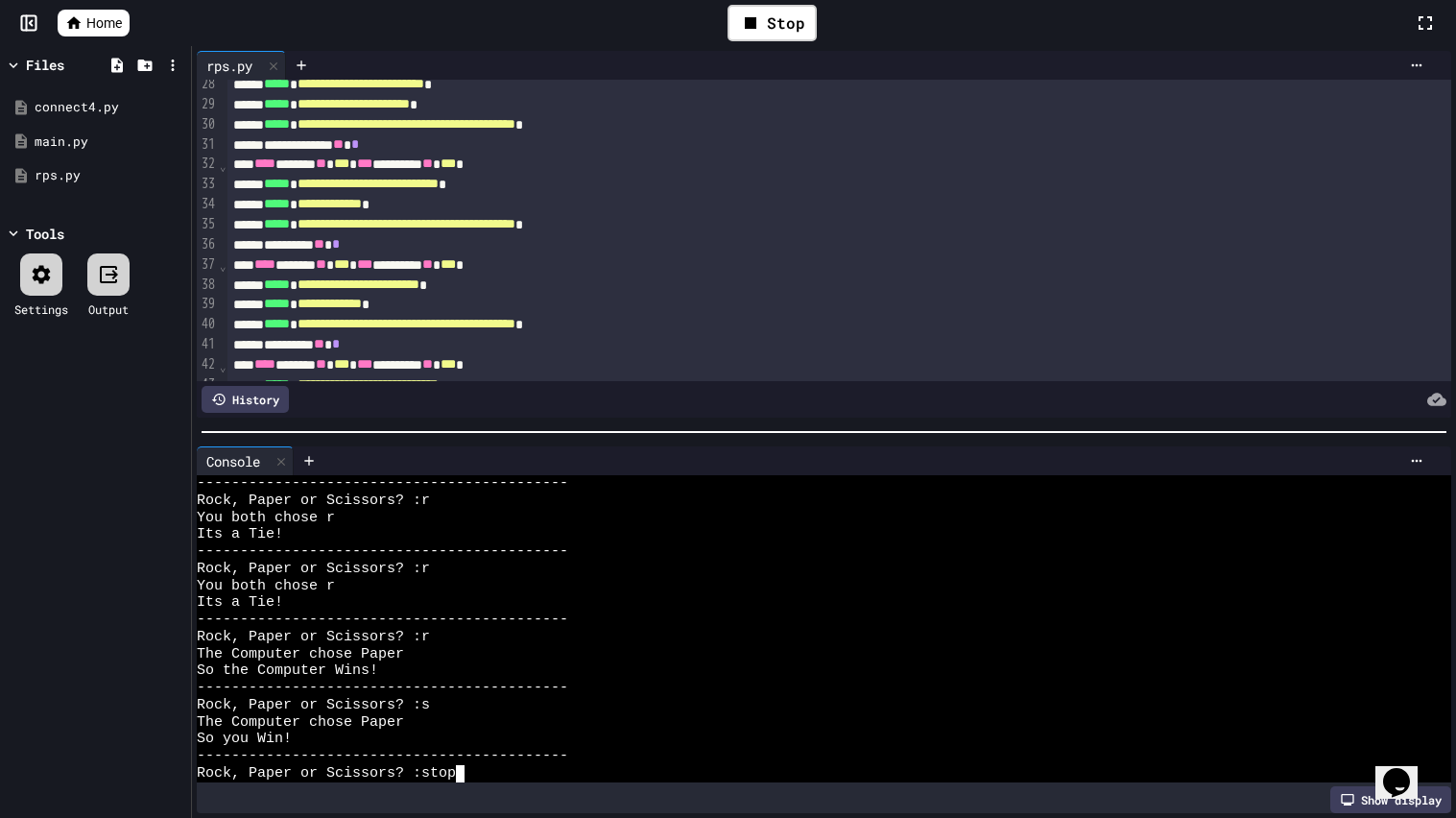 scroll, scrollTop: 750, scrollLeft: 0, axis: vertical 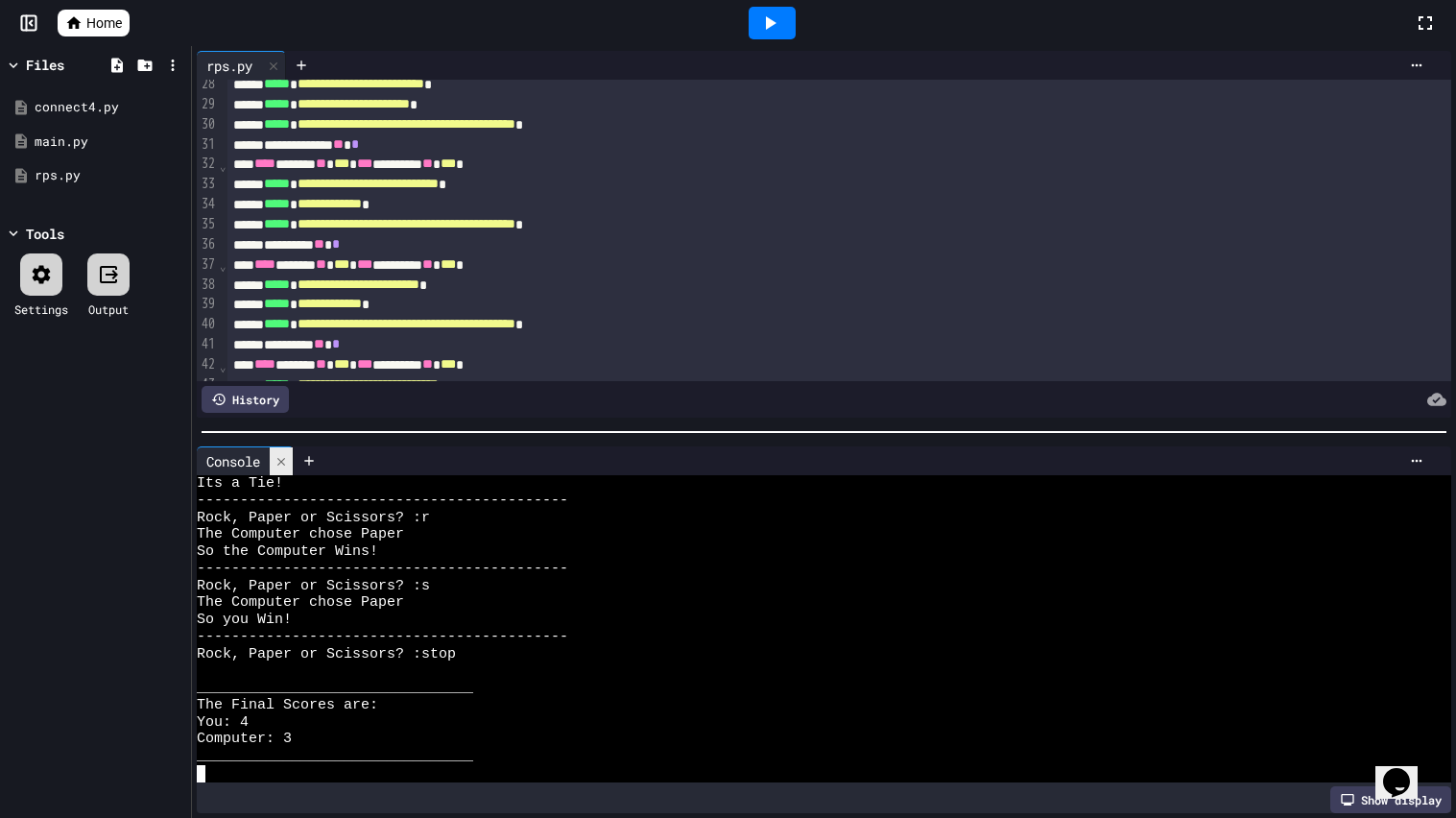 click at bounding box center [281, 461] 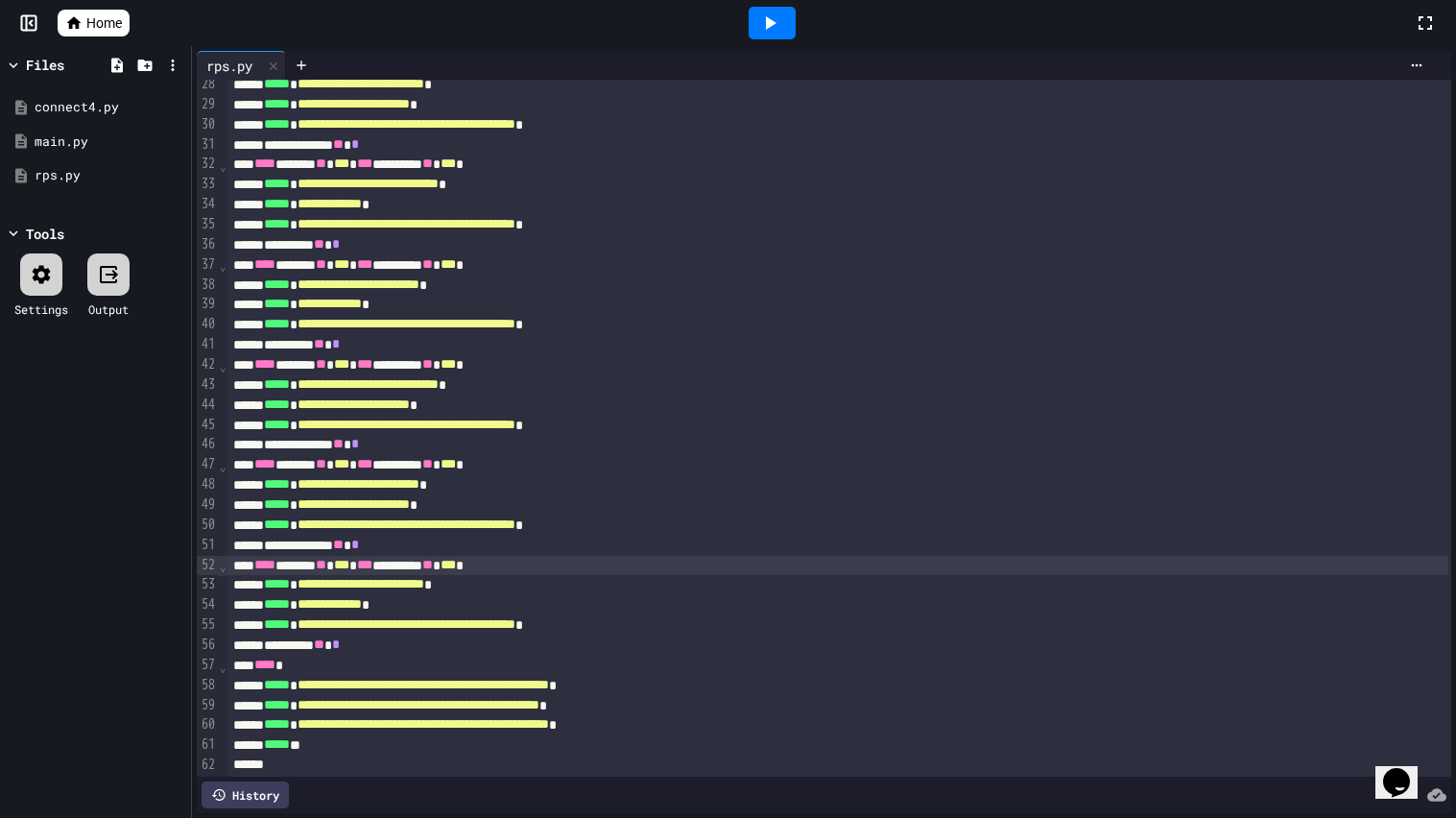 scroll, scrollTop: 0, scrollLeft: 0, axis: both 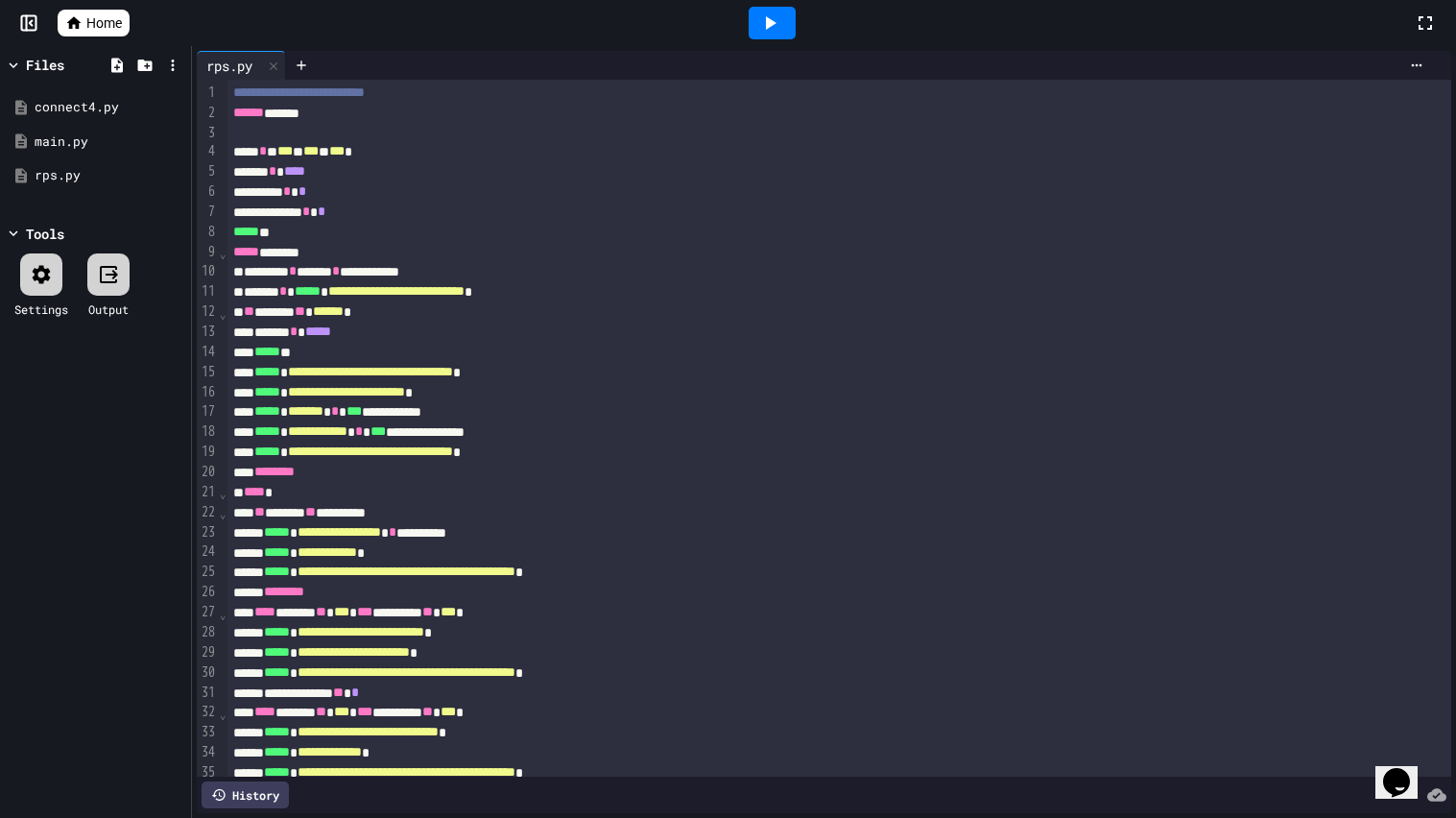 click 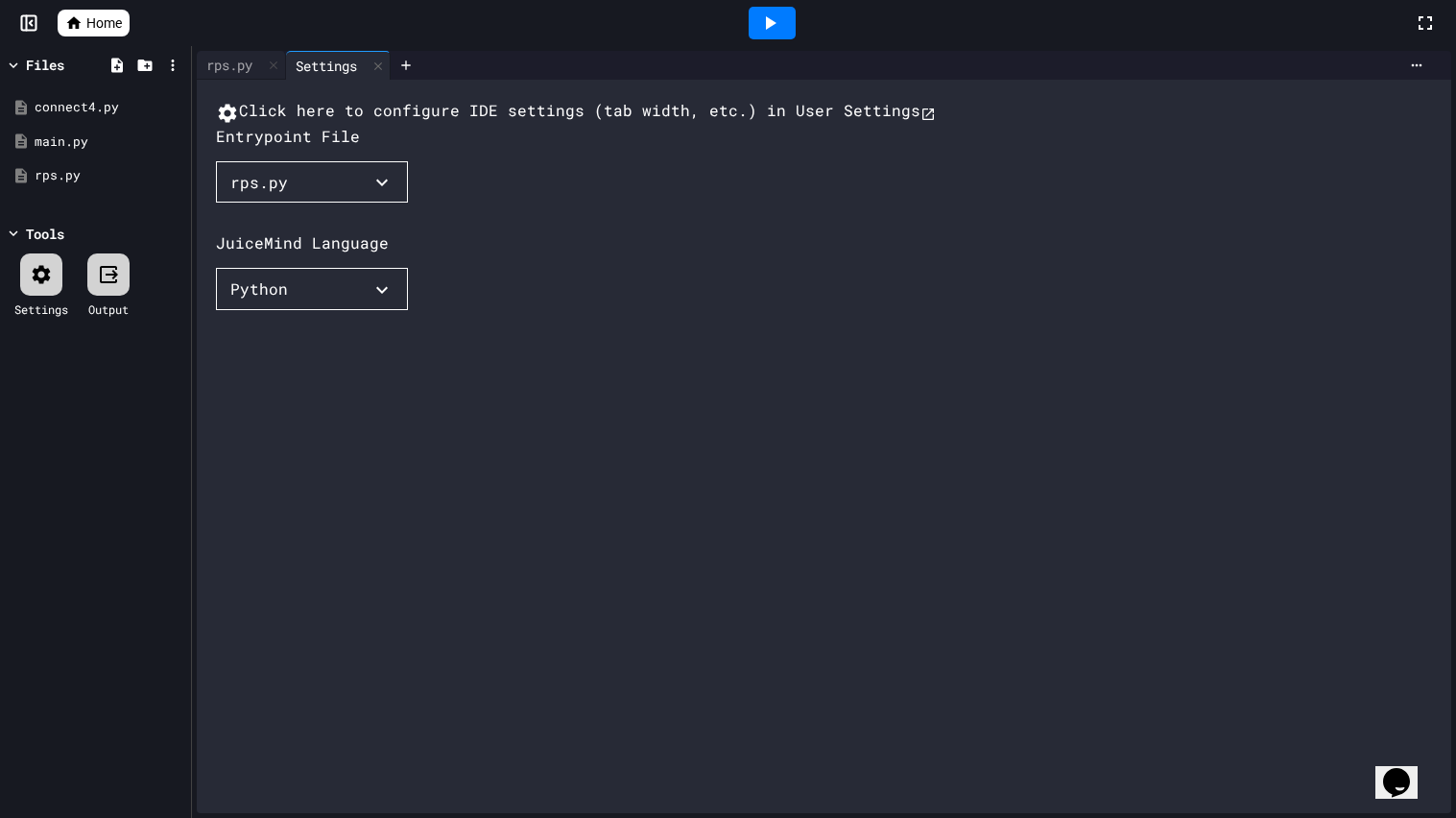 click on "rps.py" at bounding box center [312, 182] 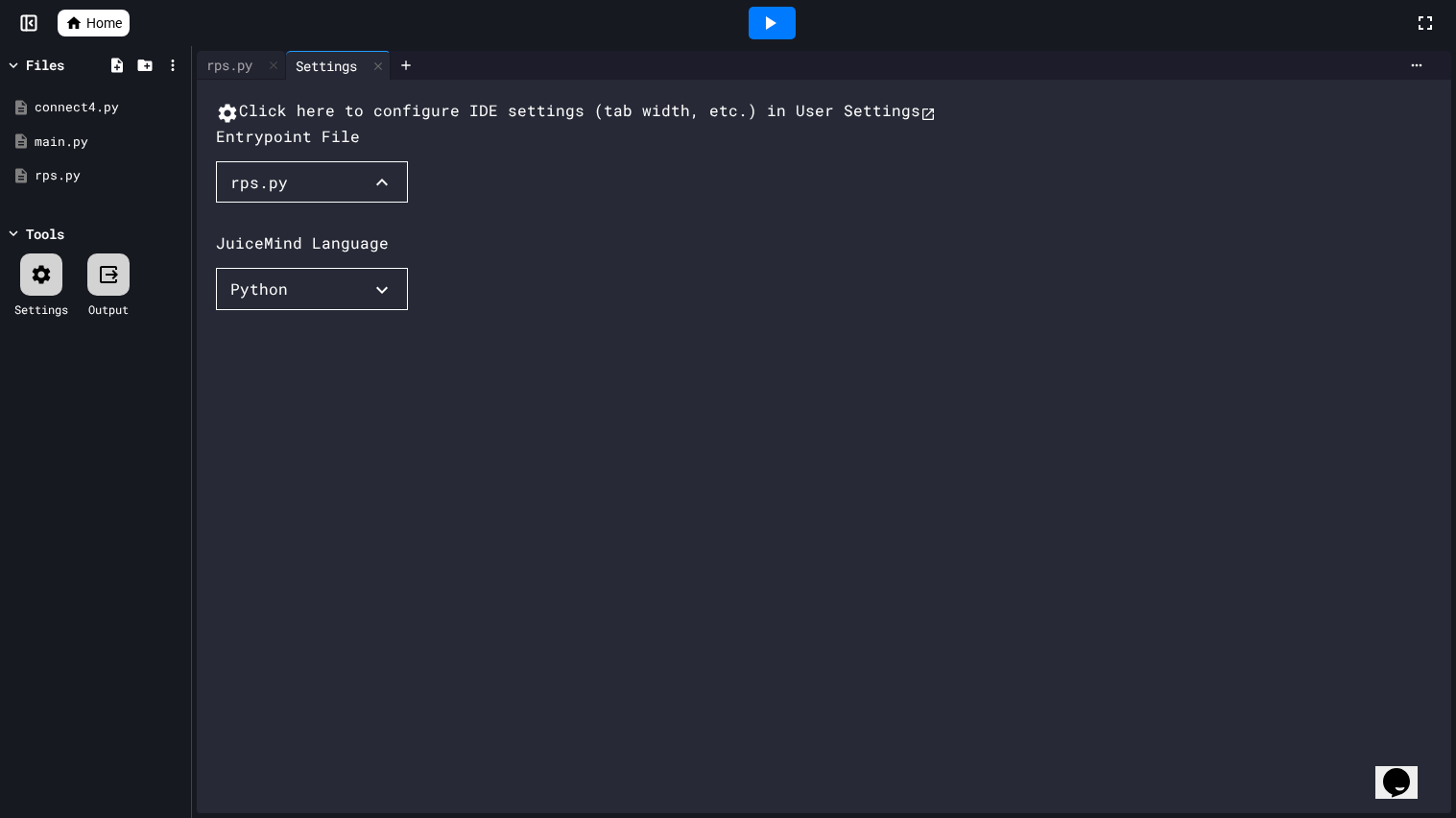 click on "main.py" at bounding box center (447, 522) 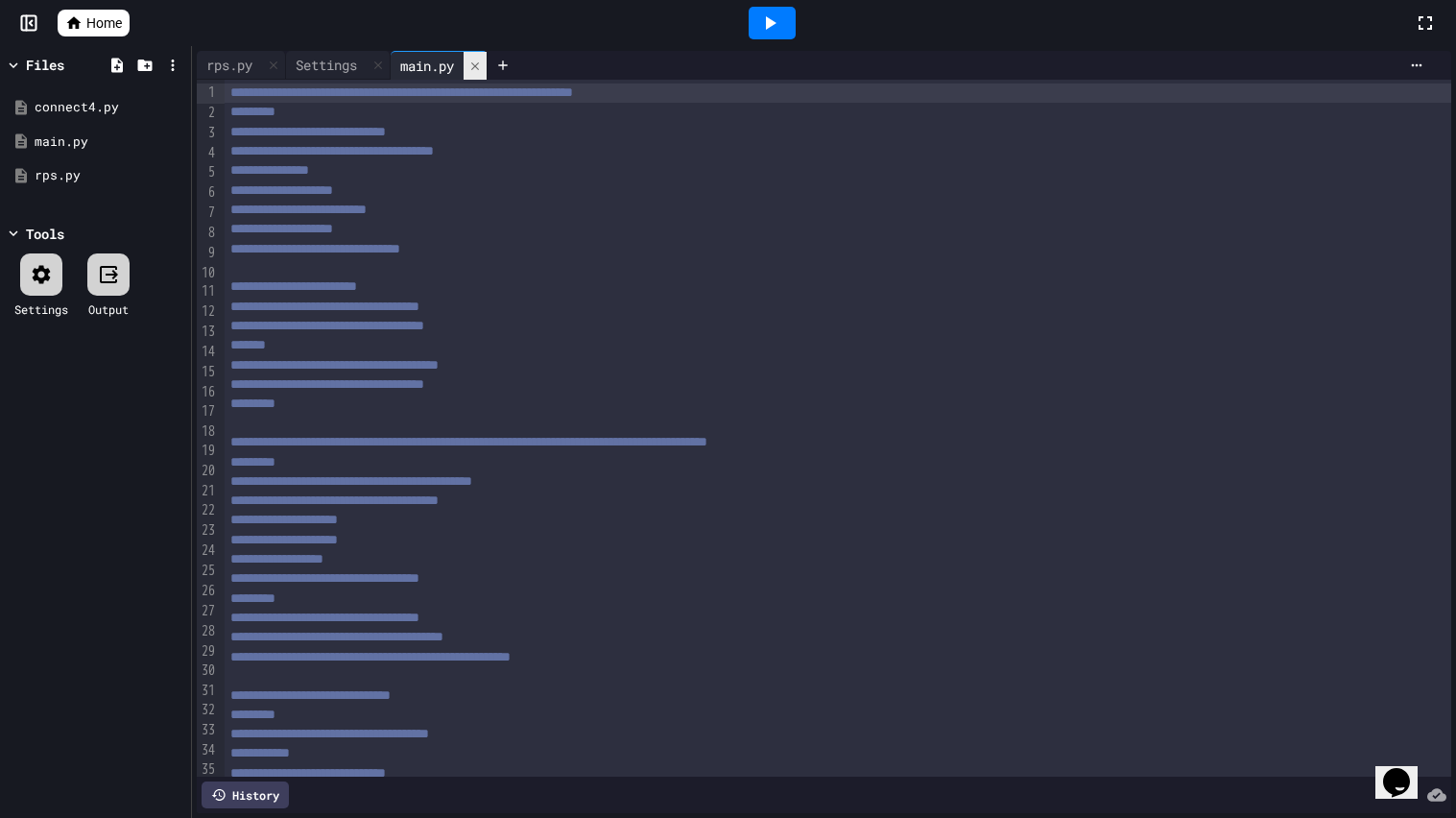 click 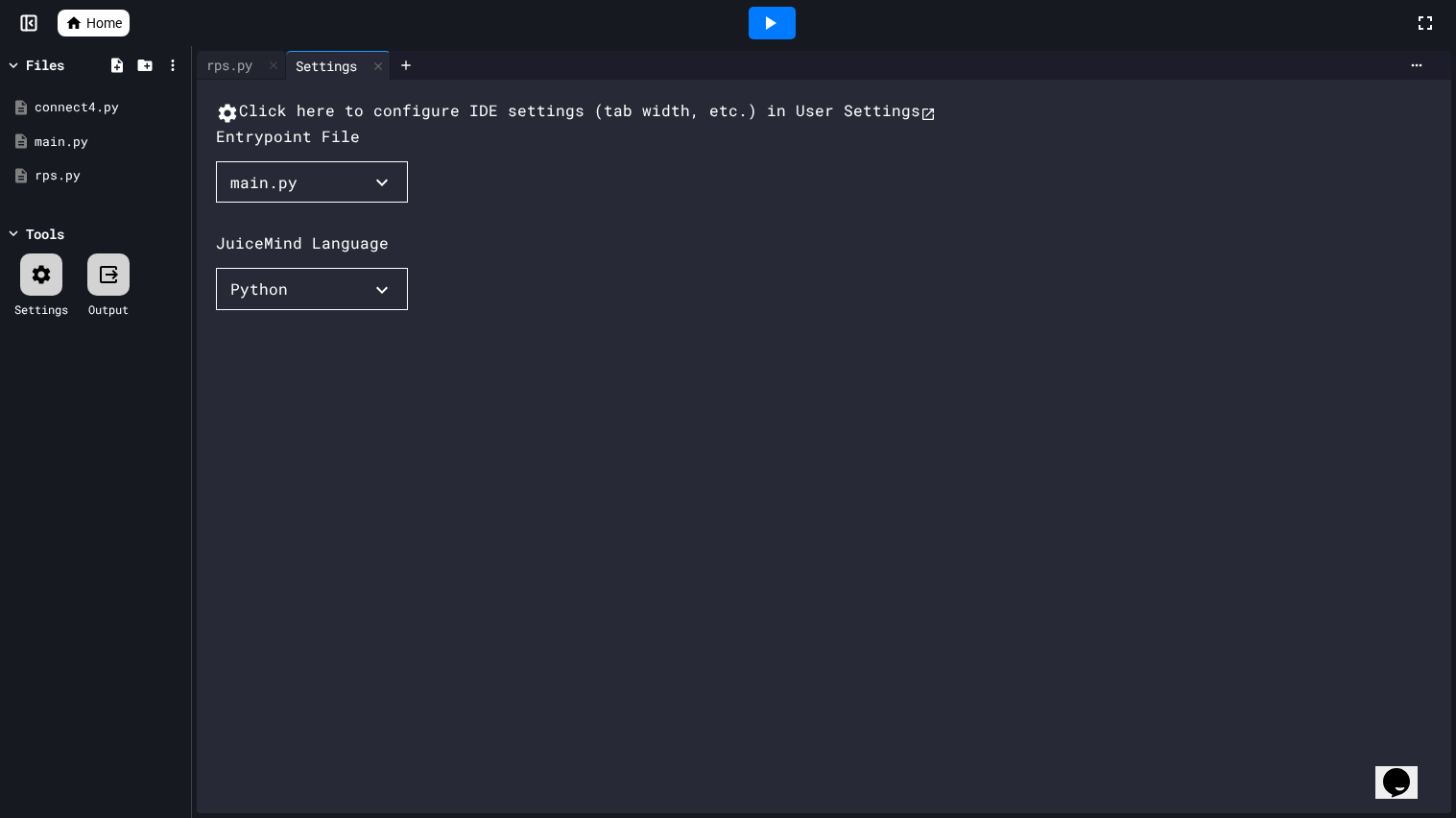 click on "Click here to configure IDE settings (tab width, etc.) in User Settings" at bounding box center [576, 111] 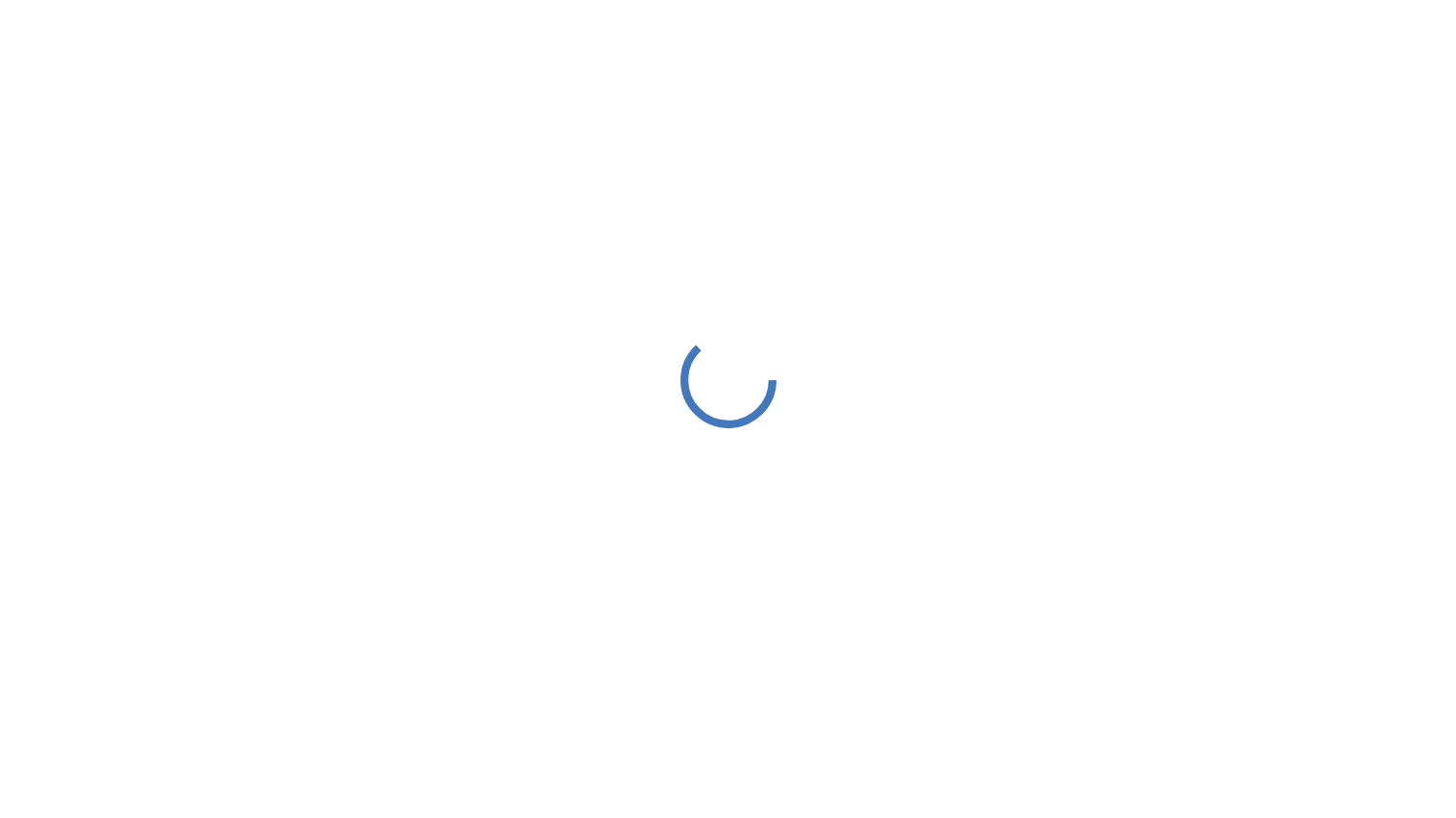 scroll, scrollTop: 0, scrollLeft: 0, axis: both 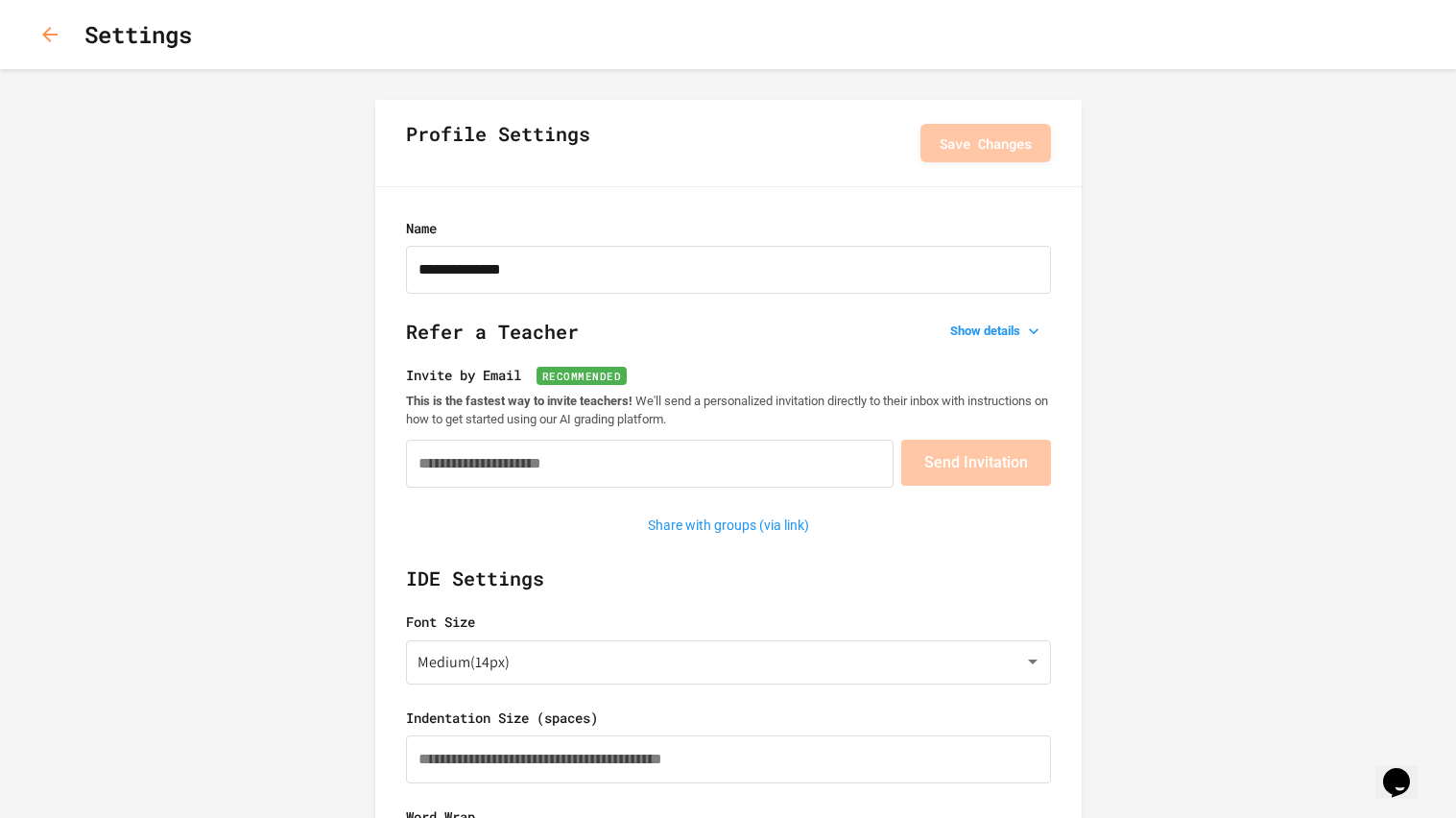 type on "**********" 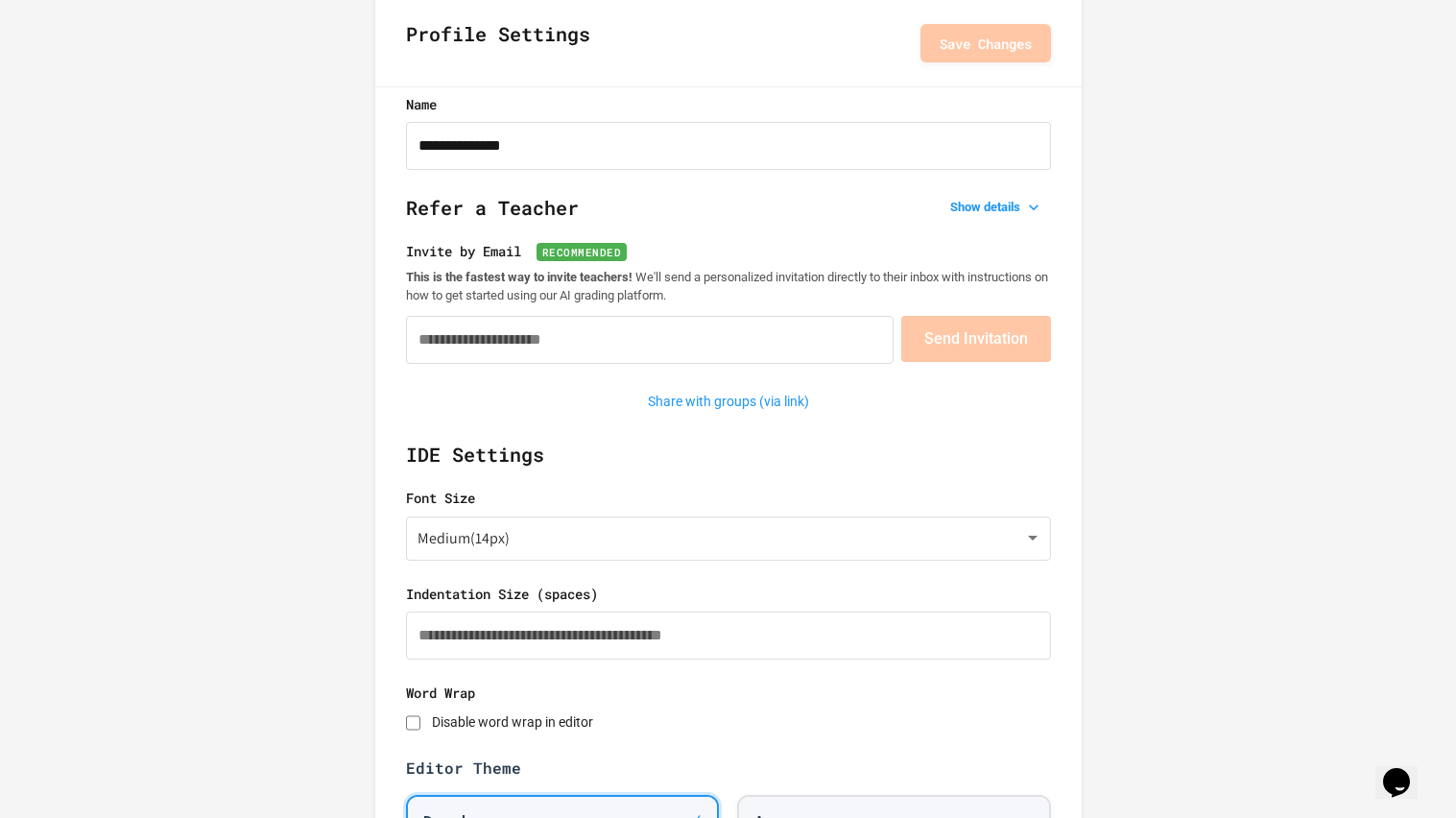 scroll, scrollTop: 66, scrollLeft: 0, axis: vertical 